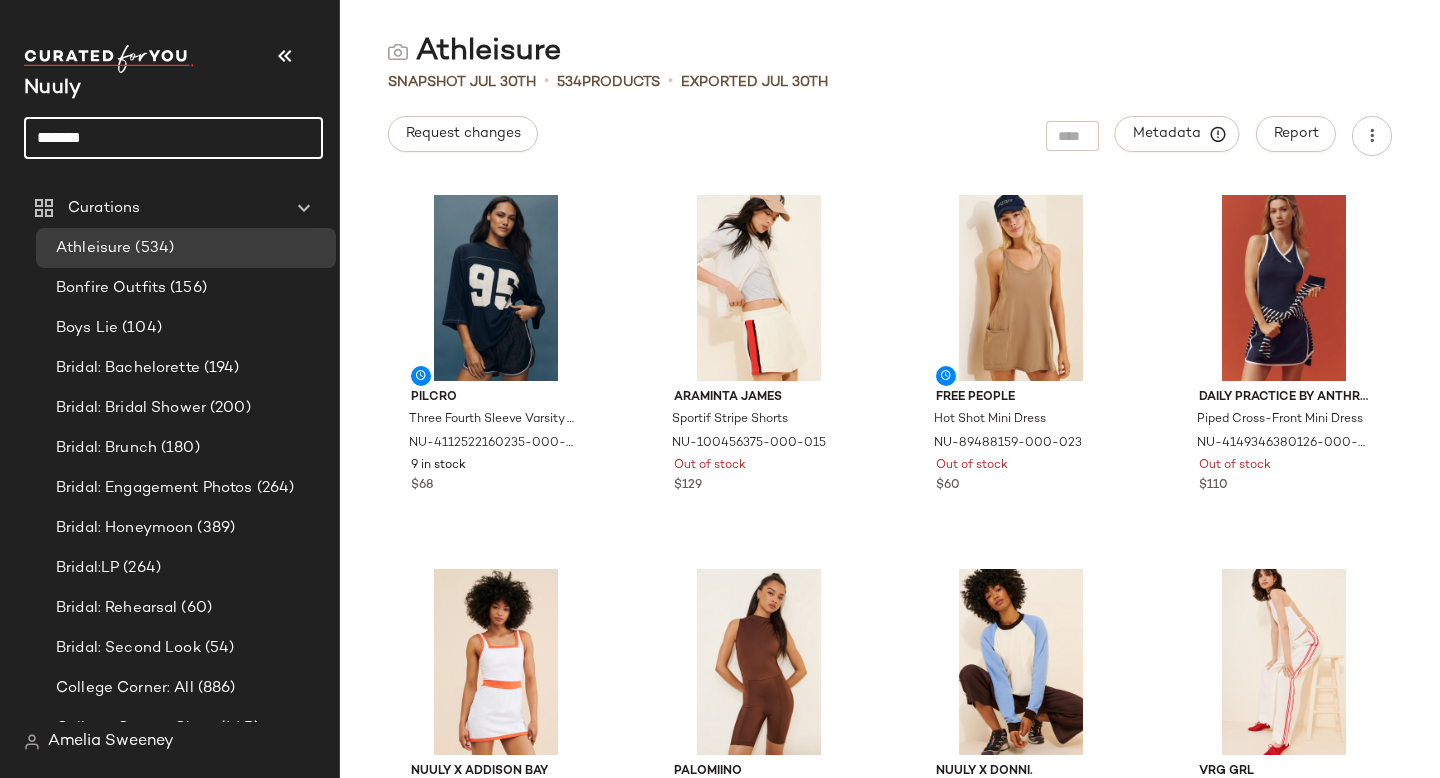 click on "*******" 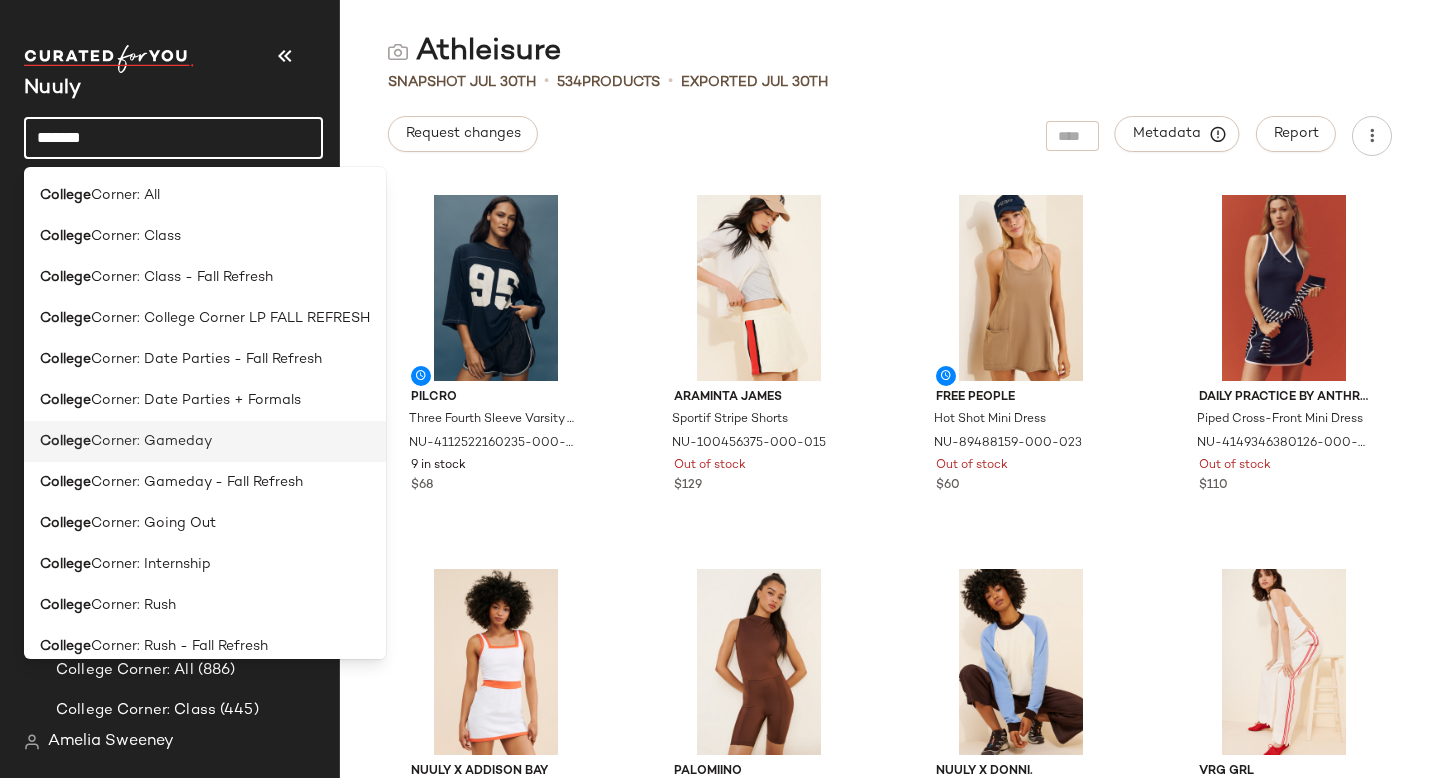scroll, scrollTop: 16, scrollLeft: 0, axis: vertical 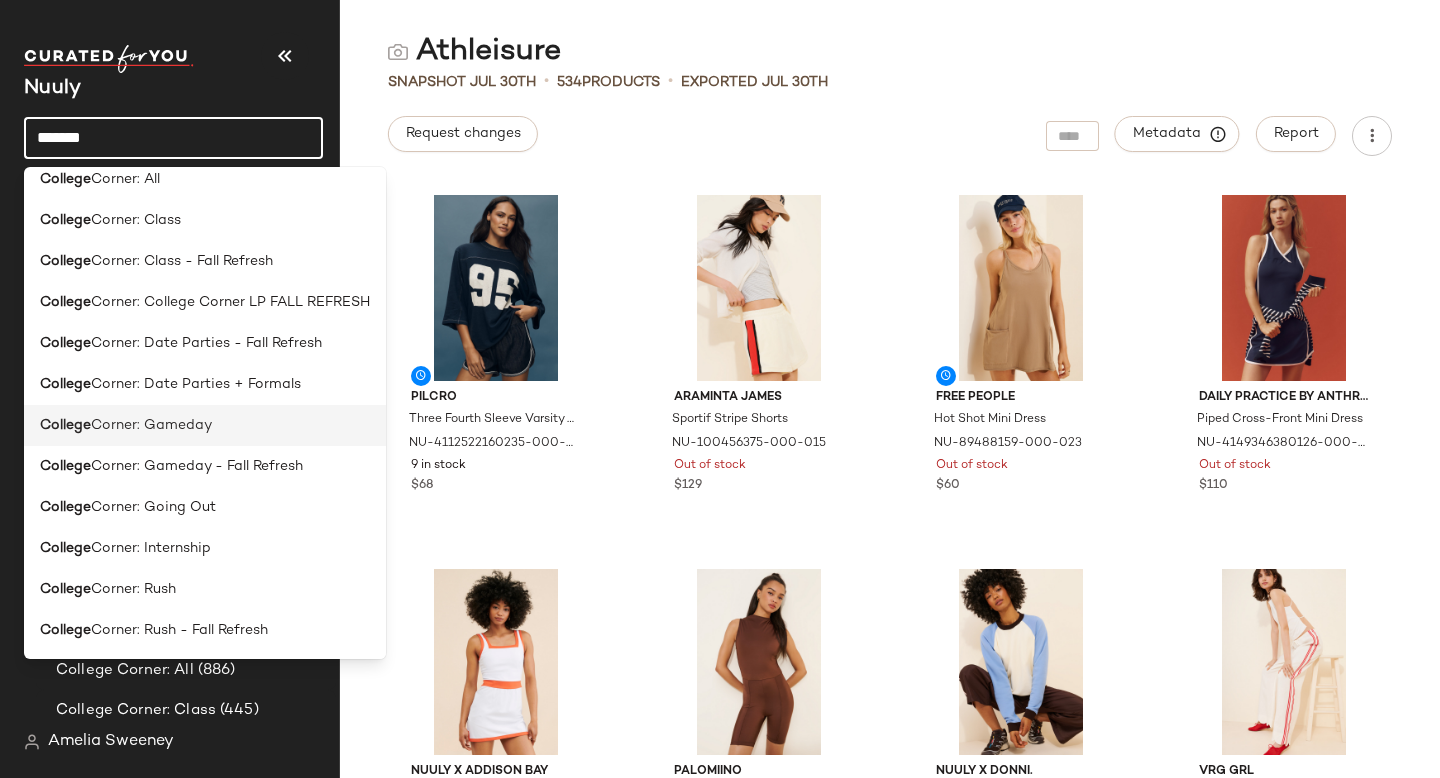 click on "Corner: Gameday" at bounding box center (151, 425) 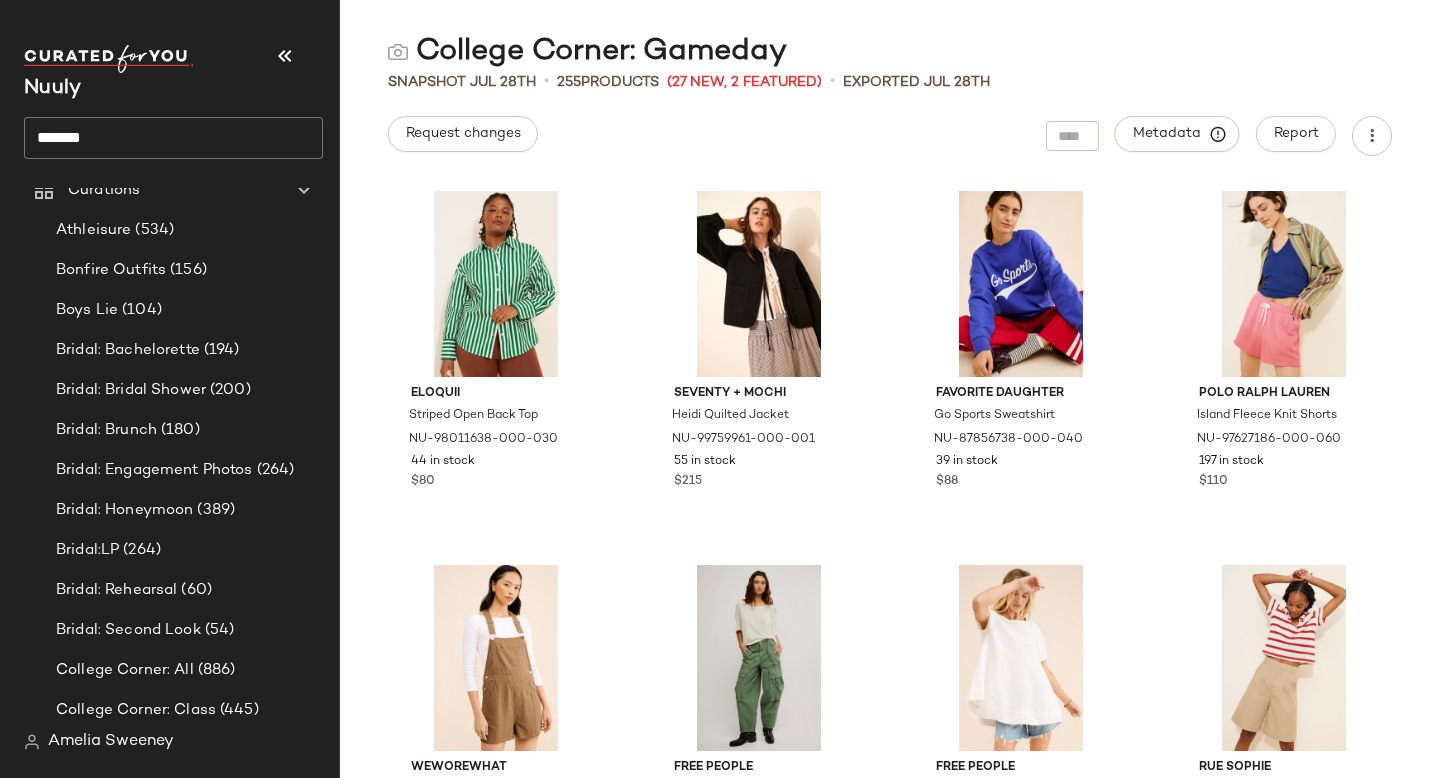 scroll, scrollTop: 6378, scrollLeft: 0, axis: vertical 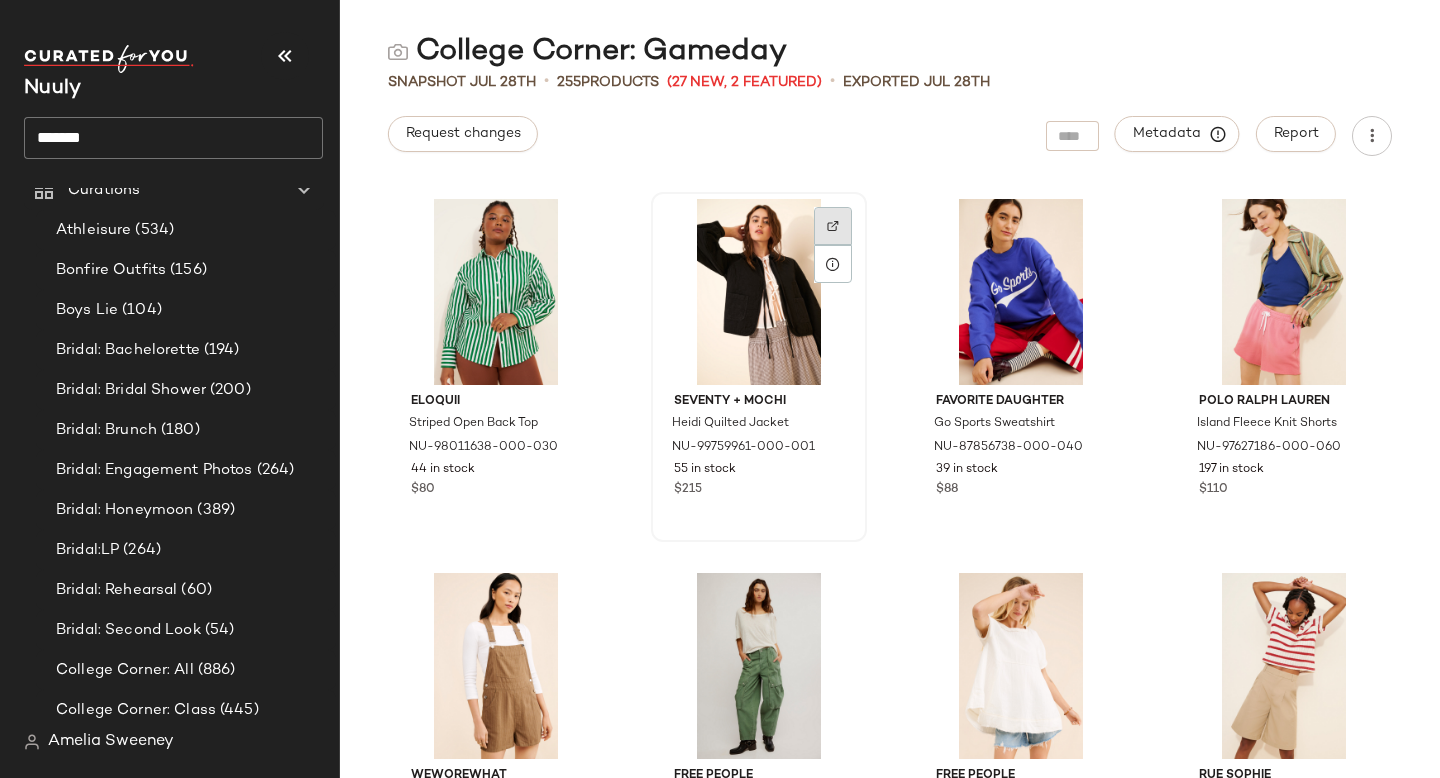 click 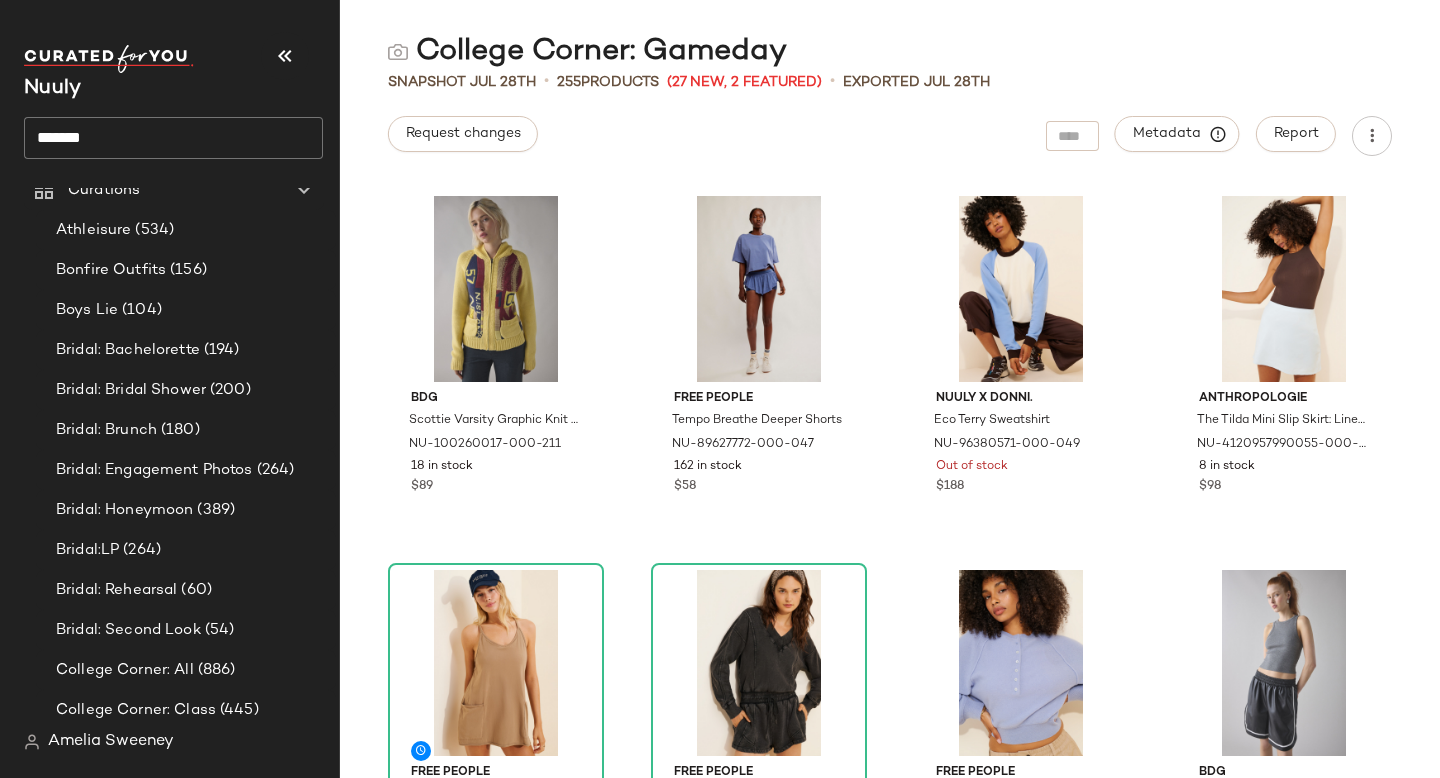 scroll, scrollTop: 3773, scrollLeft: 0, axis: vertical 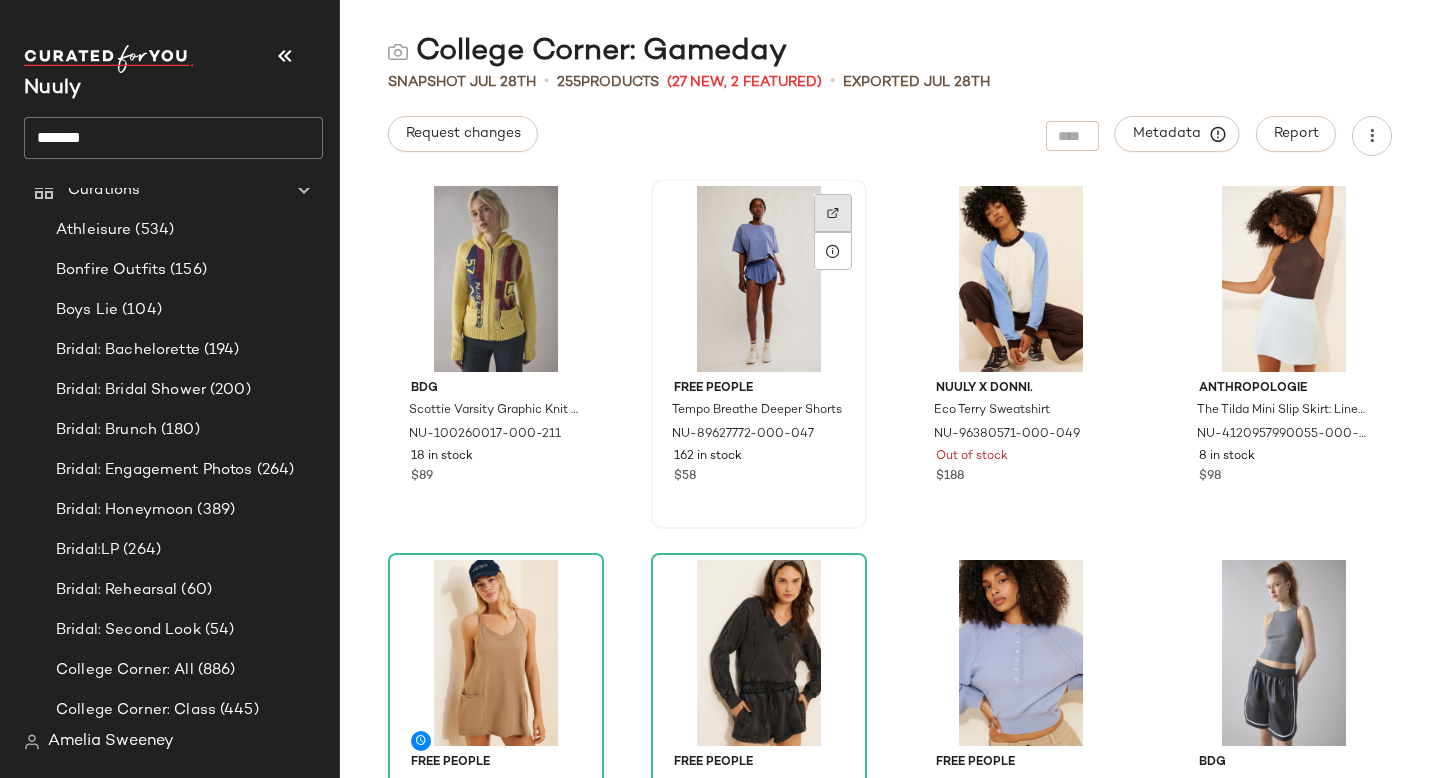 click 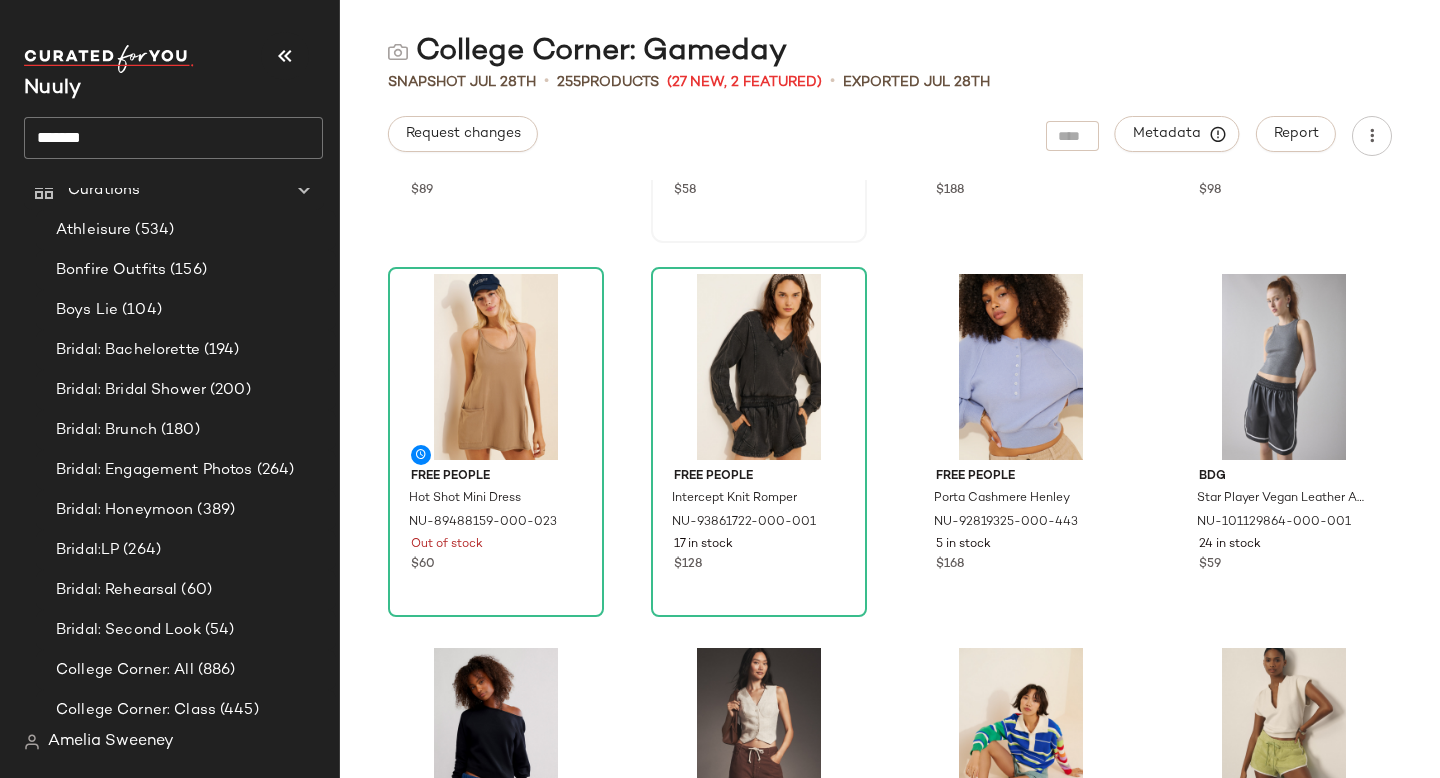 scroll, scrollTop: 4082, scrollLeft: 0, axis: vertical 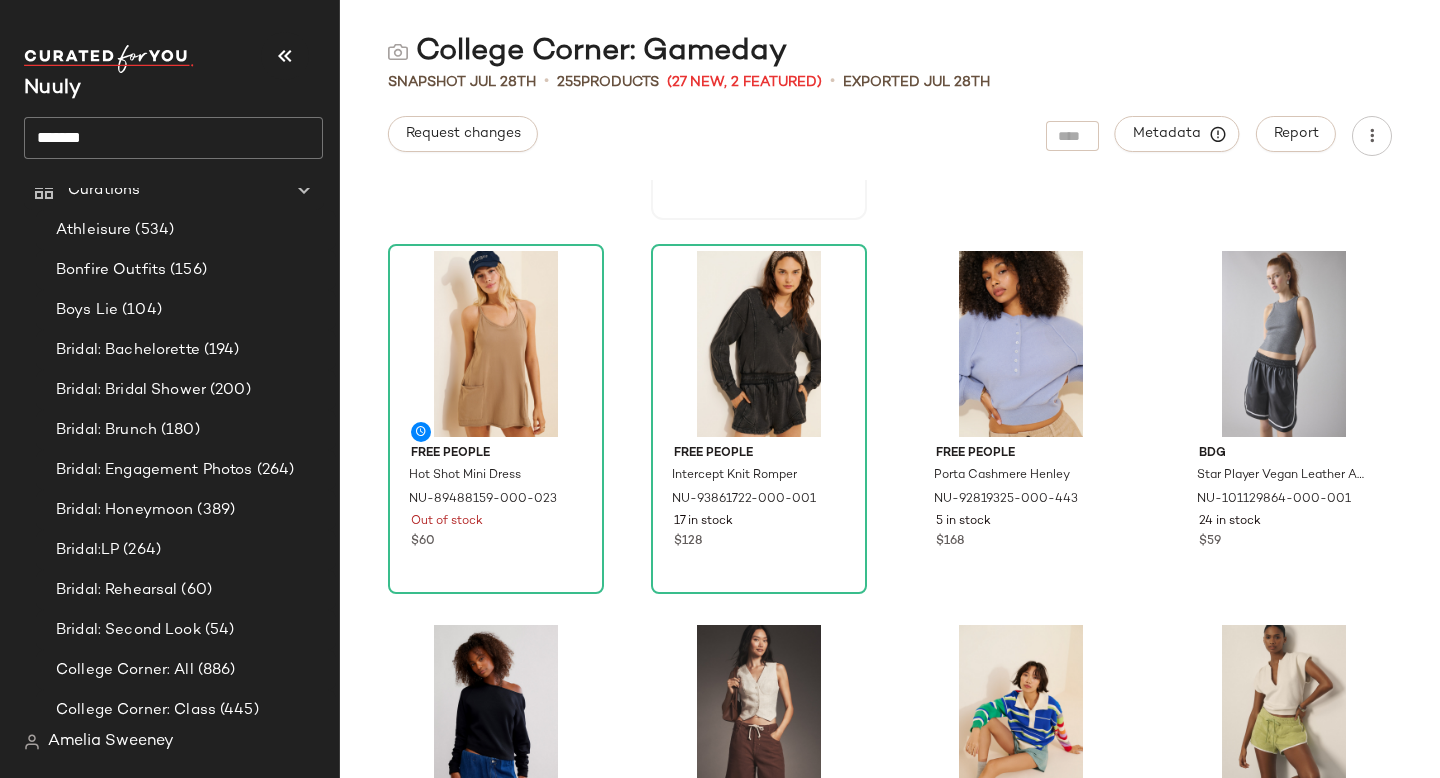 click on "*******" 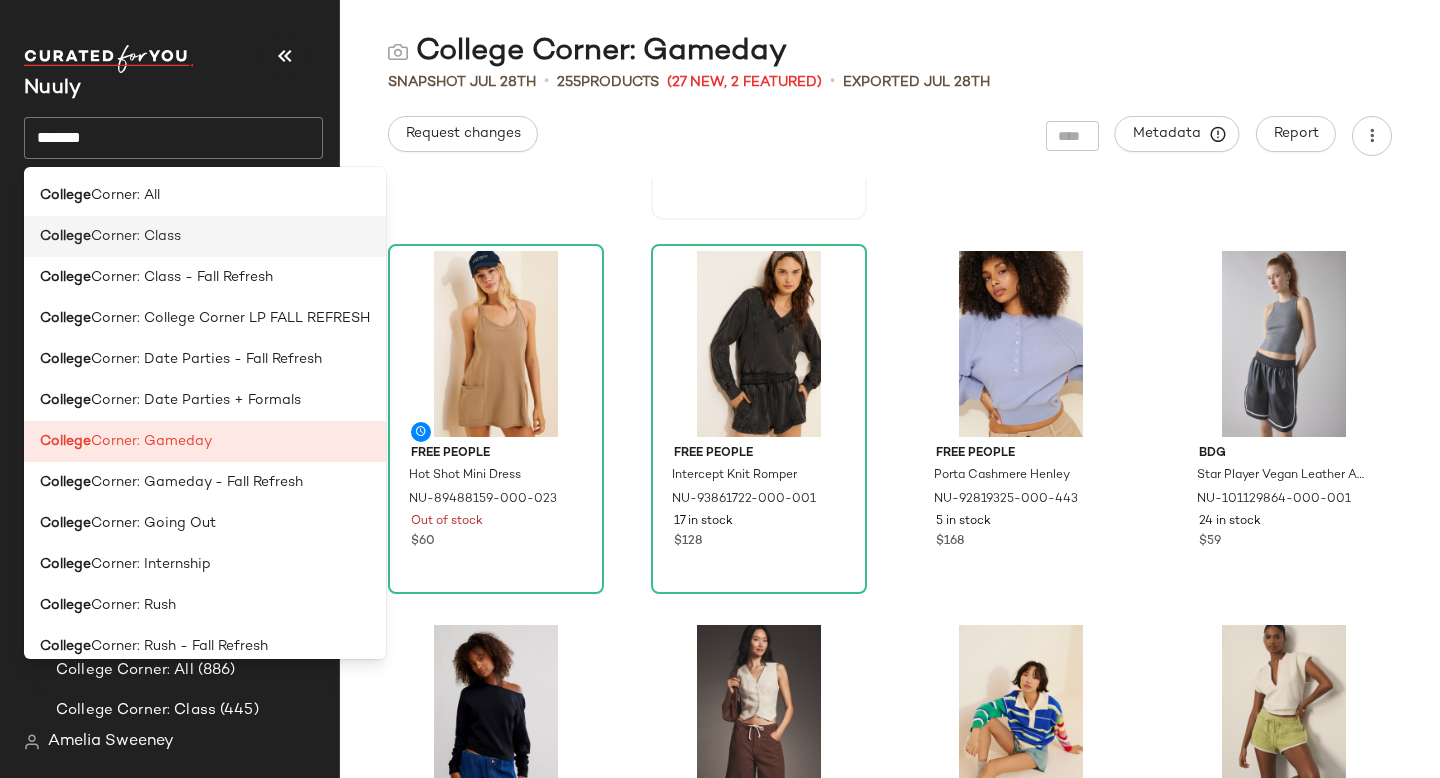 click on "Corner: Class" at bounding box center [136, 236] 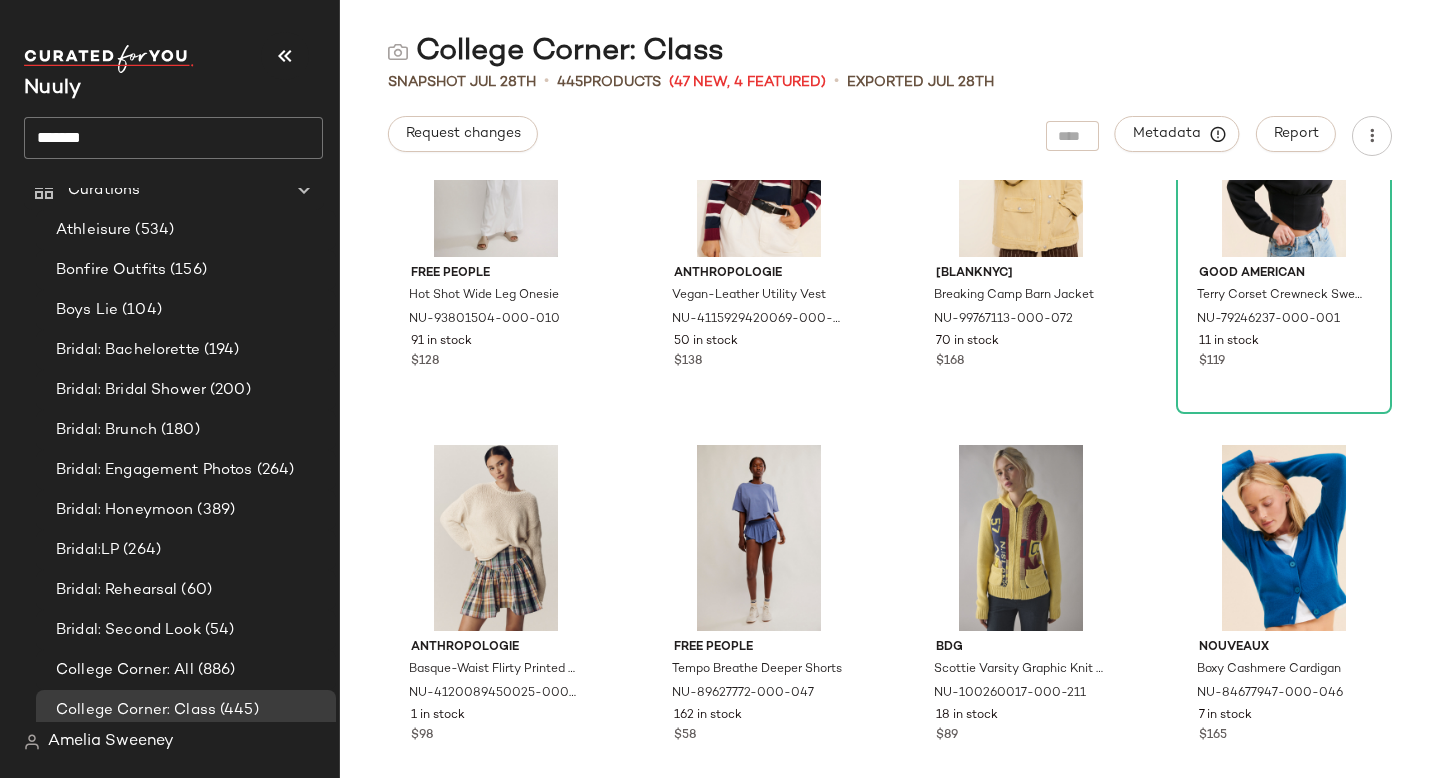 scroll, scrollTop: 5411, scrollLeft: 0, axis: vertical 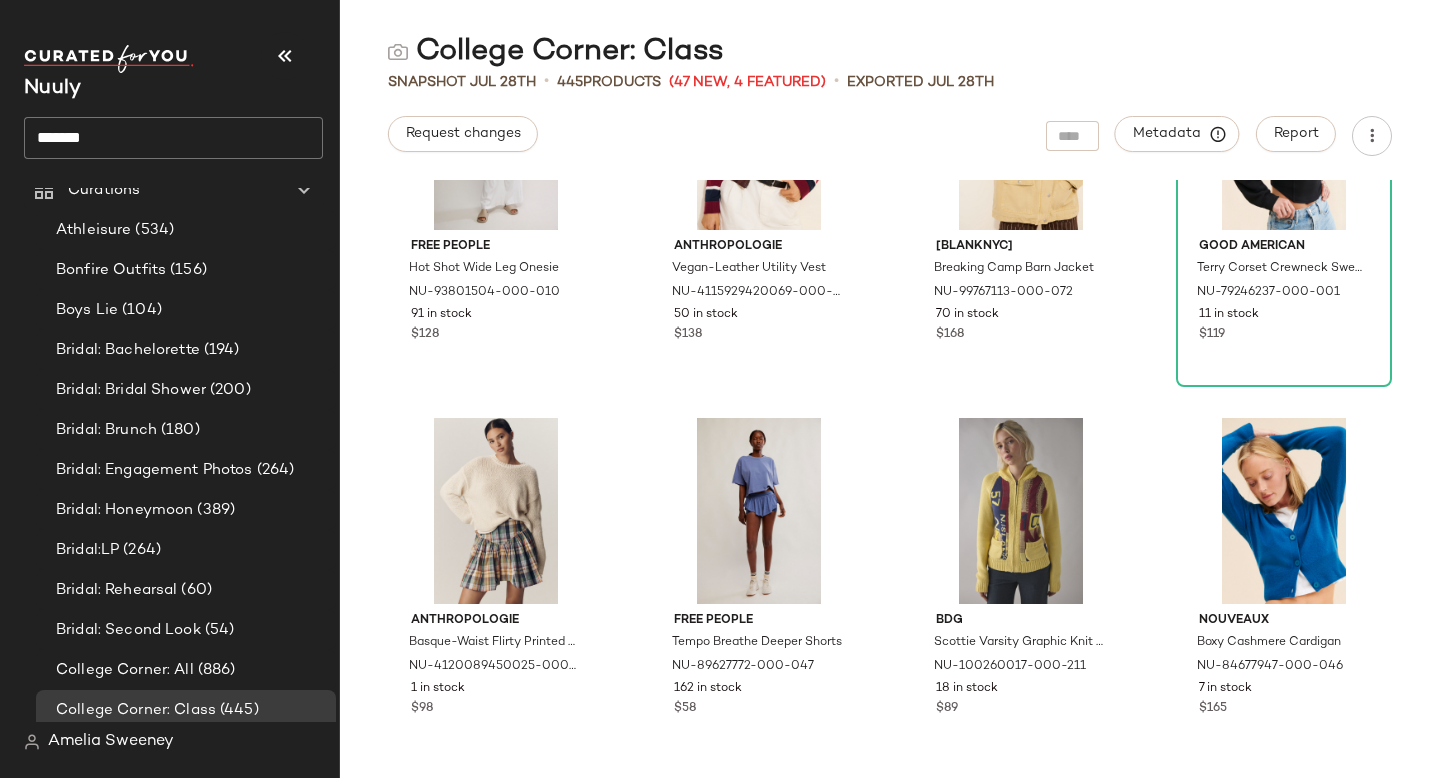 click on "*******" 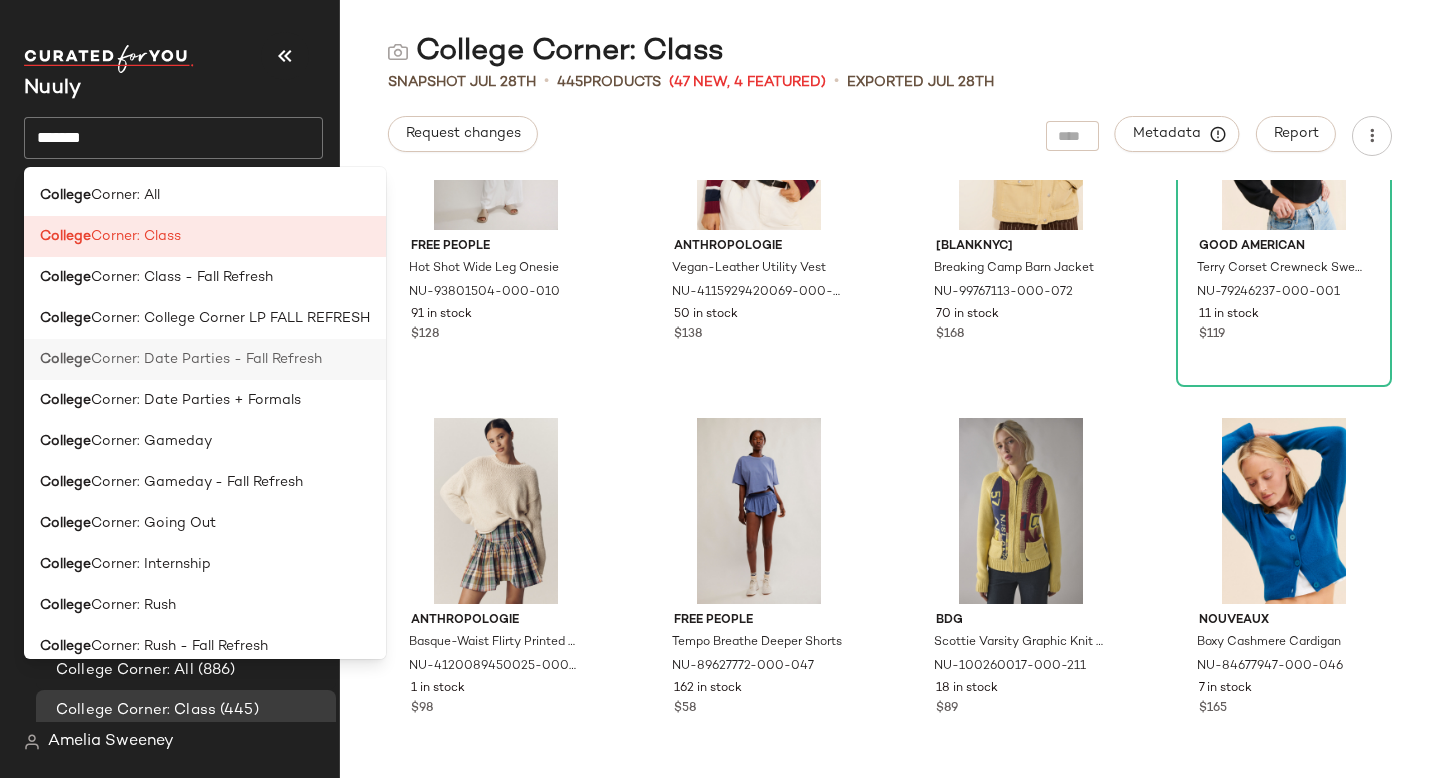 click on "Corner: Date Parties - Fall Refresh" at bounding box center [206, 359] 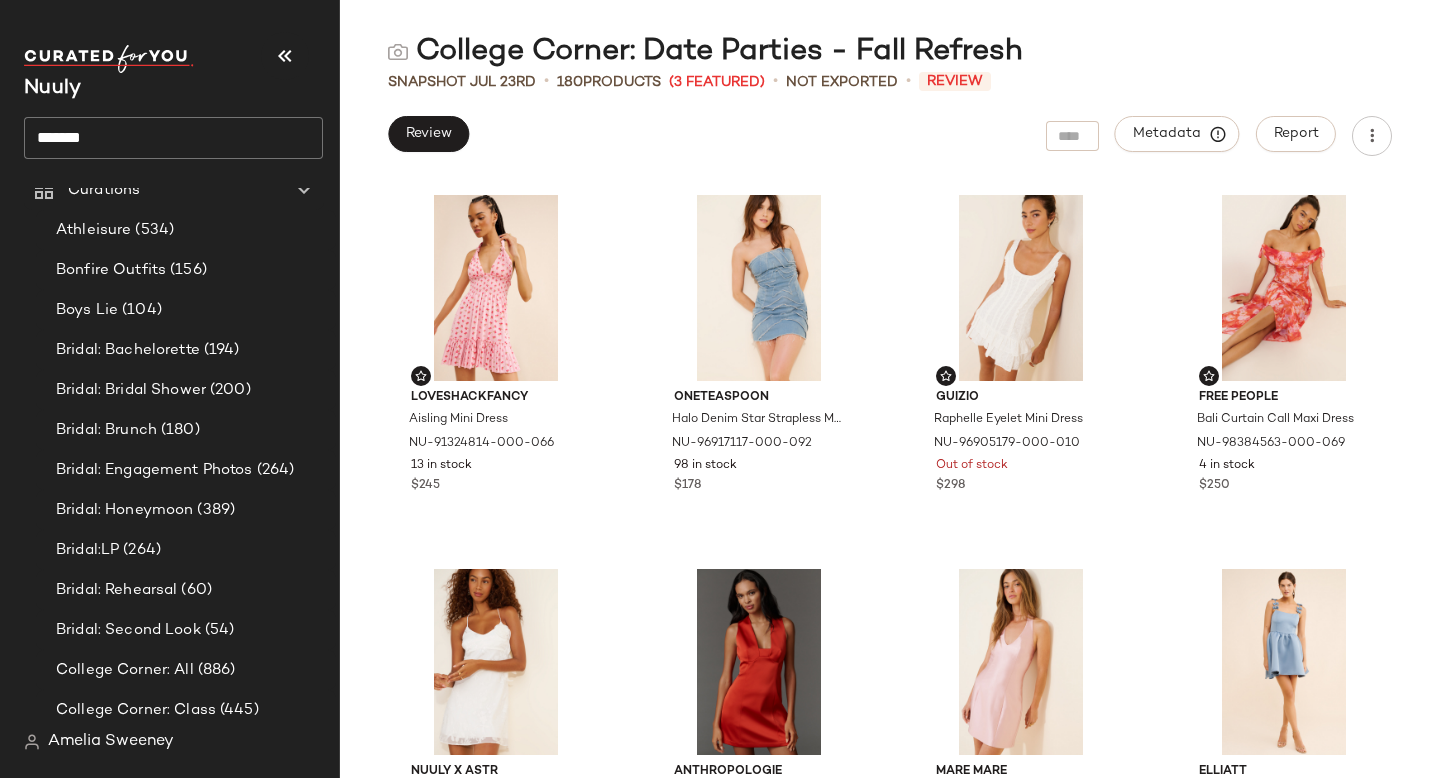 click on "*******" 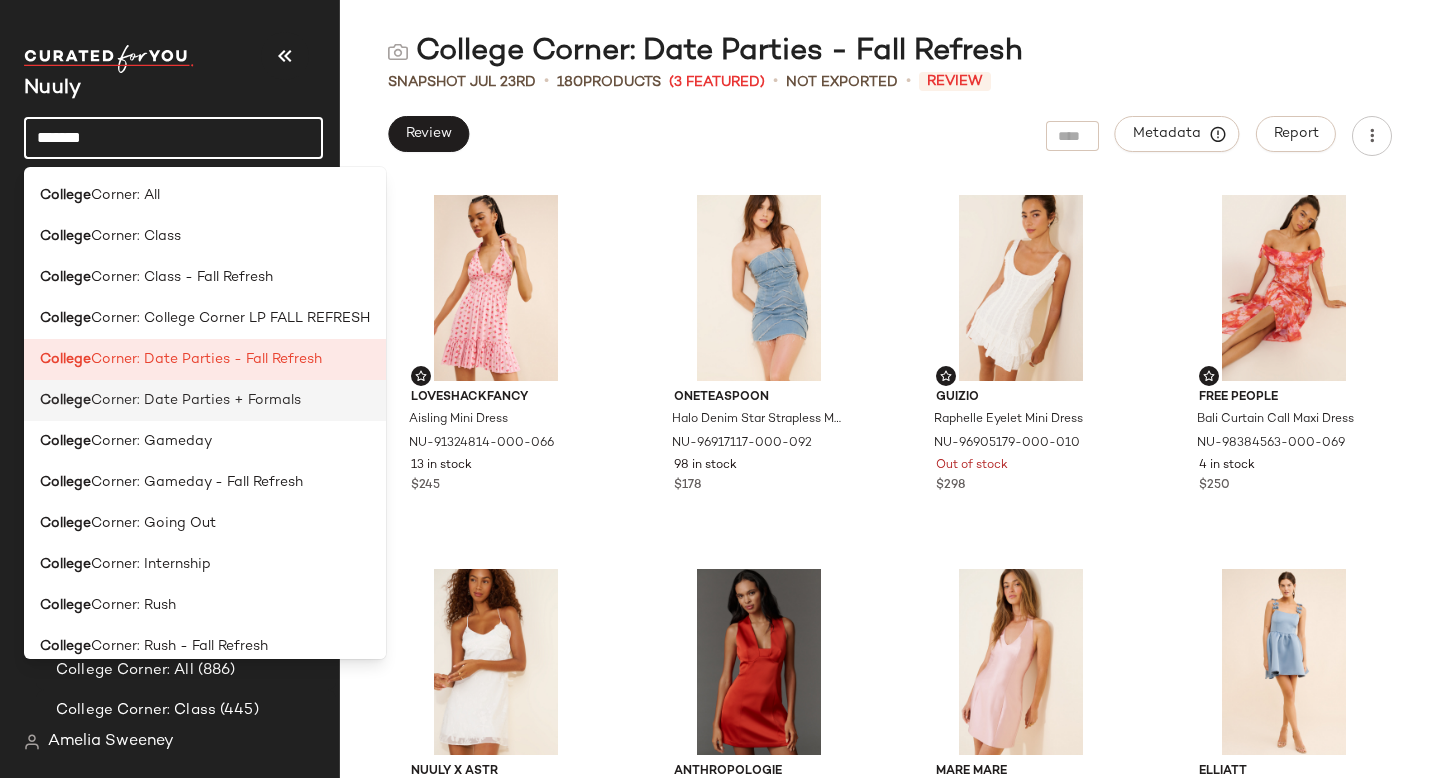 click on "Corner: Date Parties + Formals" at bounding box center (196, 400) 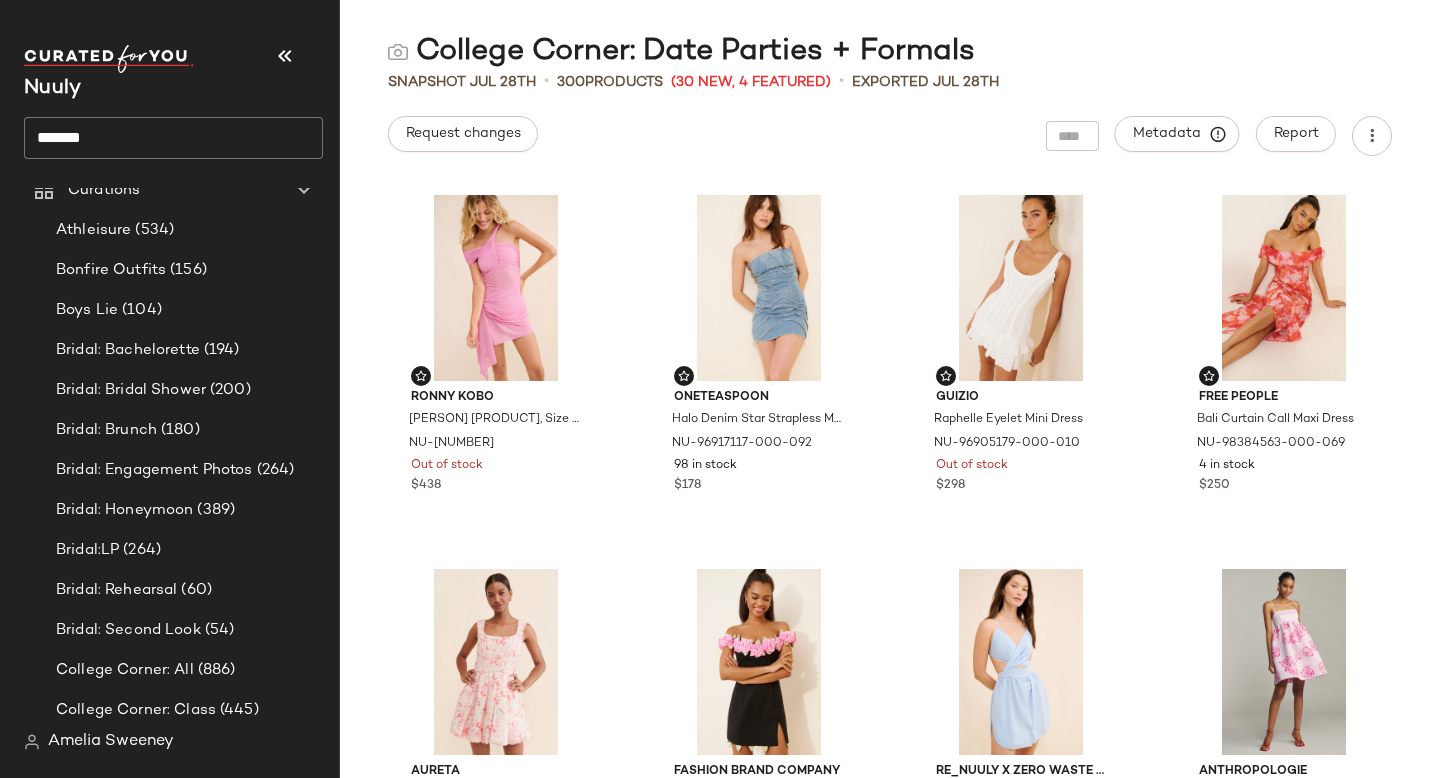click on "*******" 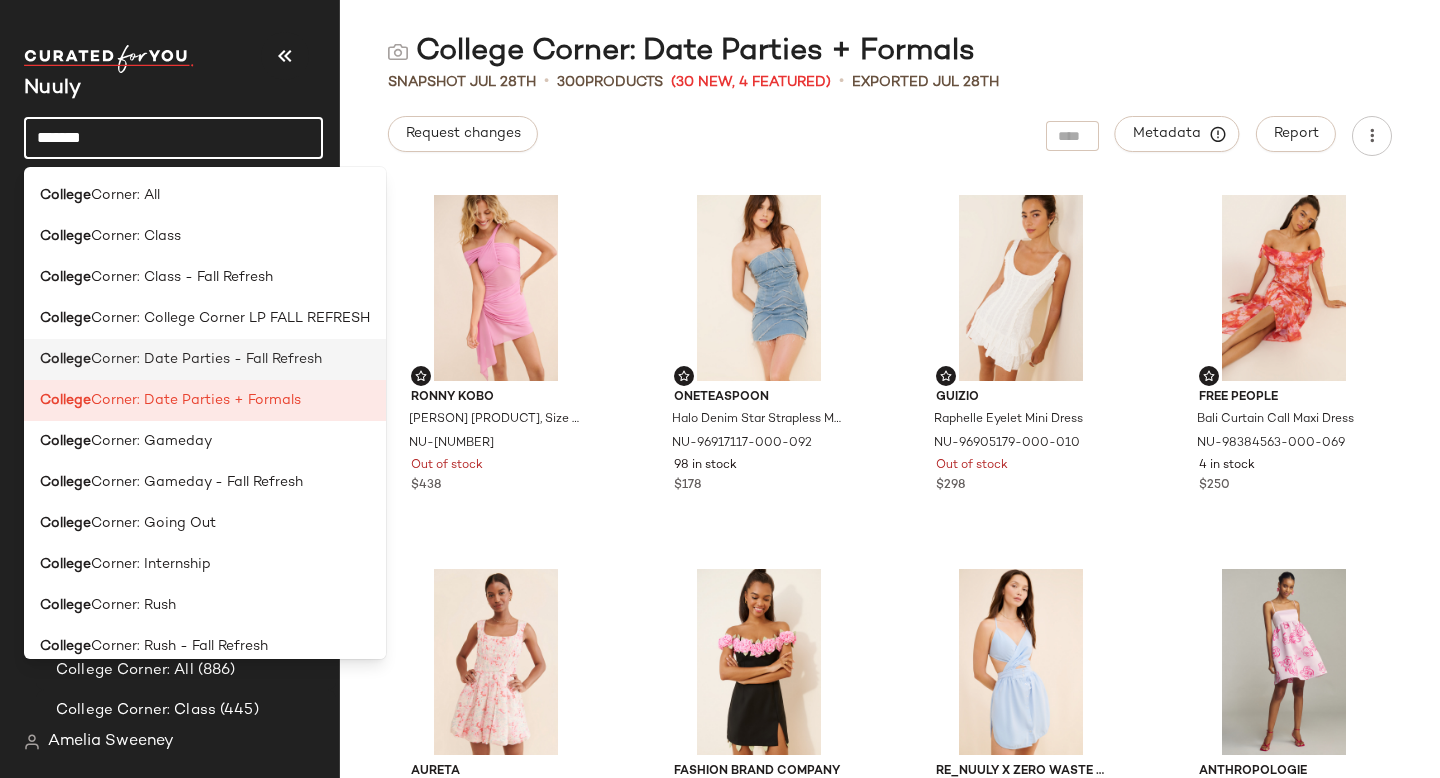 click on "Corner: Date Parties - Fall Refresh" at bounding box center [206, 359] 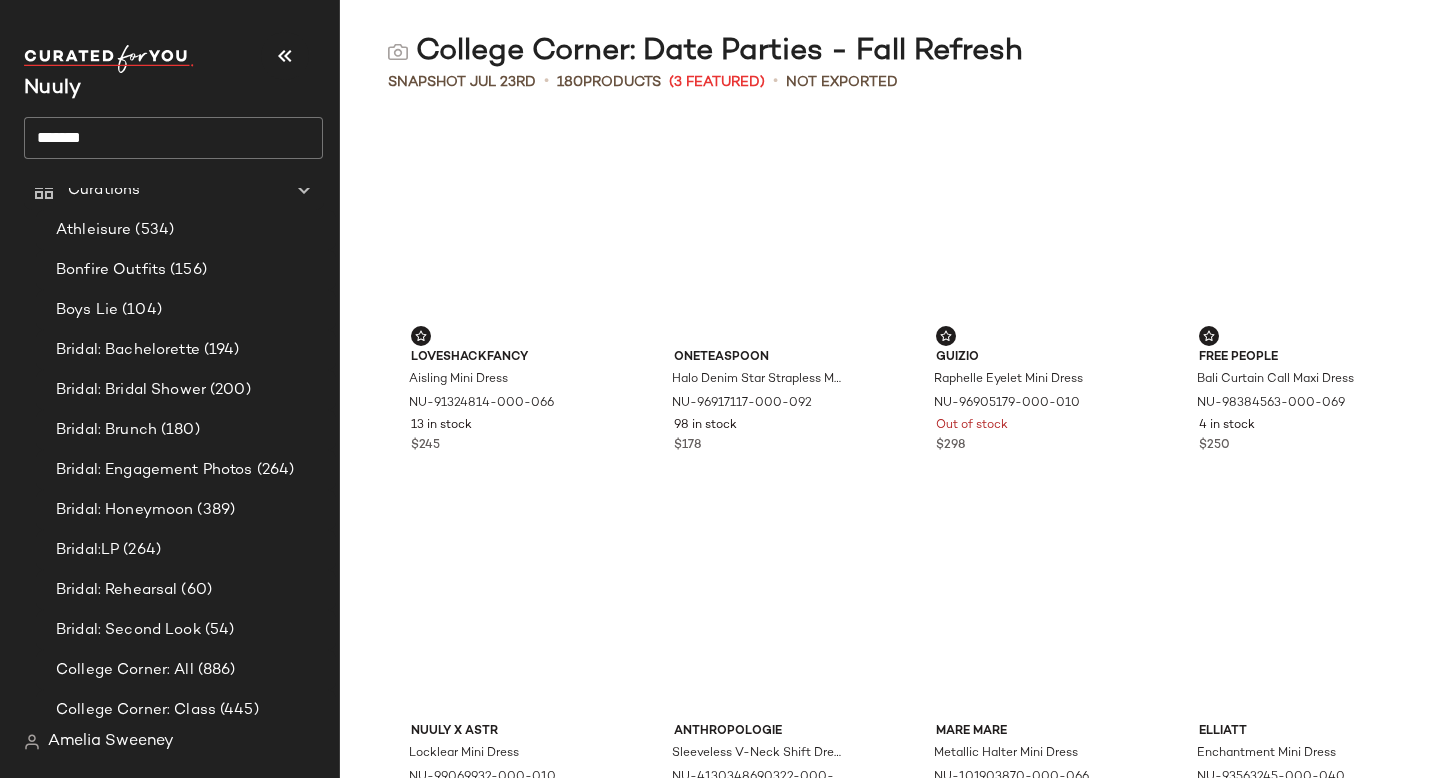 click on "*******" 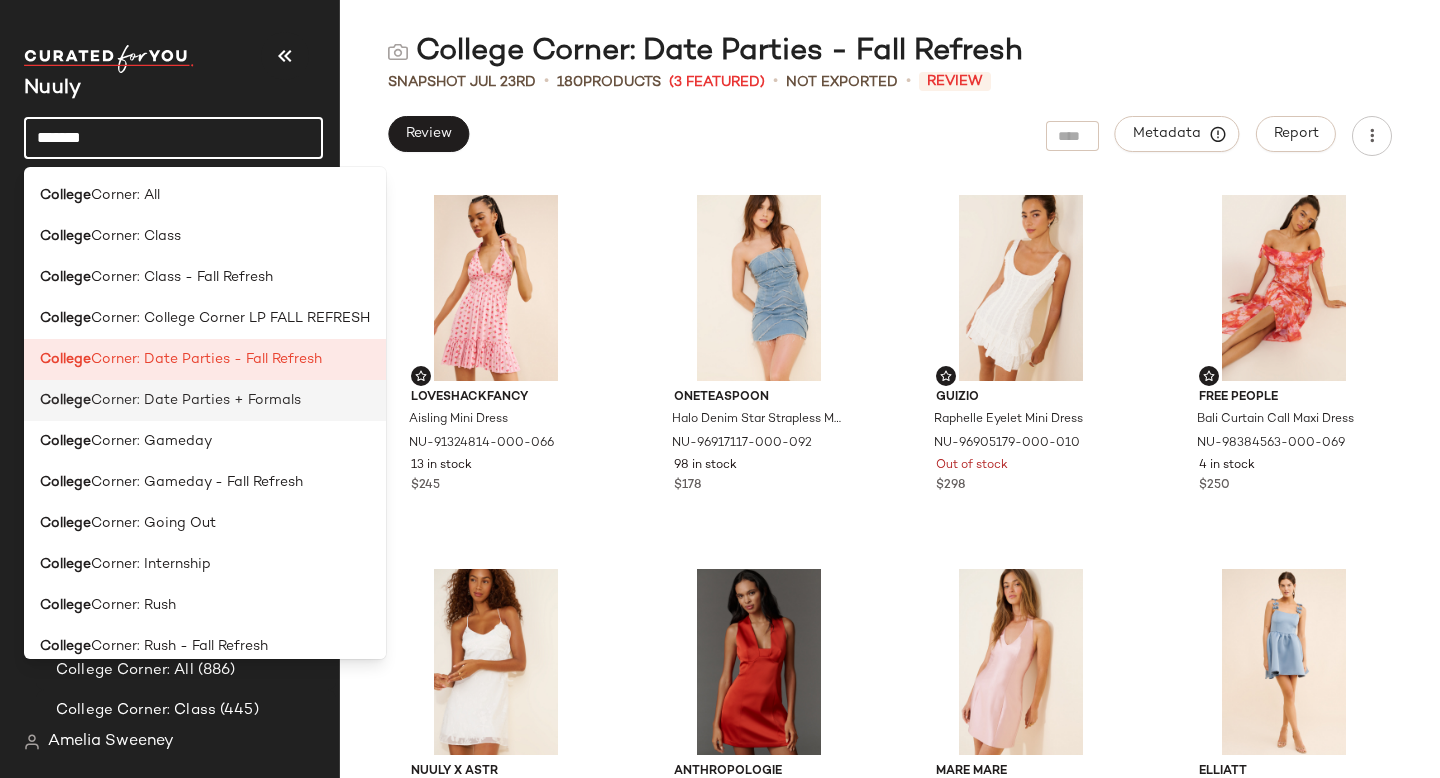 click on "Corner: Date Parties + Formals" at bounding box center [196, 400] 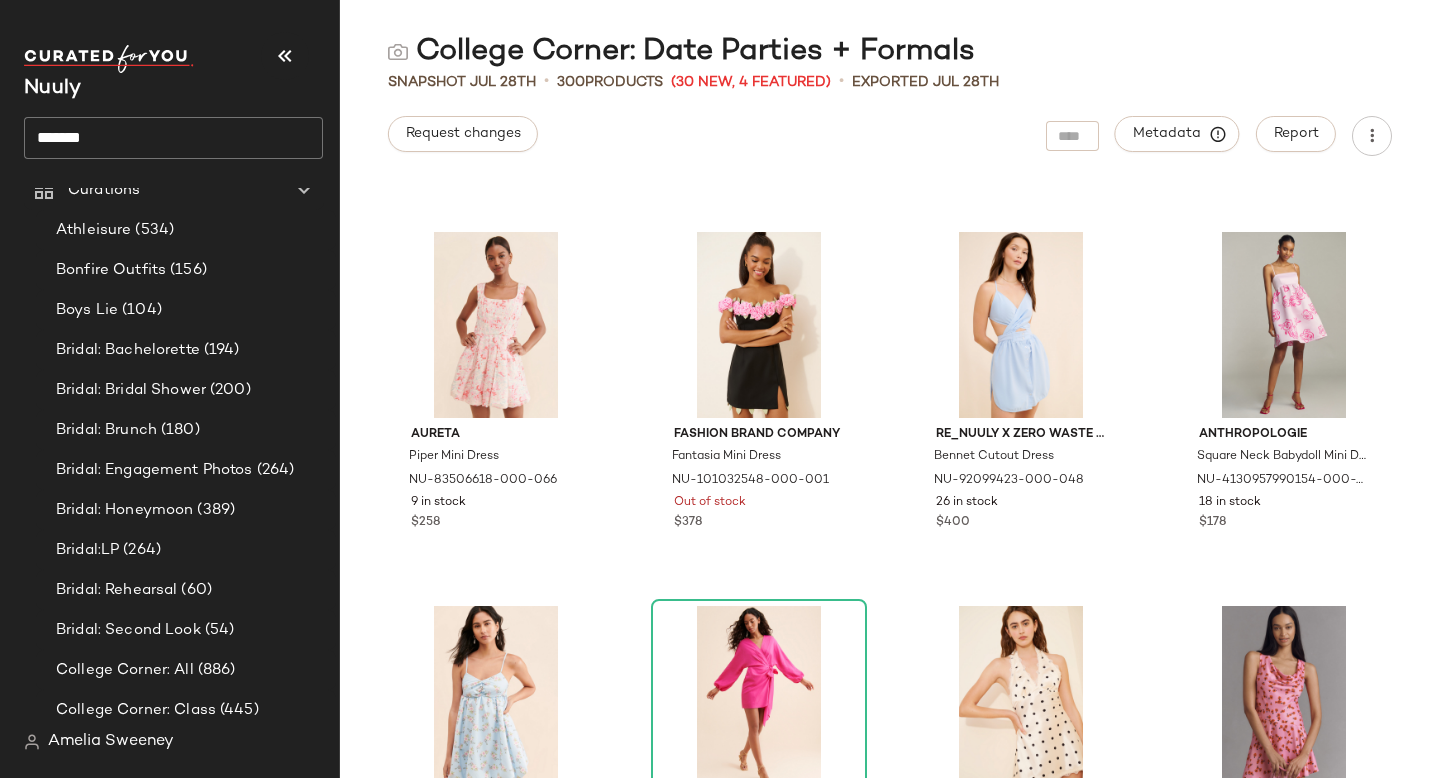 scroll, scrollTop: 353, scrollLeft: 0, axis: vertical 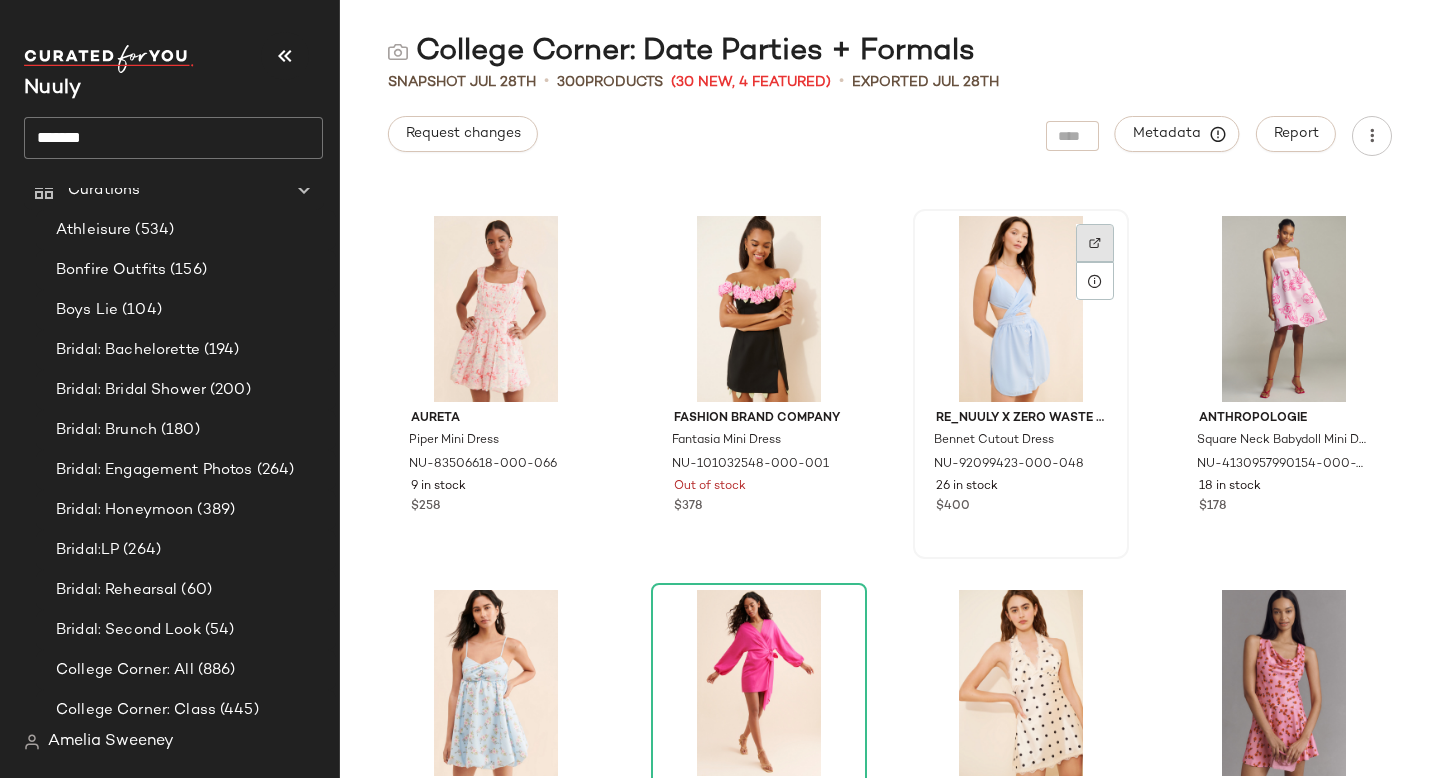 click 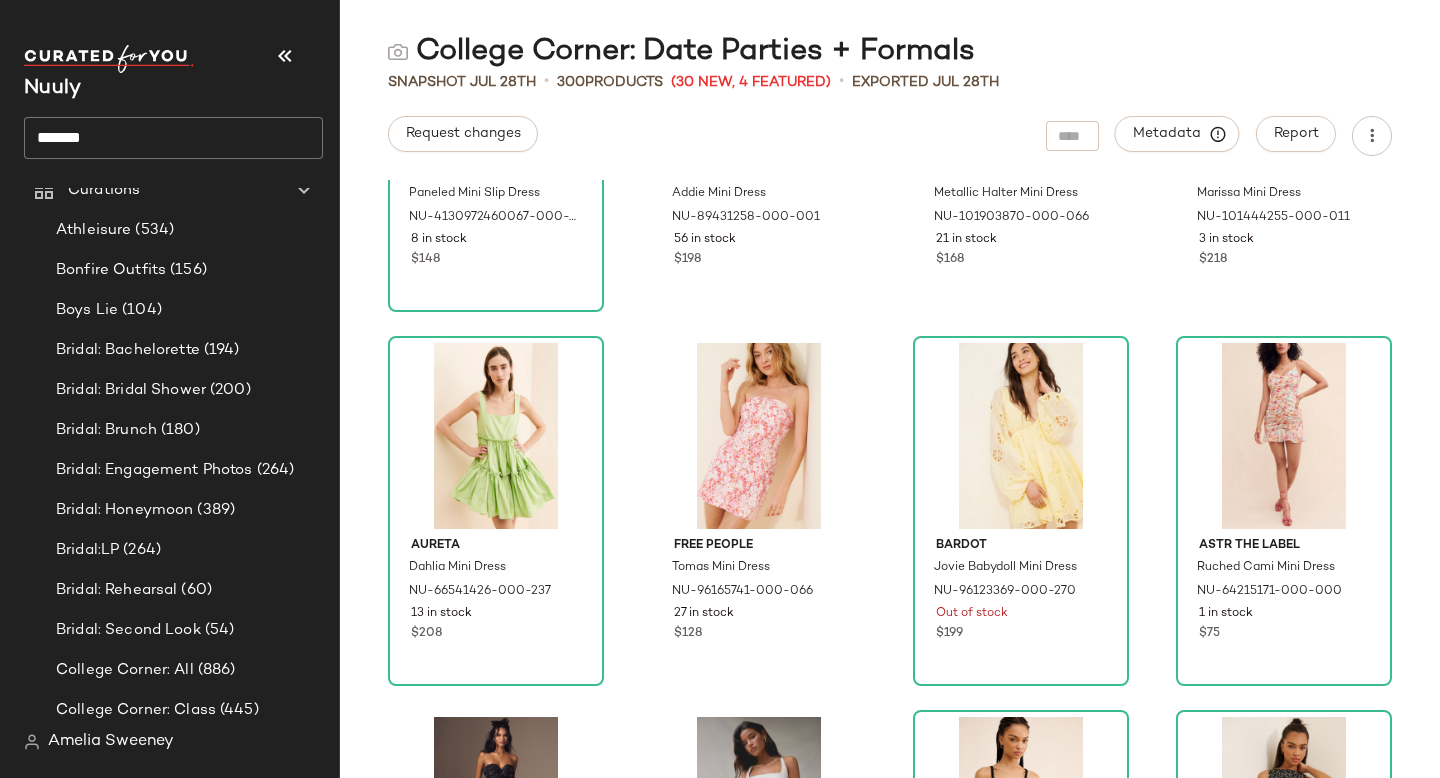 scroll, scrollTop: 1743, scrollLeft: 0, axis: vertical 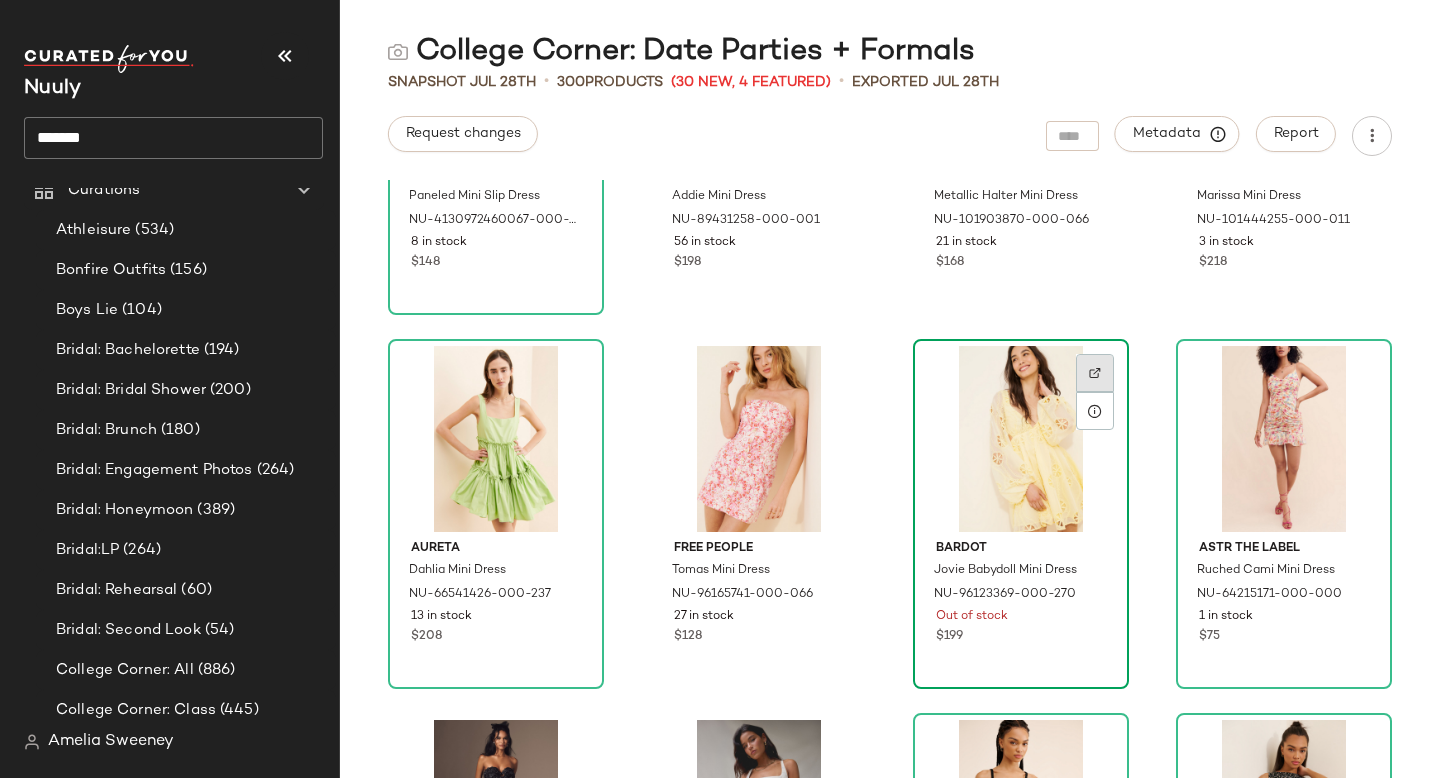 click 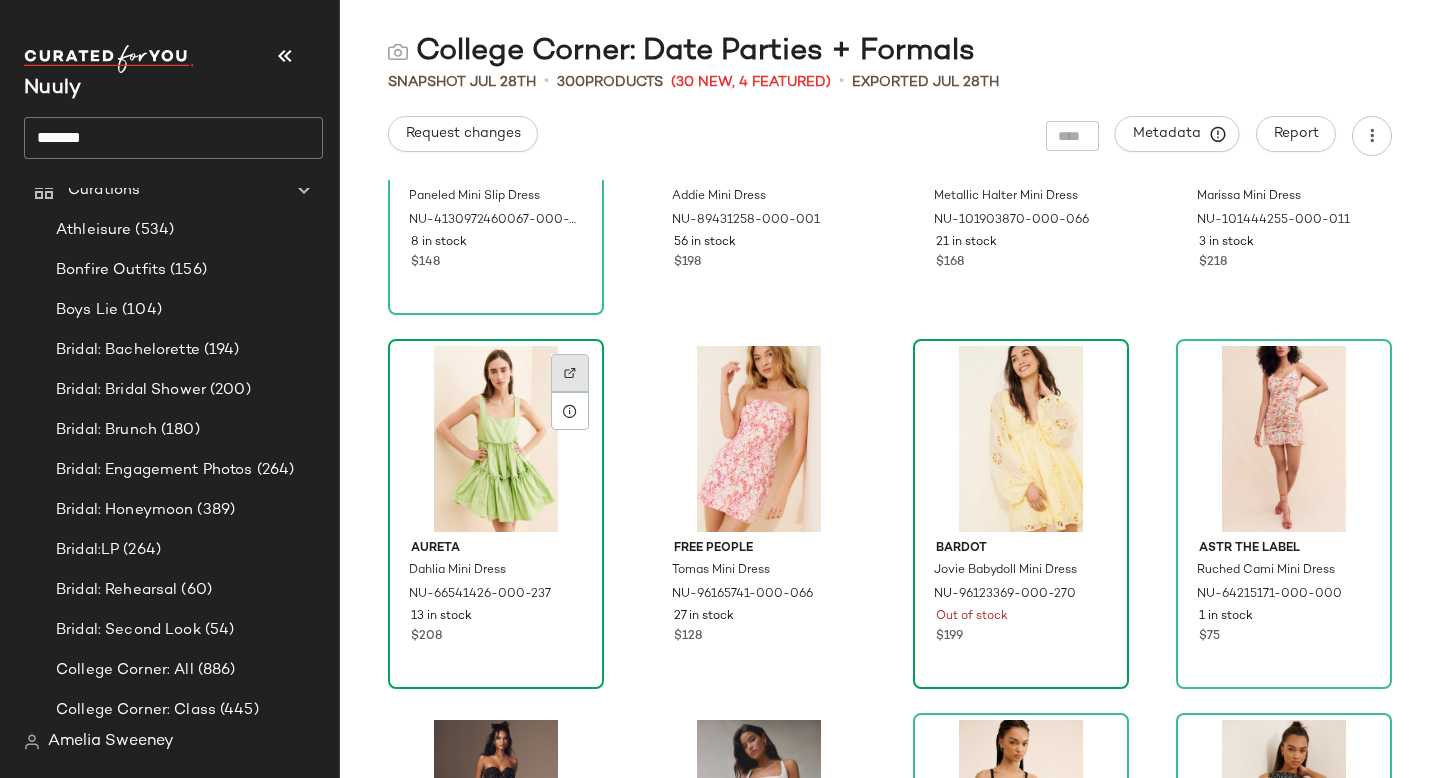 click 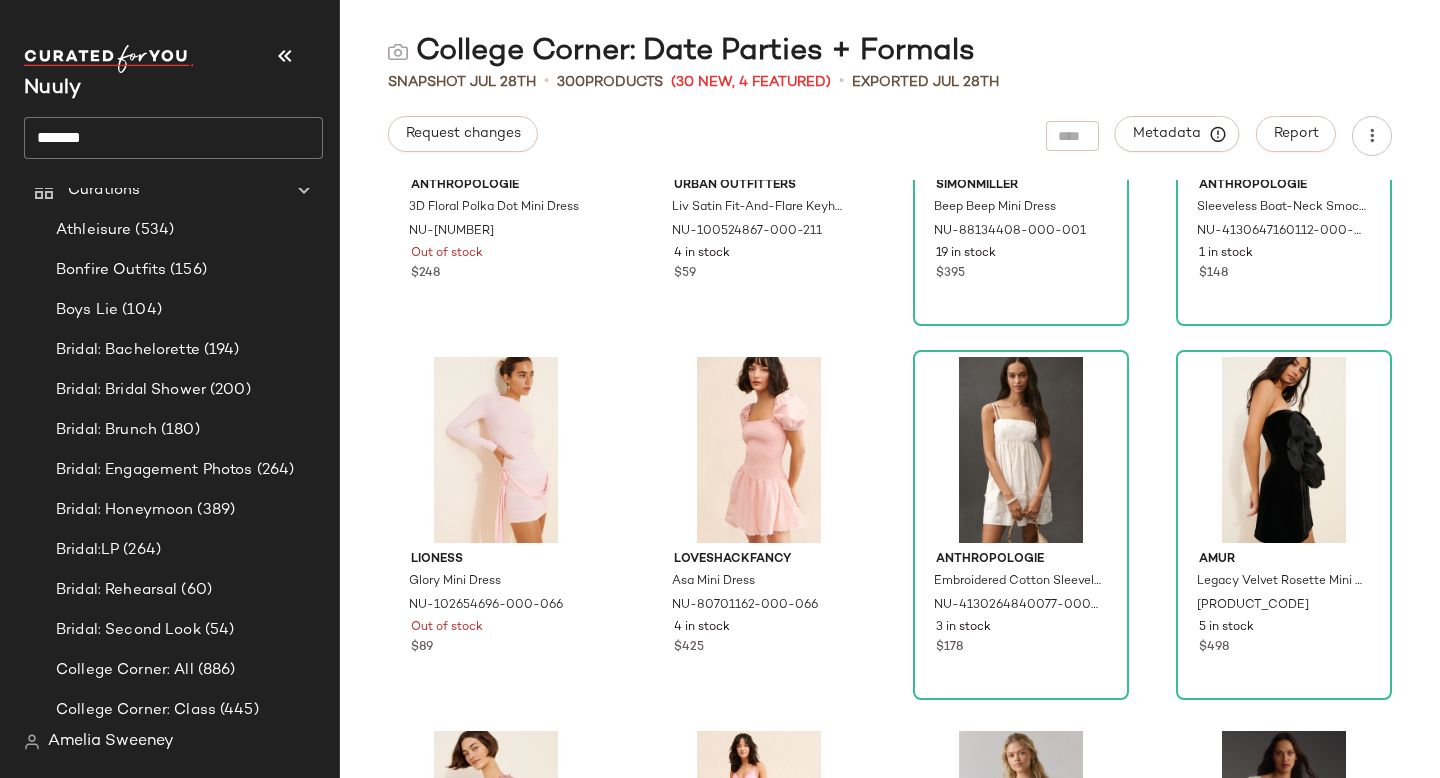 scroll, scrollTop: 2508, scrollLeft: 0, axis: vertical 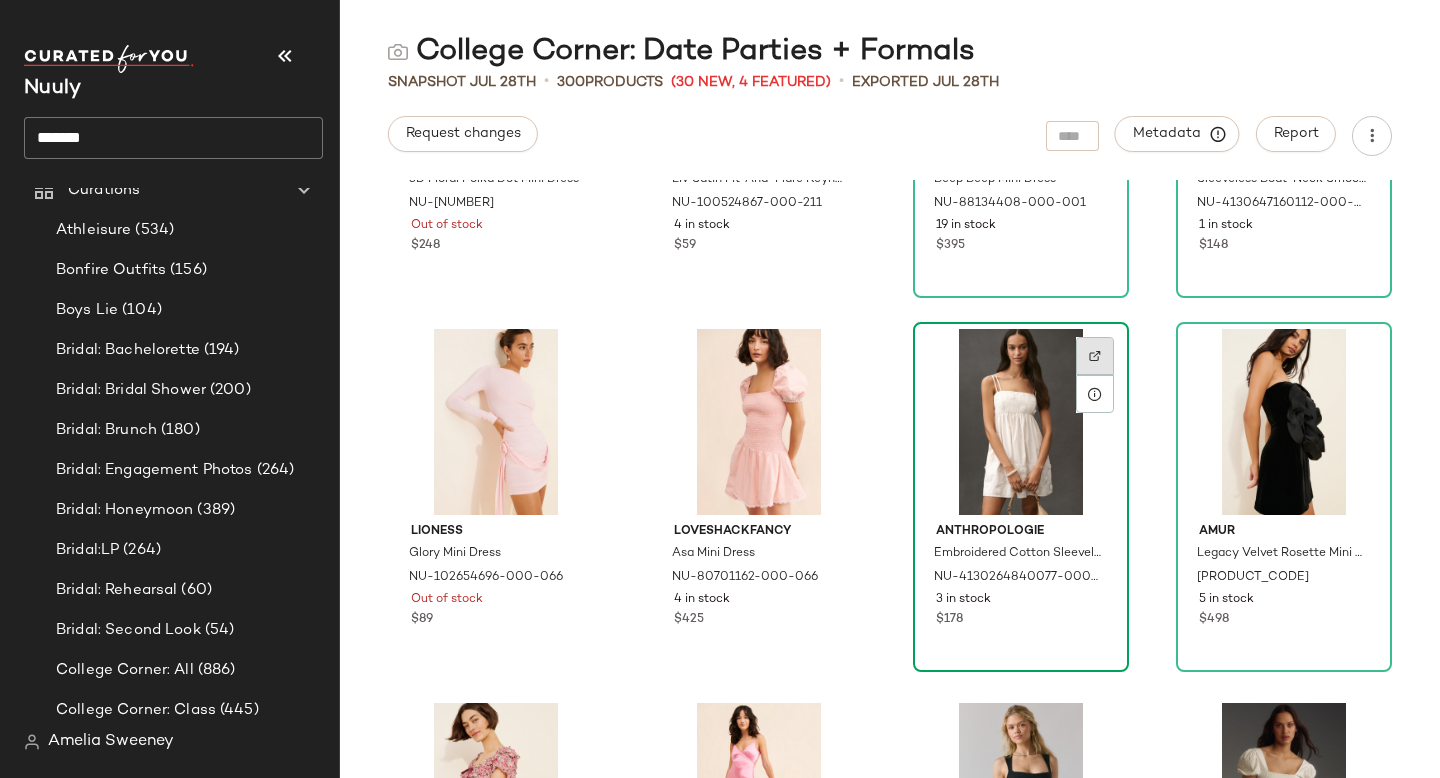 click 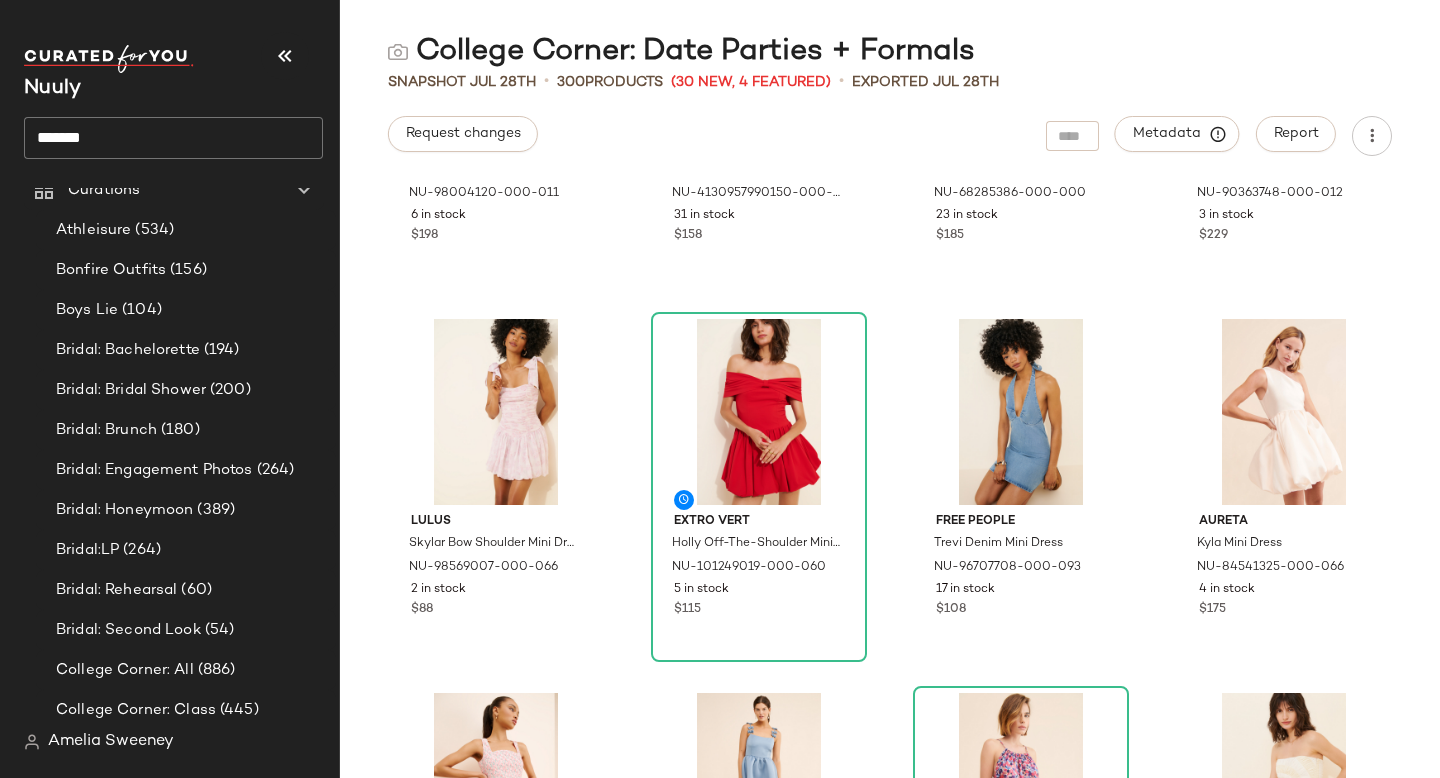 scroll, scrollTop: 5888, scrollLeft: 0, axis: vertical 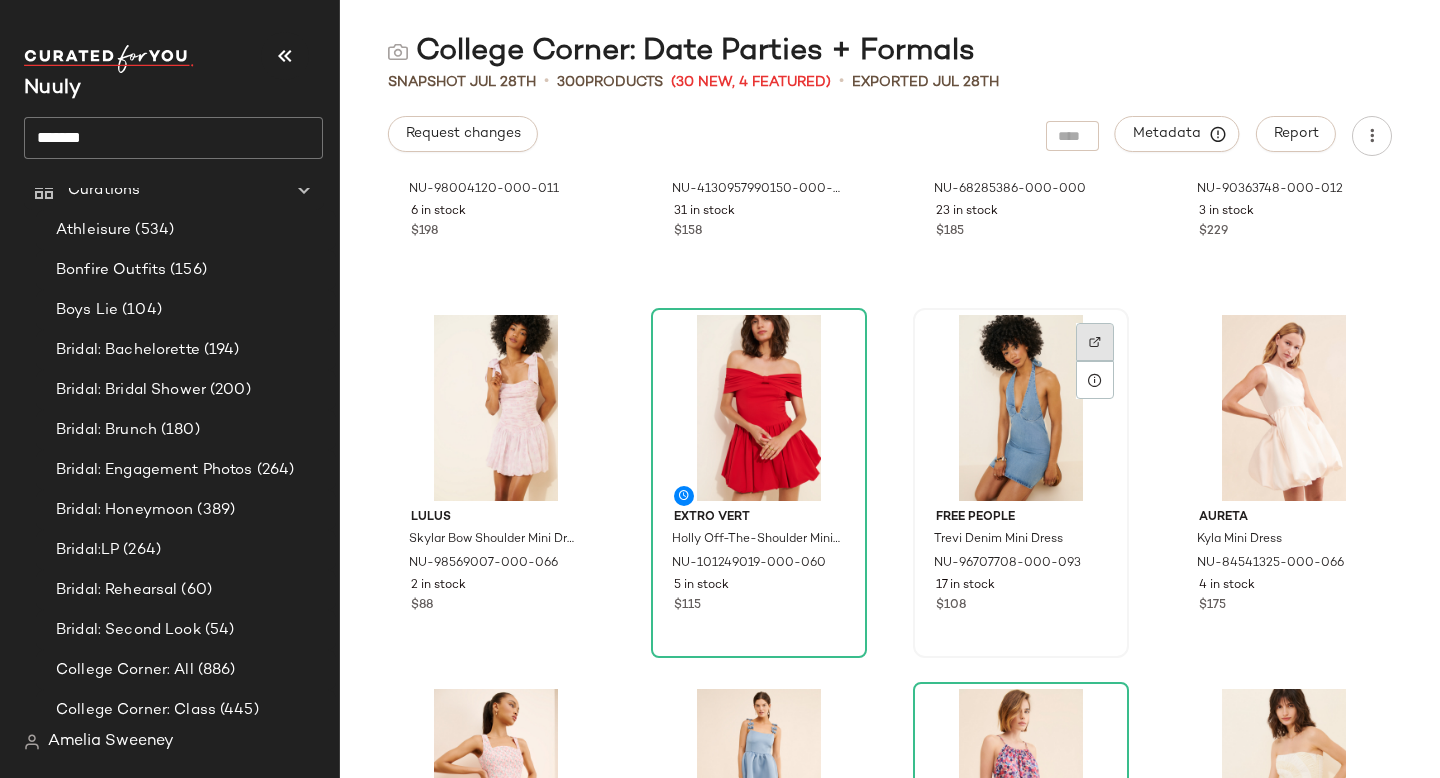 click 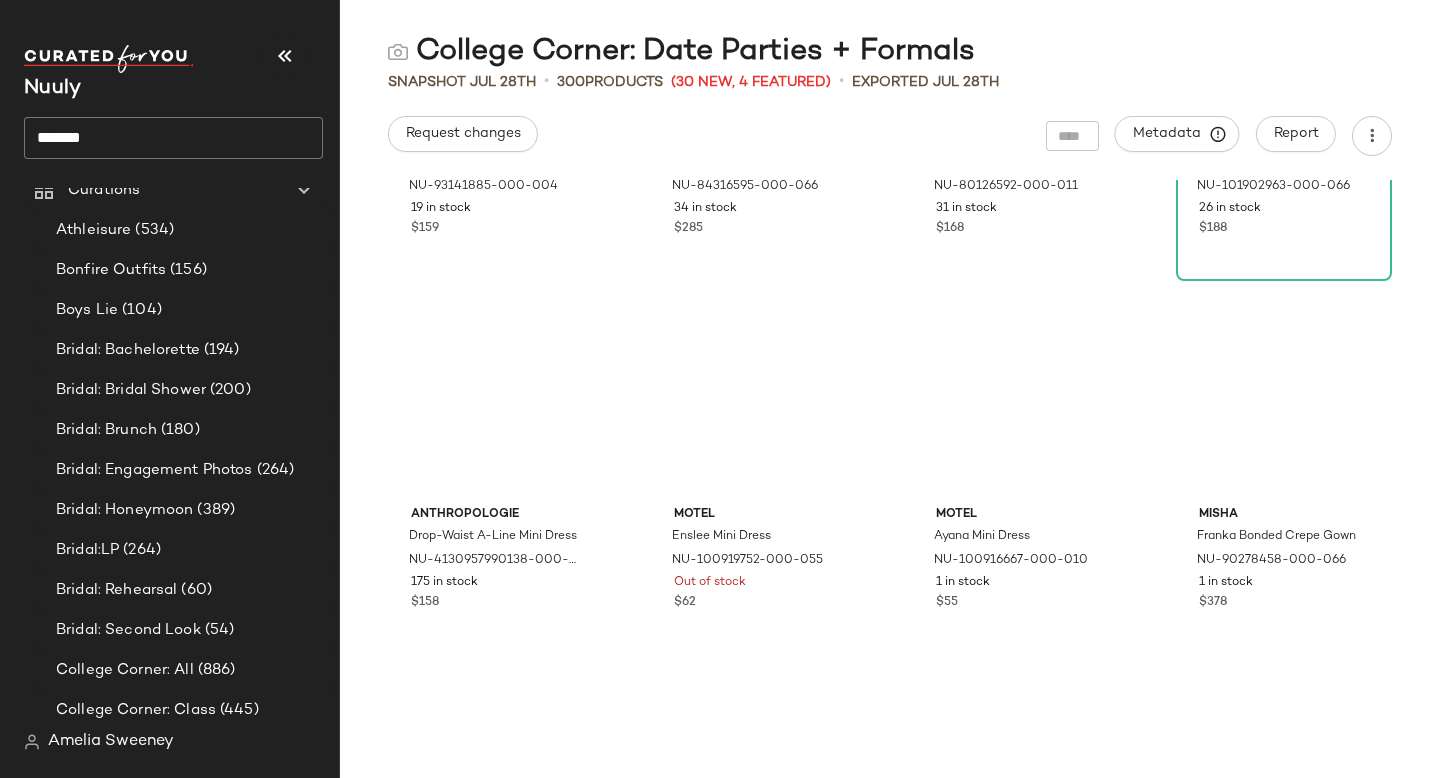 scroll, scrollTop: 10775, scrollLeft: 0, axis: vertical 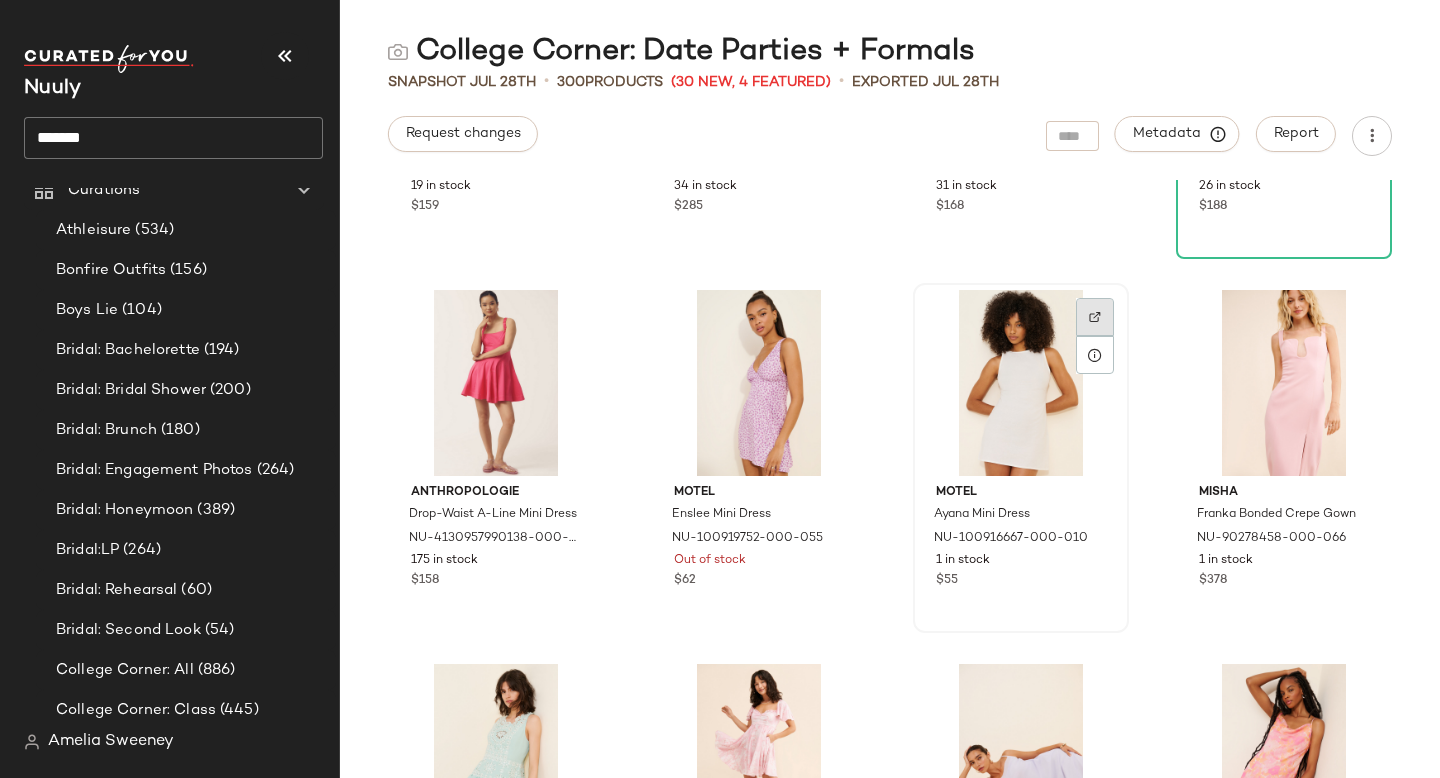 click 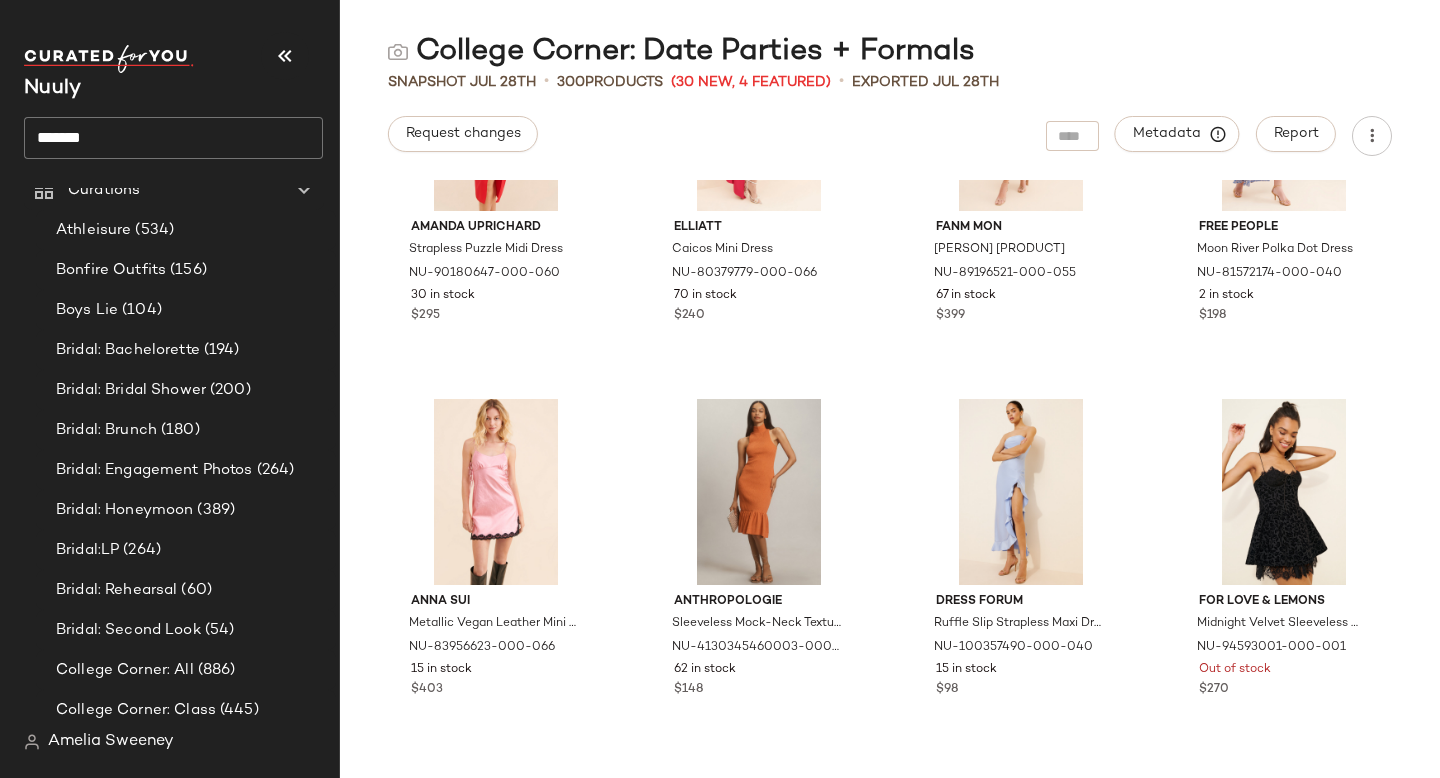 scroll, scrollTop: 11790, scrollLeft: 0, axis: vertical 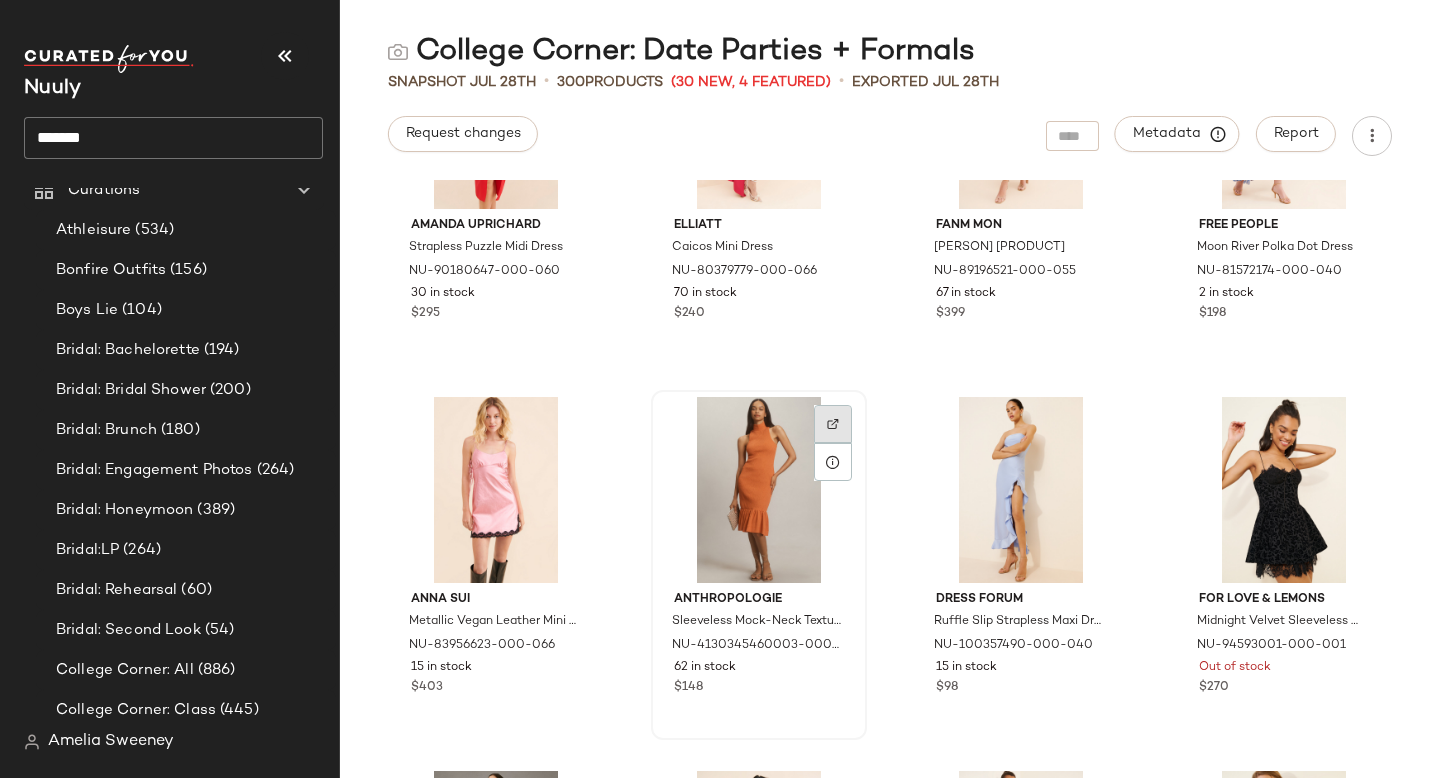 click 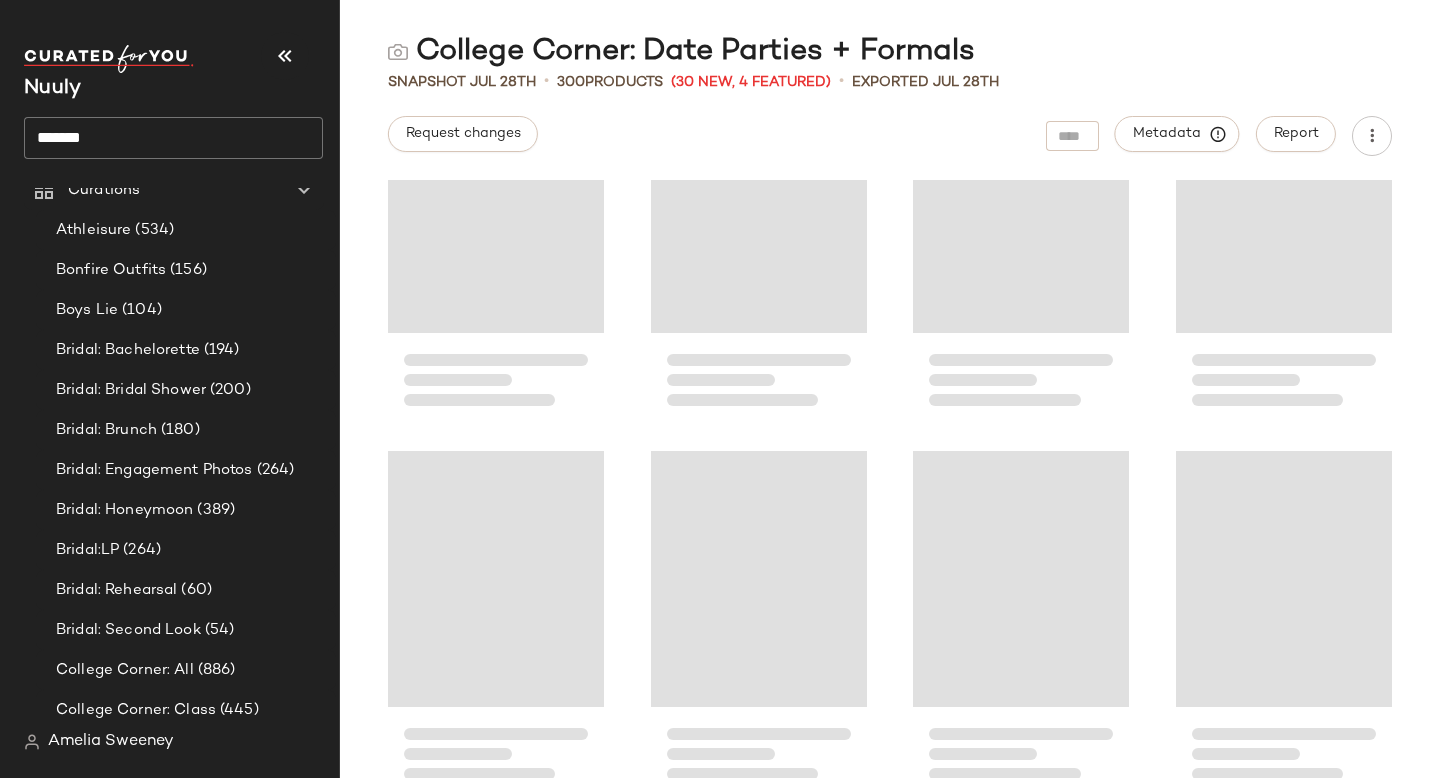 scroll, scrollTop: 13267, scrollLeft: 0, axis: vertical 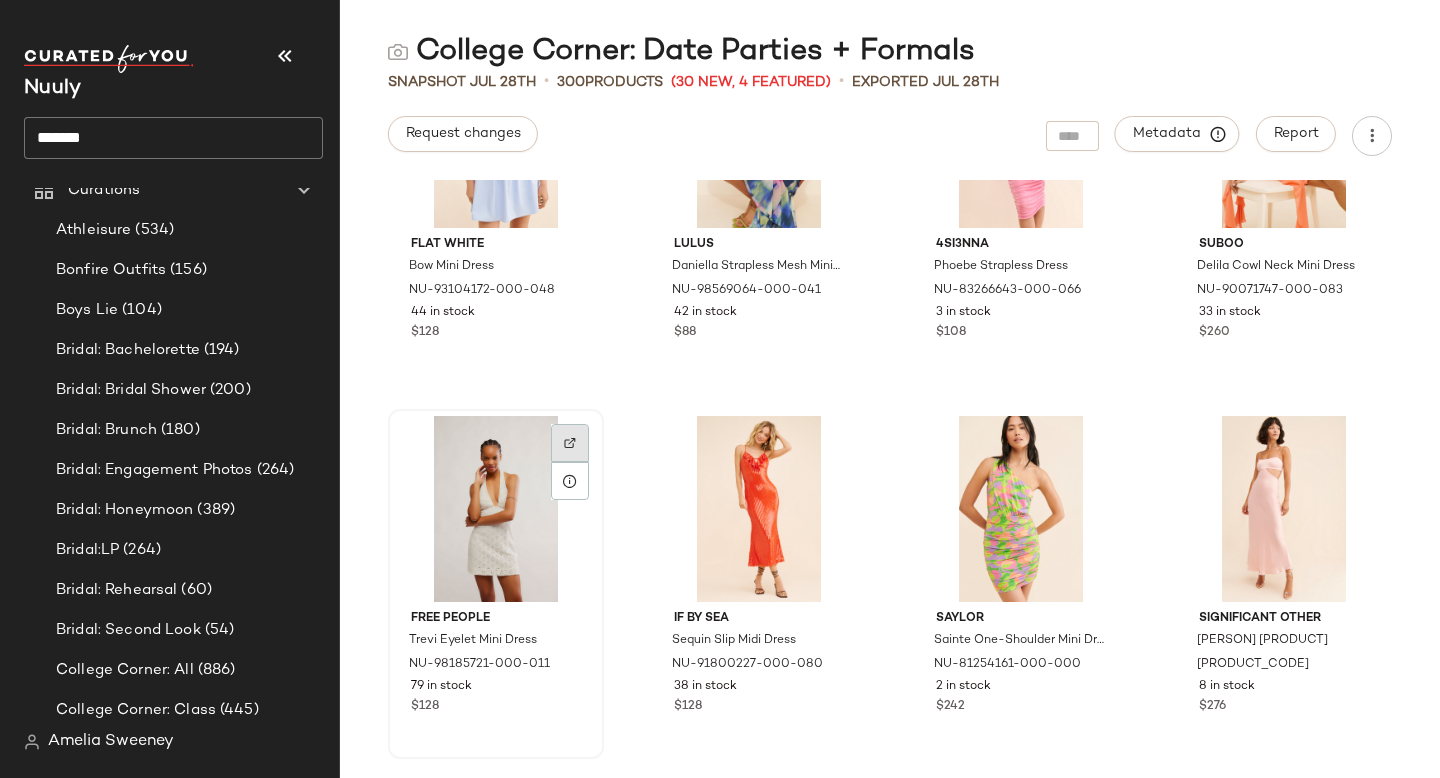 click 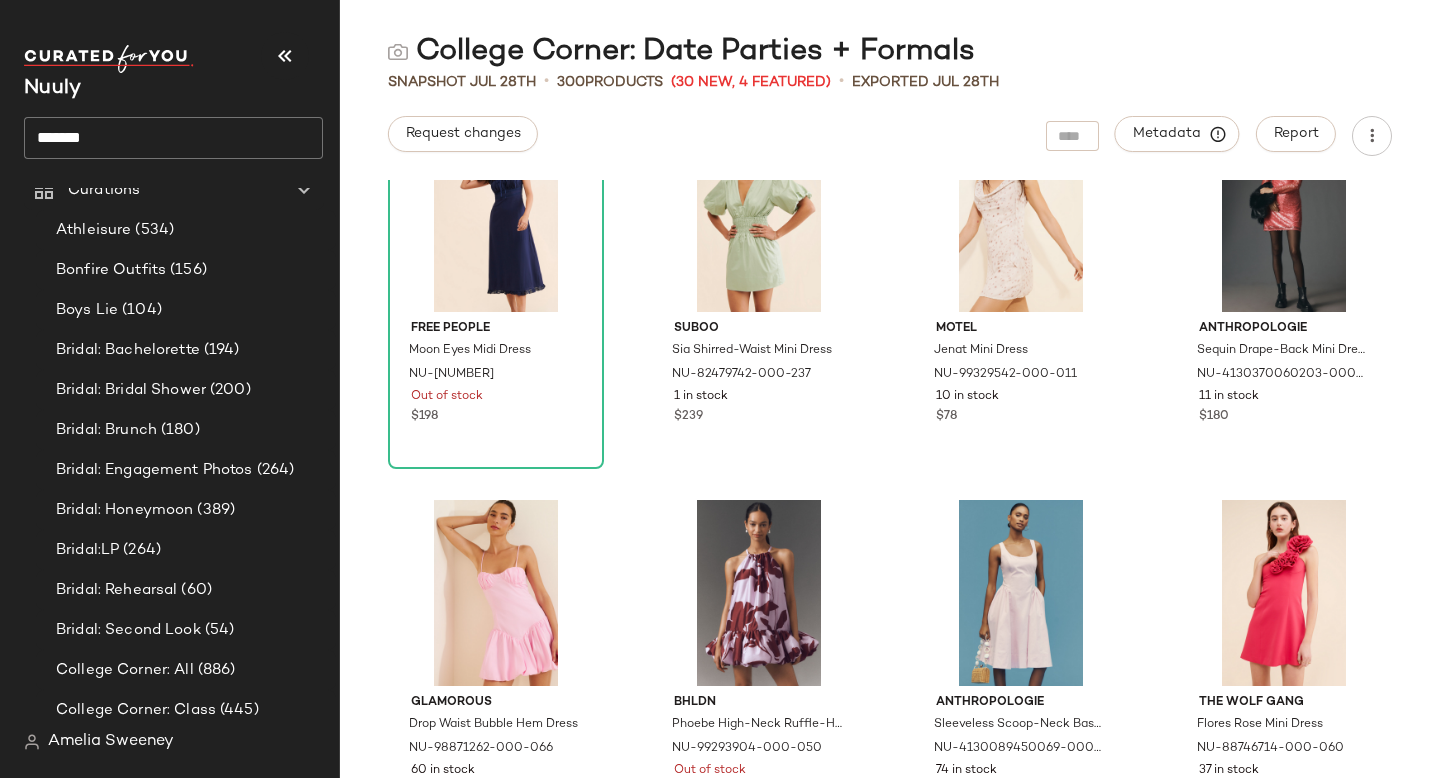 scroll, scrollTop: 13831, scrollLeft: 0, axis: vertical 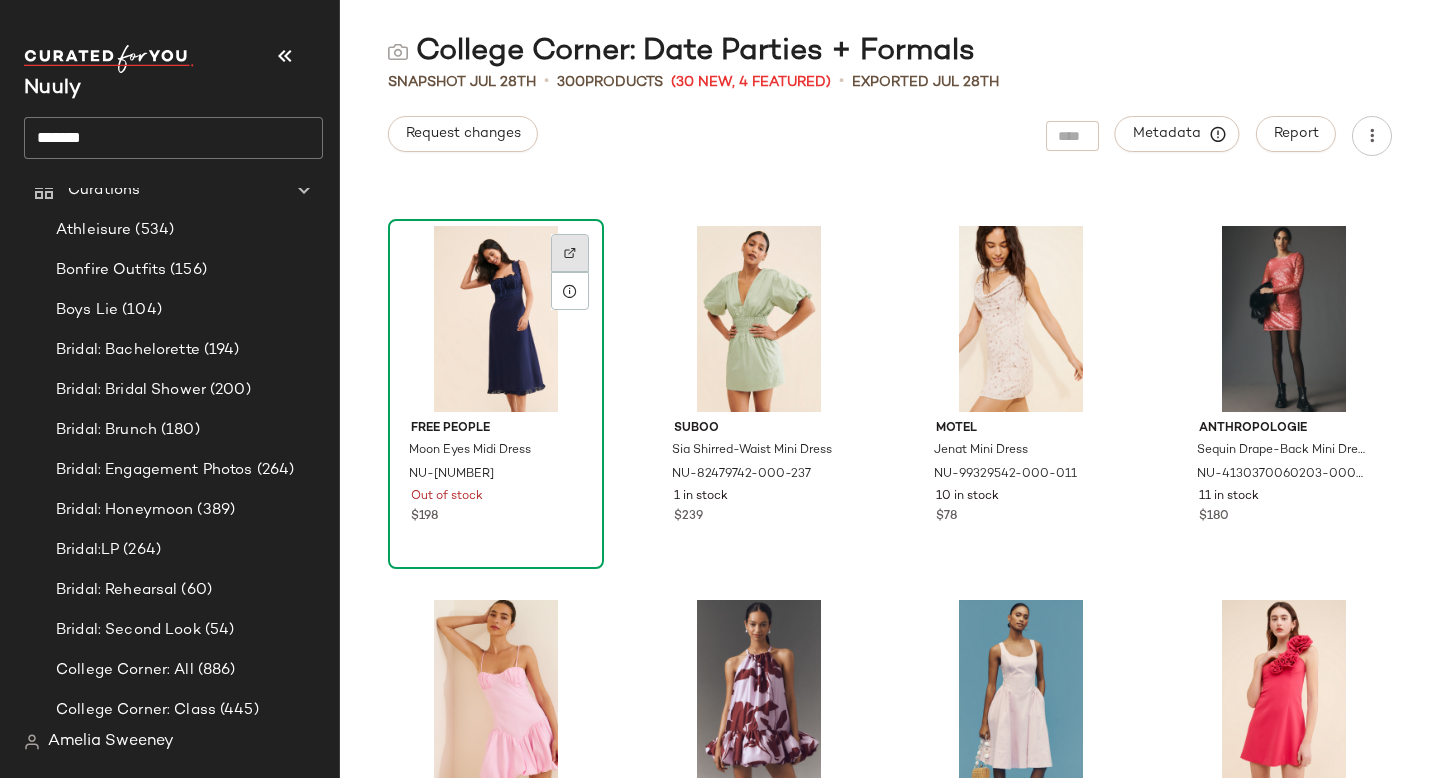 click 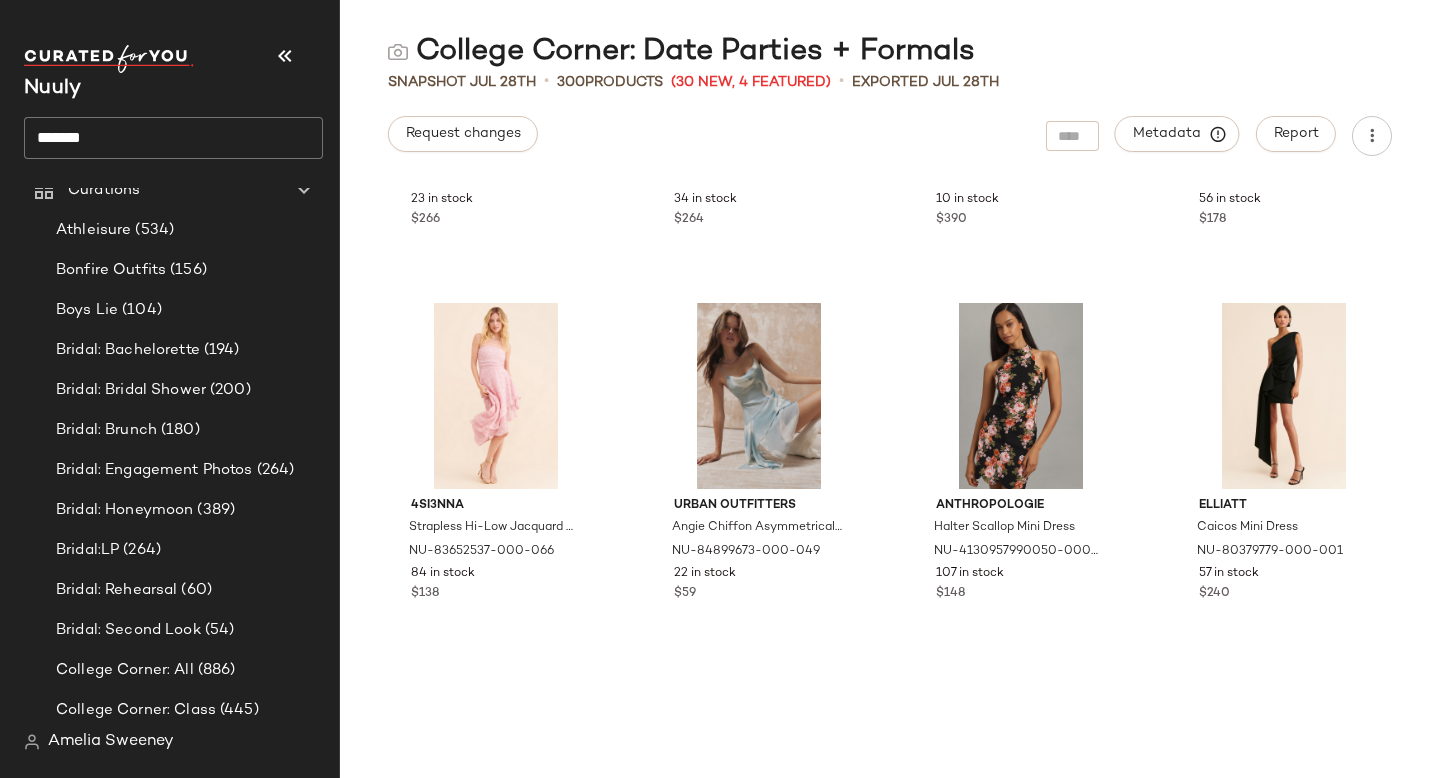 scroll, scrollTop: 19775, scrollLeft: 0, axis: vertical 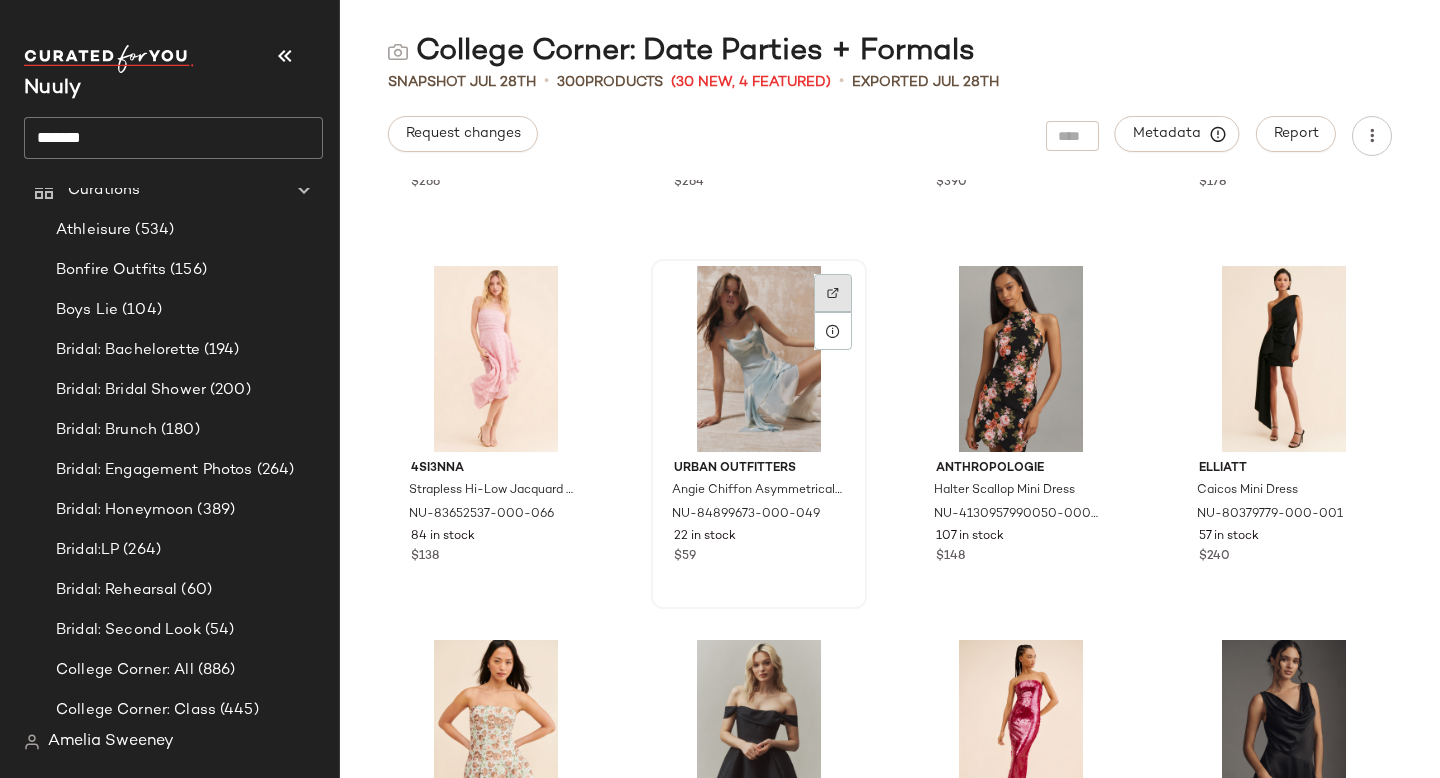click 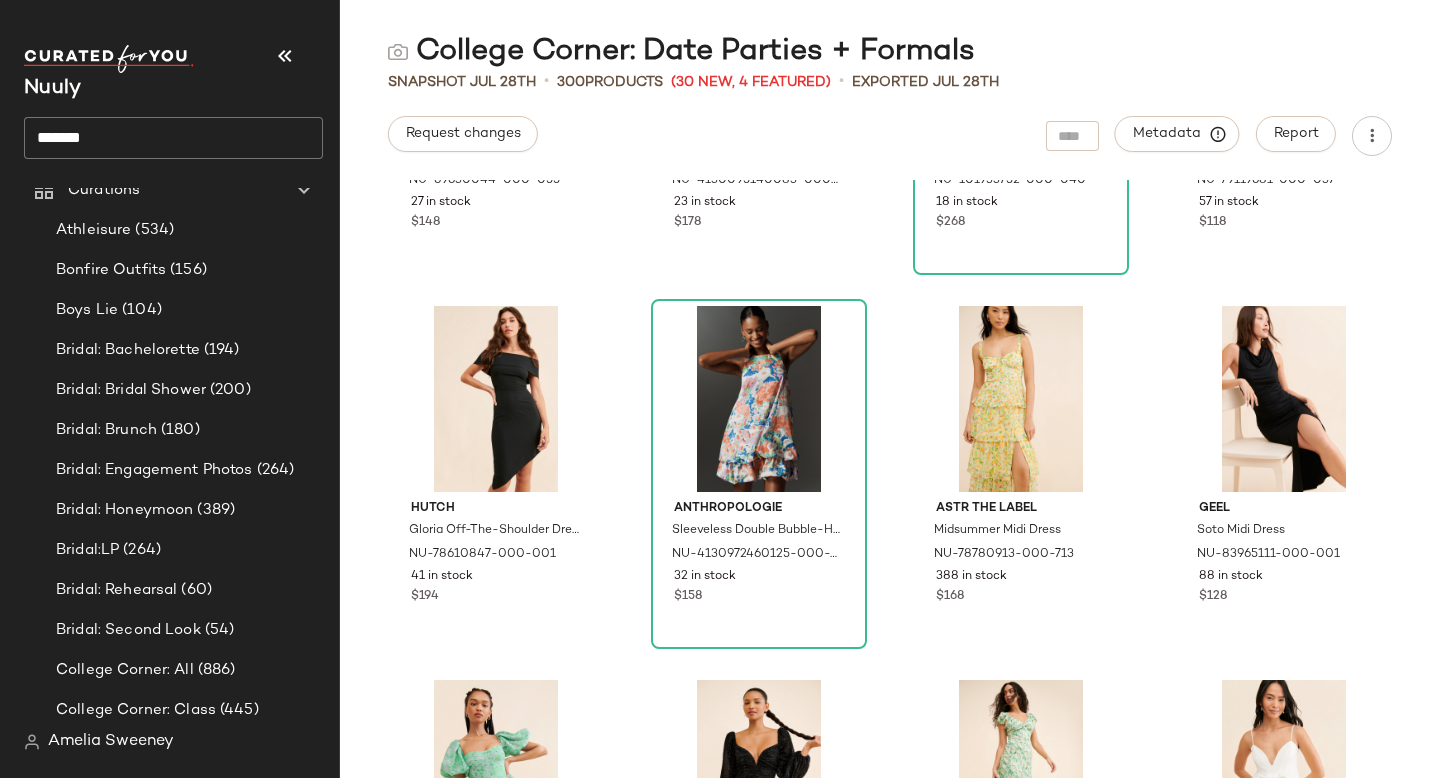 scroll, scrollTop: 21607, scrollLeft: 0, axis: vertical 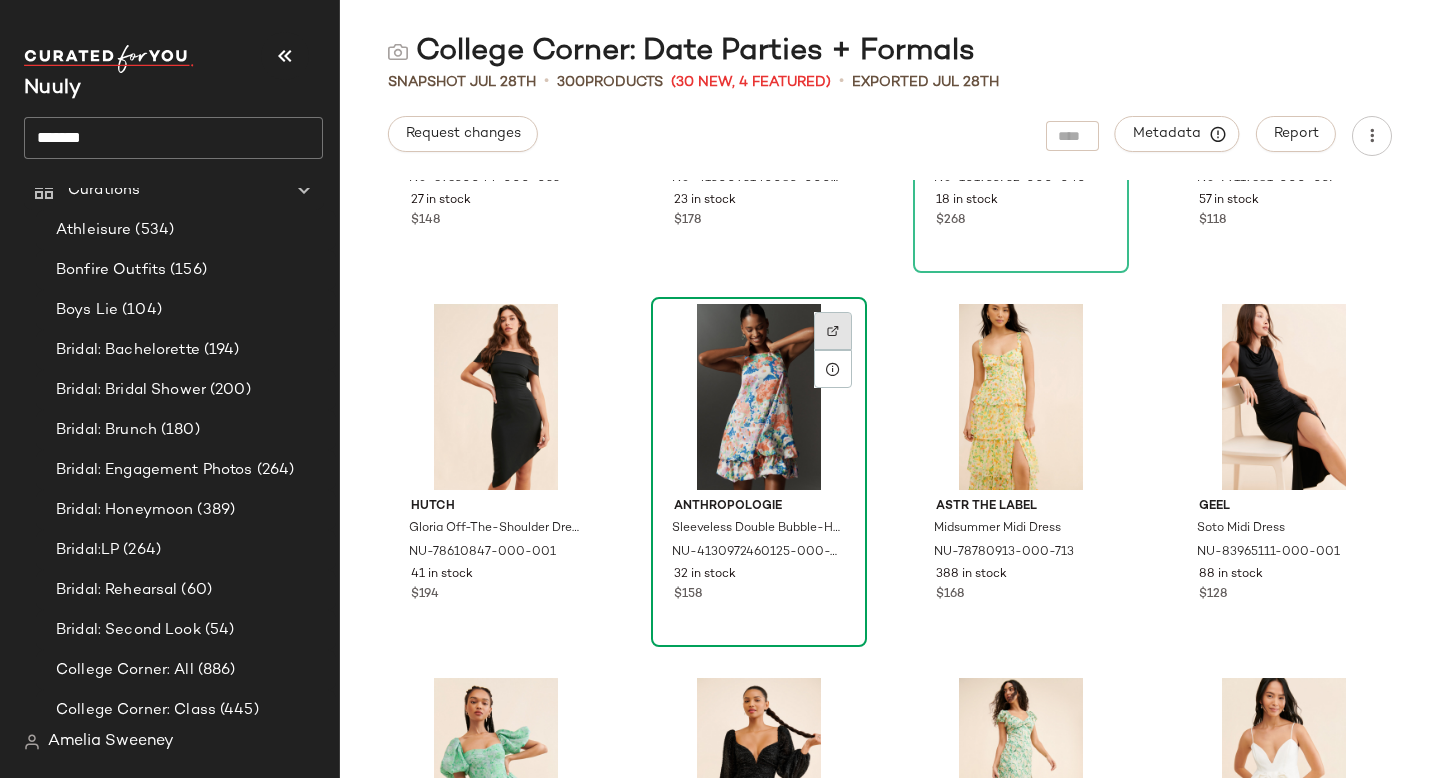 click 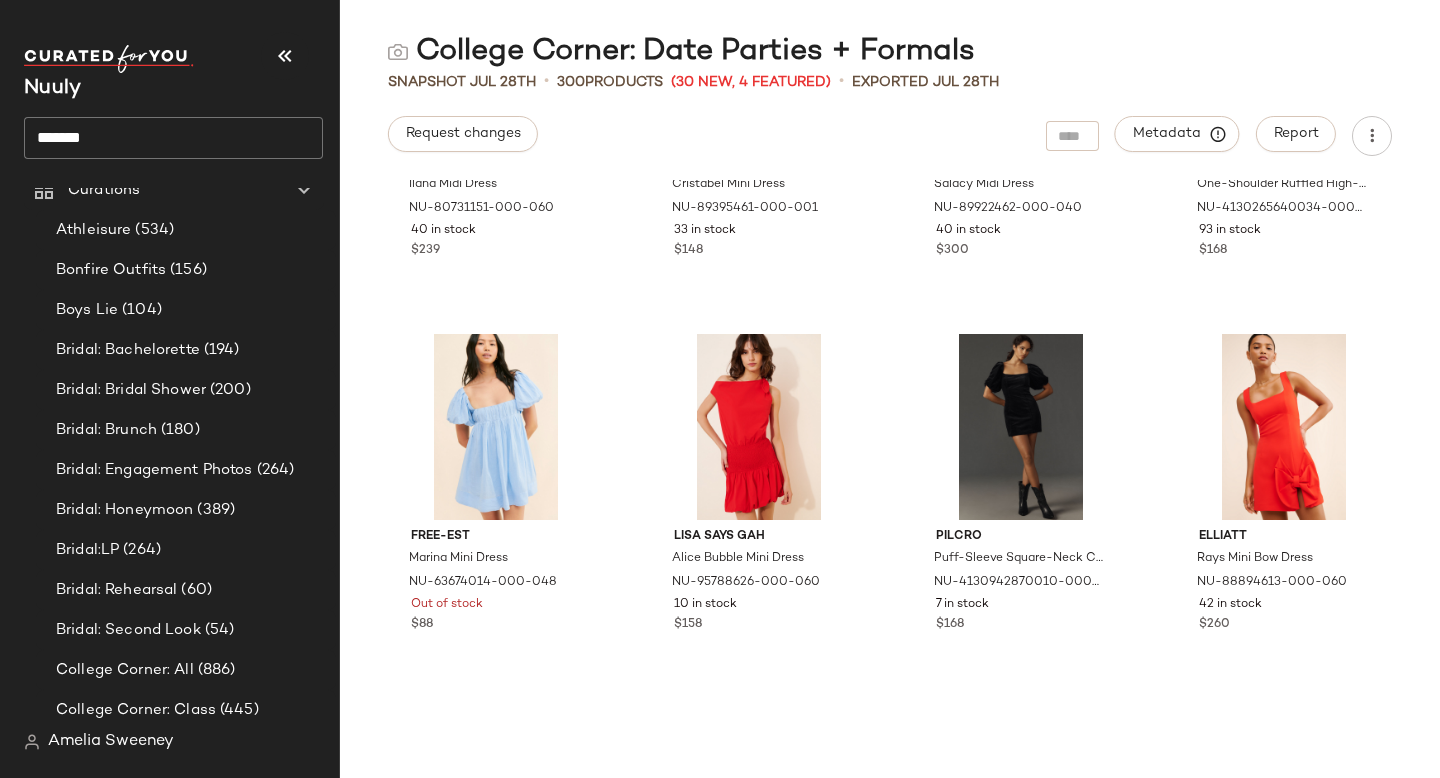 scroll, scrollTop: 24964, scrollLeft: 0, axis: vertical 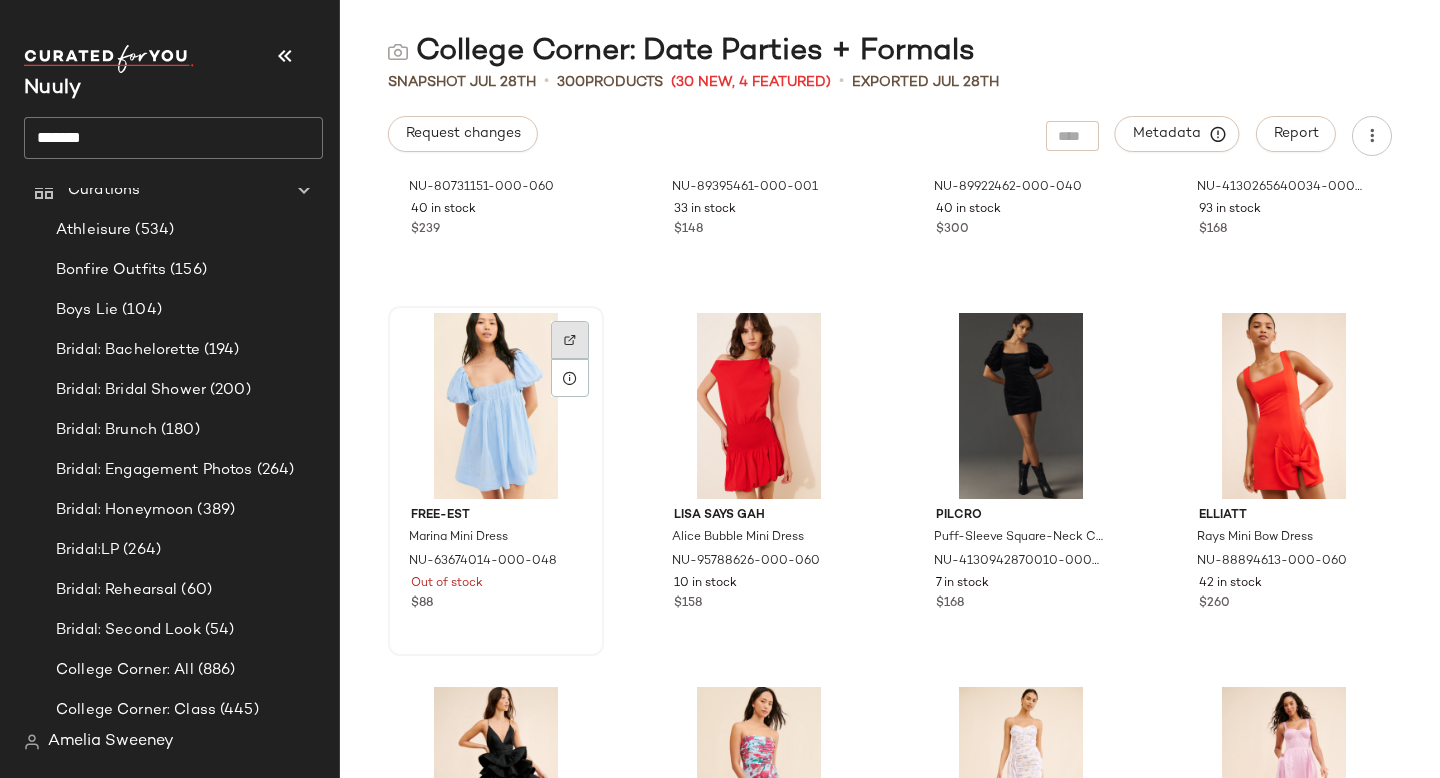 click 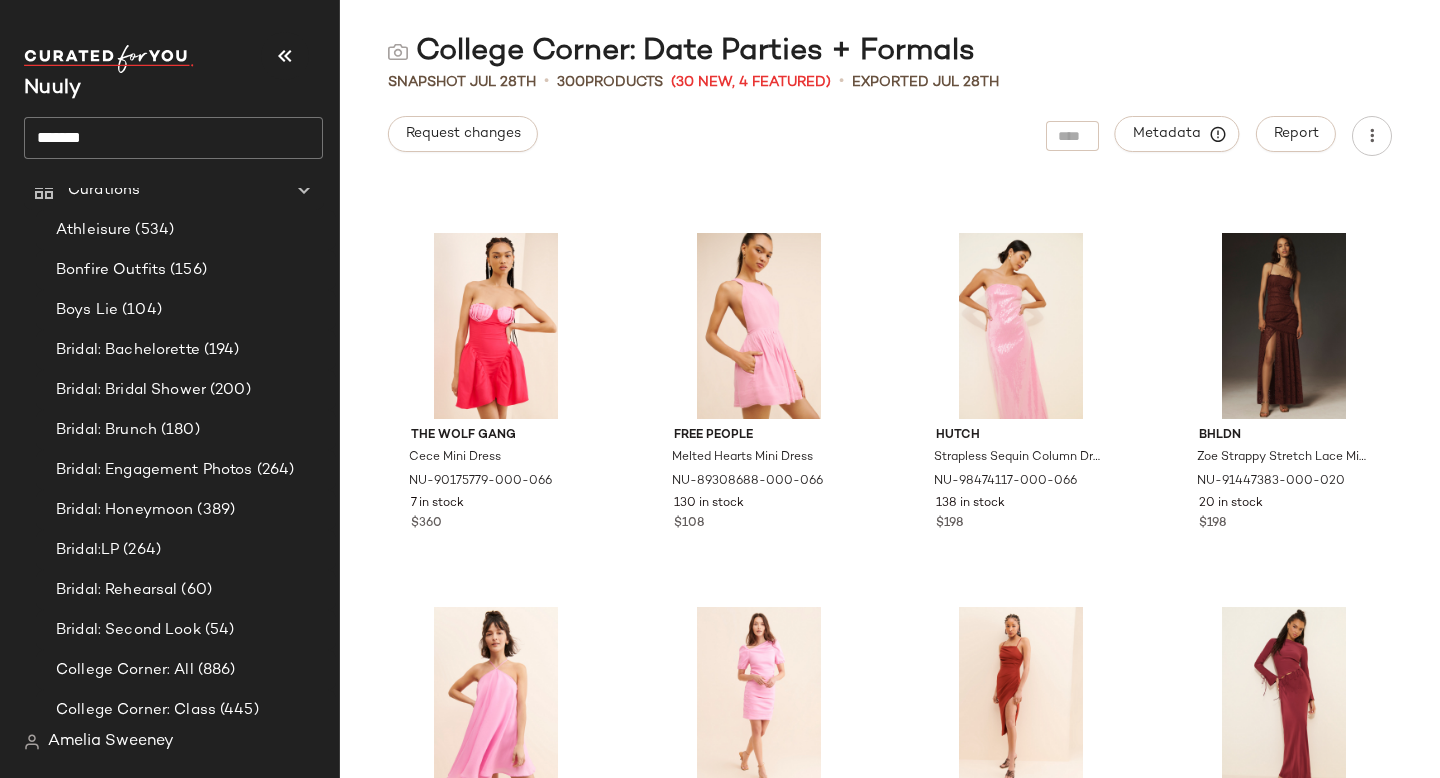 scroll, scrollTop: 27286, scrollLeft: 0, axis: vertical 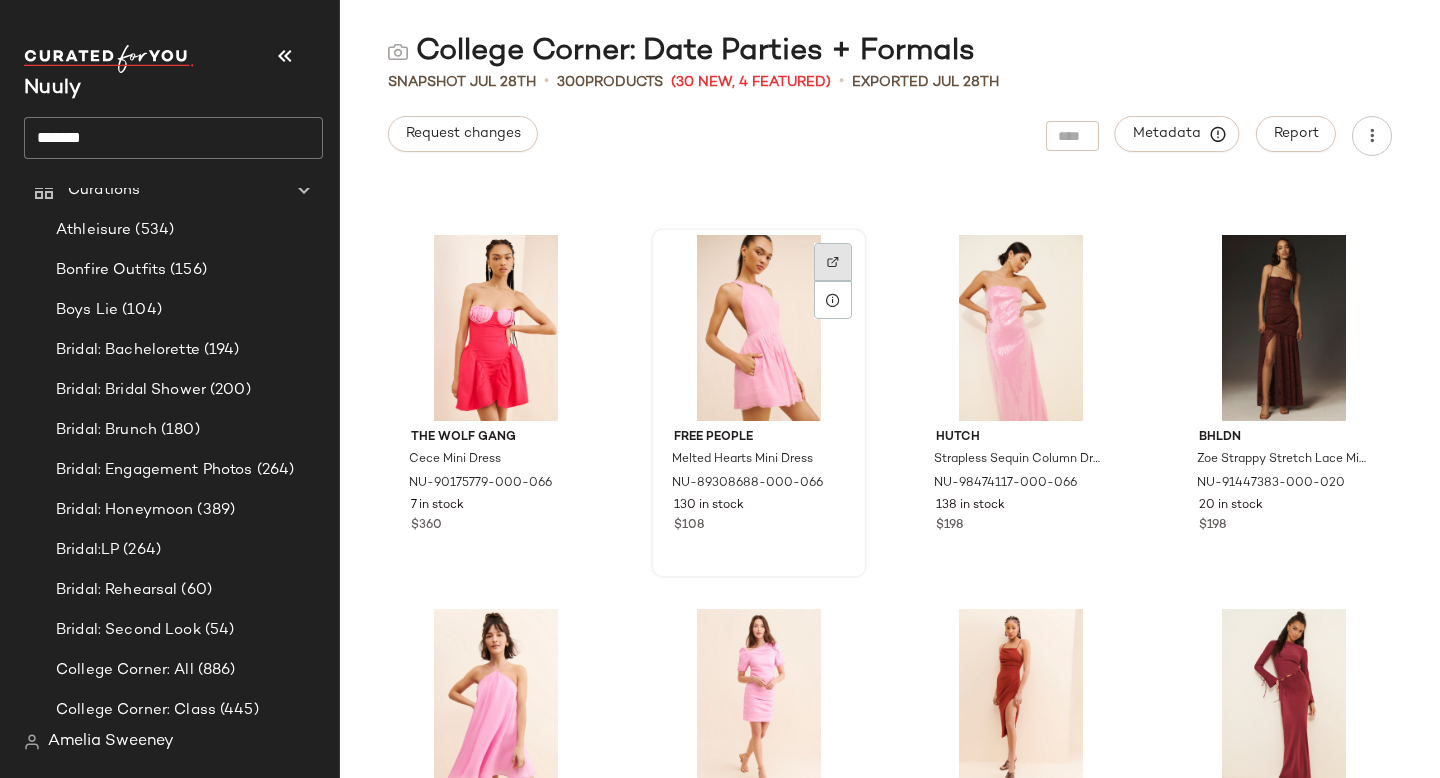 click 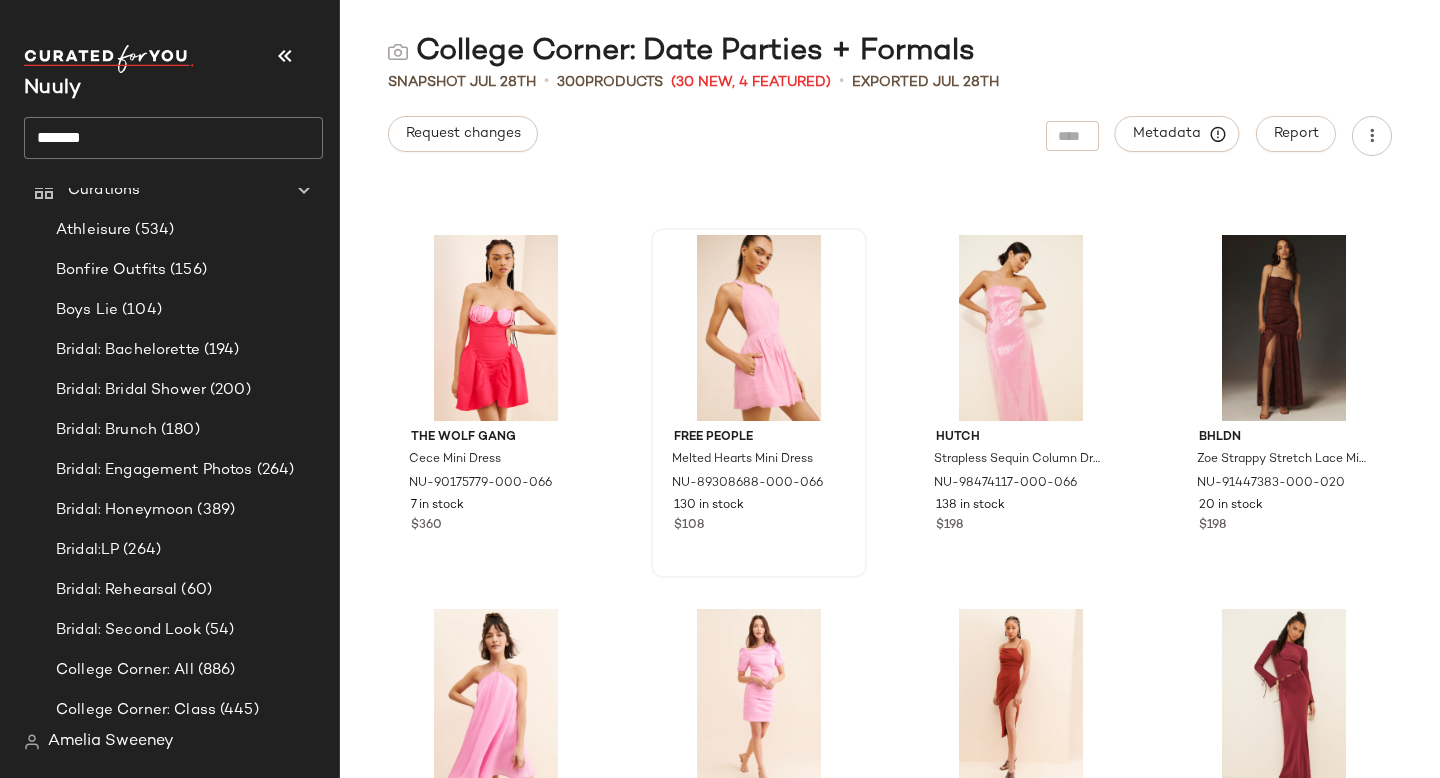 scroll, scrollTop: 27468, scrollLeft: 0, axis: vertical 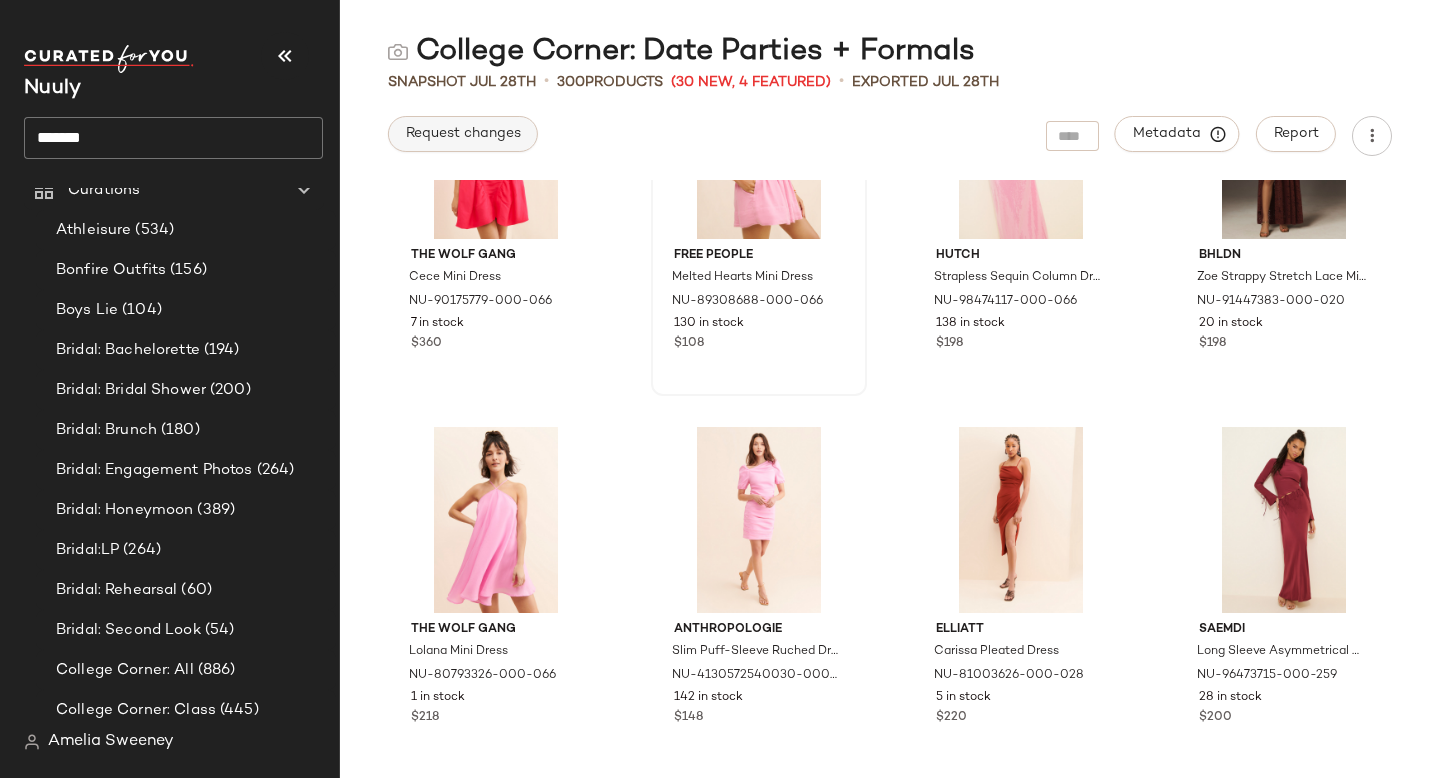 click on "Request changes" at bounding box center (463, 134) 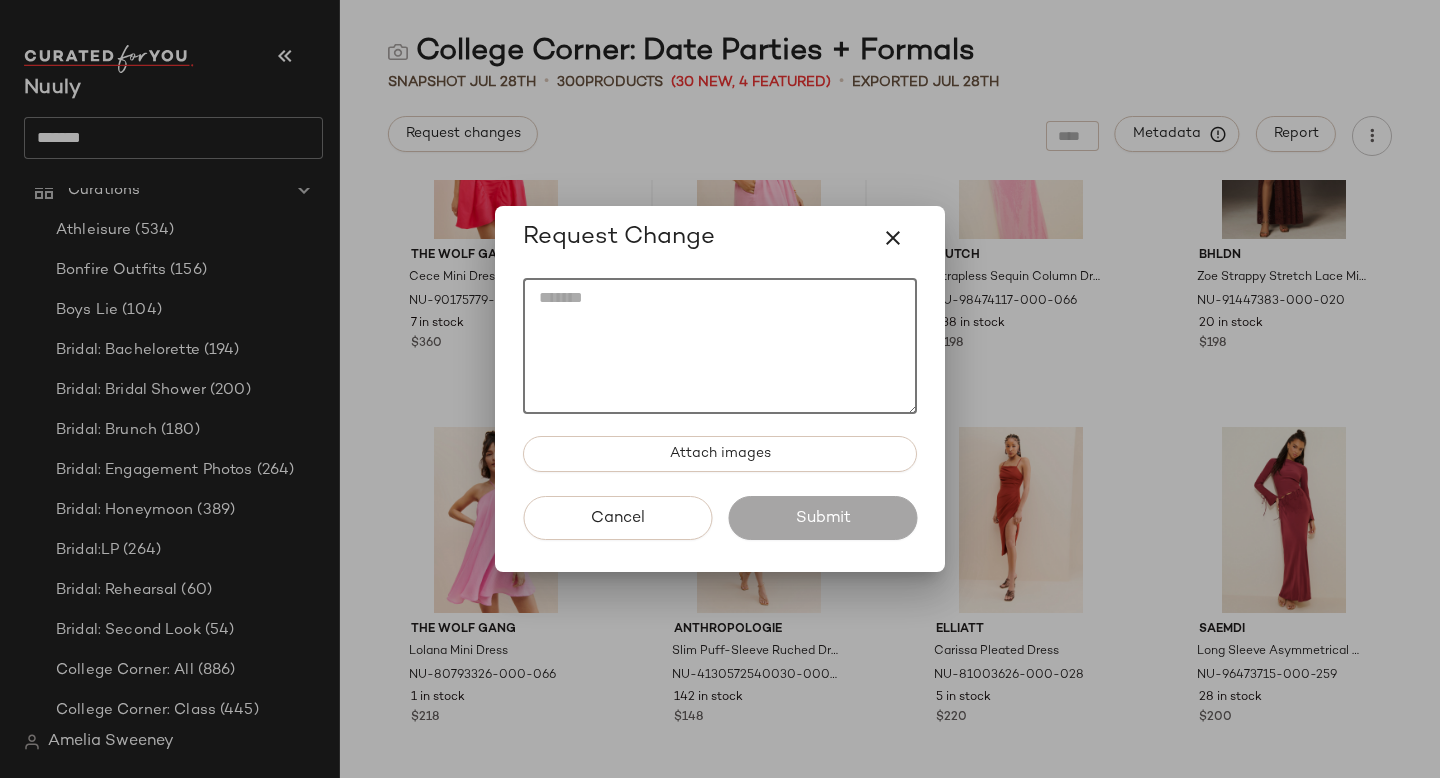 click 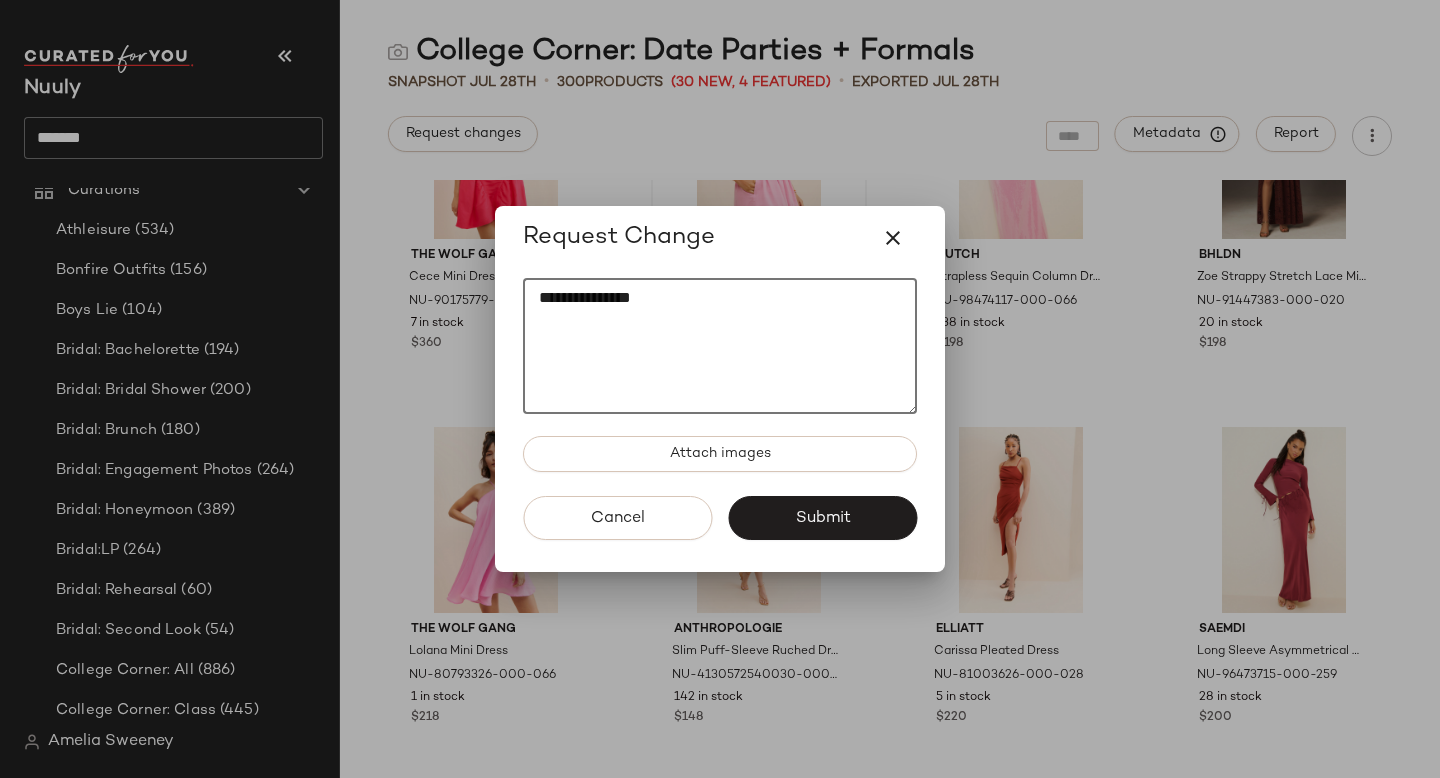 paste on "********" 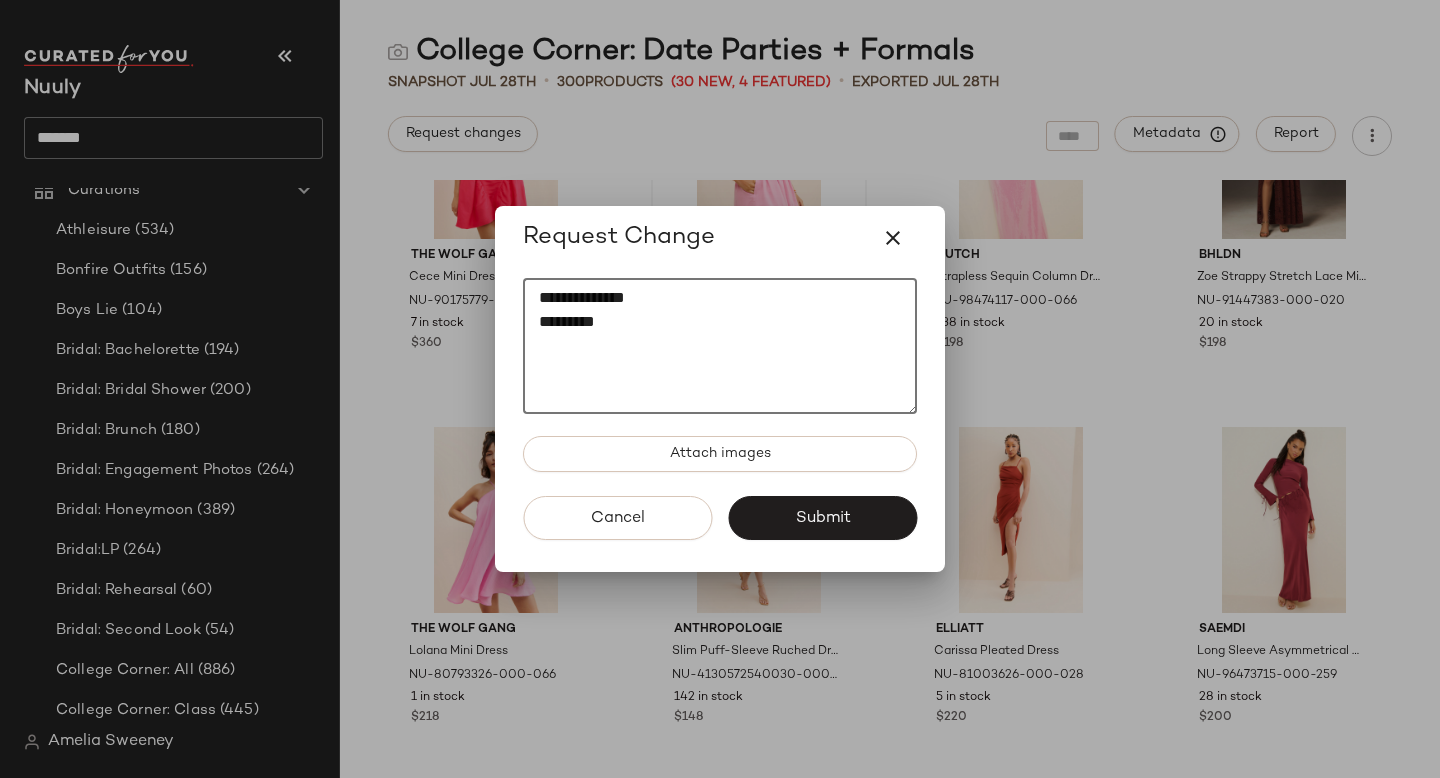 paste on "********" 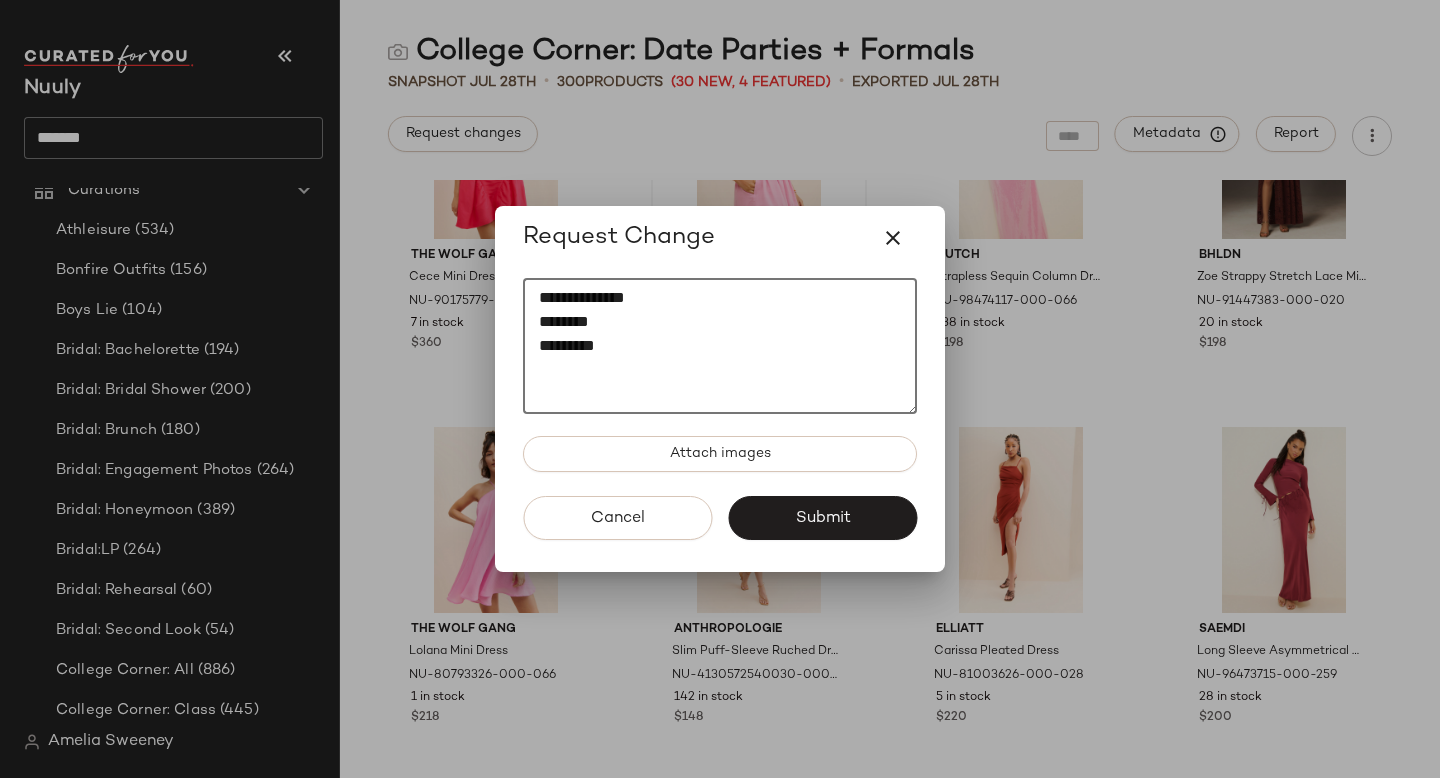paste on "********" 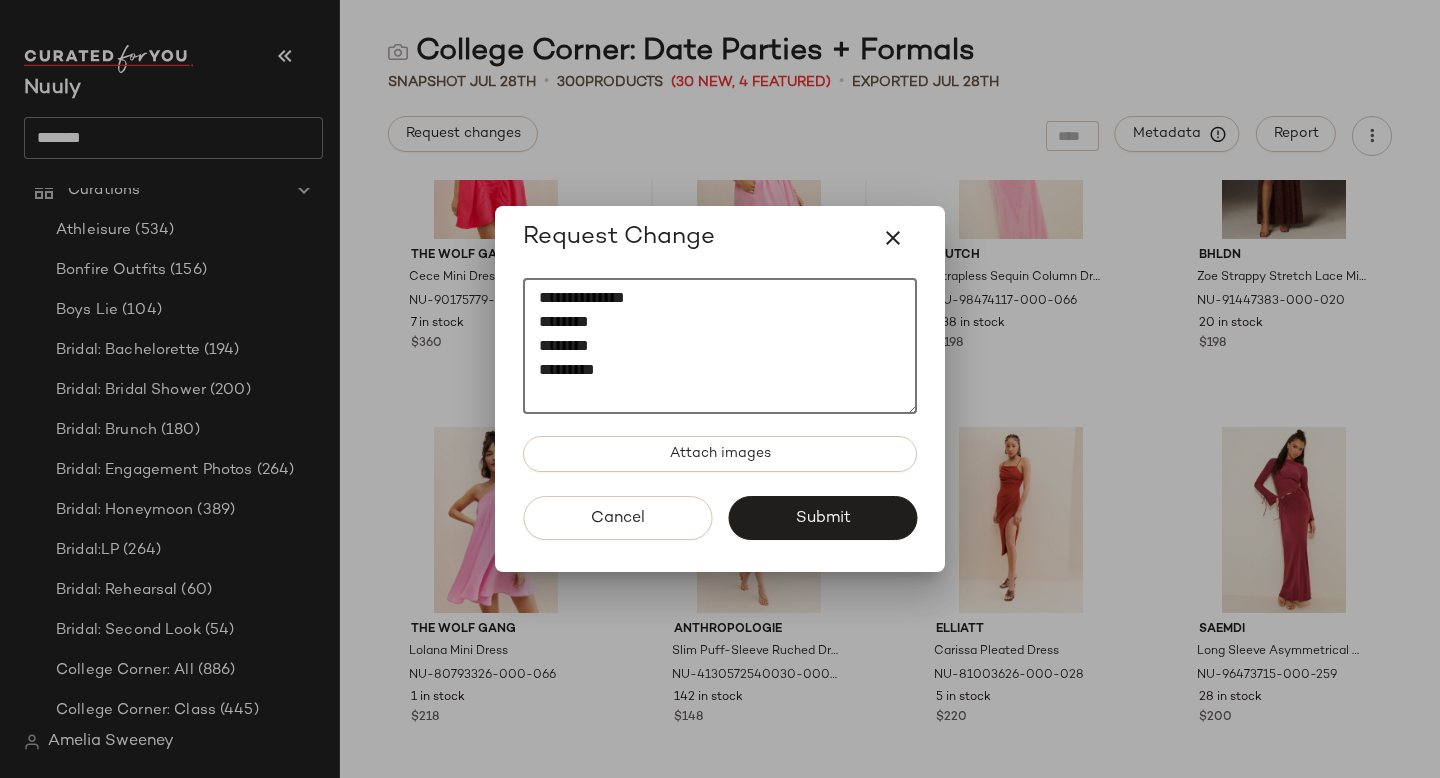 paste on "********" 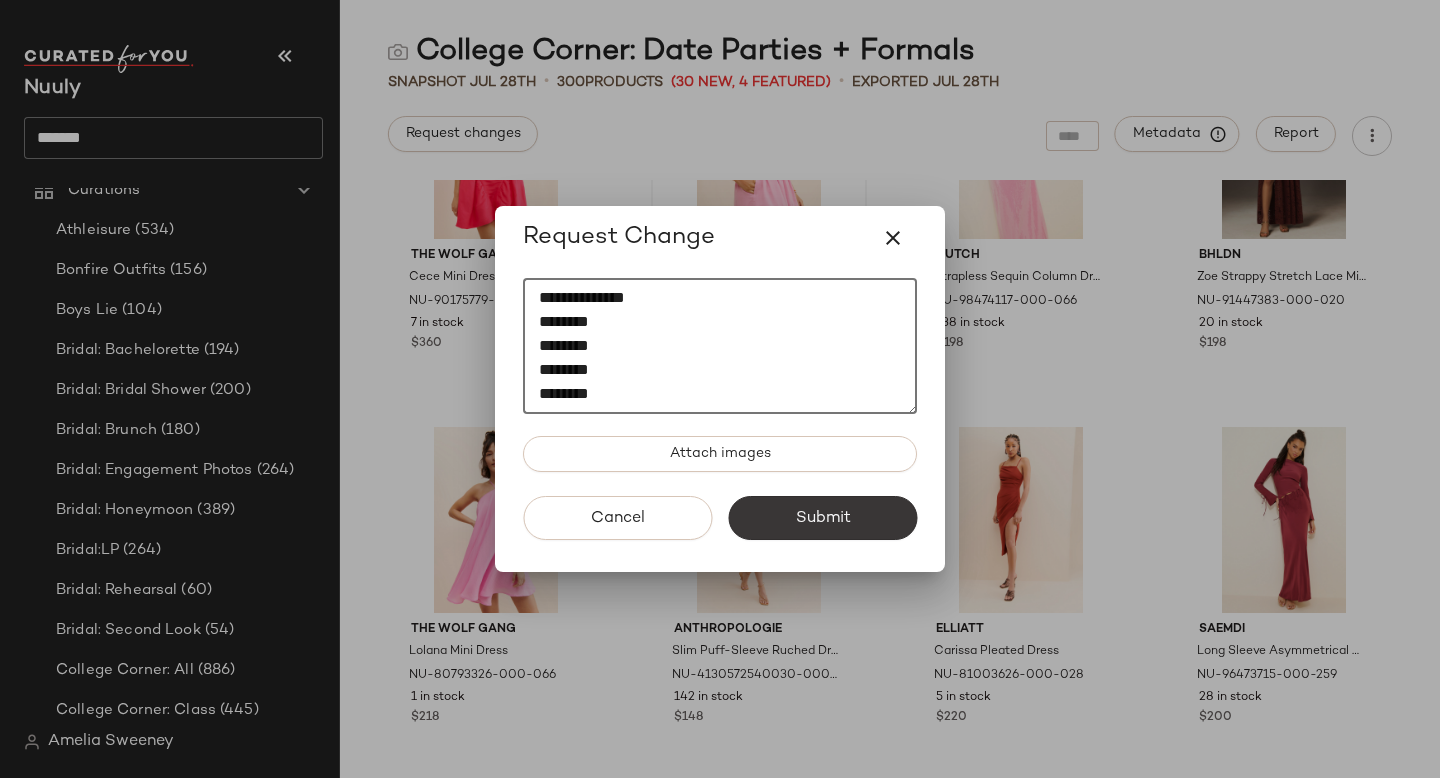 type on "**********" 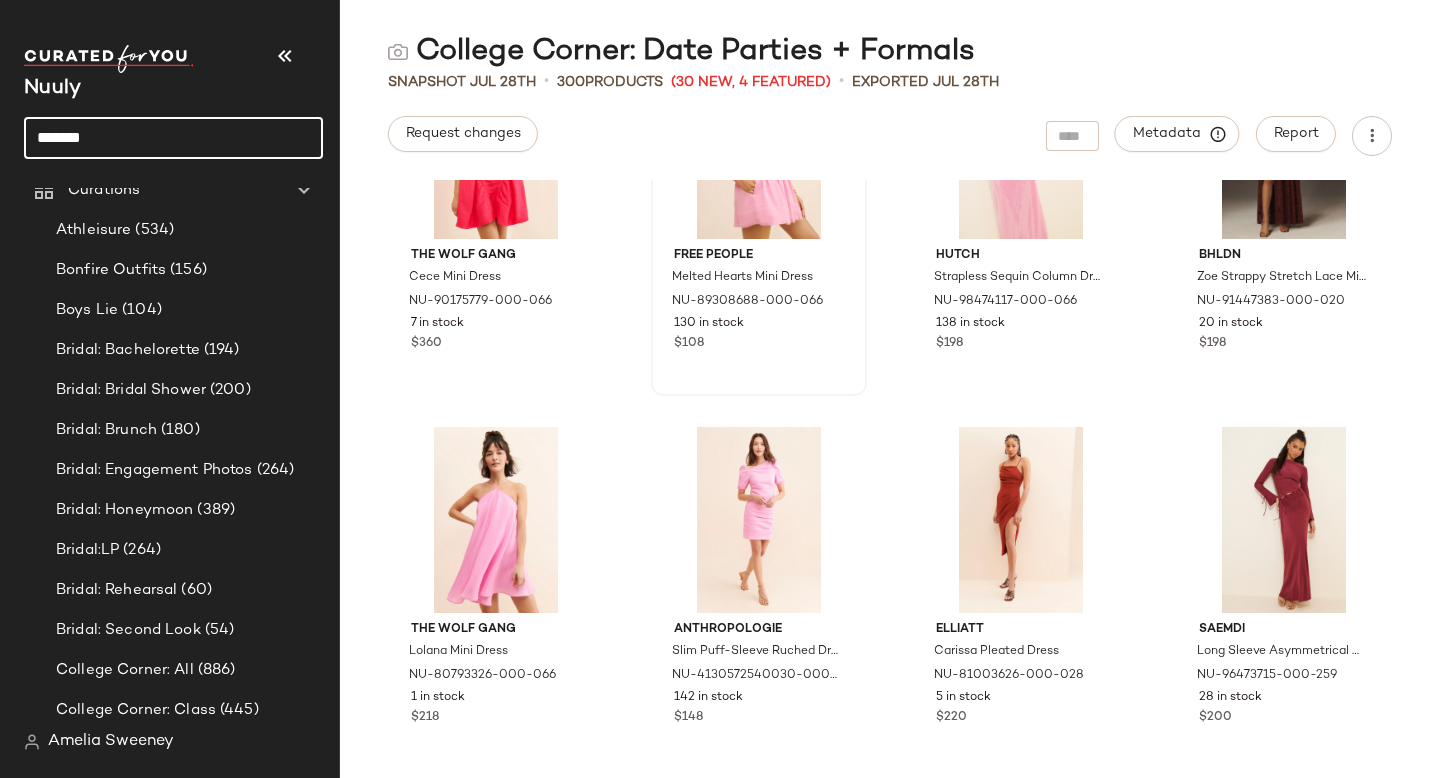 click on "*******" 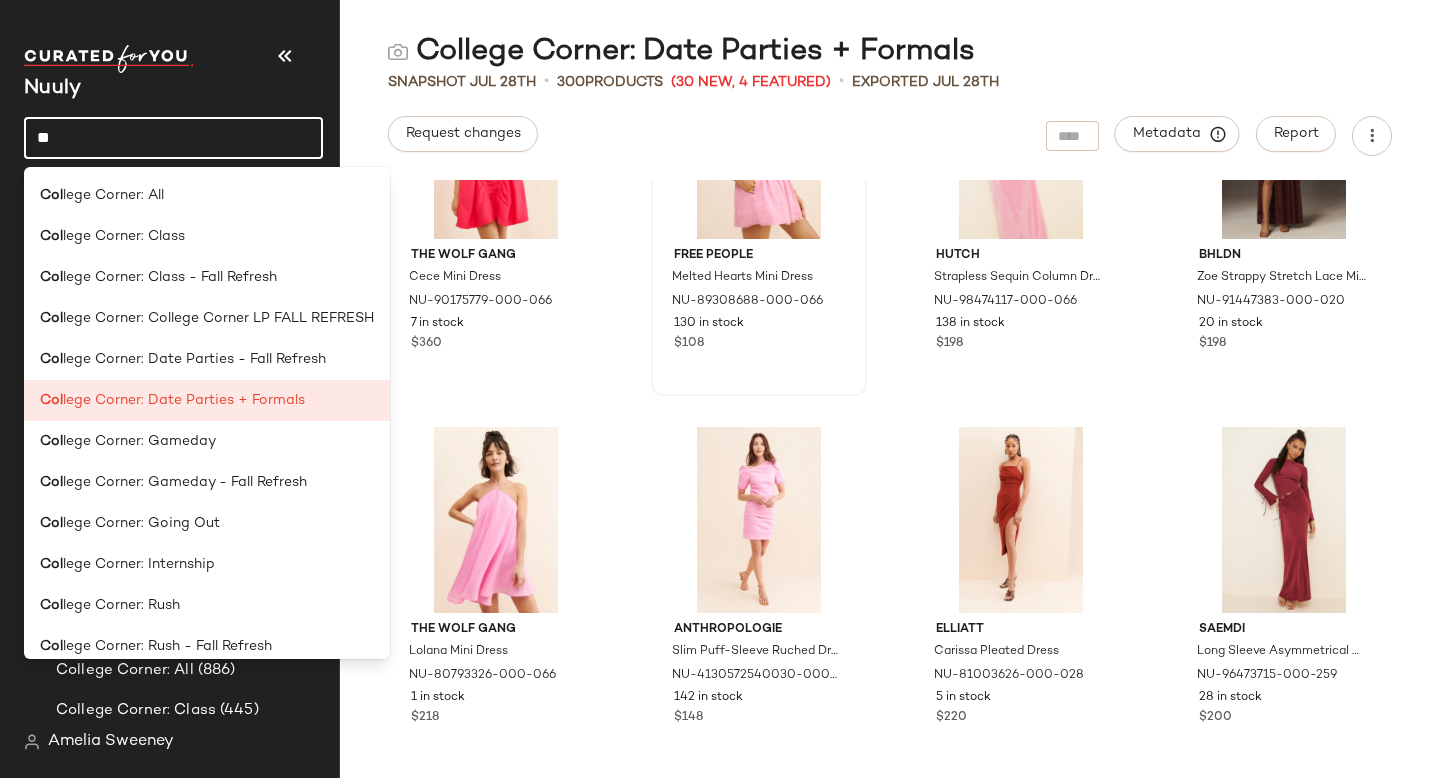 type on "*" 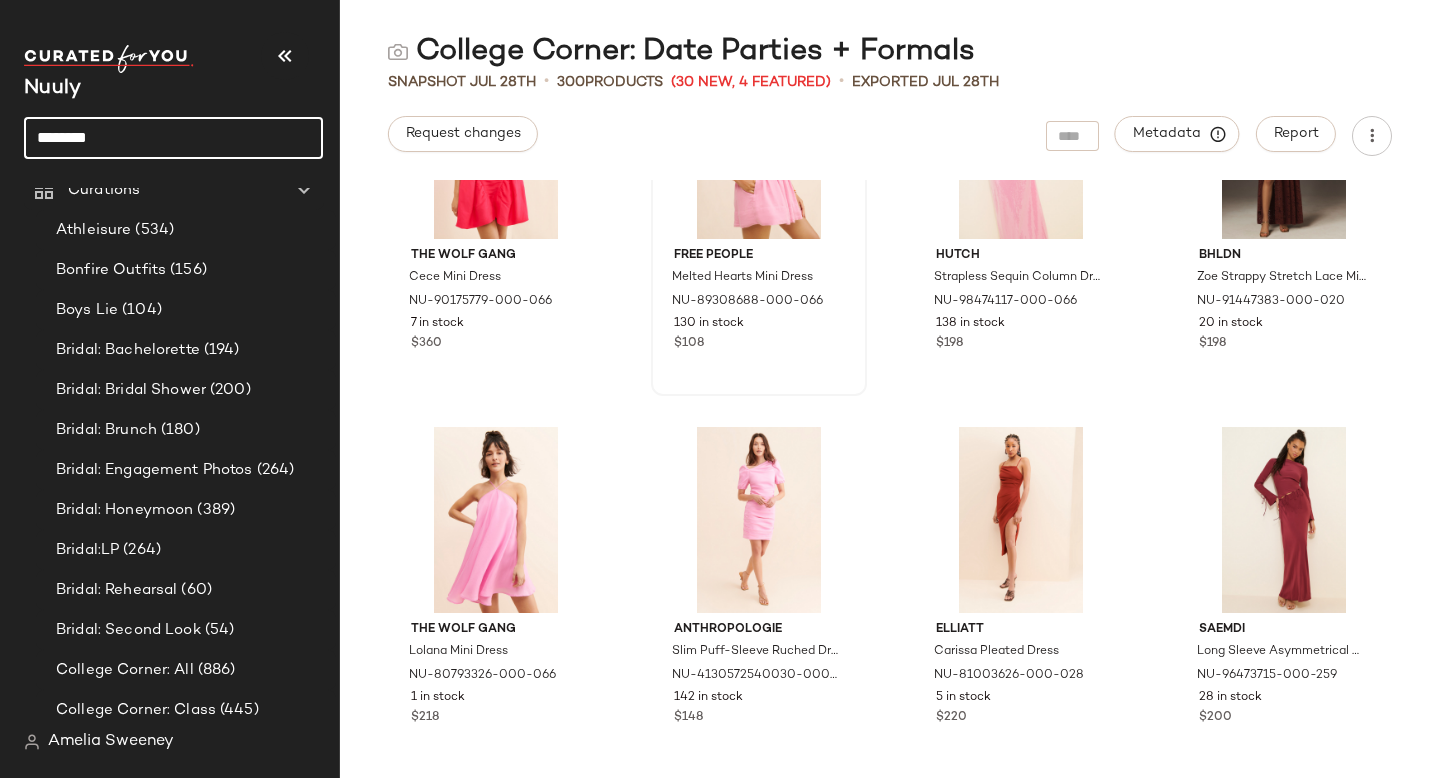 type on "********" 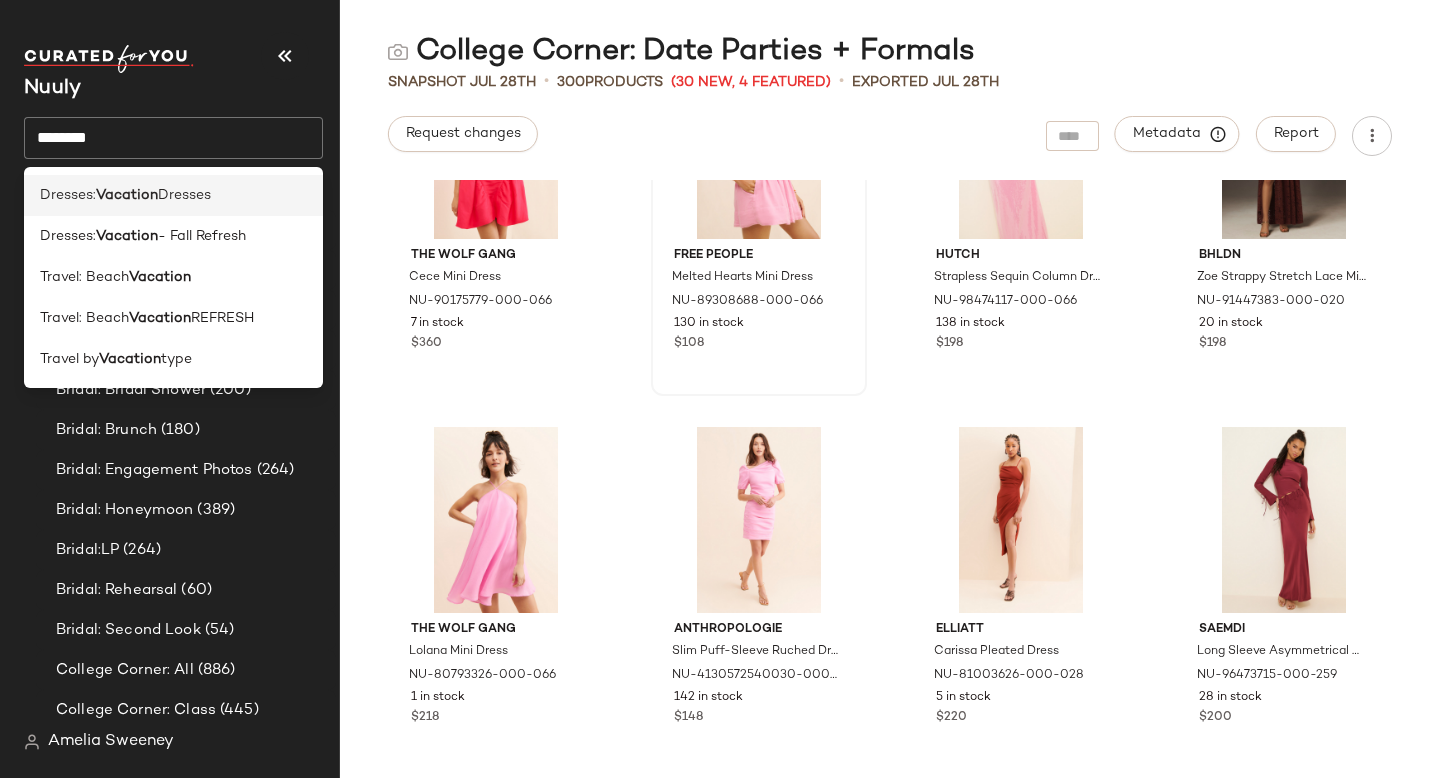 click on "Vacation" at bounding box center (127, 195) 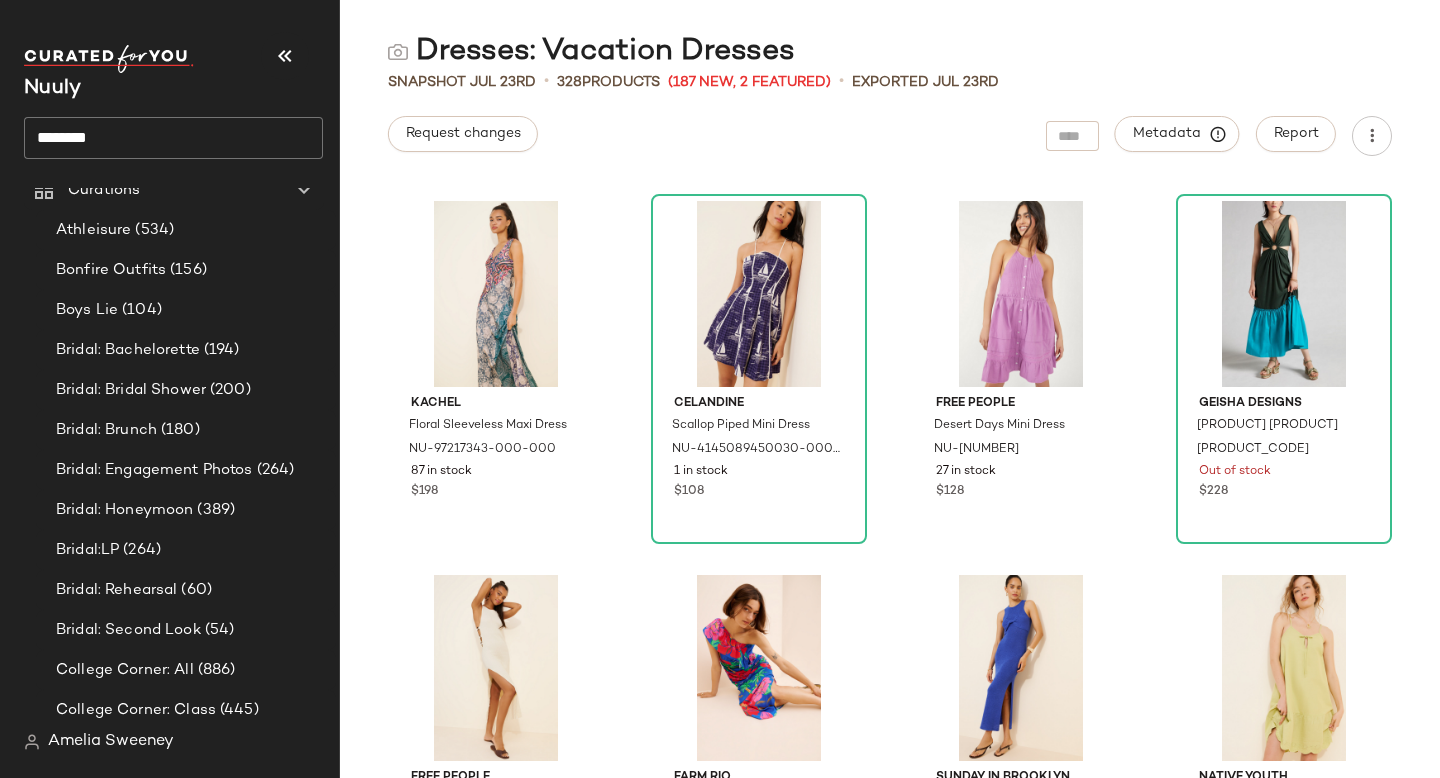 scroll, scrollTop: 11996, scrollLeft: 0, axis: vertical 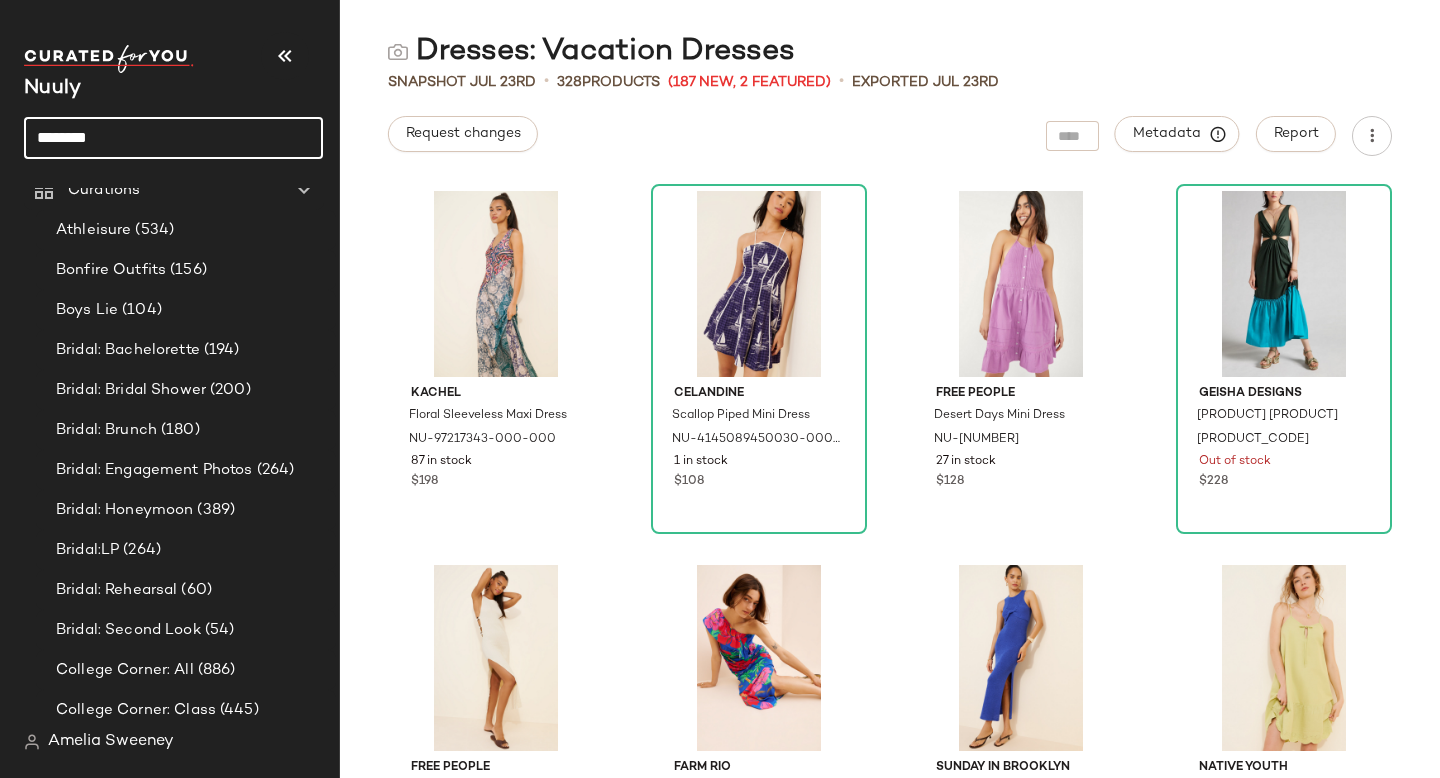 drag, startPoint x: 151, startPoint y: 129, endPoint x: 0, endPoint y: 133, distance: 151.05296 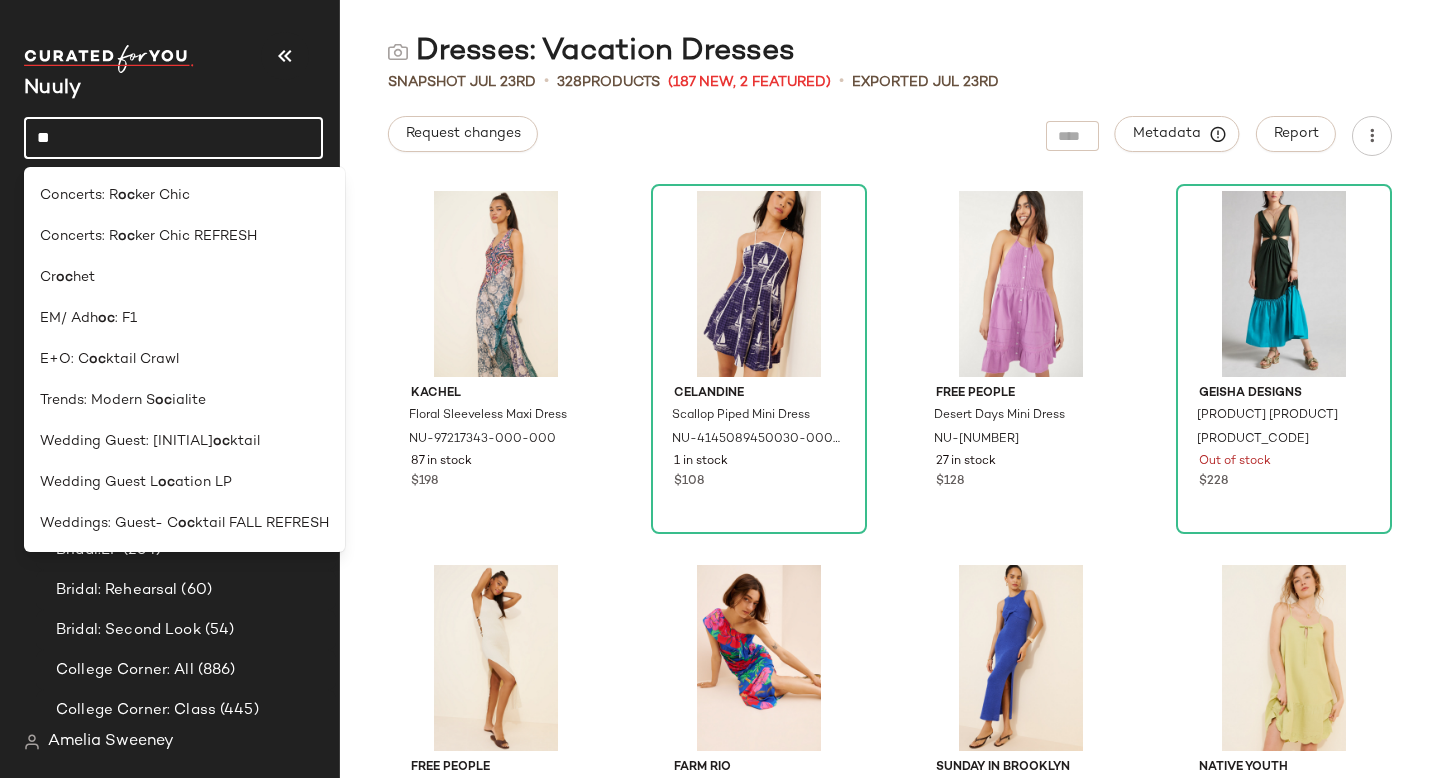 type on "*" 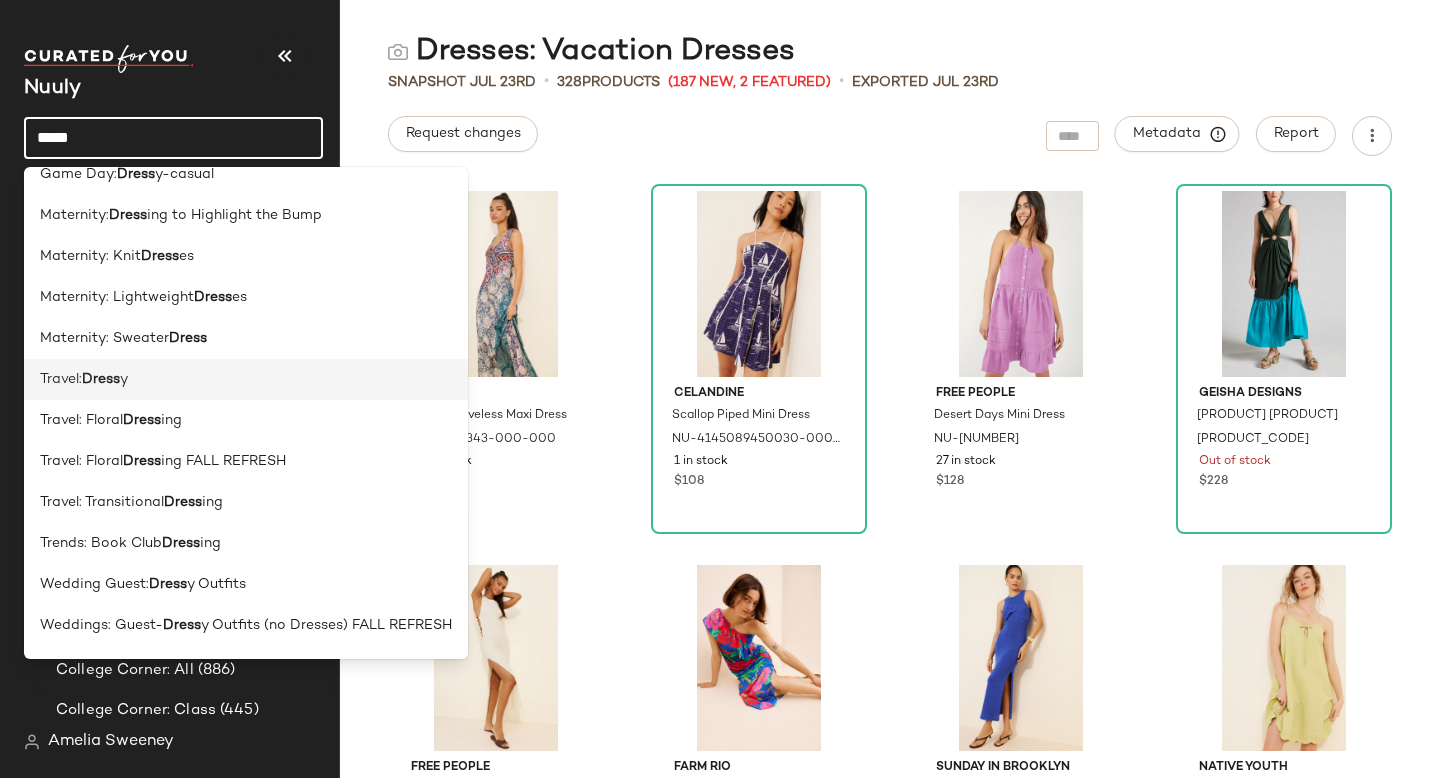 scroll, scrollTop: 832, scrollLeft: 0, axis: vertical 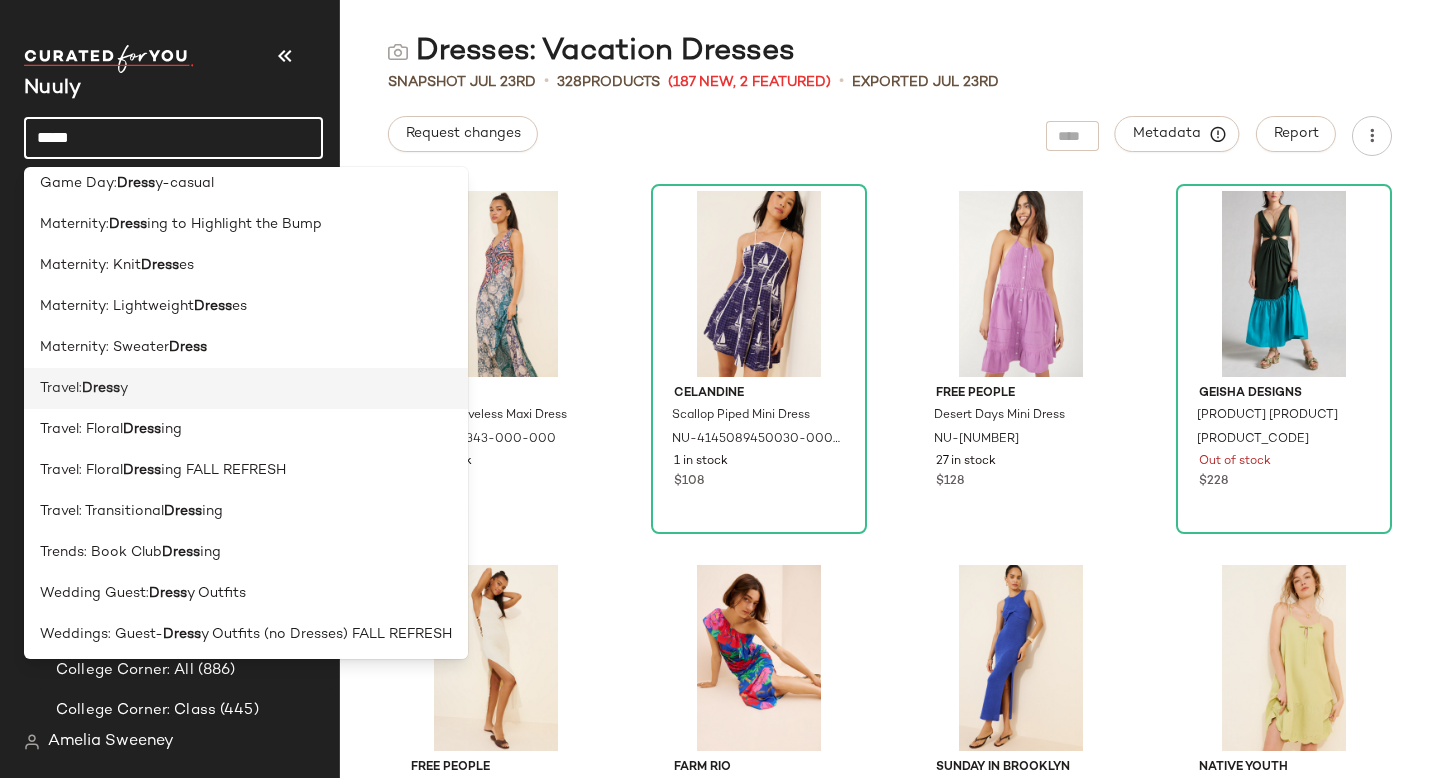 type on "*****" 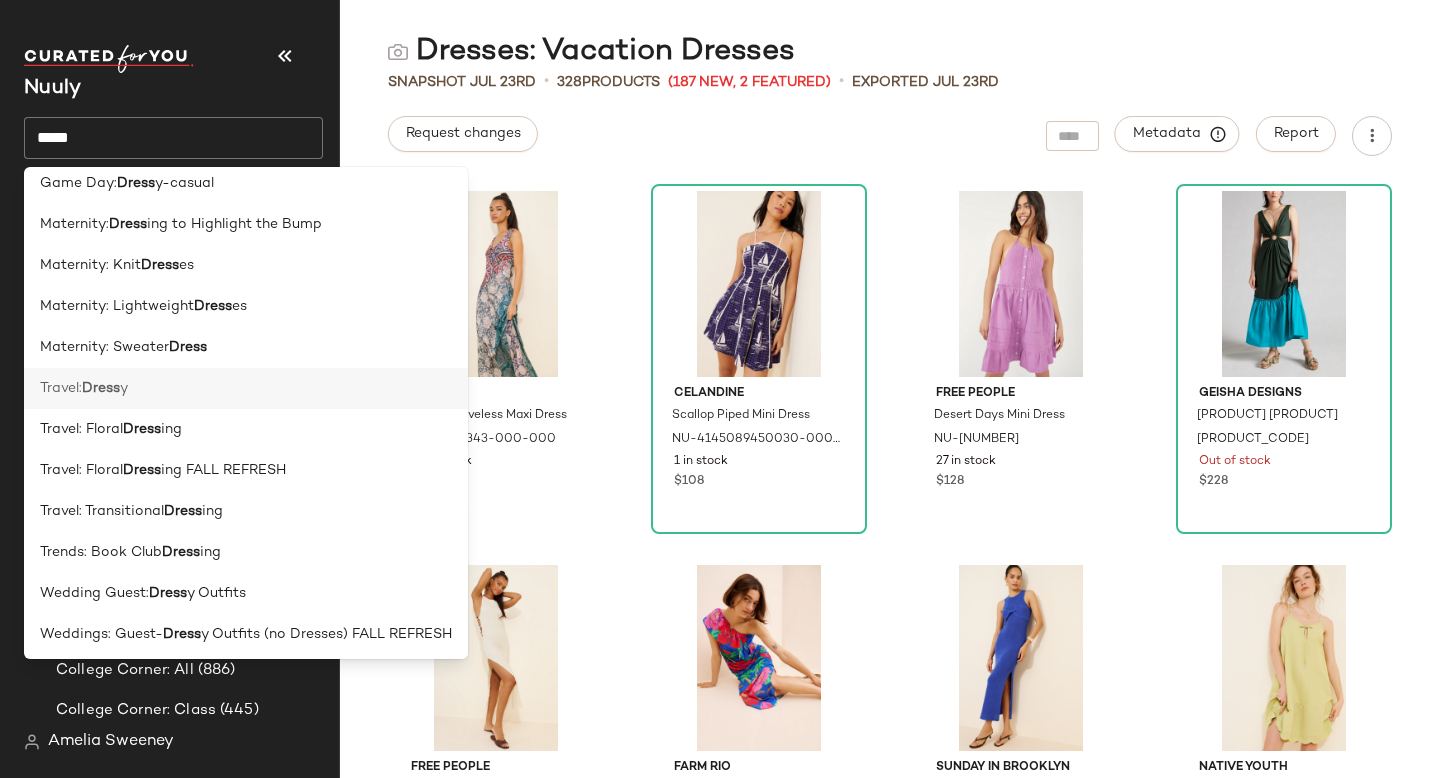 click on "Travel:  Dress y" 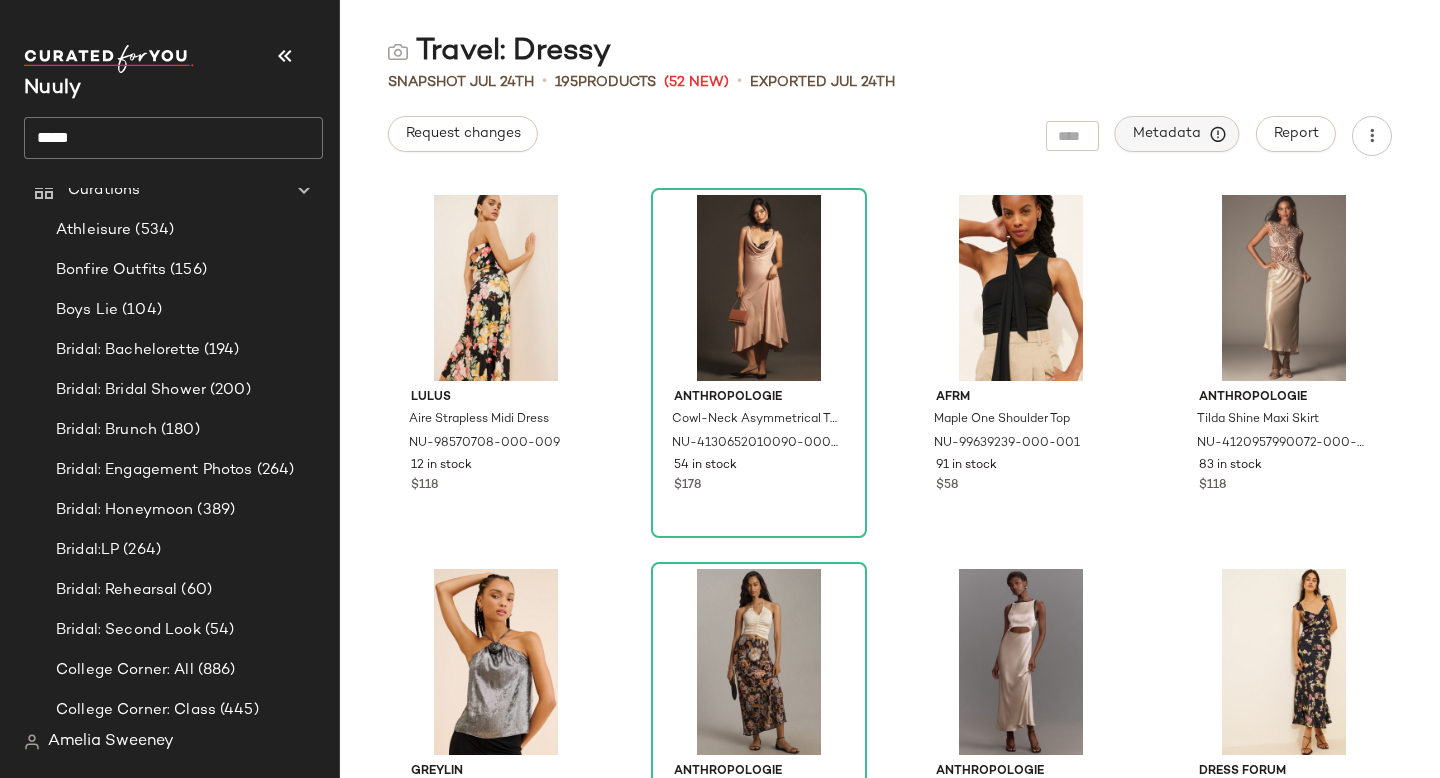 click on "Metadata" 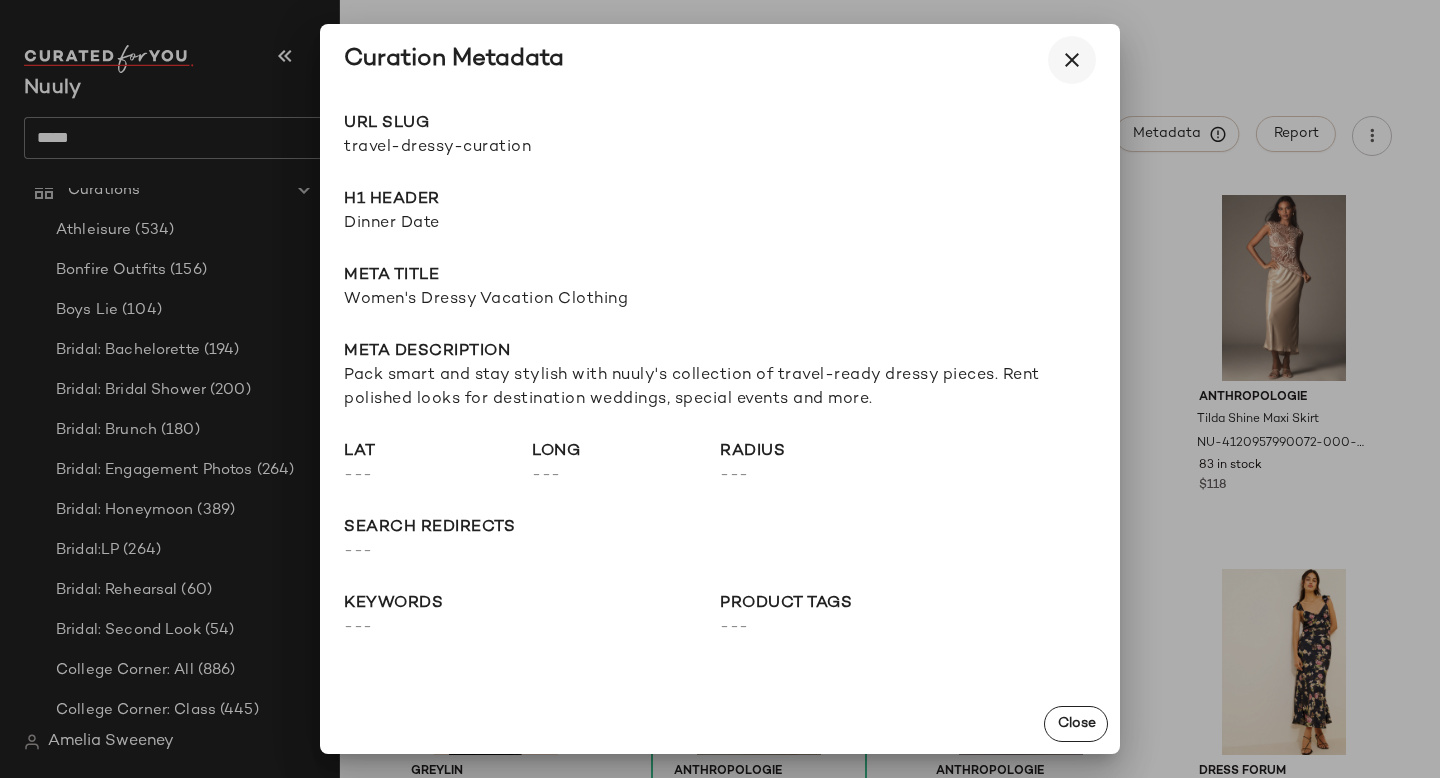 click at bounding box center [1072, 60] 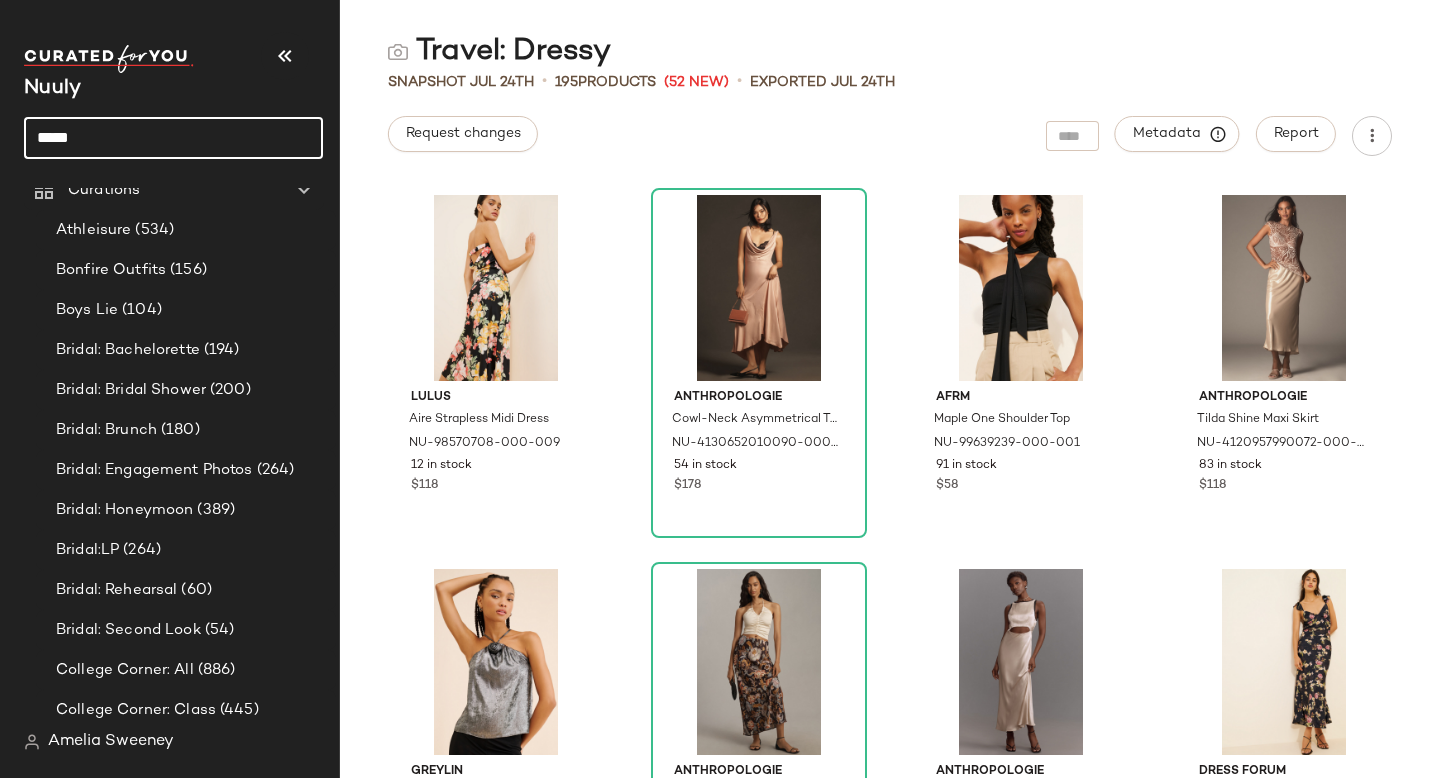 click on "*****" 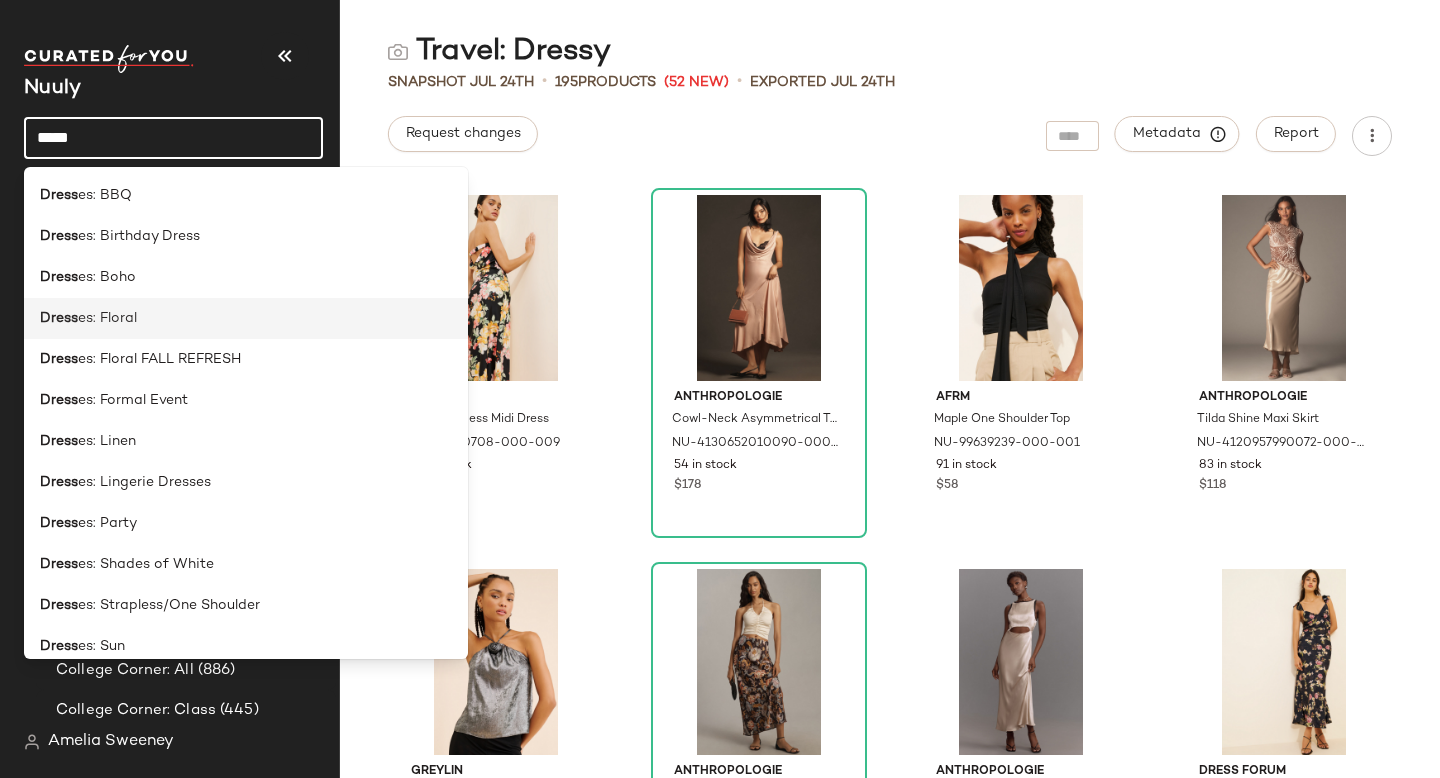 click on "es: Floral" at bounding box center (107, 318) 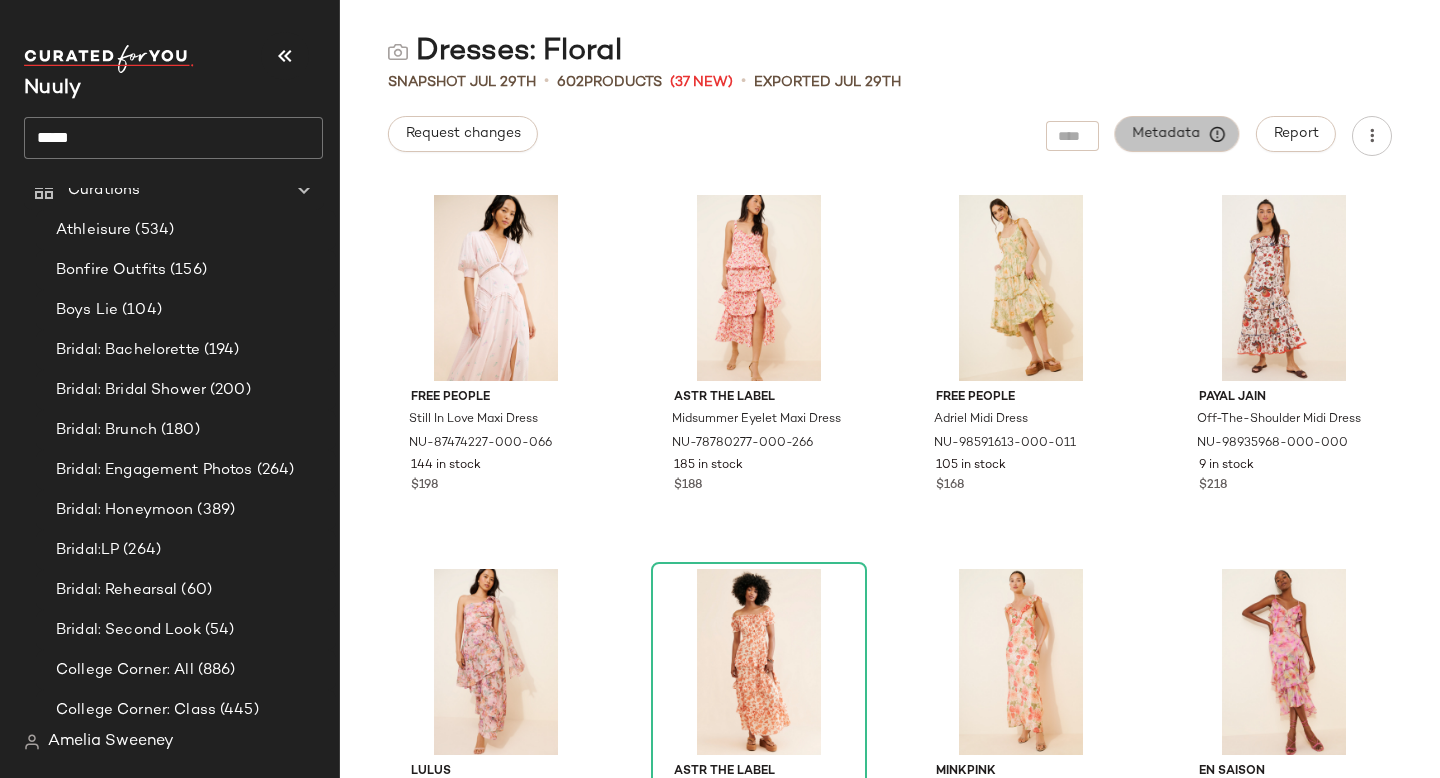 click on "Metadata" 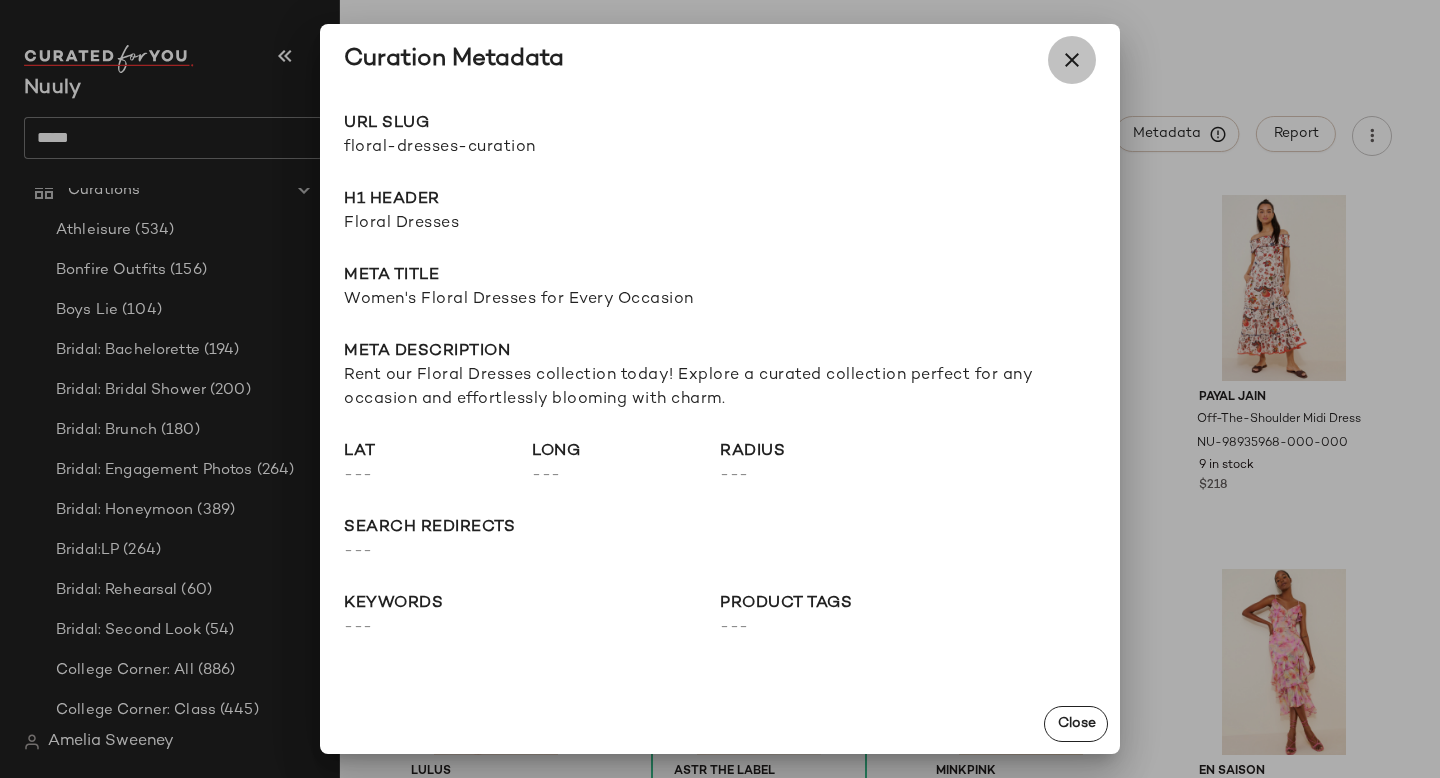 click at bounding box center [1072, 60] 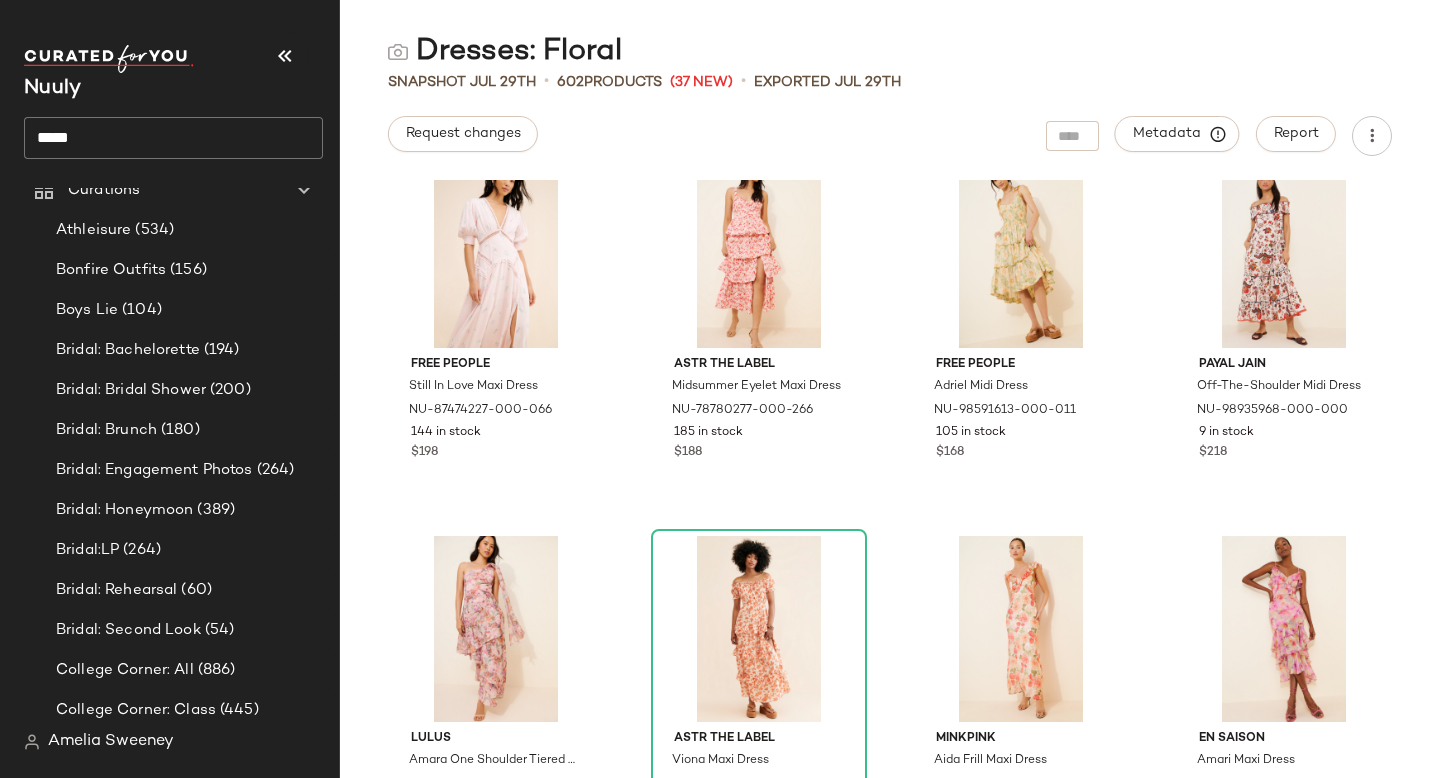 scroll, scrollTop: 0, scrollLeft: 0, axis: both 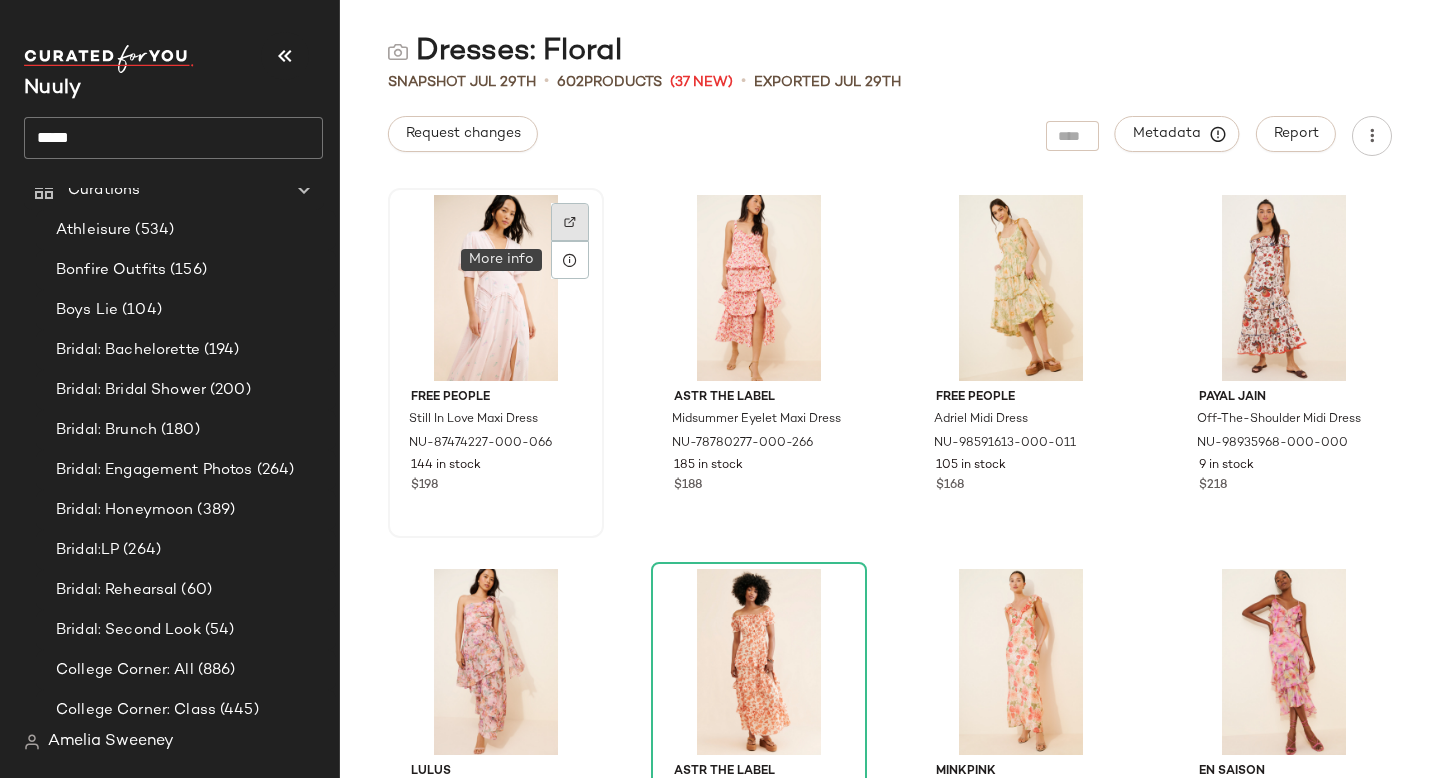 click 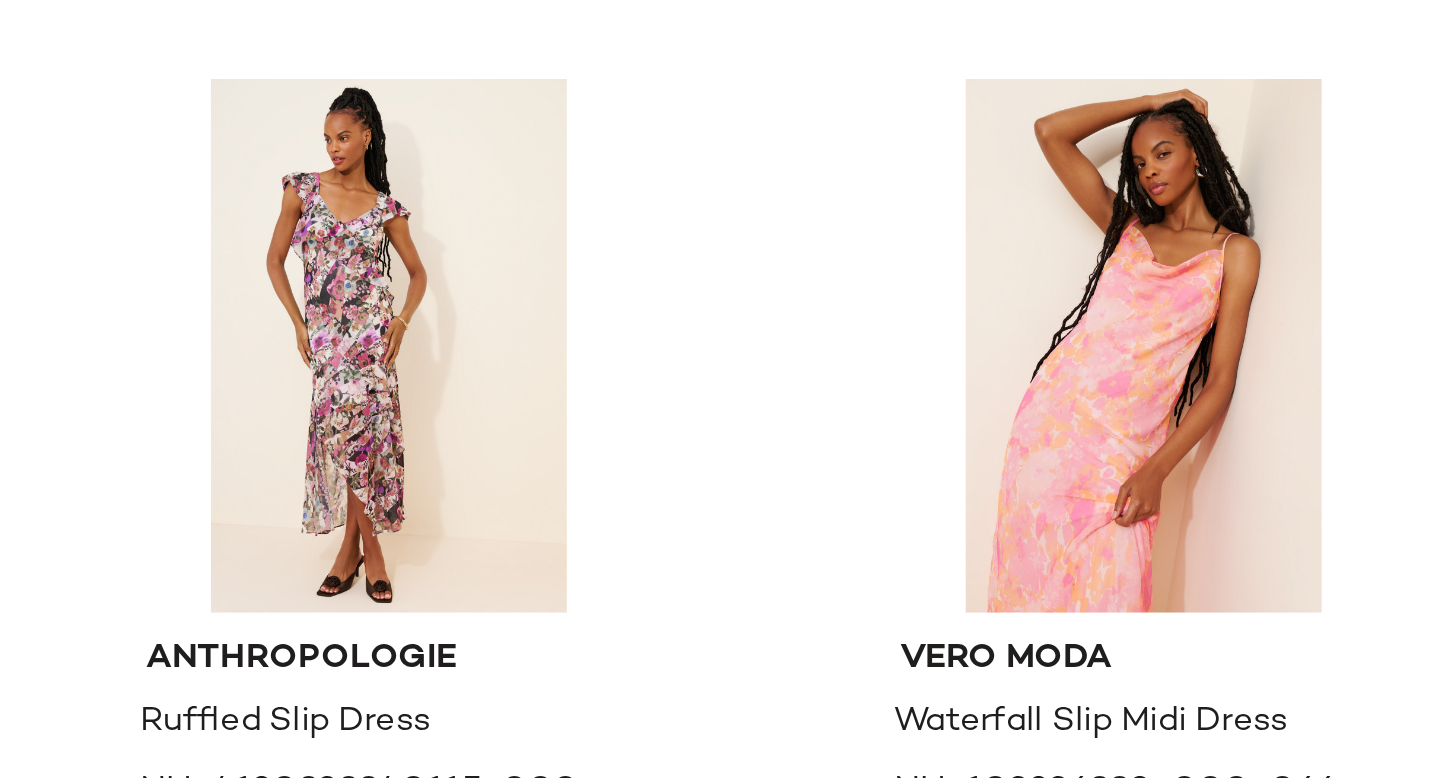 scroll, scrollTop: 2574, scrollLeft: 0, axis: vertical 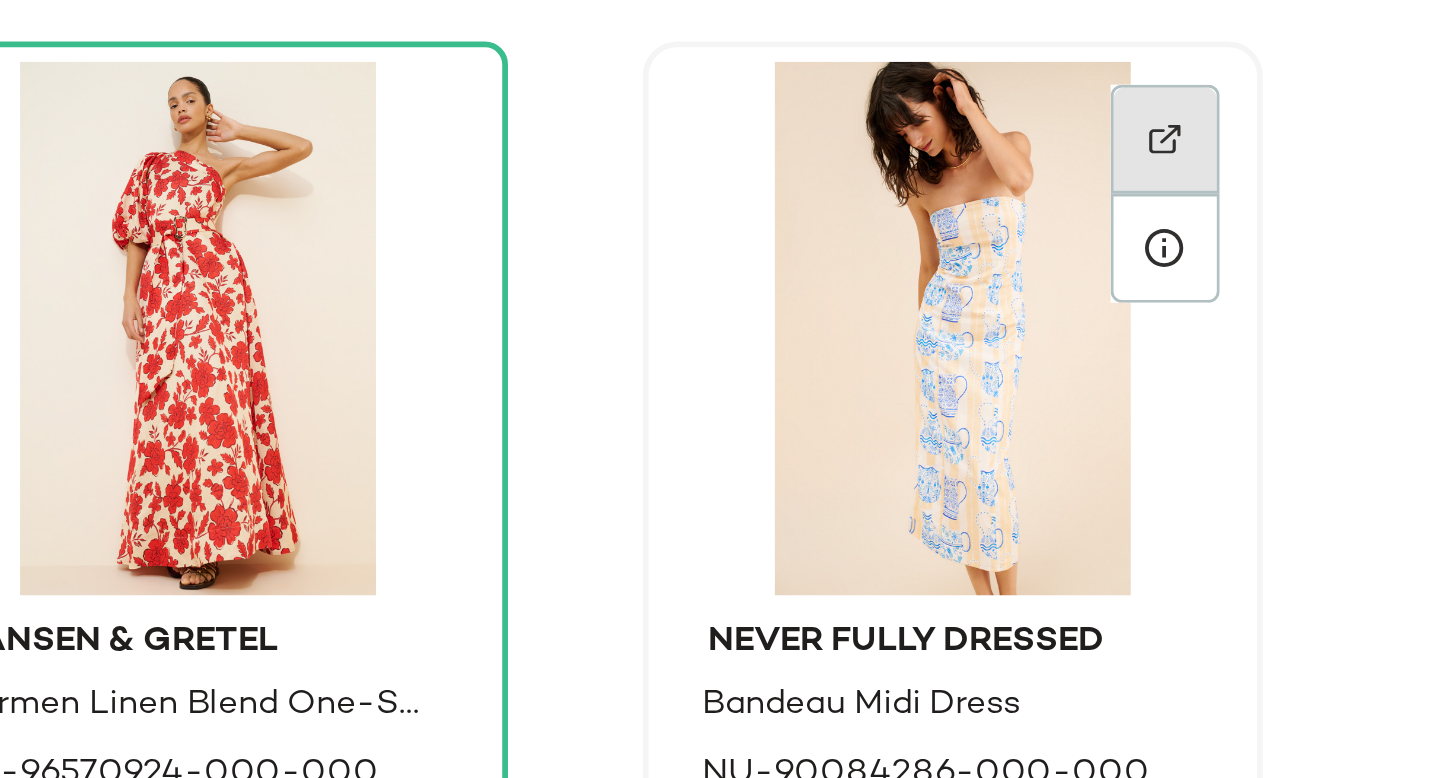 click 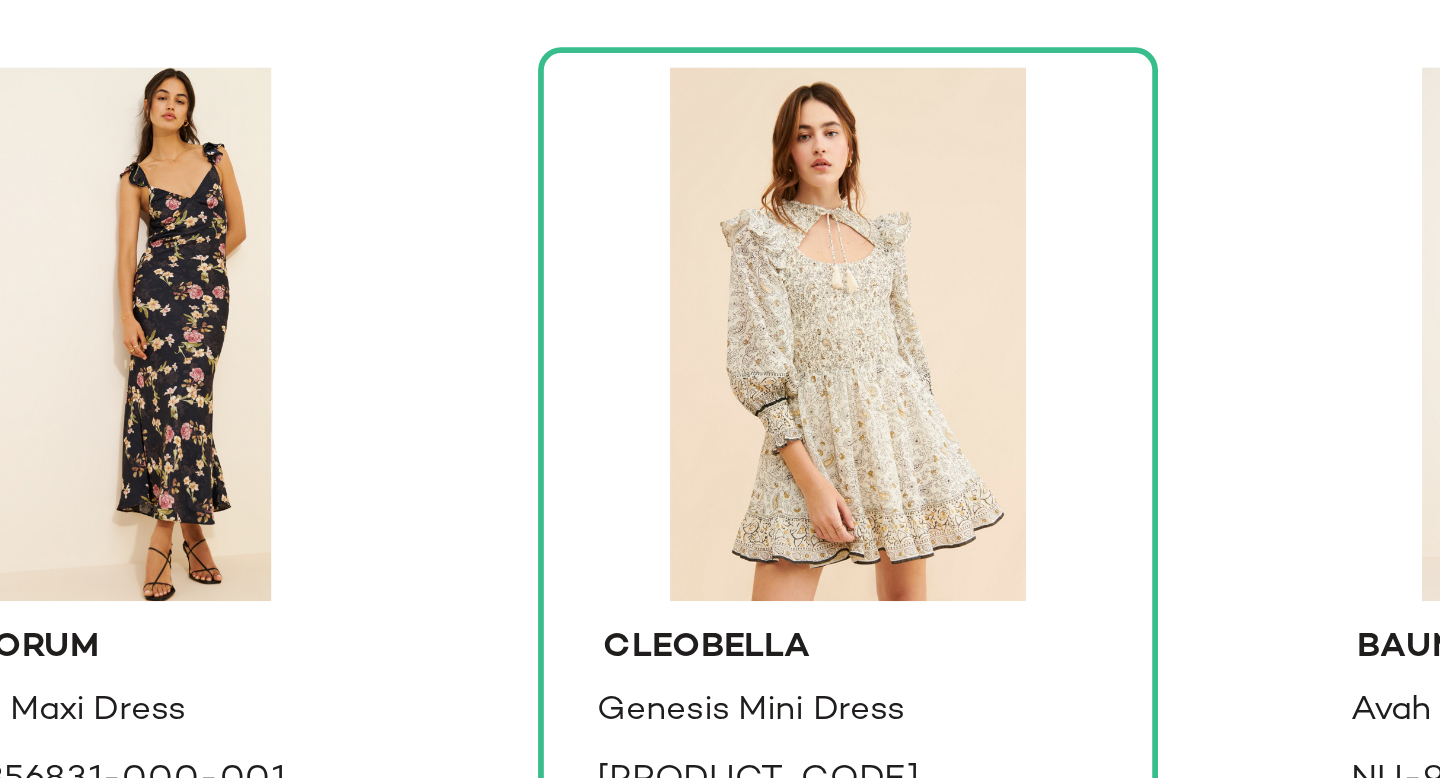scroll, scrollTop: 6688, scrollLeft: 0, axis: vertical 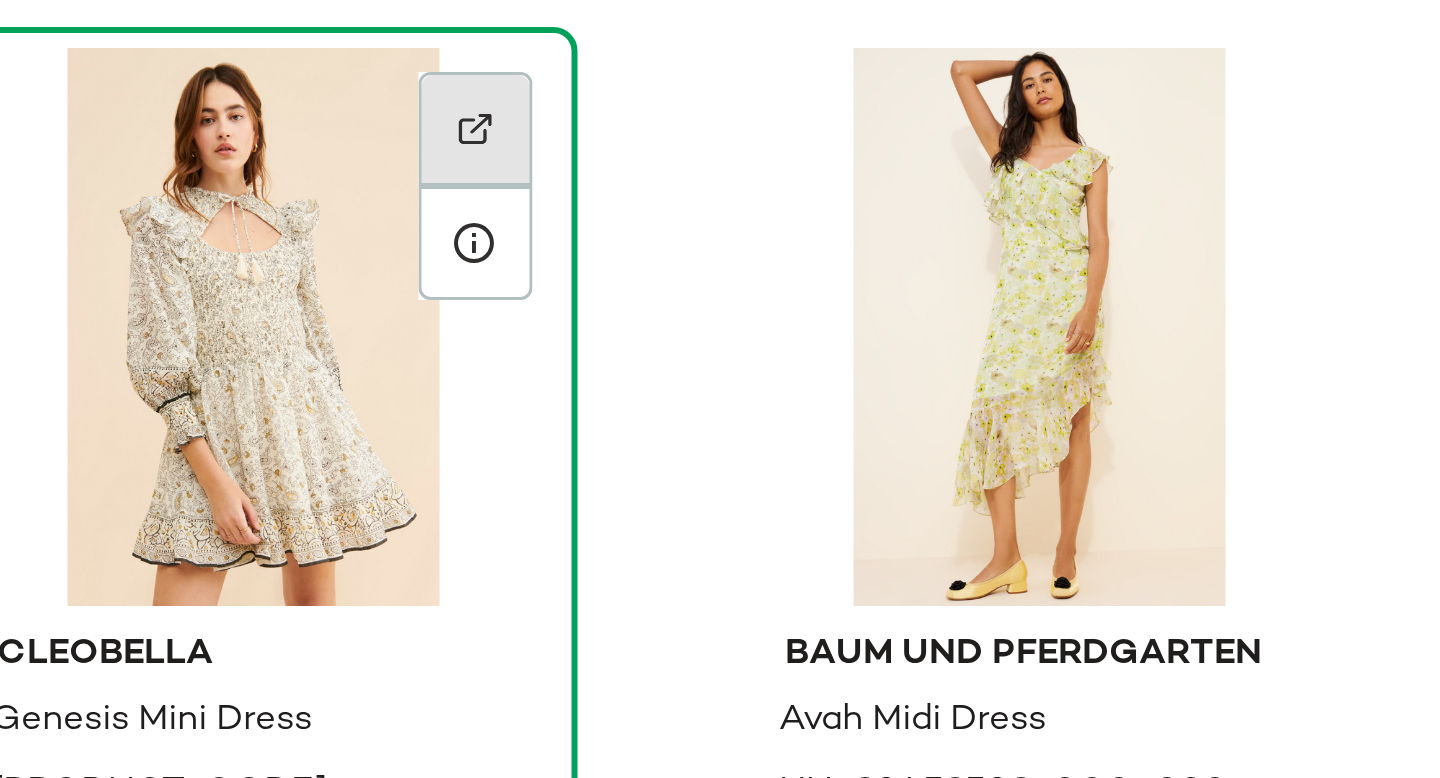 click 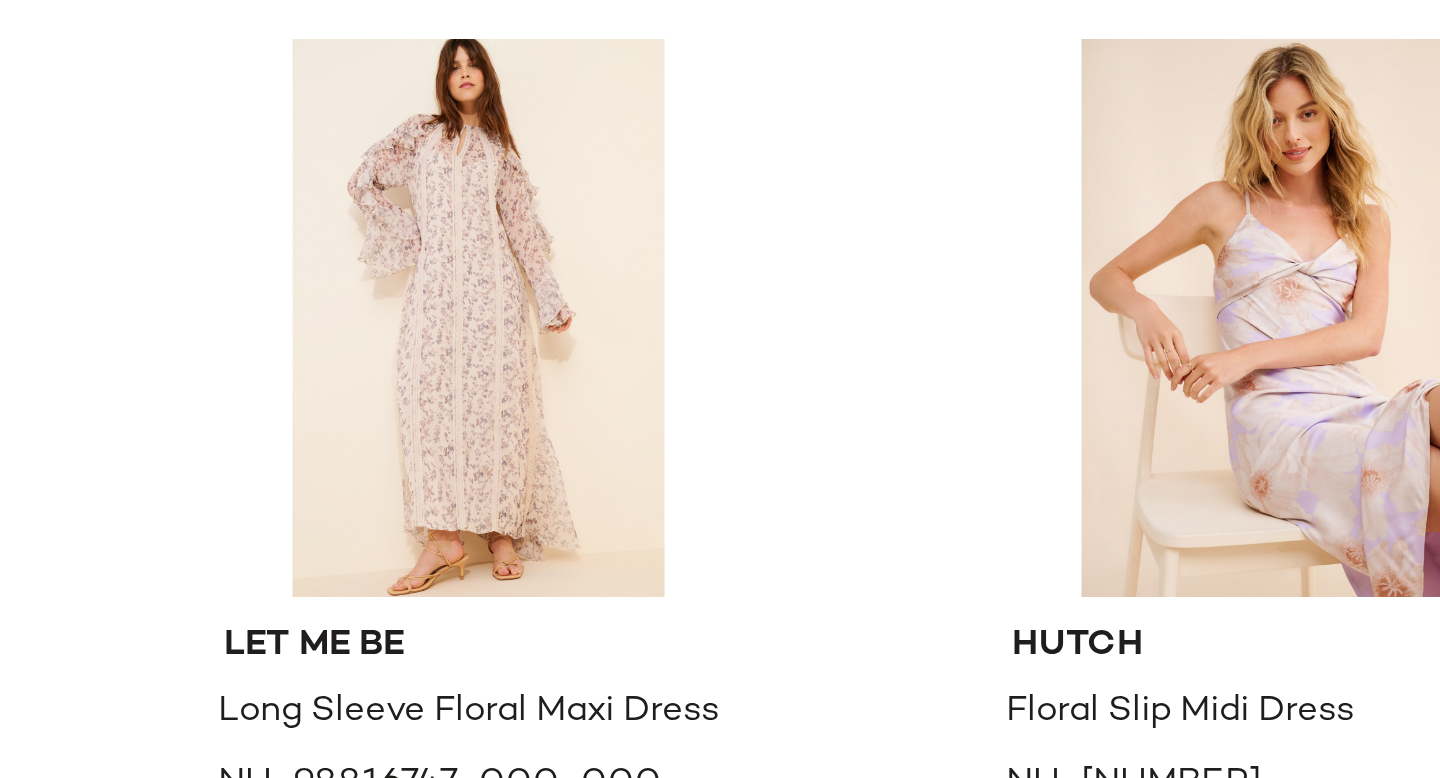 scroll, scrollTop: 8576, scrollLeft: 0, axis: vertical 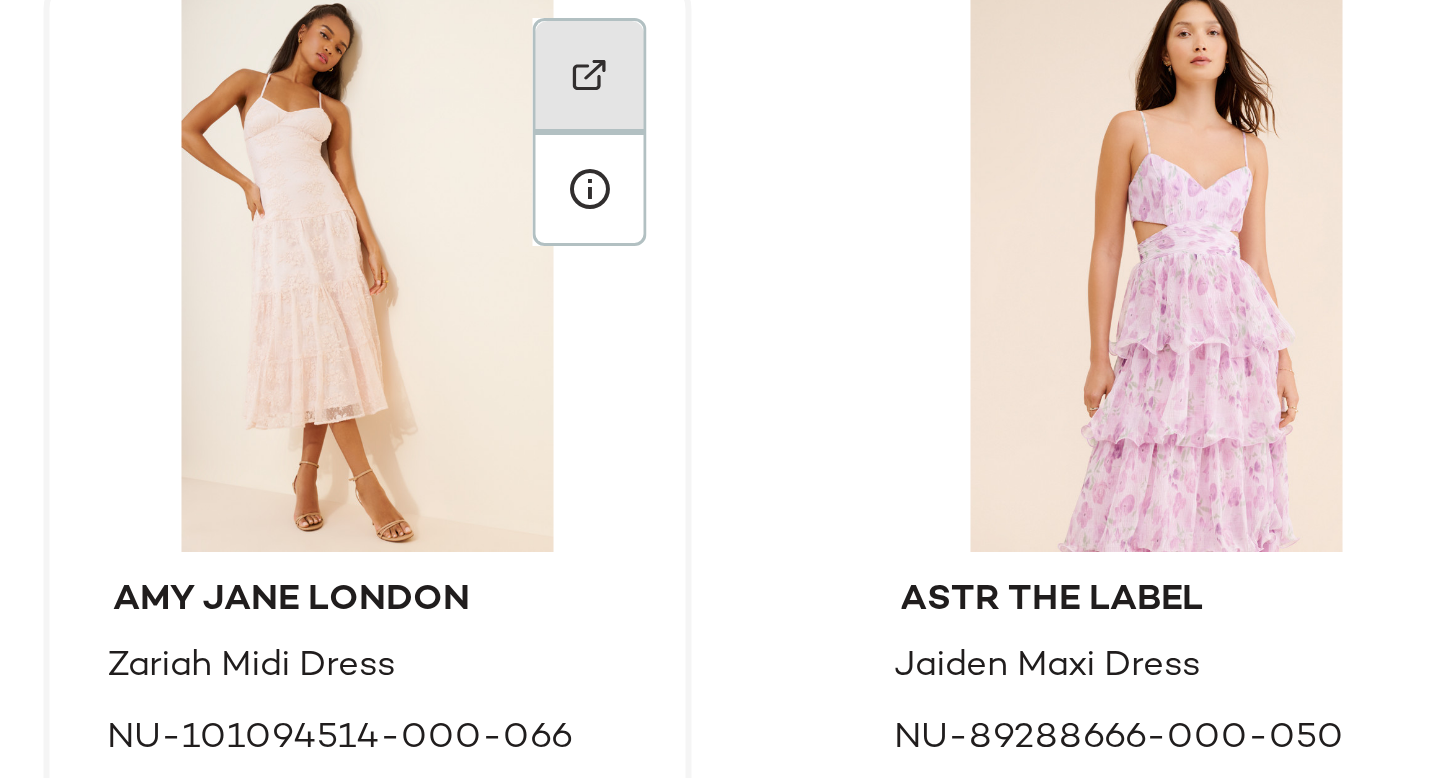 click 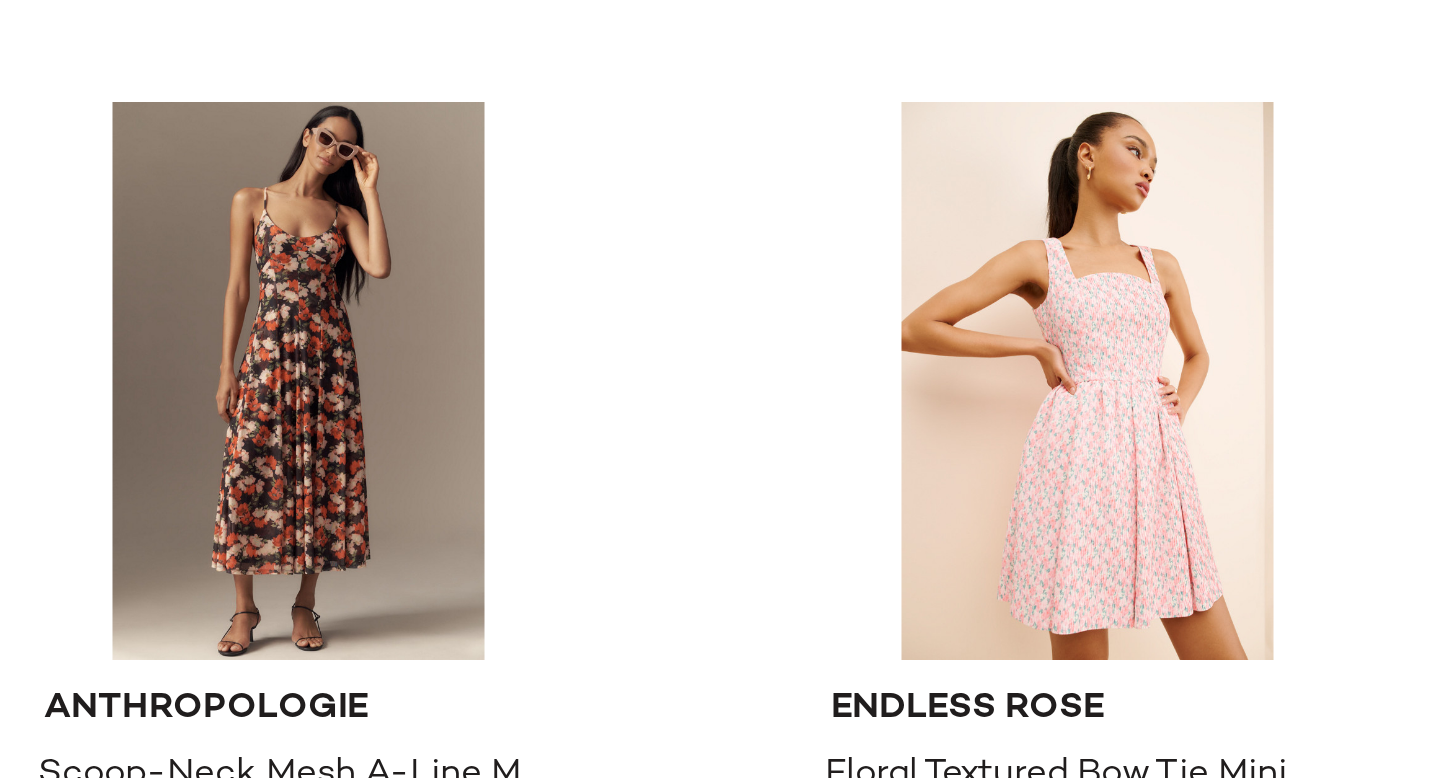 scroll, scrollTop: 10421, scrollLeft: 0, axis: vertical 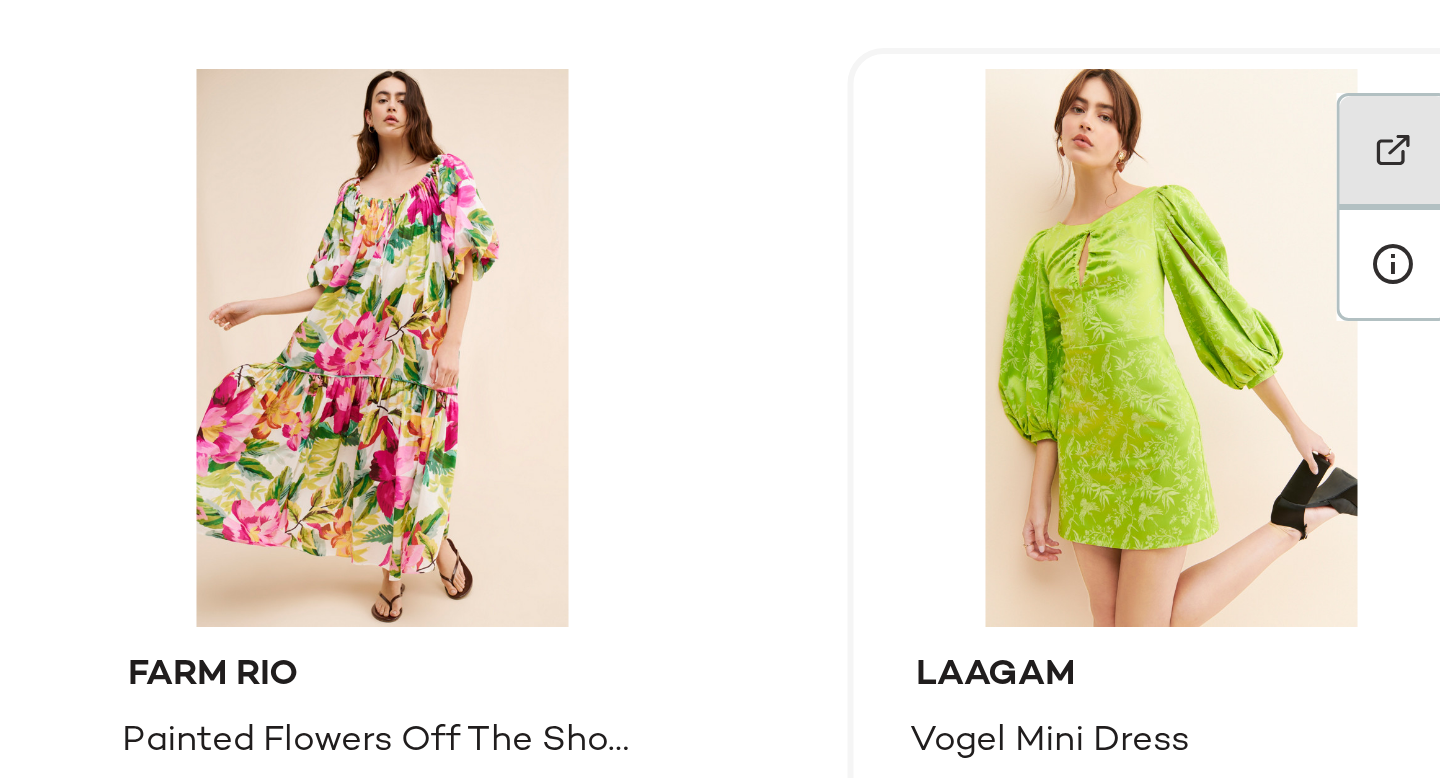 click 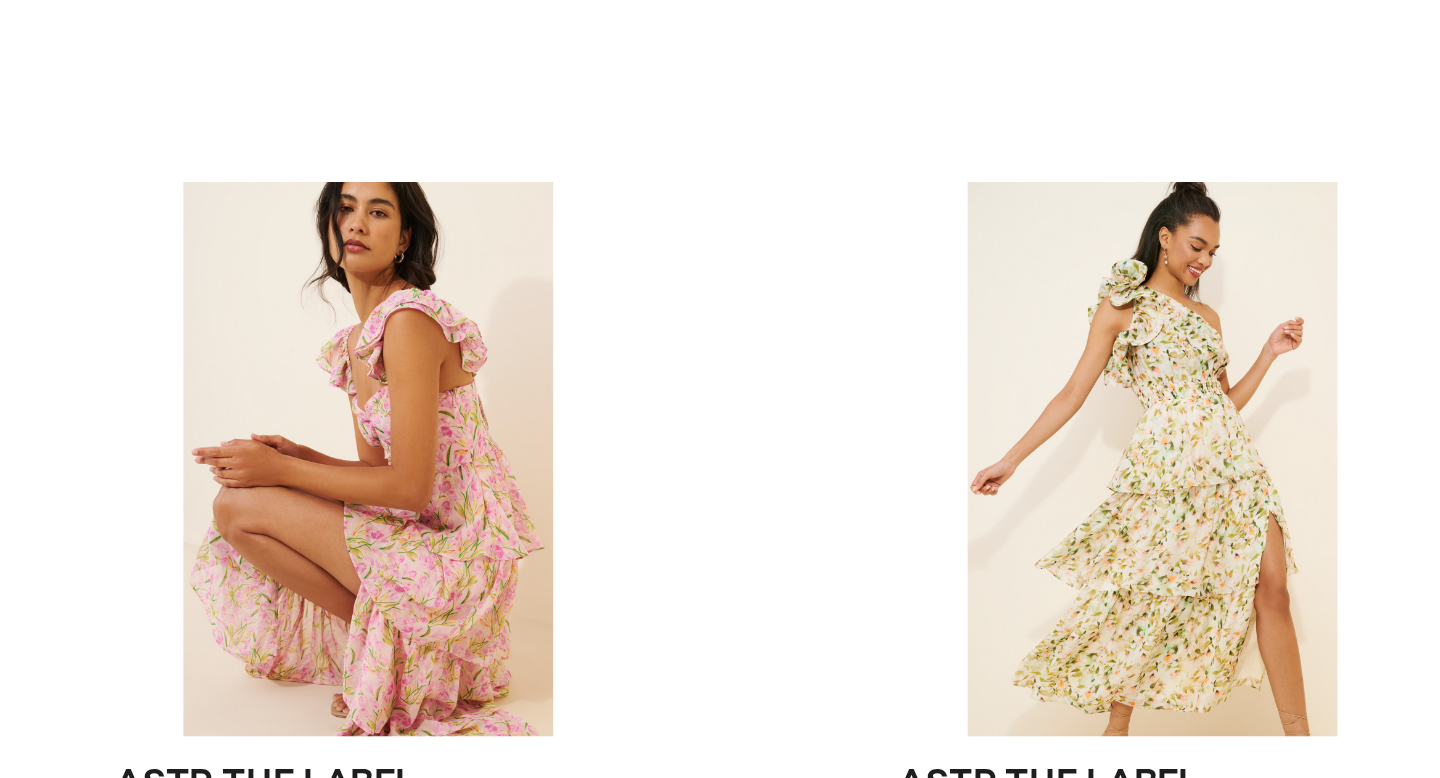 scroll, scrollTop: 14502, scrollLeft: 0, axis: vertical 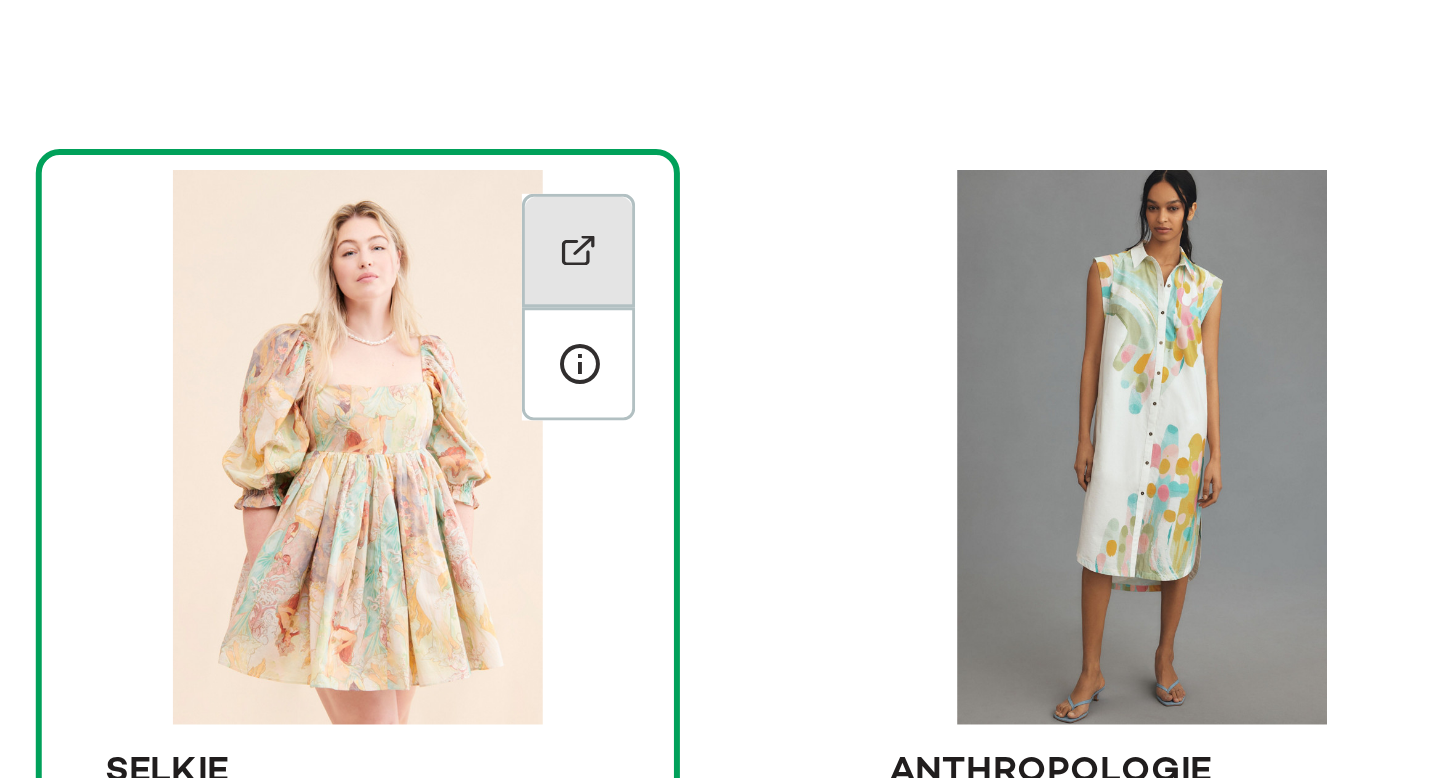 click 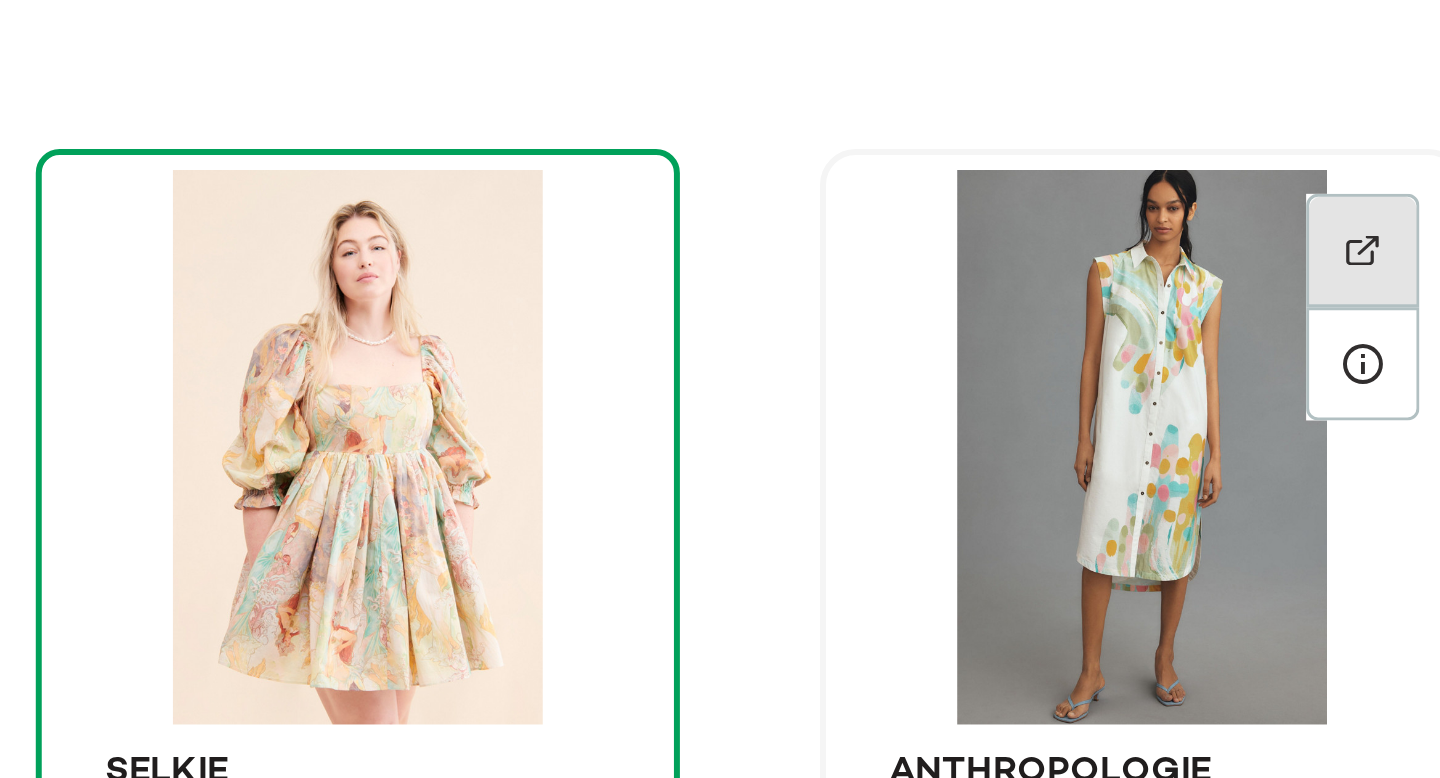 click 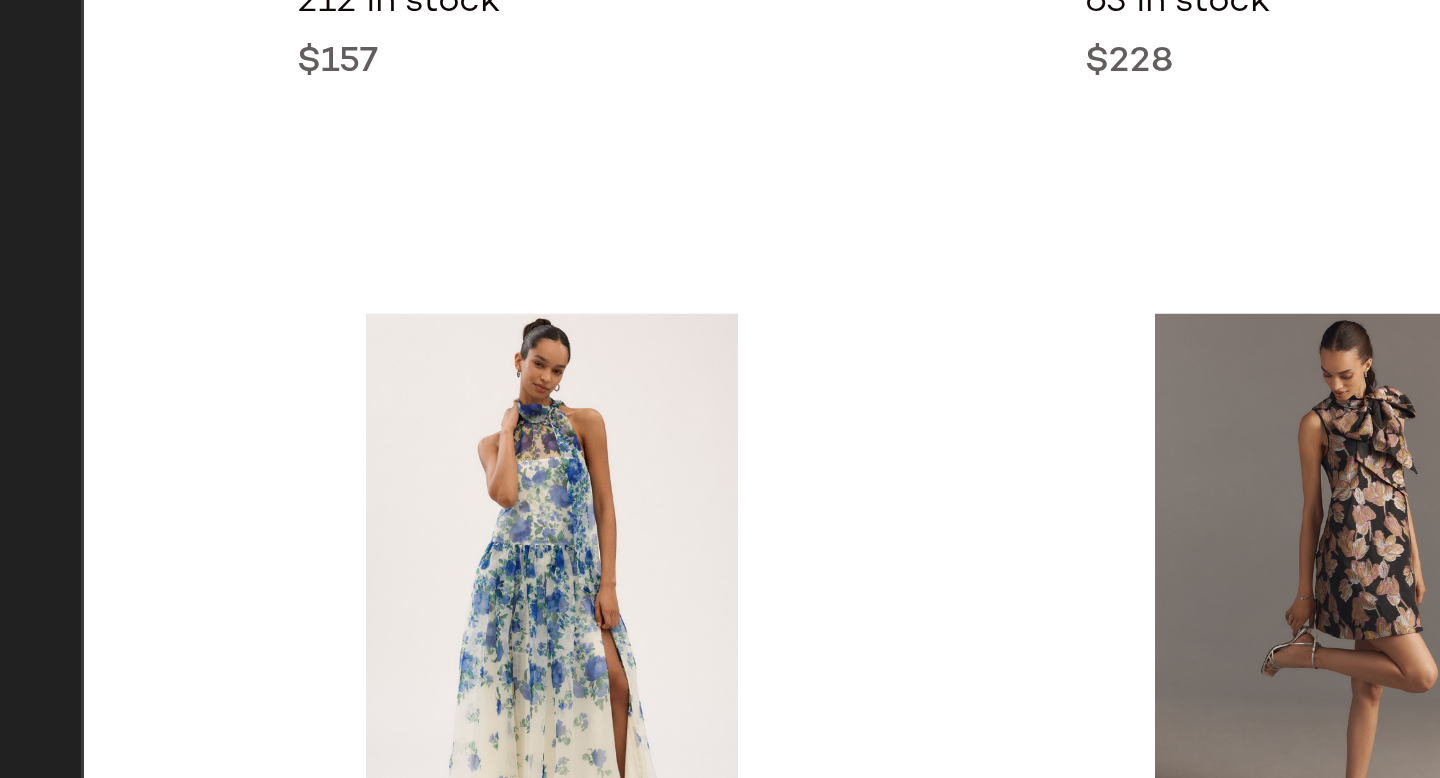 scroll, scrollTop: 19014, scrollLeft: 0, axis: vertical 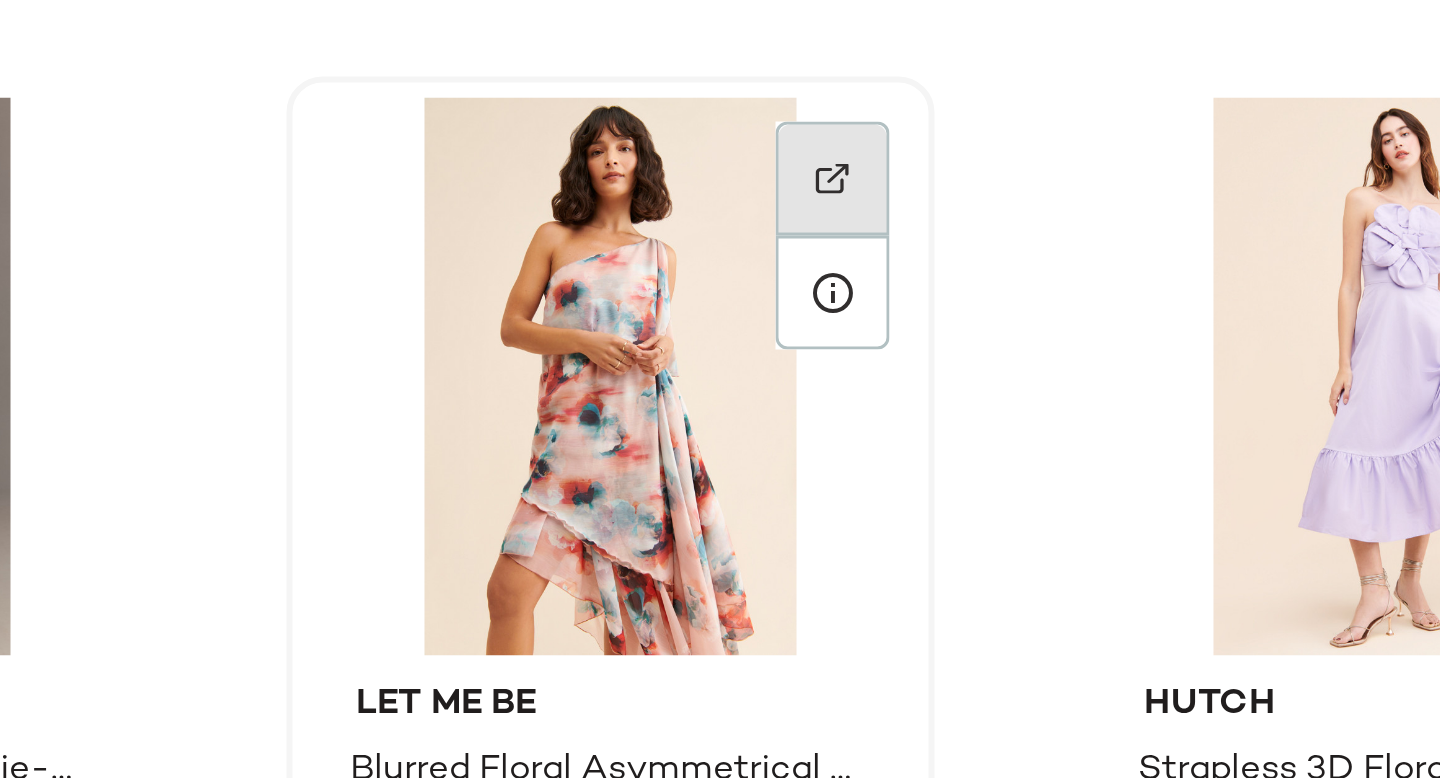 click 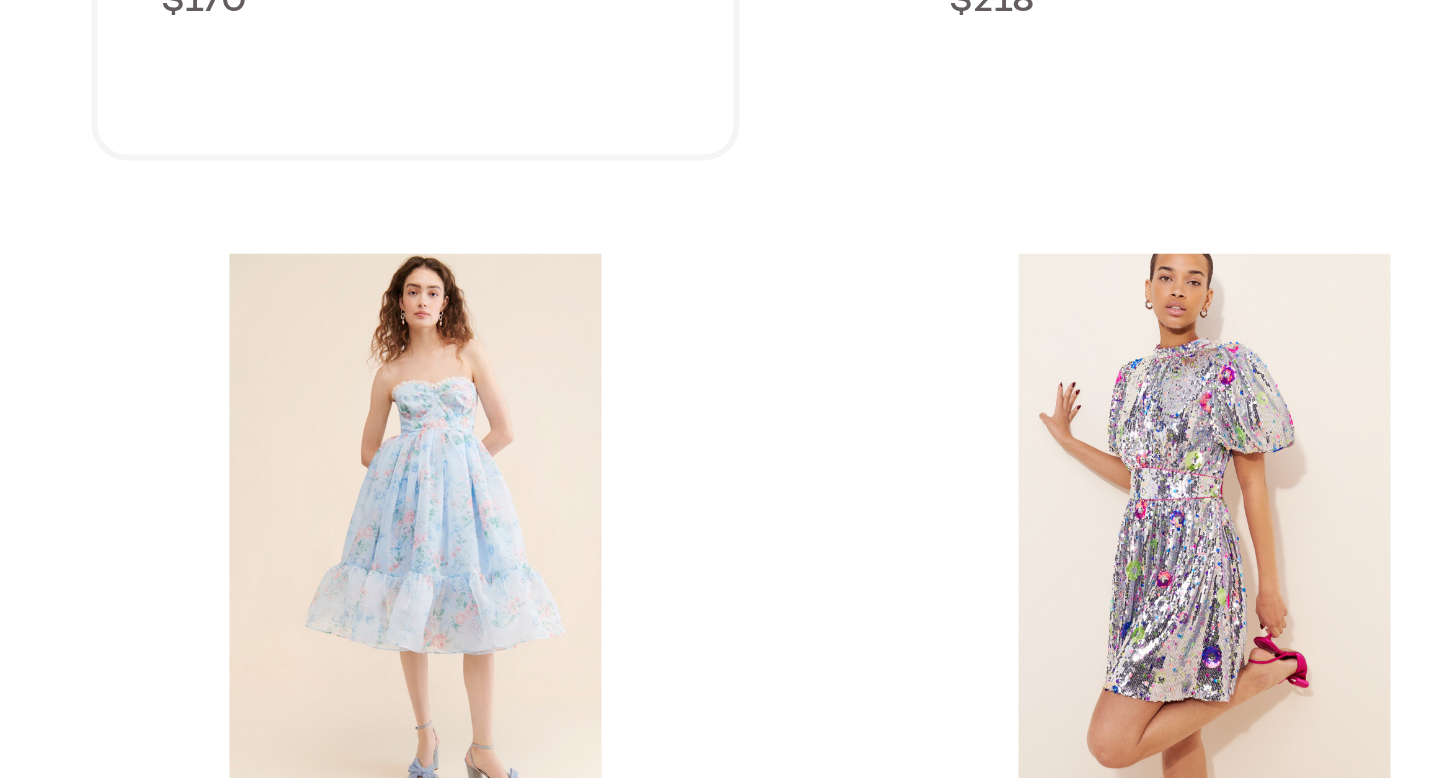 scroll, scrollTop: 19382, scrollLeft: 0, axis: vertical 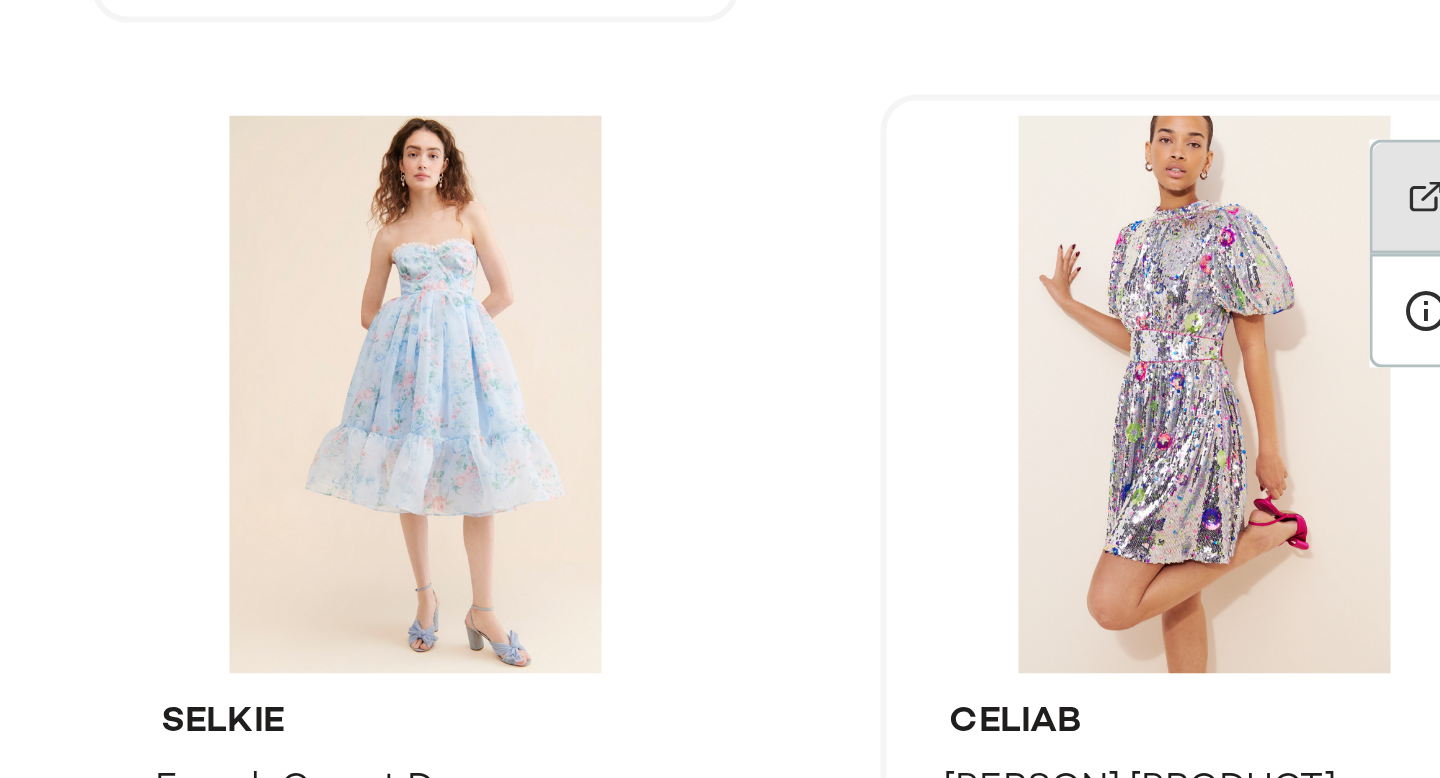 click 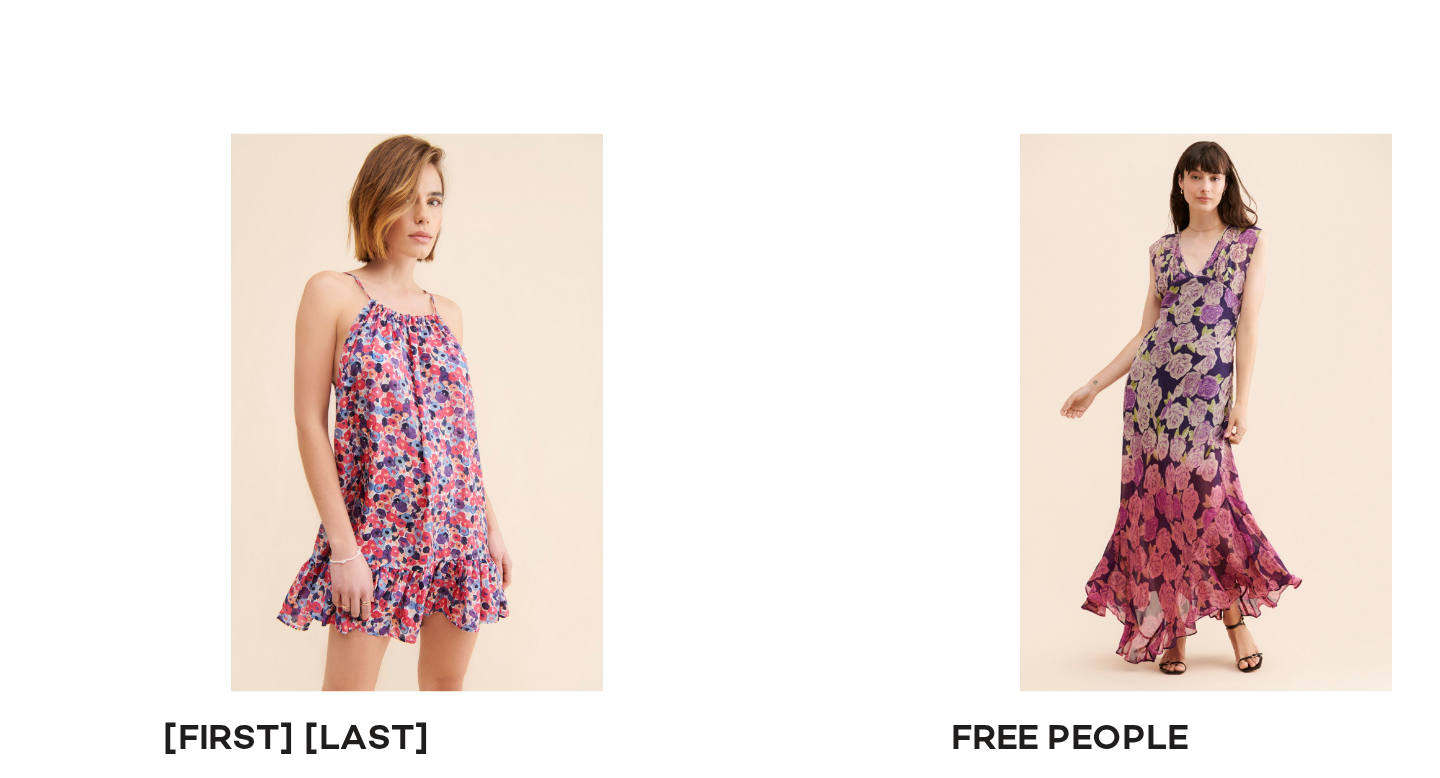 scroll, scrollTop: 23116, scrollLeft: 0, axis: vertical 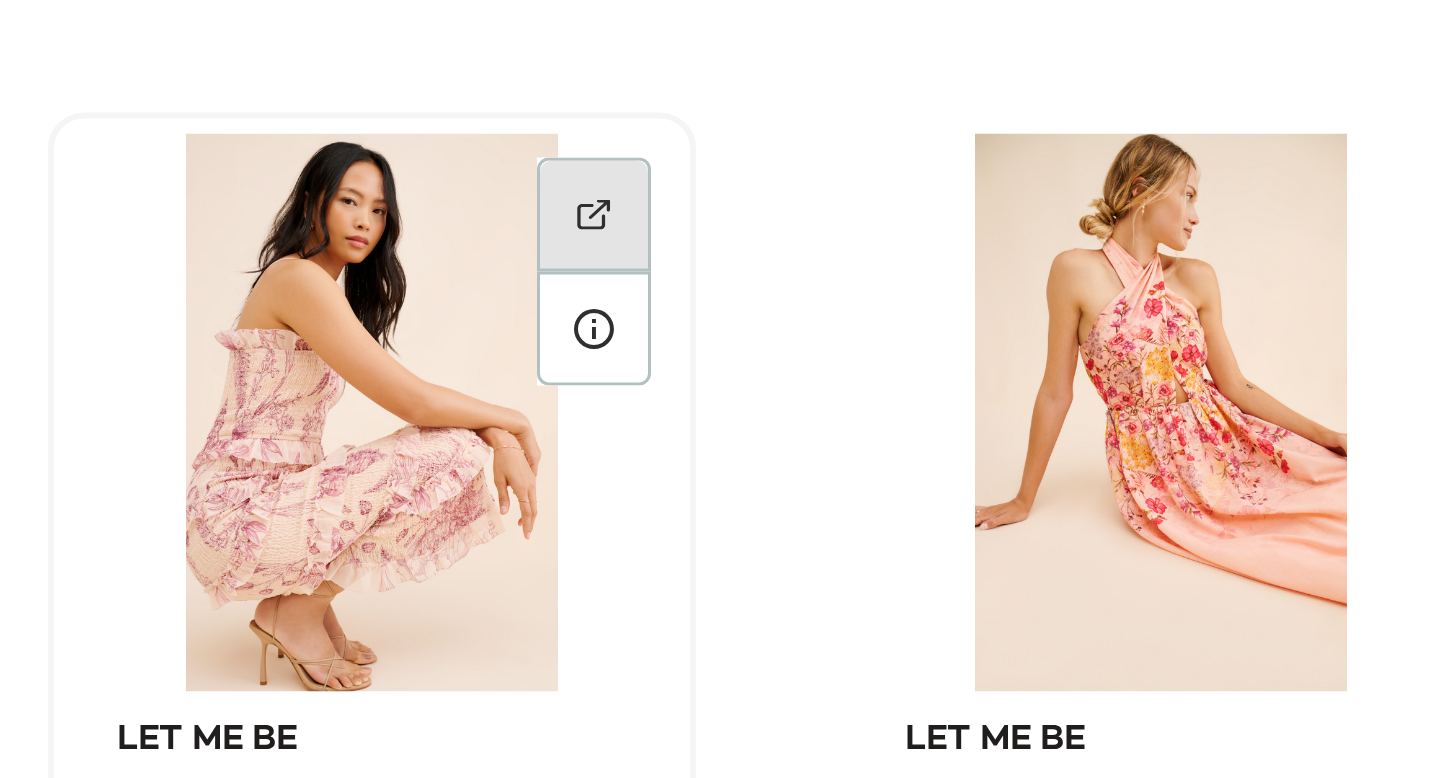 click 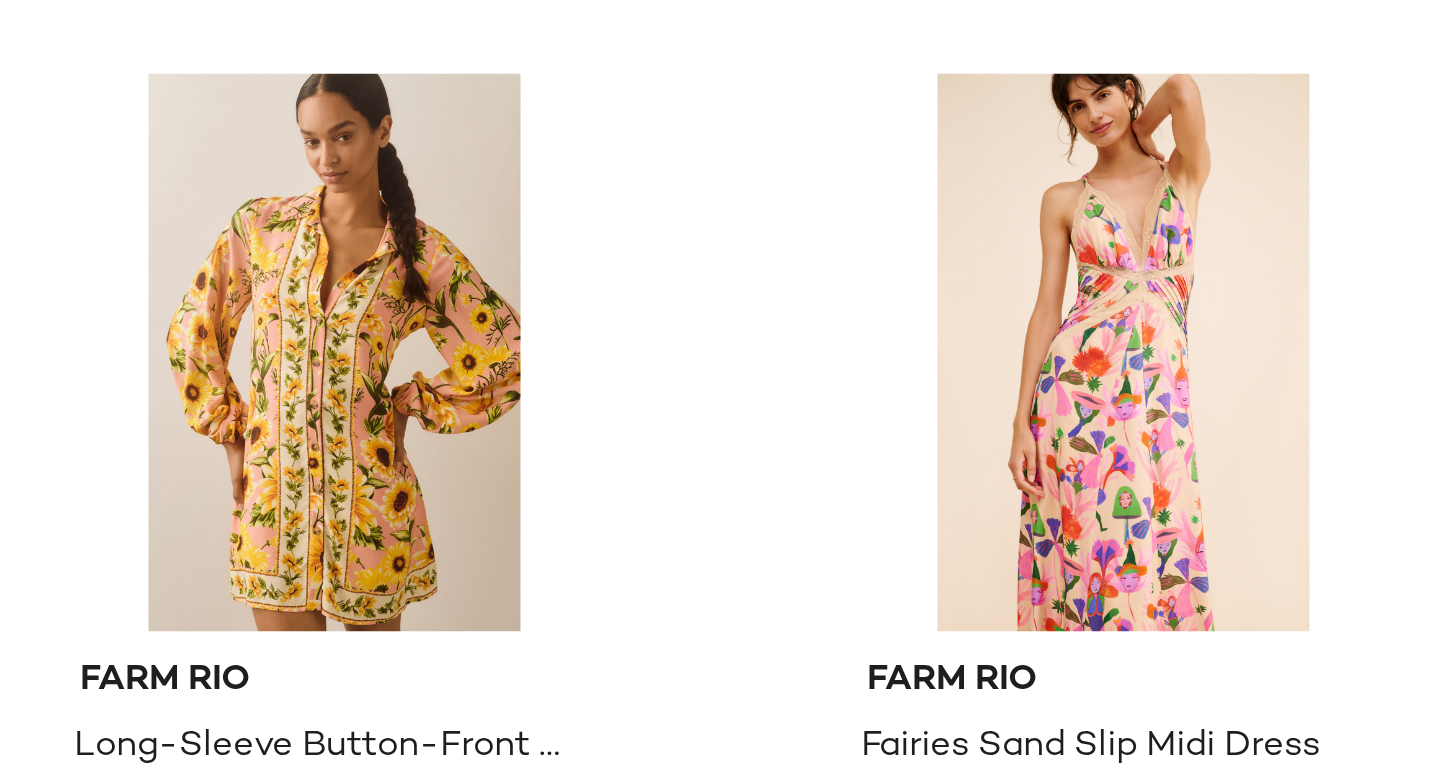 scroll, scrollTop: 25007, scrollLeft: 0, axis: vertical 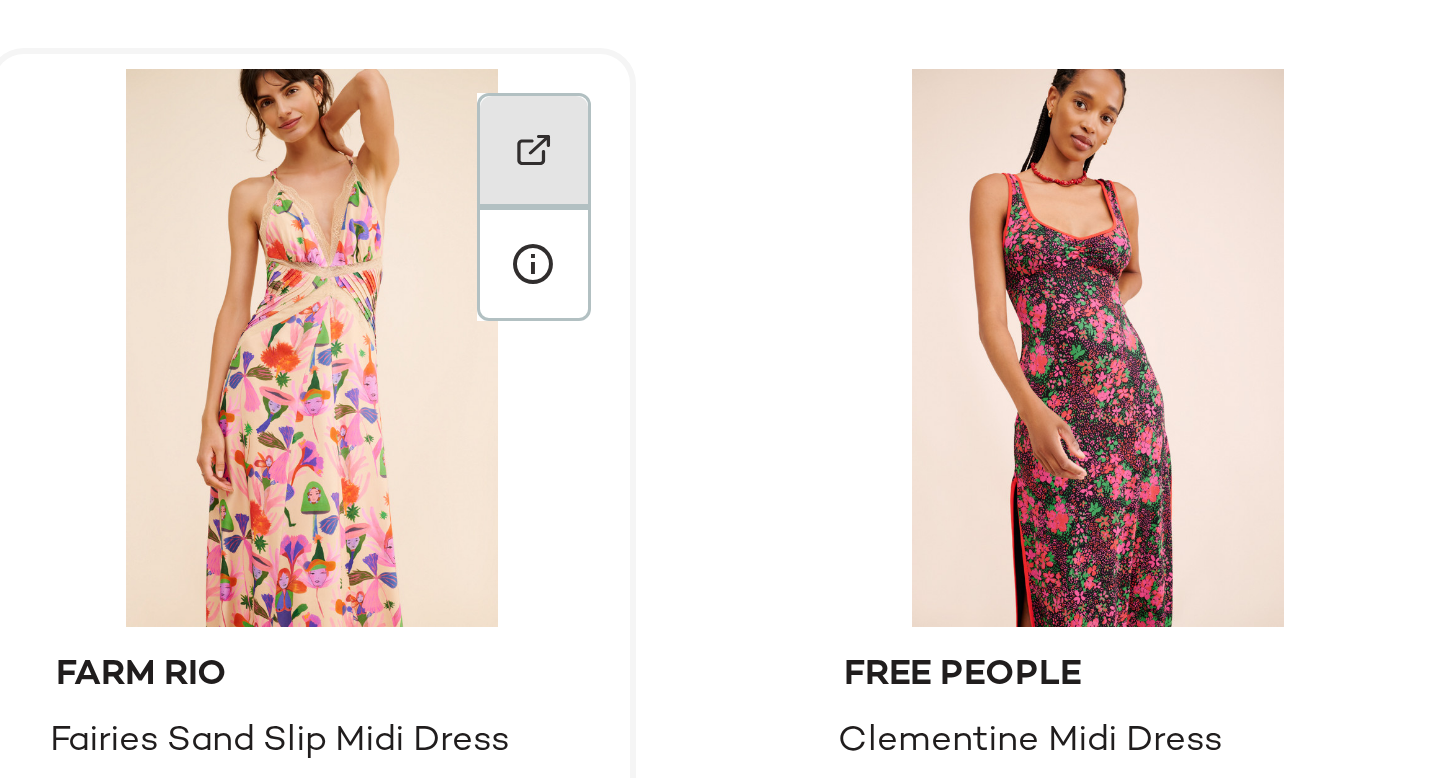 click 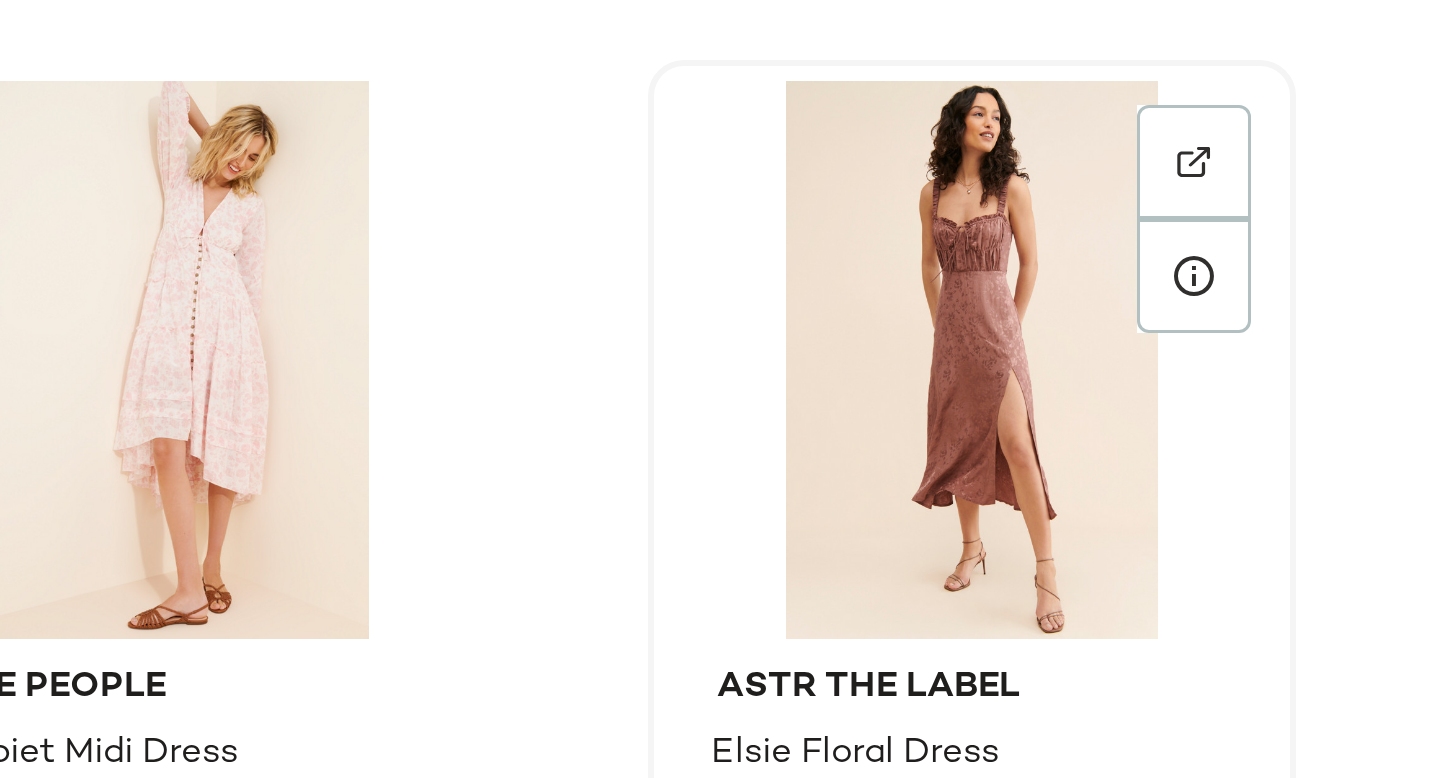 scroll, scrollTop: 25753, scrollLeft: 0, axis: vertical 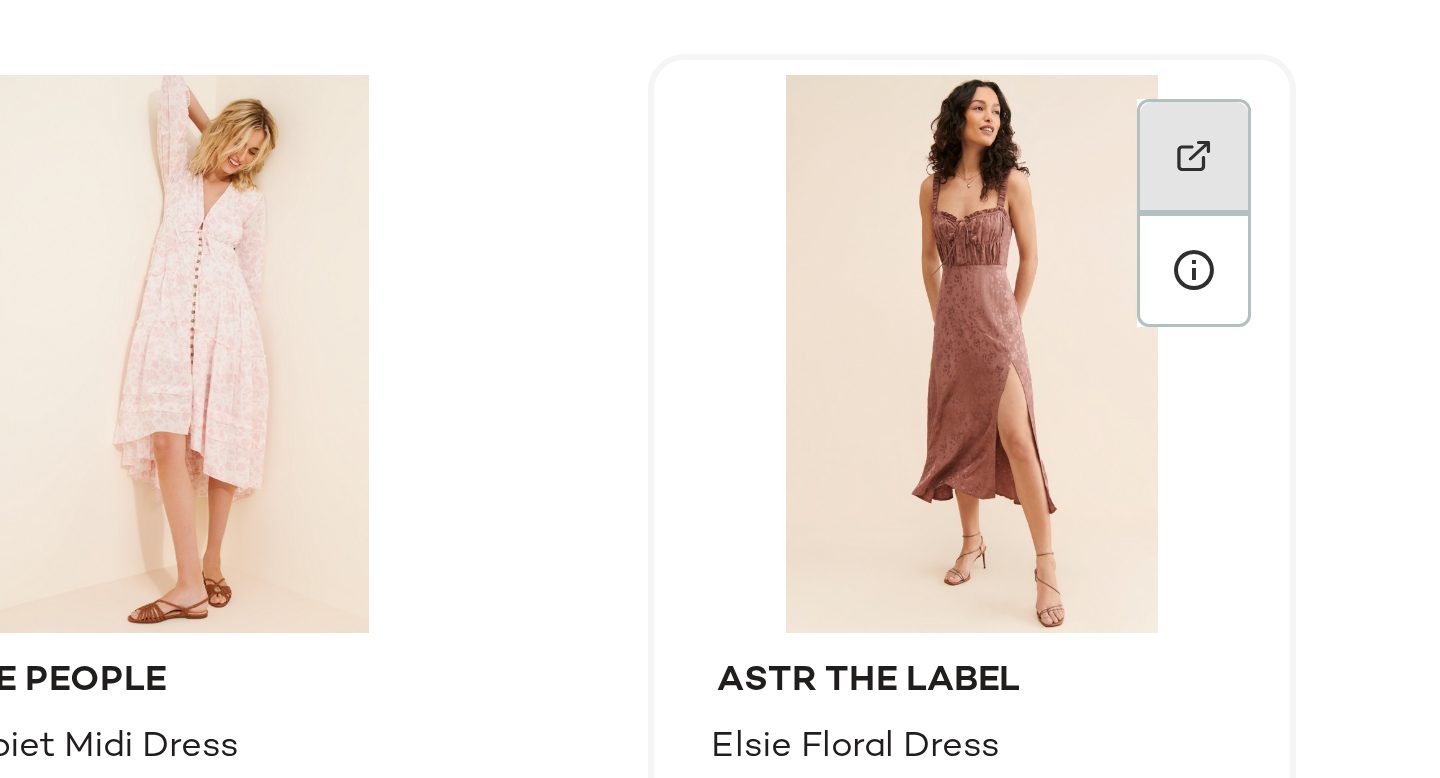 click 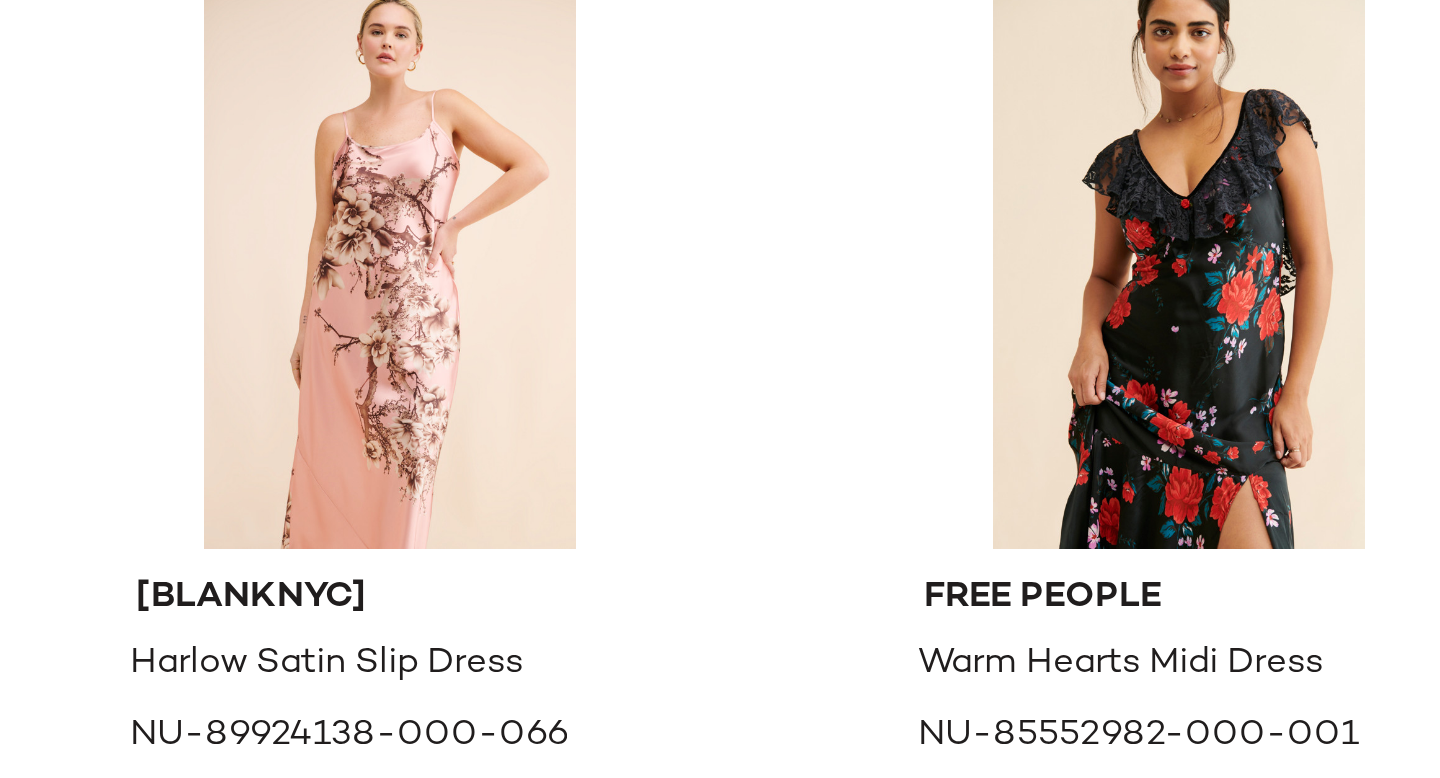 scroll, scrollTop: 27997, scrollLeft: 0, axis: vertical 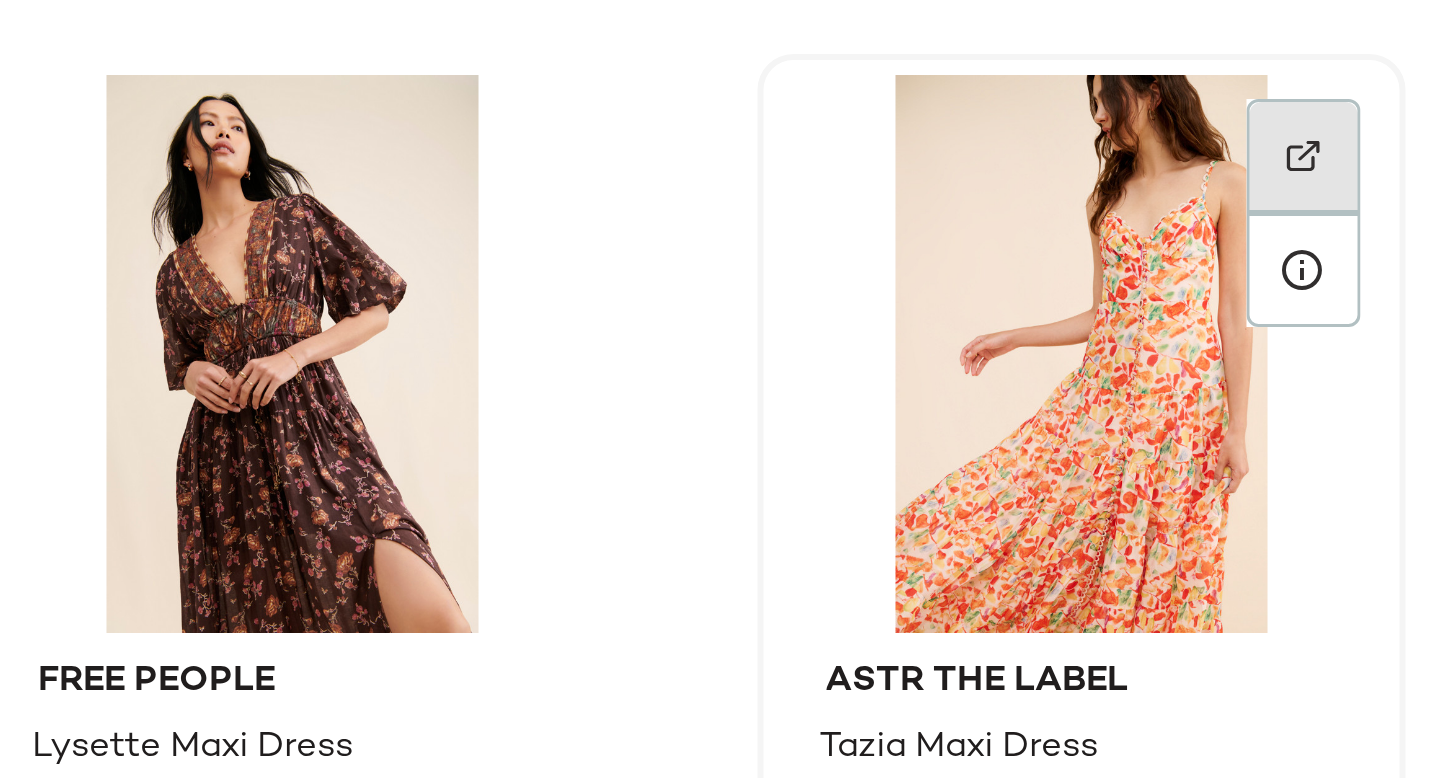 click 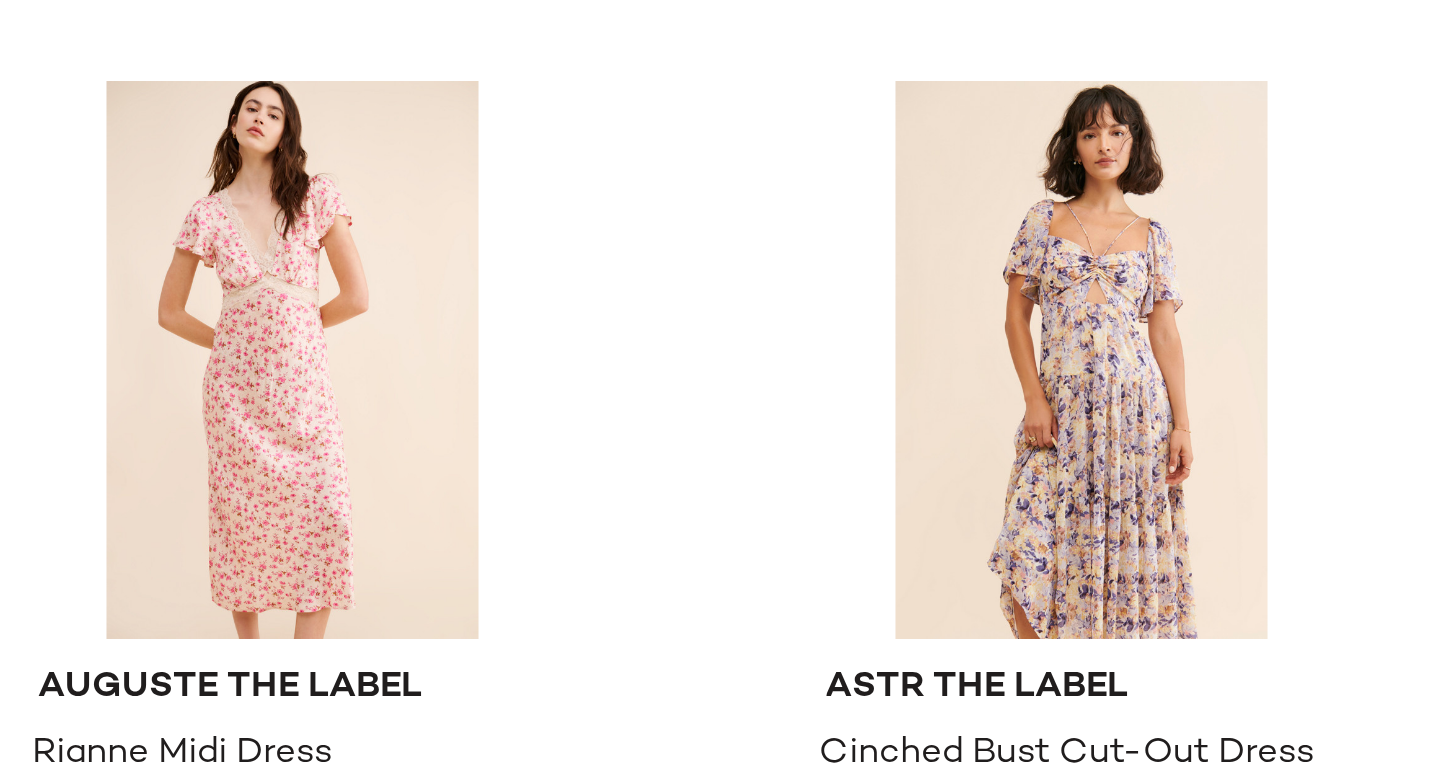 scroll, scrollTop: 28367, scrollLeft: 0, axis: vertical 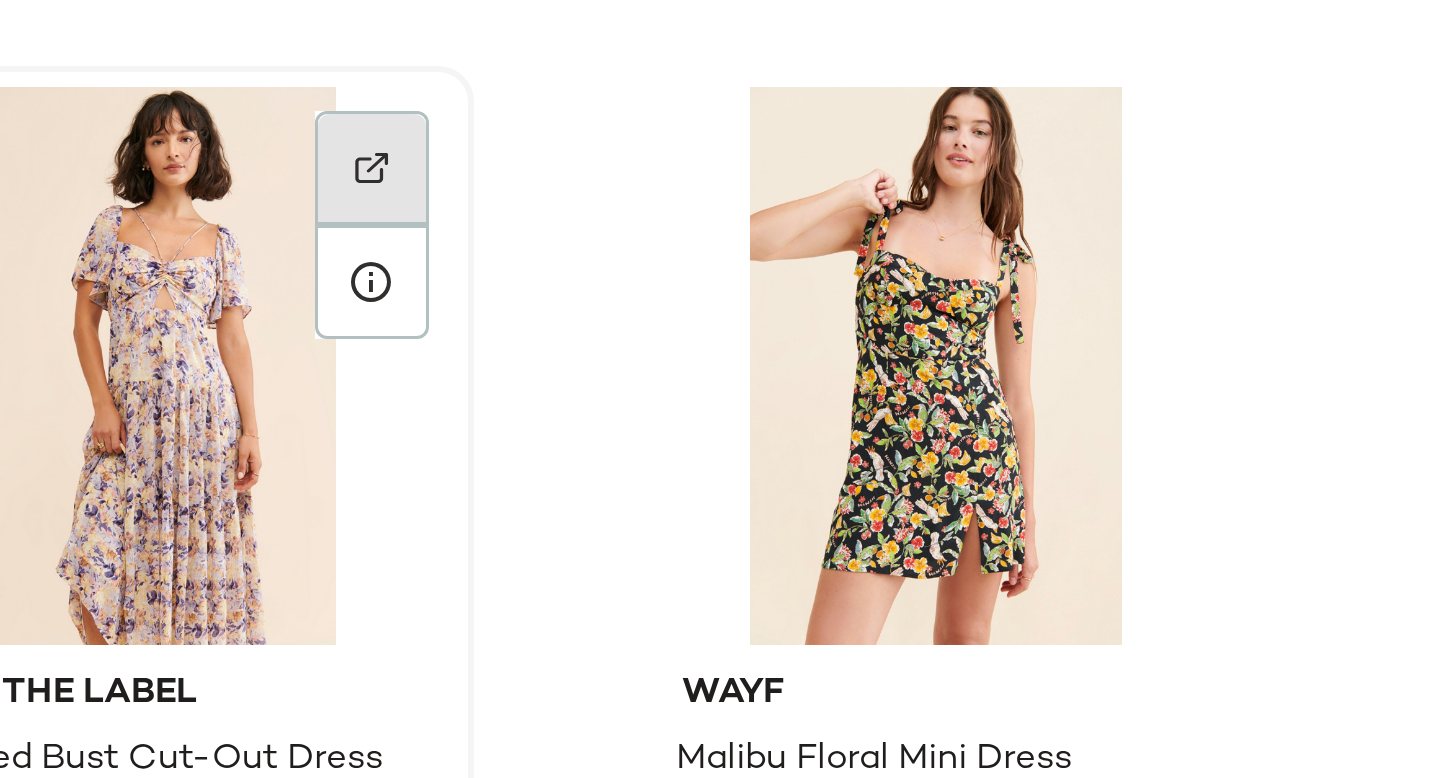 click 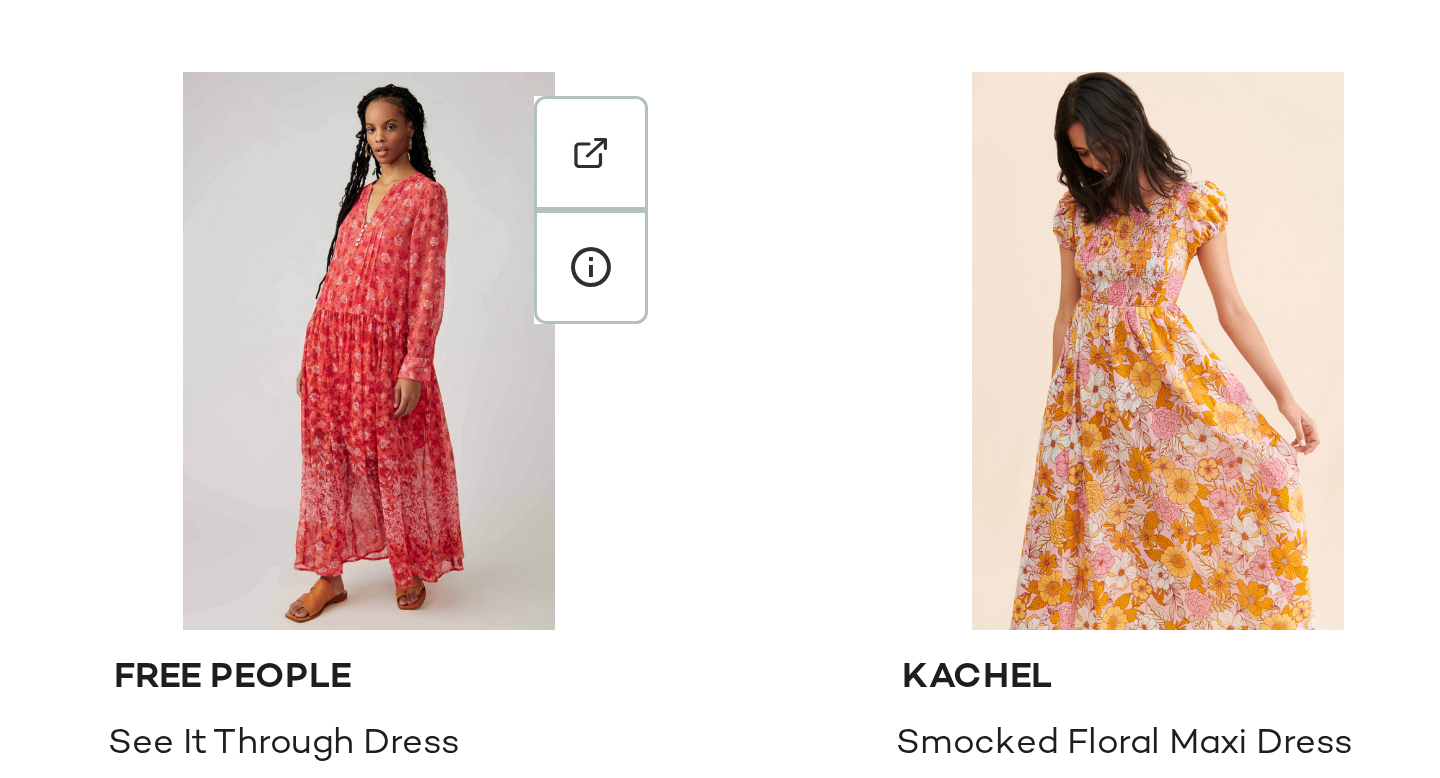 scroll, scrollTop: 29113, scrollLeft: 0, axis: vertical 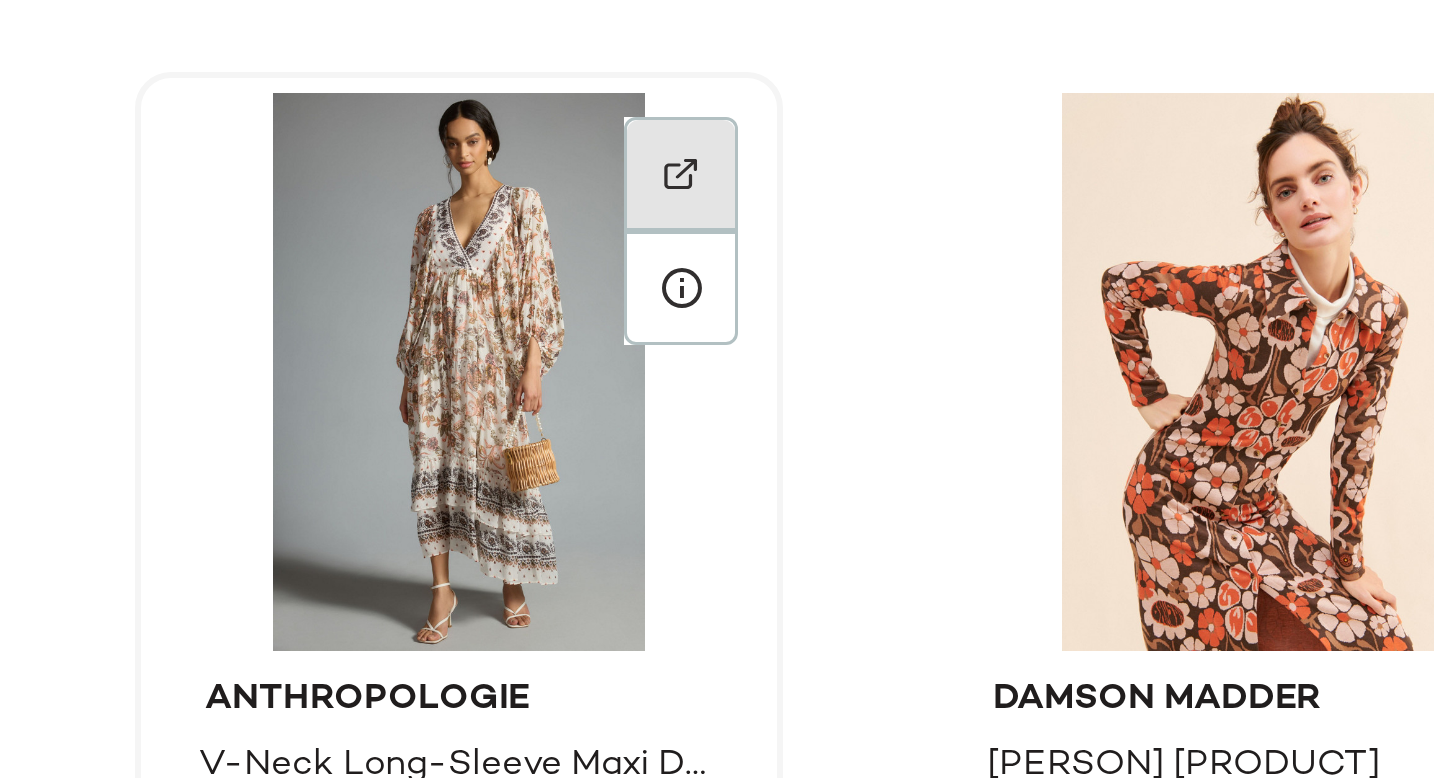 click 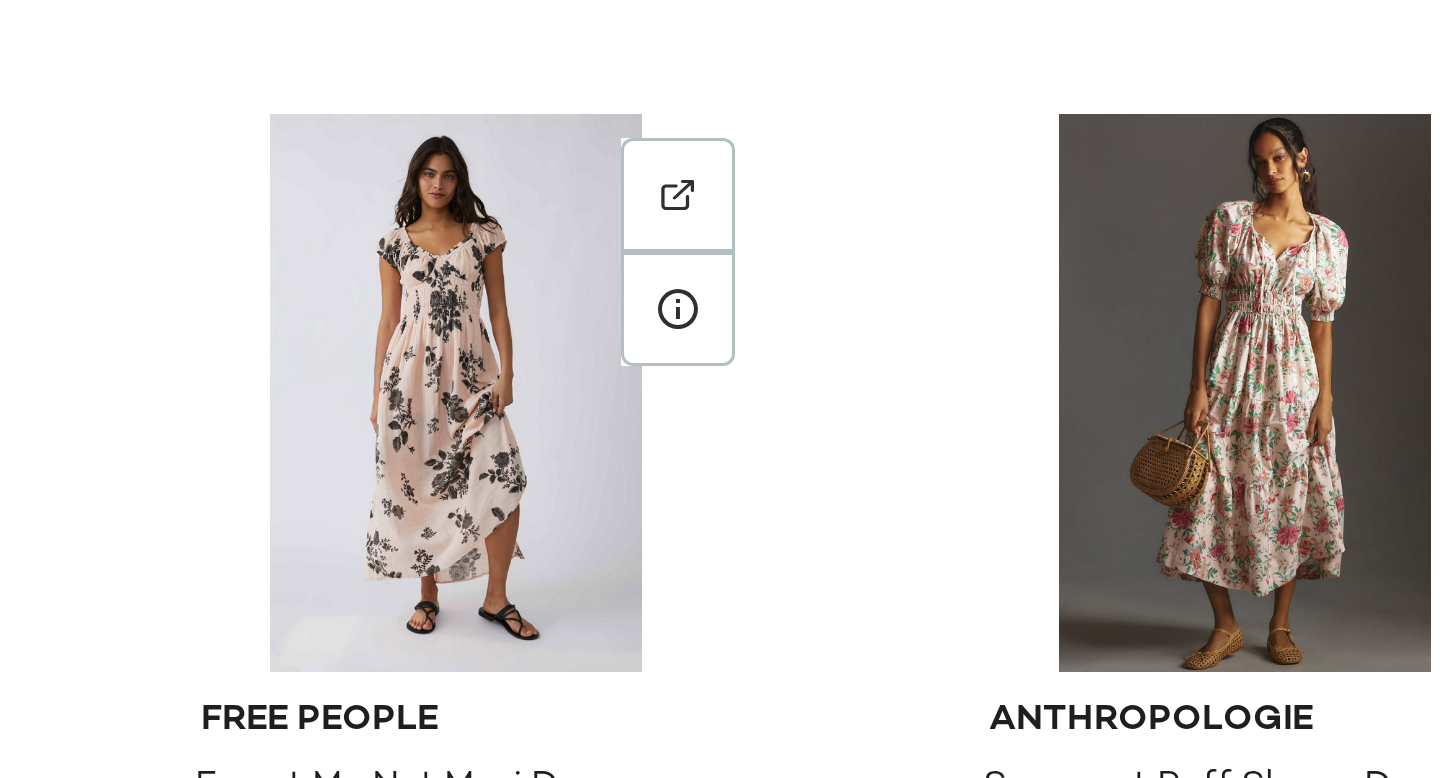 scroll, scrollTop: 32453, scrollLeft: 0, axis: vertical 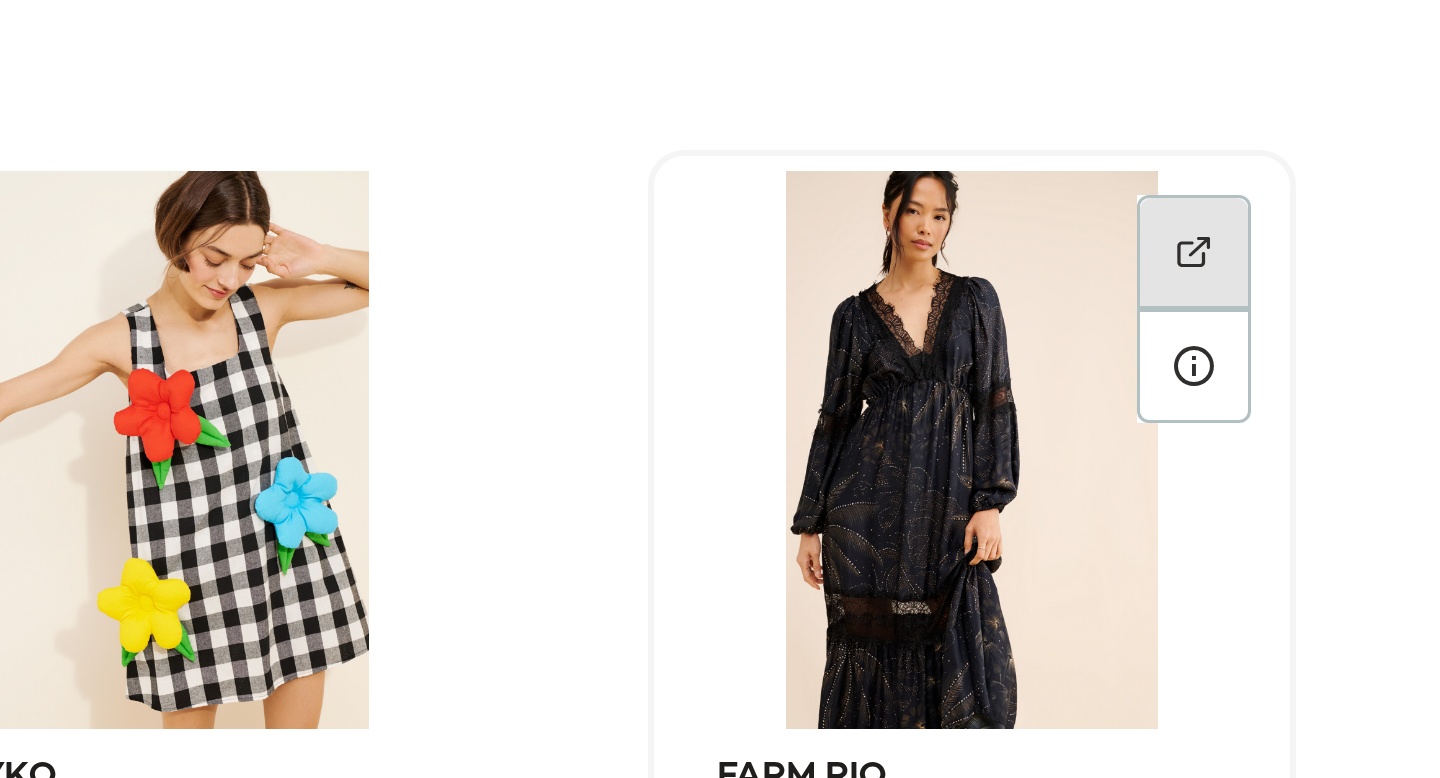 click 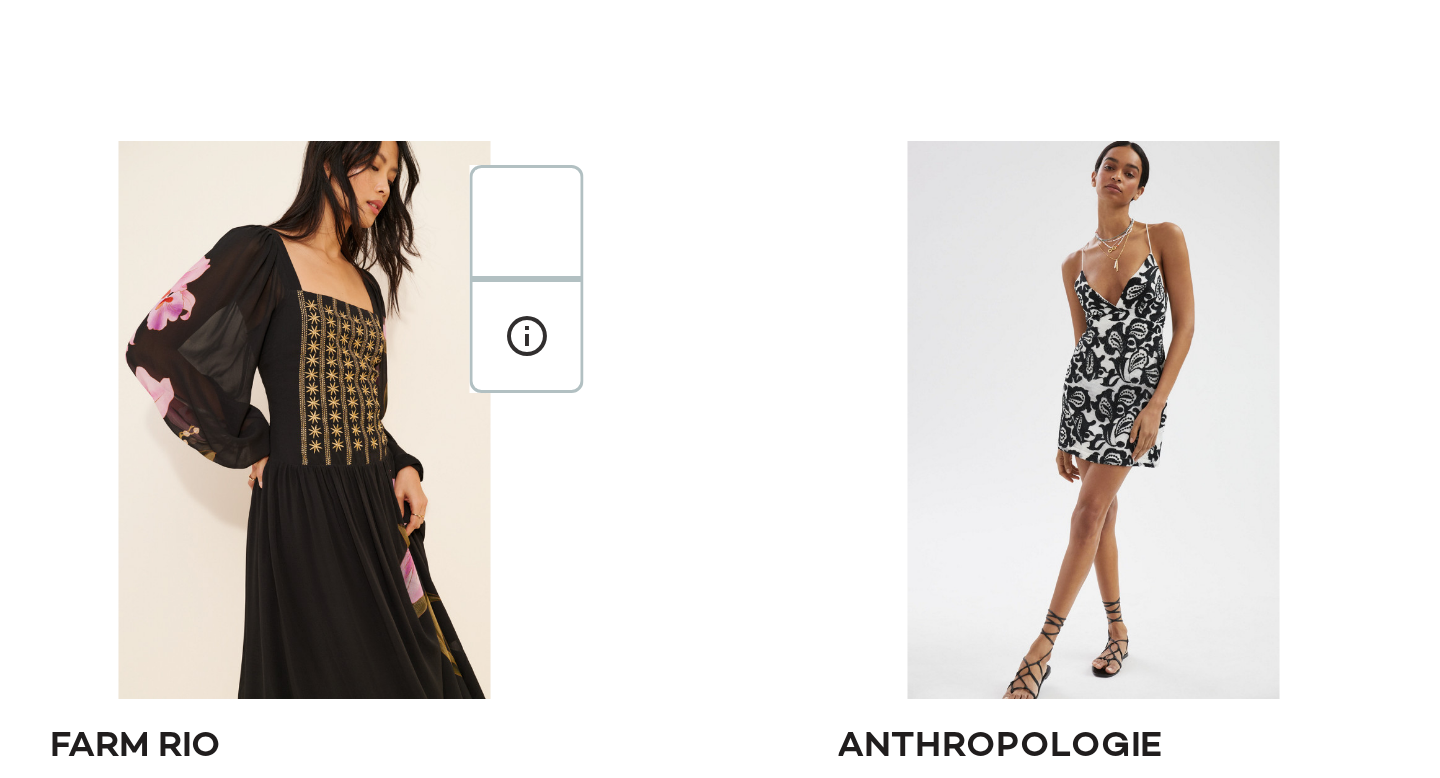 scroll, scrollTop: 32844, scrollLeft: 0, axis: vertical 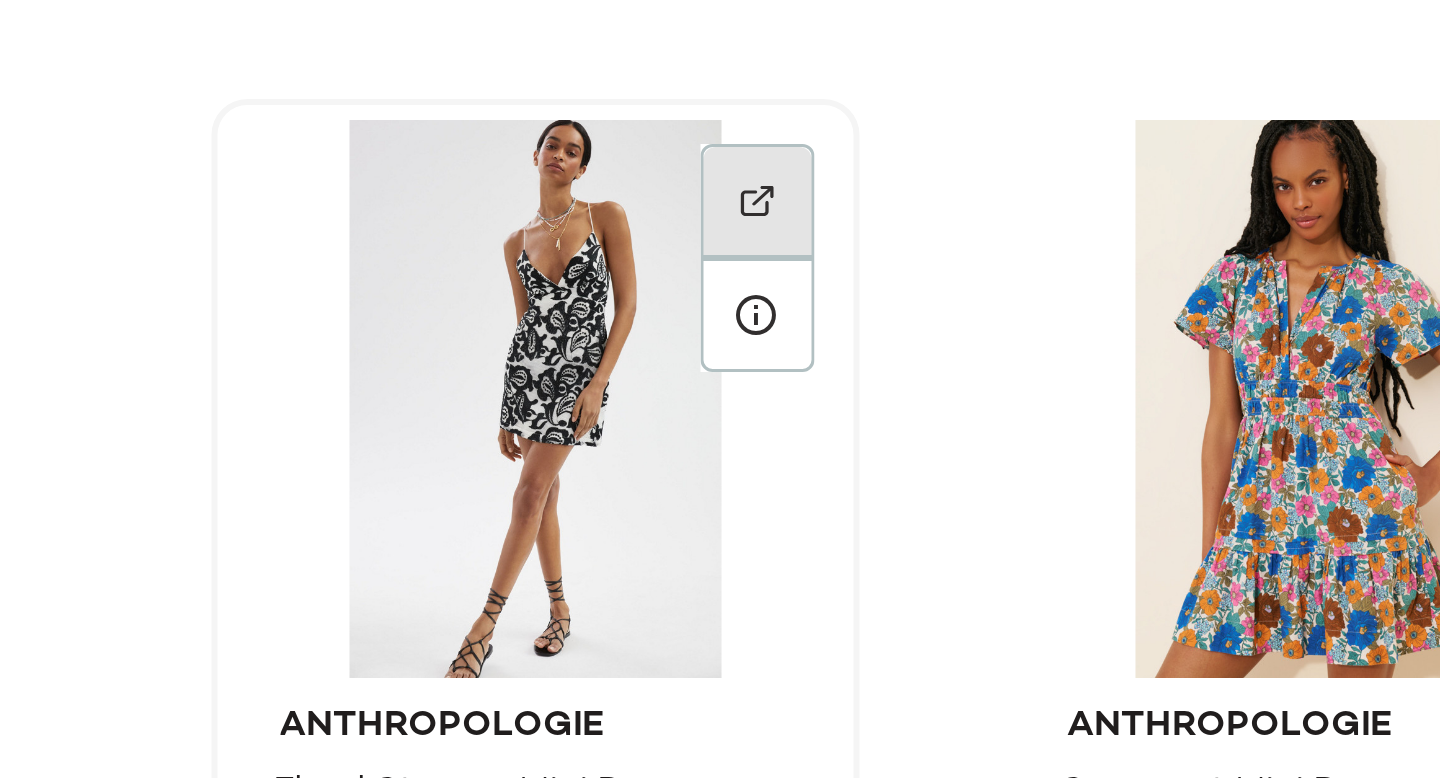 click 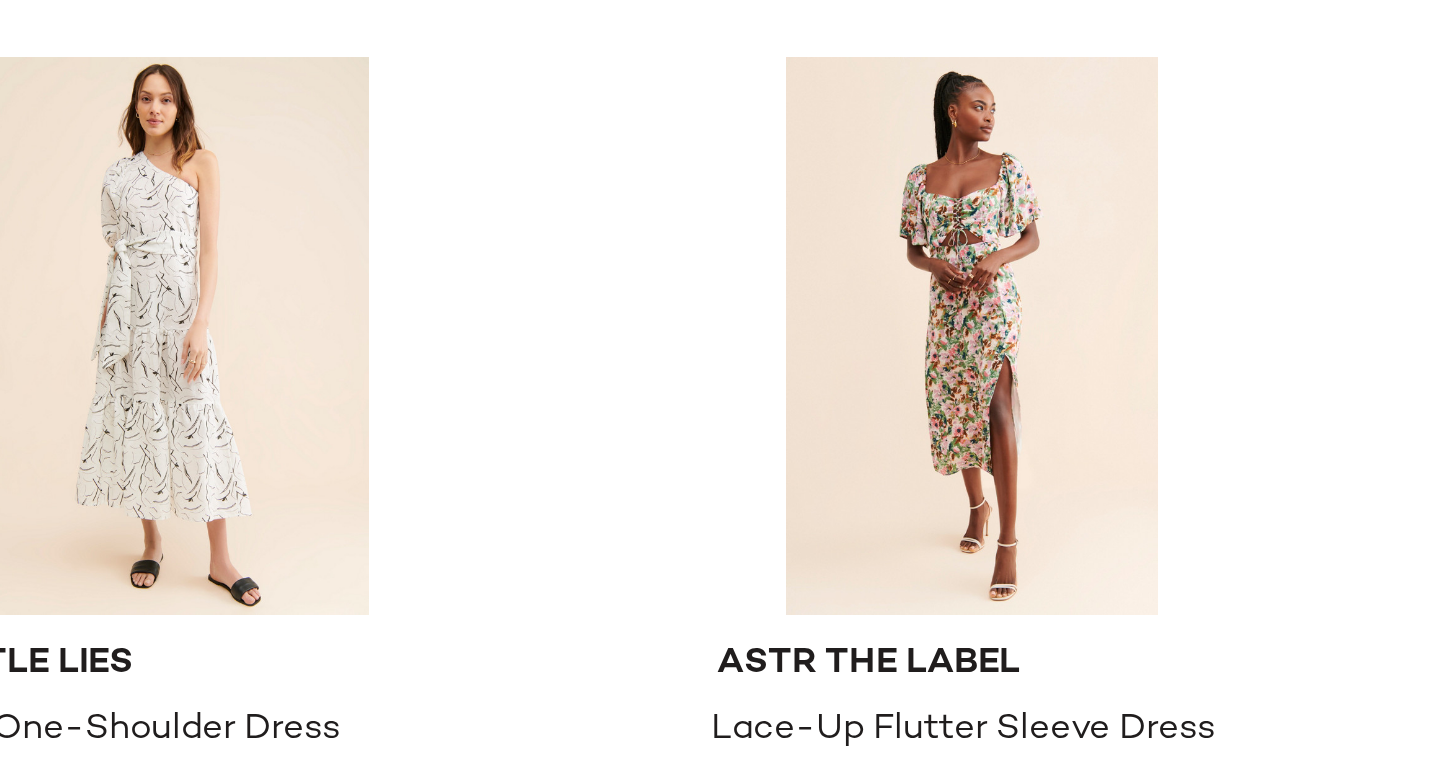 scroll, scrollTop: 33988, scrollLeft: 0, axis: vertical 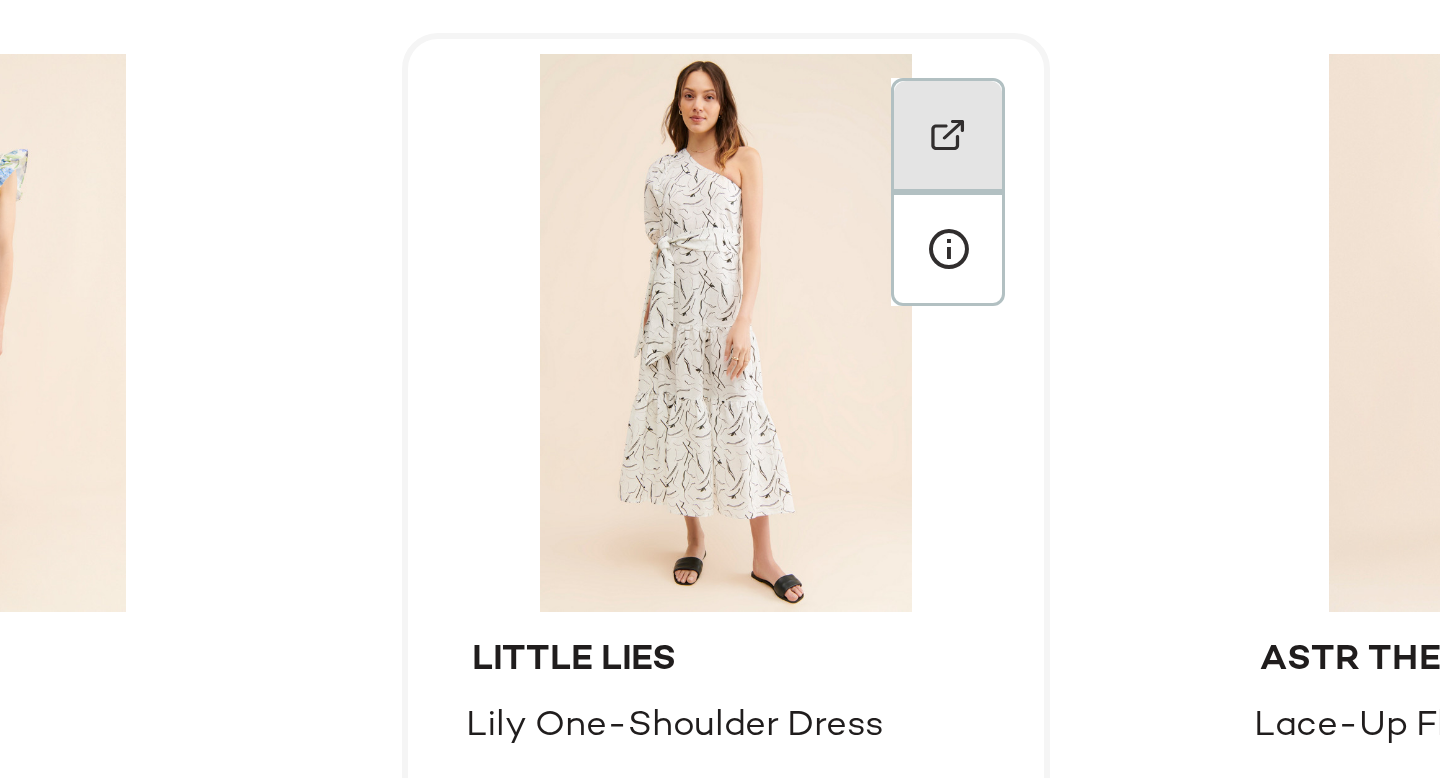 click 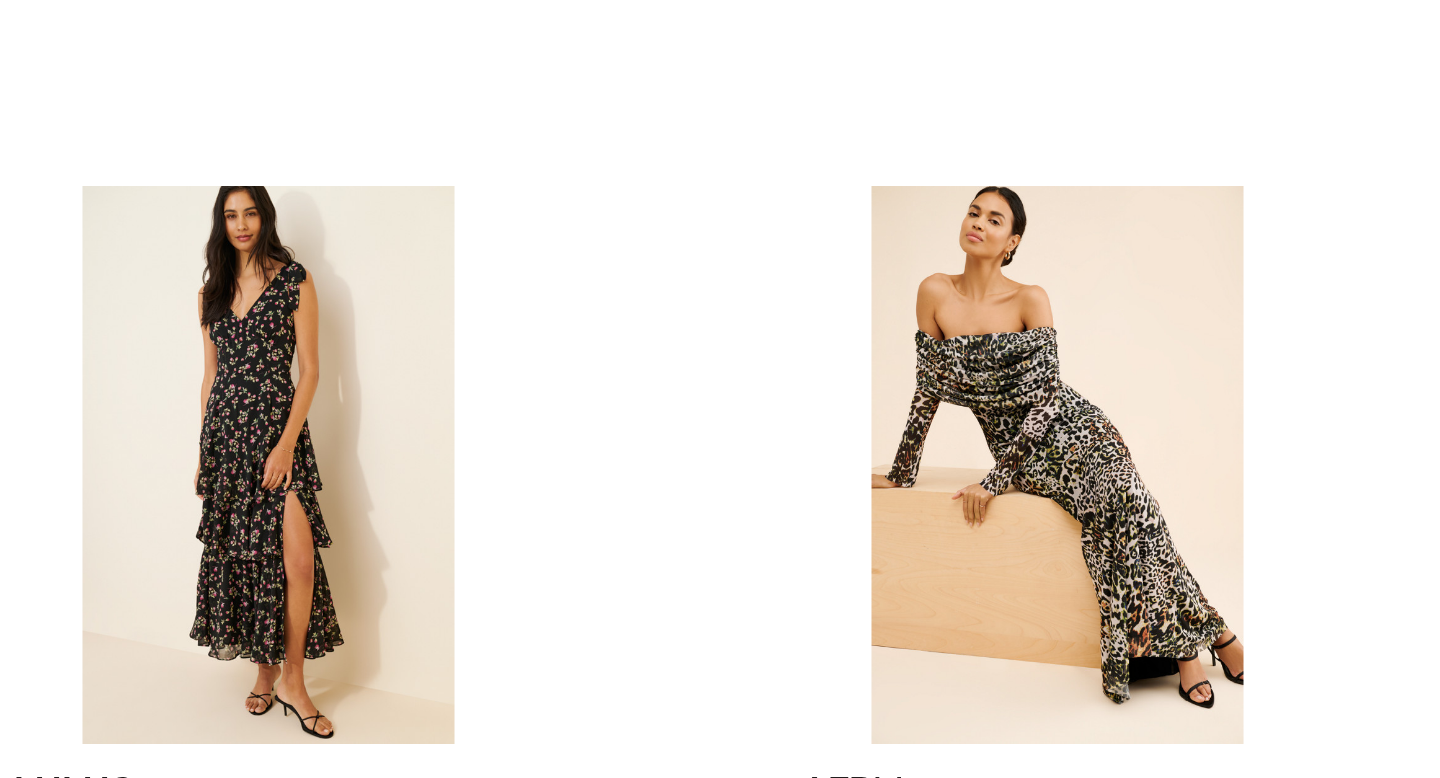 scroll, scrollTop: 34354, scrollLeft: 0, axis: vertical 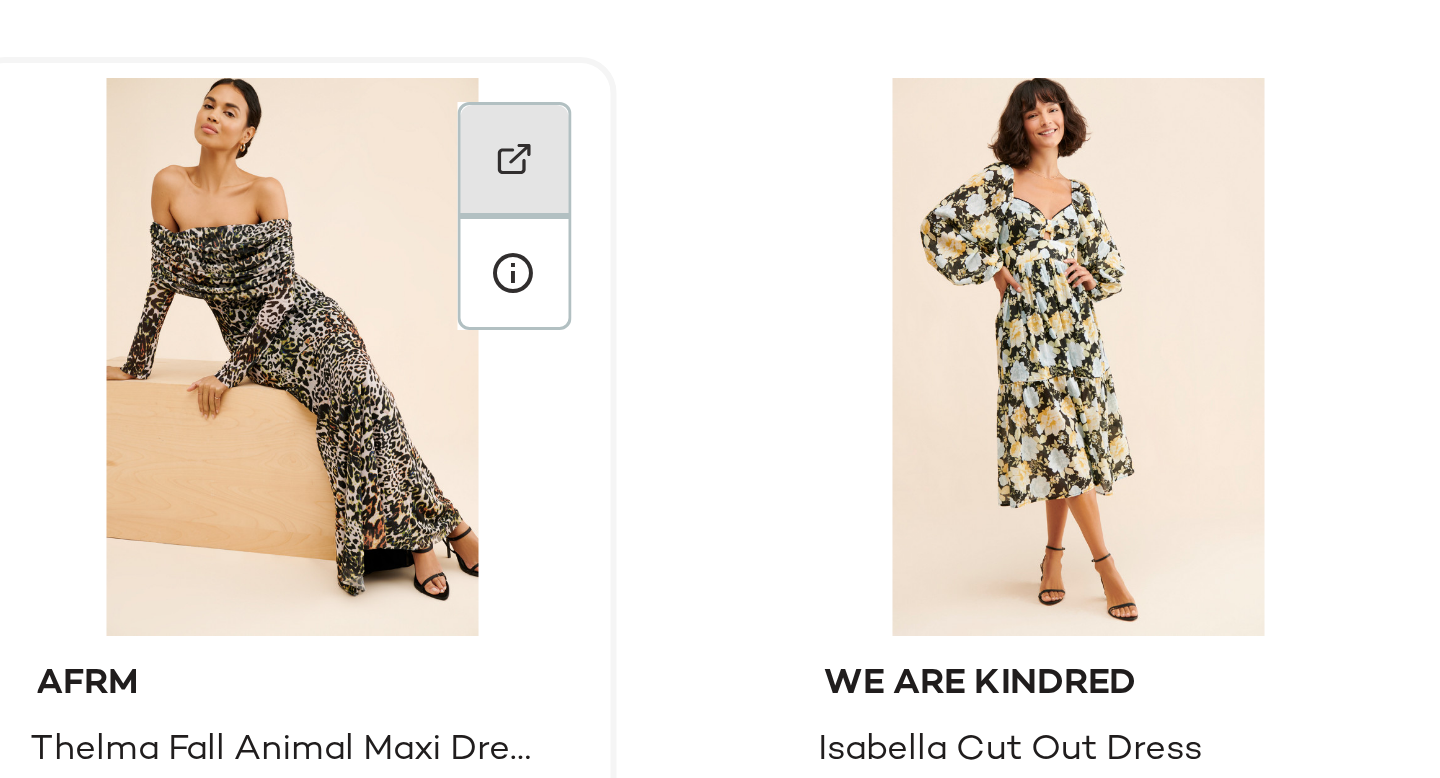 click 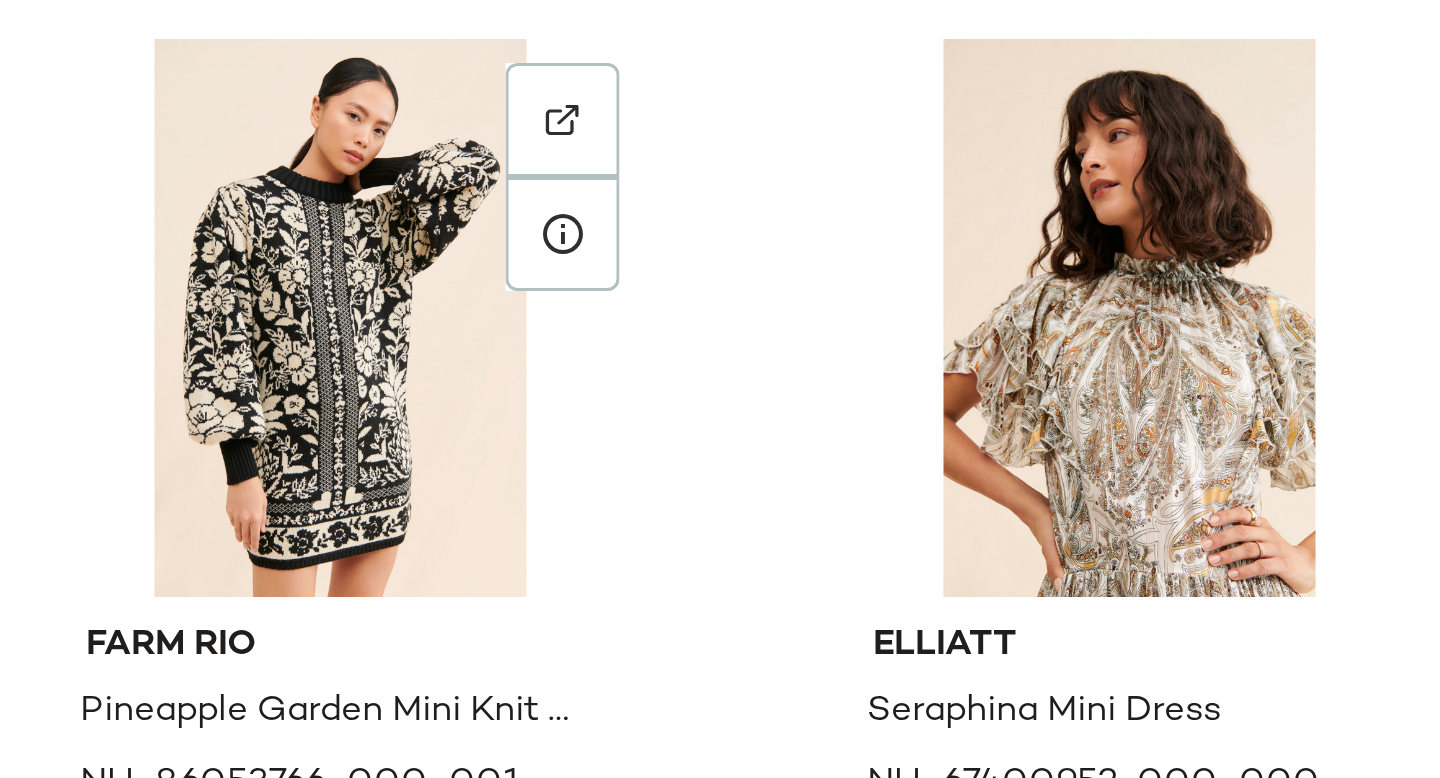 scroll, scrollTop: 35116, scrollLeft: 0, axis: vertical 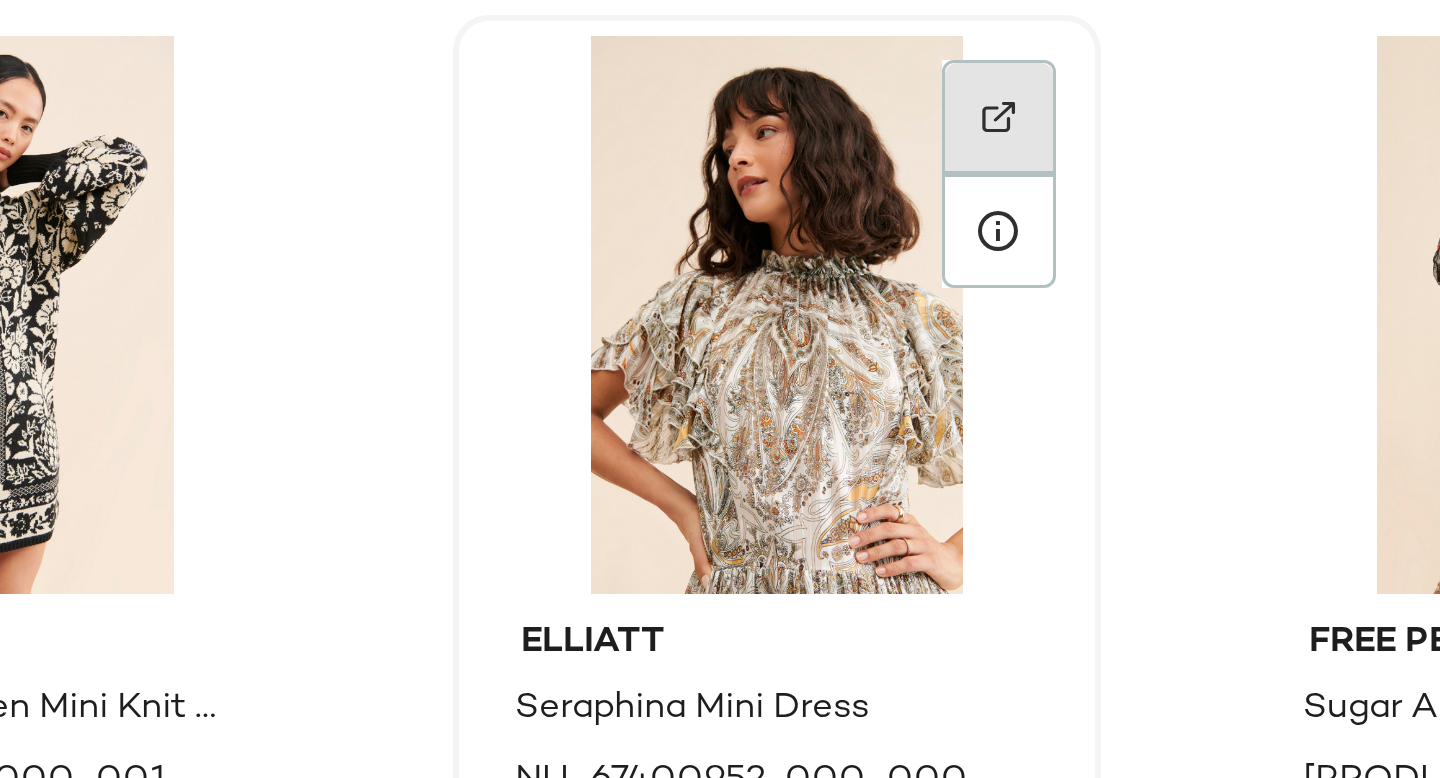 click 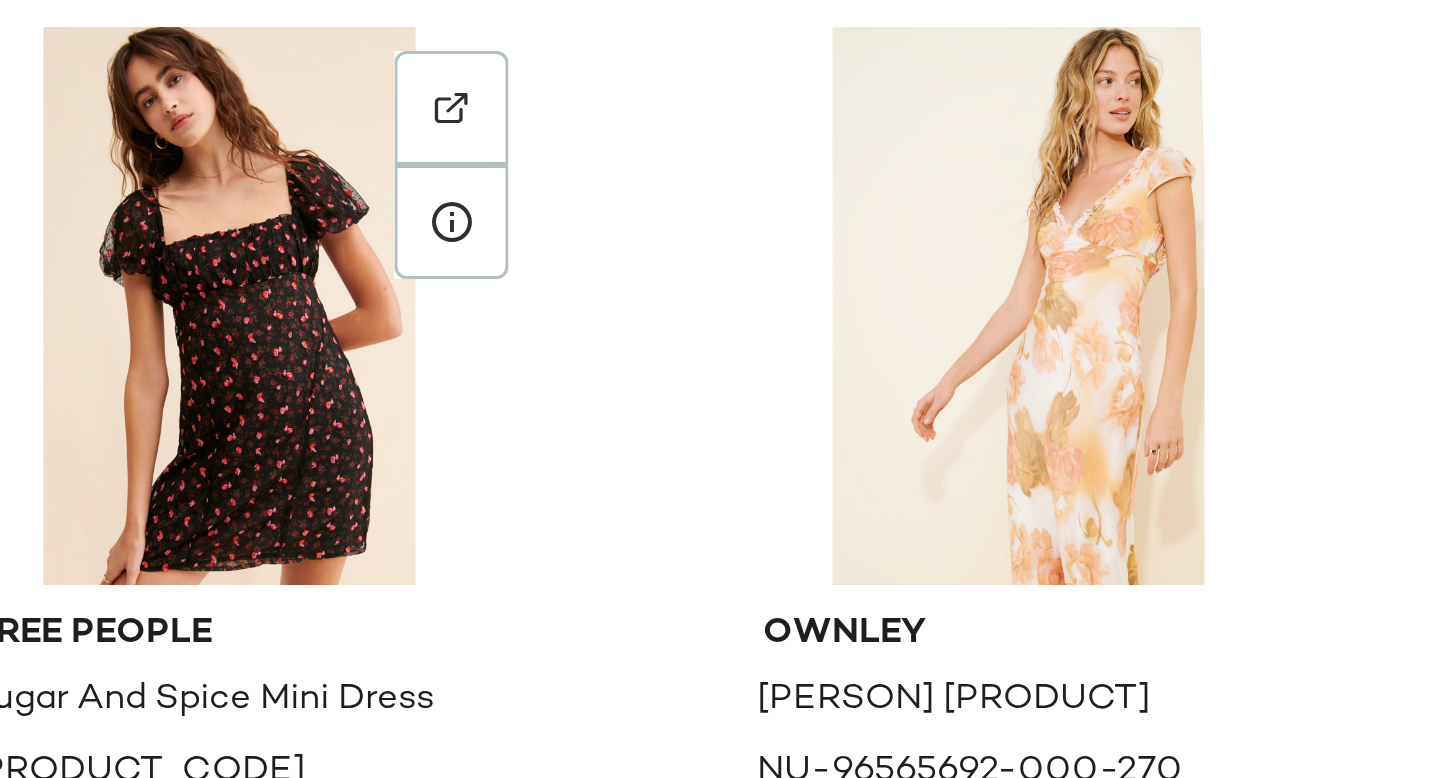 scroll, scrollTop: 35118, scrollLeft: 0, axis: vertical 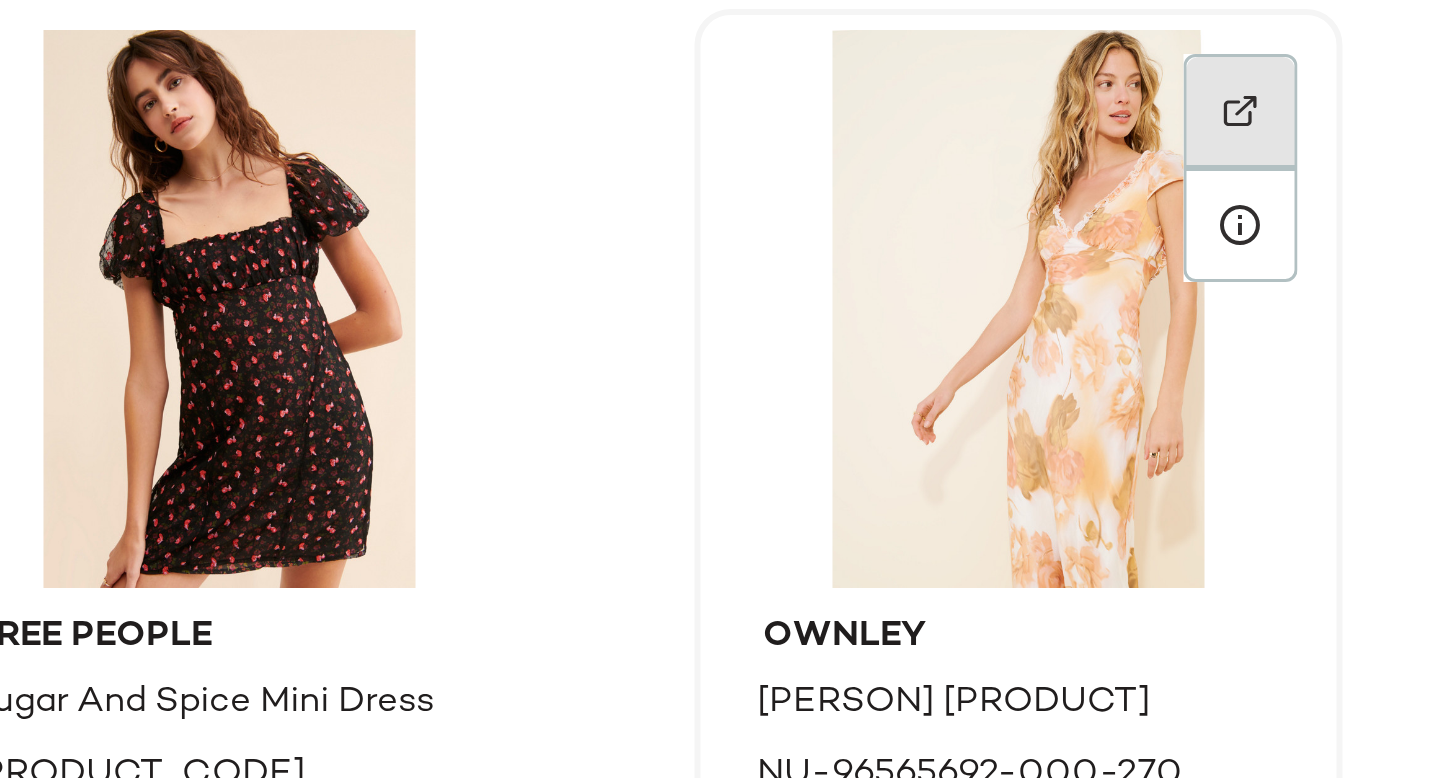 click 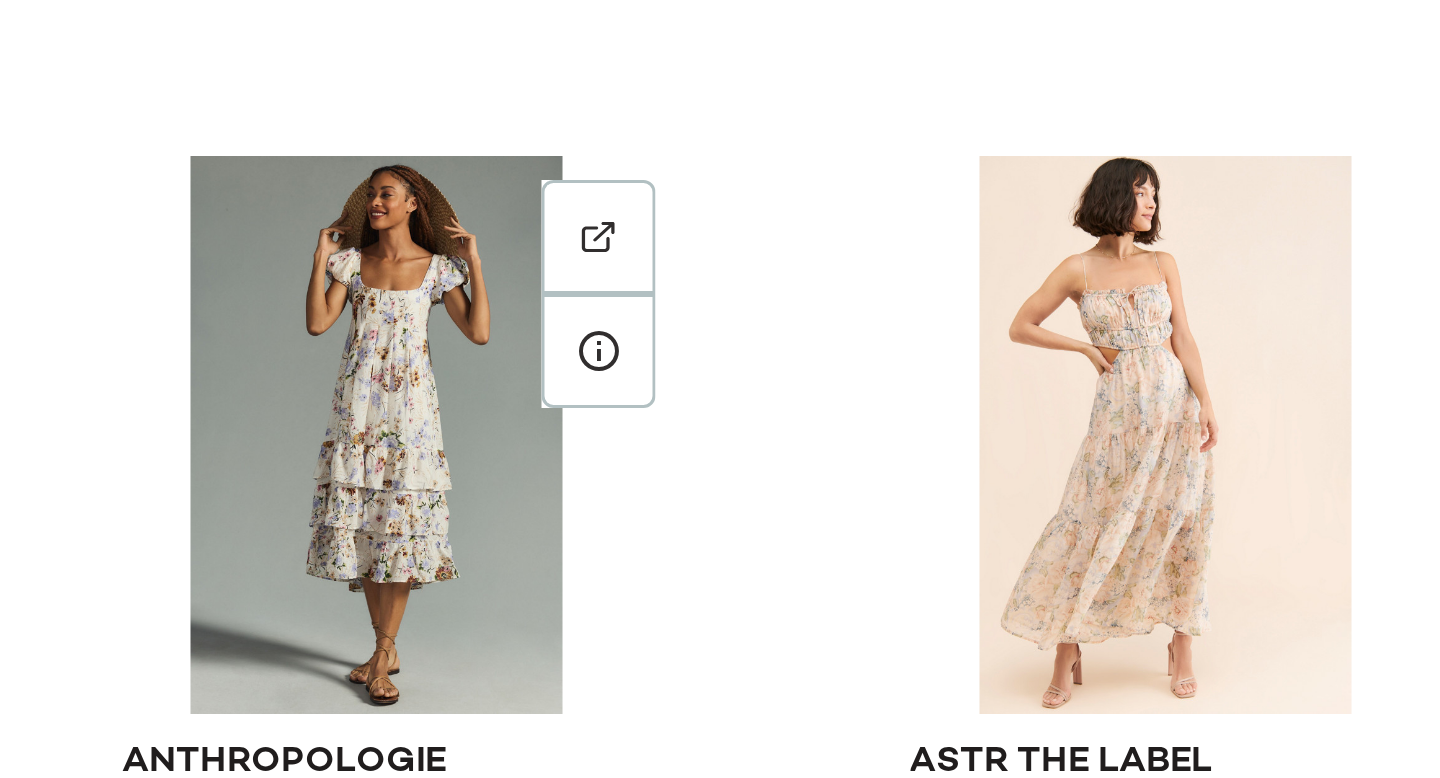 scroll, scrollTop: 35852, scrollLeft: 0, axis: vertical 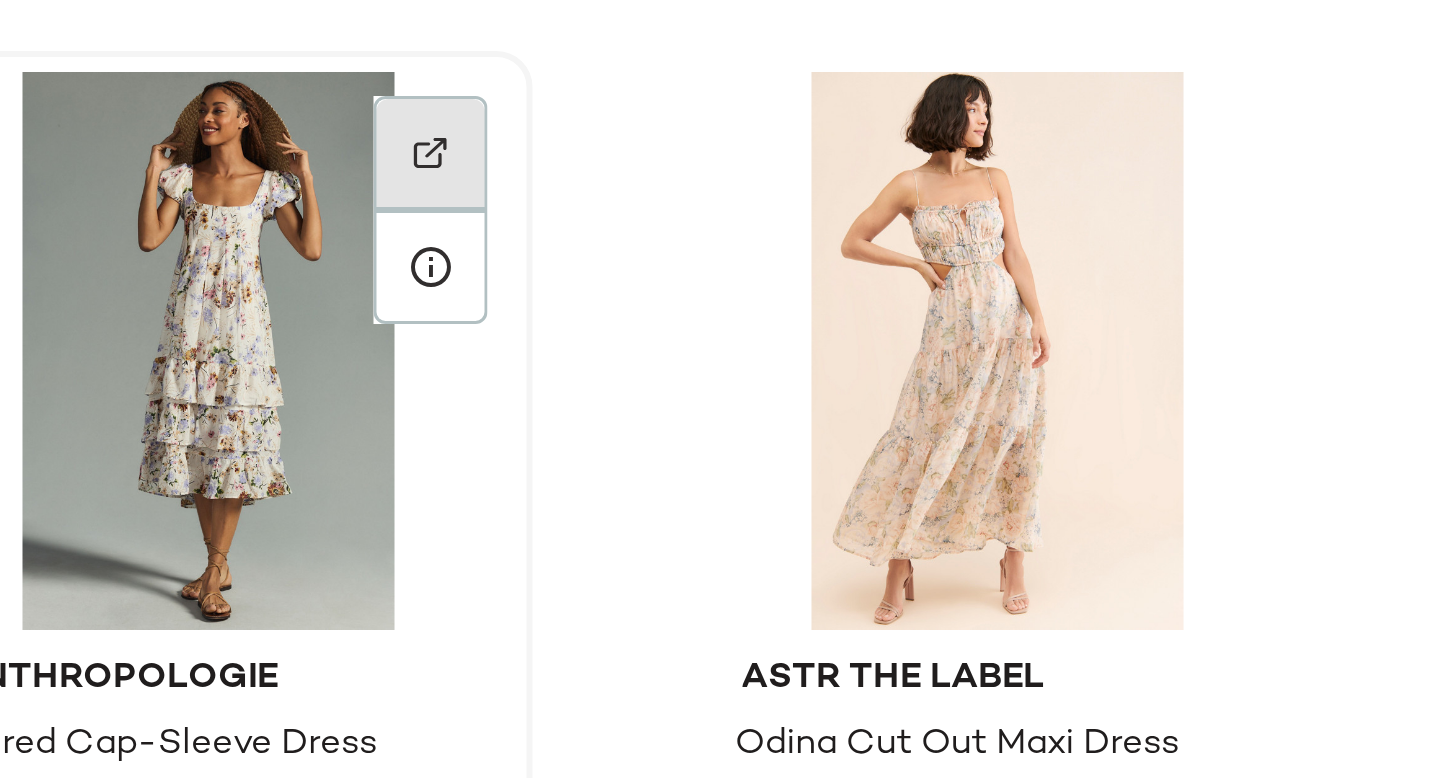 click 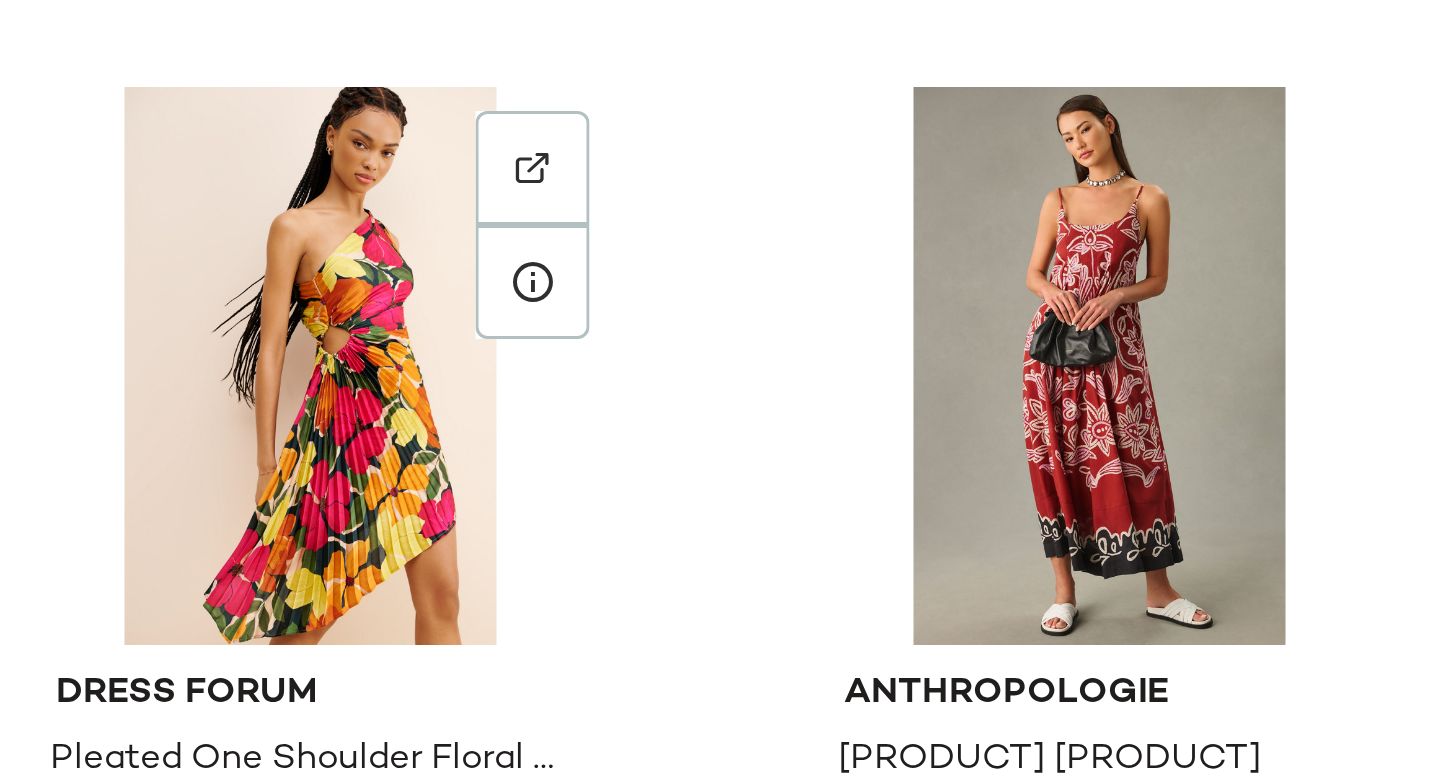 scroll, scrollTop: 37718, scrollLeft: 0, axis: vertical 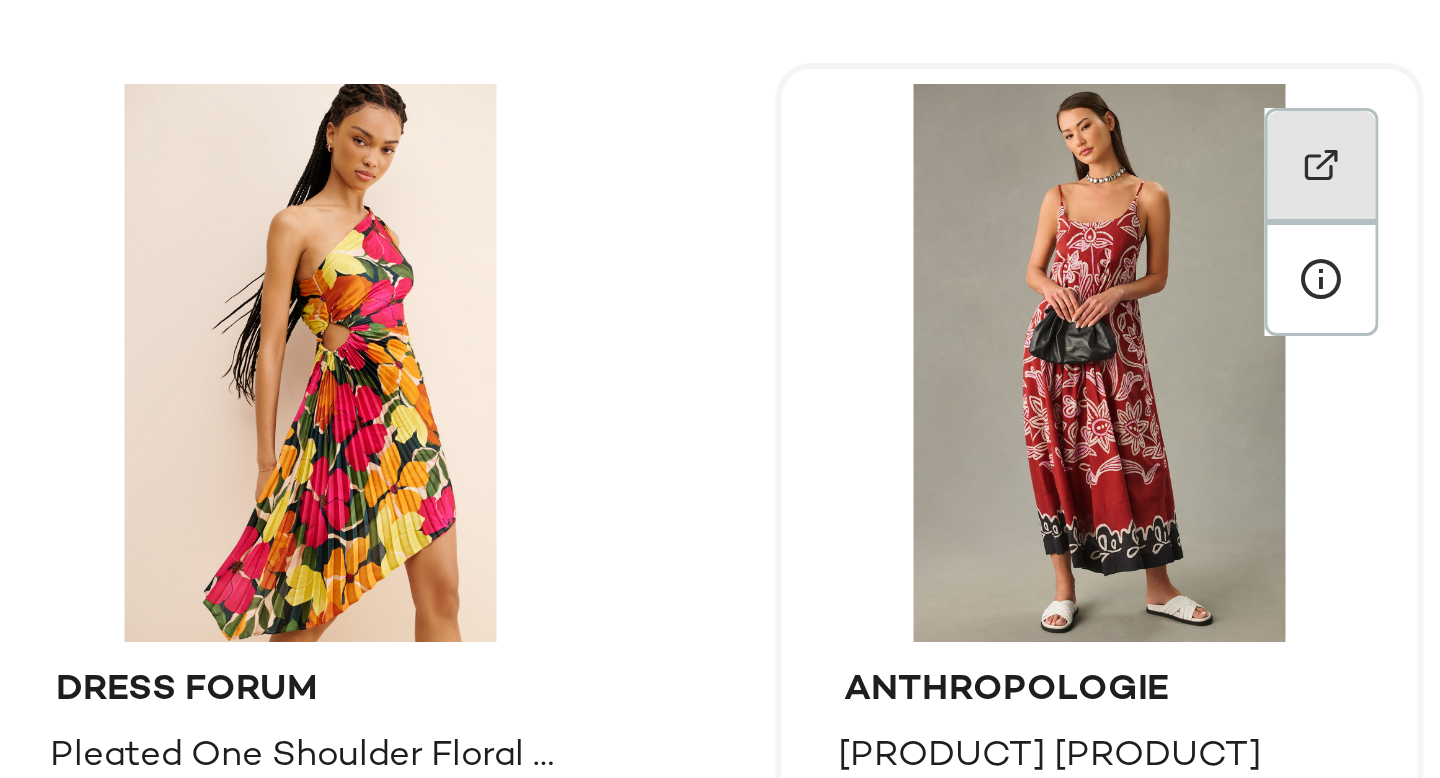 click 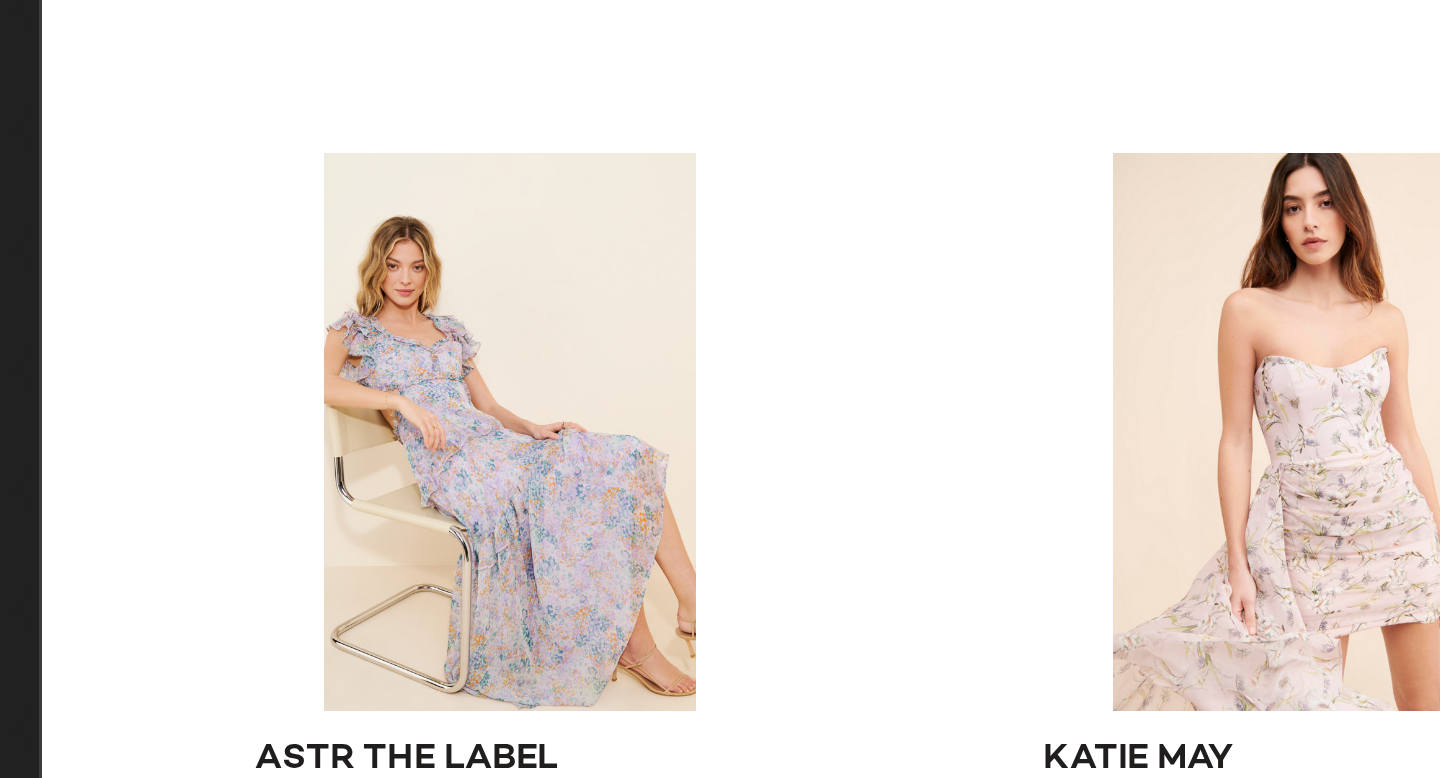 scroll, scrollTop: 39975, scrollLeft: 0, axis: vertical 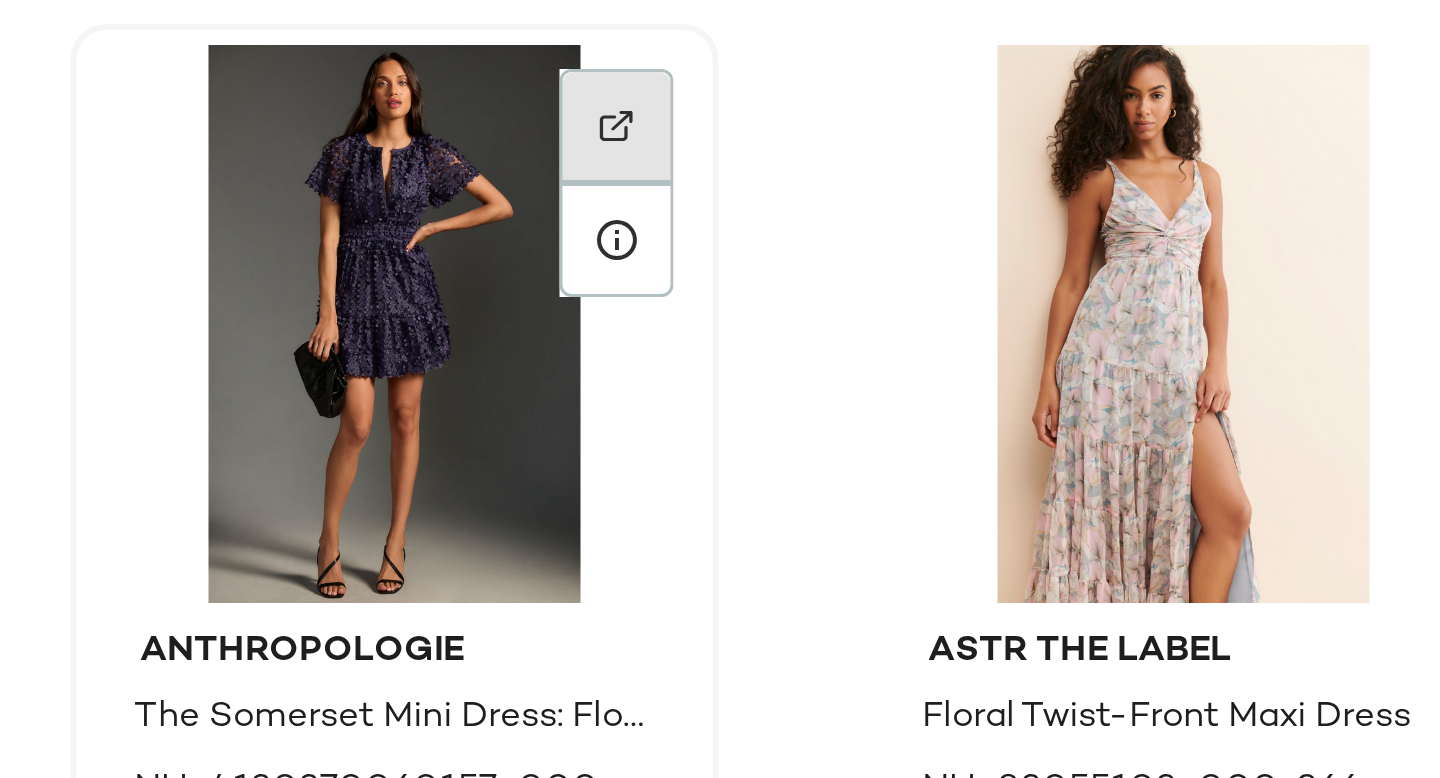 click 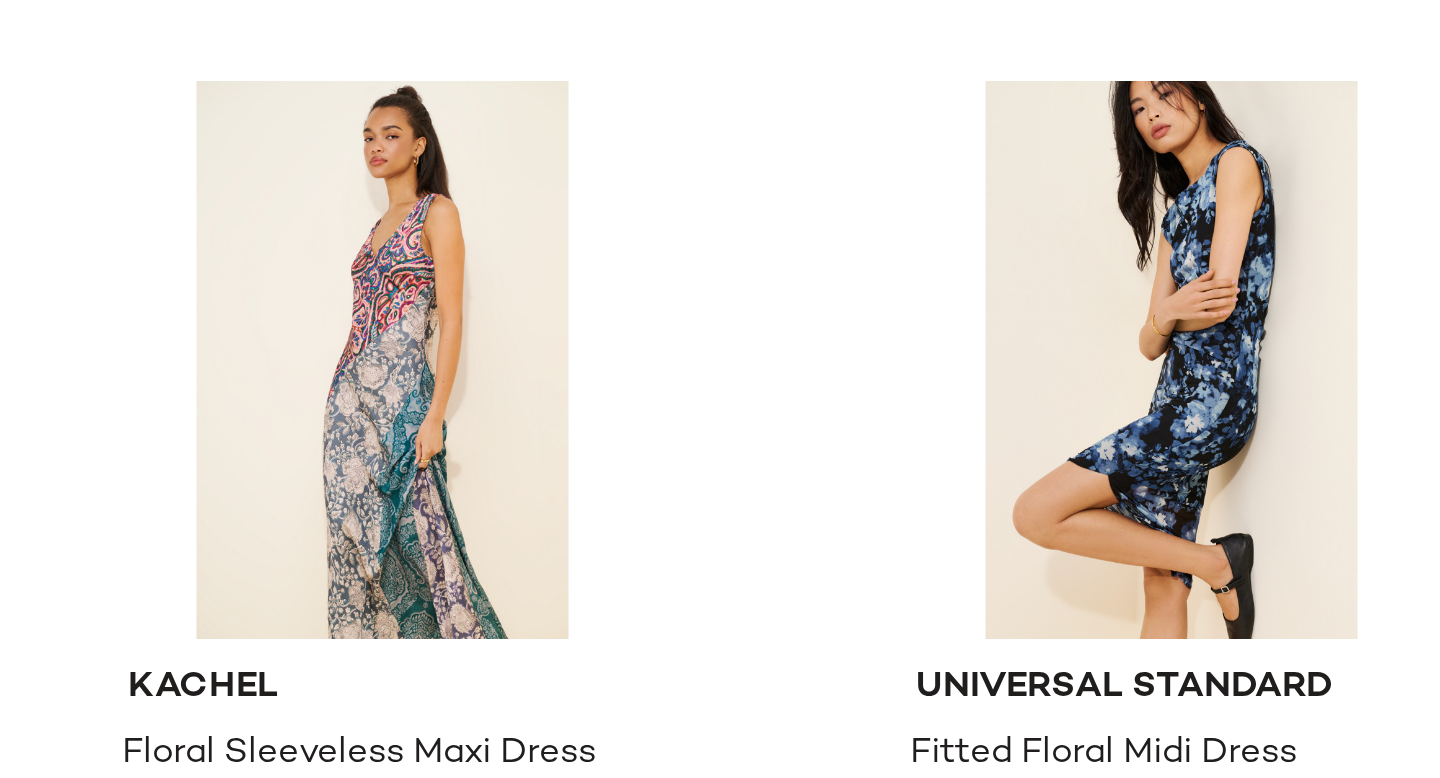 scroll, scrollTop: 41086, scrollLeft: 0, axis: vertical 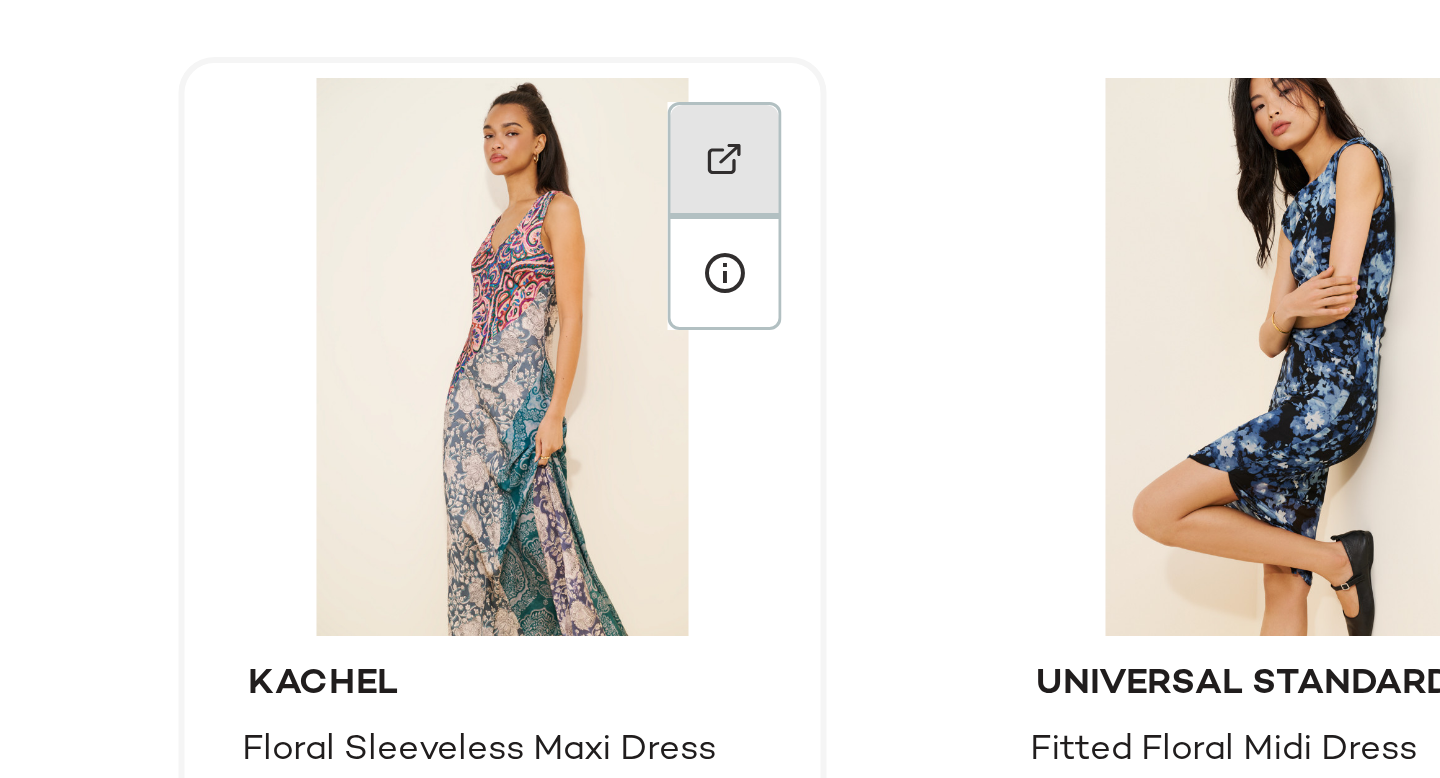 click 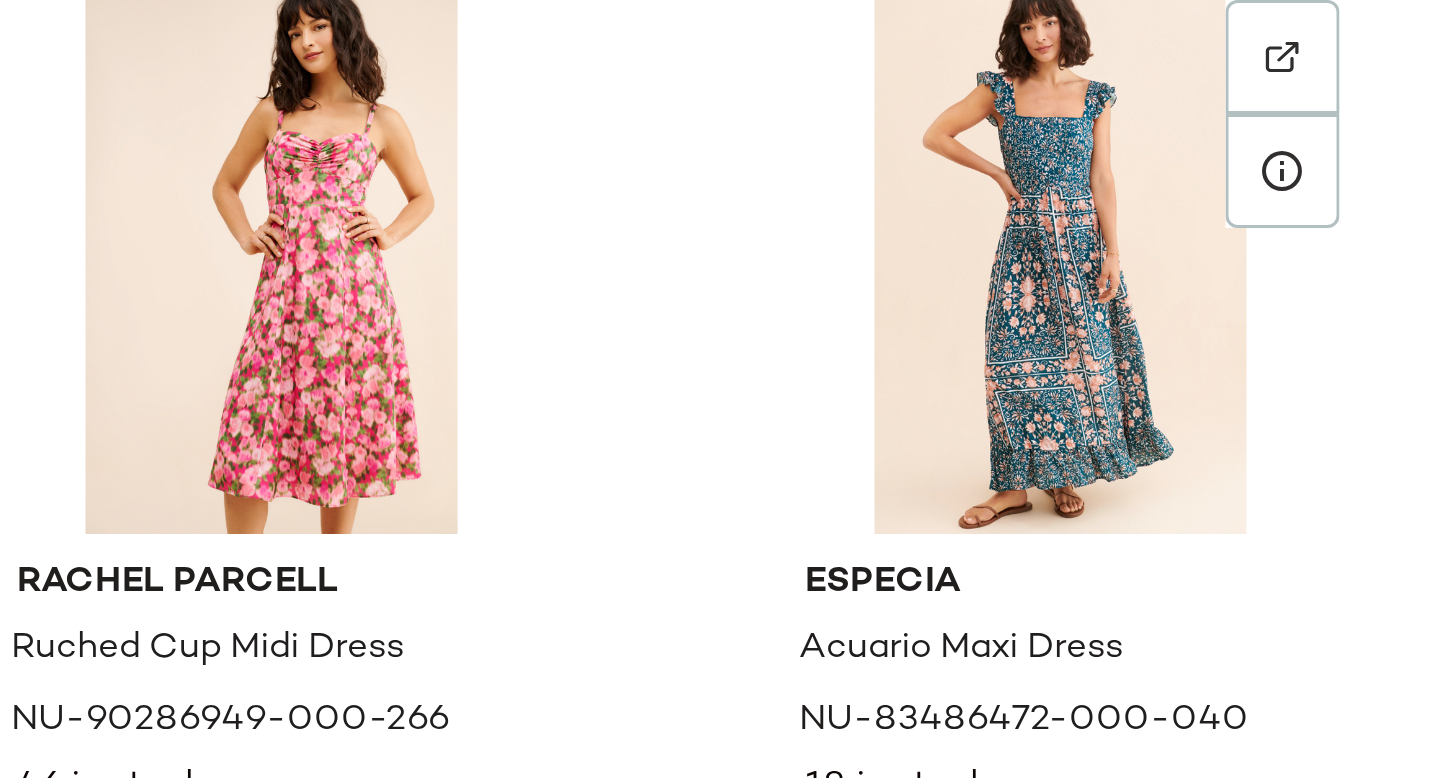 scroll, scrollTop: 41869, scrollLeft: 0, axis: vertical 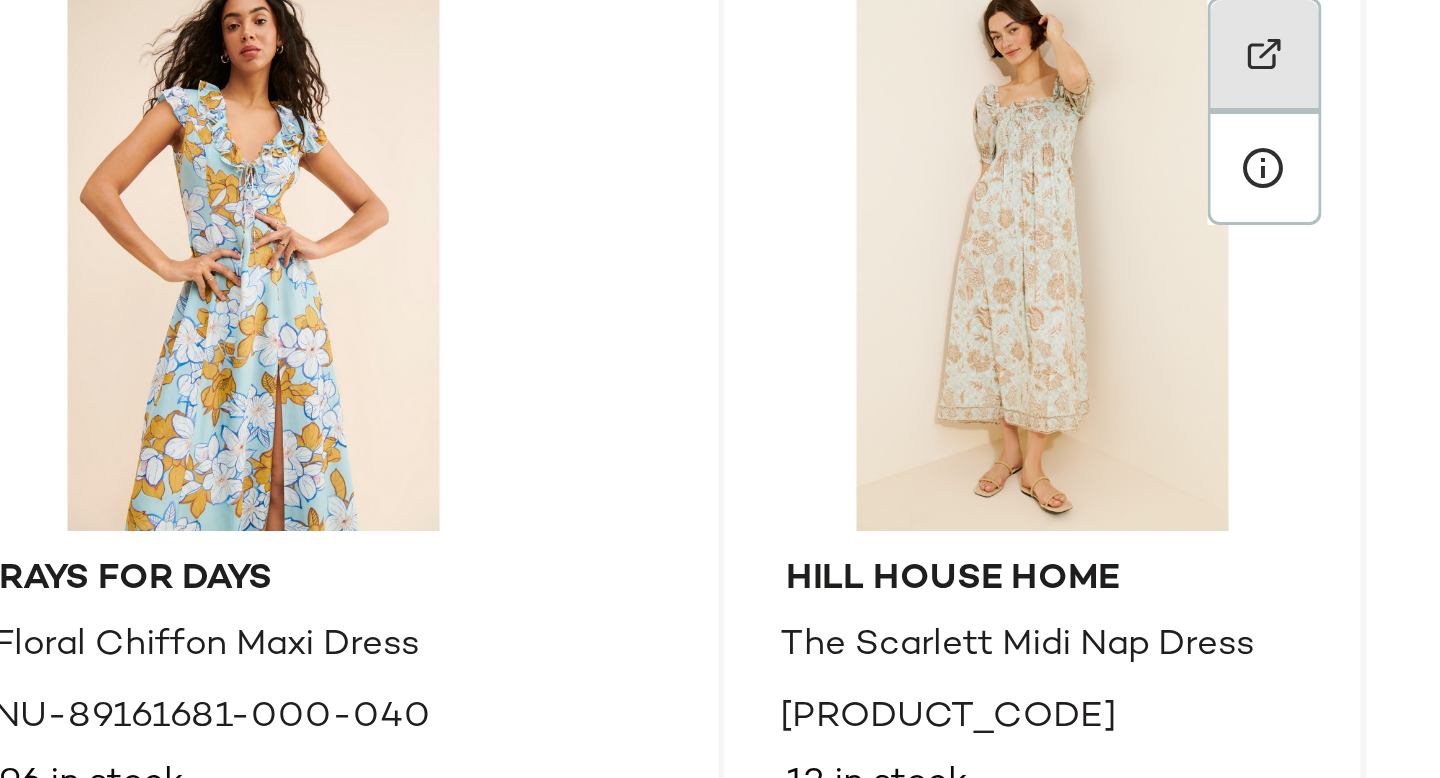 click 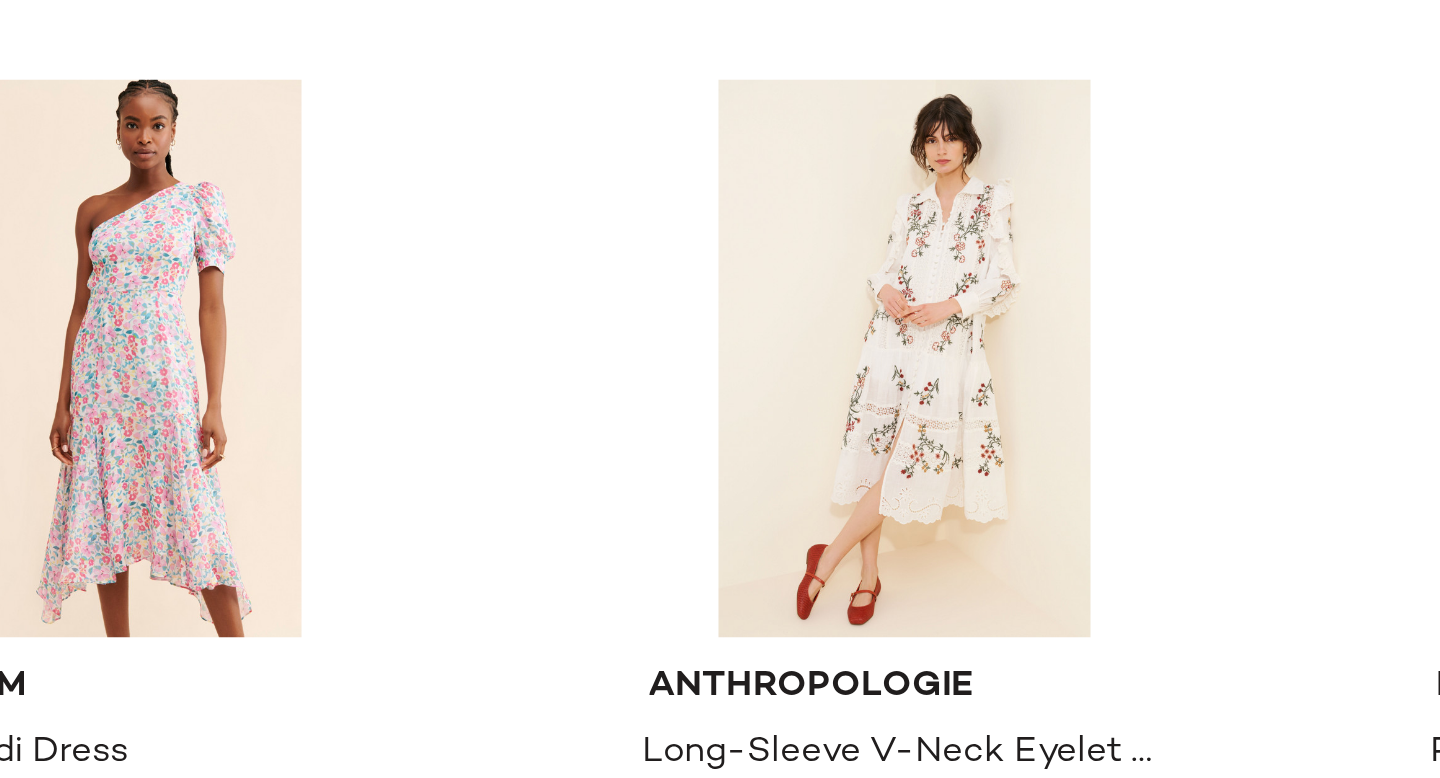 scroll, scrollTop: 44451, scrollLeft: 0, axis: vertical 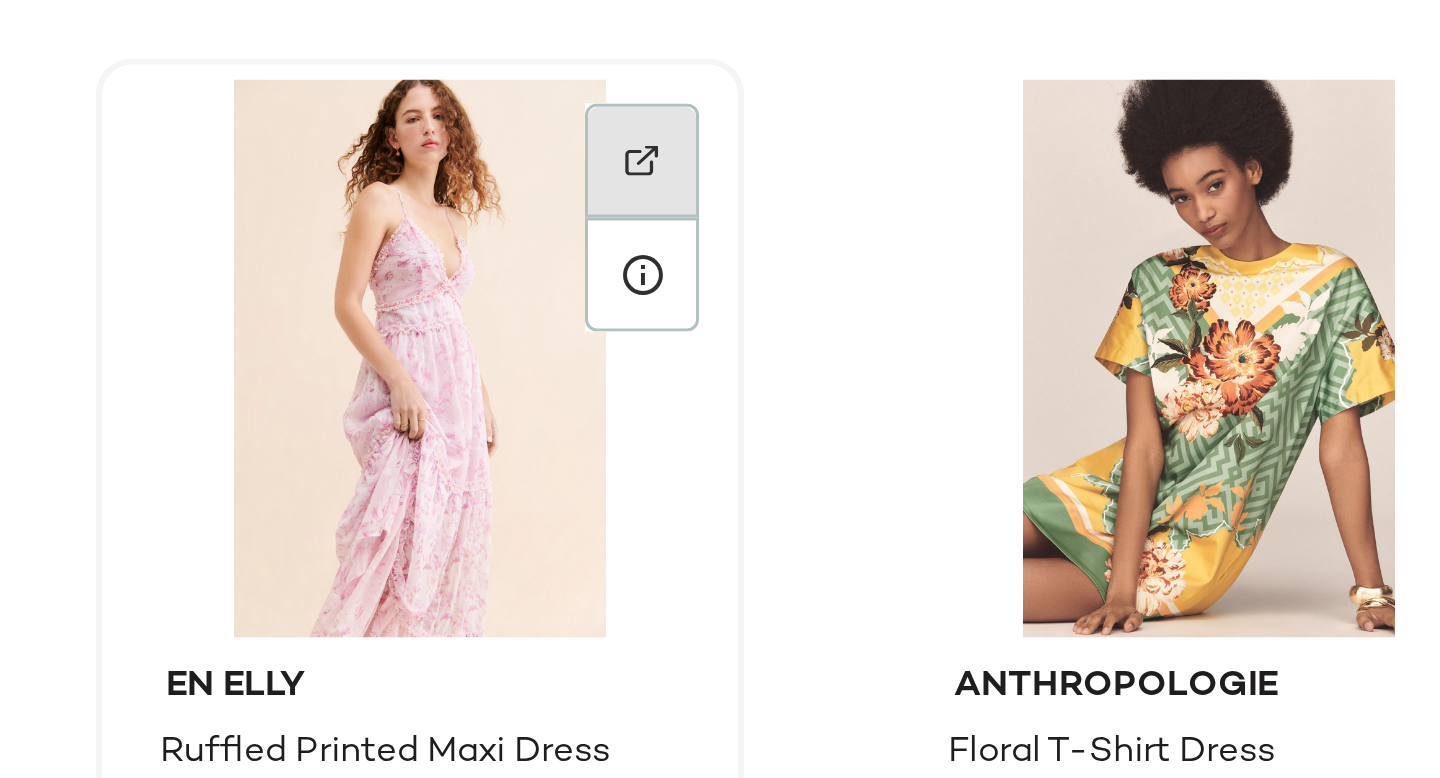 click 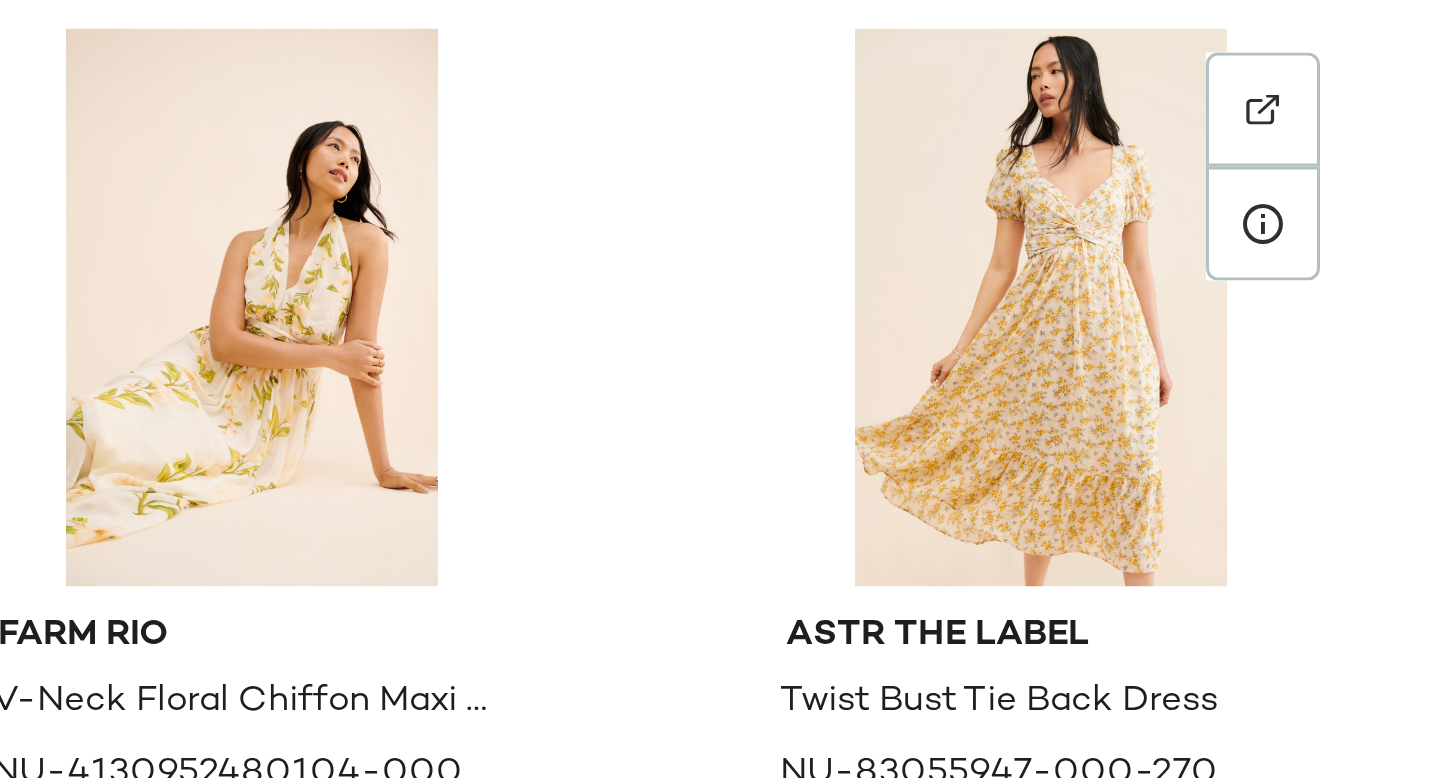 scroll, scrollTop: 48958, scrollLeft: 0, axis: vertical 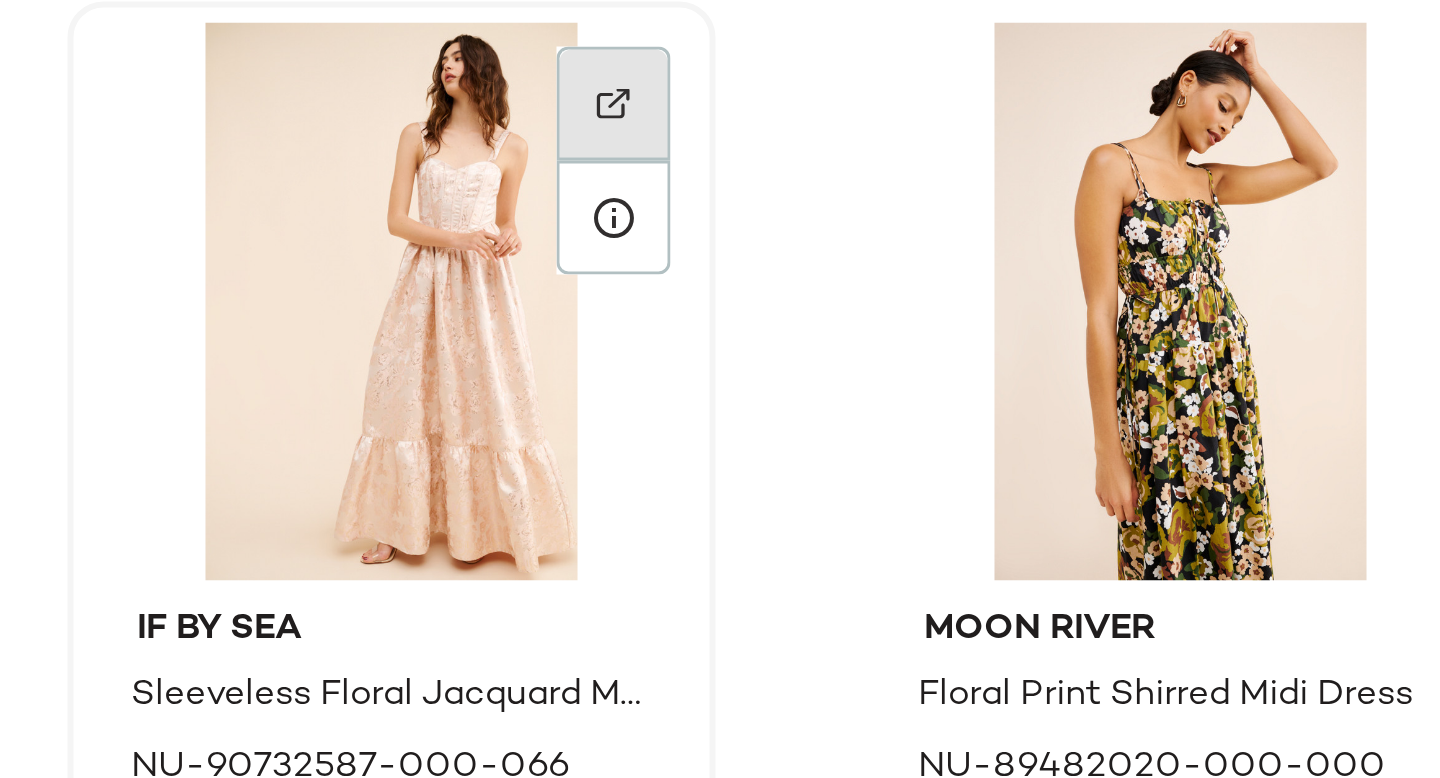 click 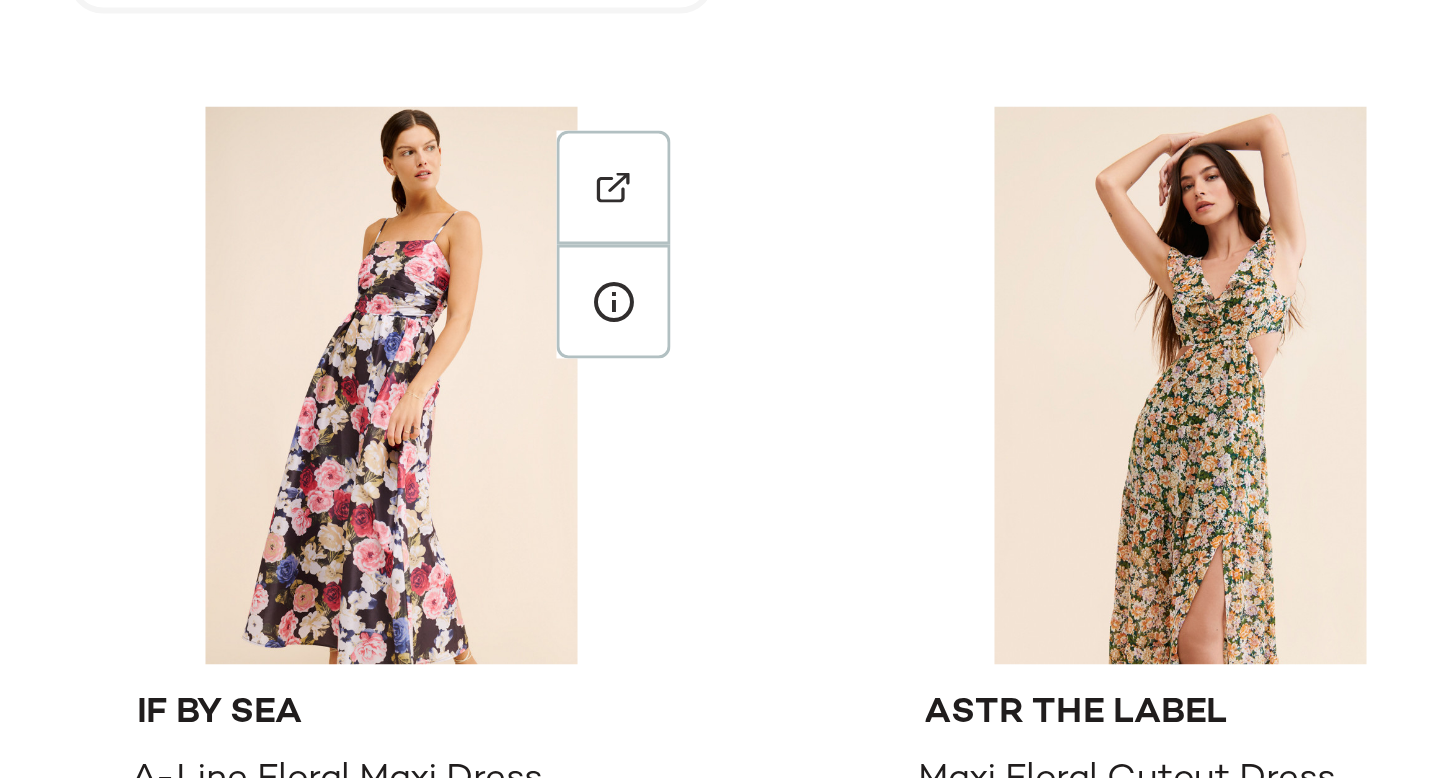 scroll, scrollTop: 49306, scrollLeft: 0, axis: vertical 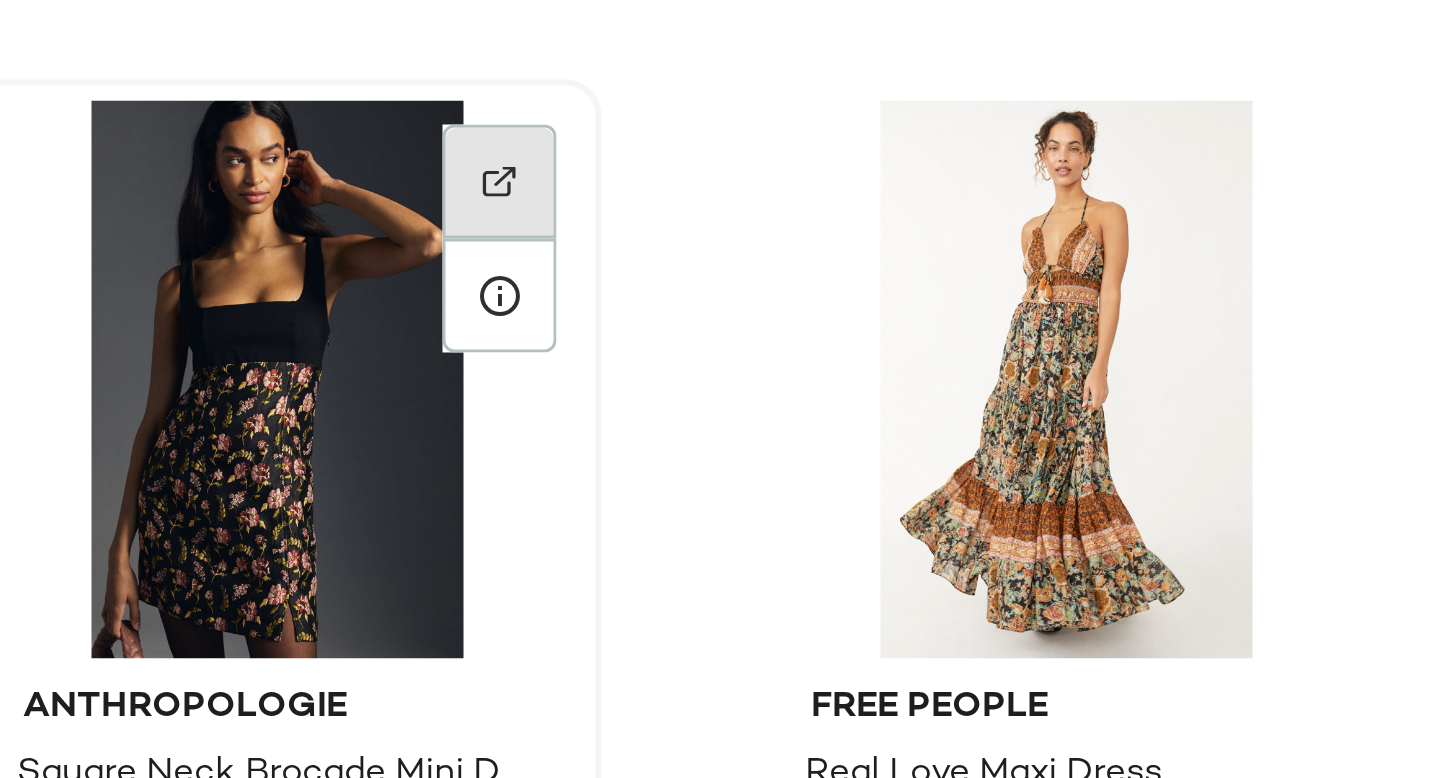 click 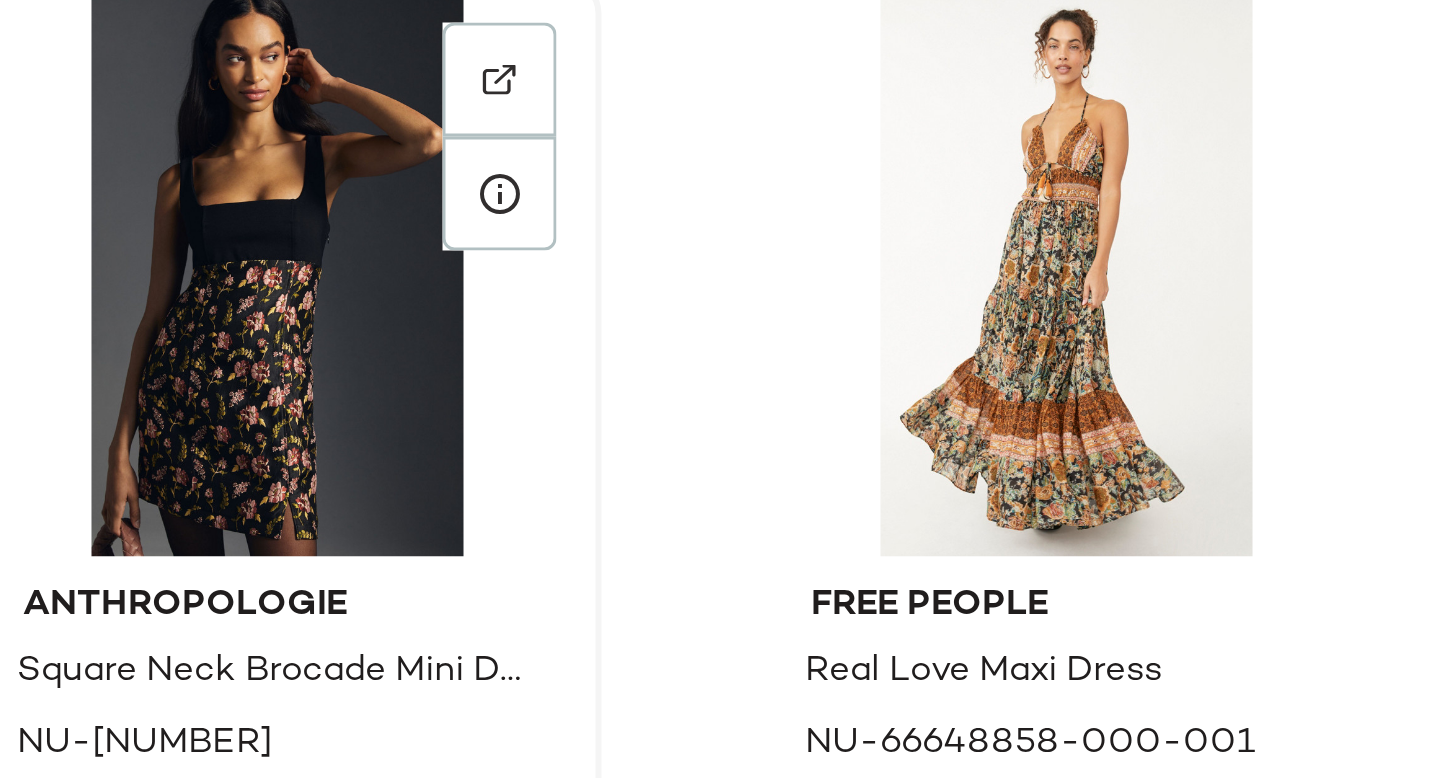 scroll, scrollTop: 49319, scrollLeft: 0, axis: vertical 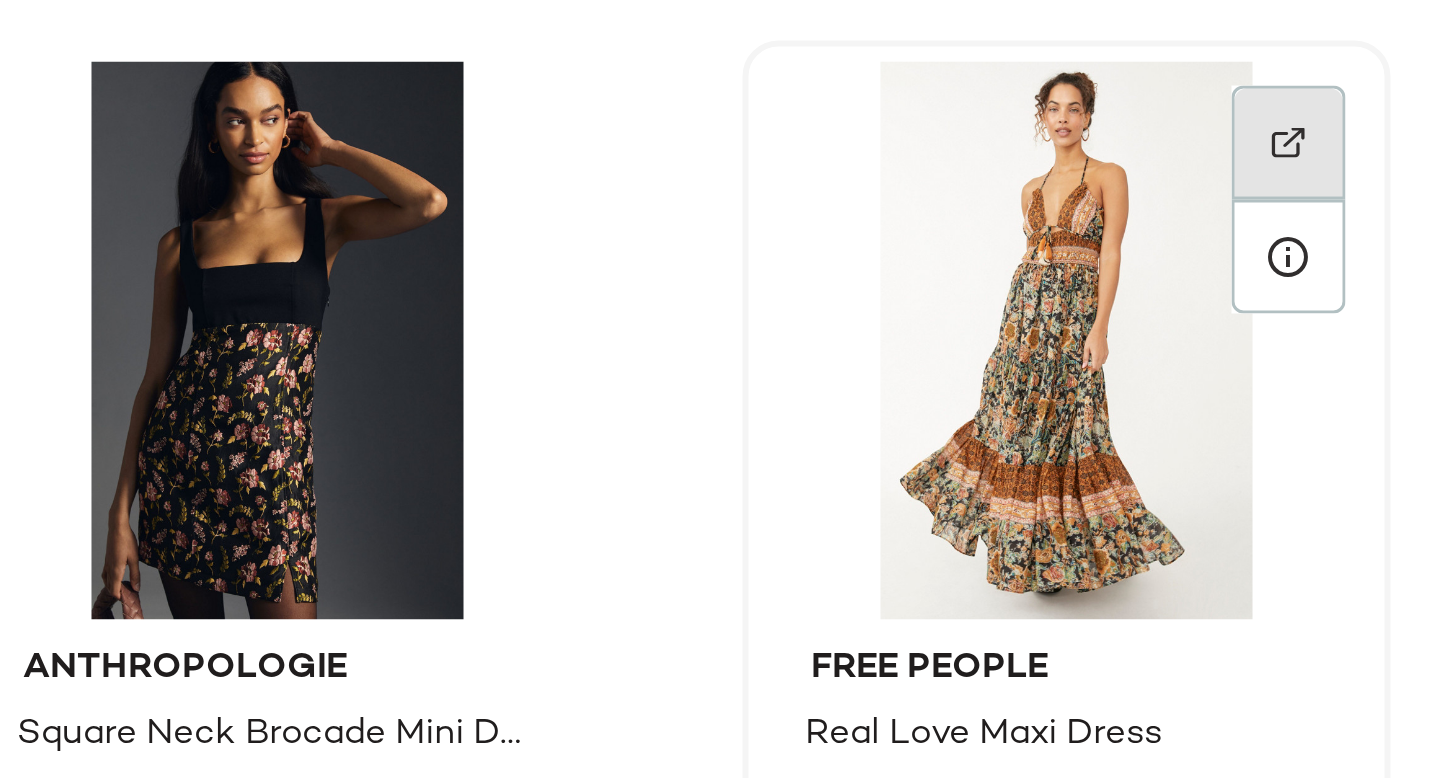 click 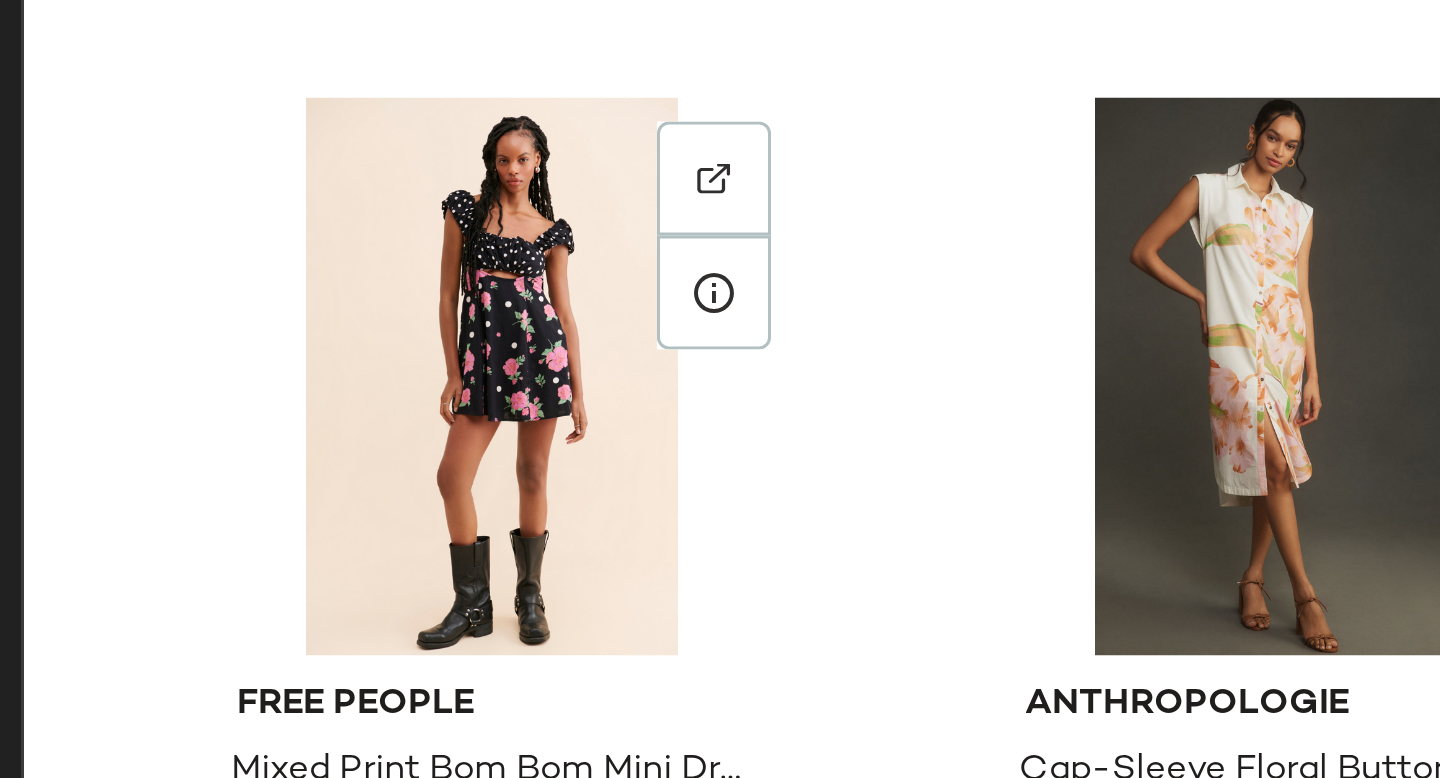 scroll, scrollTop: 50056, scrollLeft: 0, axis: vertical 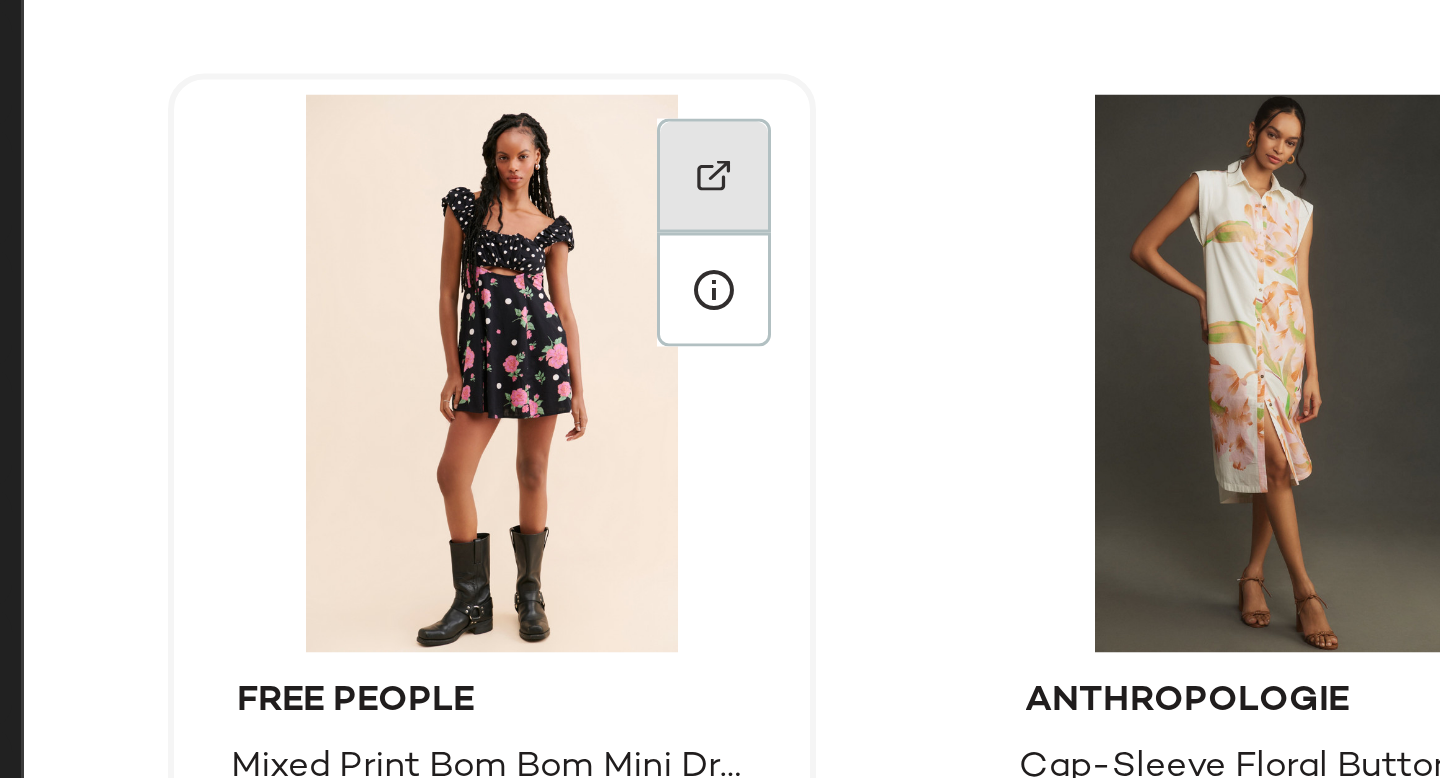 click 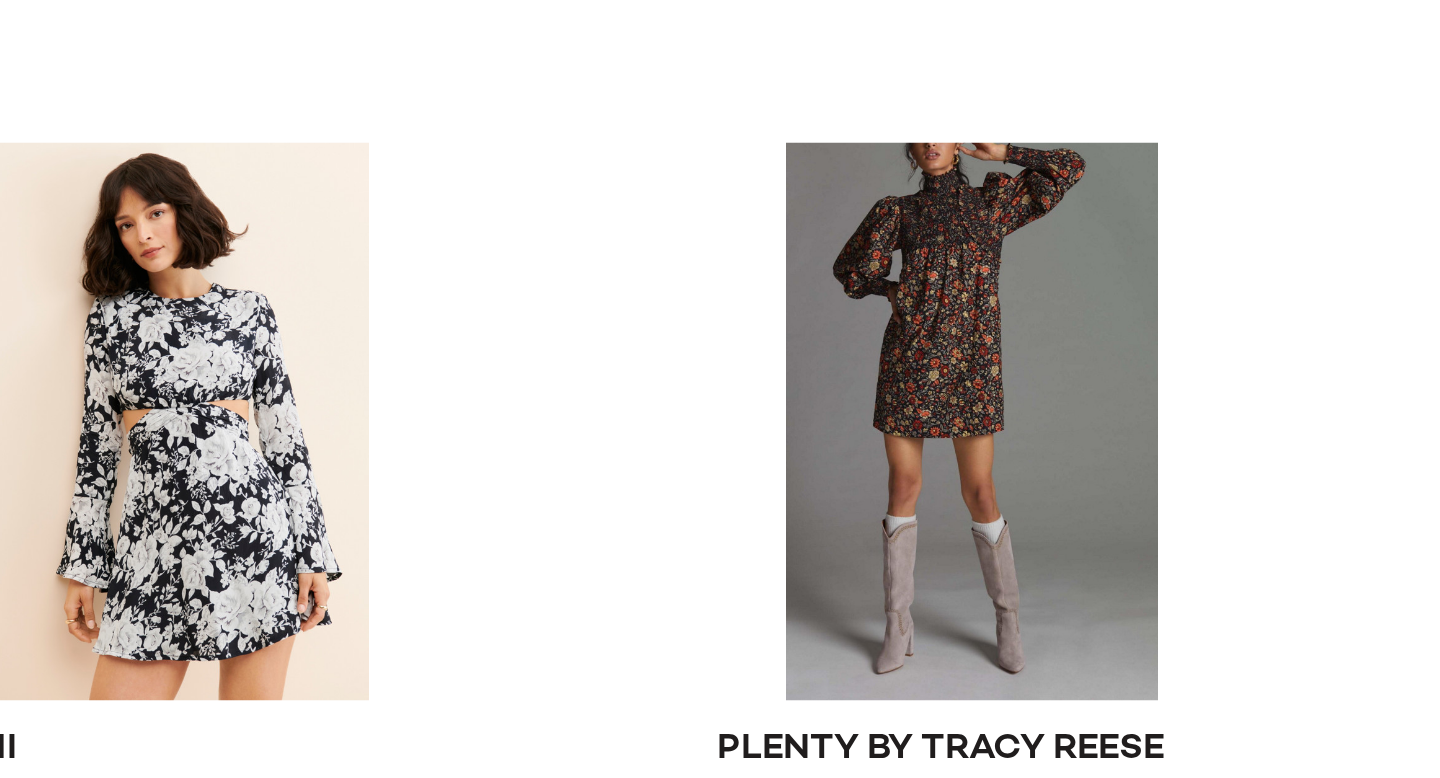 scroll, scrollTop: 51171, scrollLeft: 0, axis: vertical 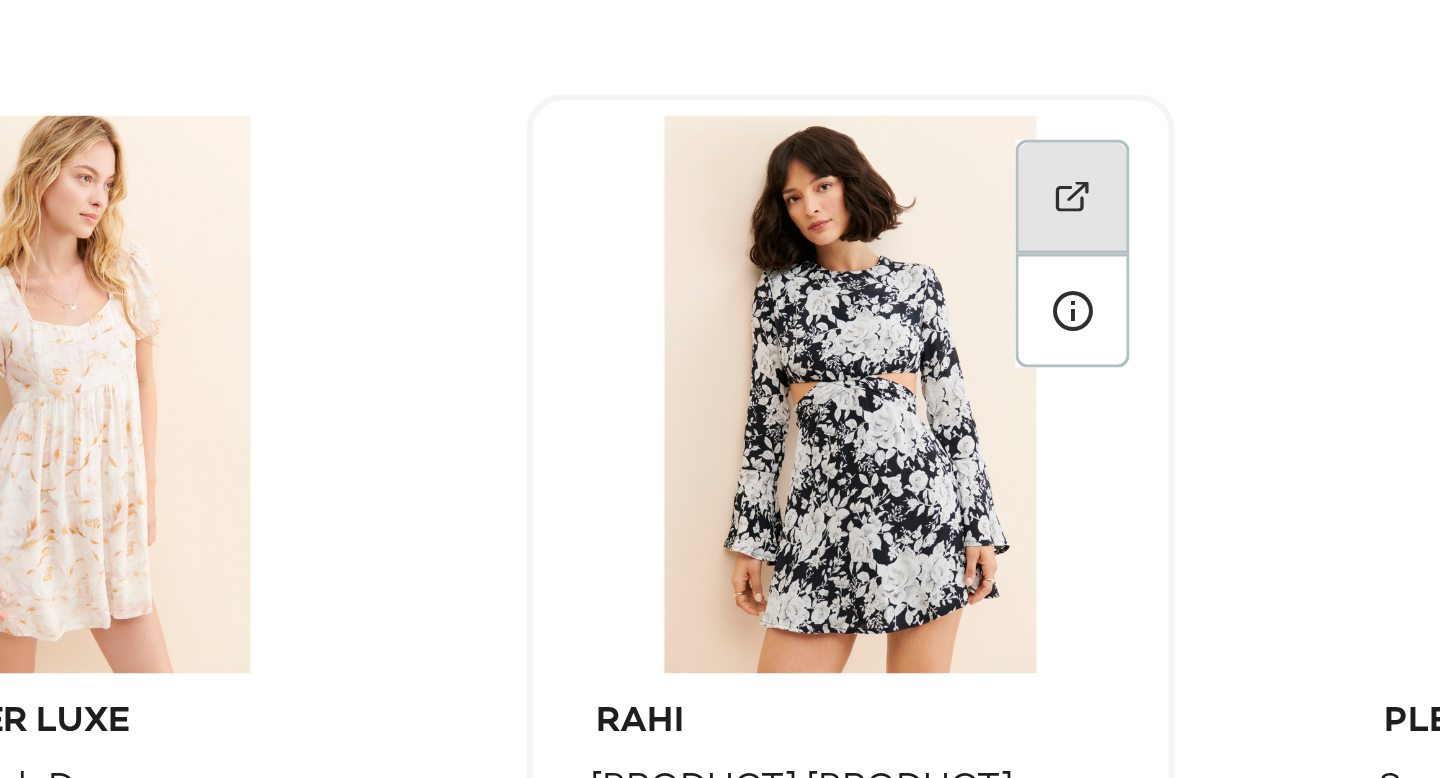click 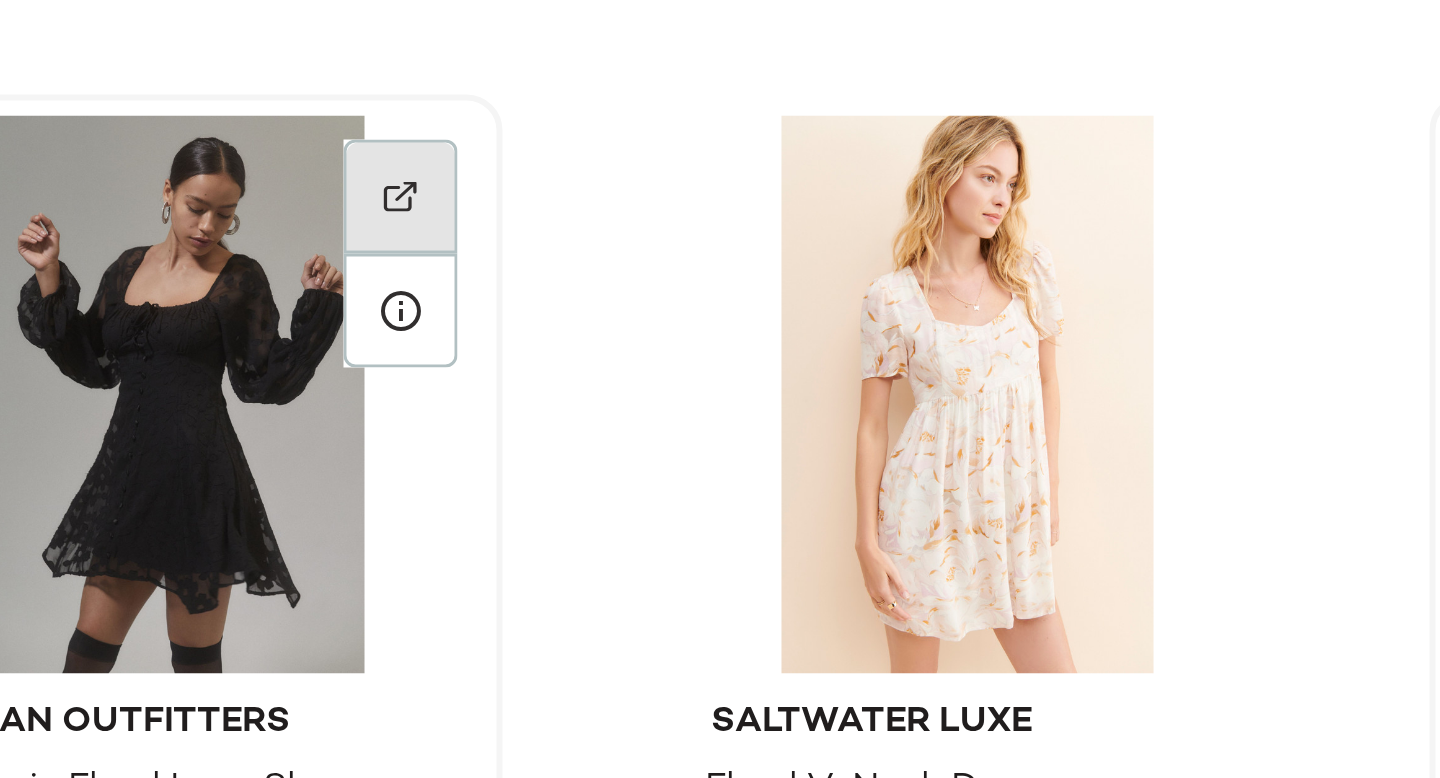 click 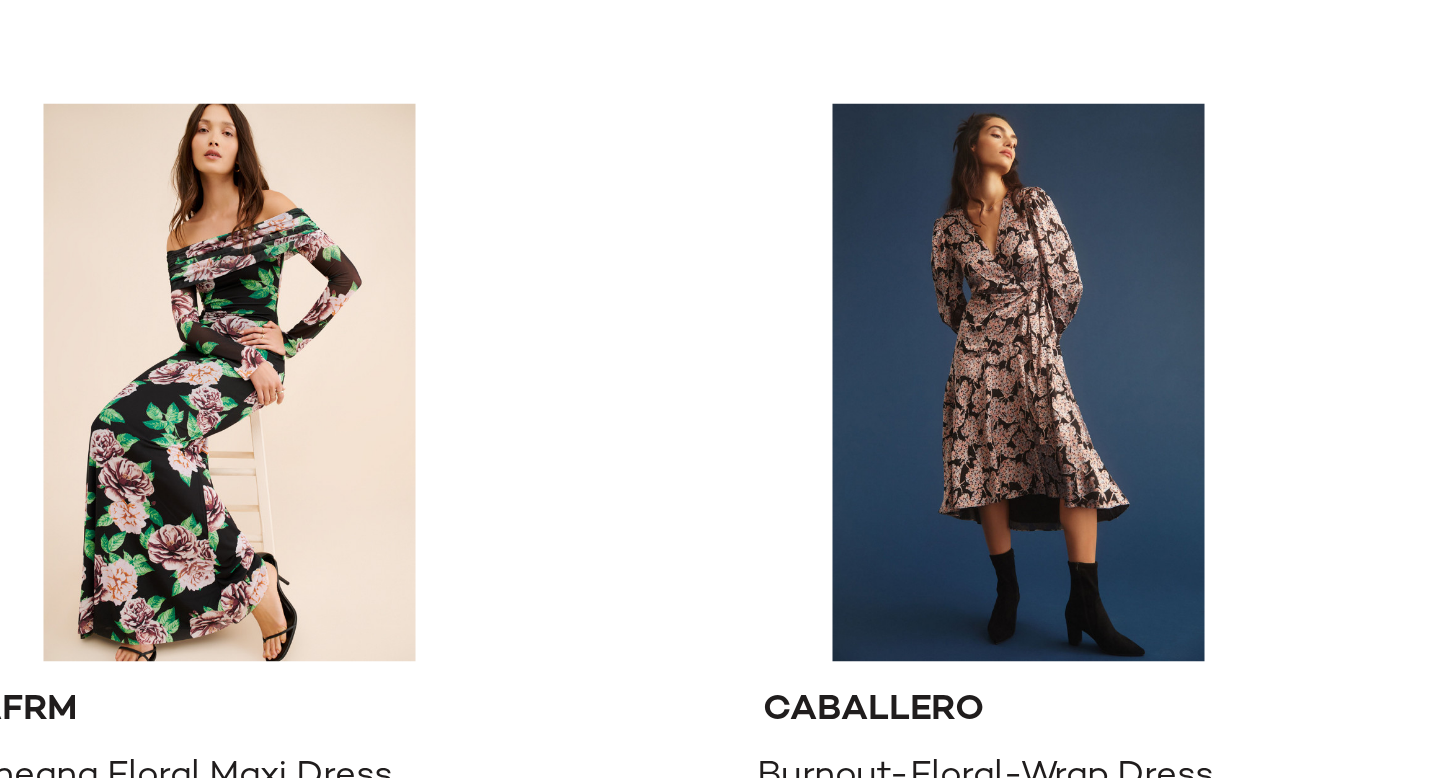 scroll, scrollTop: 51925, scrollLeft: 0, axis: vertical 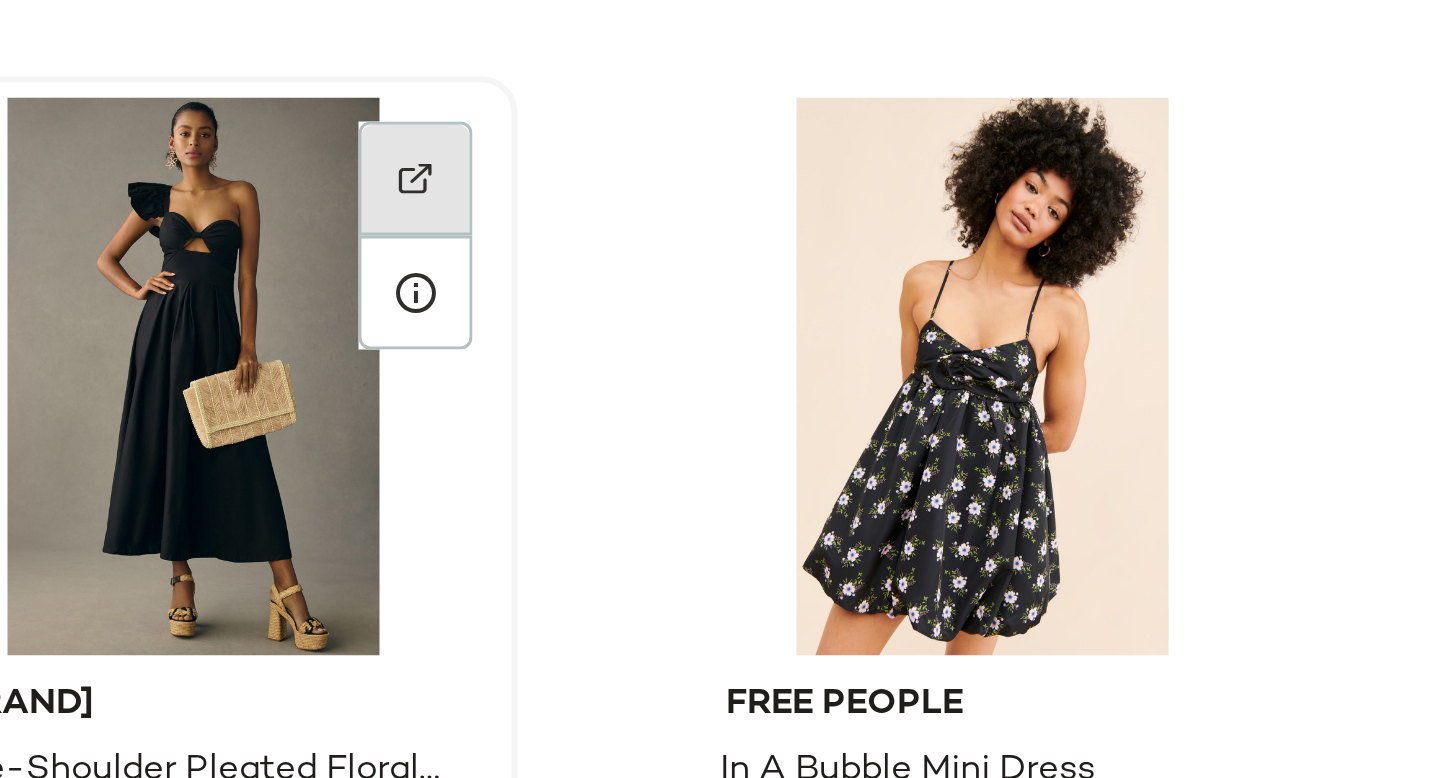 click 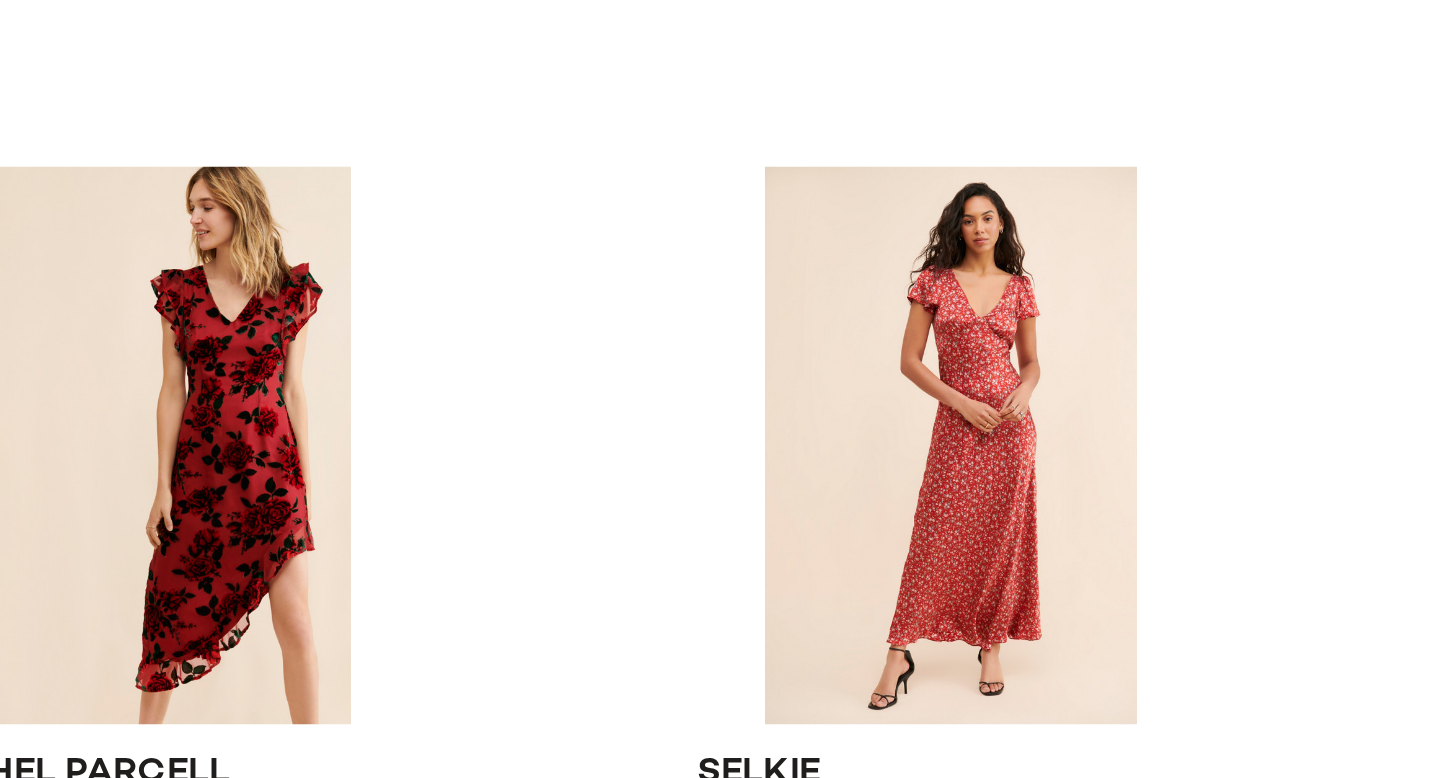 scroll, scrollTop: 52697, scrollLeft: 0, axis: vertical 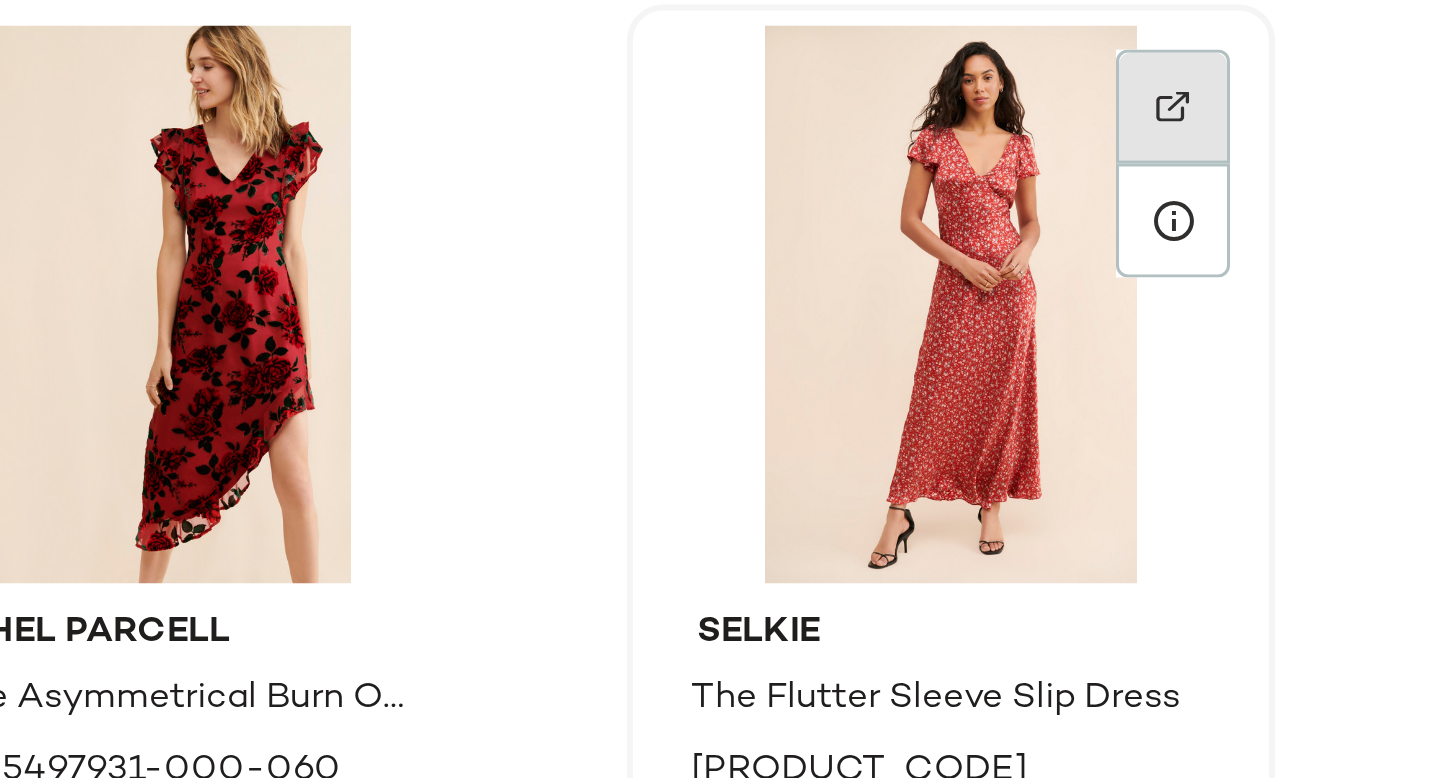 click 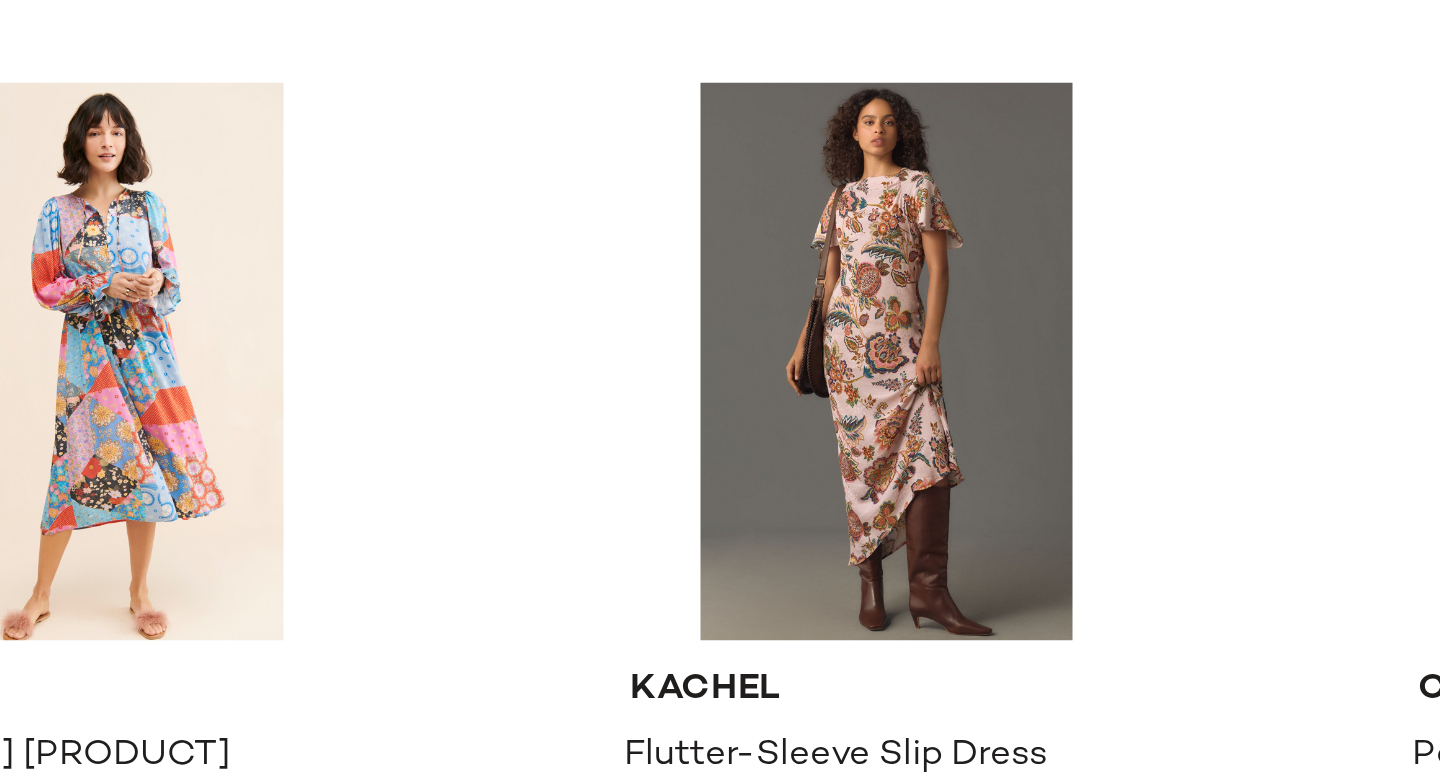scroll, scrollTop: 53813, scrollLeft: 0, axis: vertical 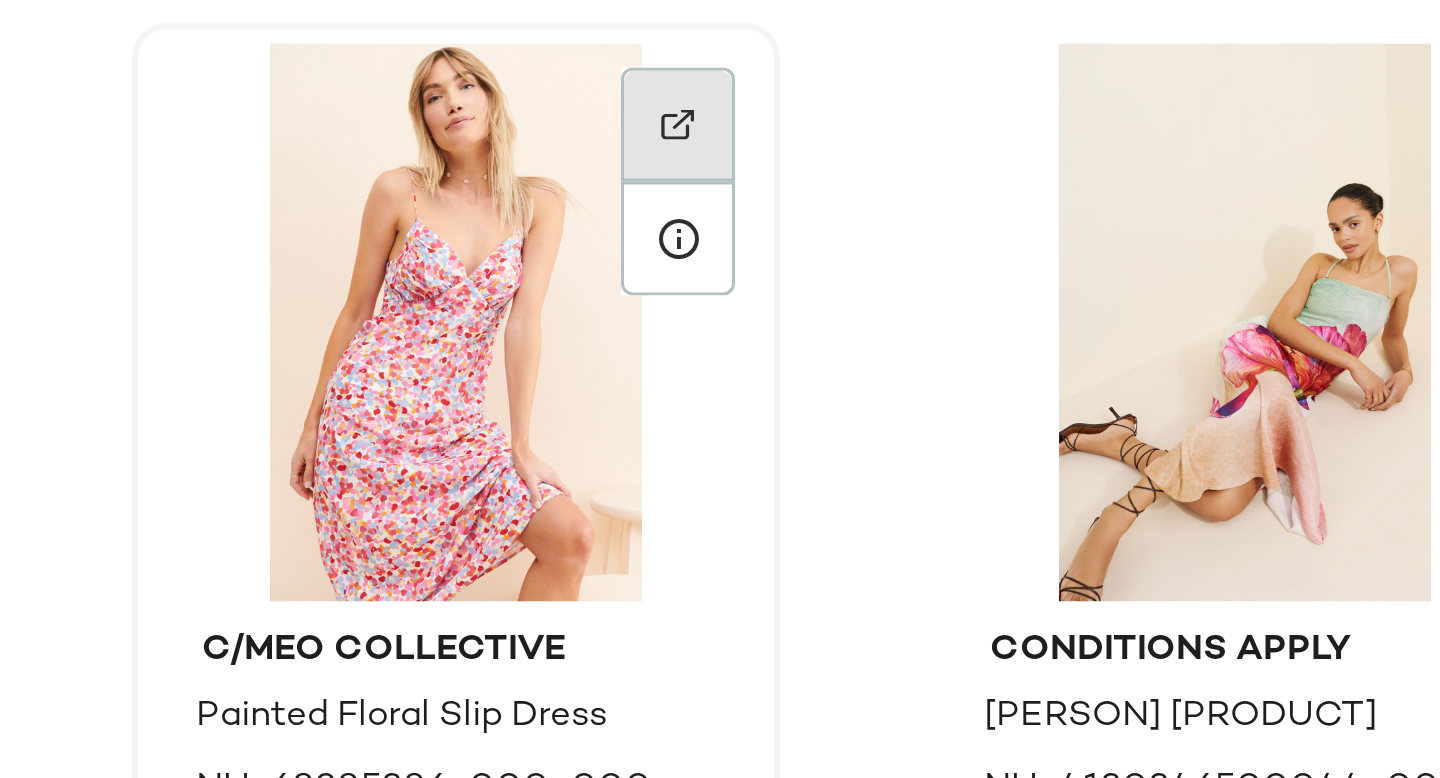 click 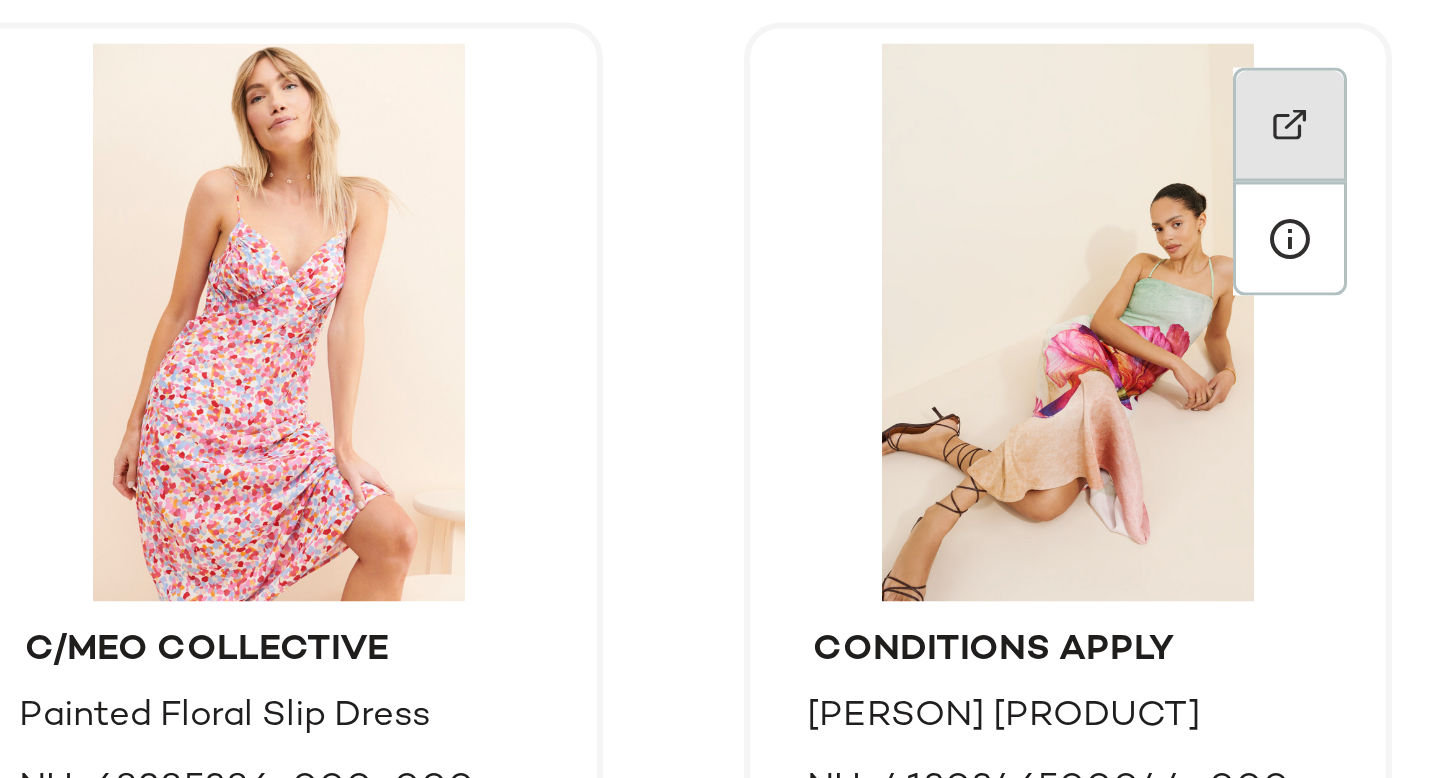 click 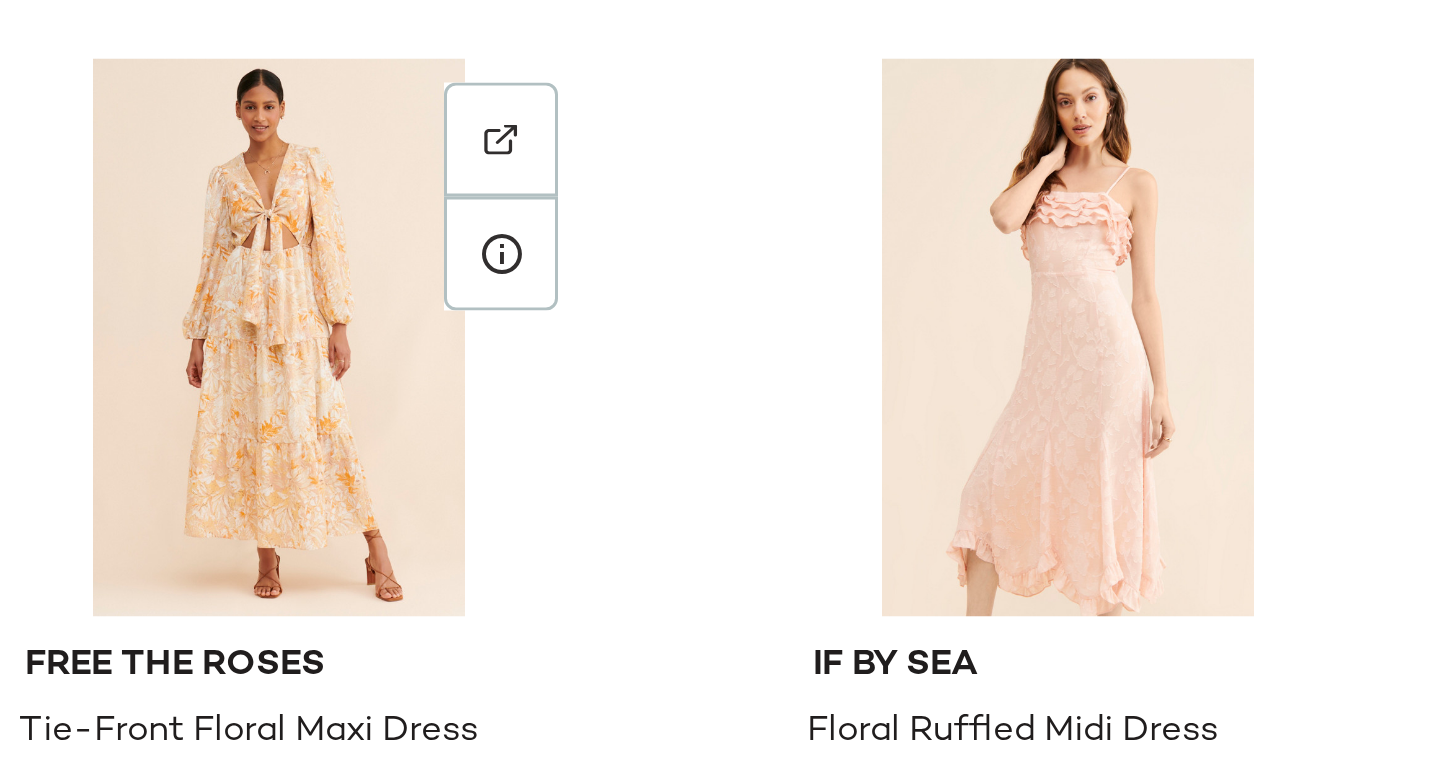 scroll, scrollTop: 54184, scrollLeft: 0, axis: vertical 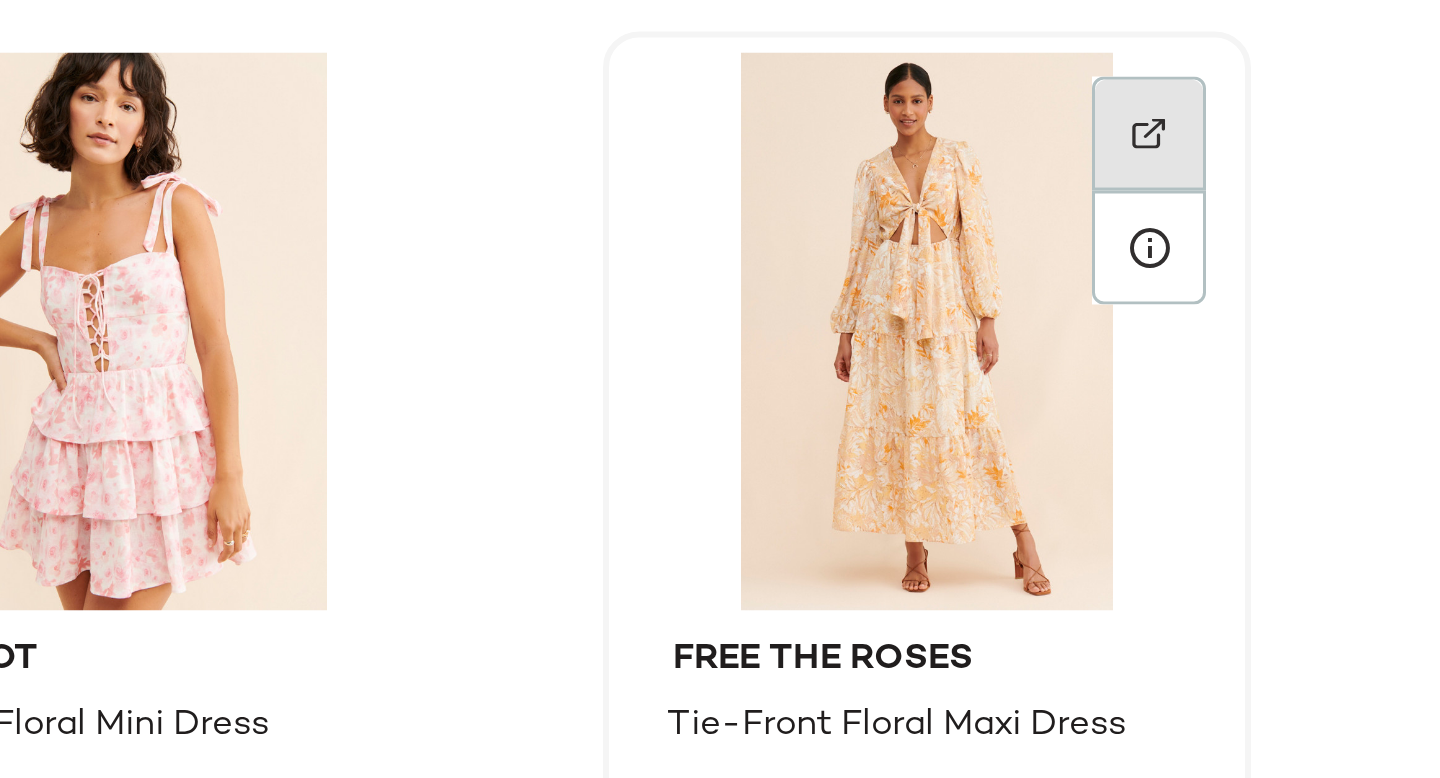 click 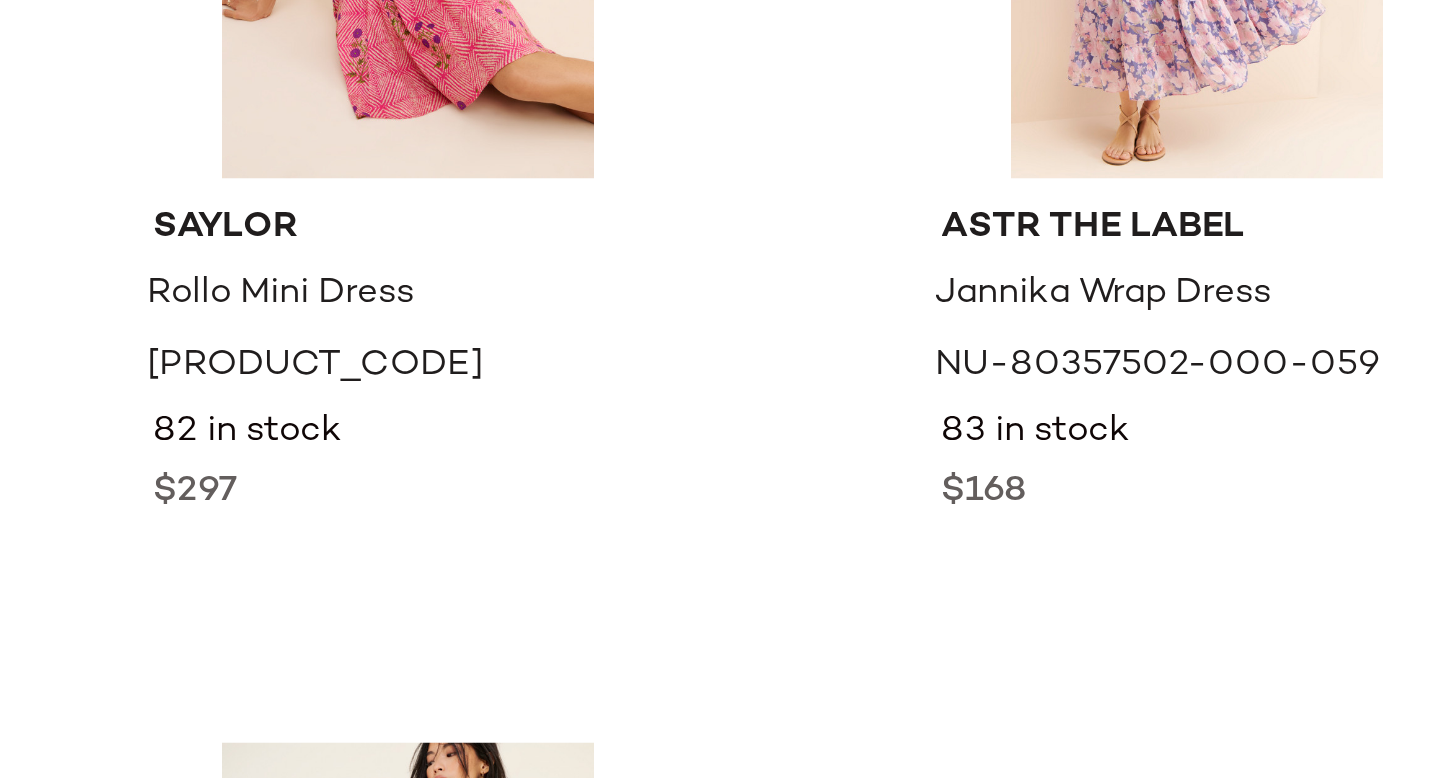 scroll, scrollTop: 55892, scrollLeft: 0, axis: vertical 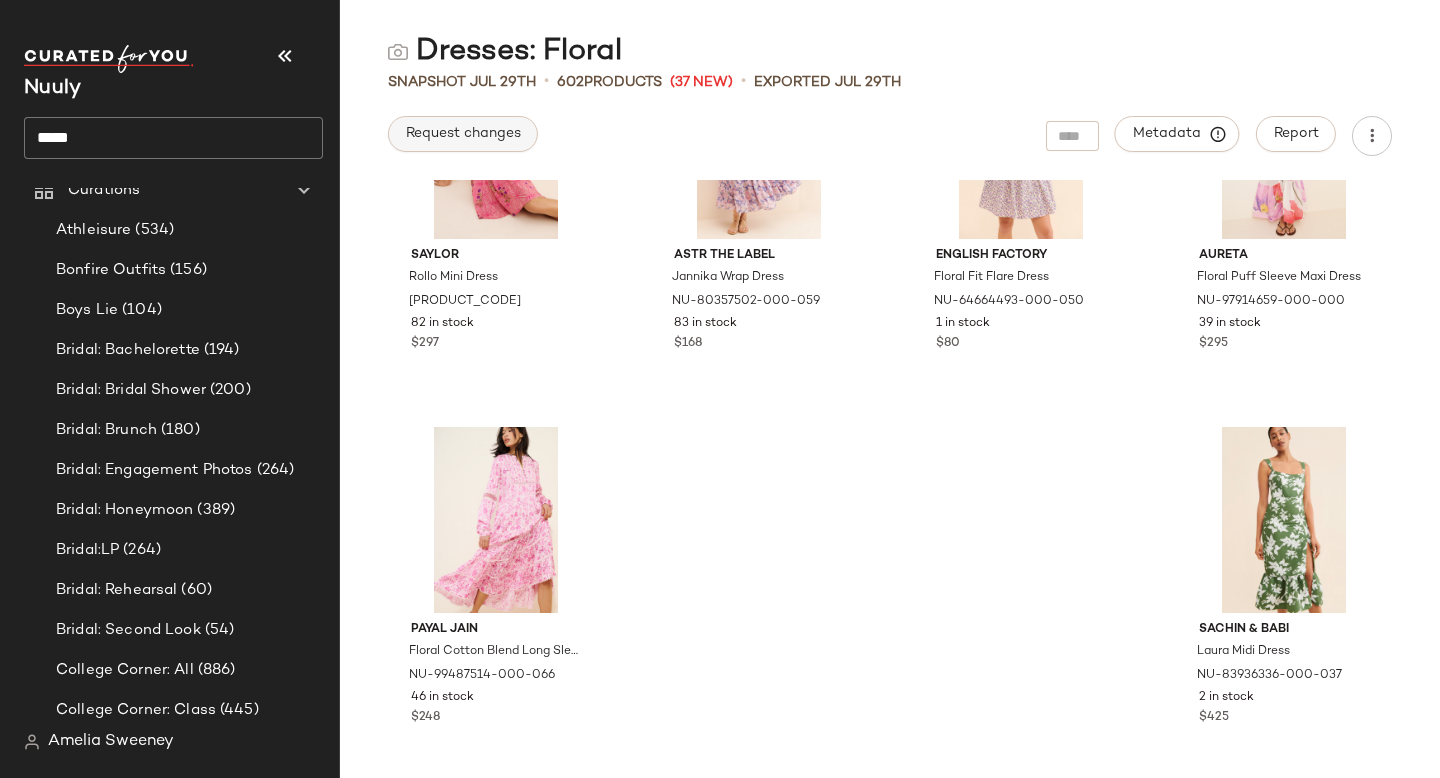 click on "Request changes" at bounding box center [463, 134] 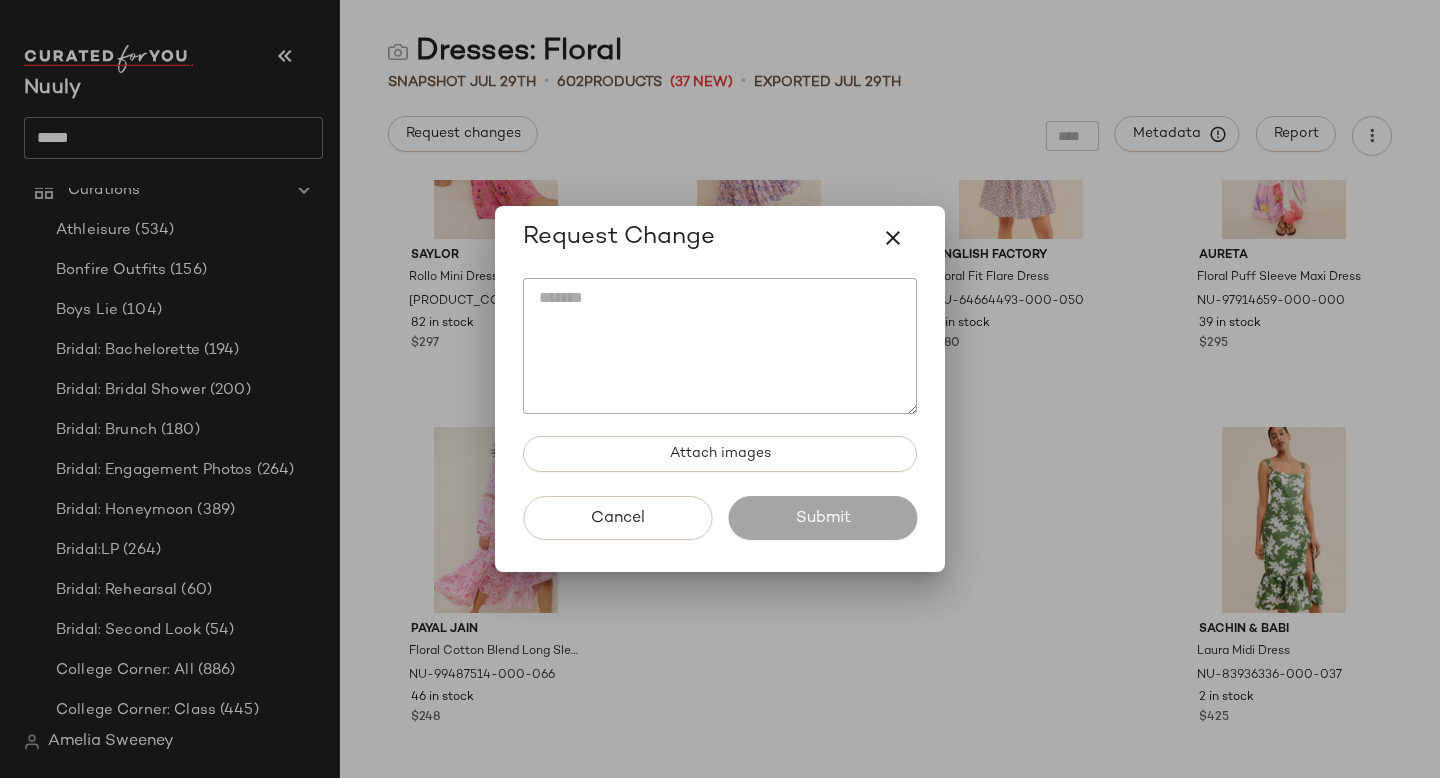 click 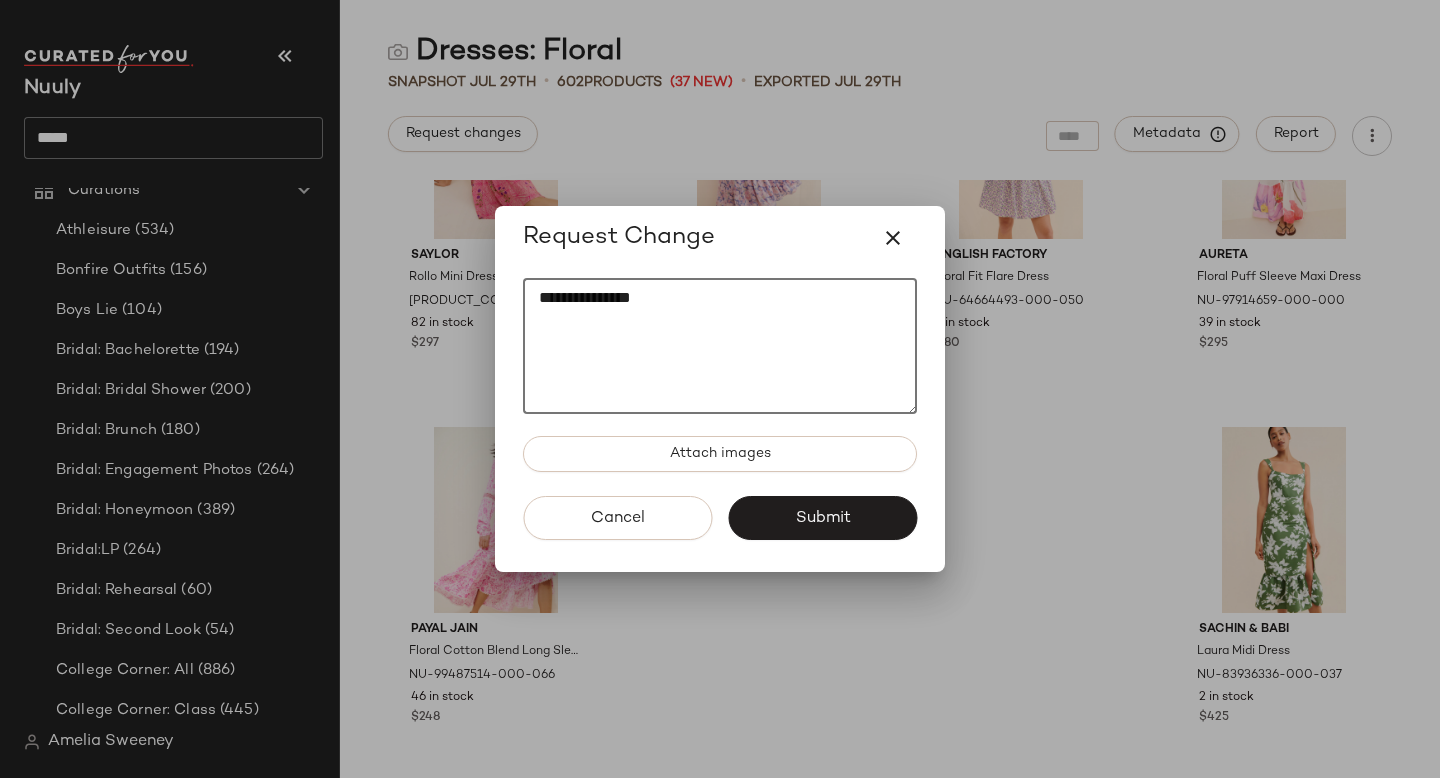 paste on "********" 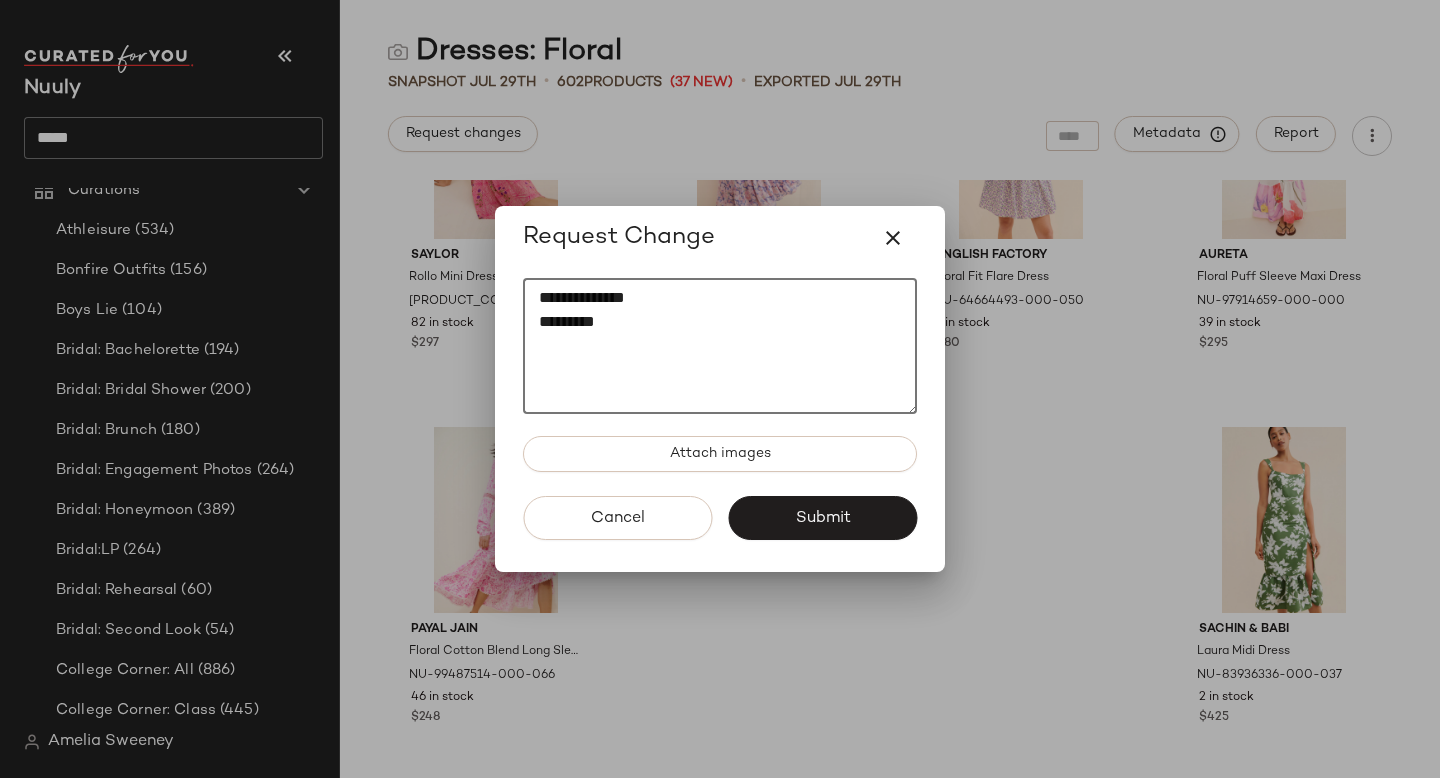 paste on "**********" 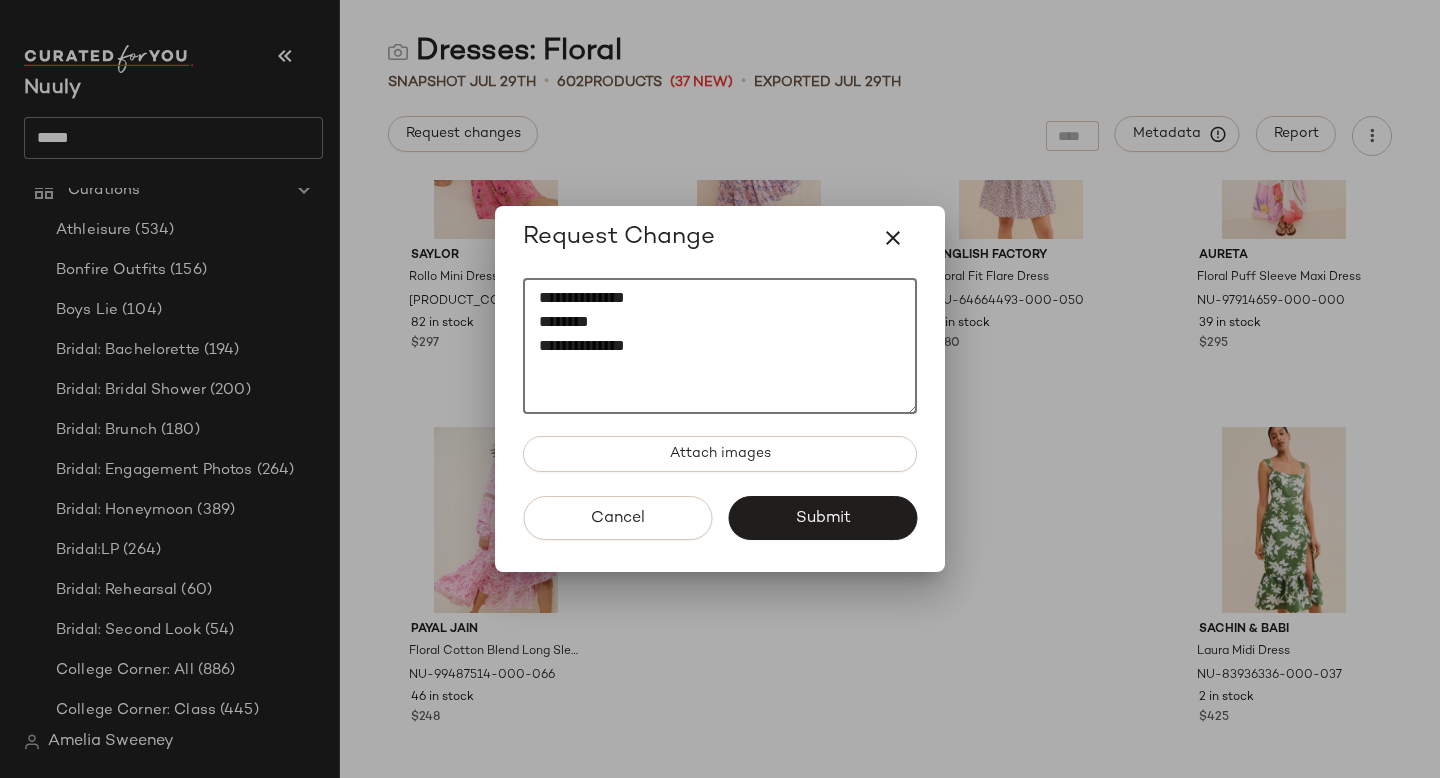 paste on "********" 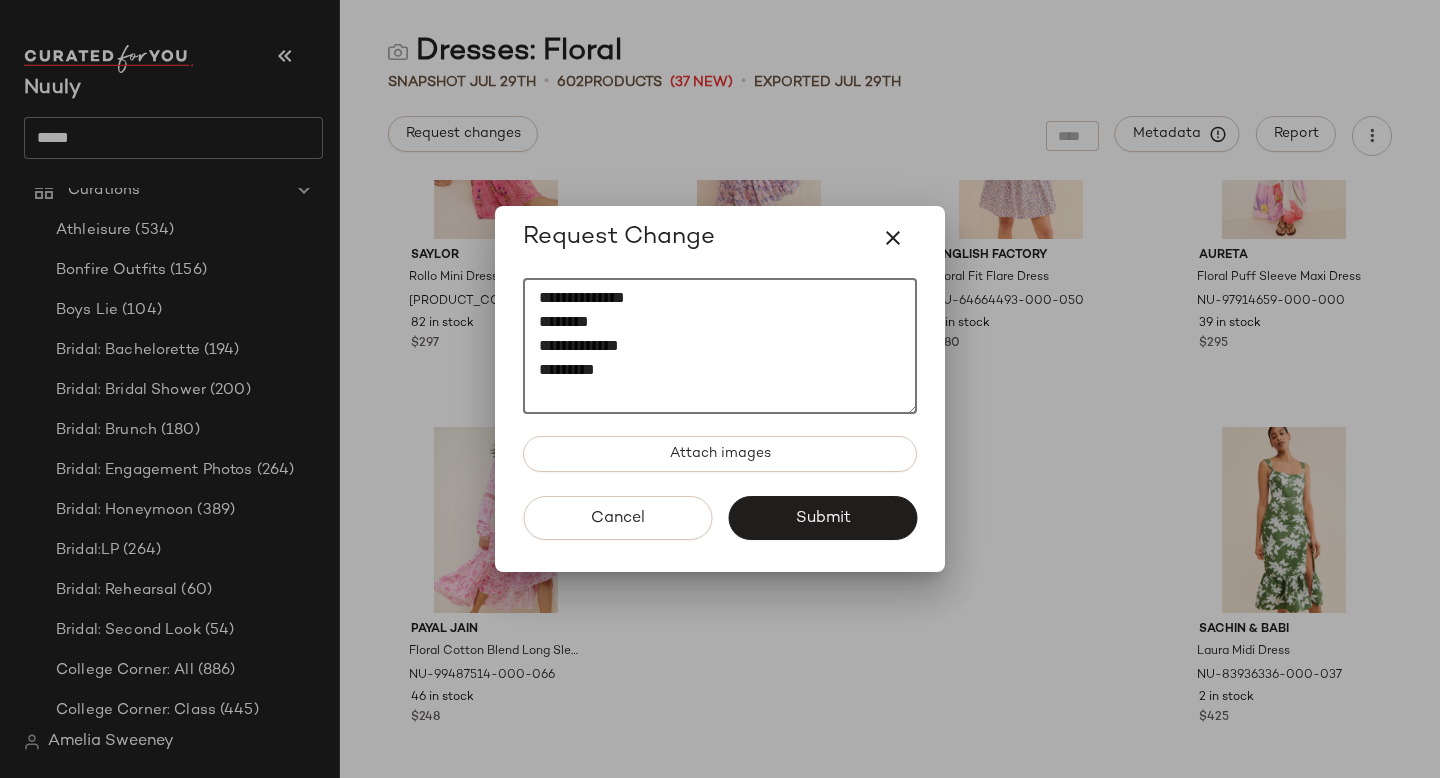 paste on "********" 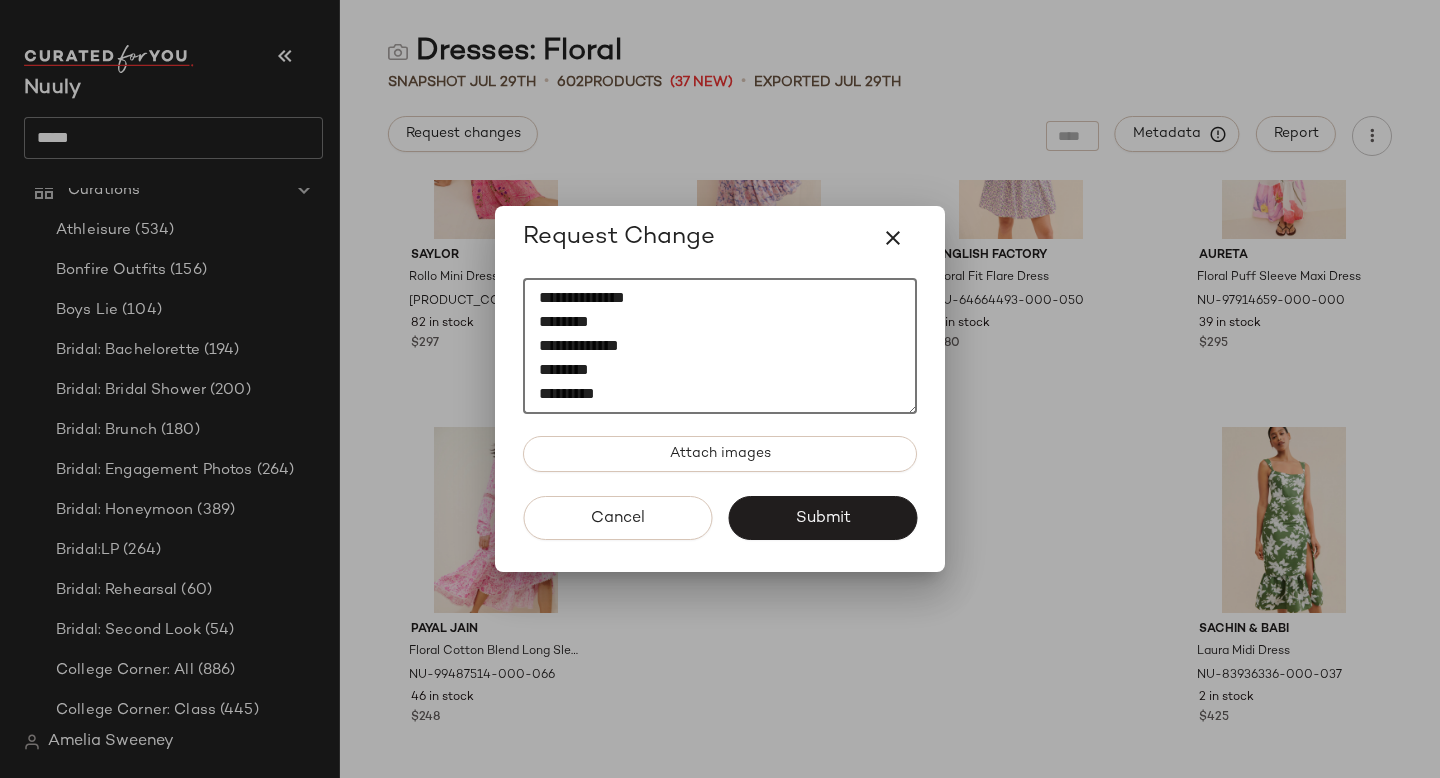 scroll, scrollTop: 12, scrollLeft: 0, axis: vertical 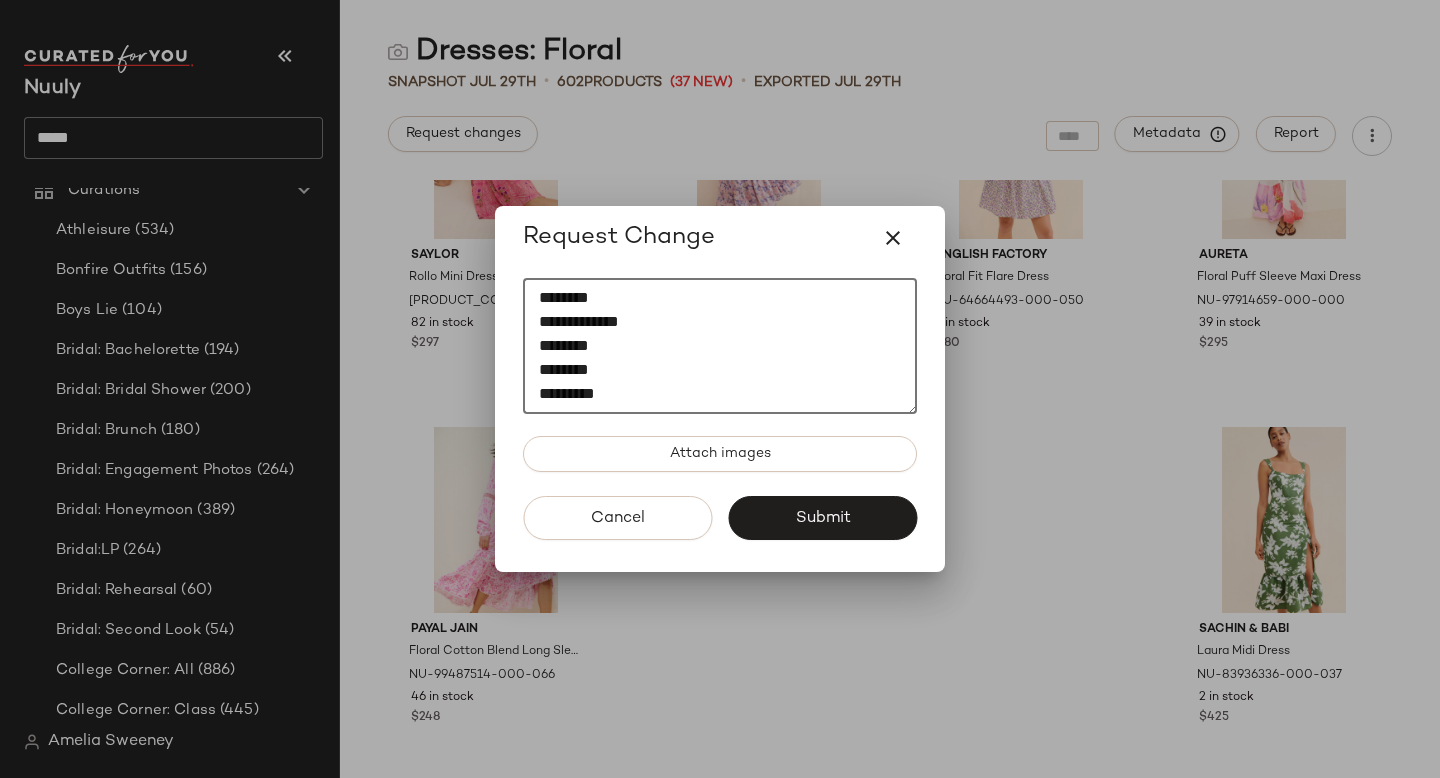 paste on "********" 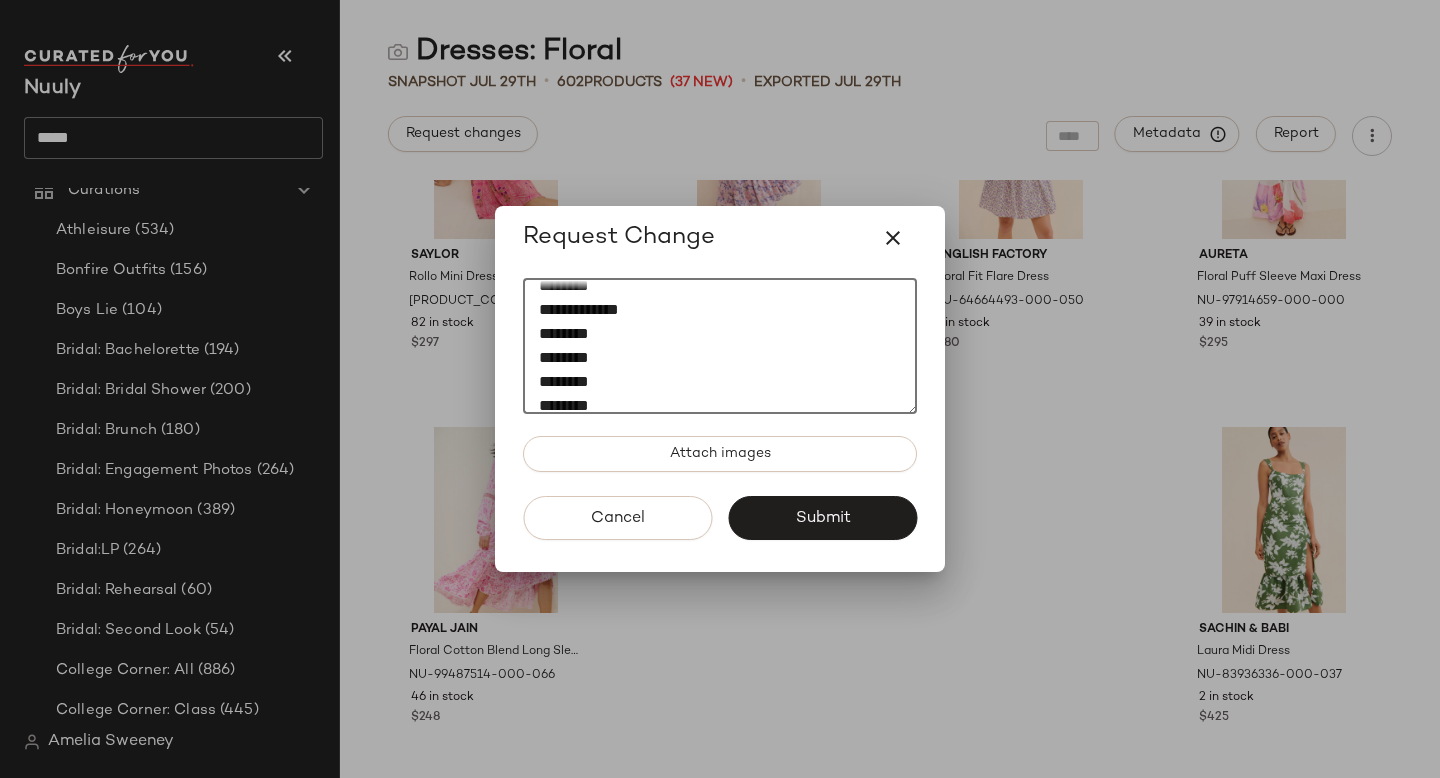 scroll, scrollTop: 0, scrollLeft: 0, axis: both 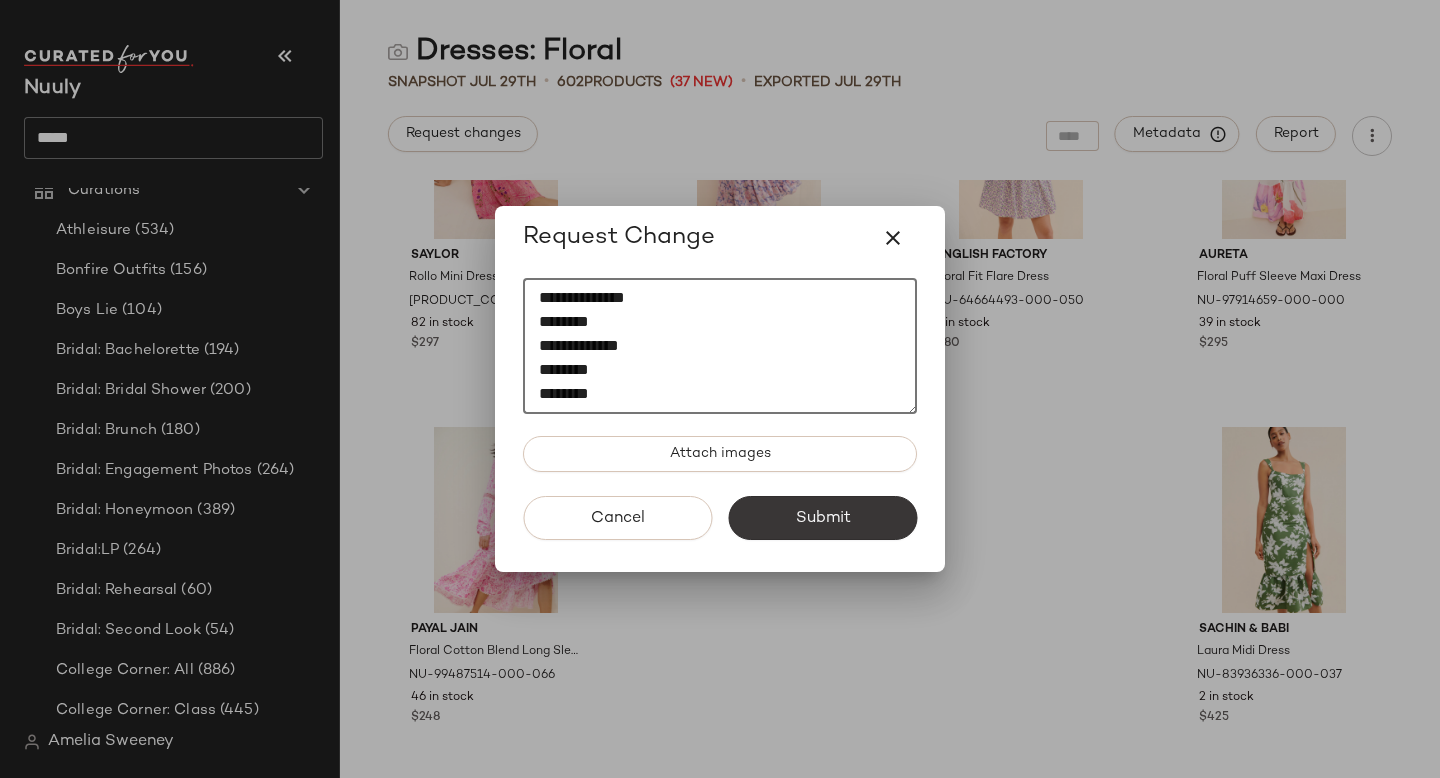 type on "**********" 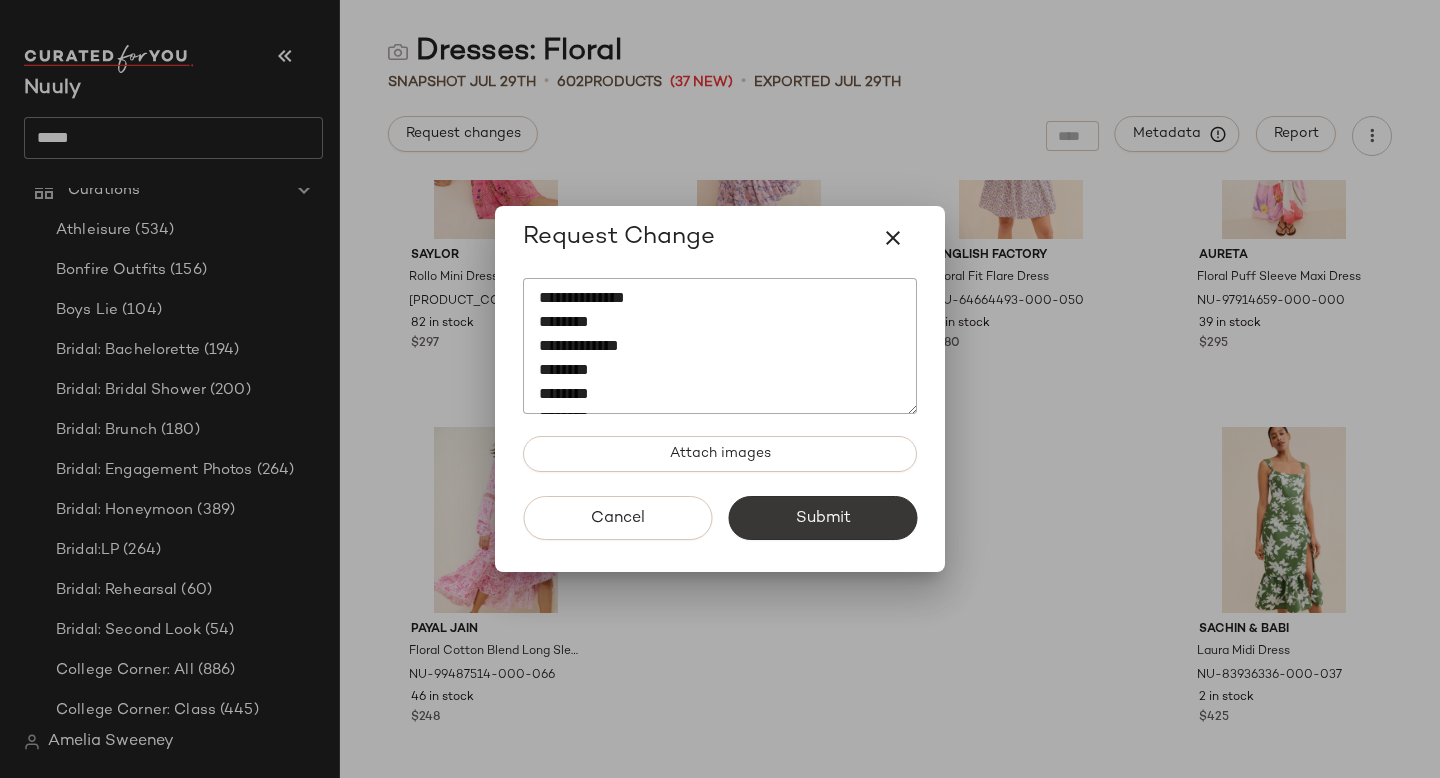 click on "Submit" 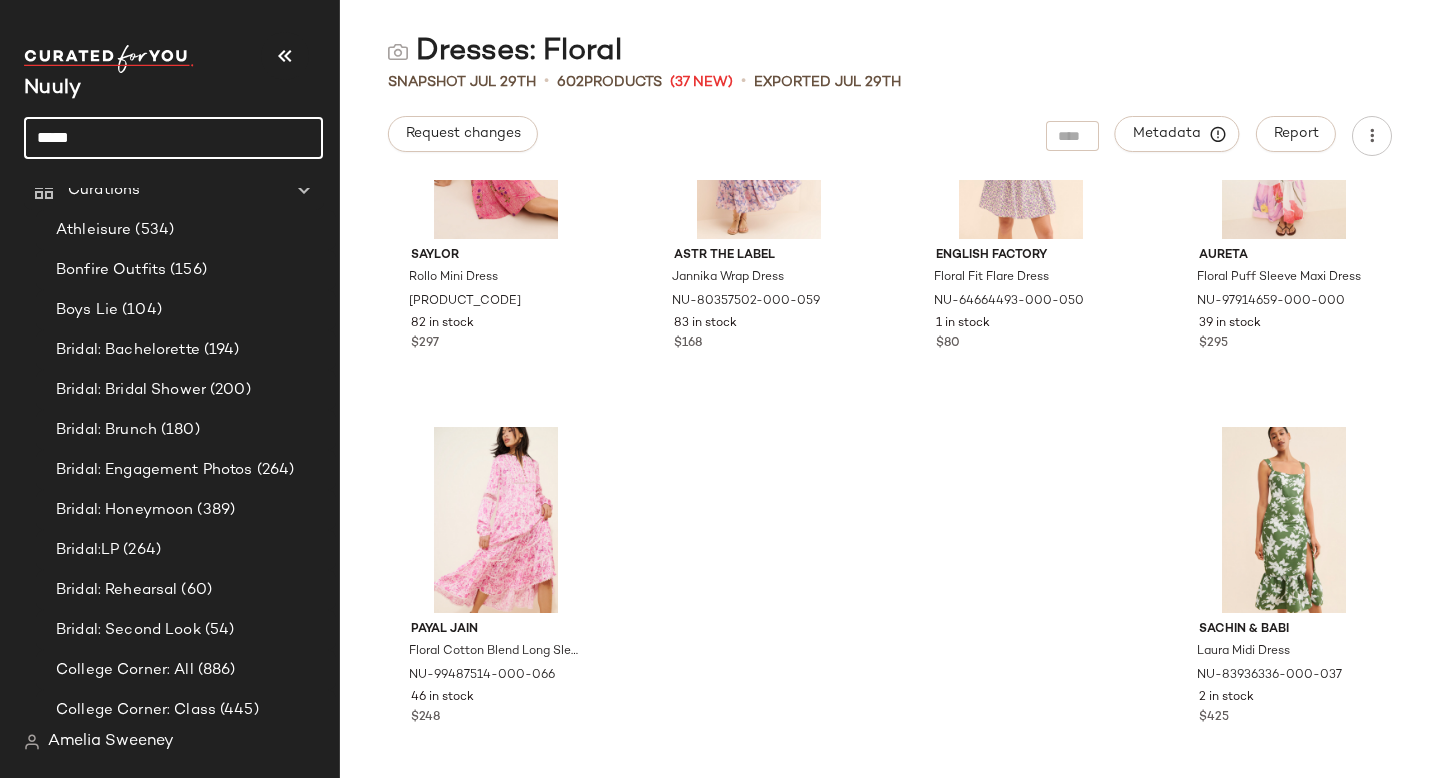 click on "*****" 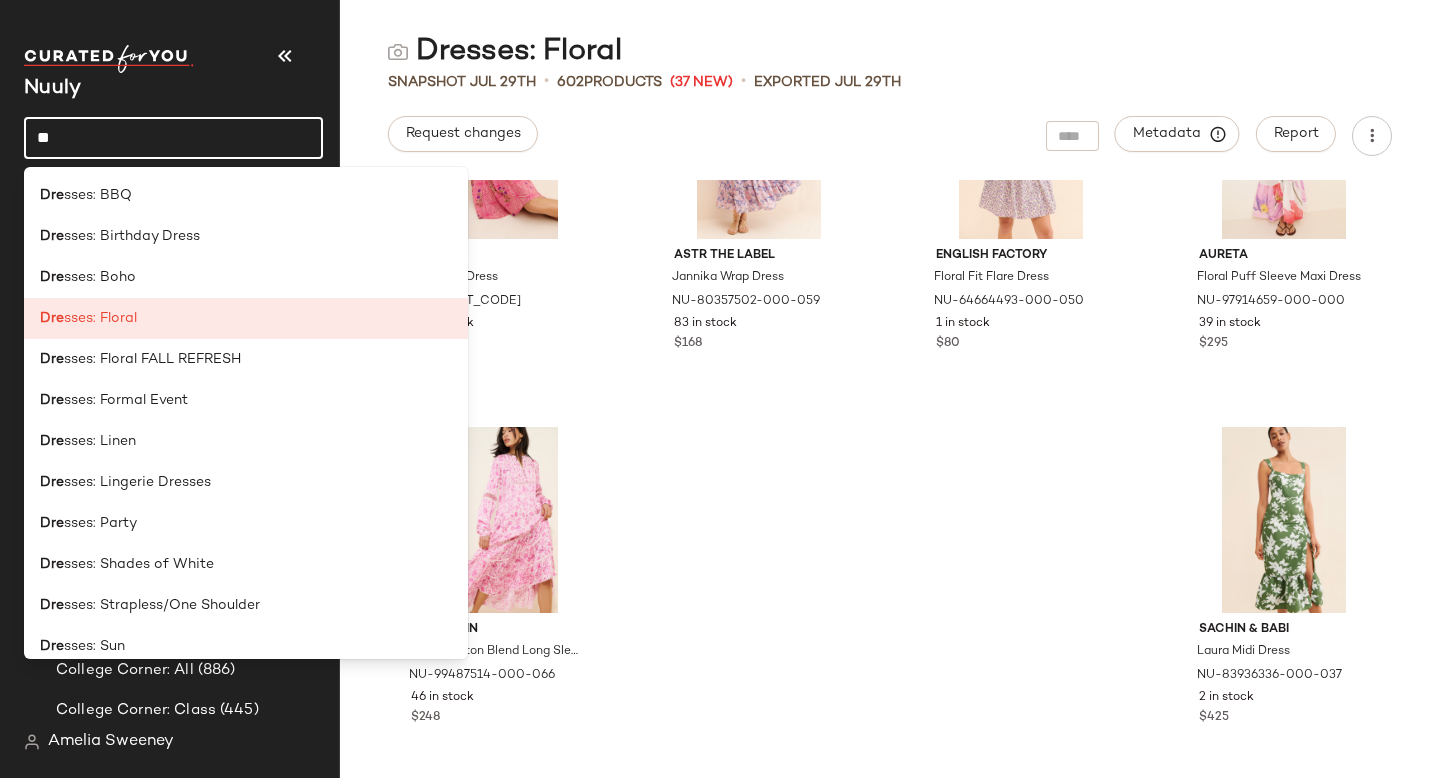 type on "*" 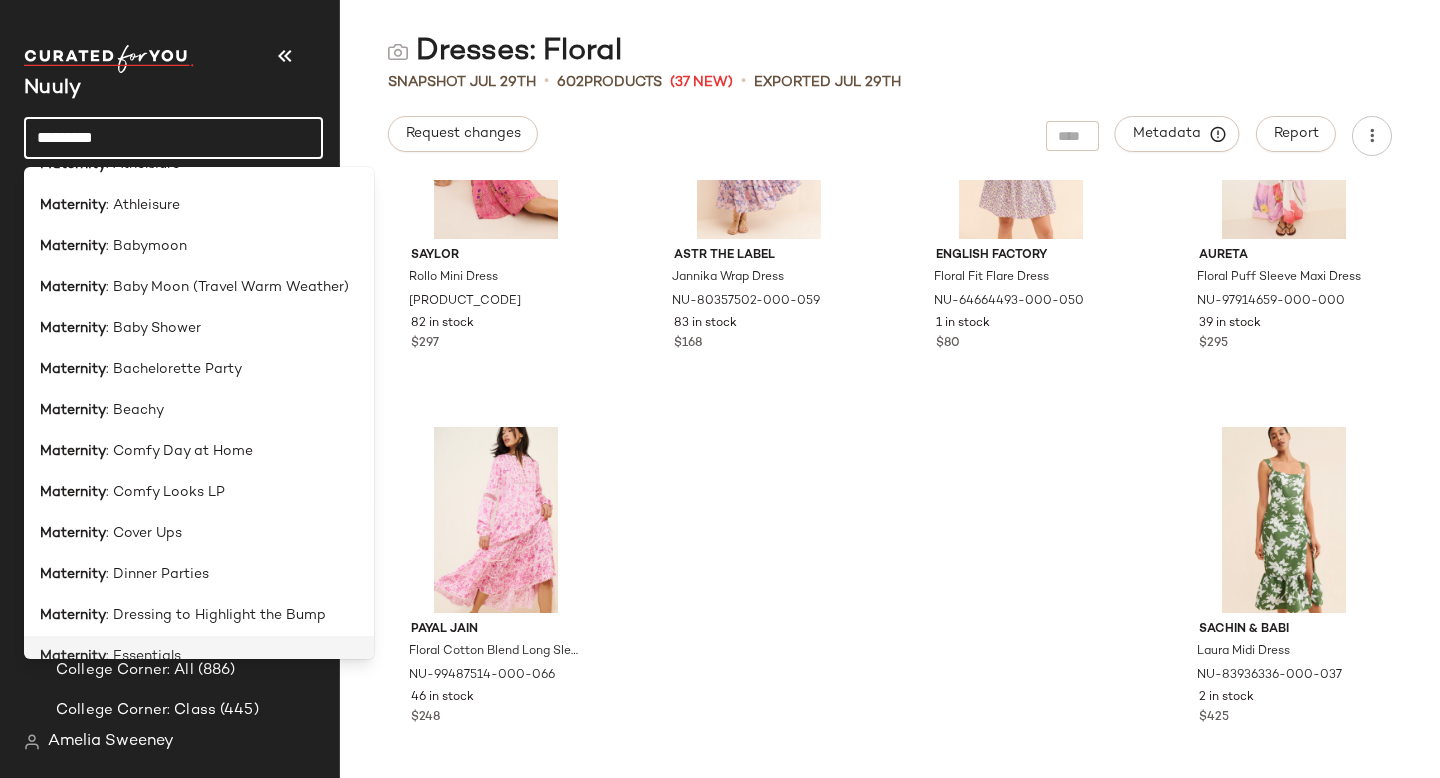 scroll, scrollTop: 25, scrollLeft: 0, axis: vertical 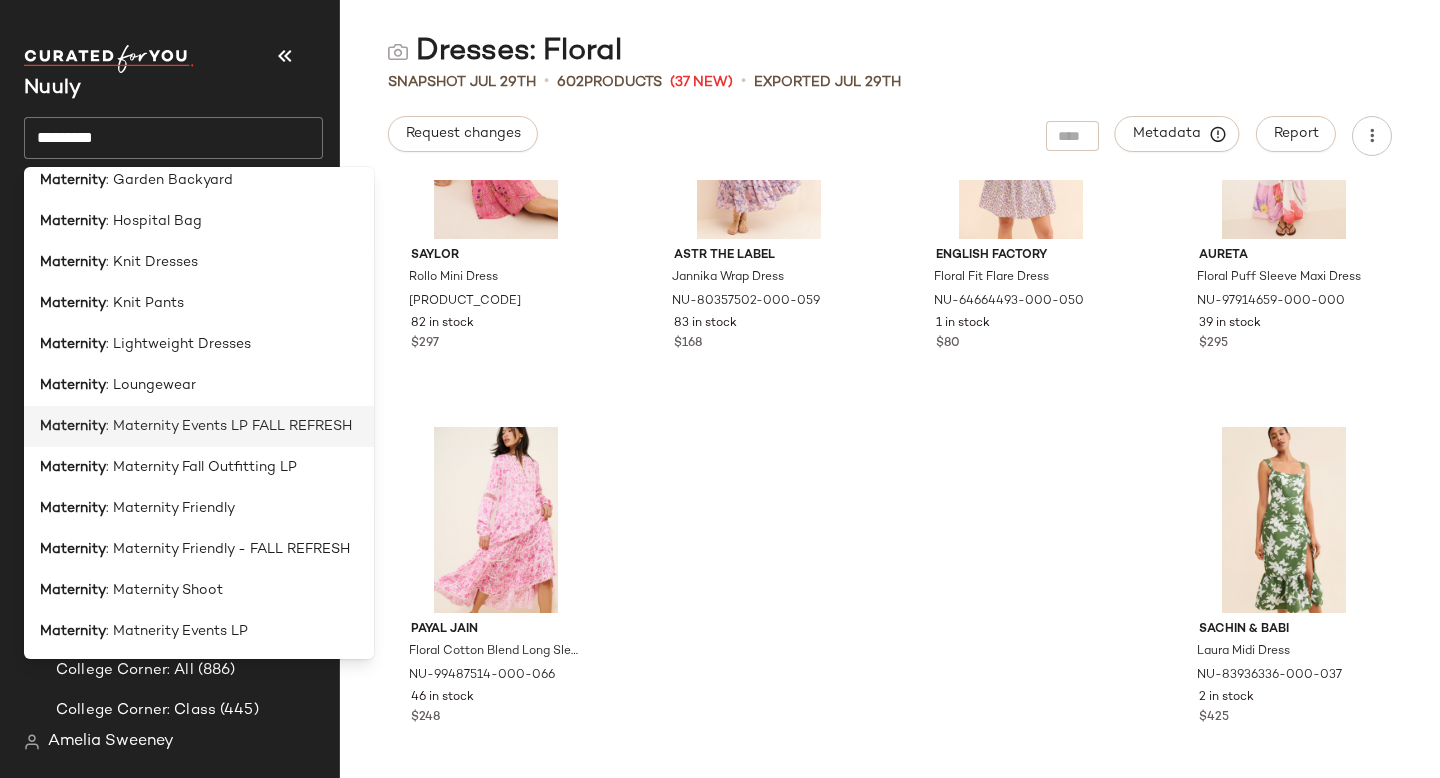 click on ": Maternity Events LP FALL REFRESH" at bounding box center [229, 426] 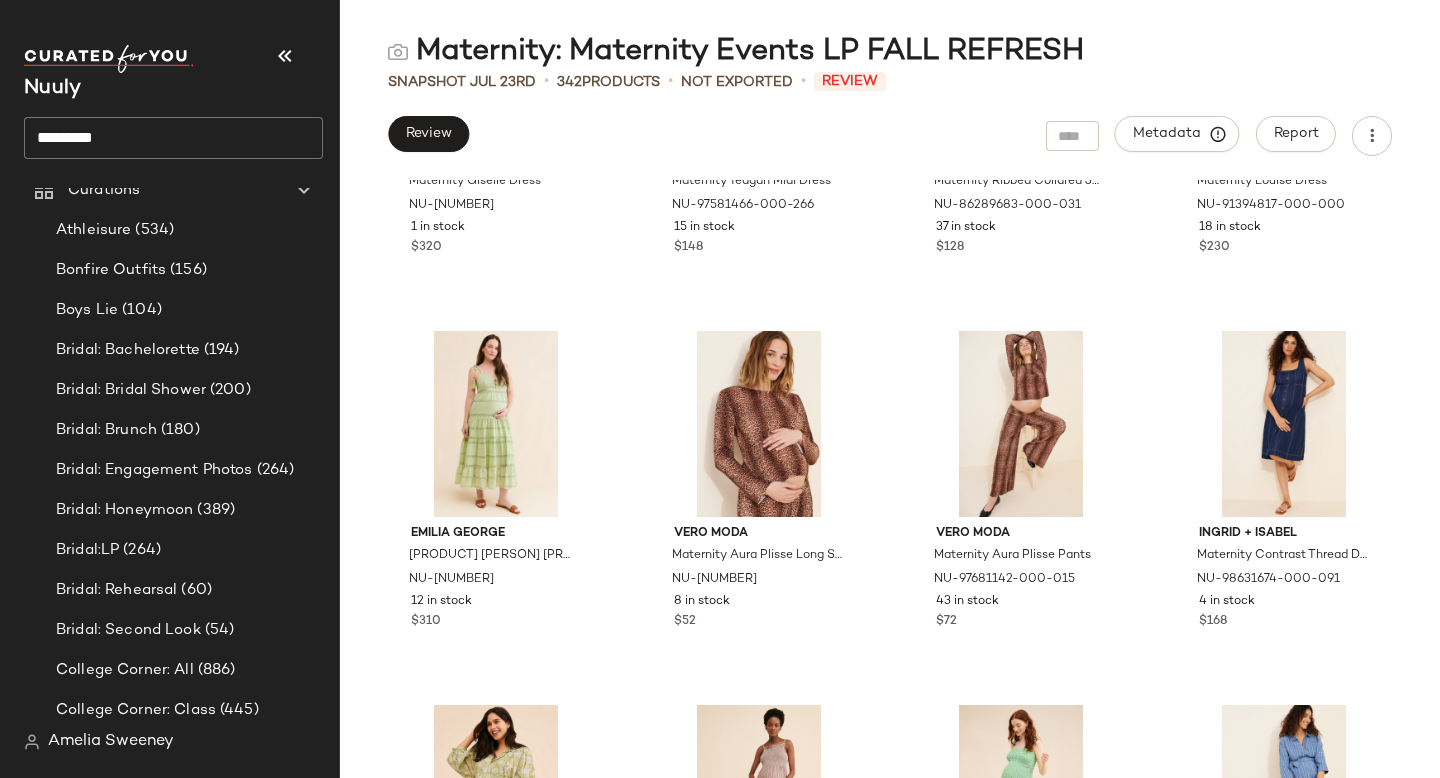 scroll, scrollTop: 23076, scrollLeft: 0, axis: vertical 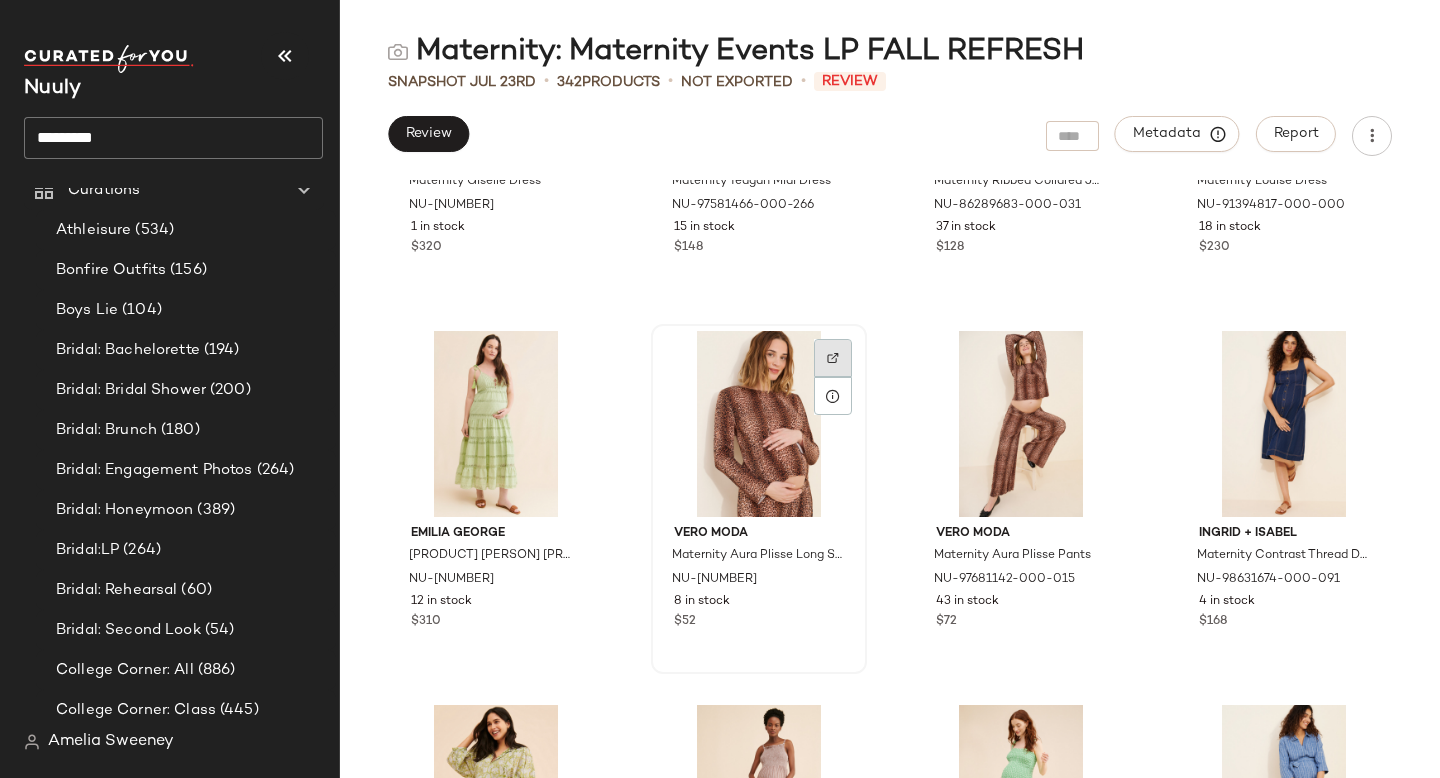 click 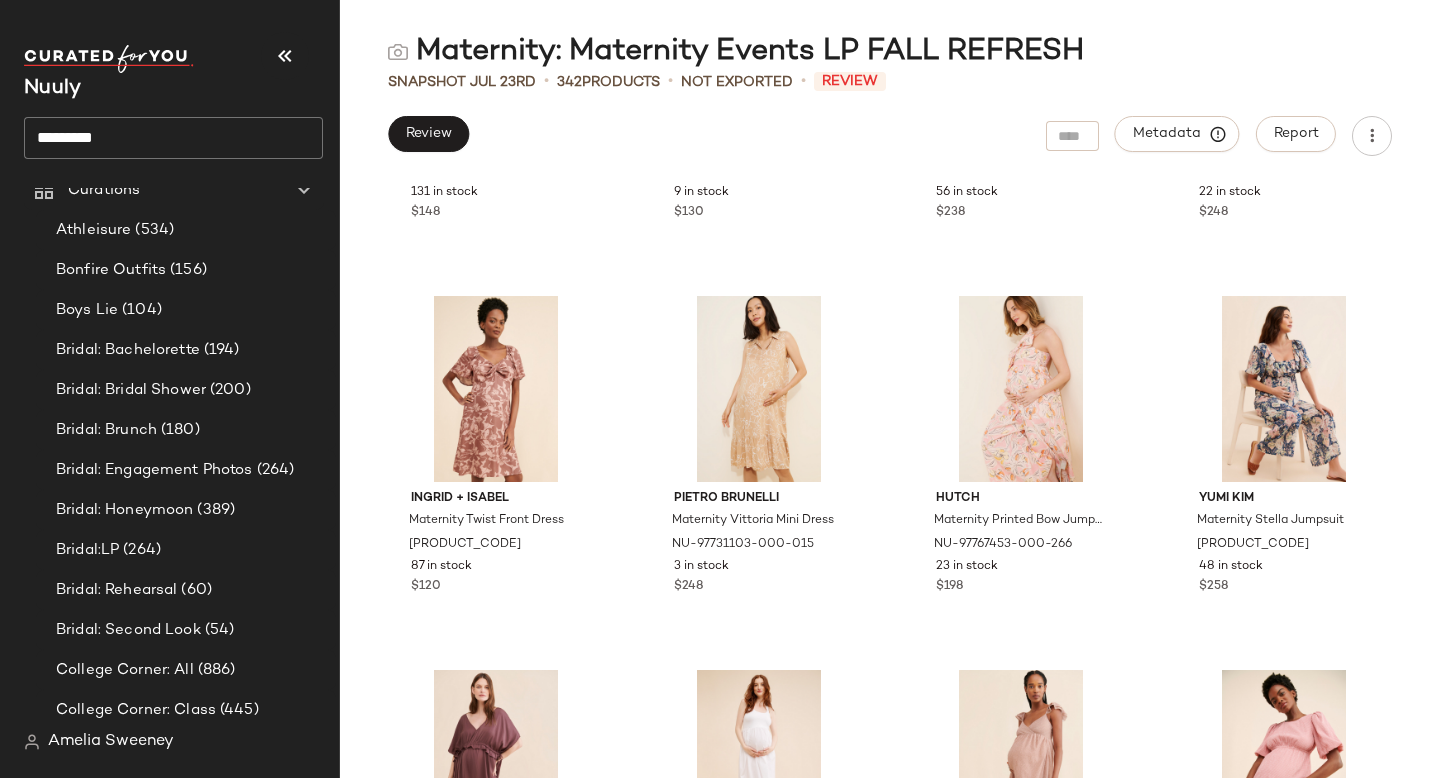 scroll, scrollTop: 24239, scrollLeft: 0, axis: vertical 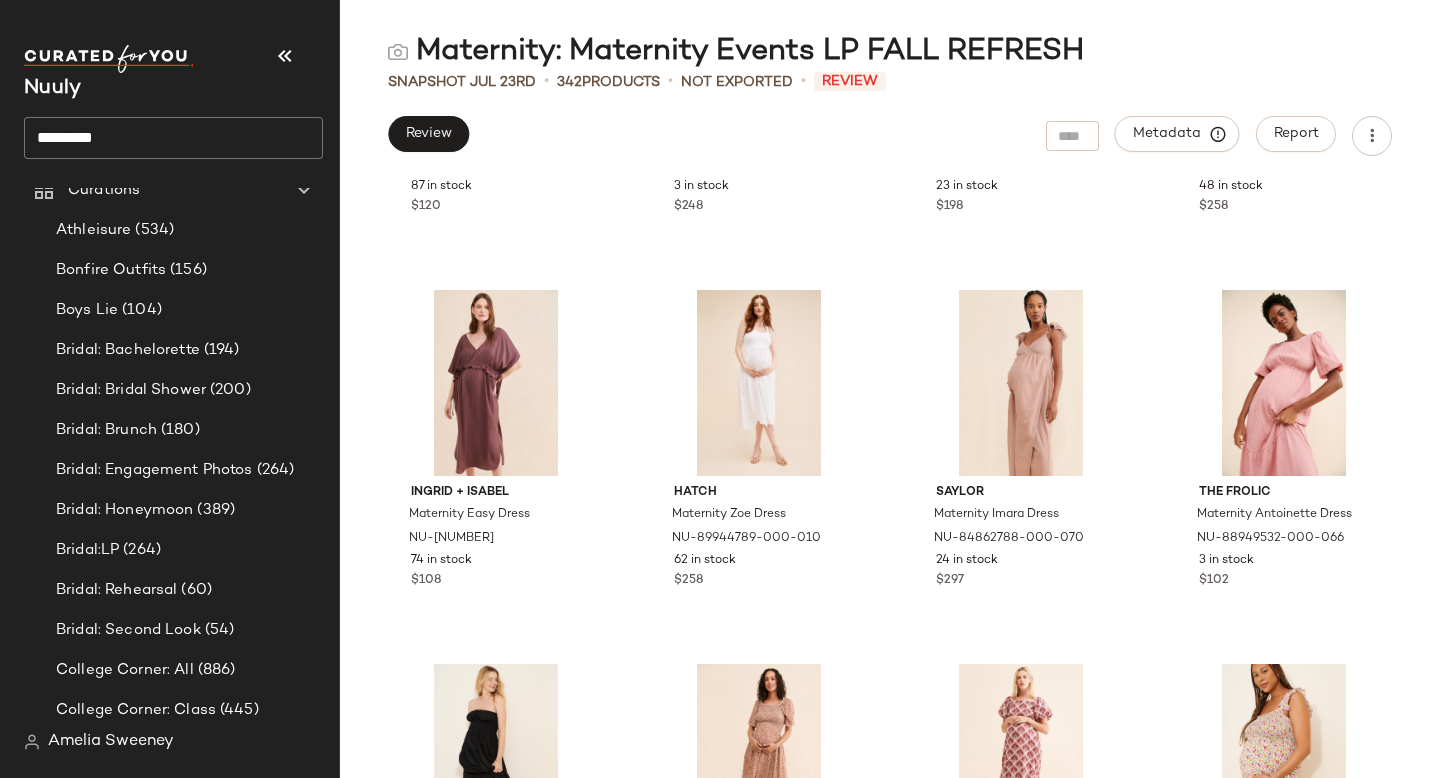 click on "*********" 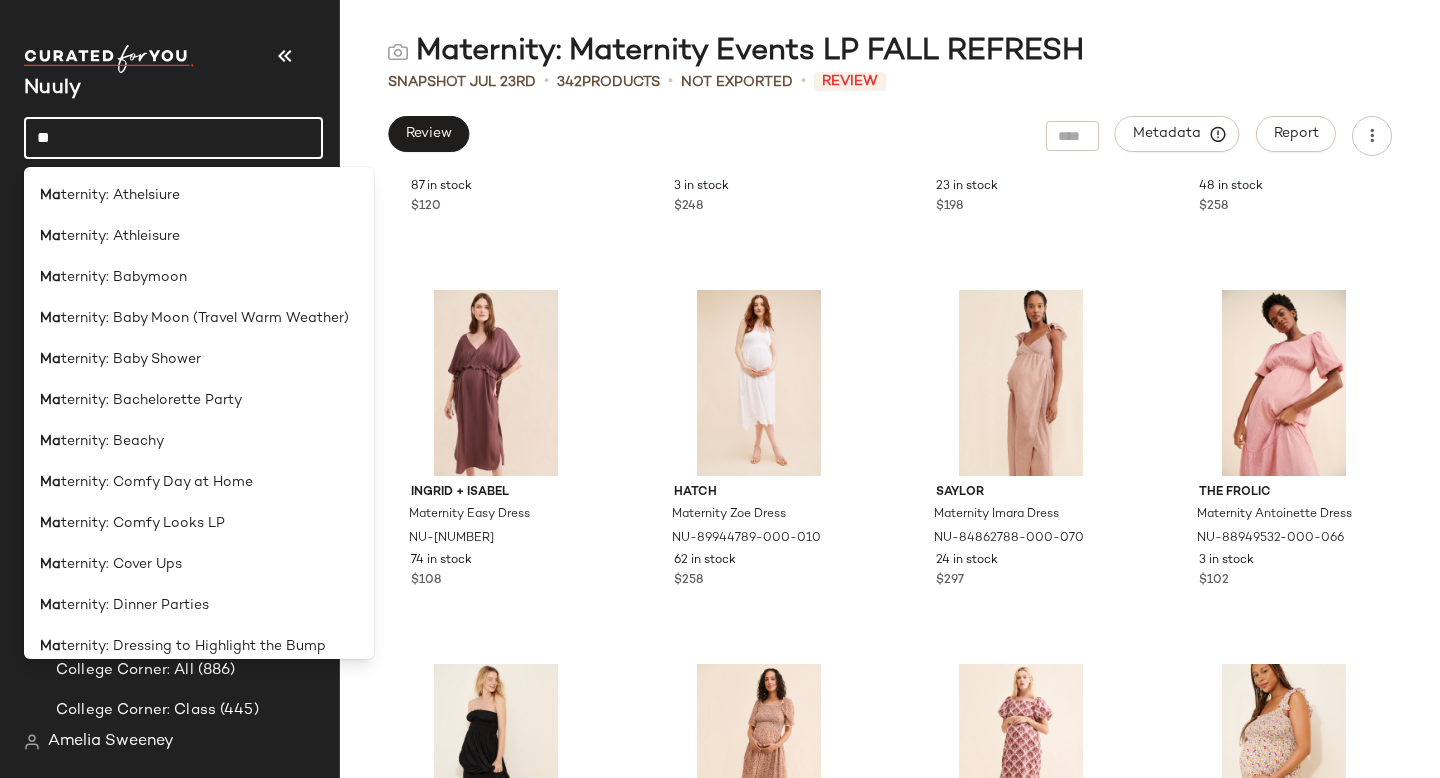 type on "*" 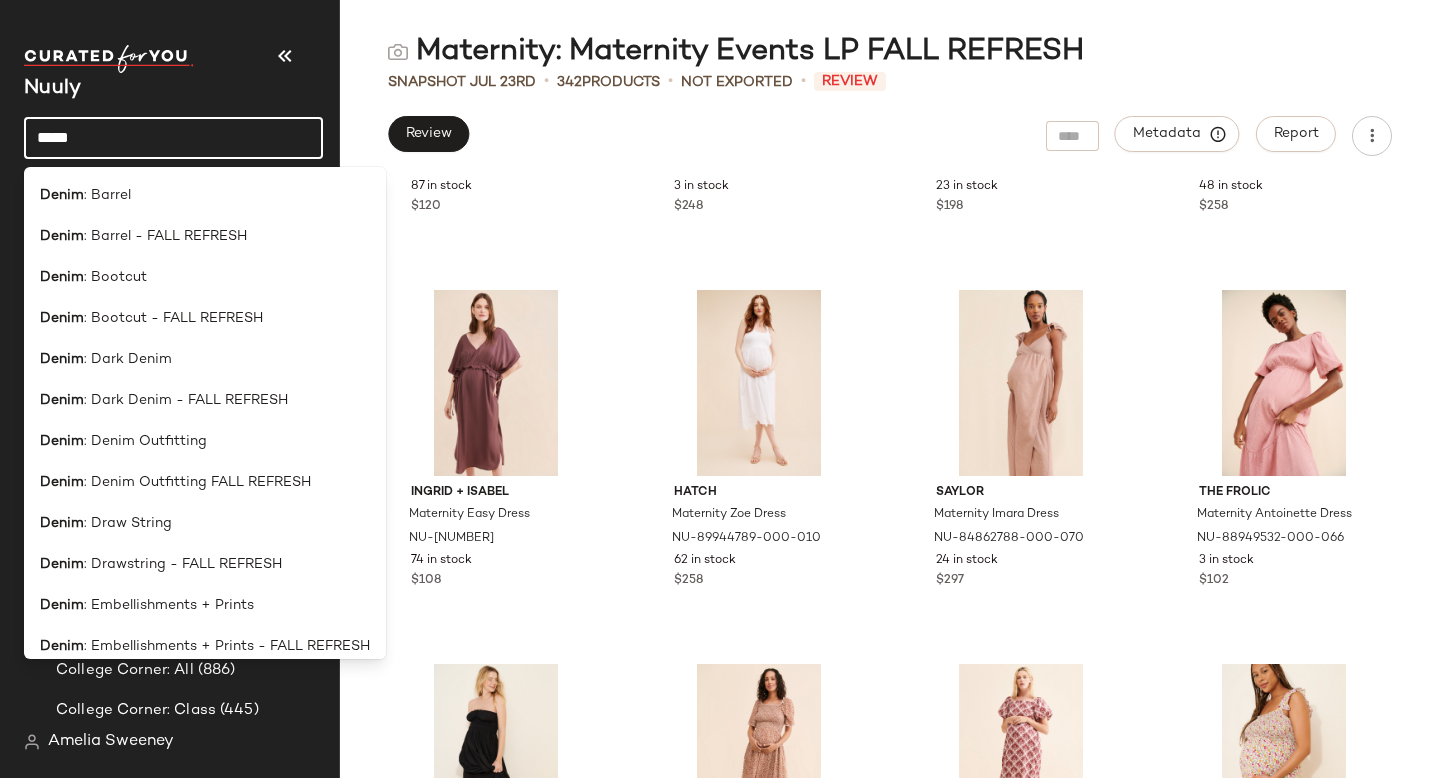 type on "*****" 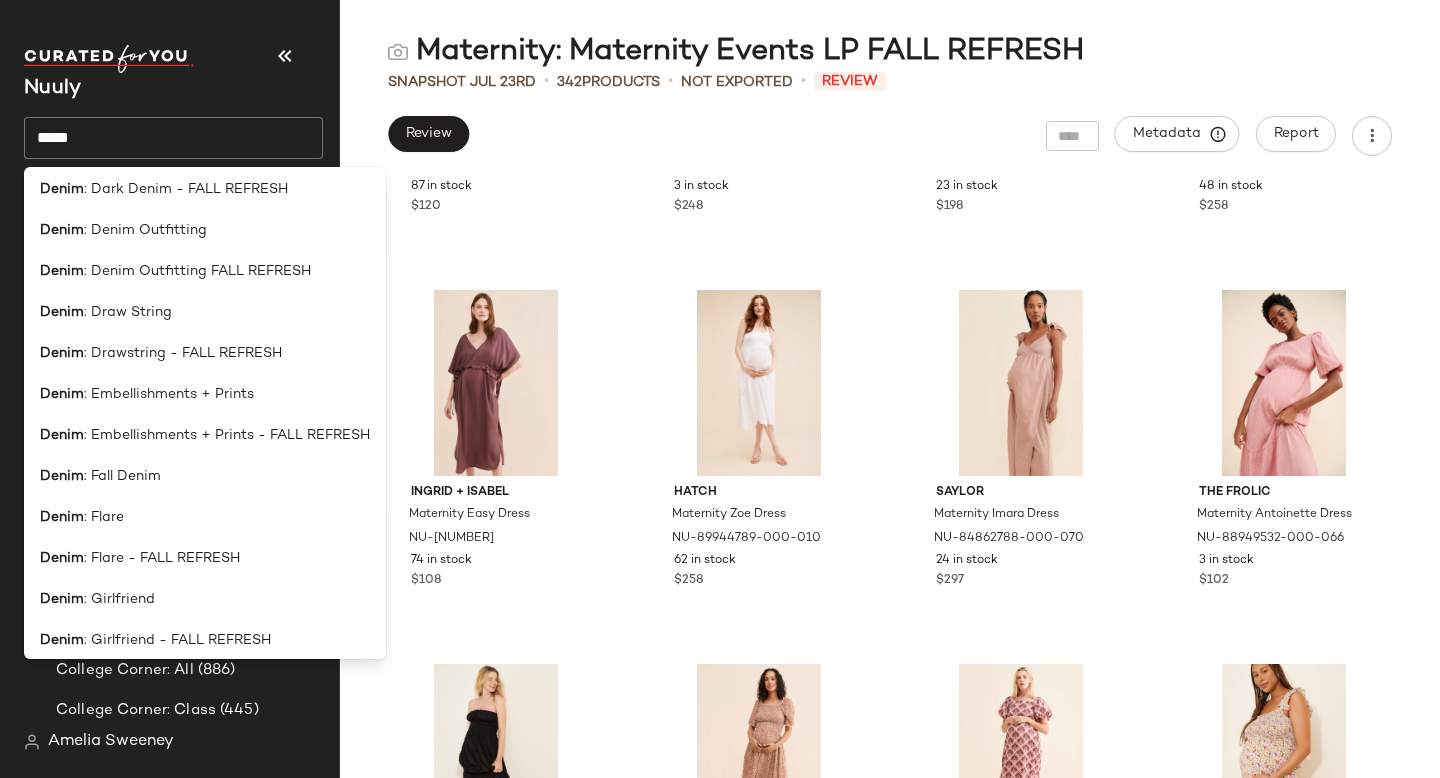 scroll, scrollTop: 213, scrollLeft: 0, axis: vertical 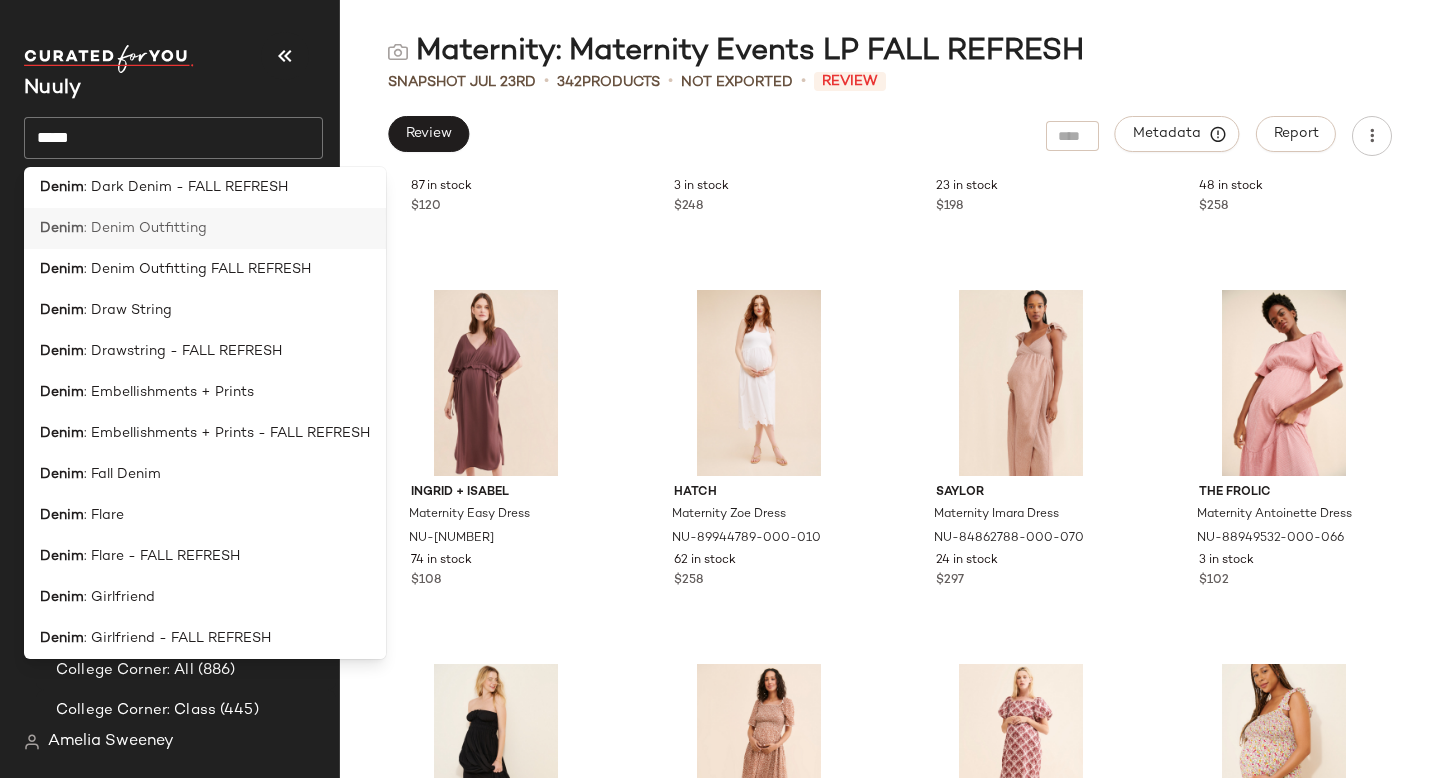 click on ": Denim Outfitting" at bounding box center [145, 228] 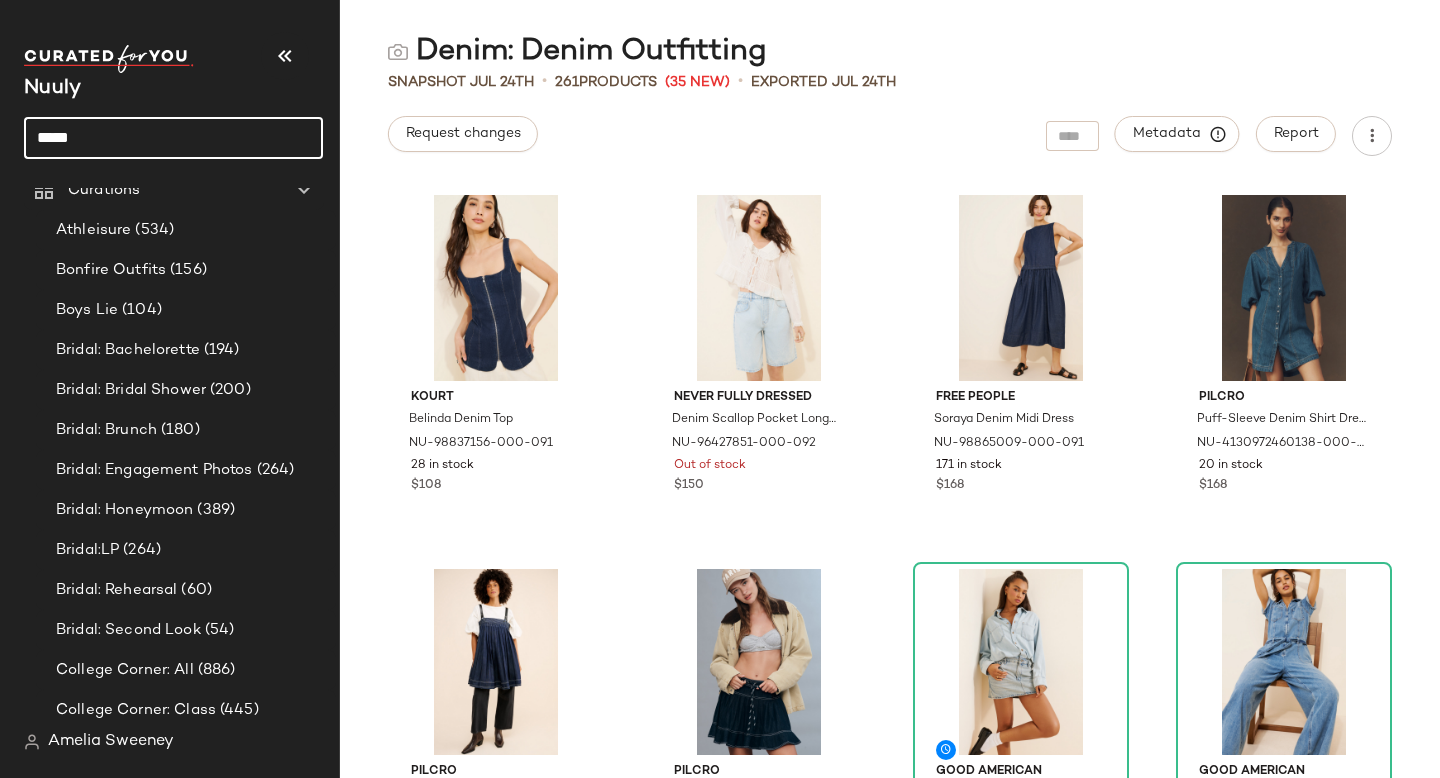 click on "*****" 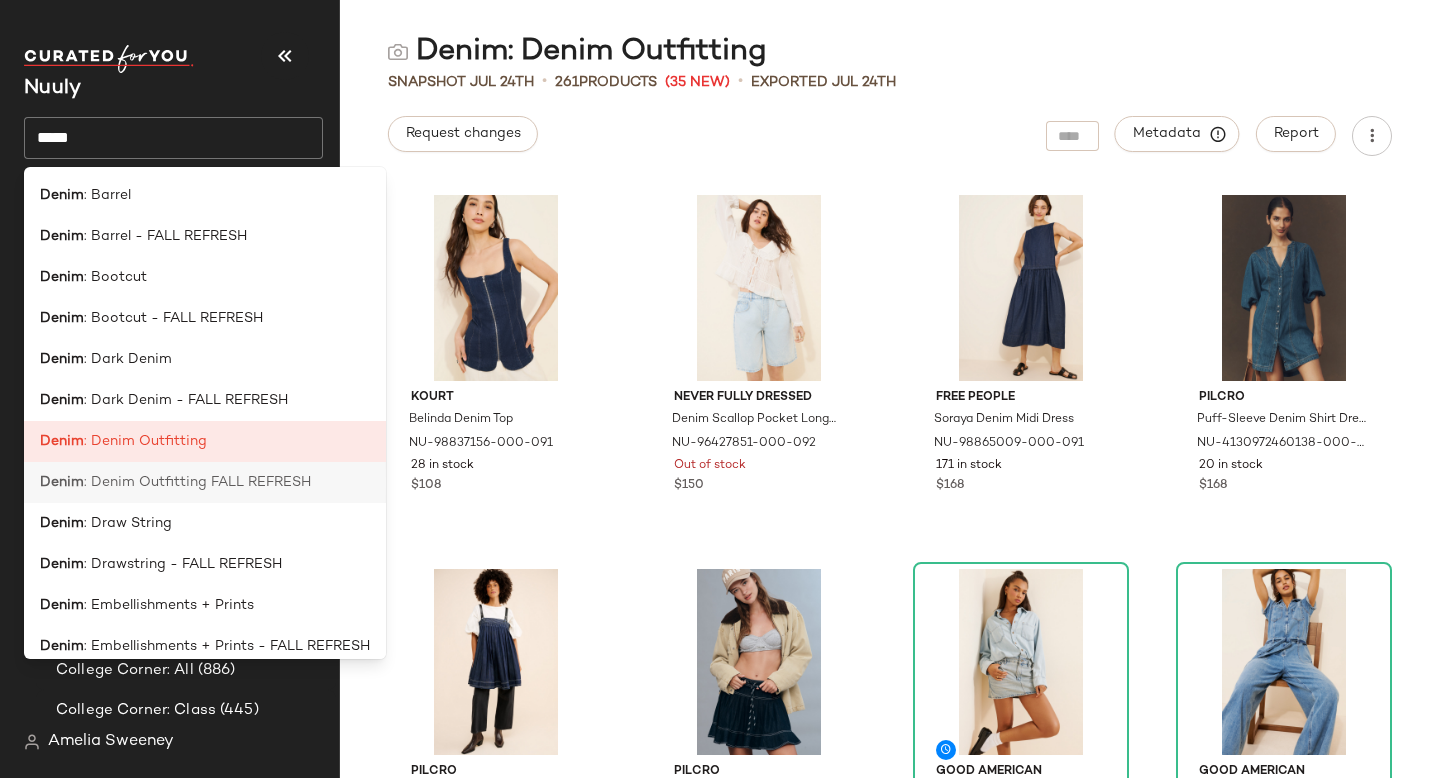 click on ": Denim Outfitting FALL REFRESH" at bounding box center (197, 482) 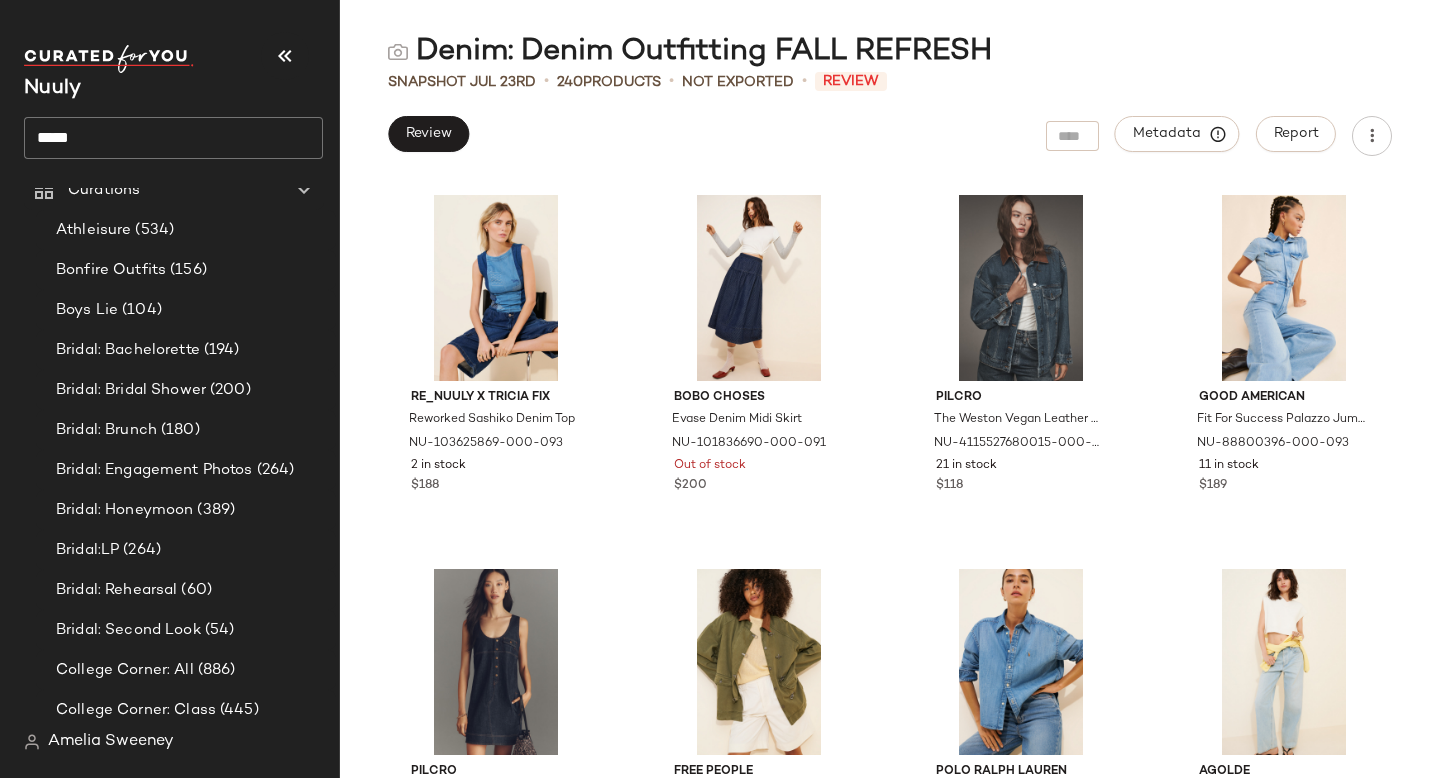 click on "*****" 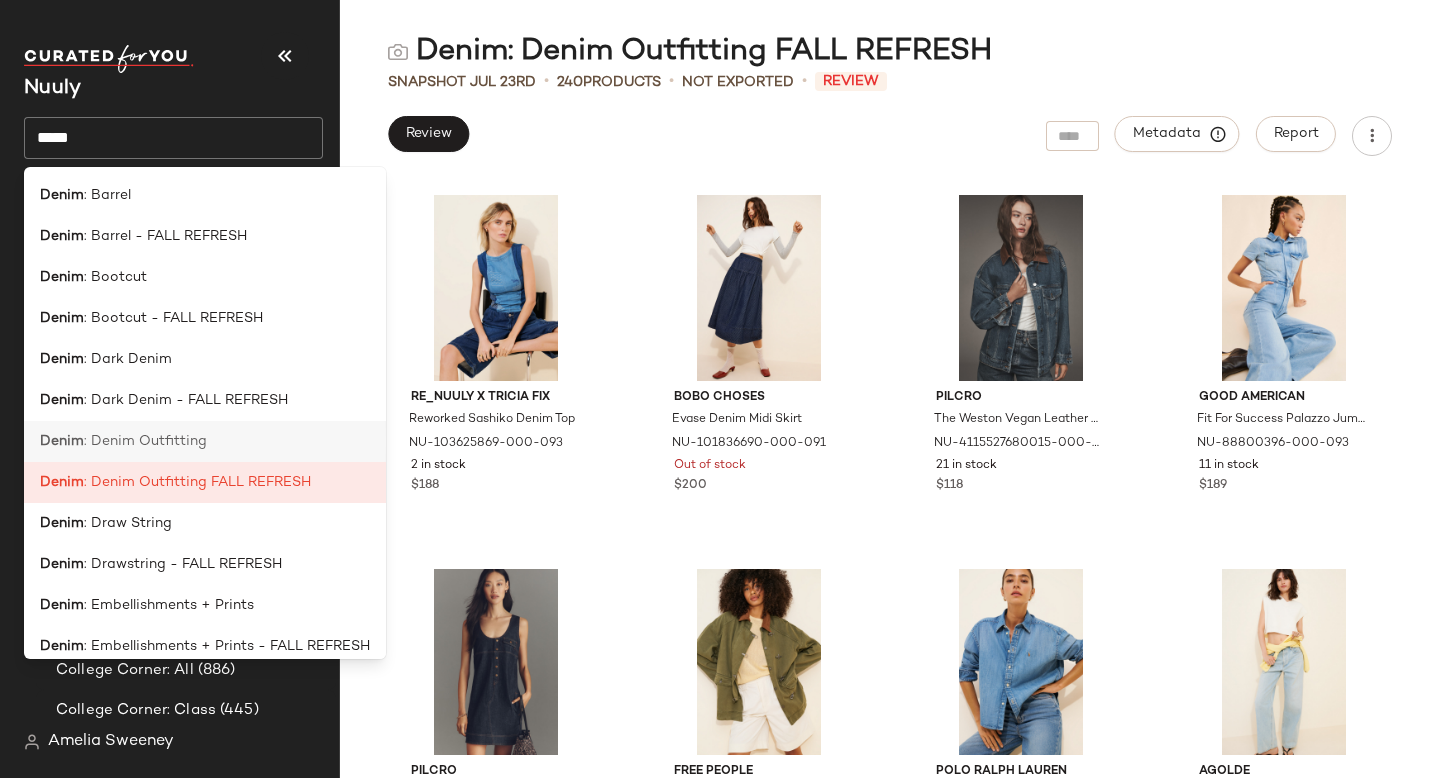 click on ": Denim Outfitting" at bounding box center (145, 441) 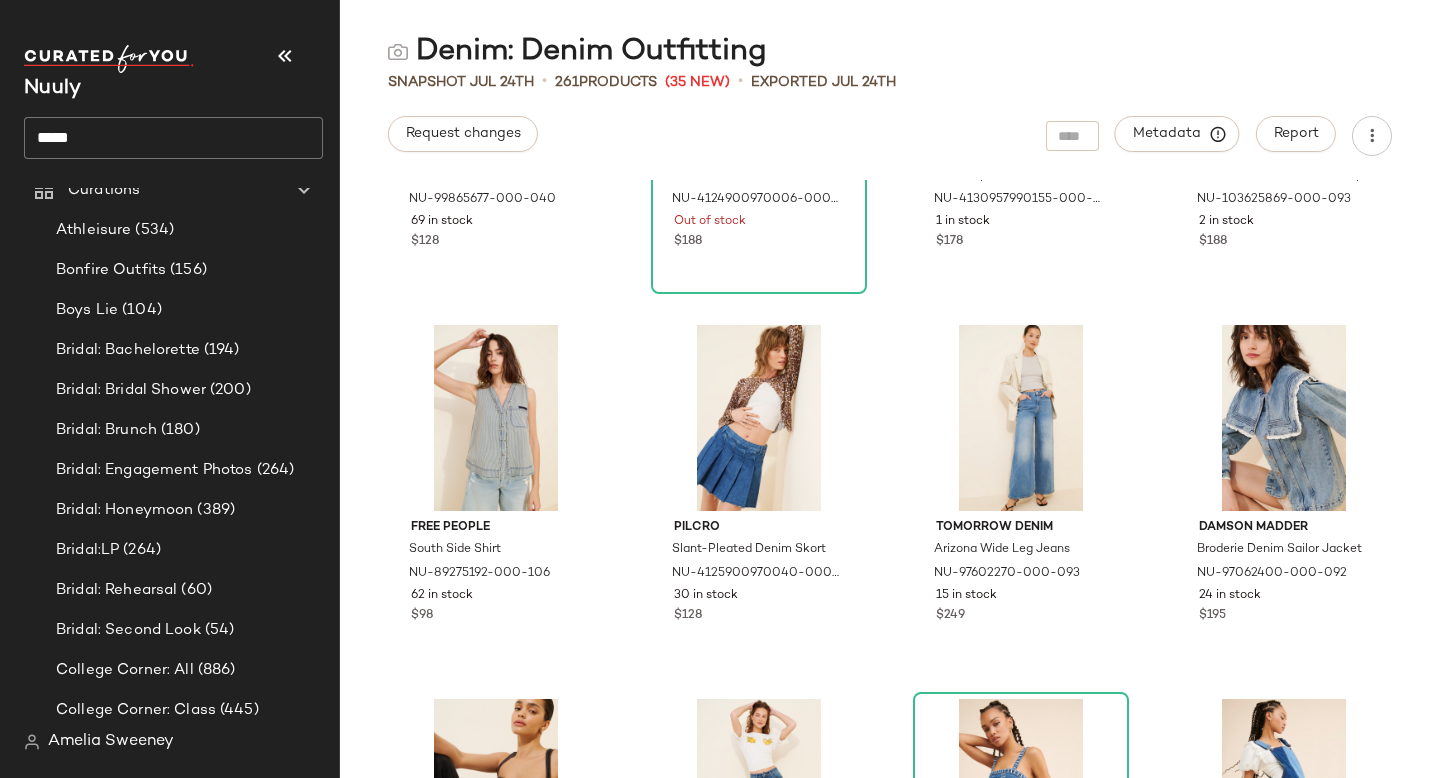 scroll, scrollTop: 2887, scrollLeft: 0, axis: vertical 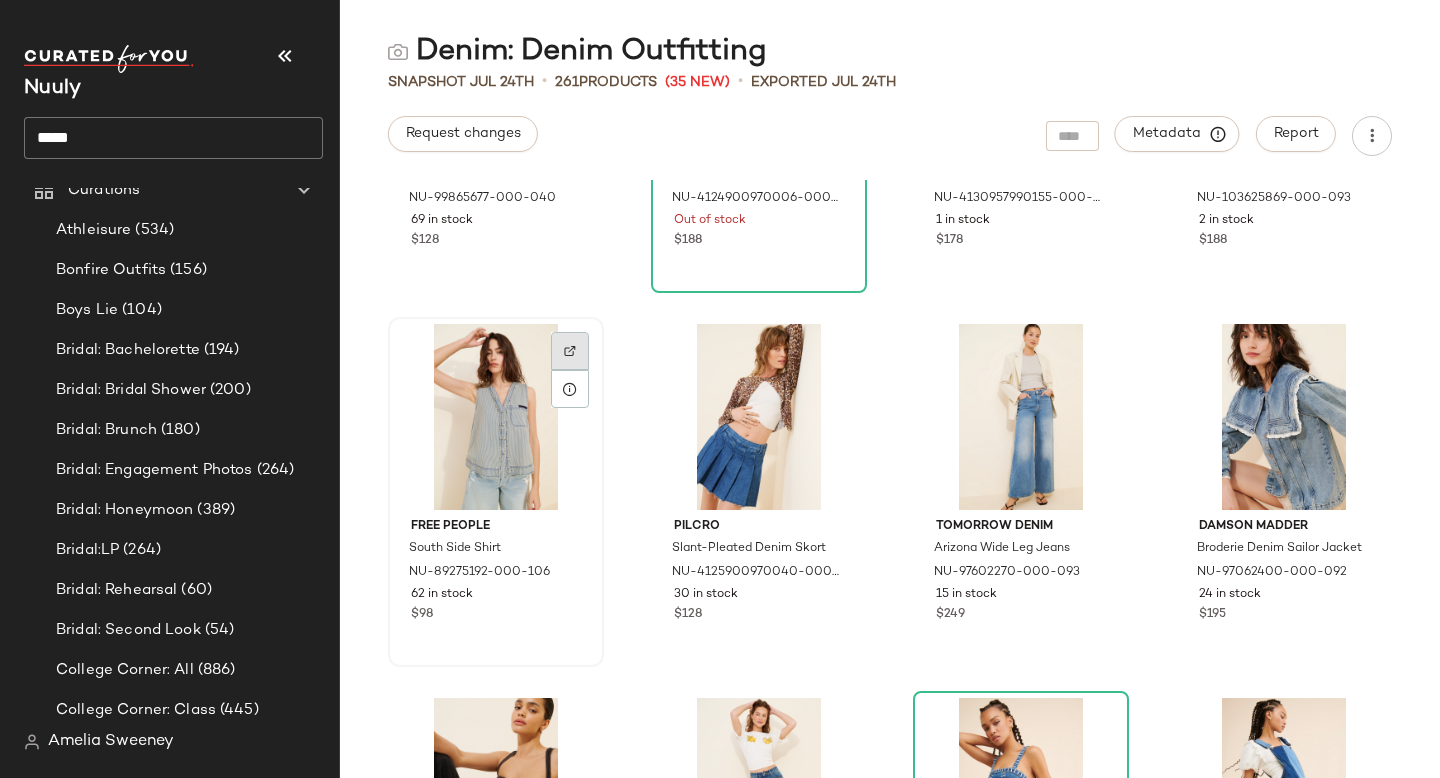 click 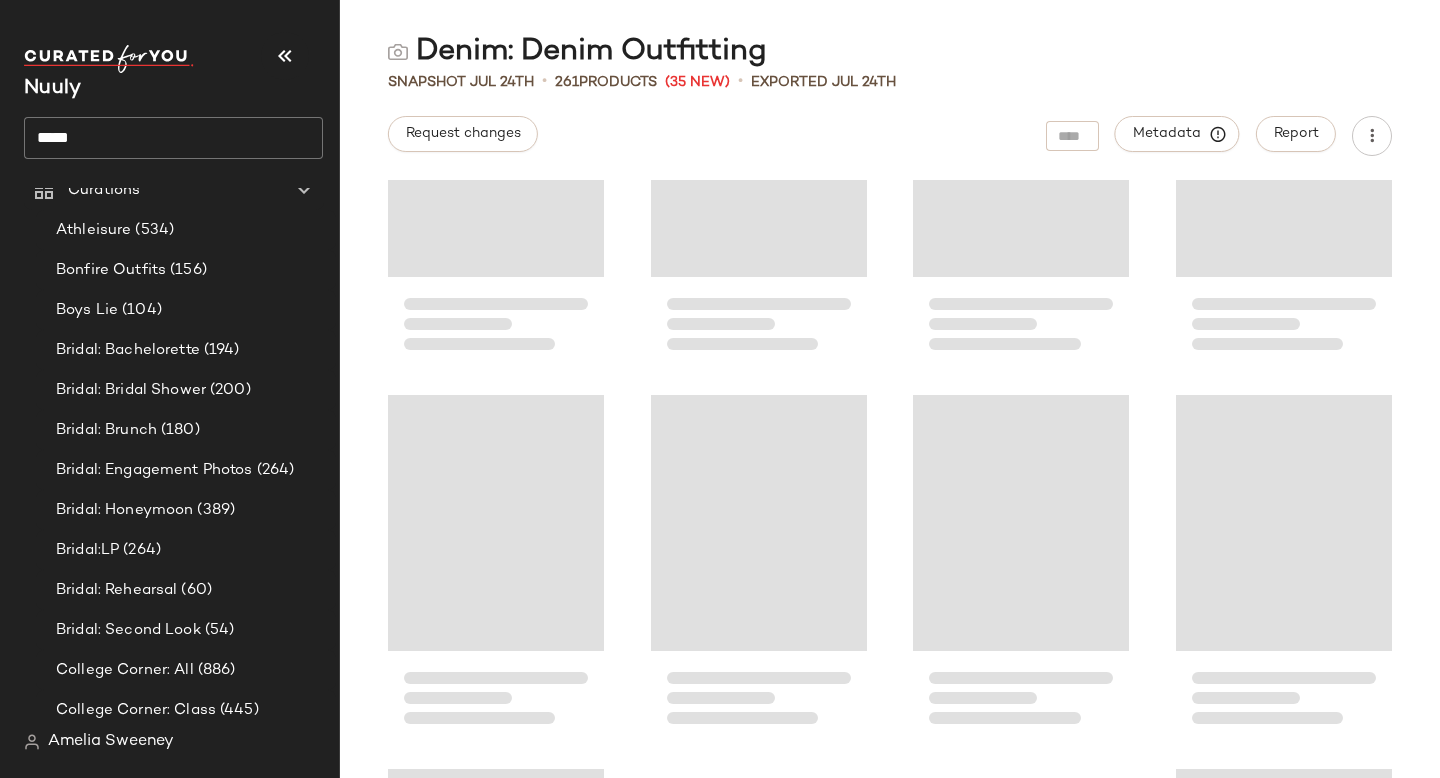 scroll, scrollTop: 3938, scrollLeft: 0, axis: vertical 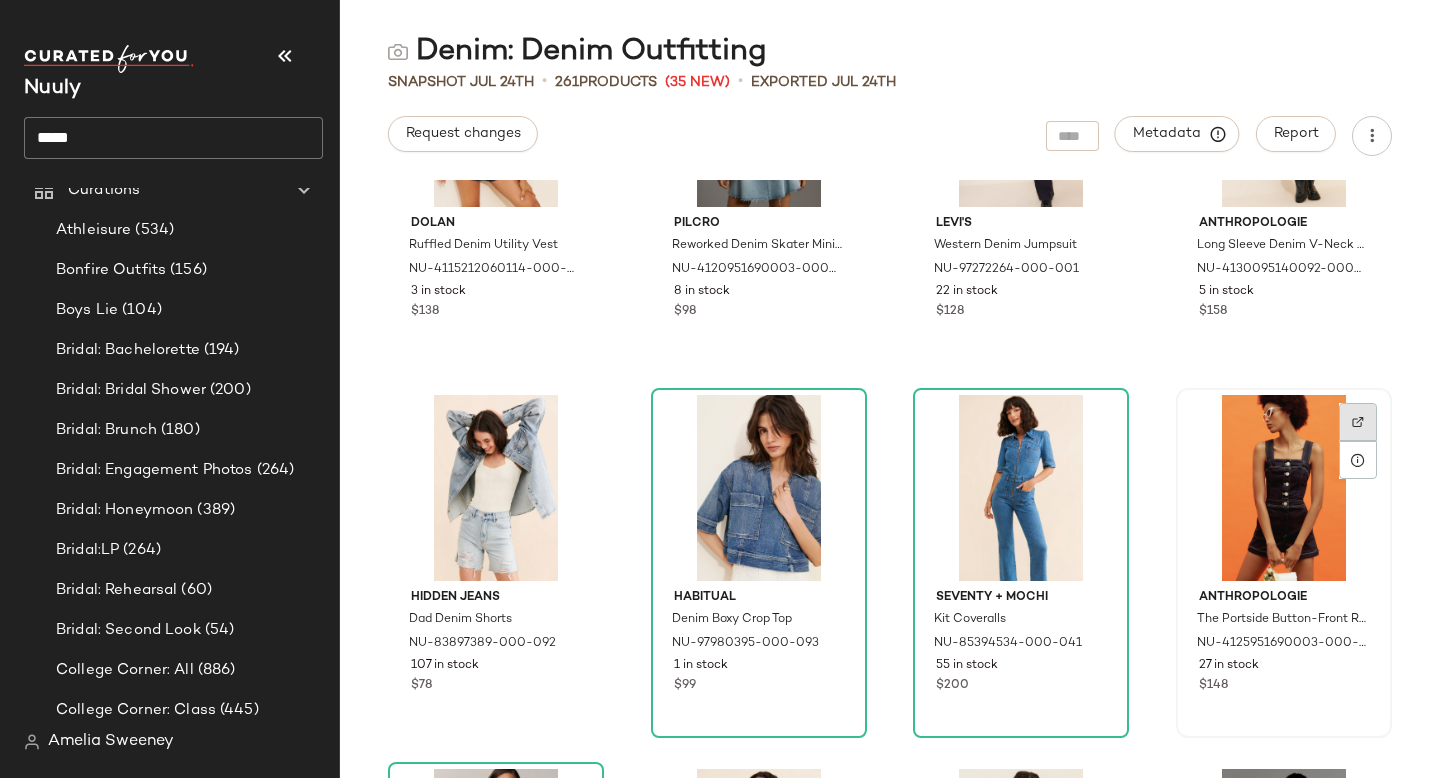 click 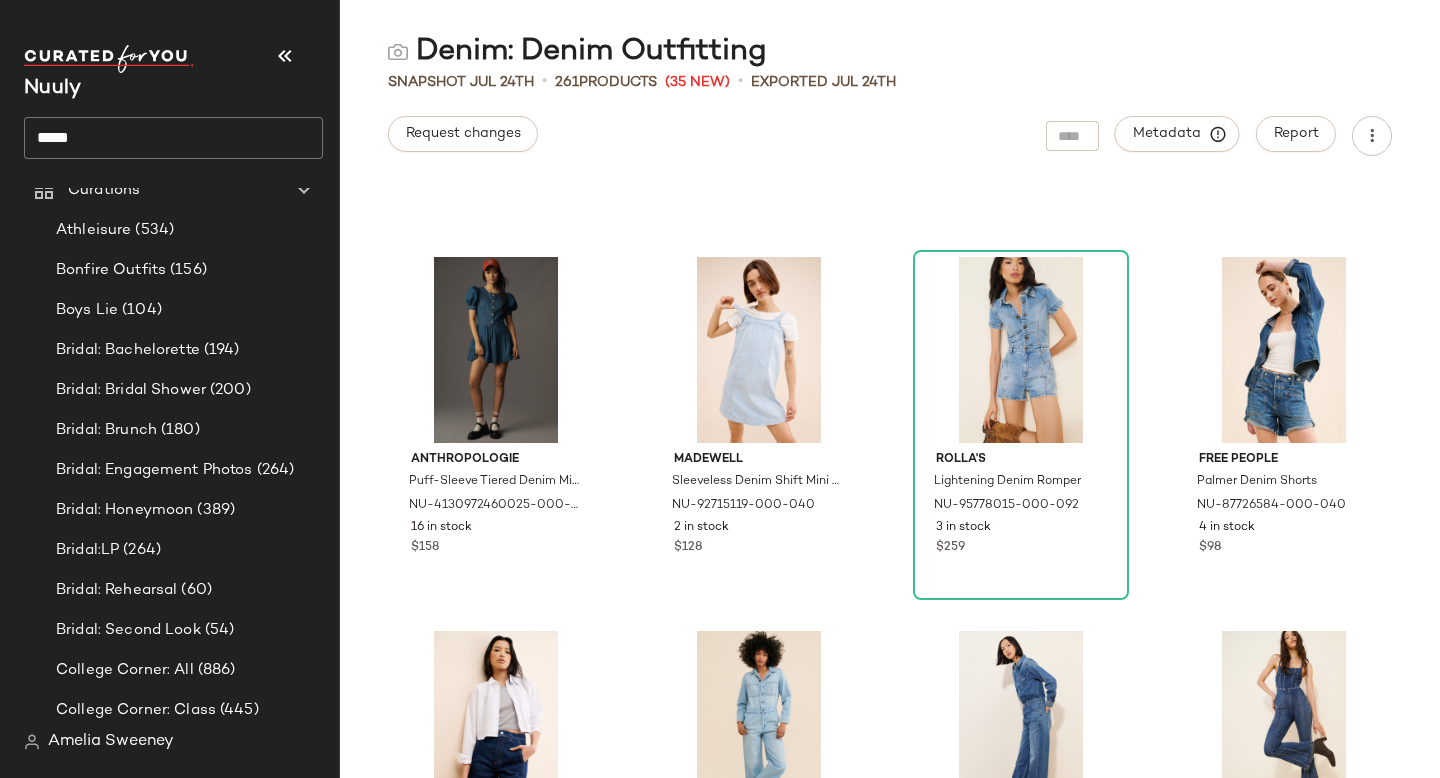 scroll, scrollTop: 10757, scrollLeft: 0, axis: vertical 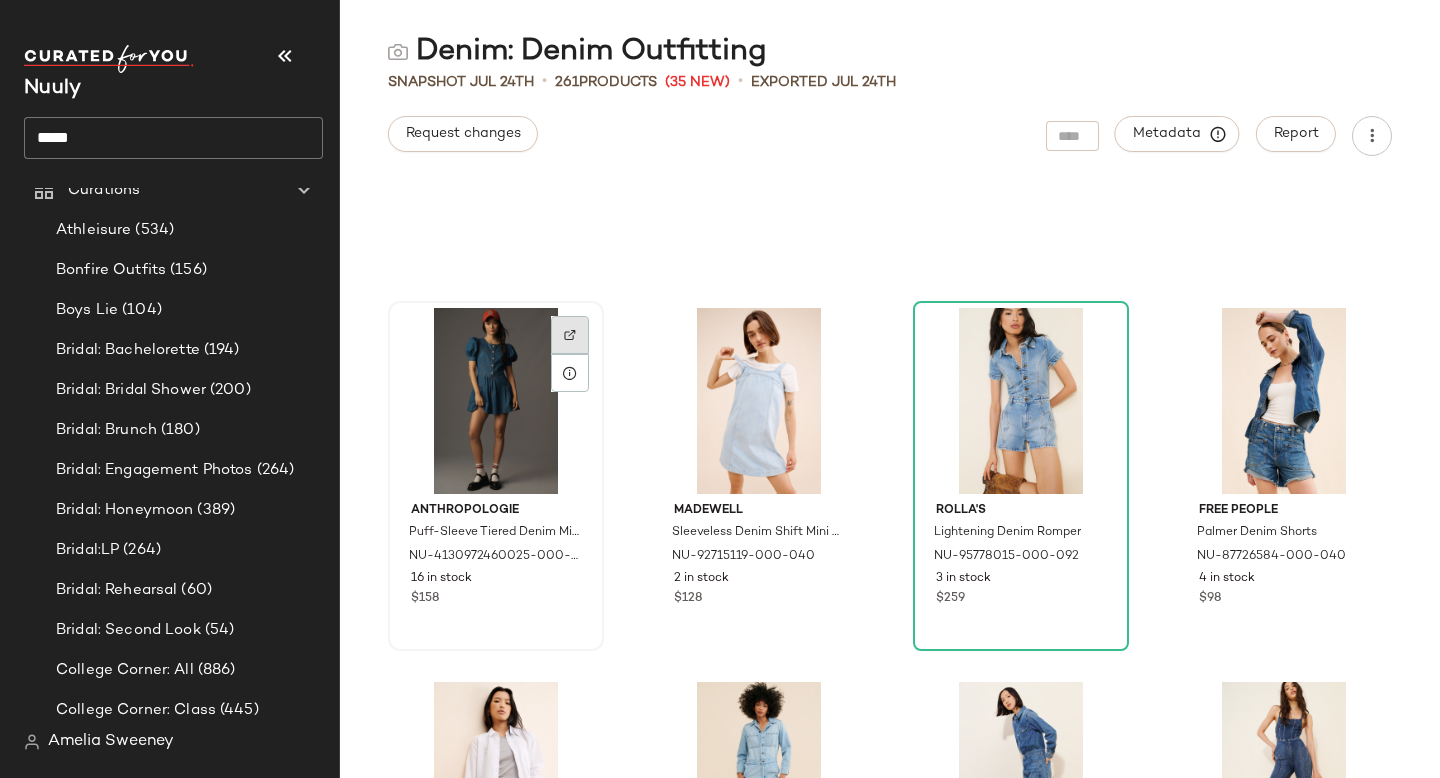 click 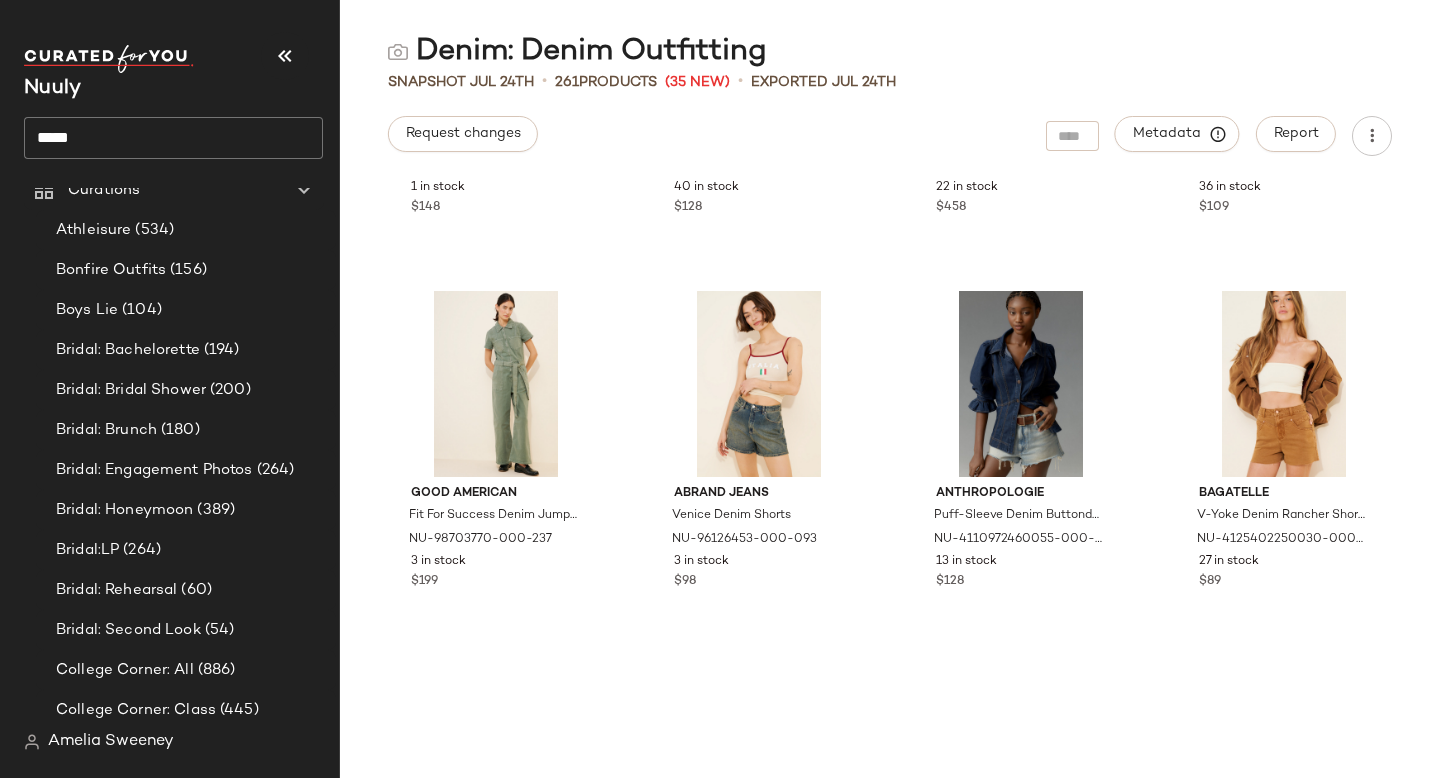 scroll, scrollTop: 11531, scrollLeft: 0, axis: vertical 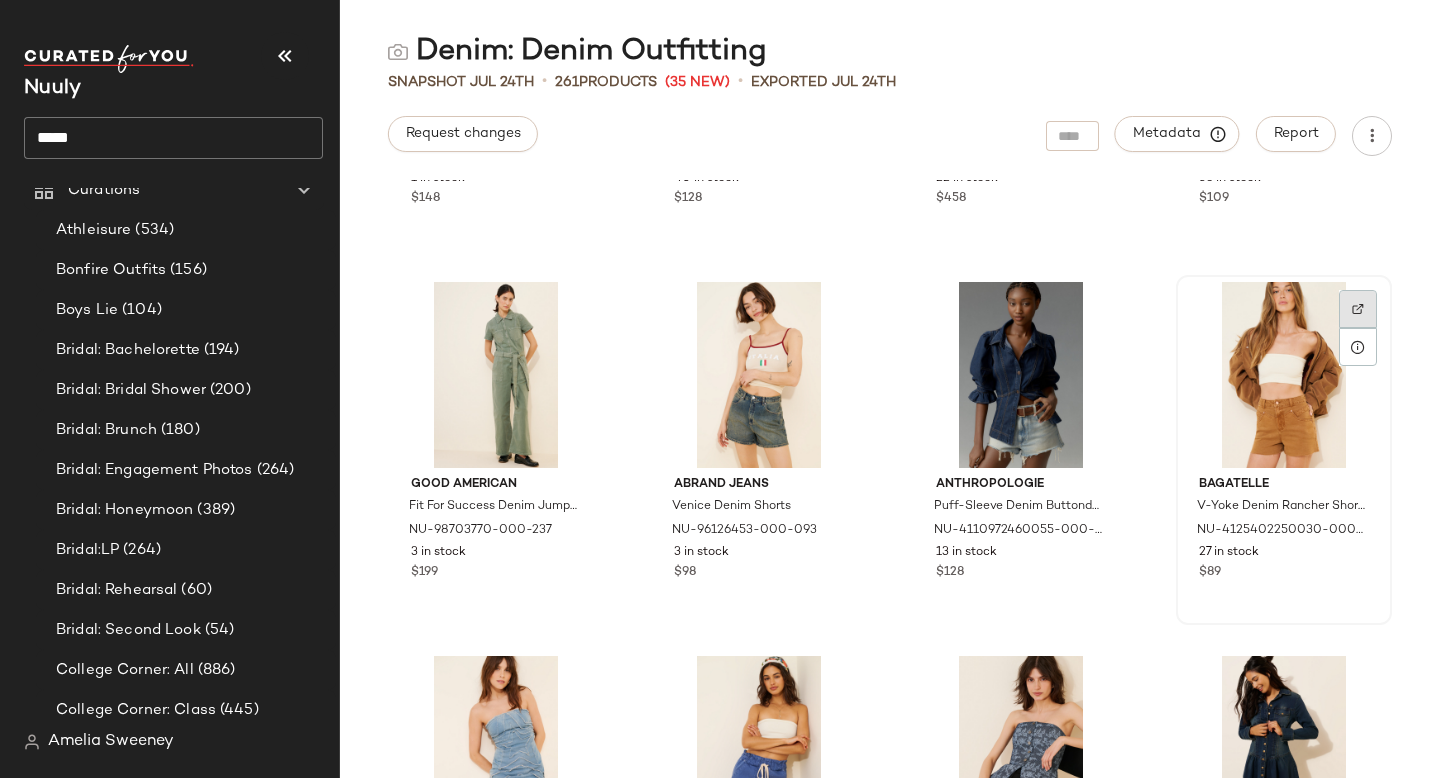click 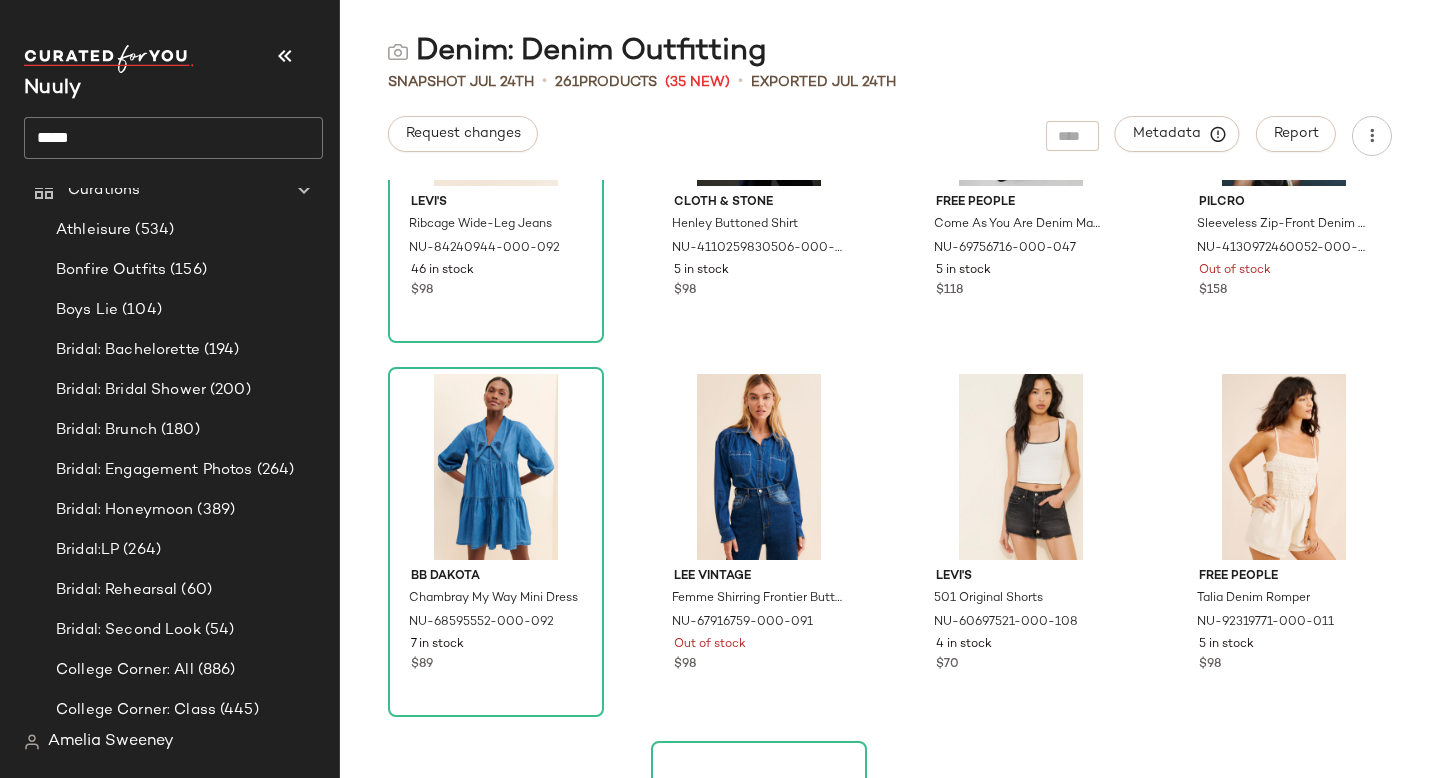 scroll, scrollTop: 15181, scrollLeft: 0, axis: vertical 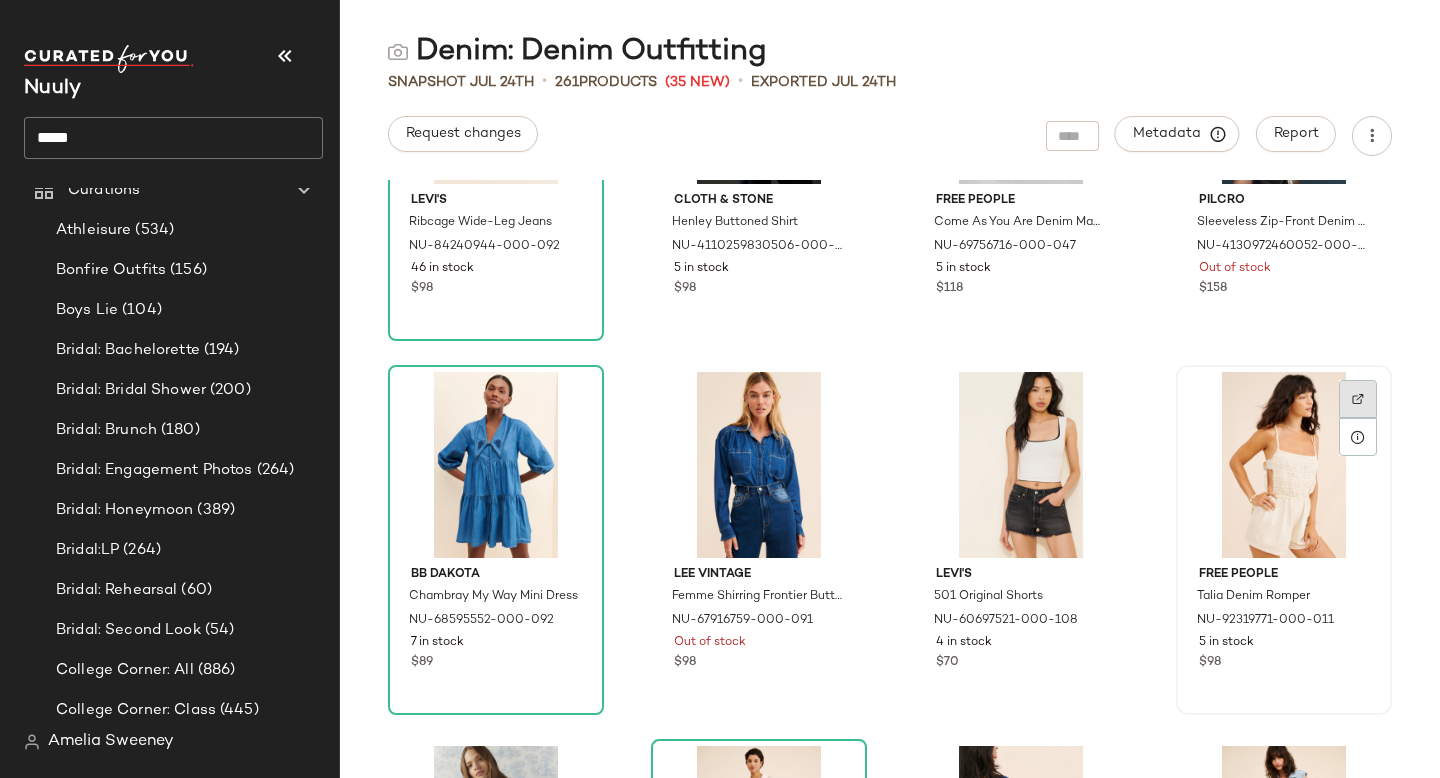 click 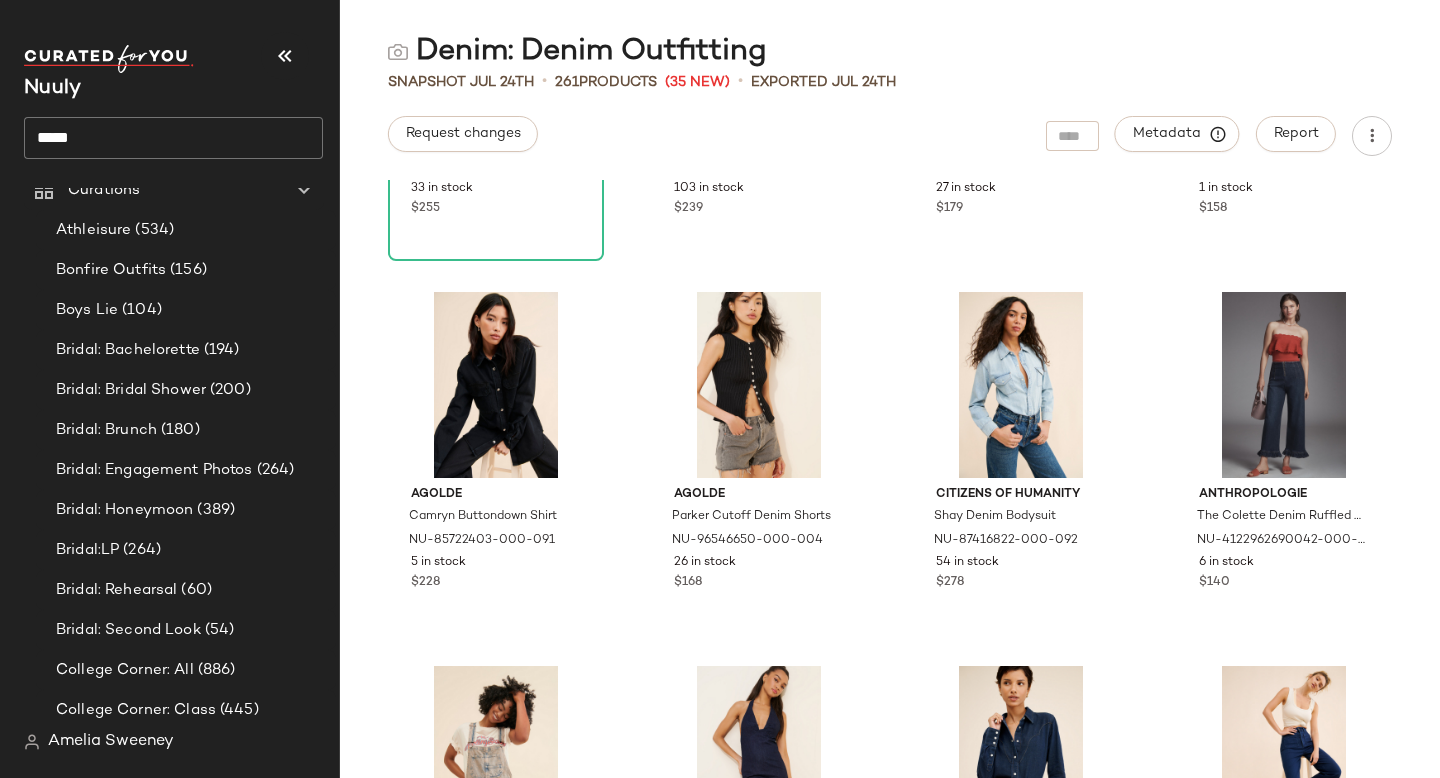 scroll, scrollTop: 21615, scrollLeft: 0, axis: vertical 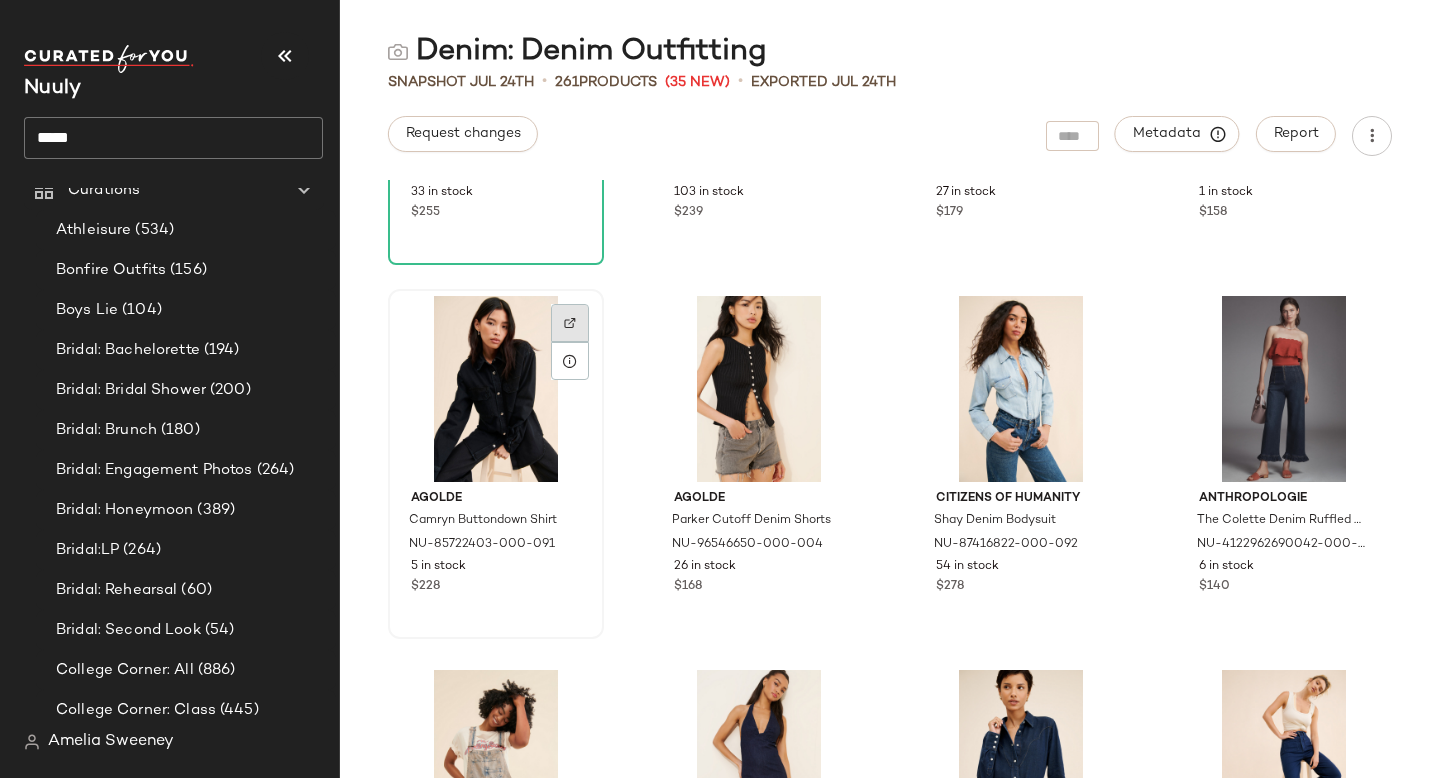 click 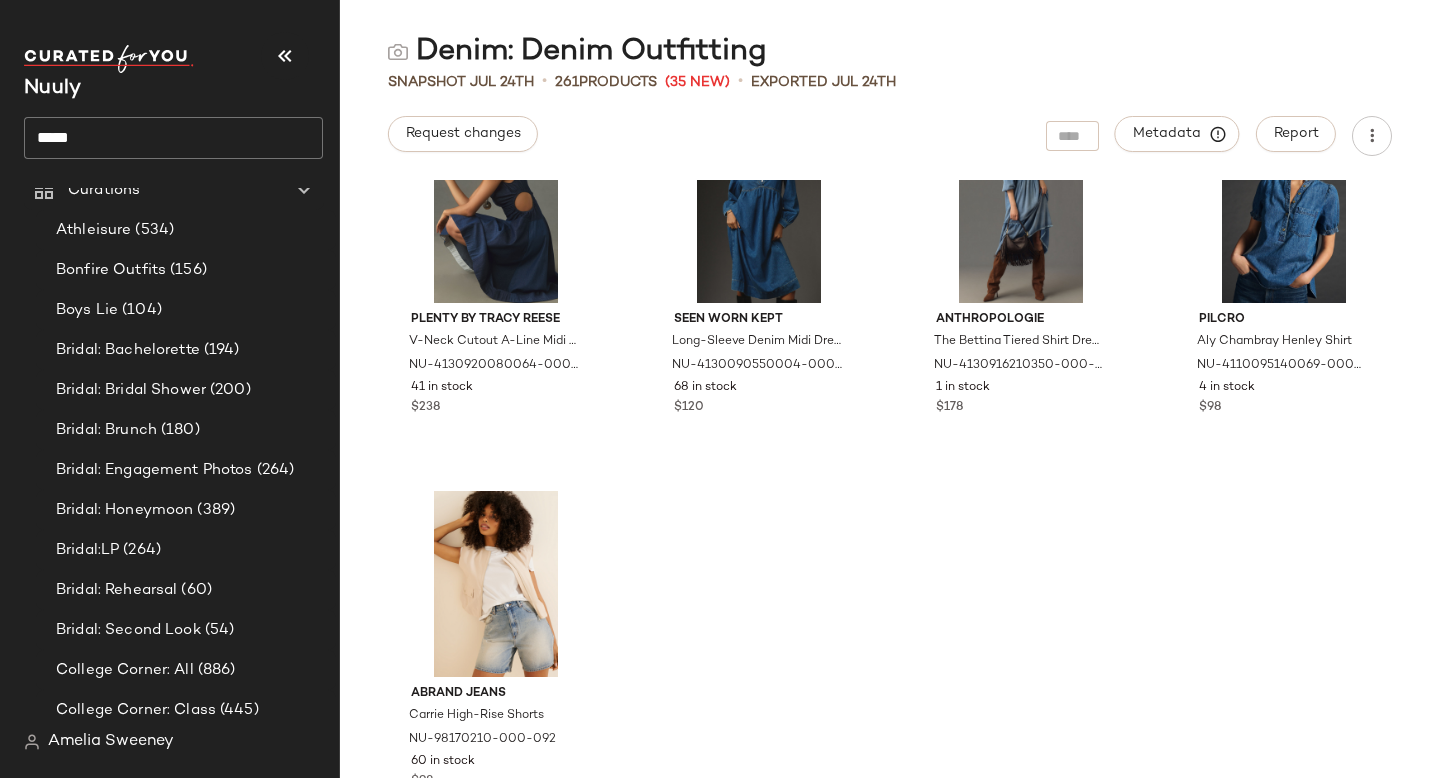 scroll, scrollTop: 24102, scrollLeft: 0, axis: vertical 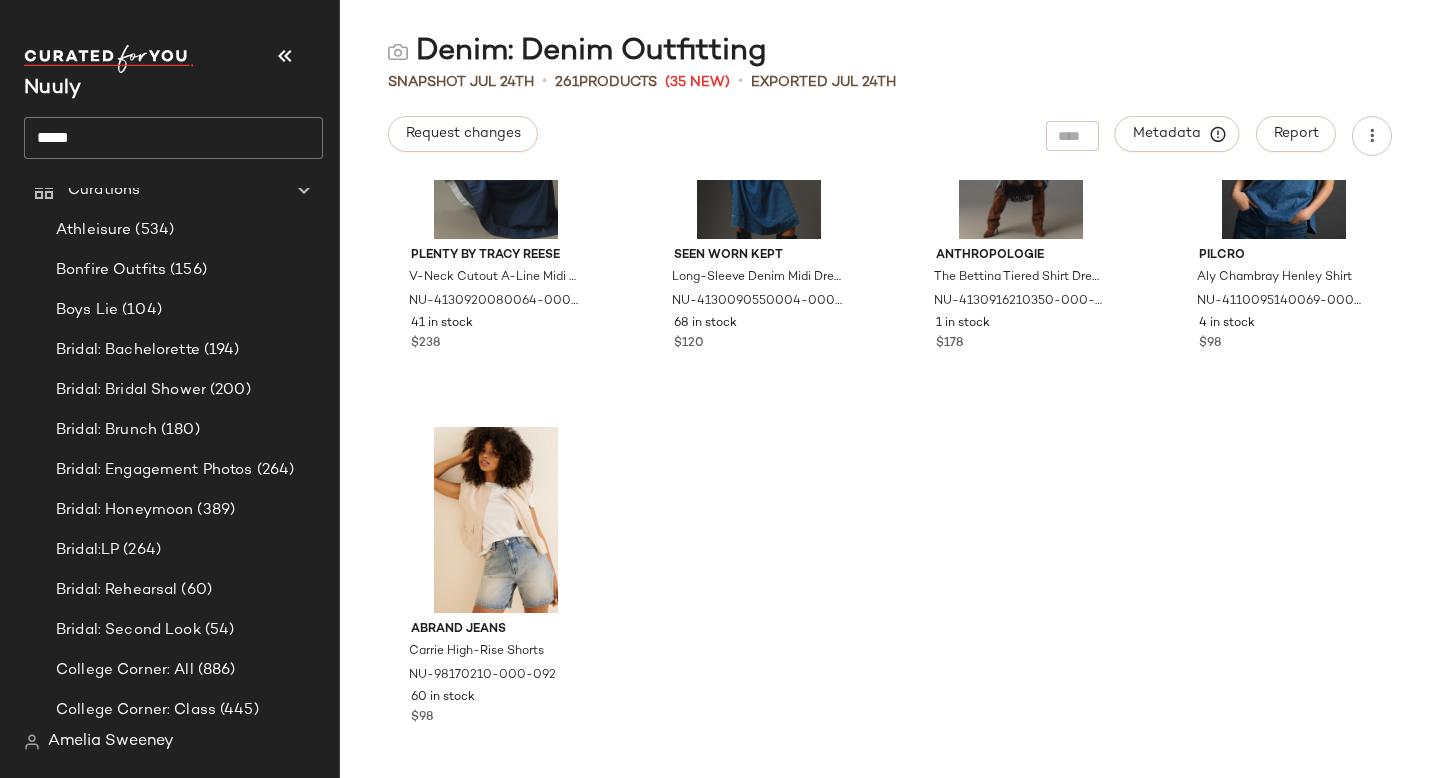click on "*****" 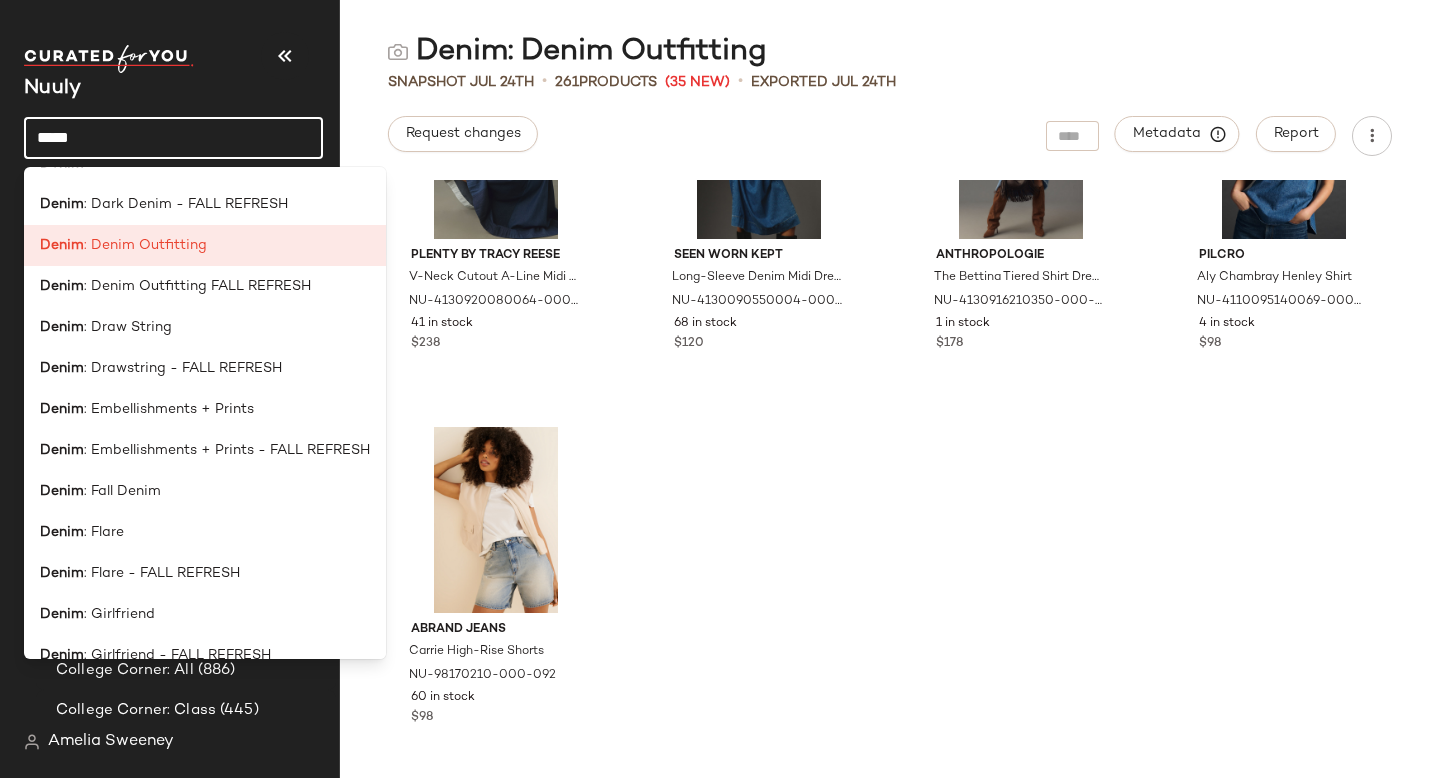 scroll, scrollTop: 202, scrollLeft: 0, axis: vertical 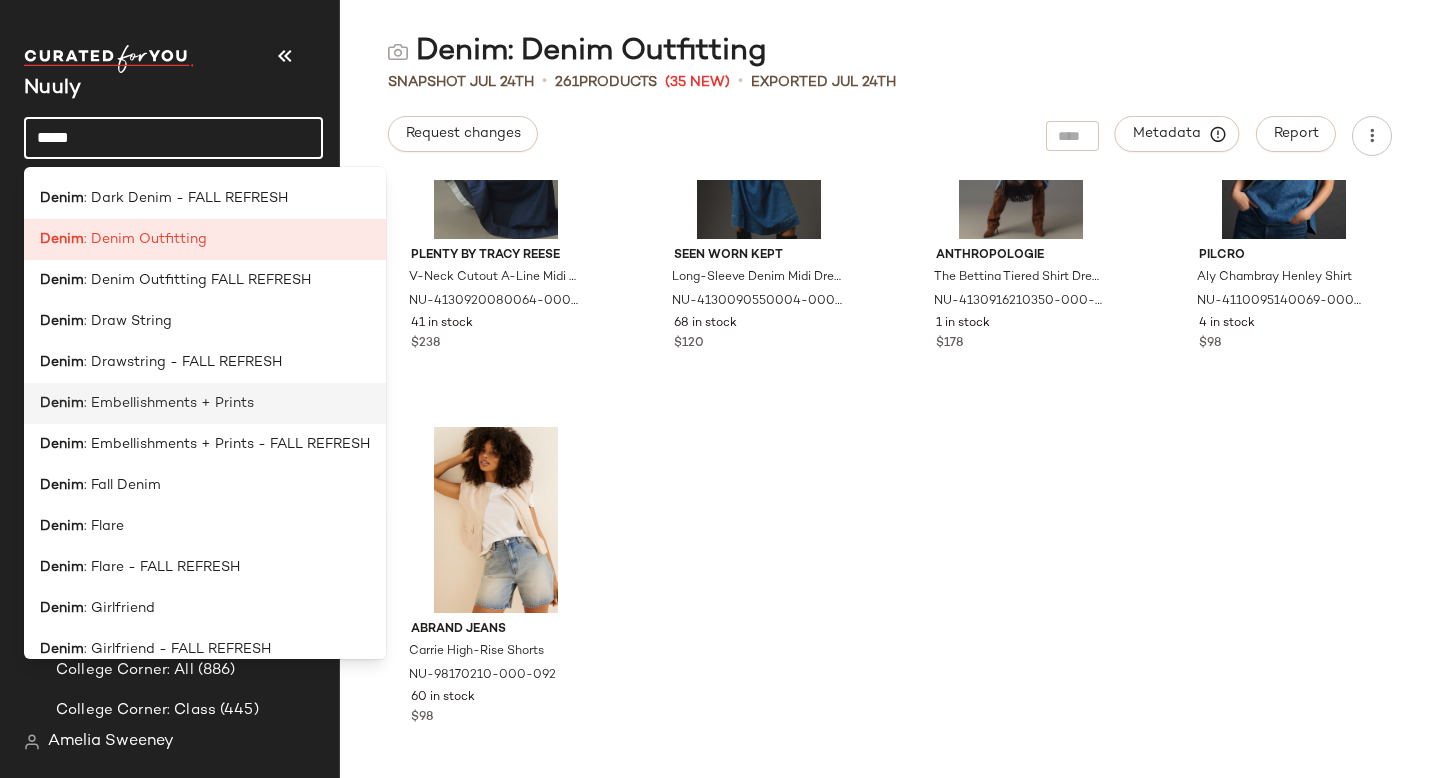 click on ": Embellishments + Prints" at bounding box center (169, 403) 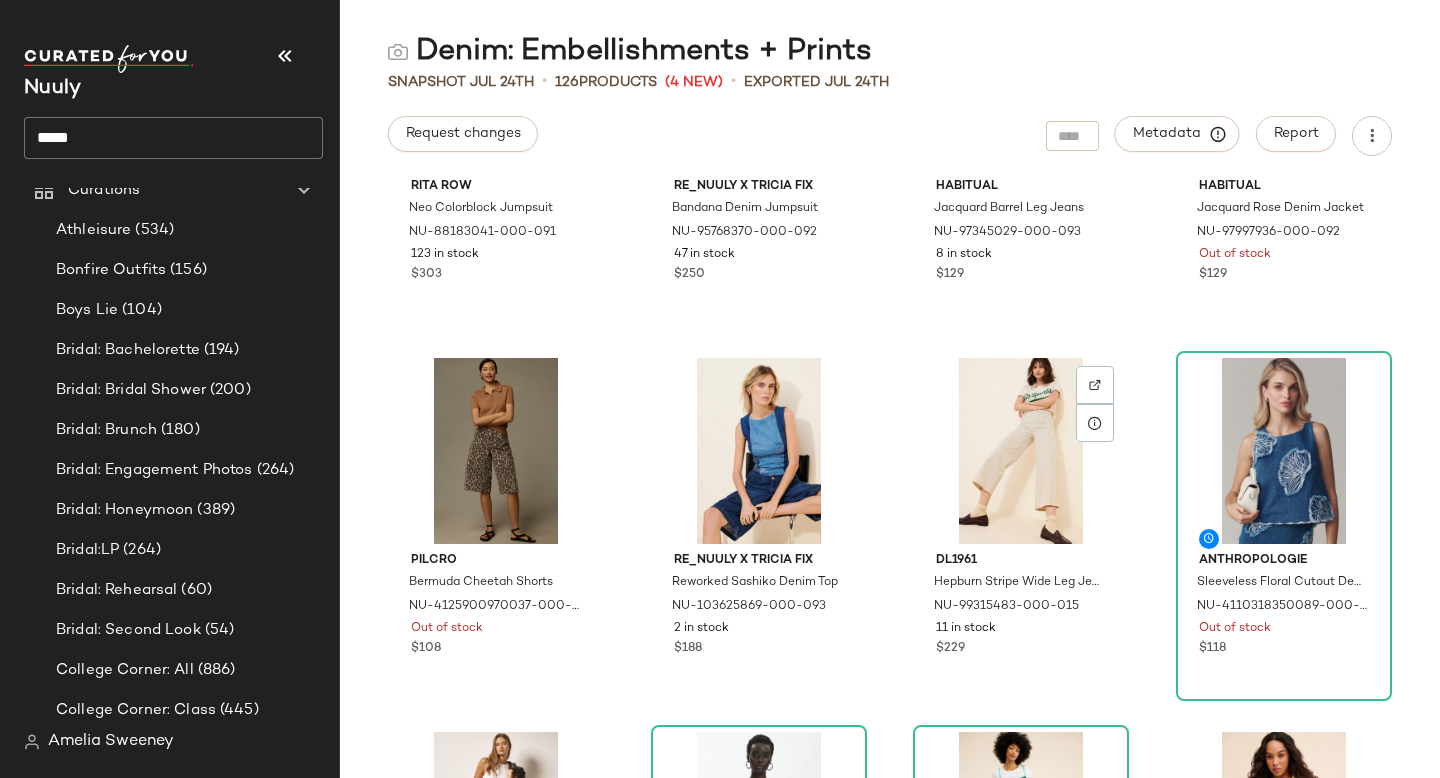 scroll, scrollTop: 994, scrollLeft: 0, axis: vertical 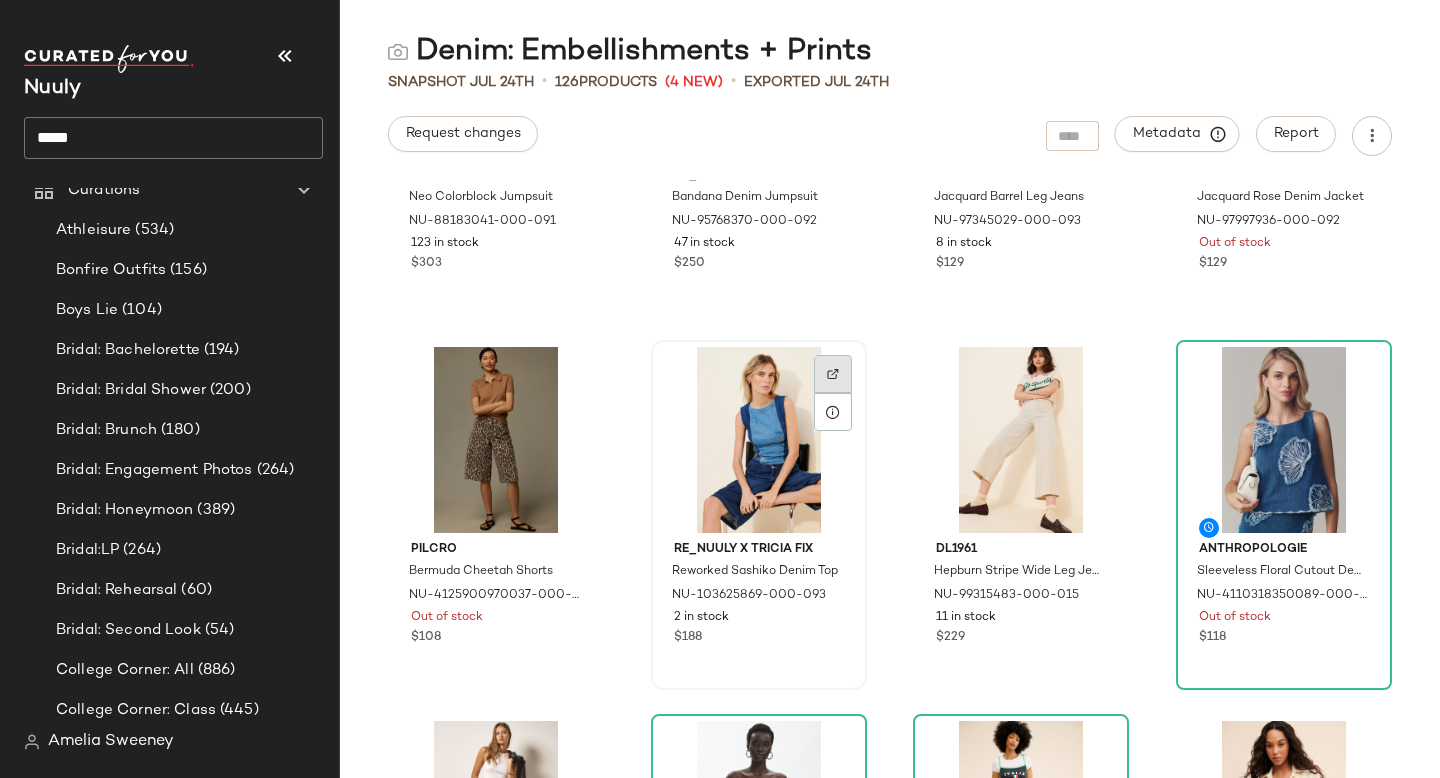 click 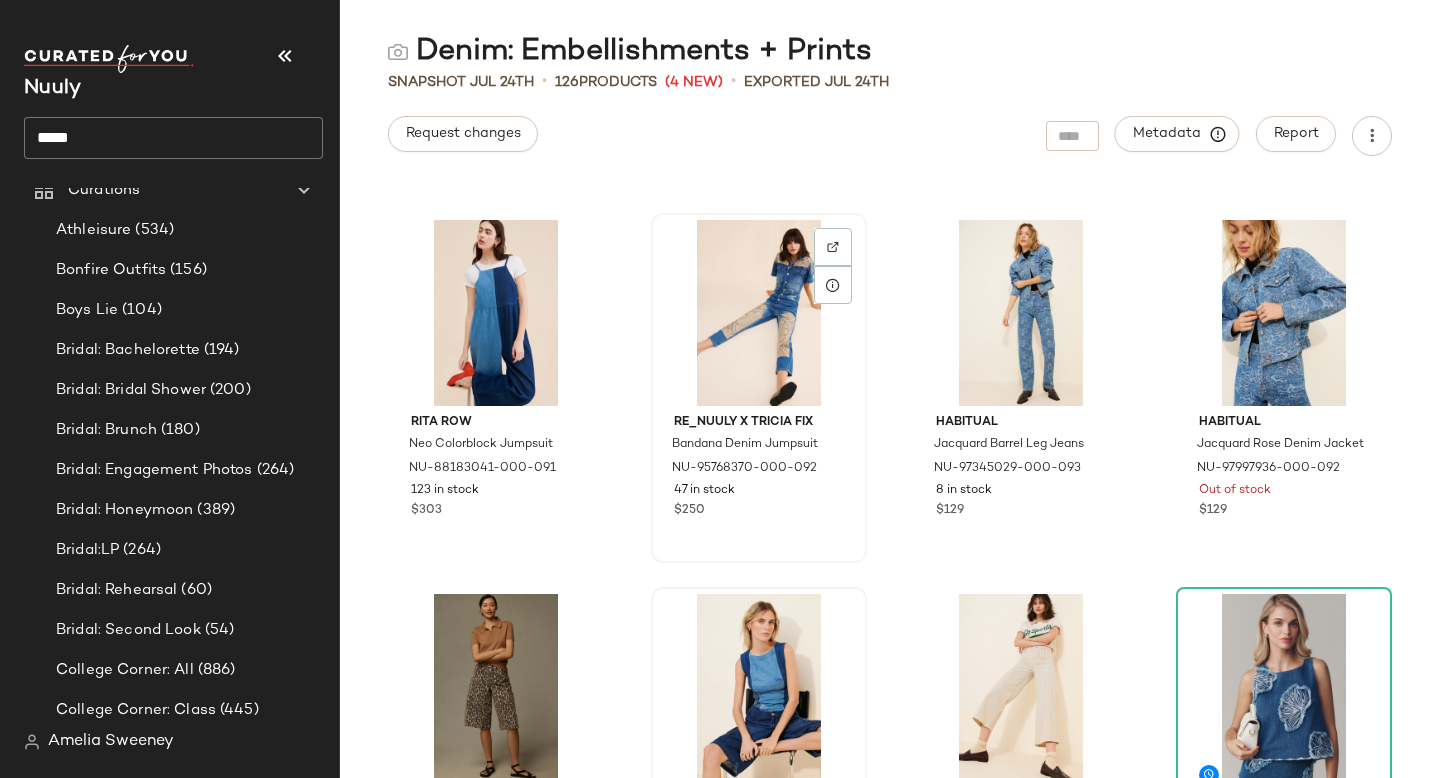 scroll, scrollTop: 727, scrollLeft: 0, axis: vertical 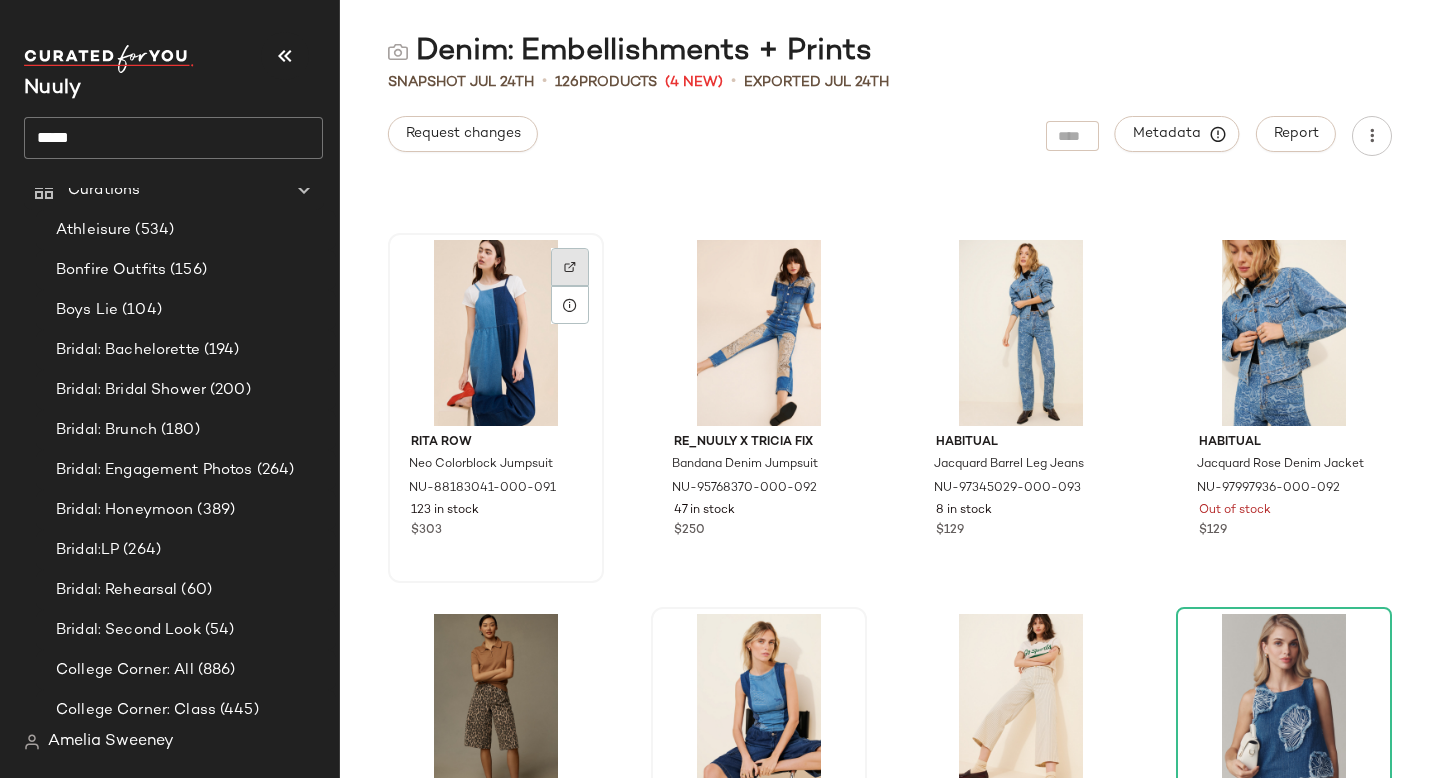 click 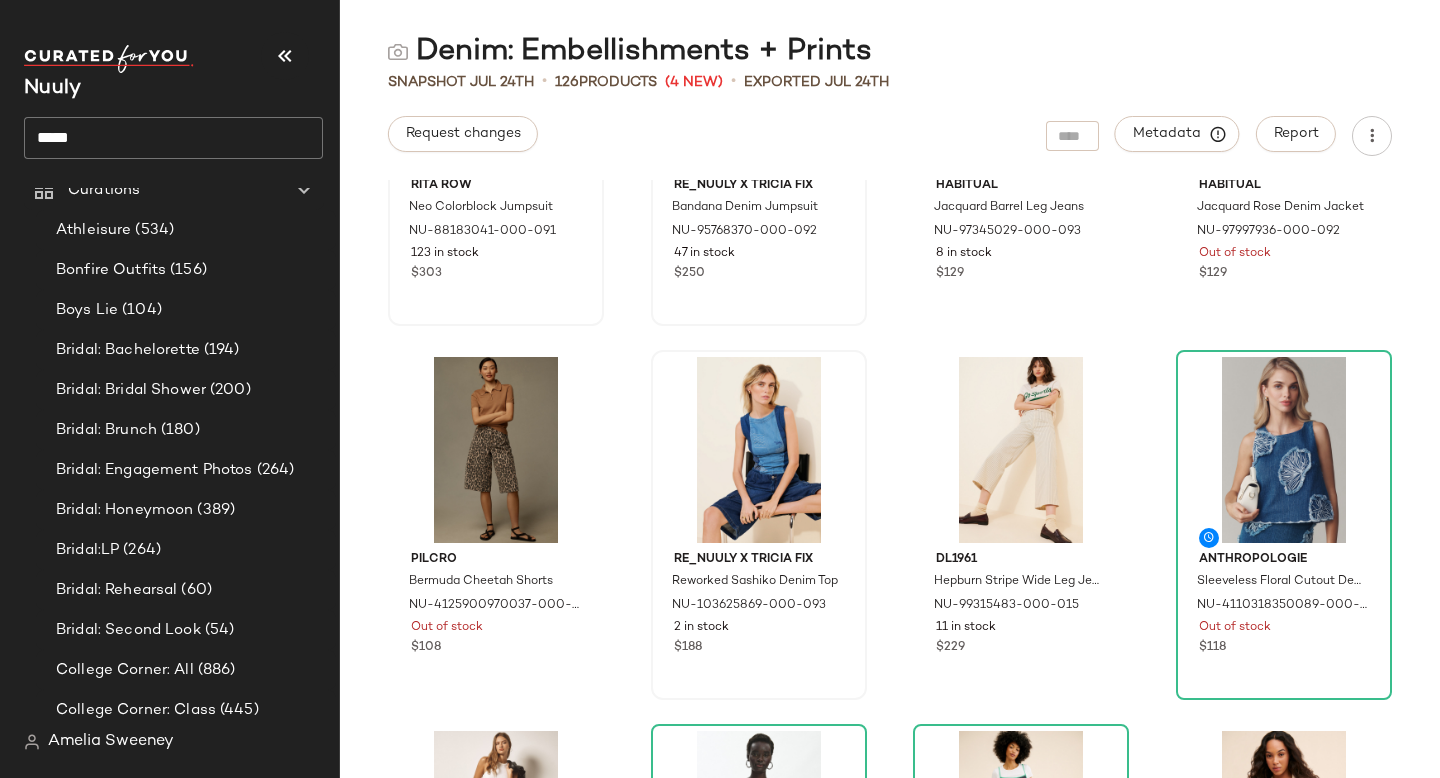 scroll, scrollTop: 1001, scrollLeft: 0, axis: vertical 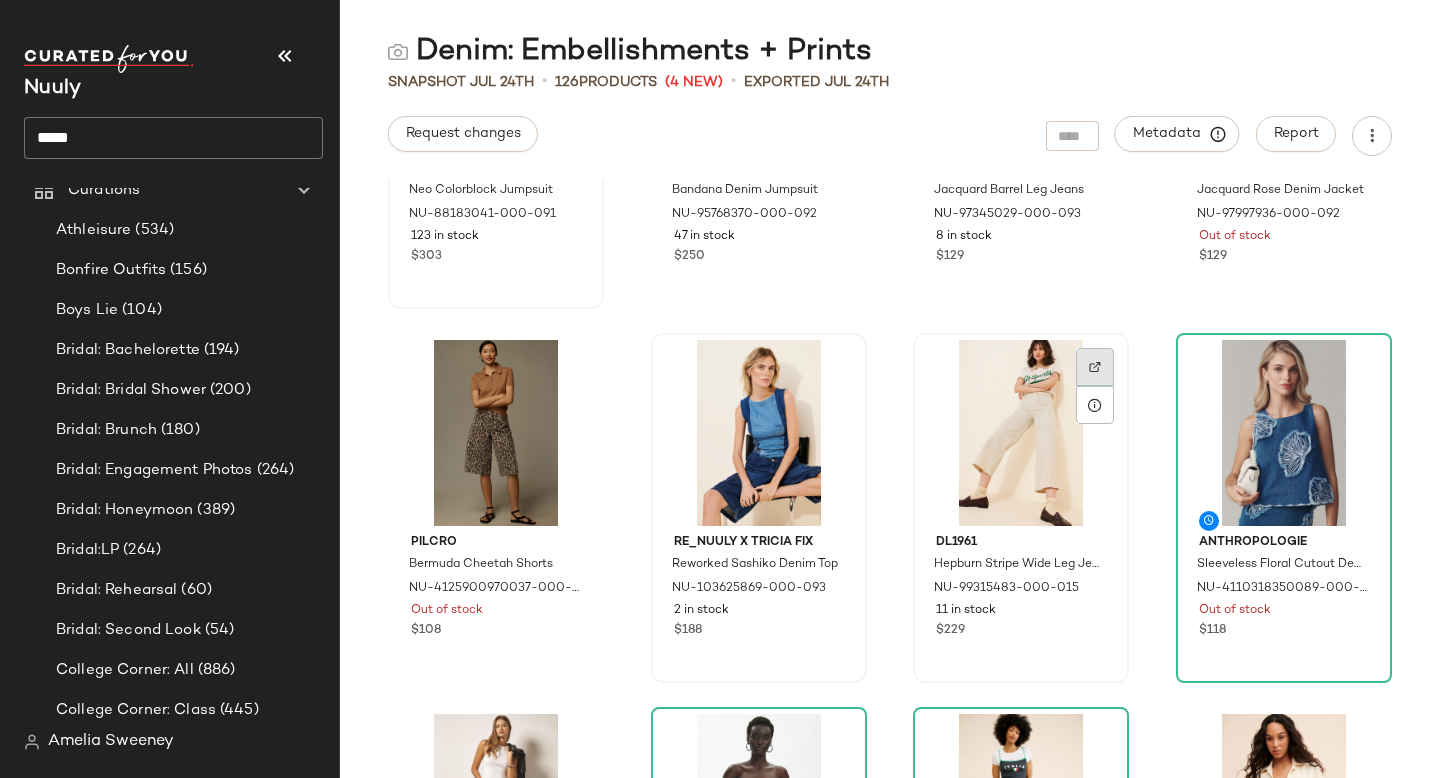 click 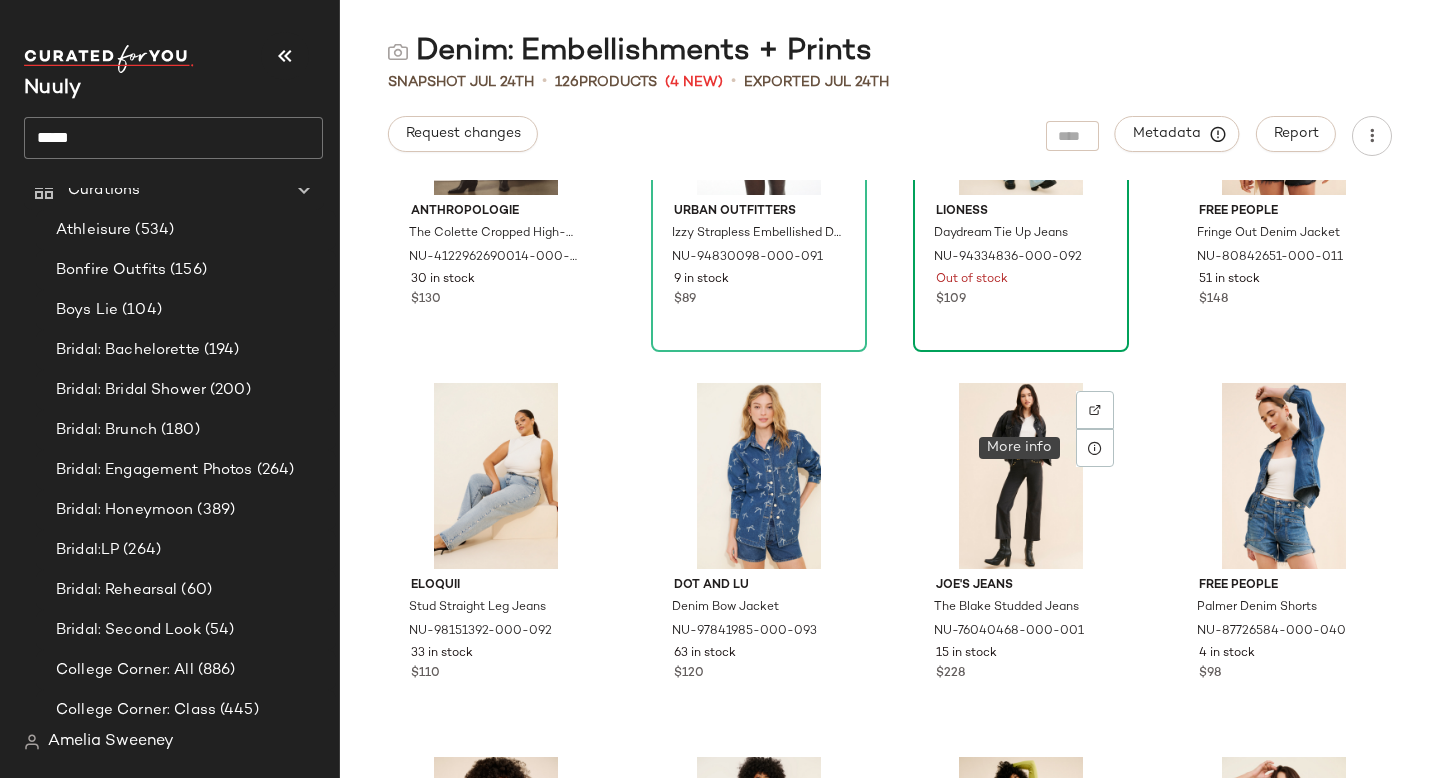 scroll, scrollTop: 1790, scrollLeft: 0, axis: vertical 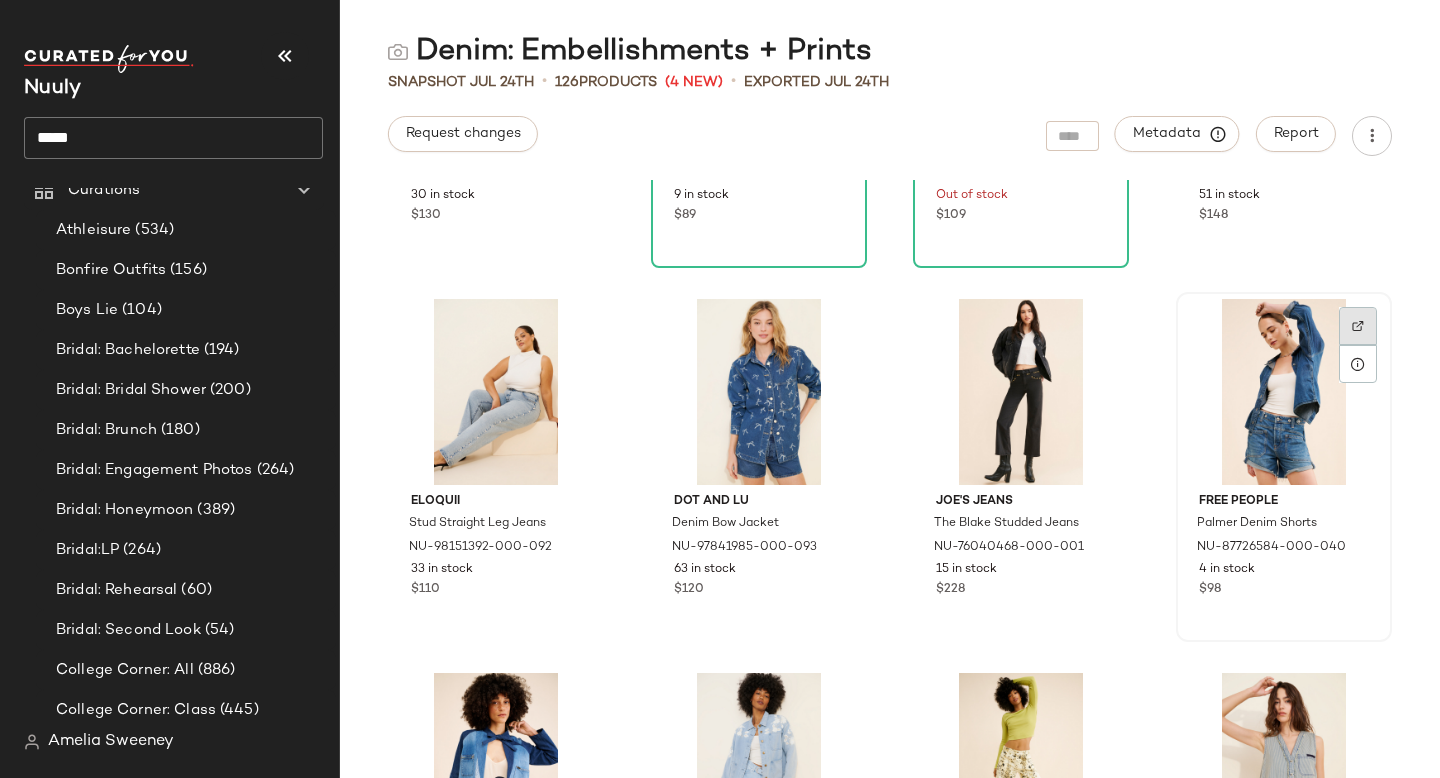 click 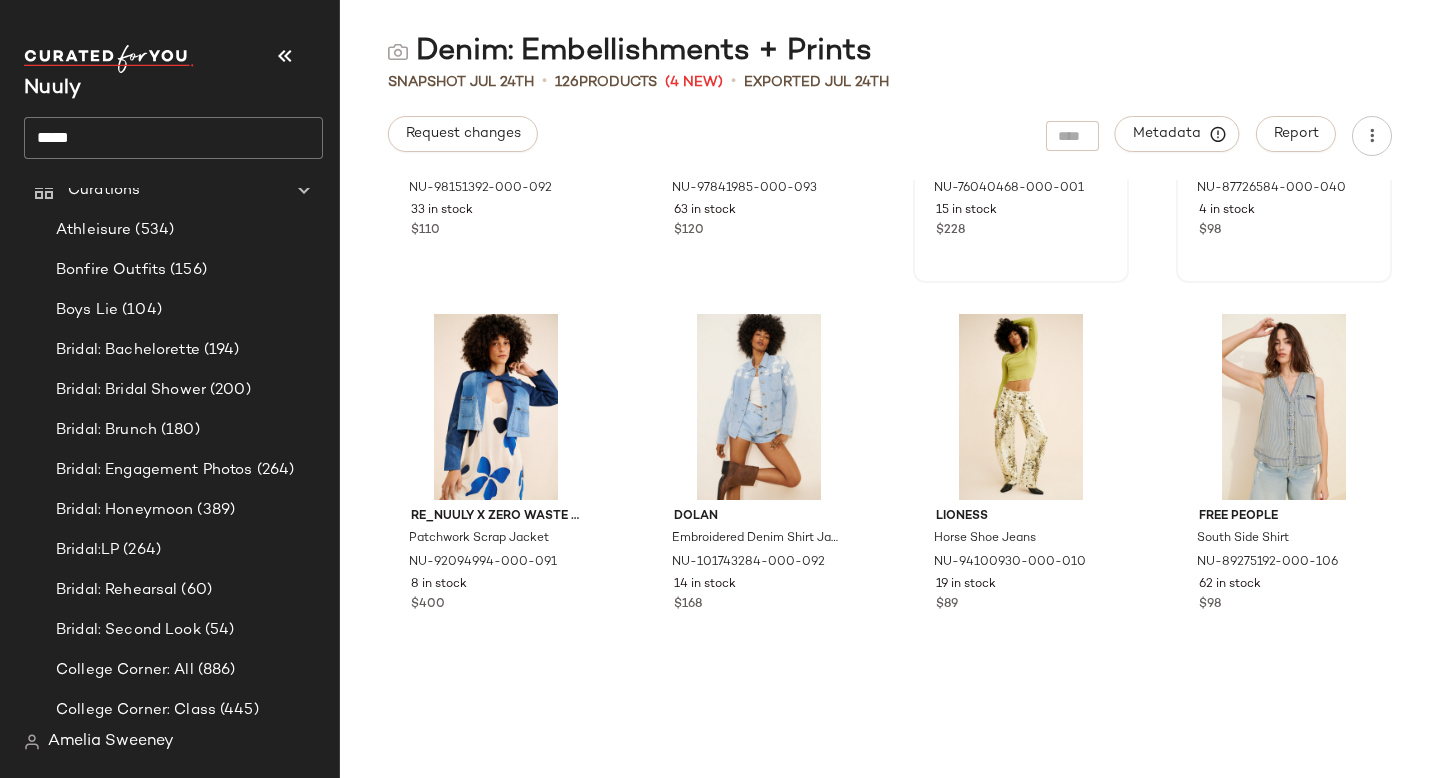scroll, scrollTop: 2167, scrollLeft: 0, axis: vertical 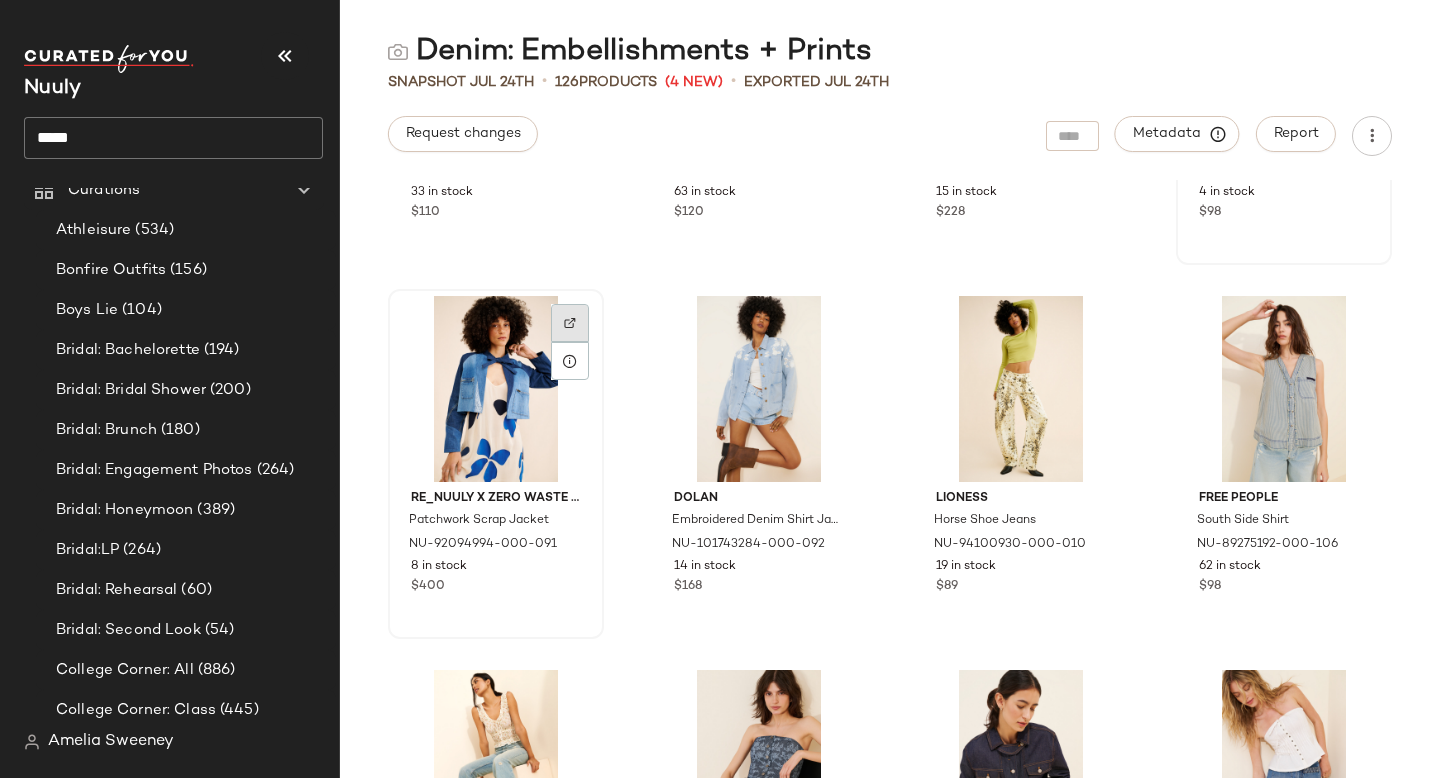click 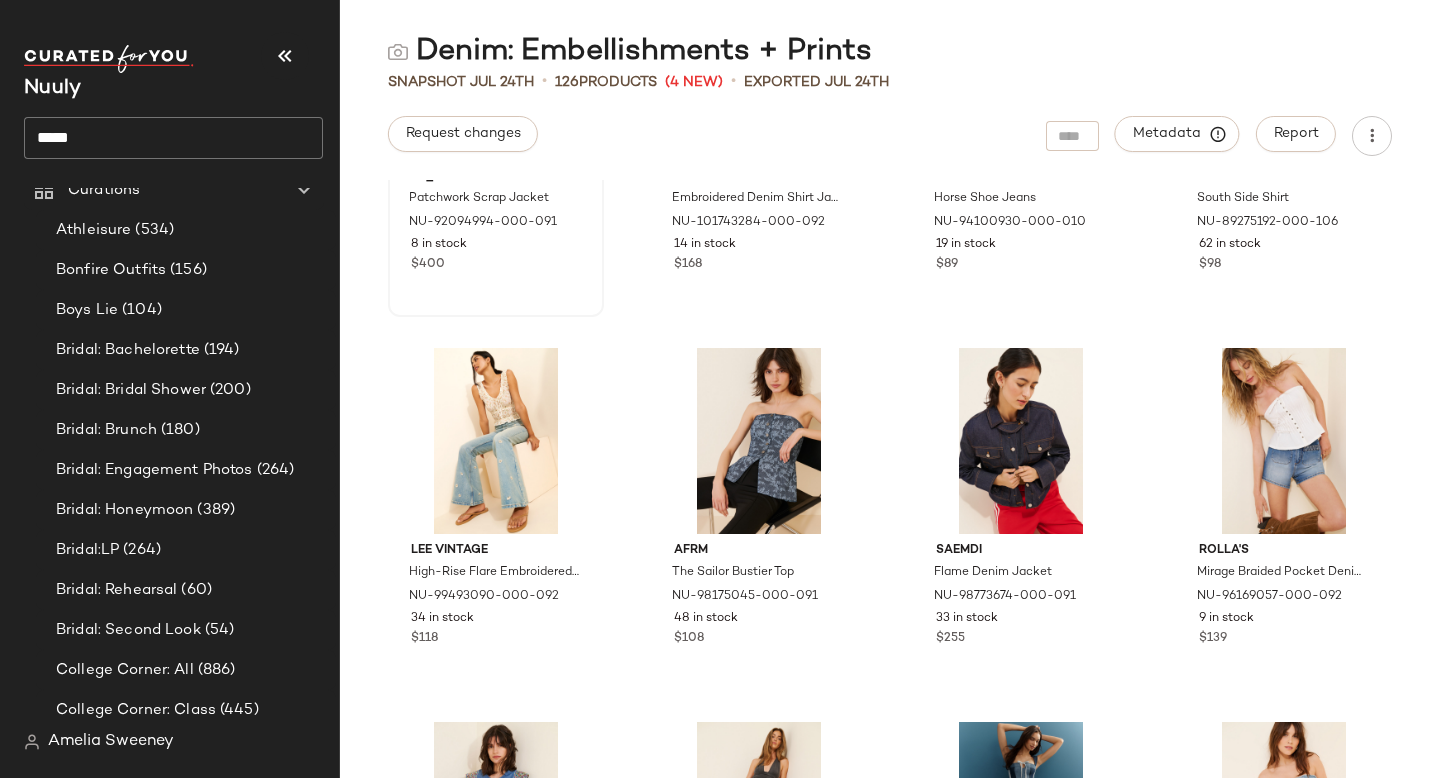 scroll, scrollTop: 2491, scrollLeft: 0, axis: vertical 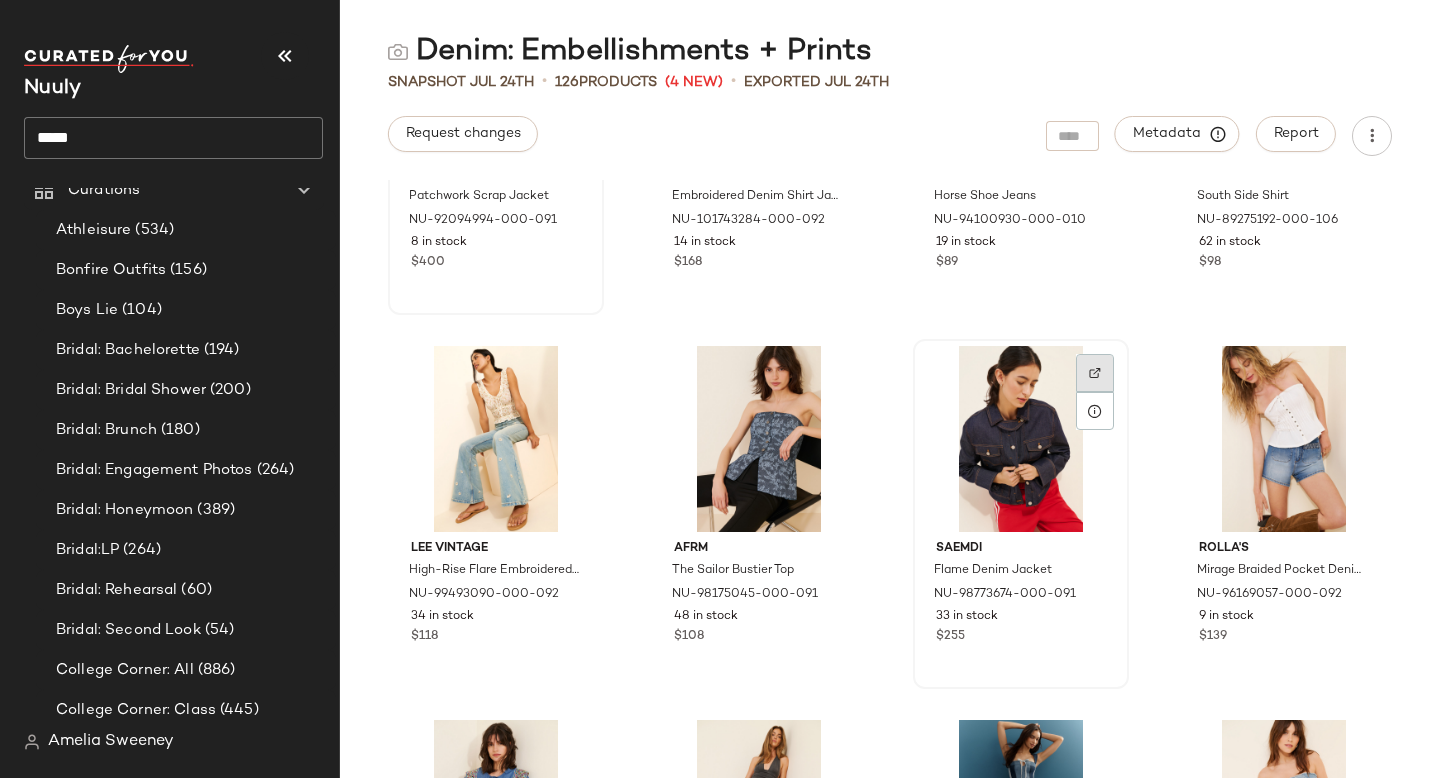 click 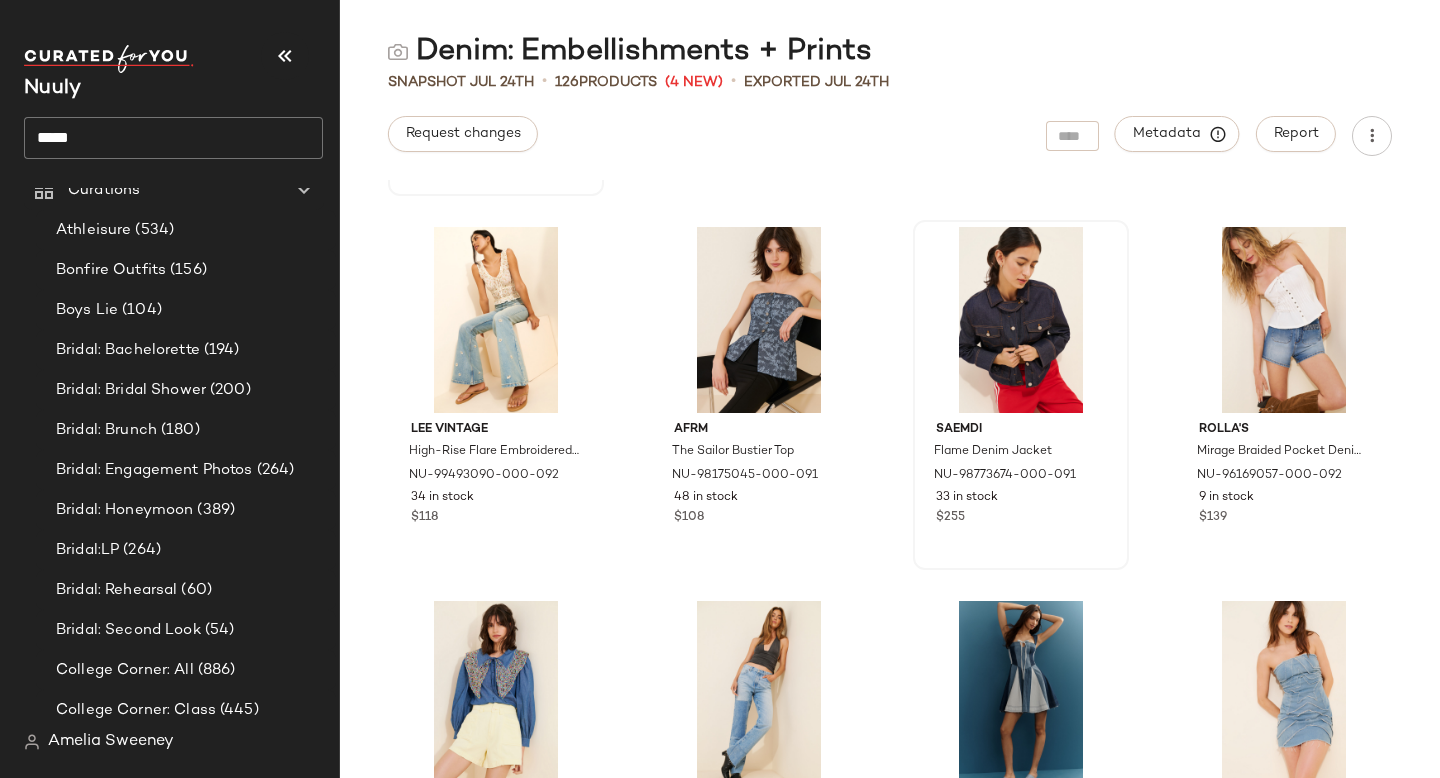 scroll, scrollTop: 2611, scrollLeft: 0, axis: vertical 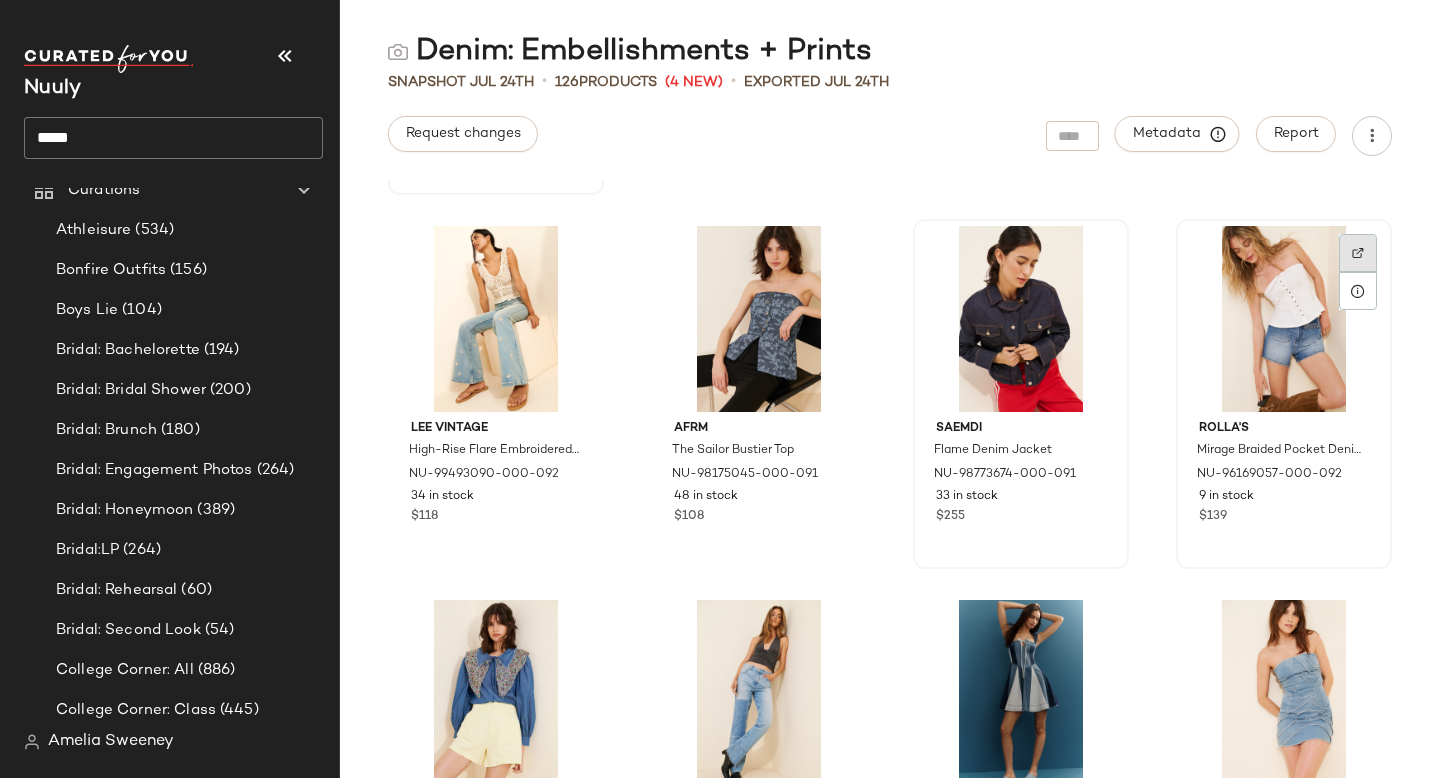 click 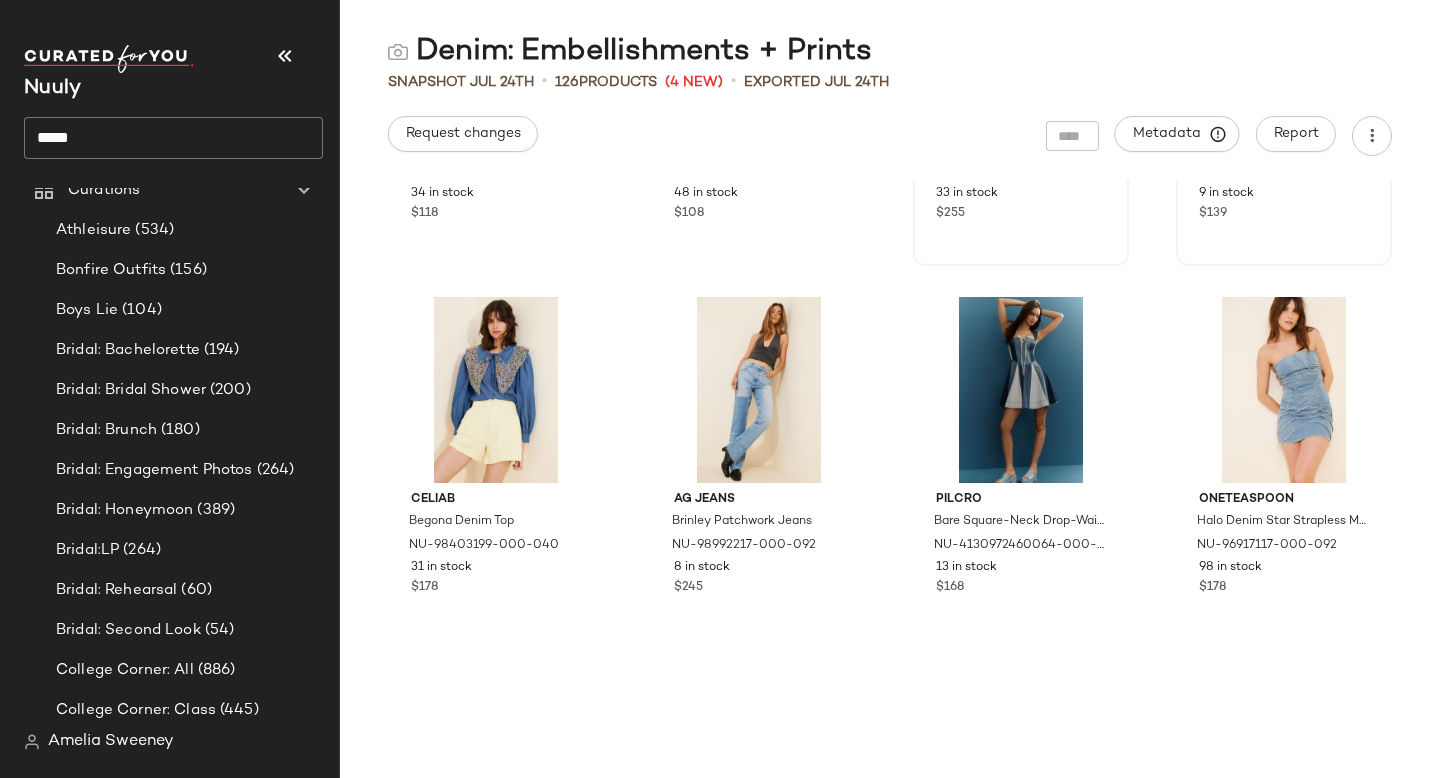 scroll, scrollTop: 2927, scrollLeft: 0, axis: vertical 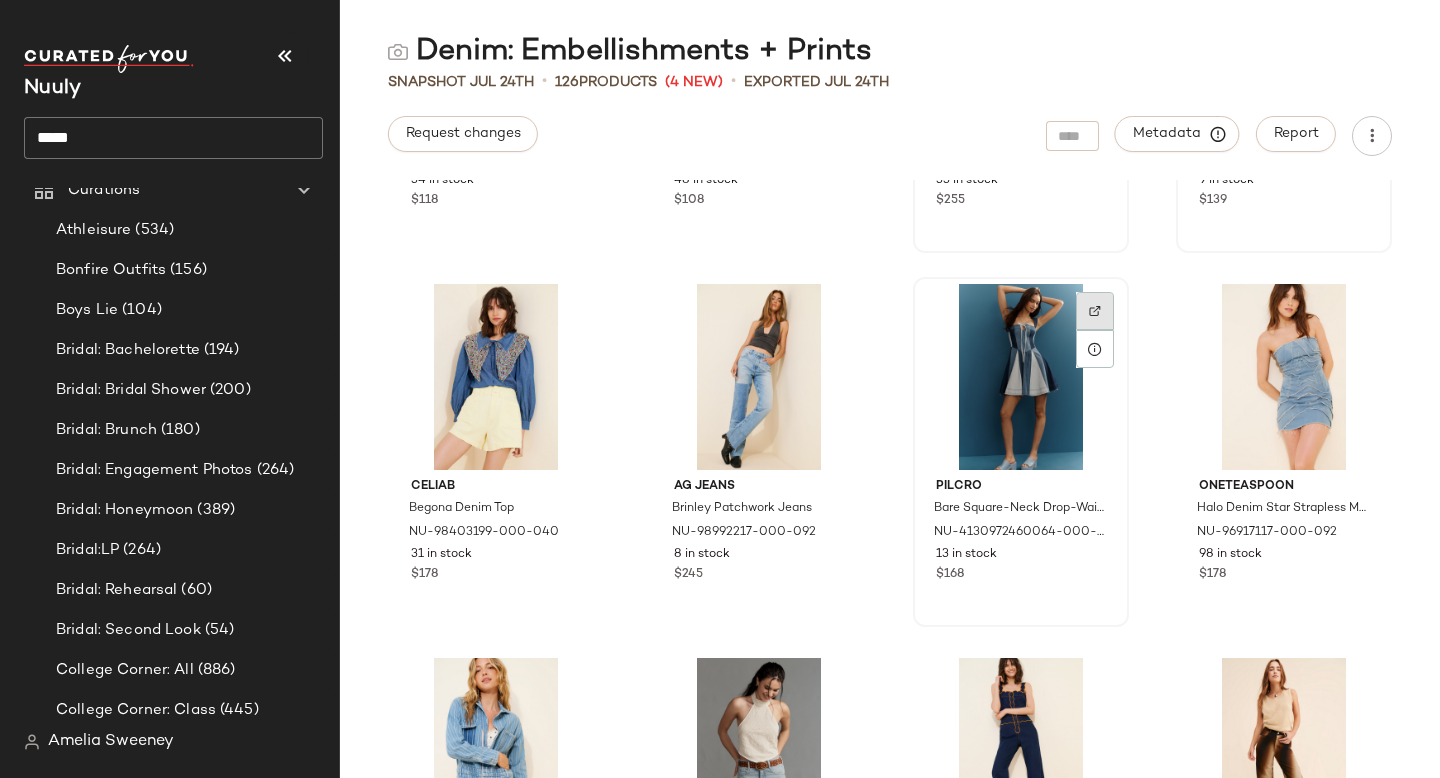 click 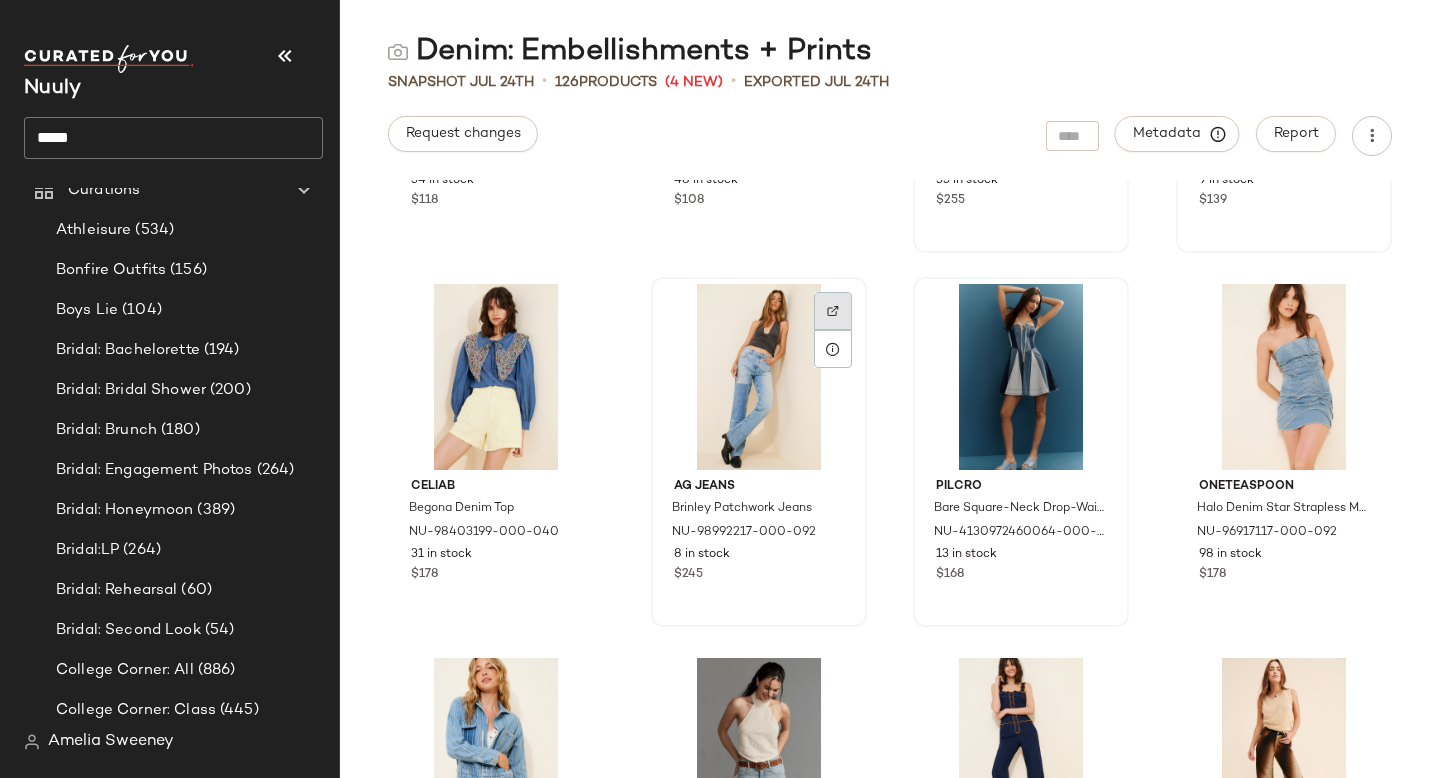 click 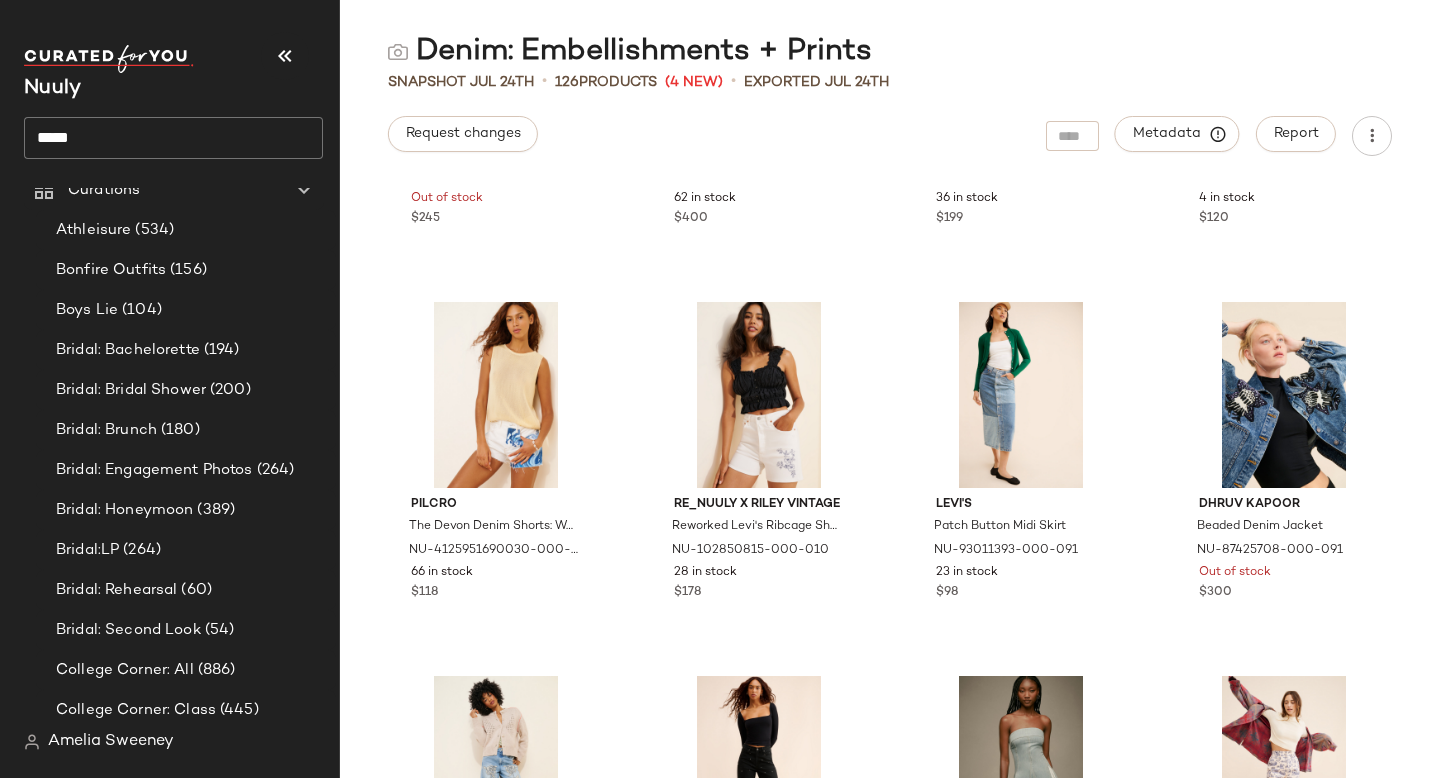 scroll, scrollTop: 4081, scrollLeft: 0, axis: vertical 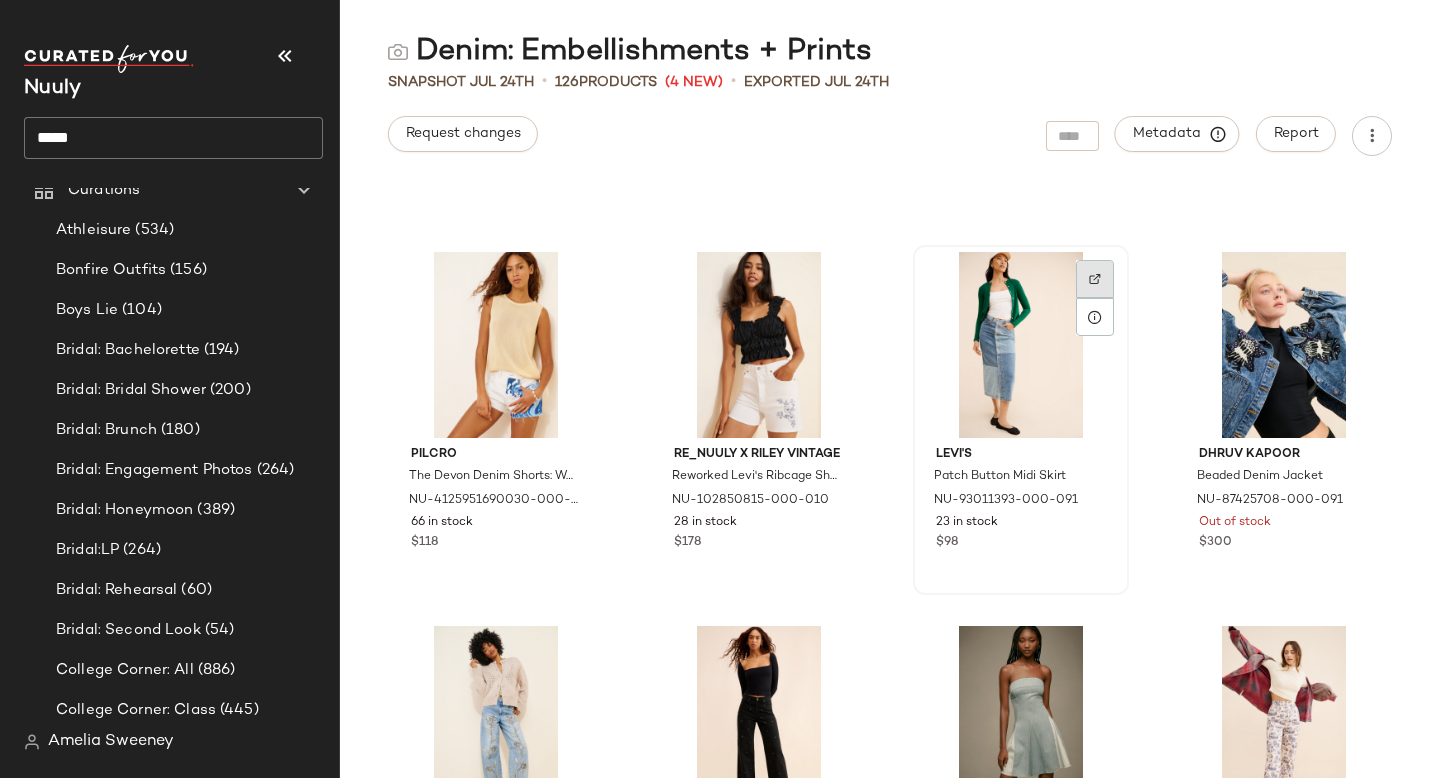 click 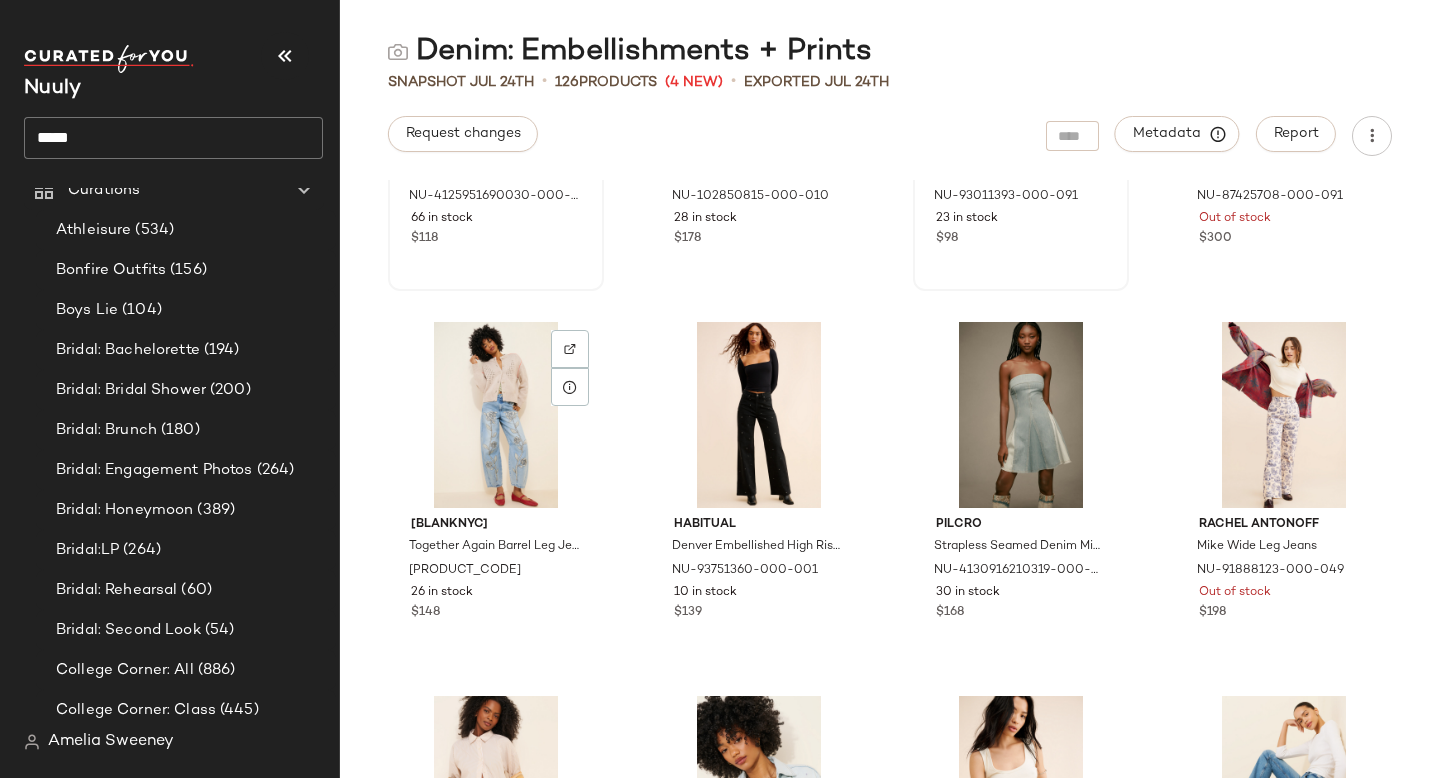 scroll, scrollTop: 4407, scrollLeft: 0, axis: vertical 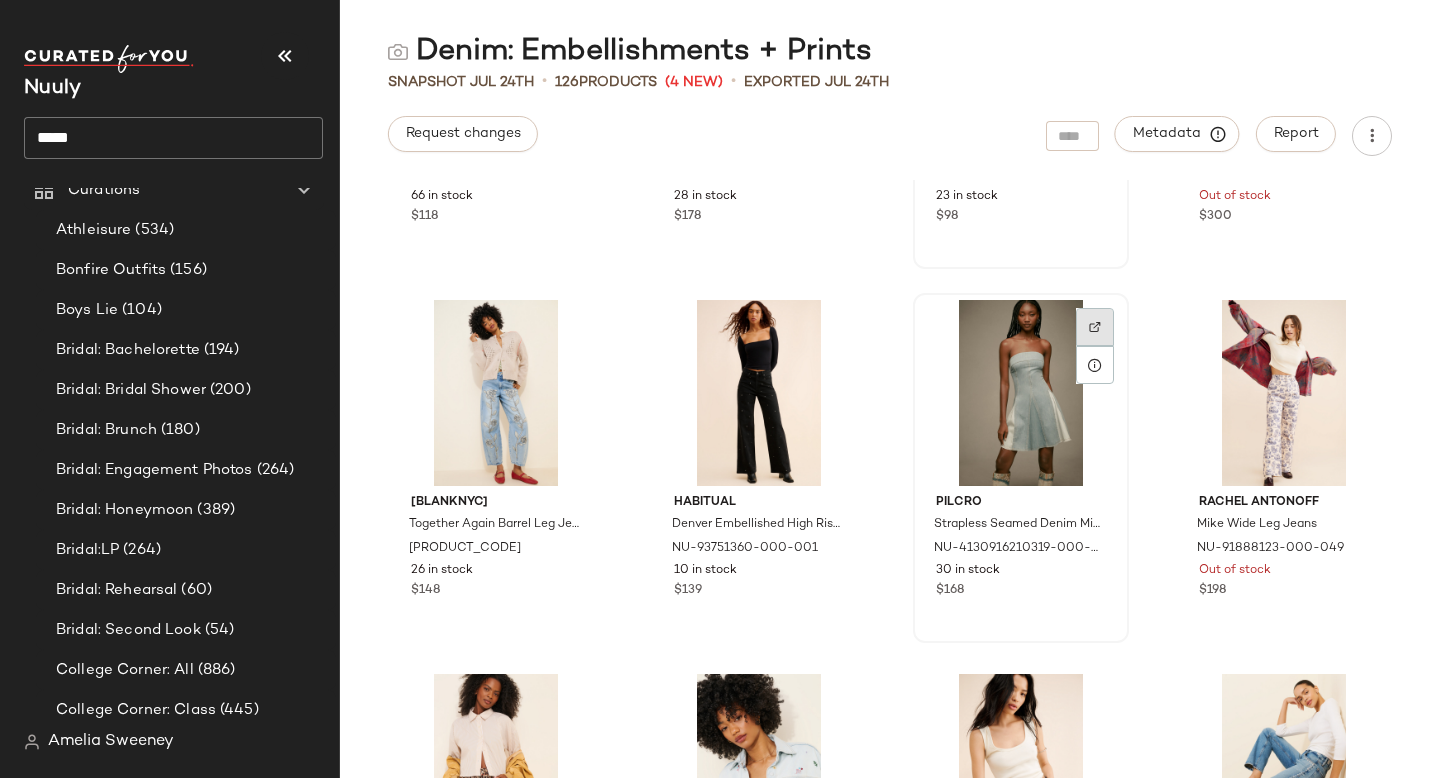 click 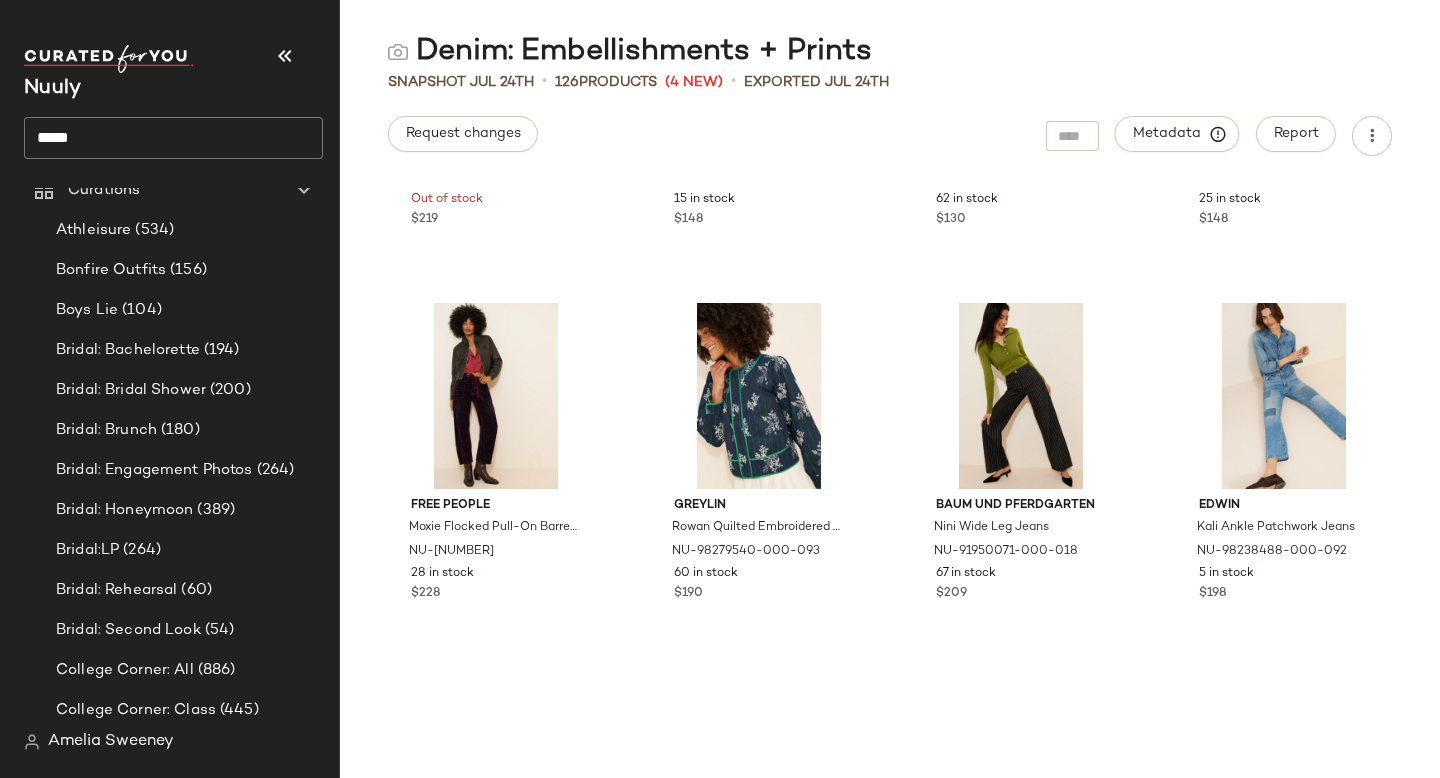 scroll, scrollTop: 5909, scrollLeft: 0, axis: vertical 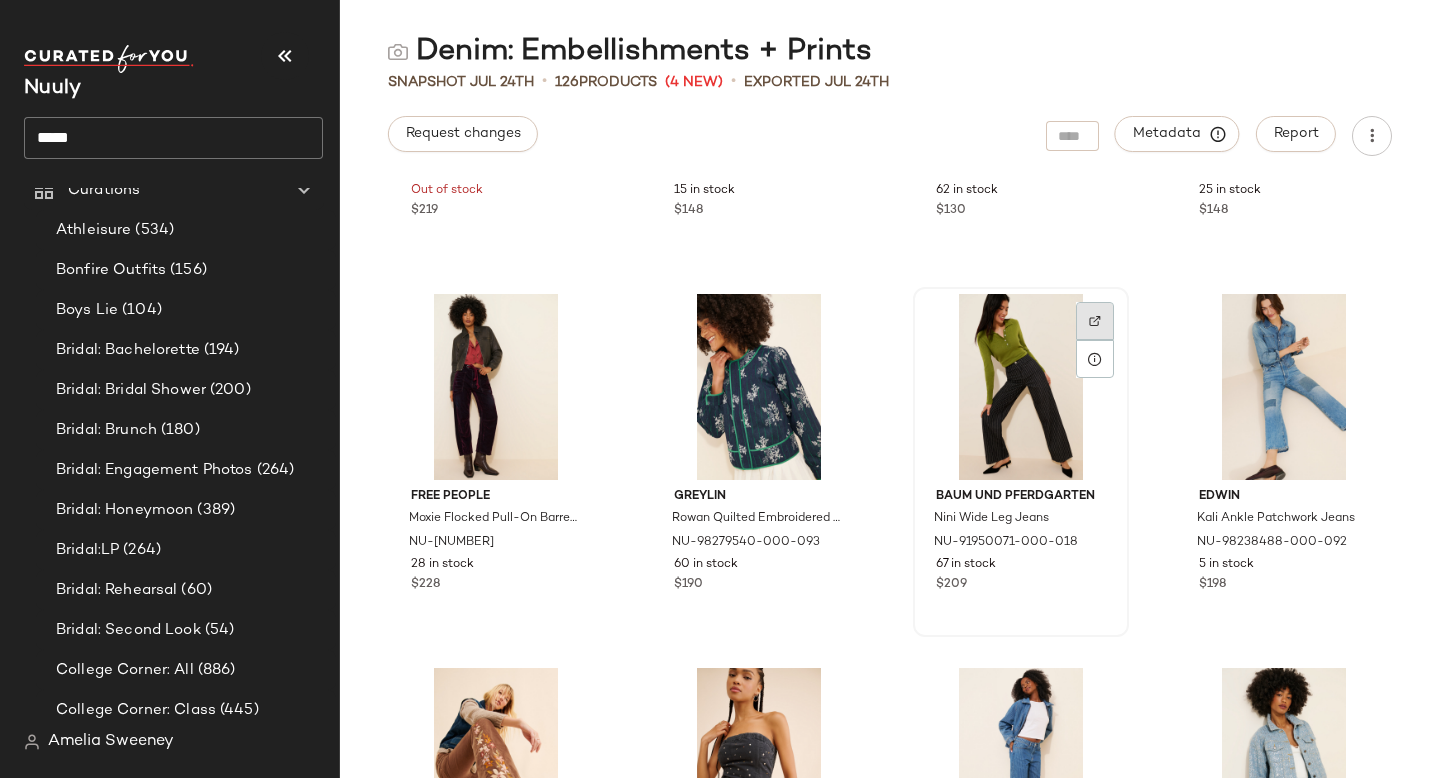 click 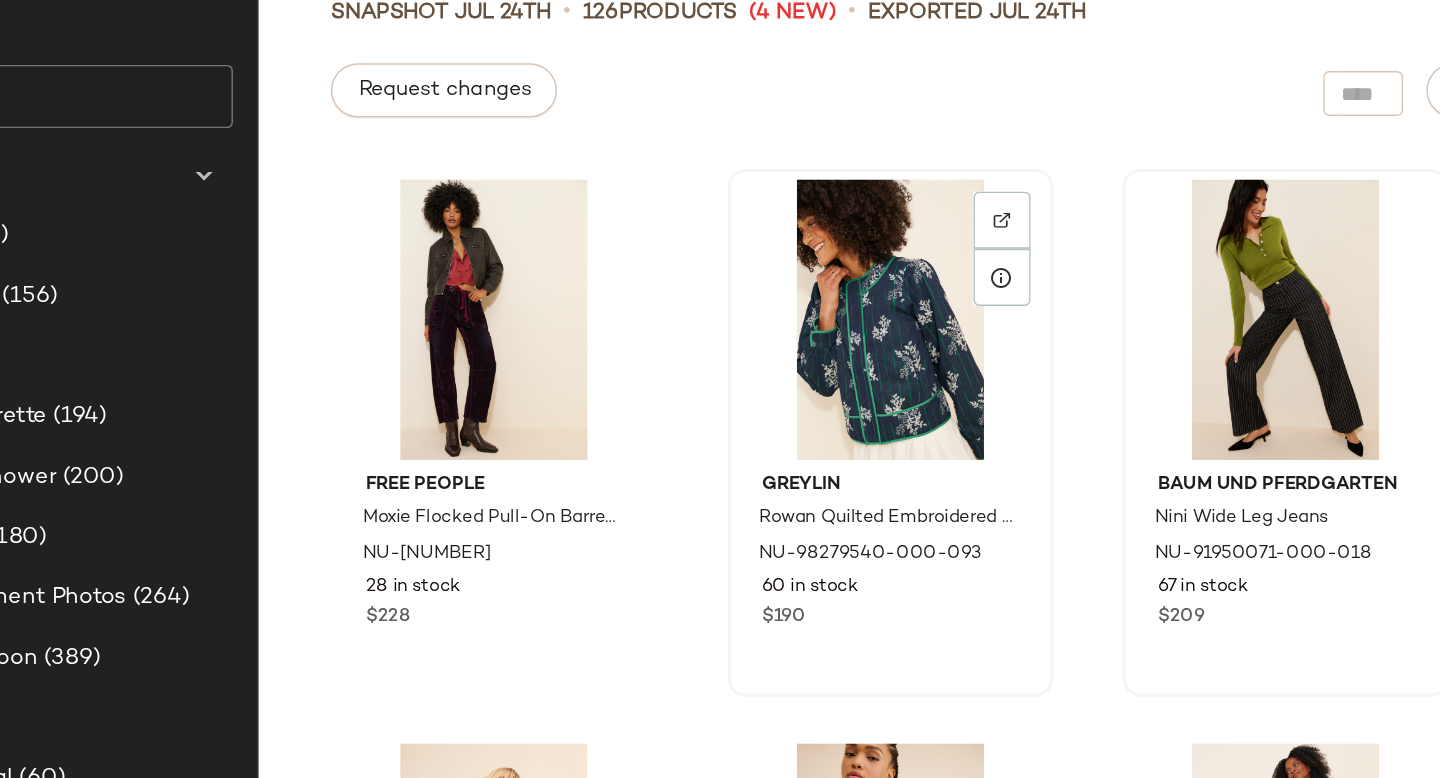 scroll, scrollTop: 6022, scrollLeft: 0, axis: vertical 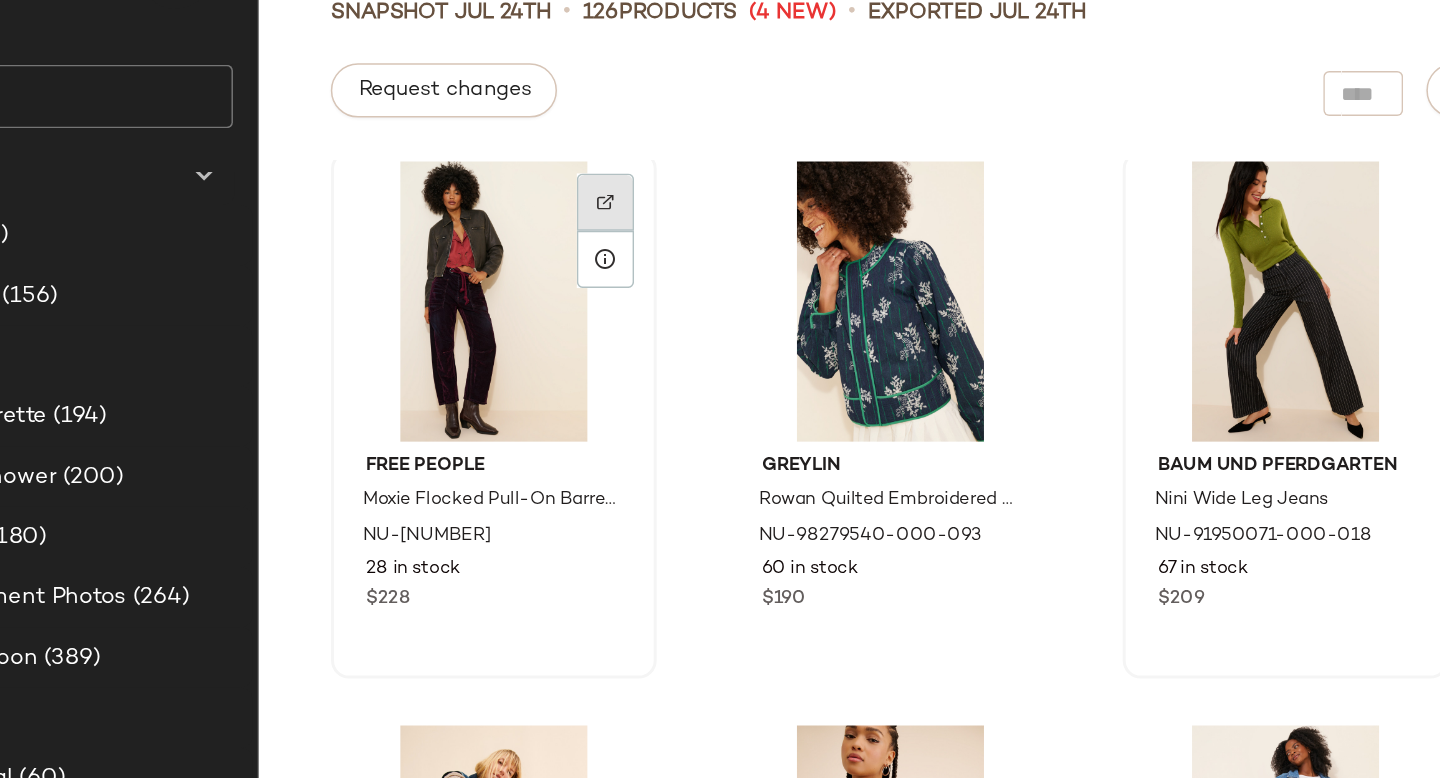 click 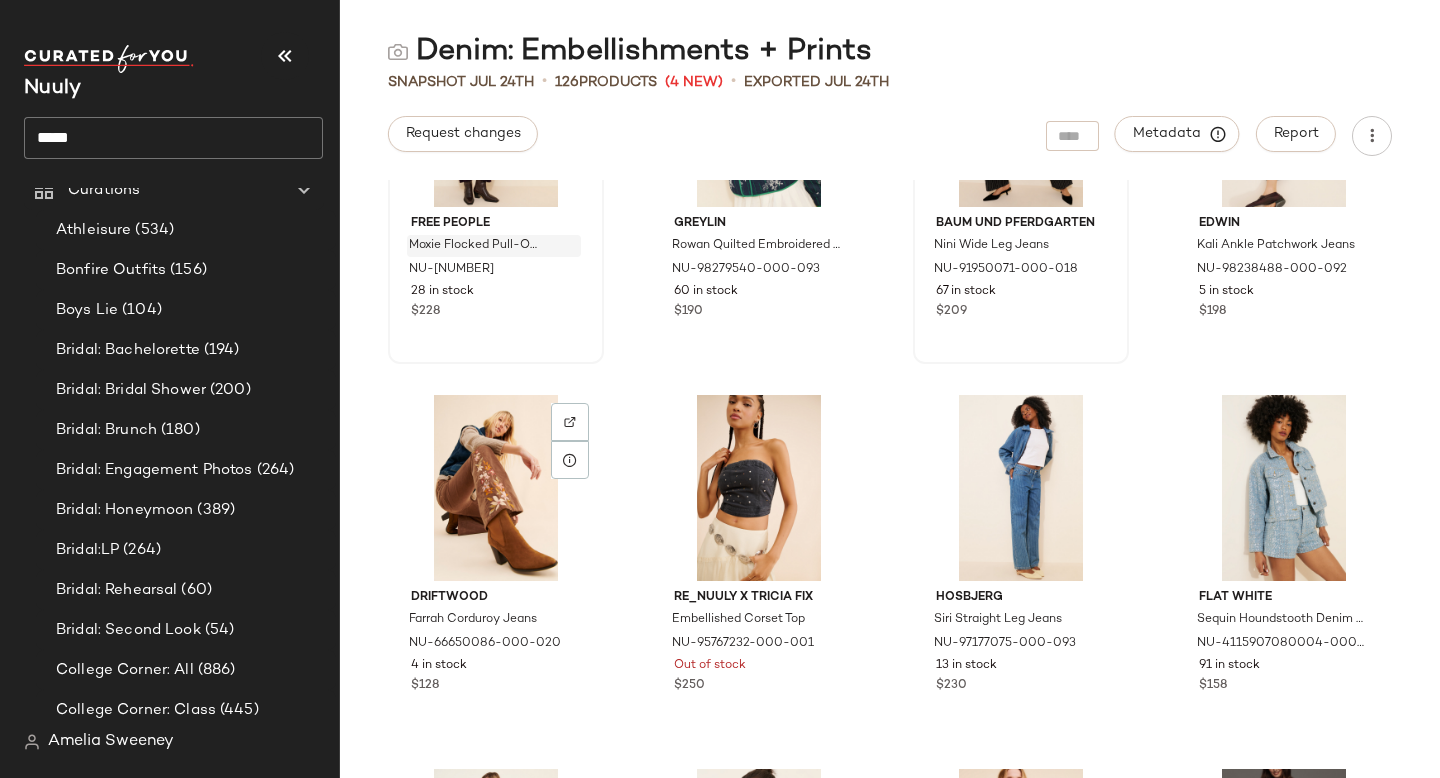 scroll, scrollTop: 6201, scrollLeft: 0, axis: vertical 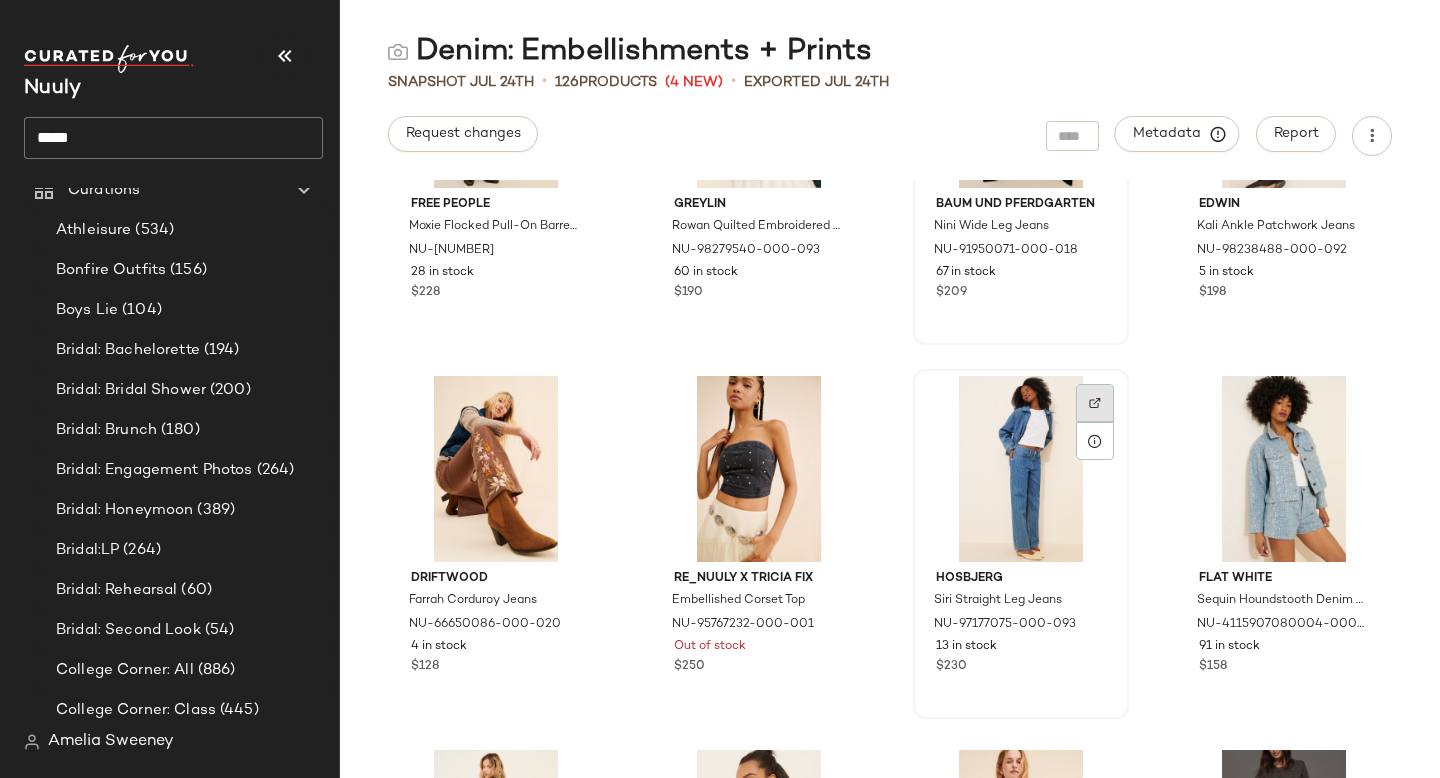 click 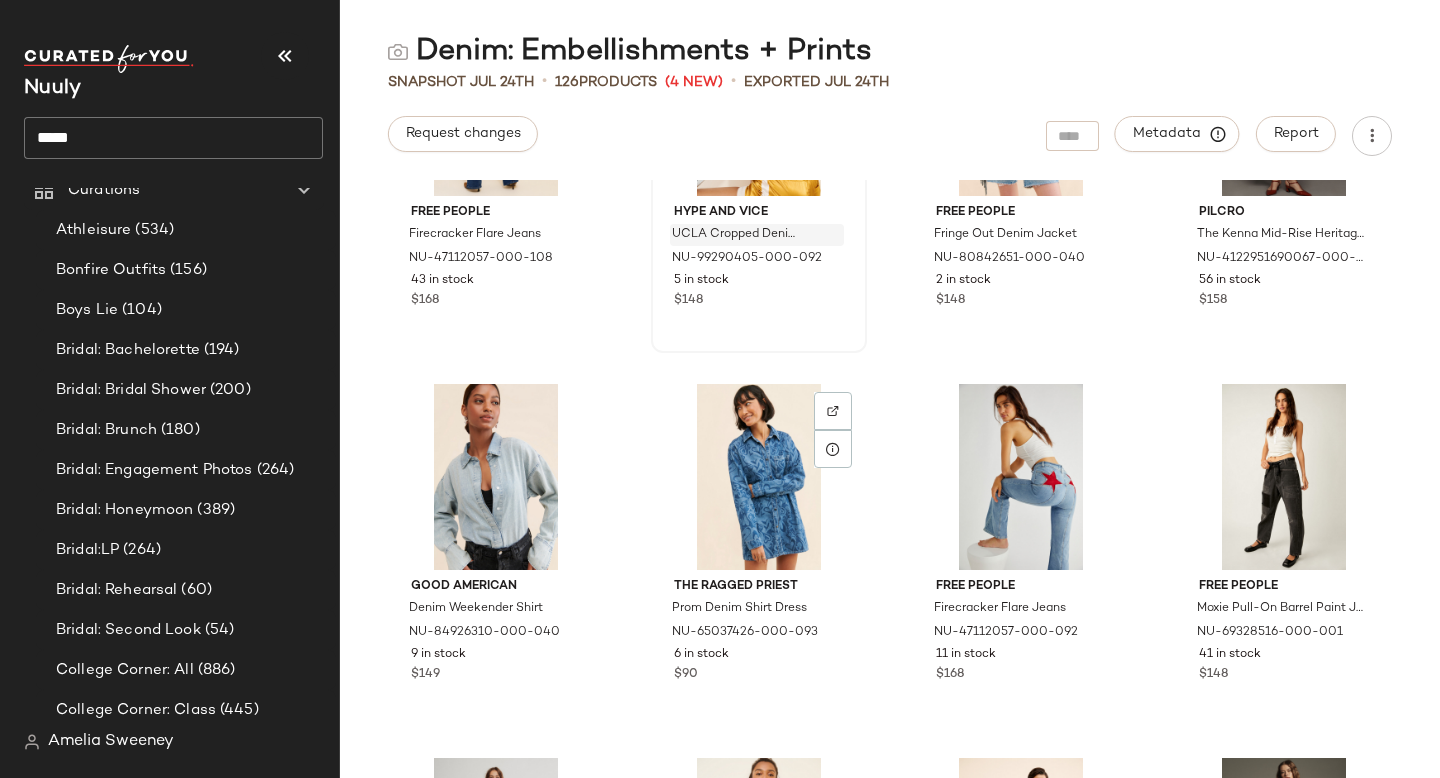 scroll, scrollTop: 6954, scrollLeft: 0, axis: vertical 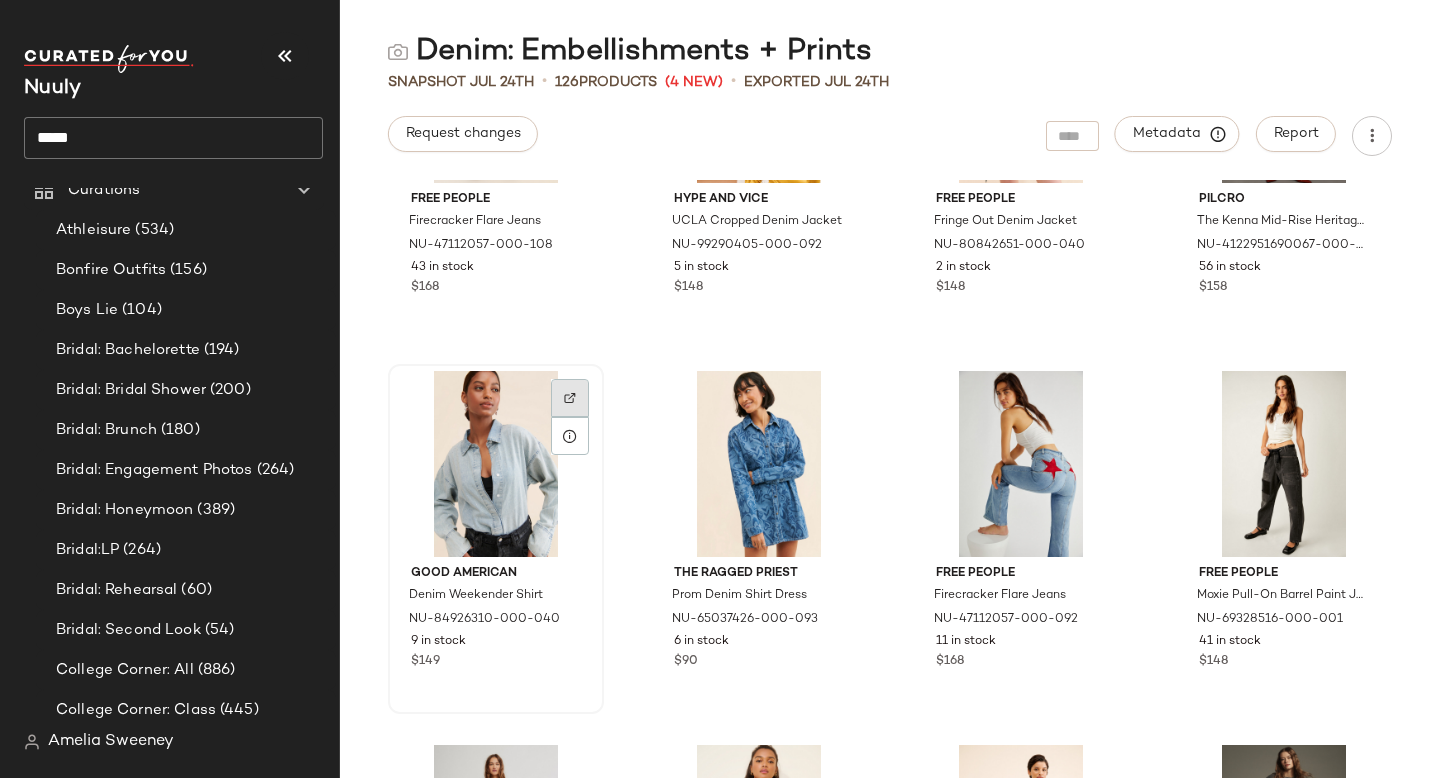 click 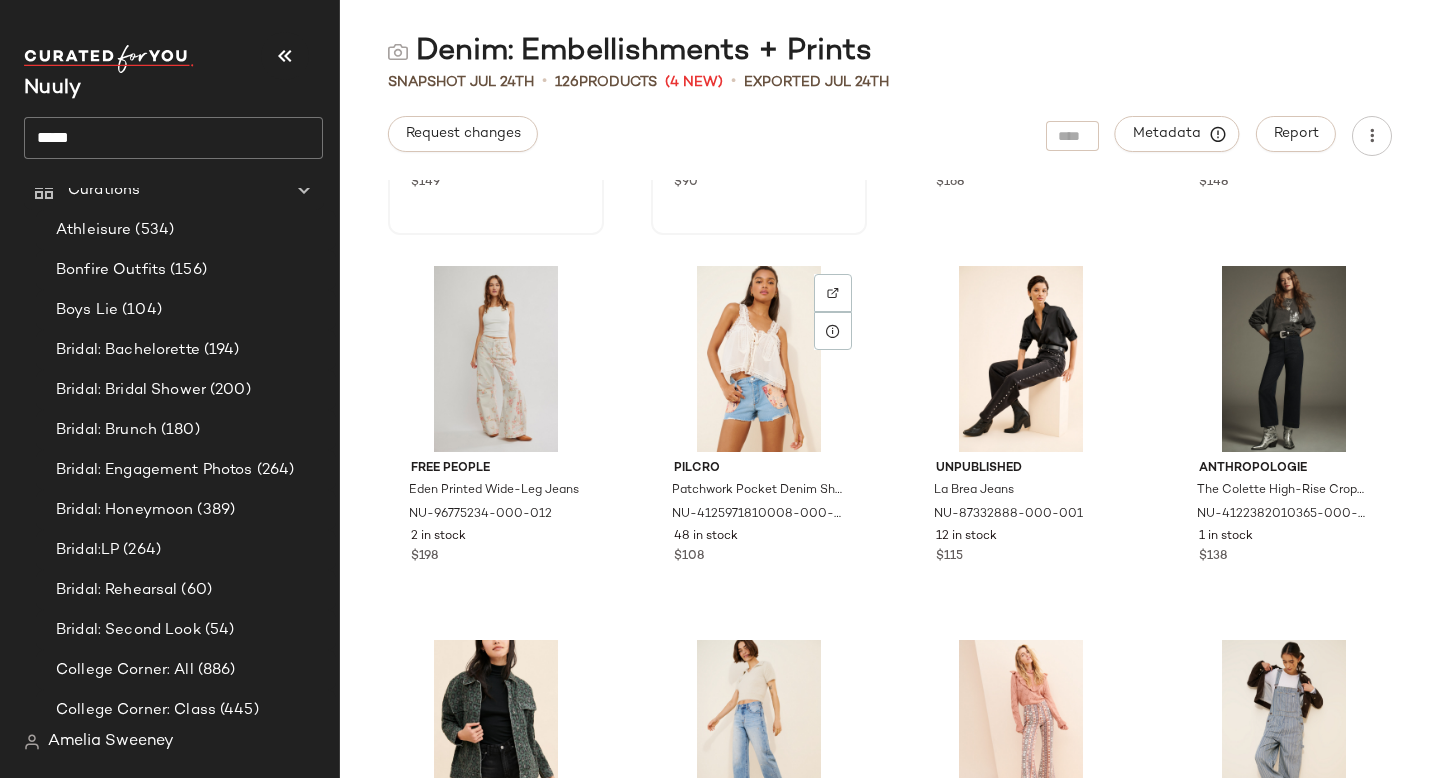 scroll, scrollTop: 7436, scrollLeft: 0, axis: vertical 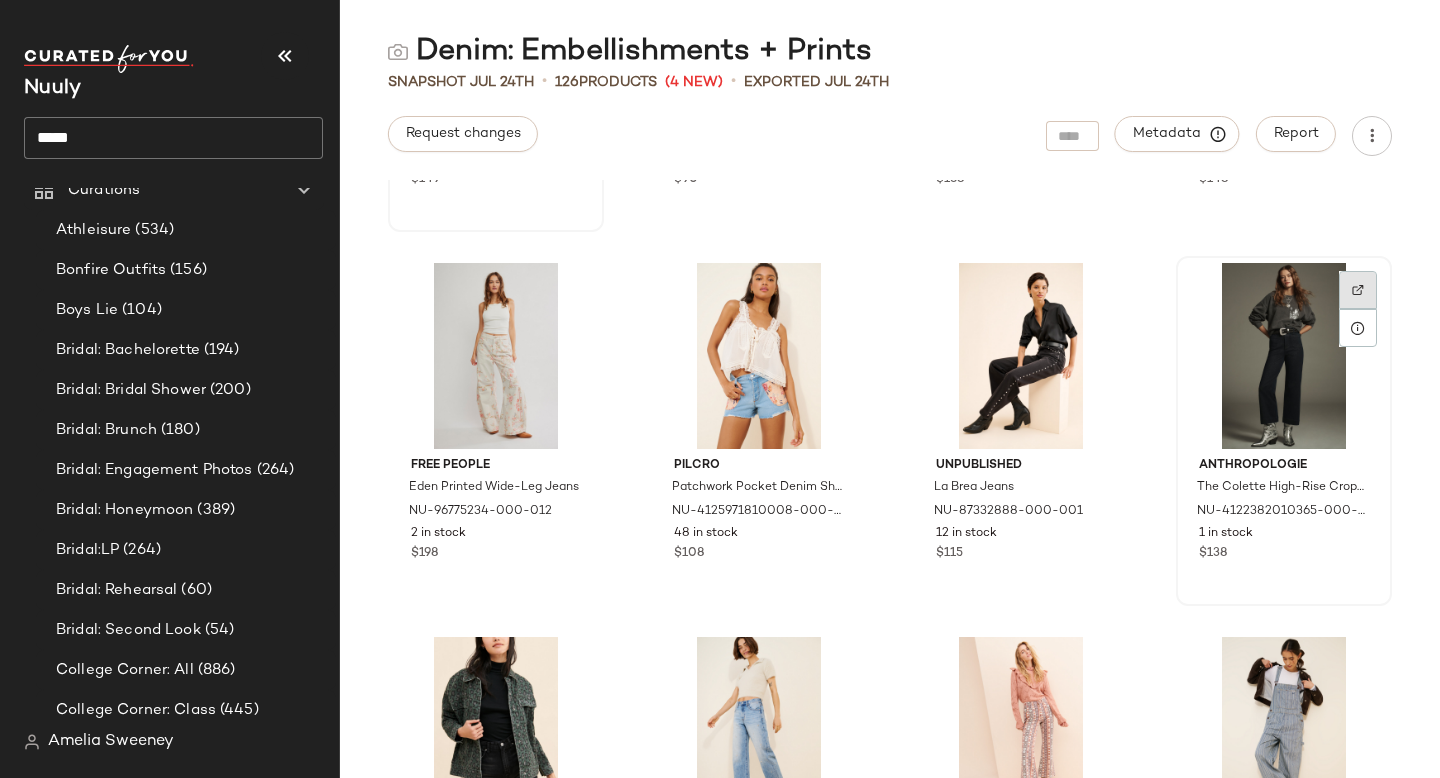 click 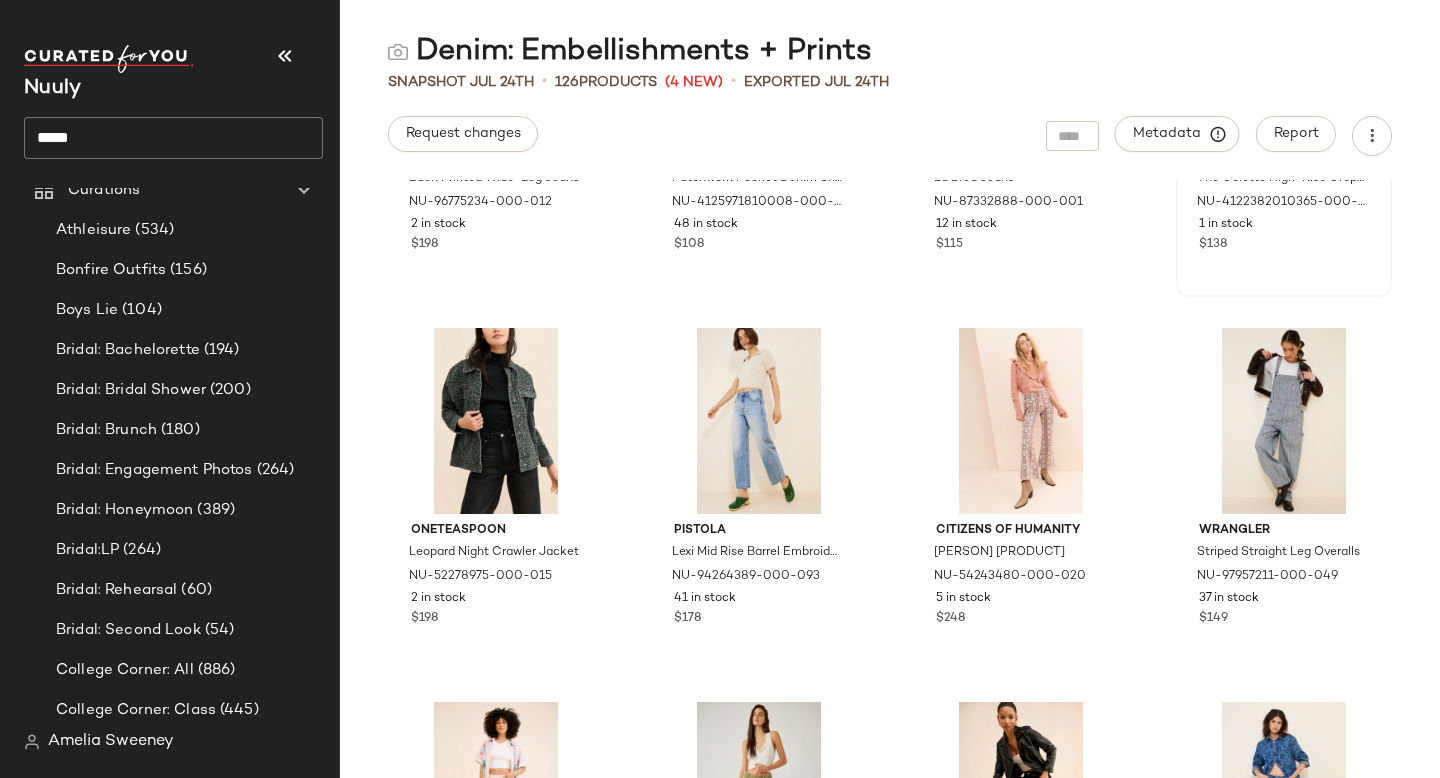 scroll, scrollTop: 7780, scrollLeft: 0, axis: vertical 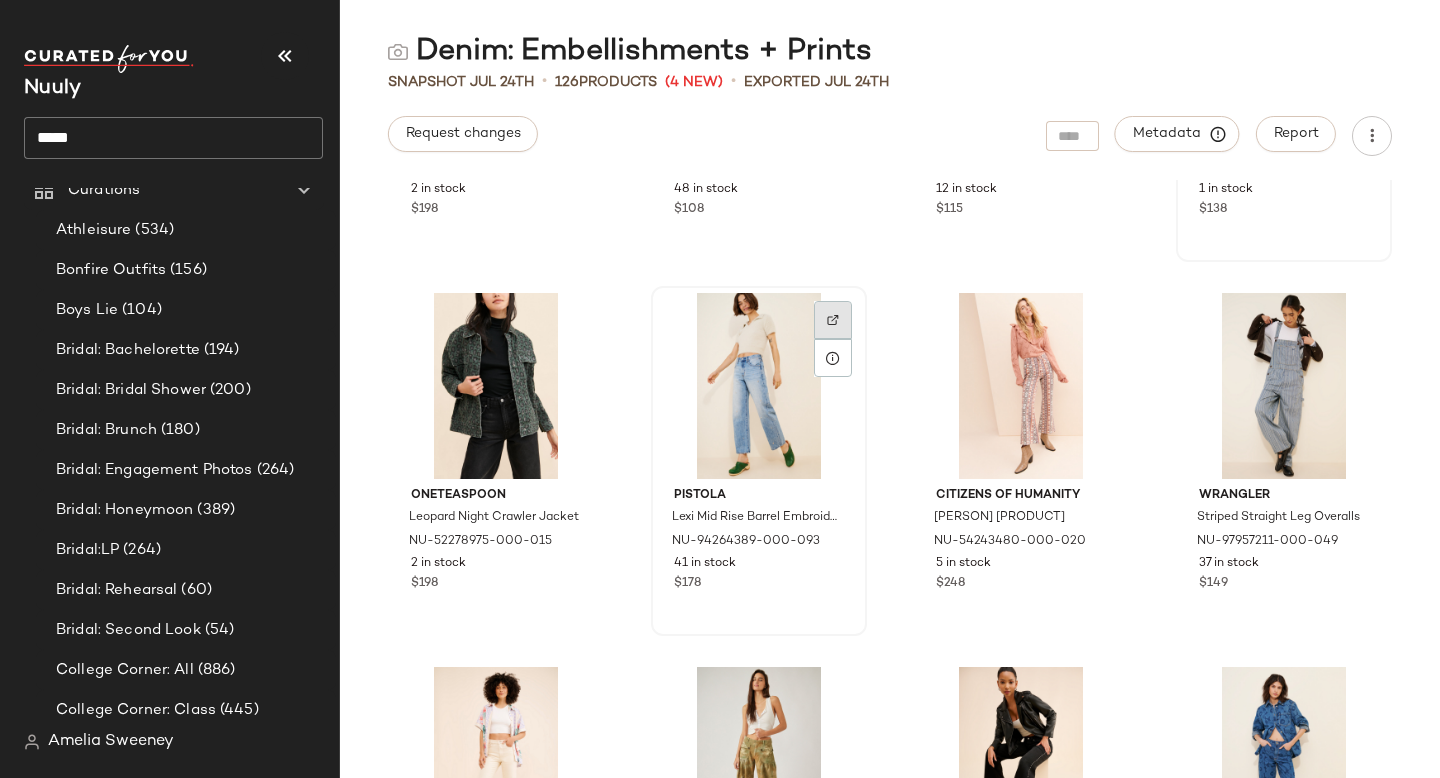 click 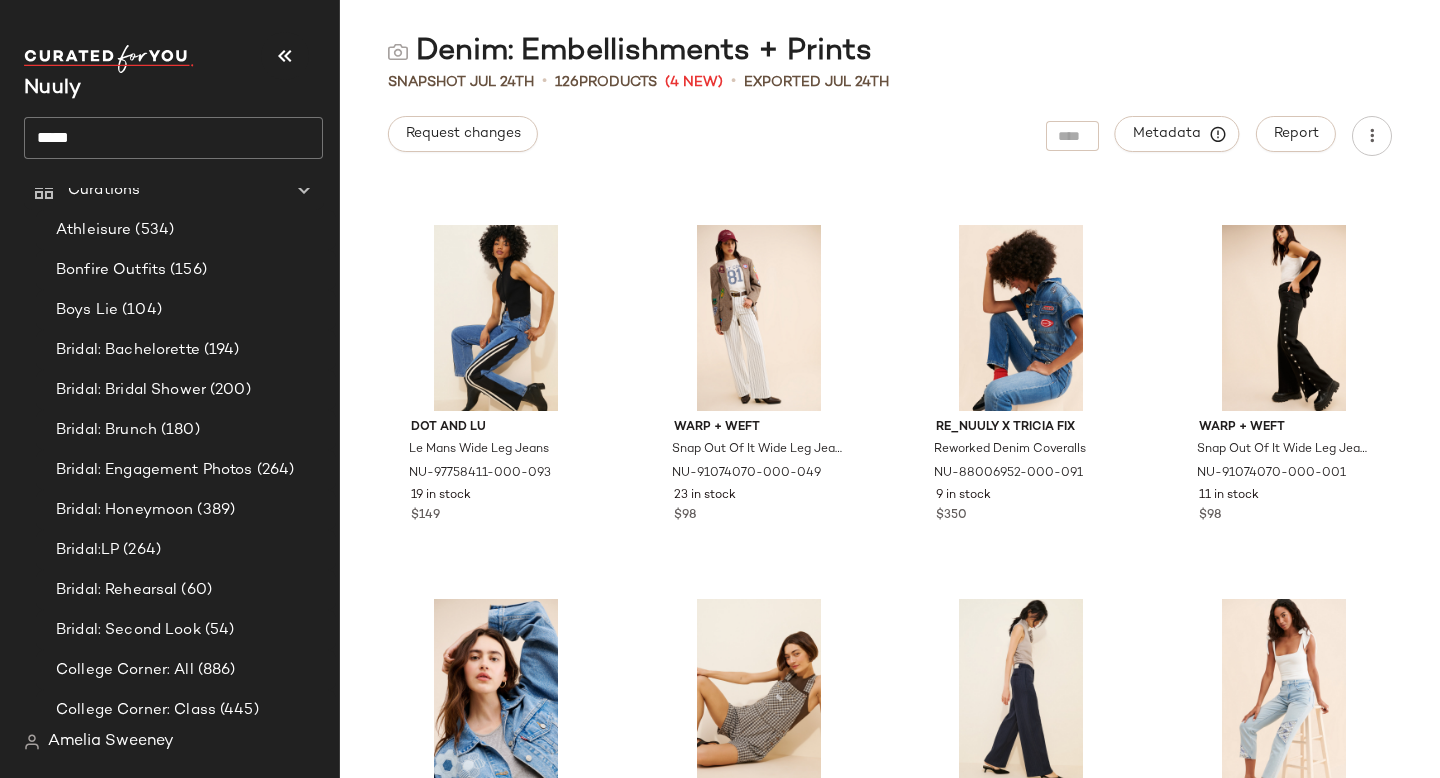 scroll, scrollTop: 9727, scrollLeft: 0, axis: vertical 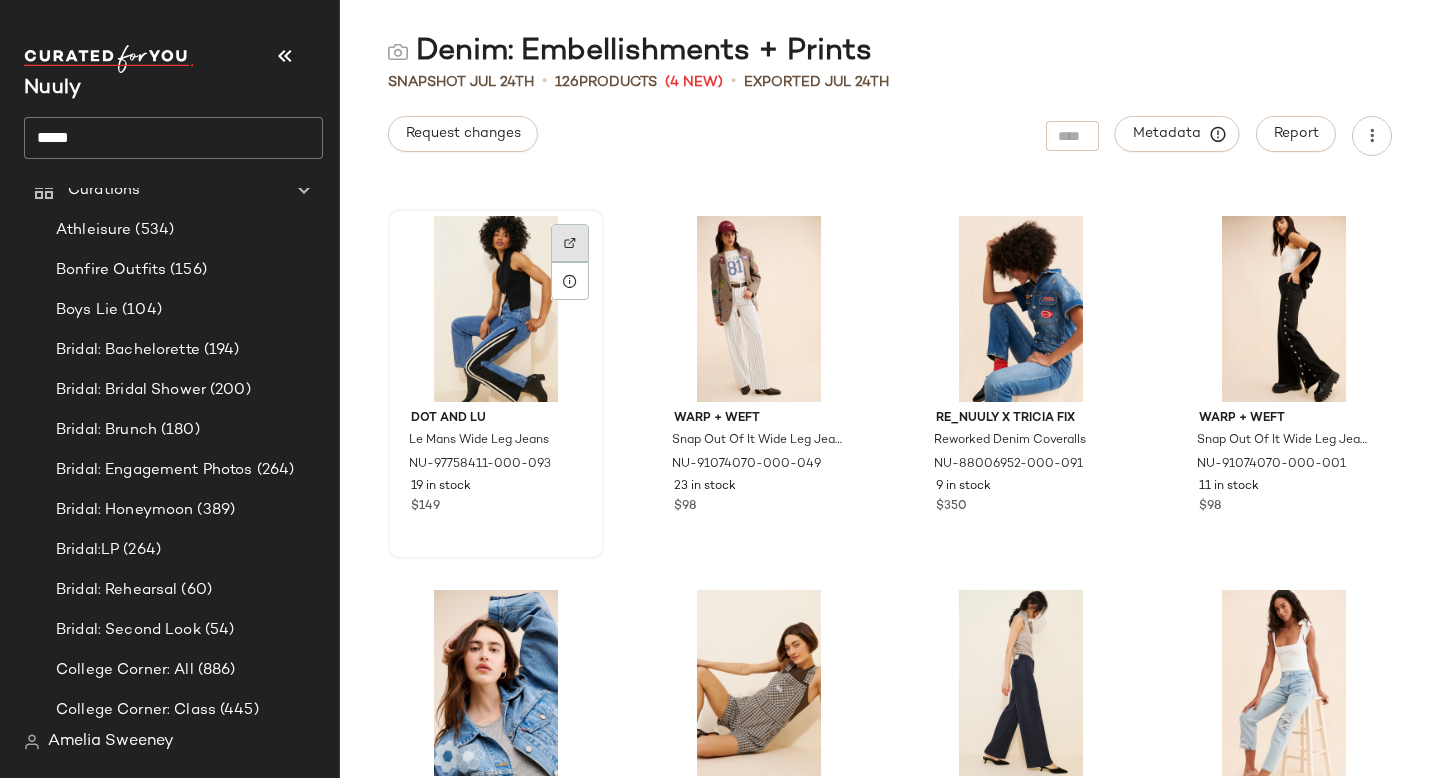 click 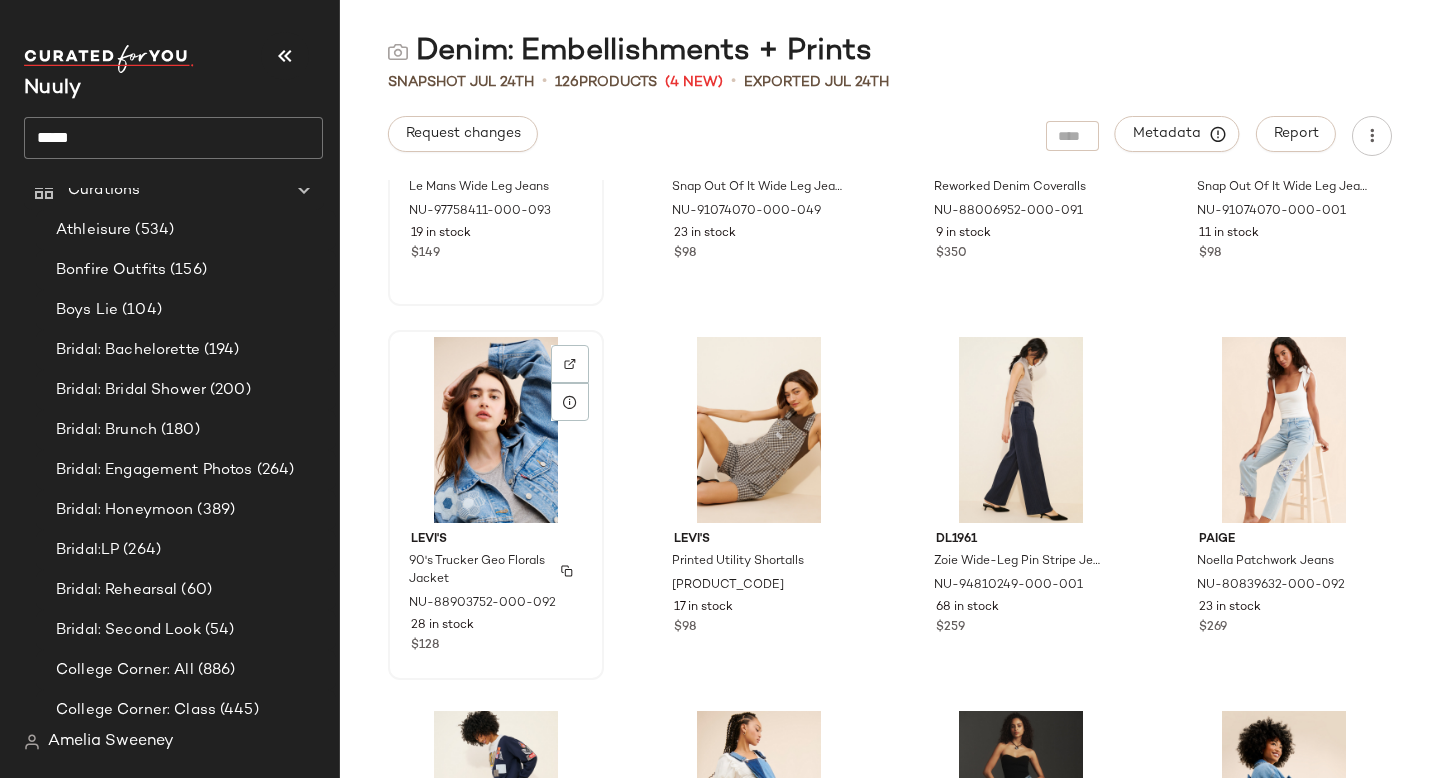 scroll, scrollTop: 9982, scrollLeft: 0, axis: vertical 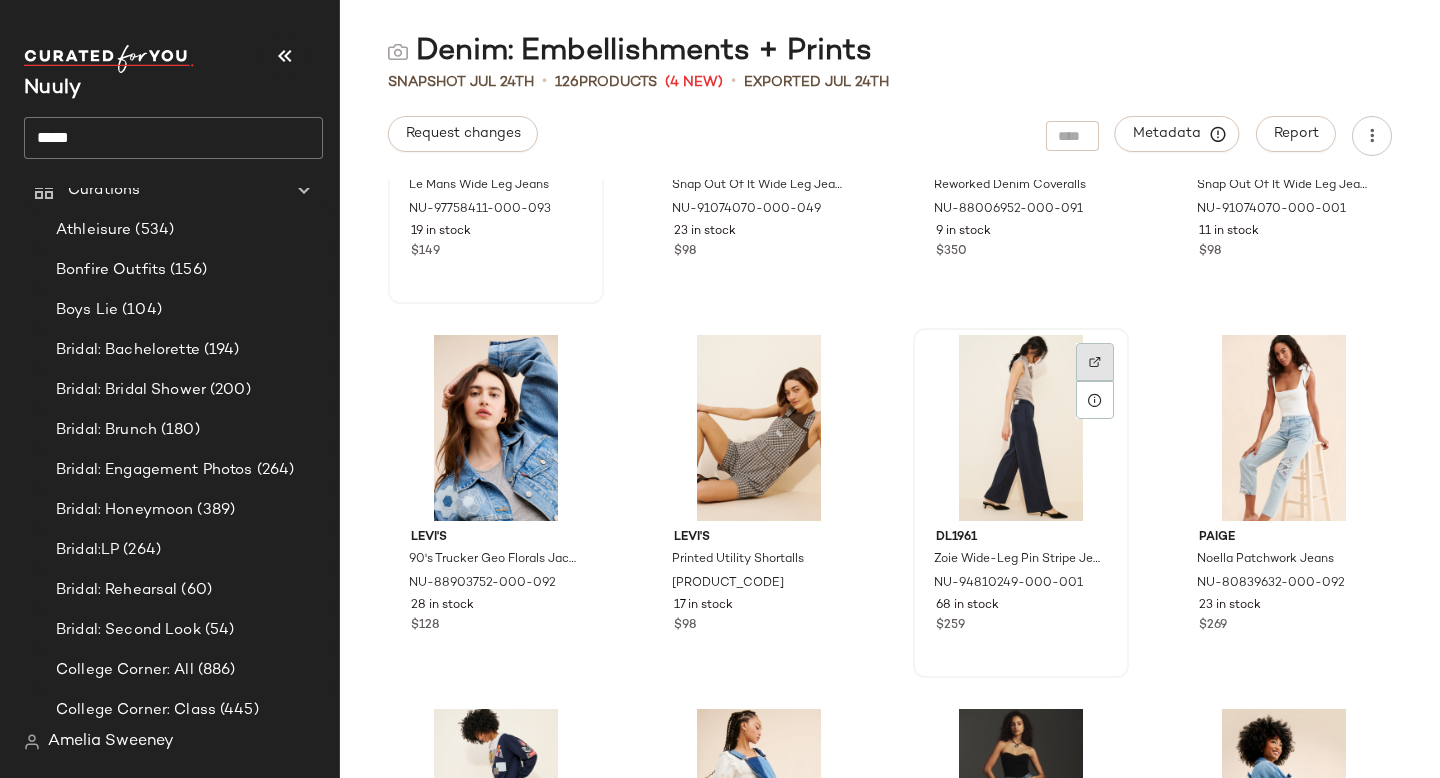 click 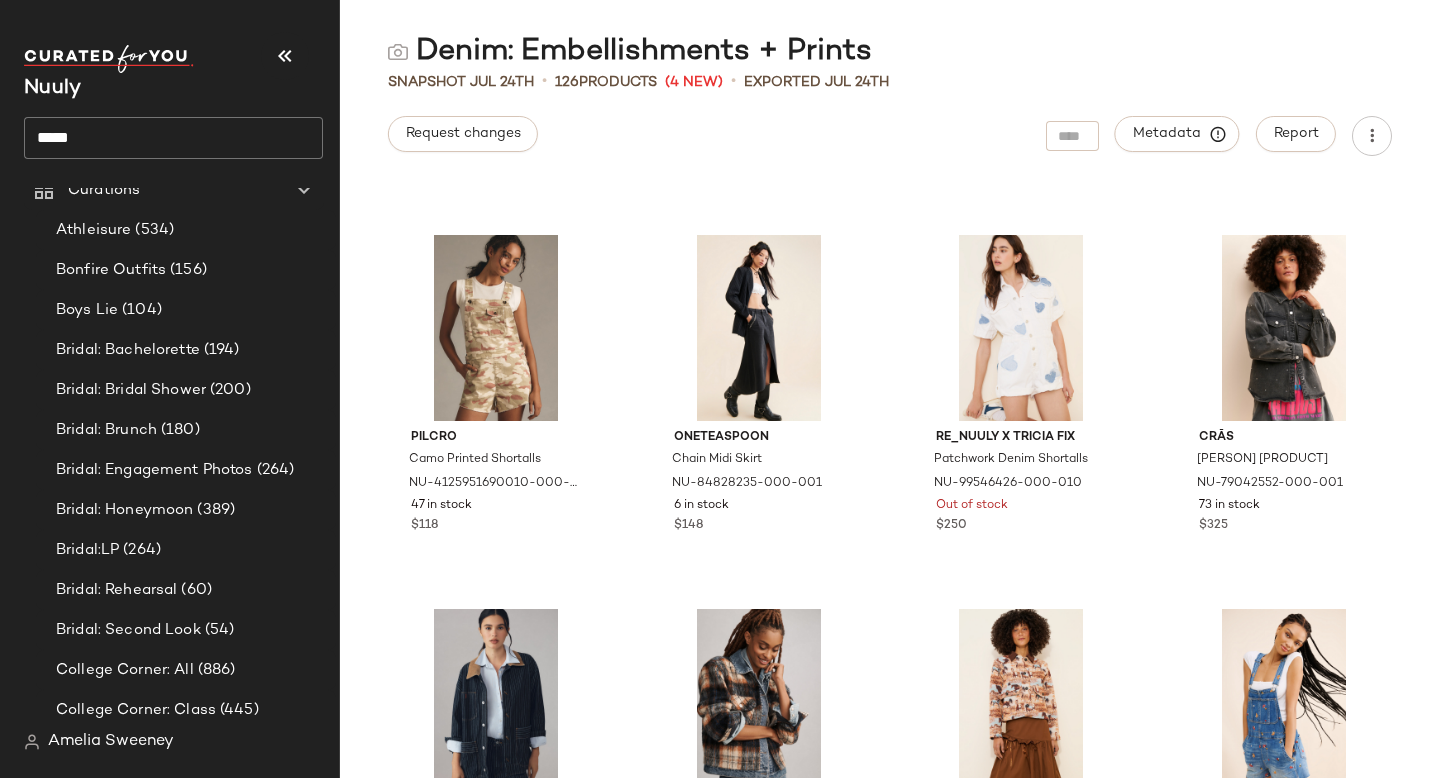 scroll, scrollTop: 10824, scrollLeft: 0, axis: vertical 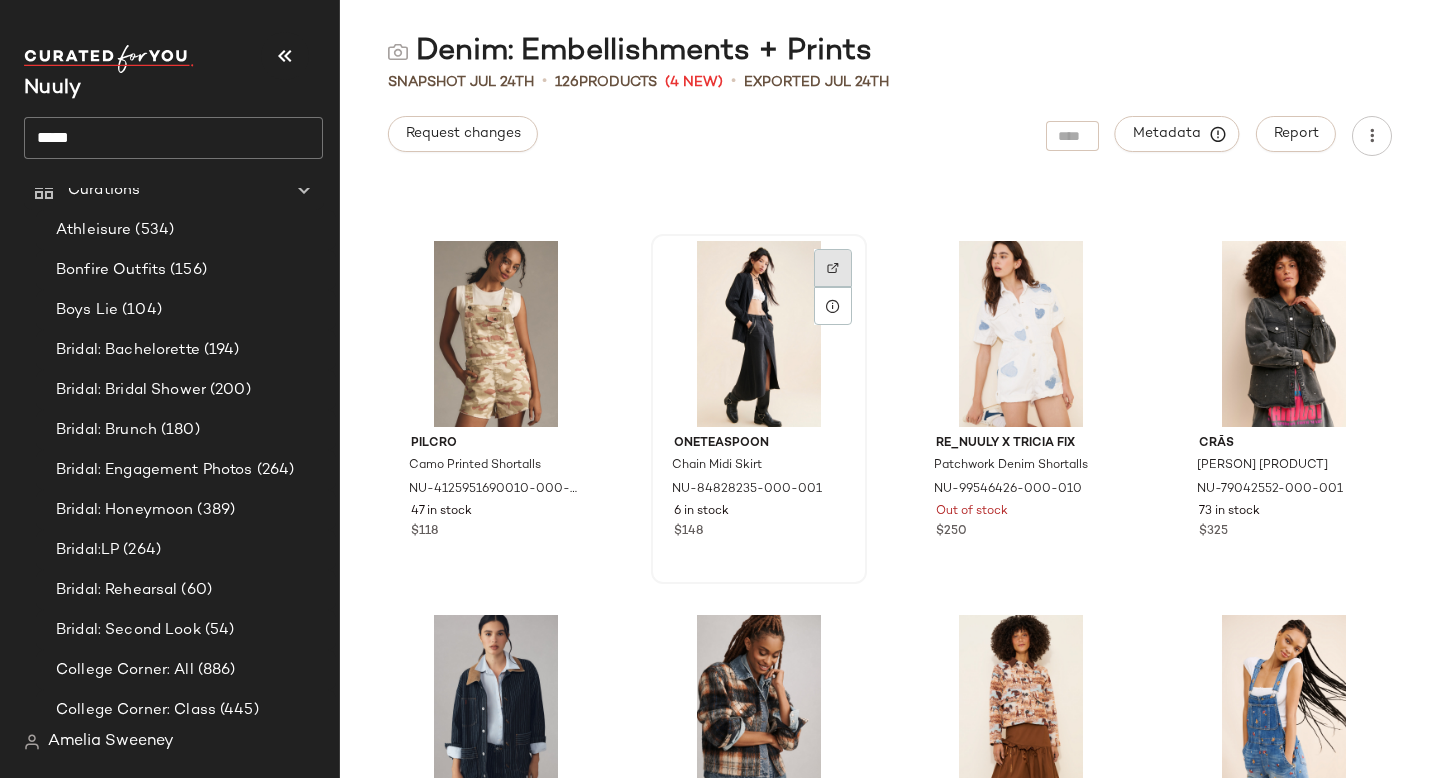 click 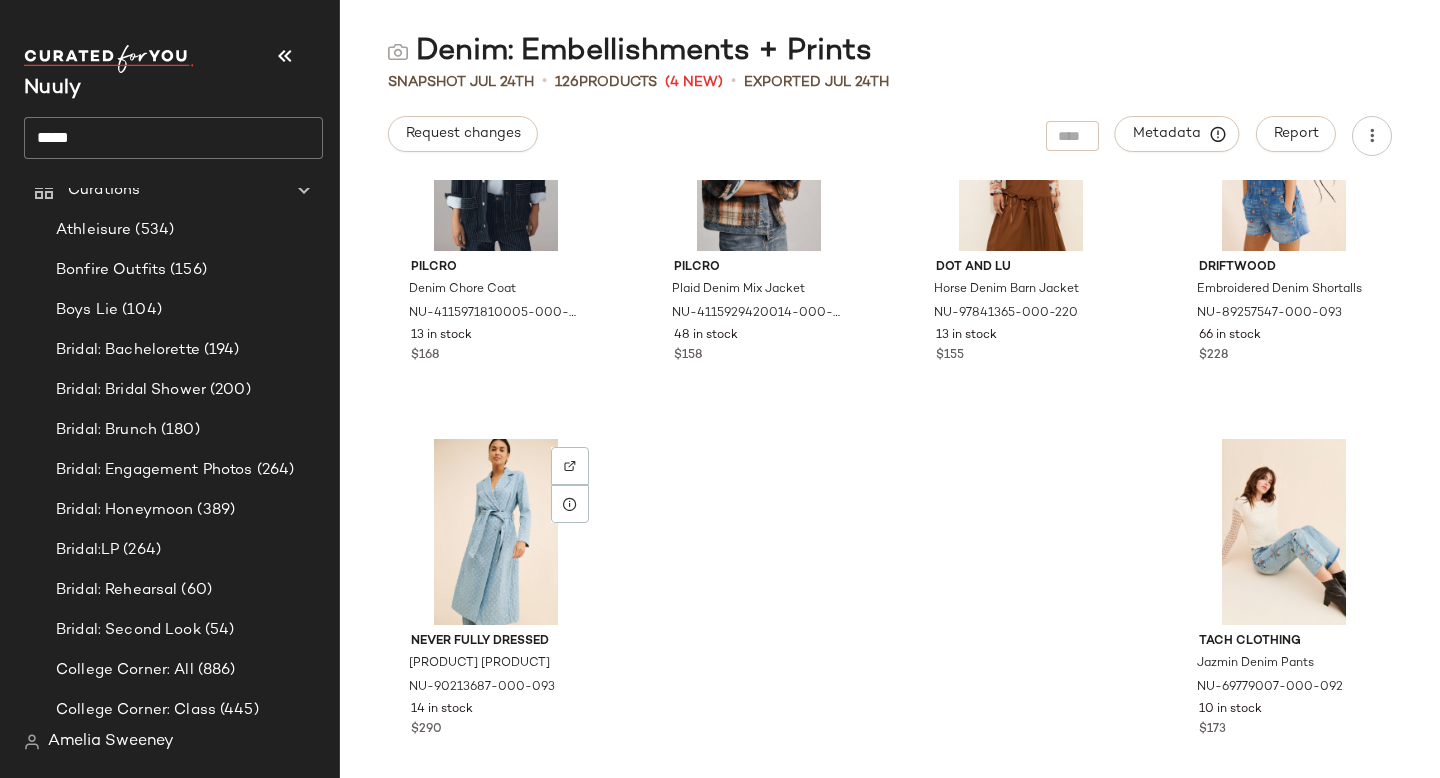 scroll, scrollTop: 11386, scrollLeft: 0, axis: vertical 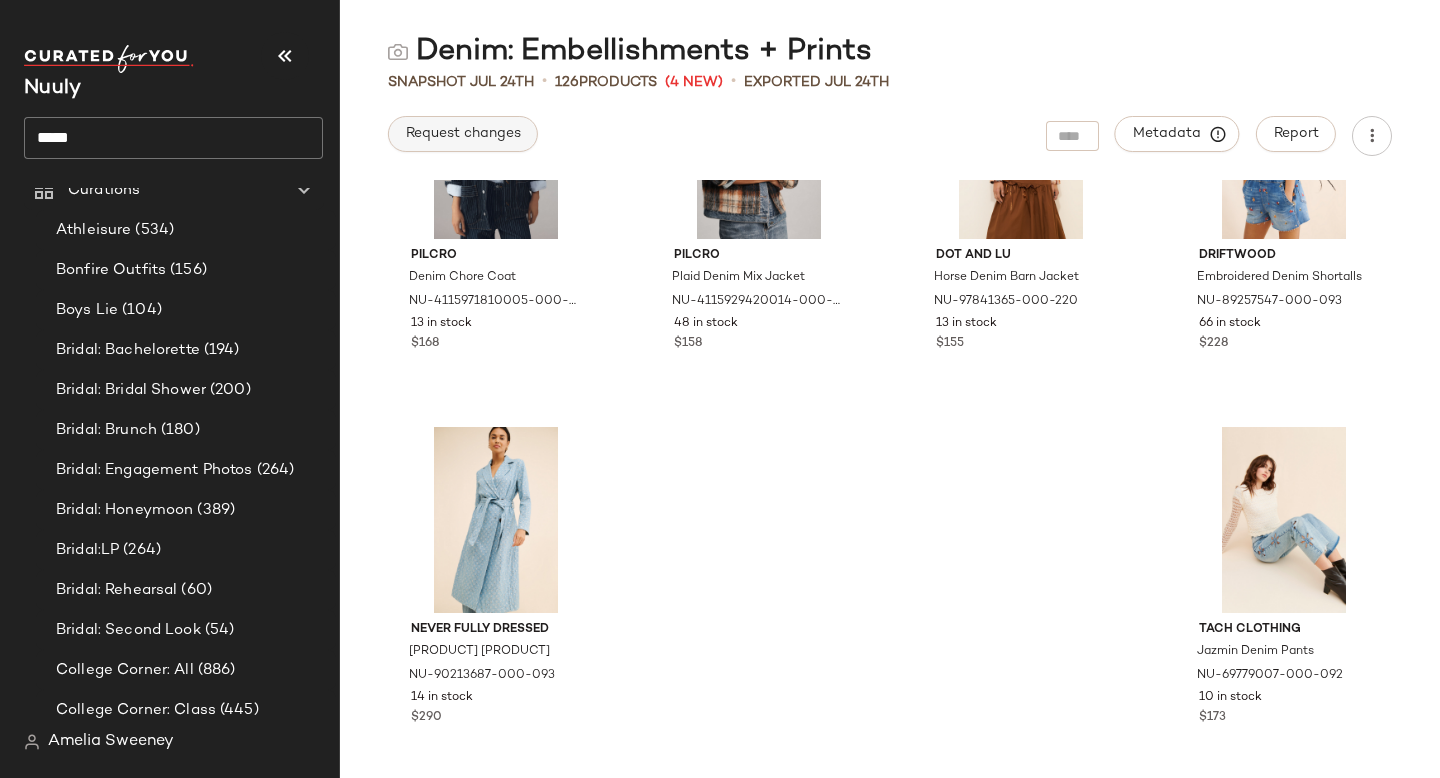 click on "Request changes" at bounding box center (463, 134) 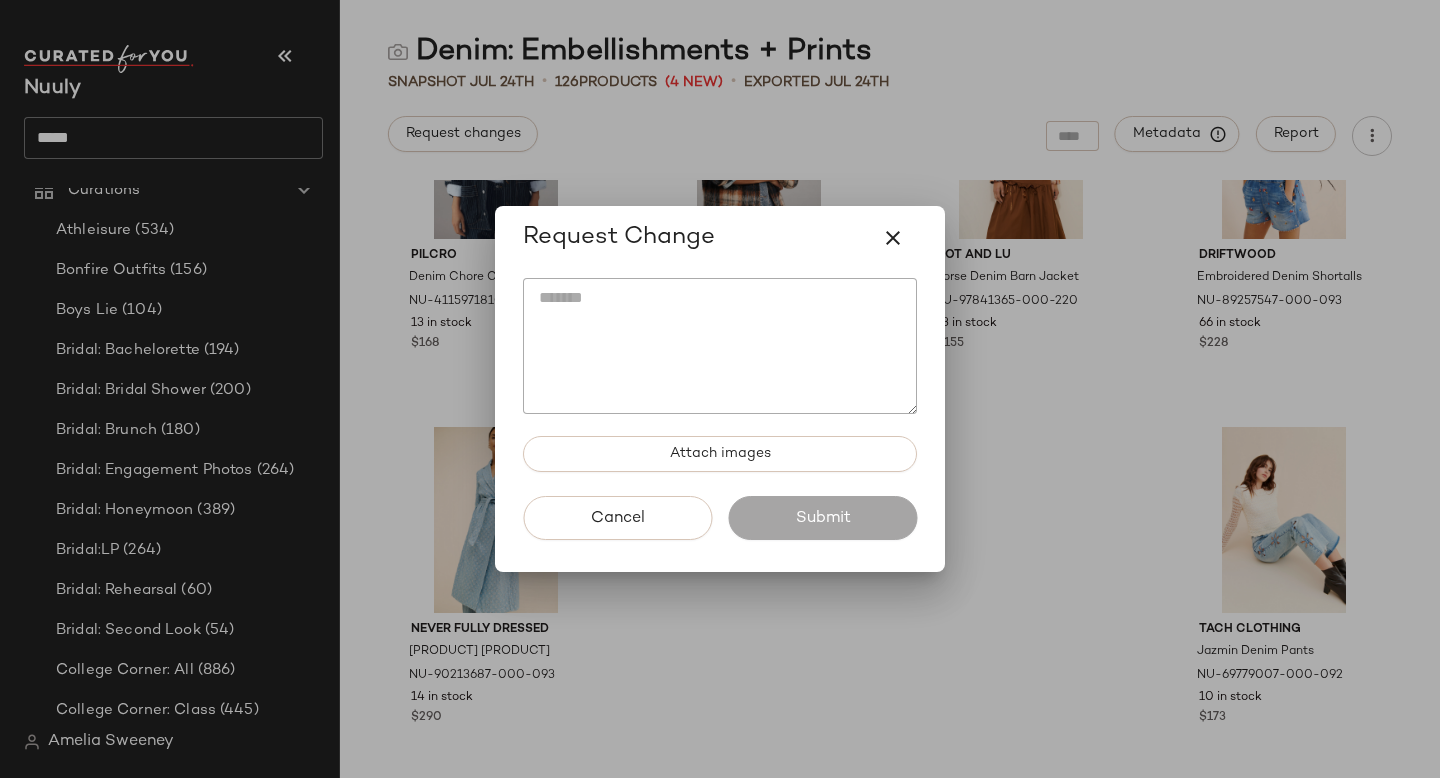 click 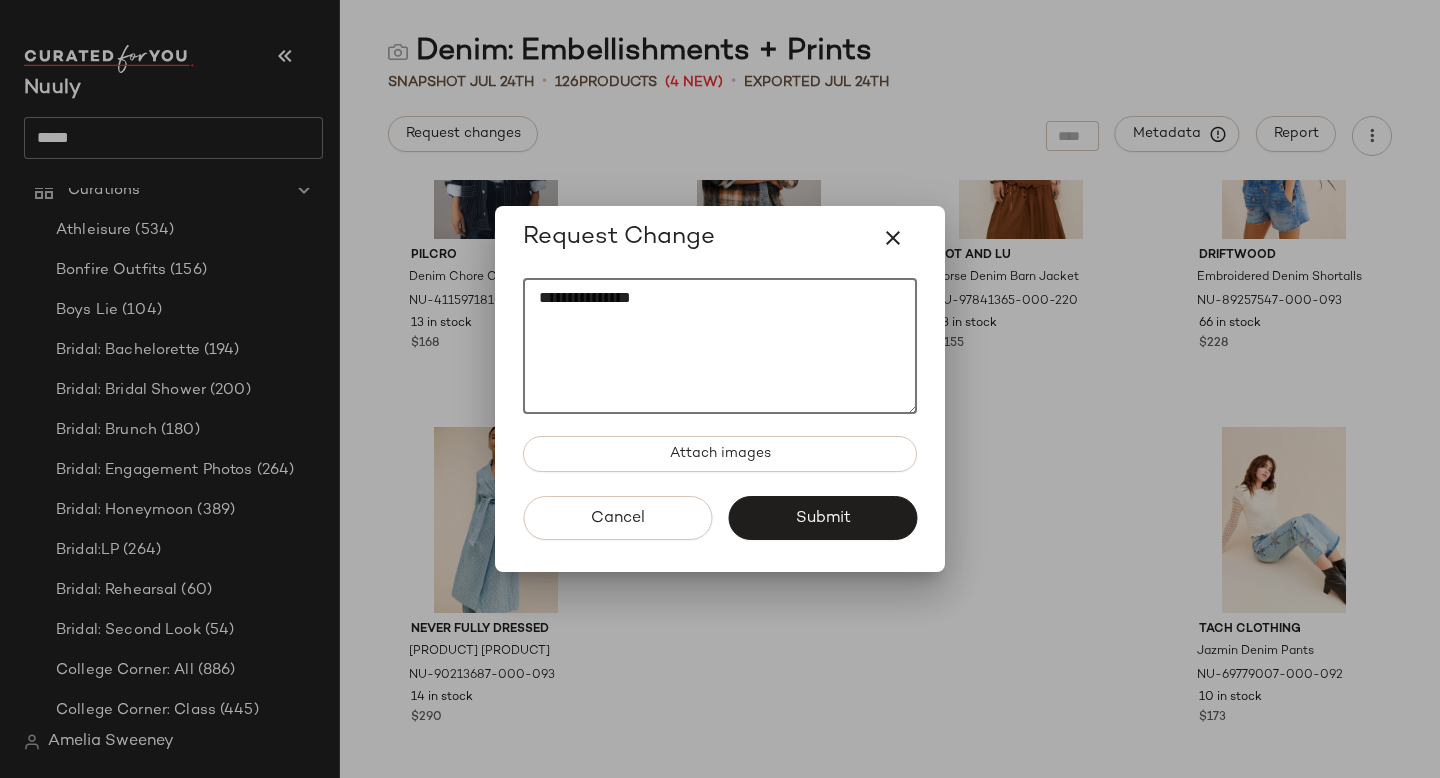 paste on "********" 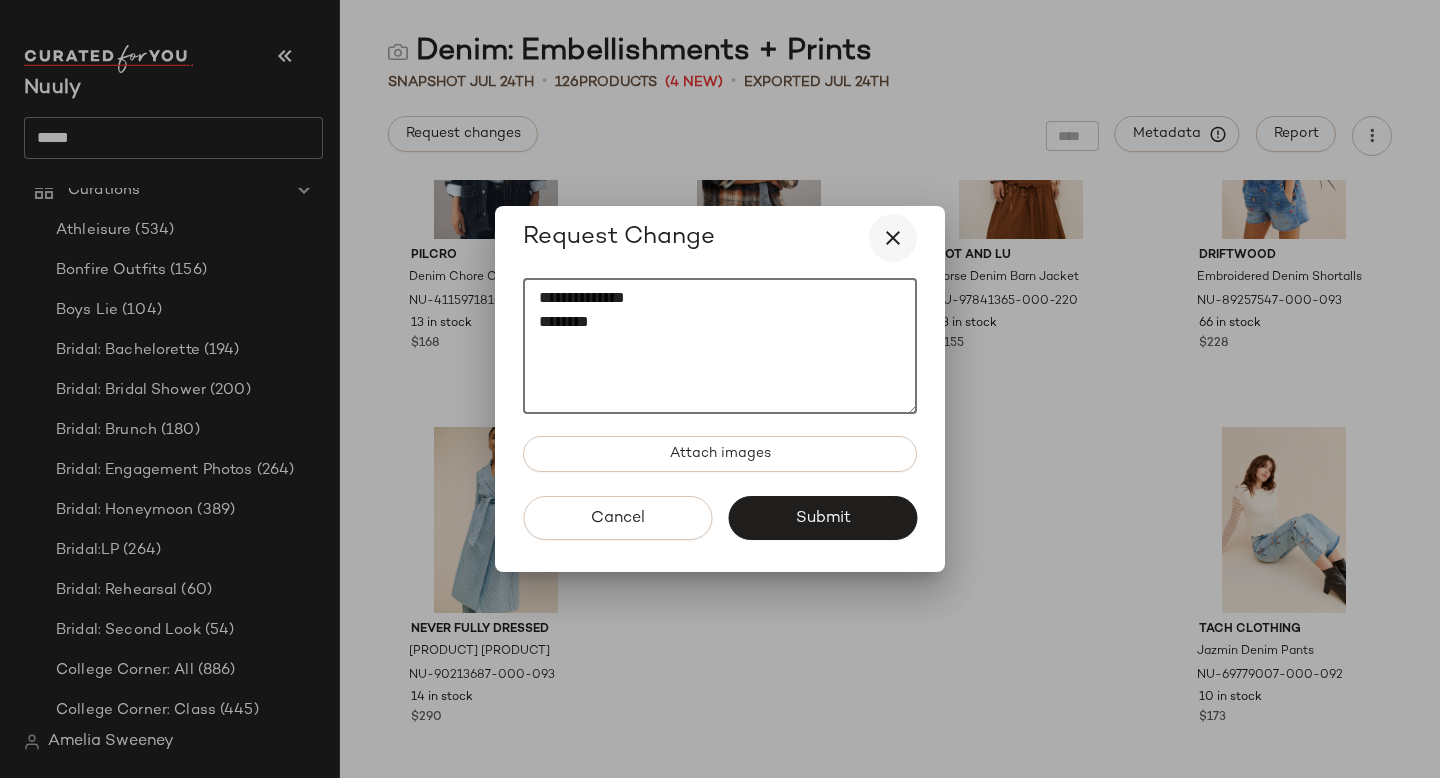 type on "**********" 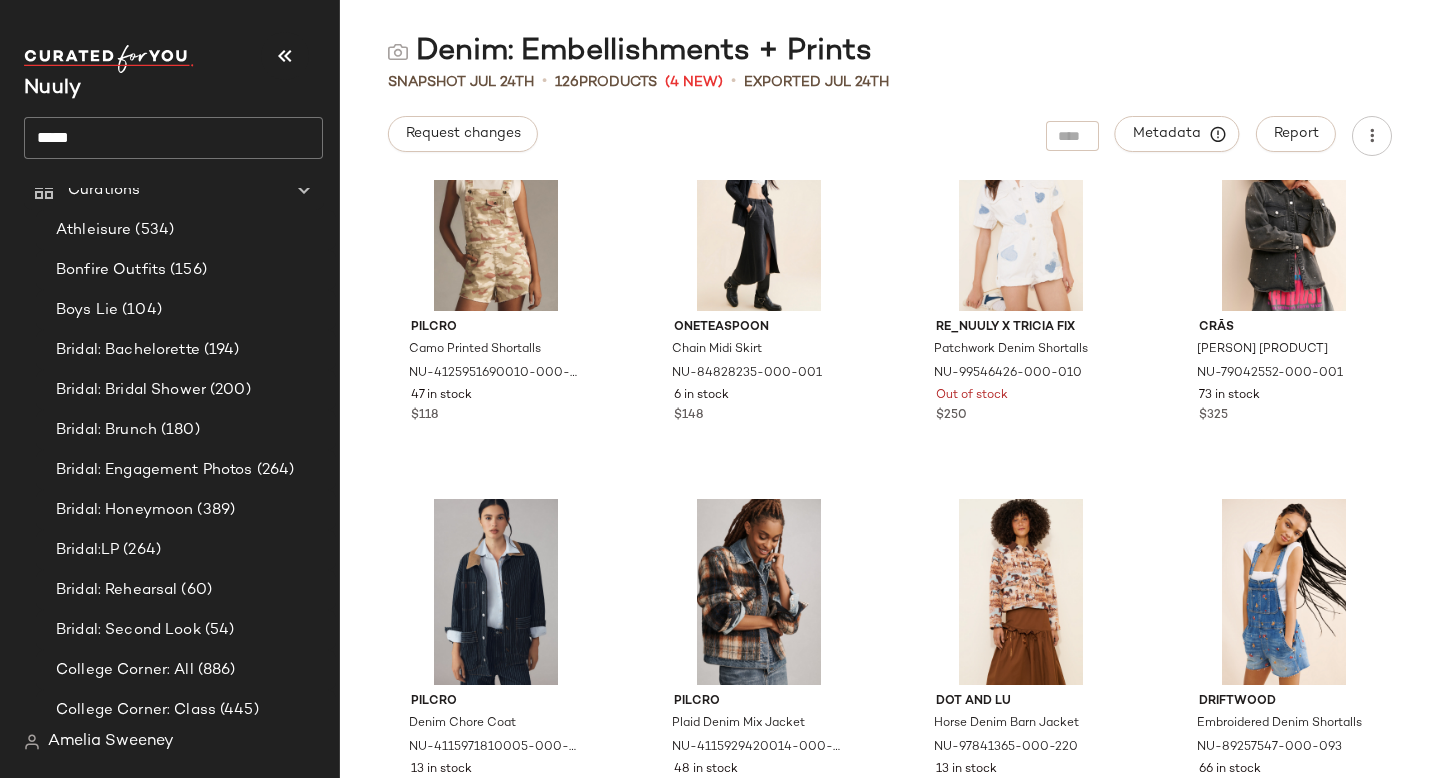 scroll, scrollTop: 10376, scrollLeft: 0, axis: vertical 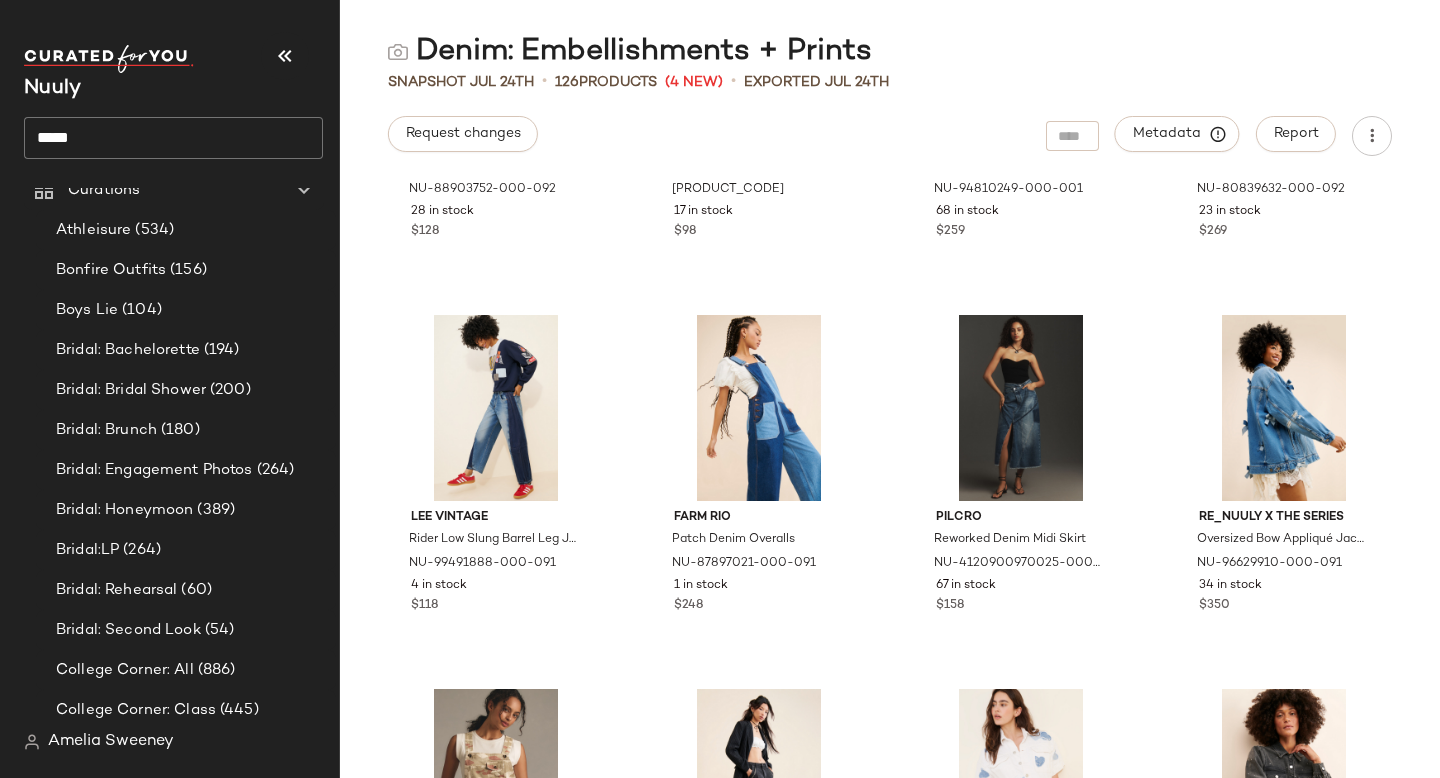 click on "*****" 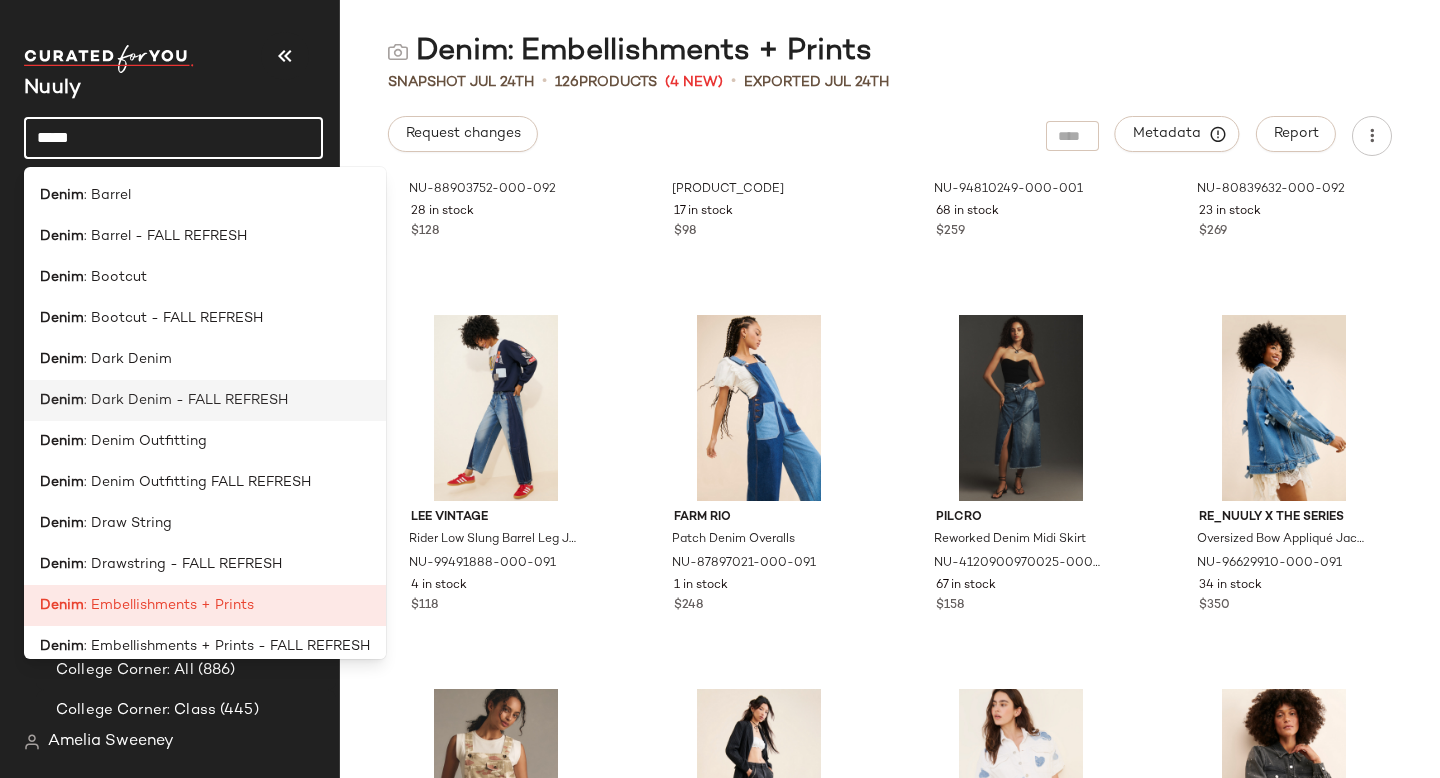 scroll, scrollTop: 6, scrollLeft: 0, axis: vertical 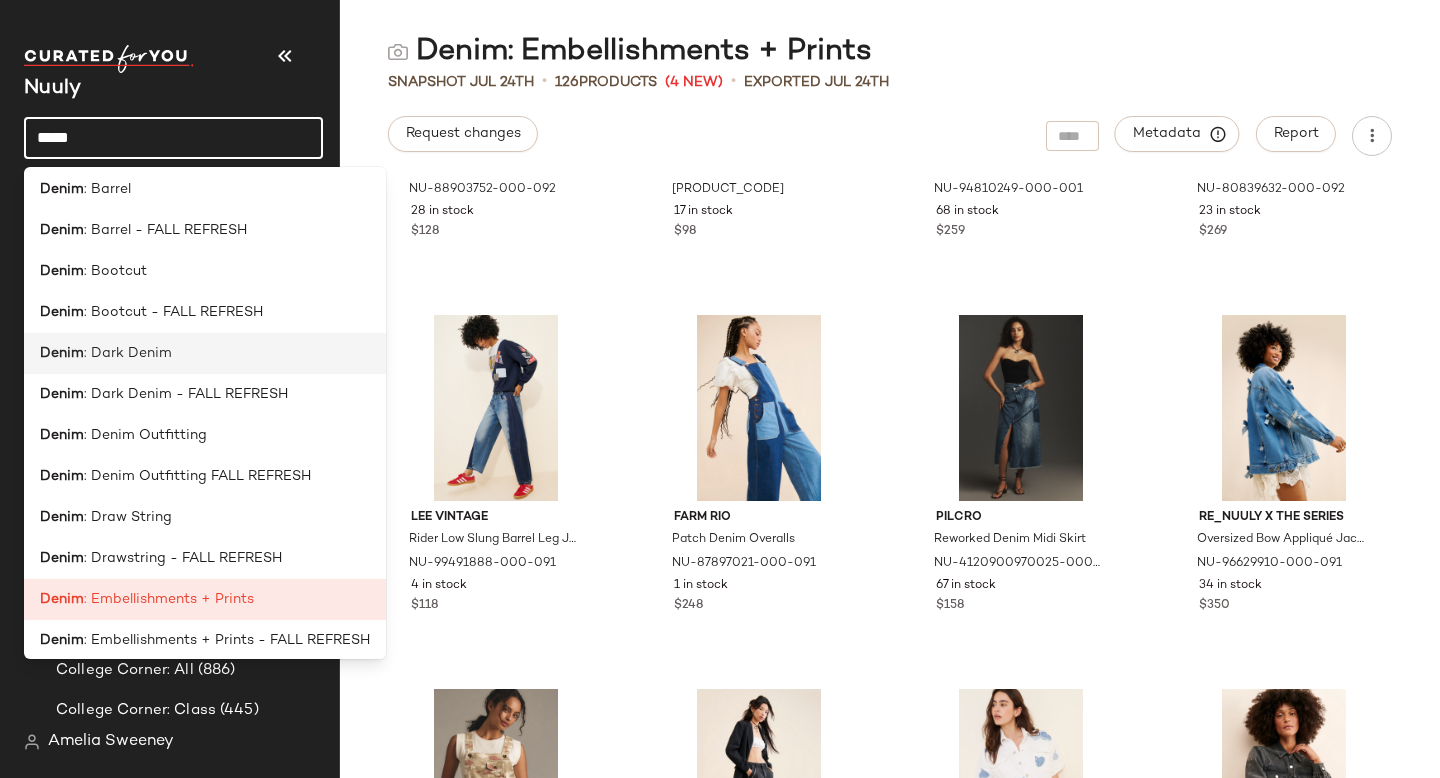click on "Denim : Dark Denim" 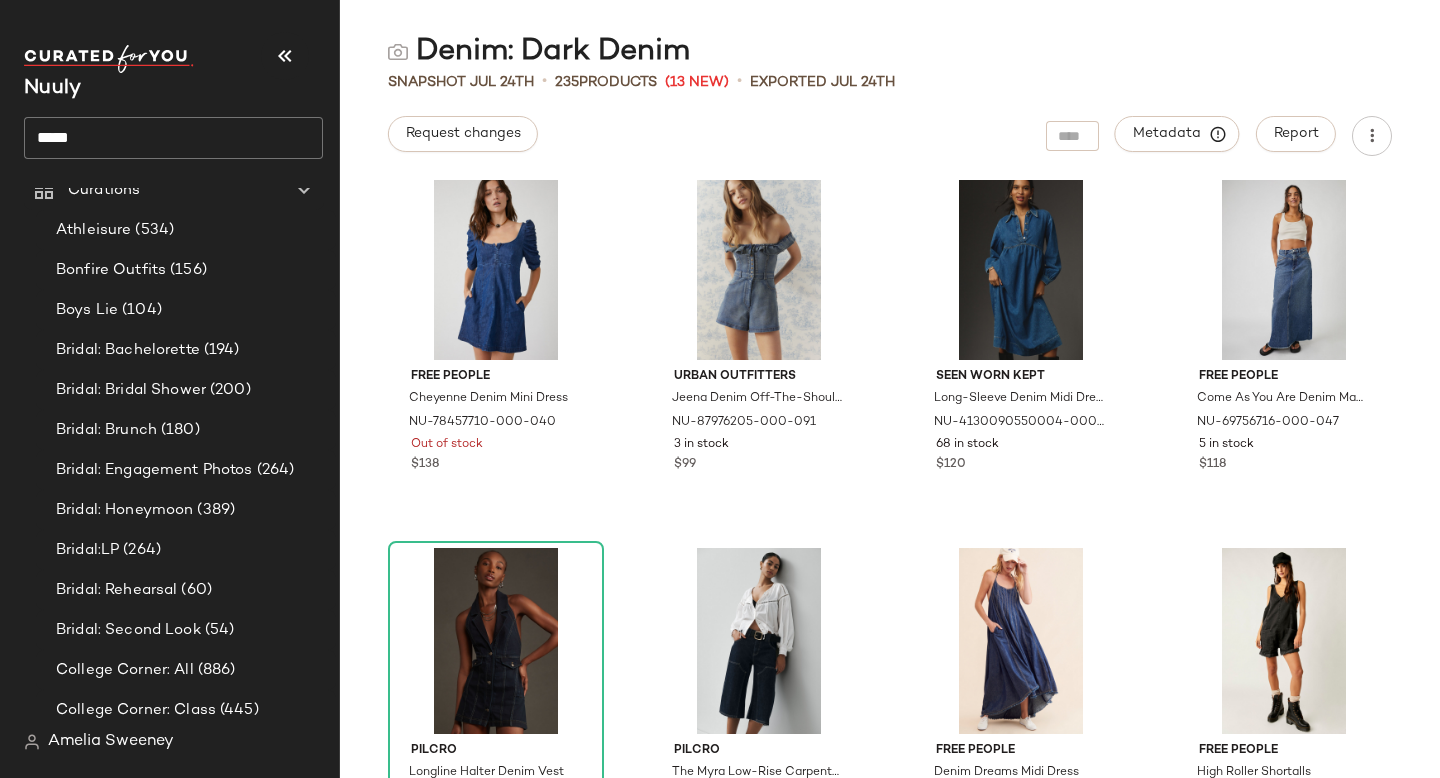 scroll, scrollTop: 3039, scrollLeft: 0, axis: vertical 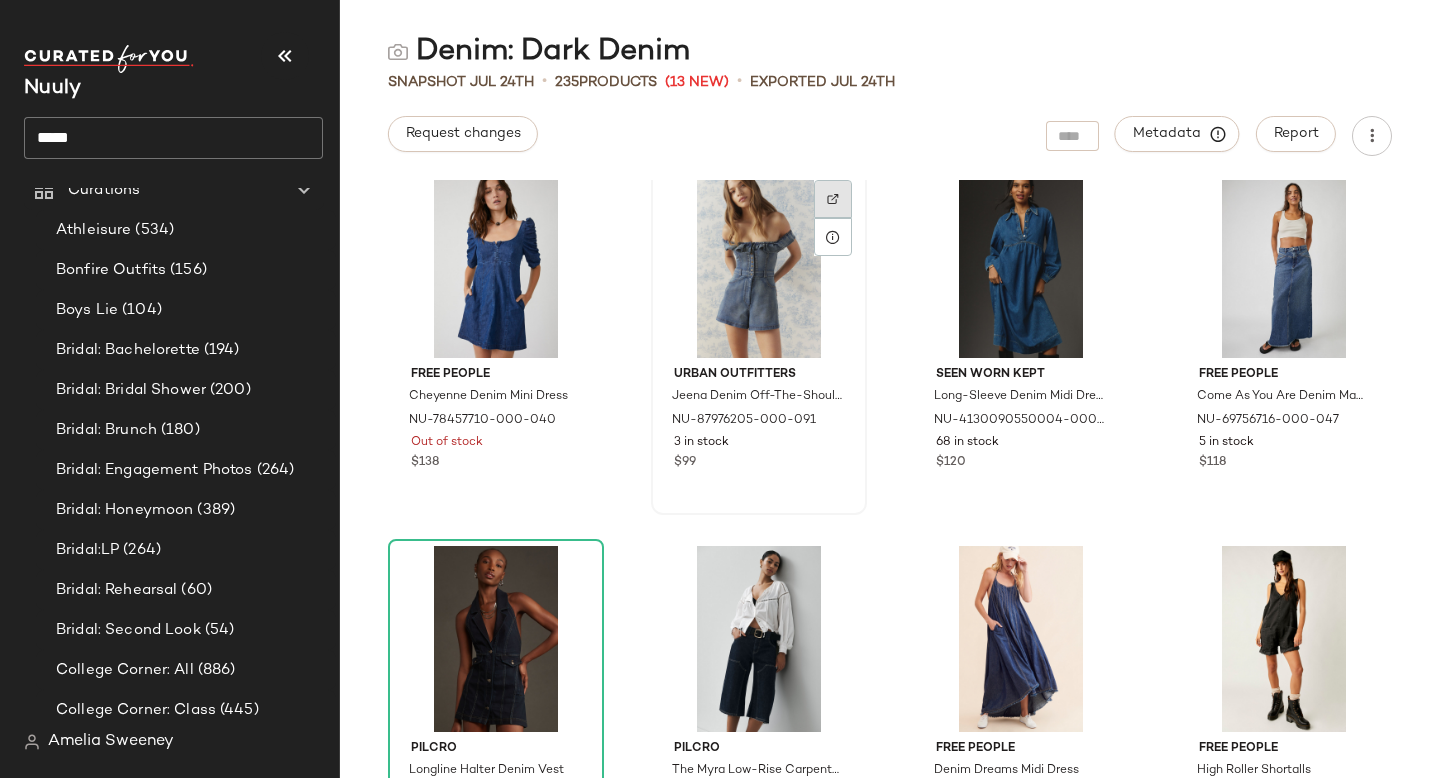 click 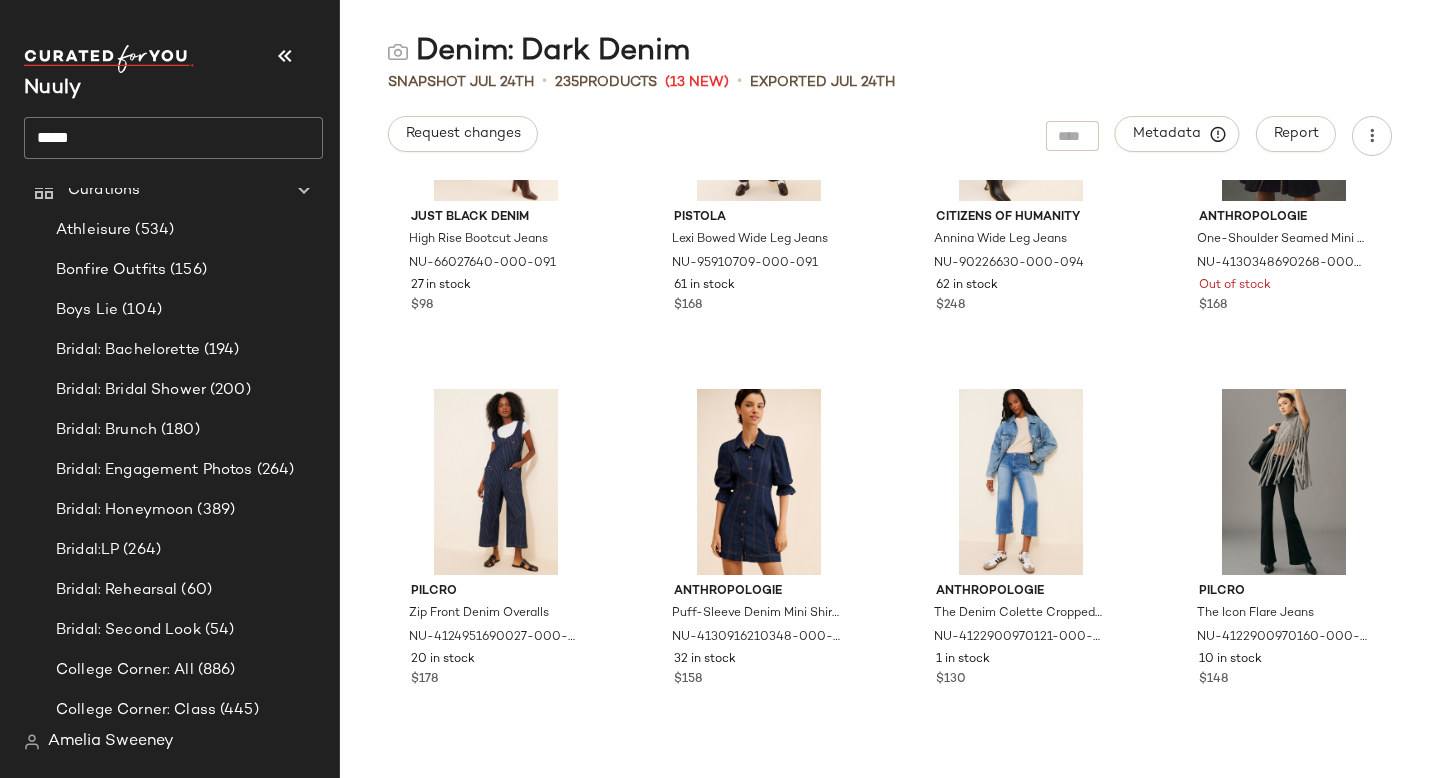 scroll, scrollTop: 11825, scrollLeft: 0, axis: vertical 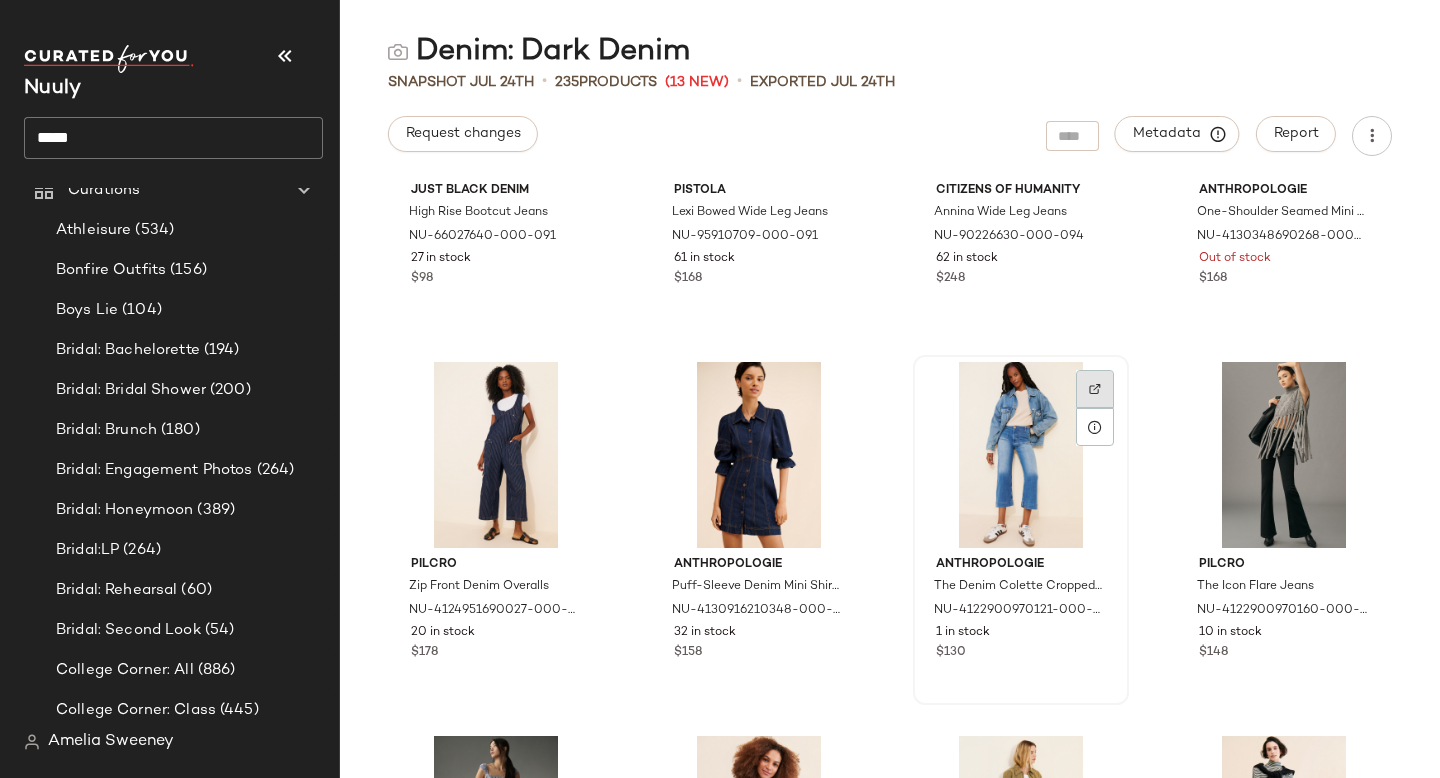 click 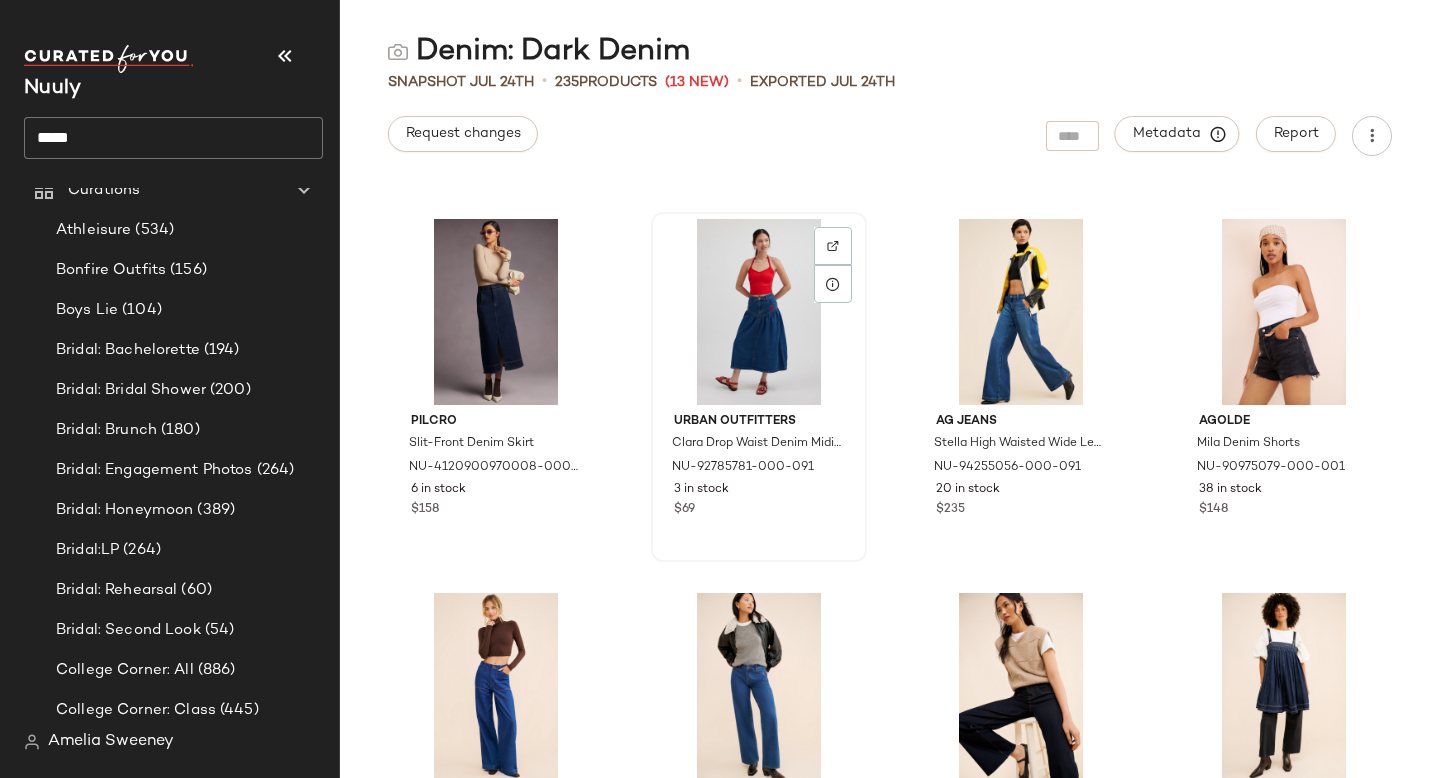 scroll, scrollTop: 14946, scrollLeft: 0, axis: vertical 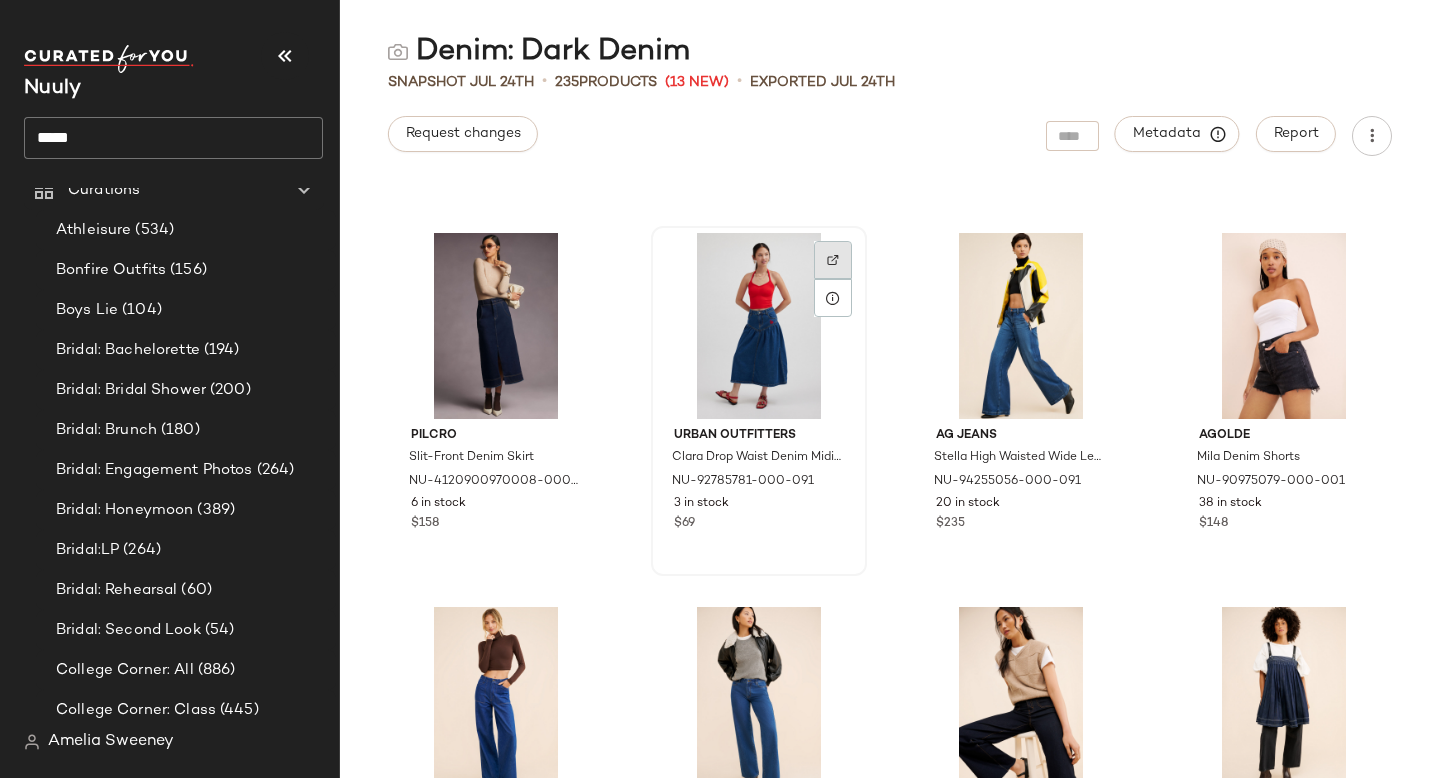 click 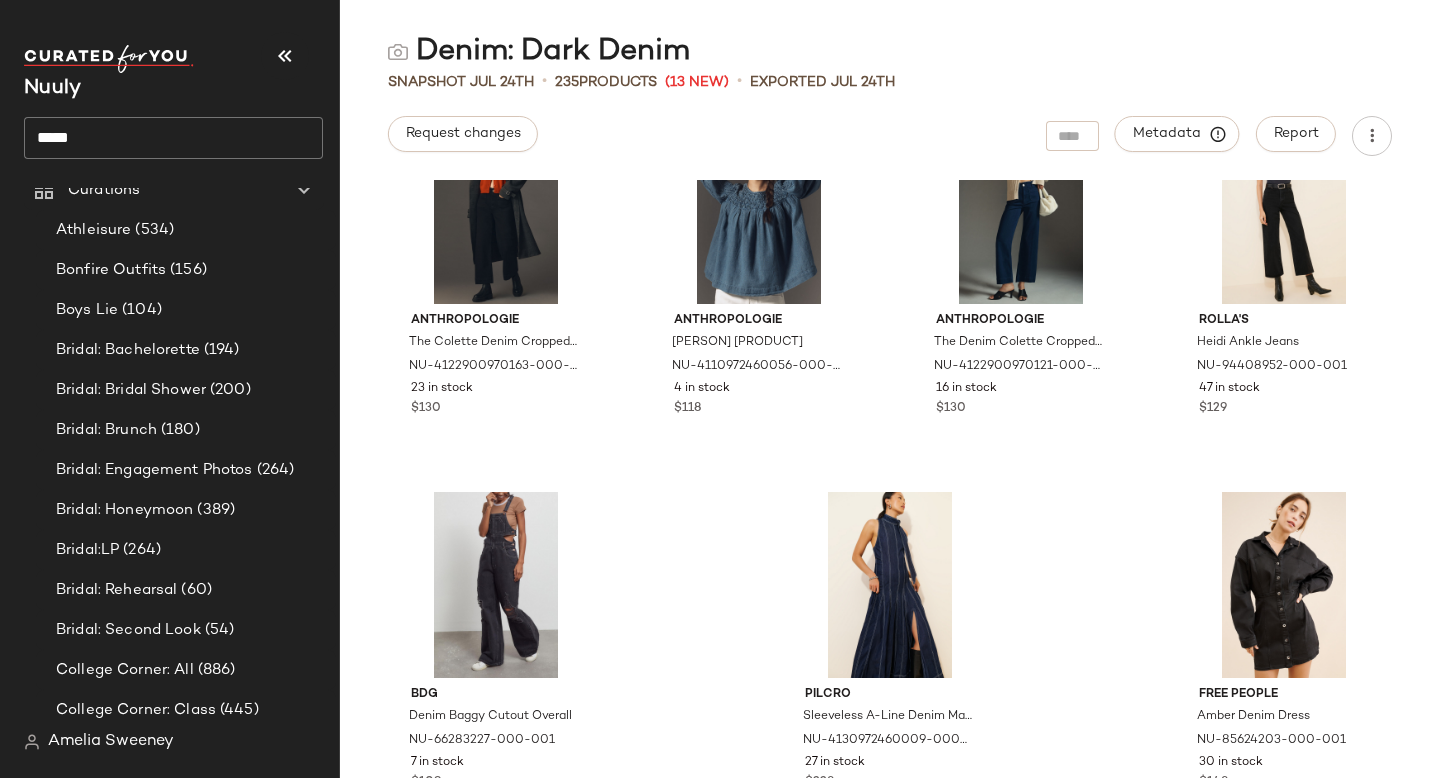 scroll, scrollTop: 21484, scrollLeft: 0, axis: vertical 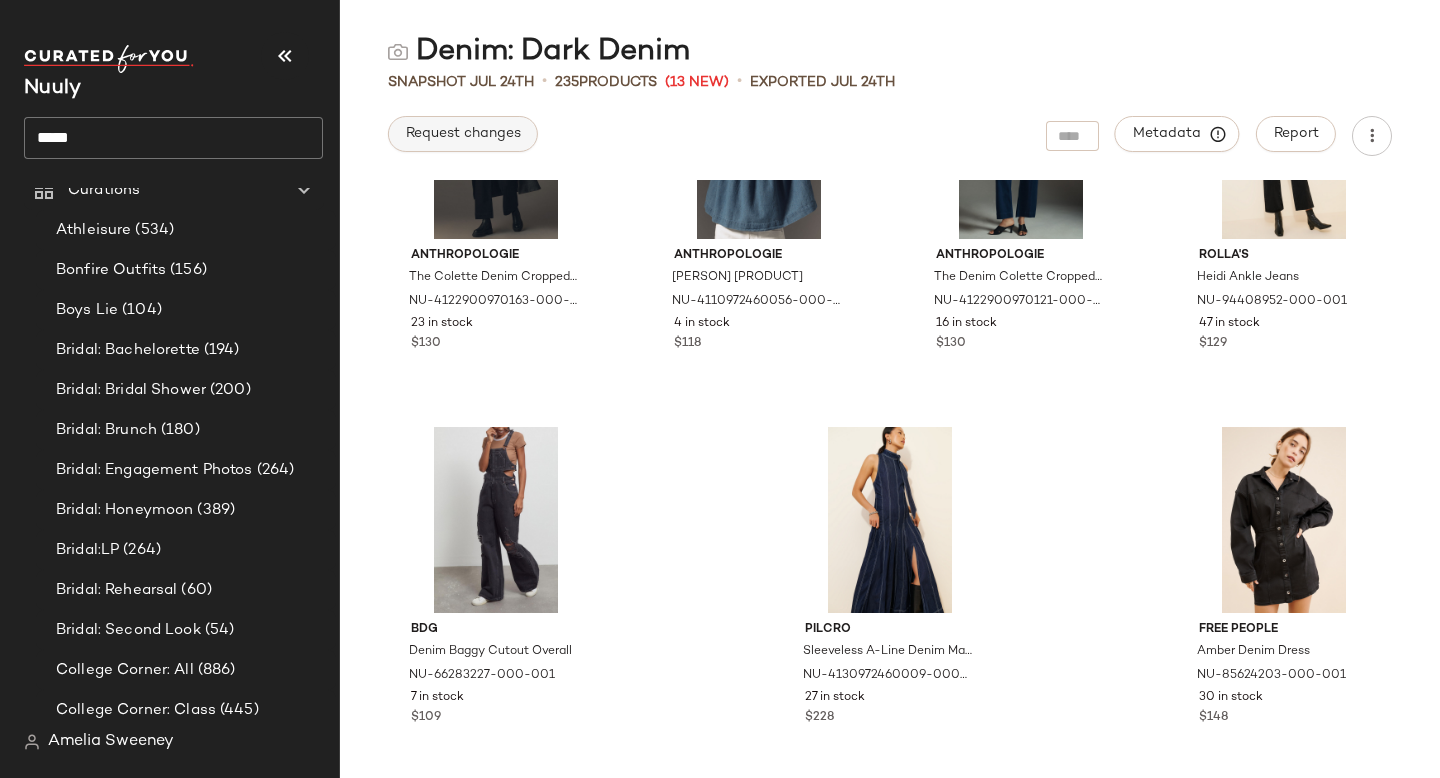 click on "Request changes" 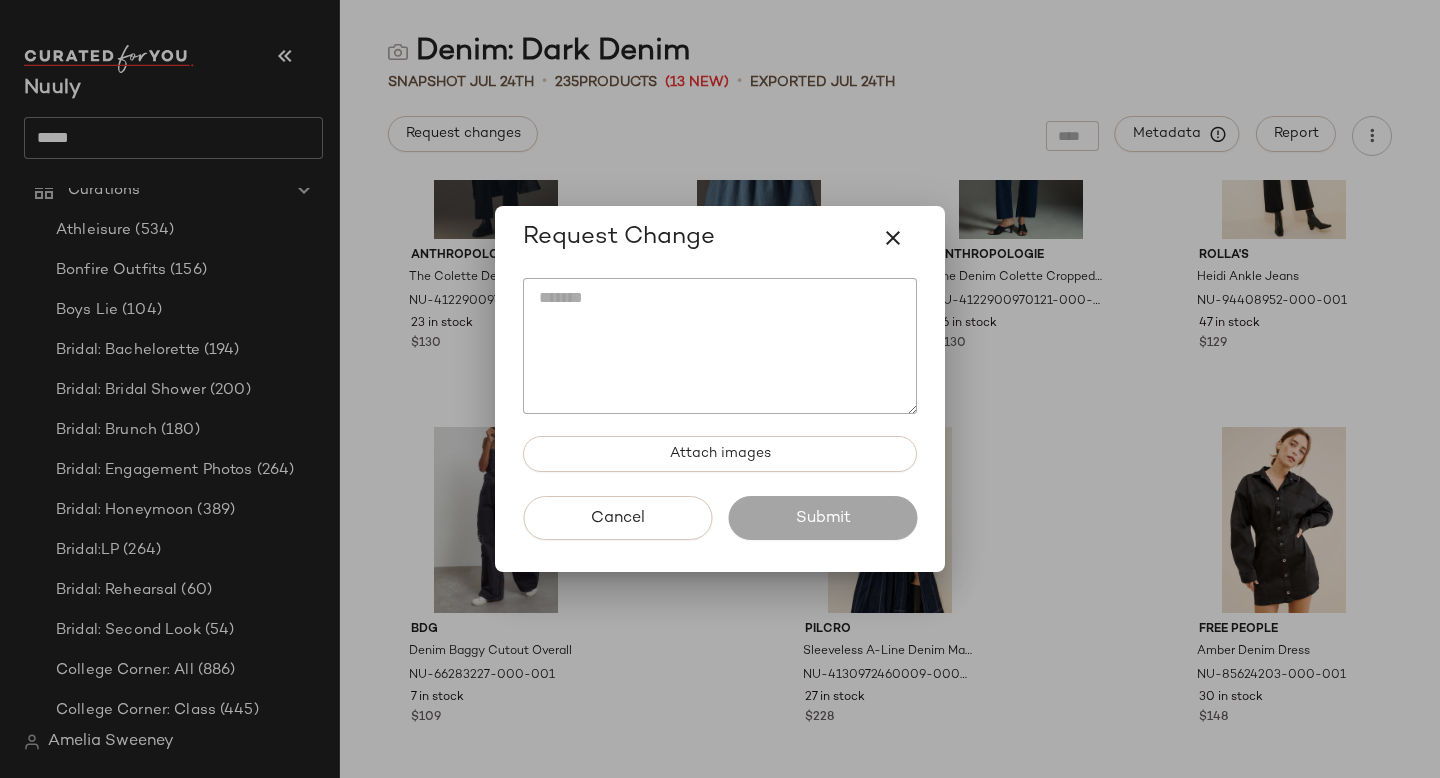 click 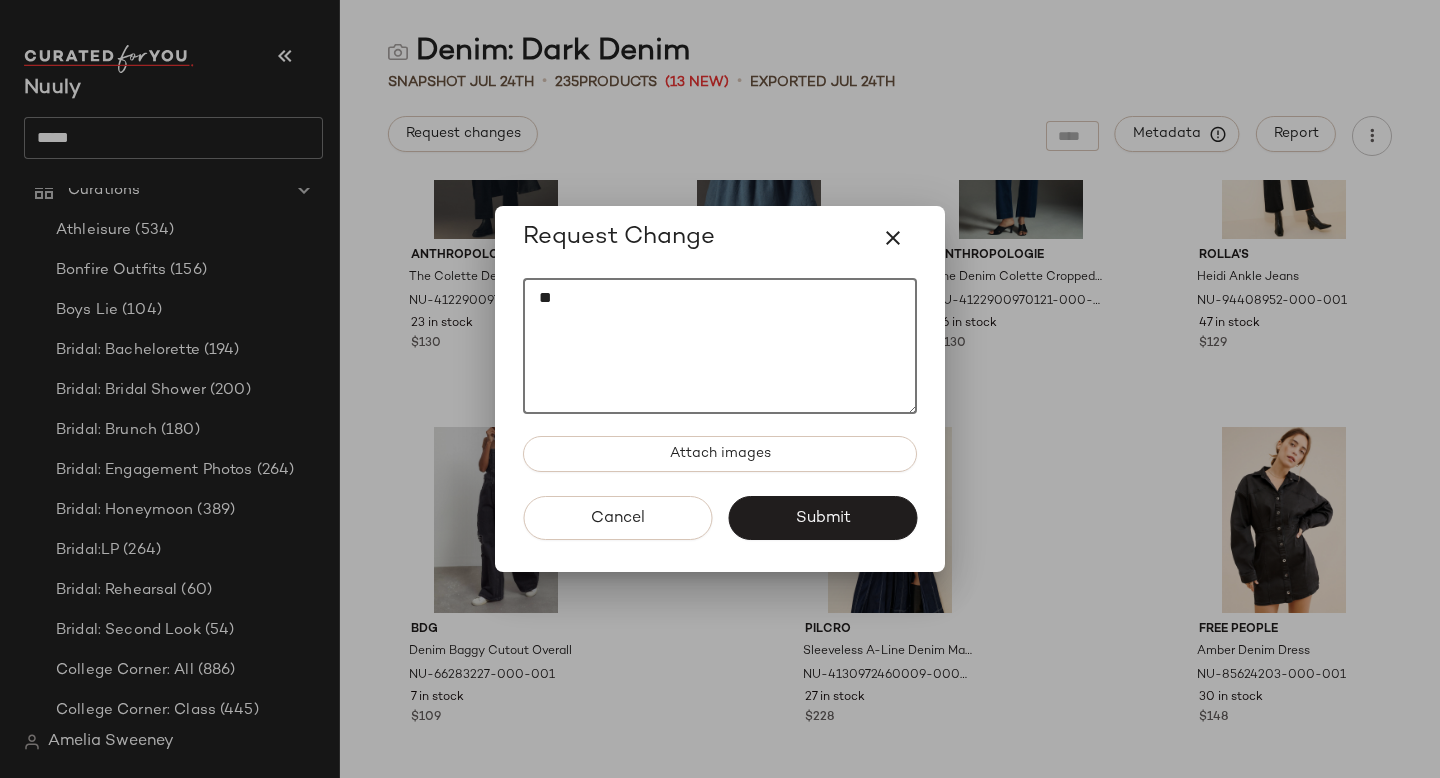 type on "*" 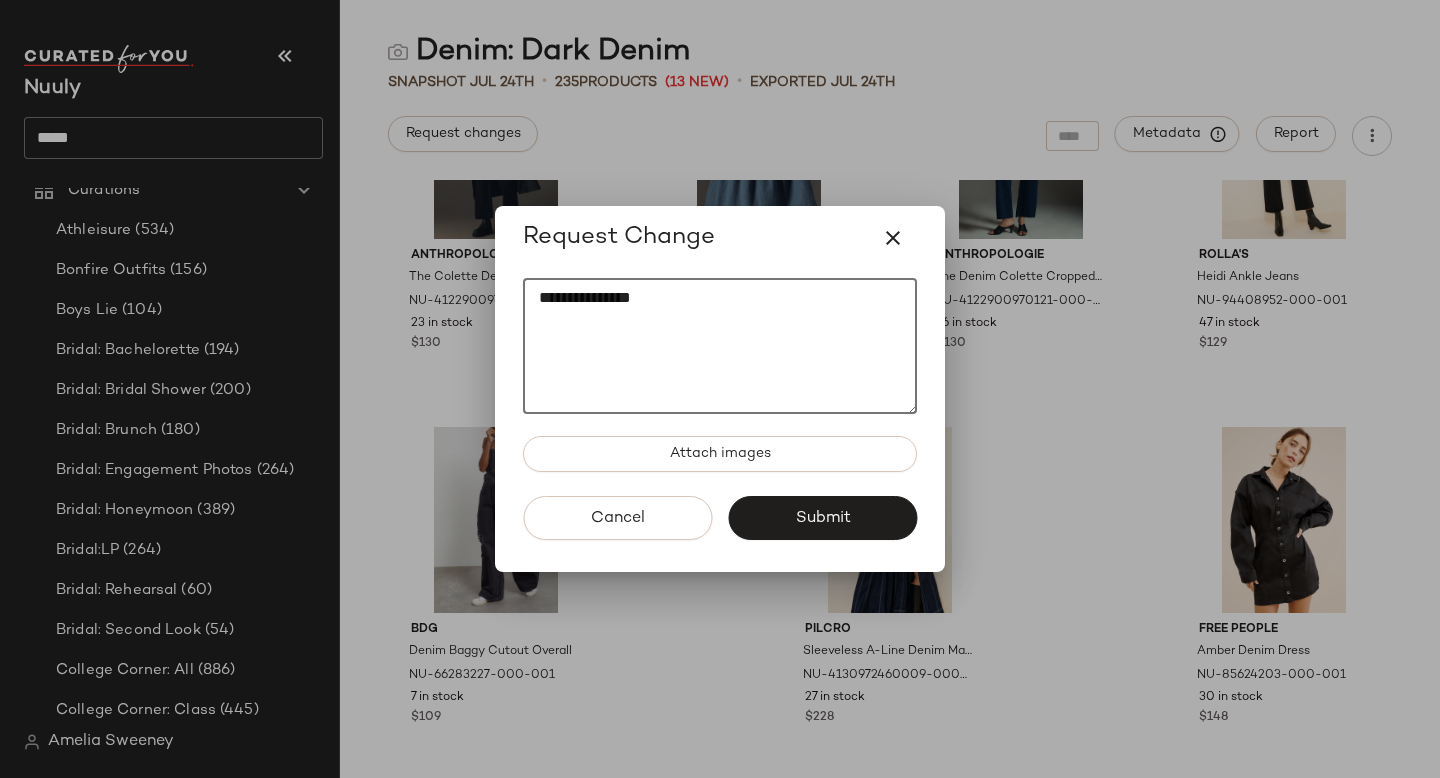 paste on "**********" 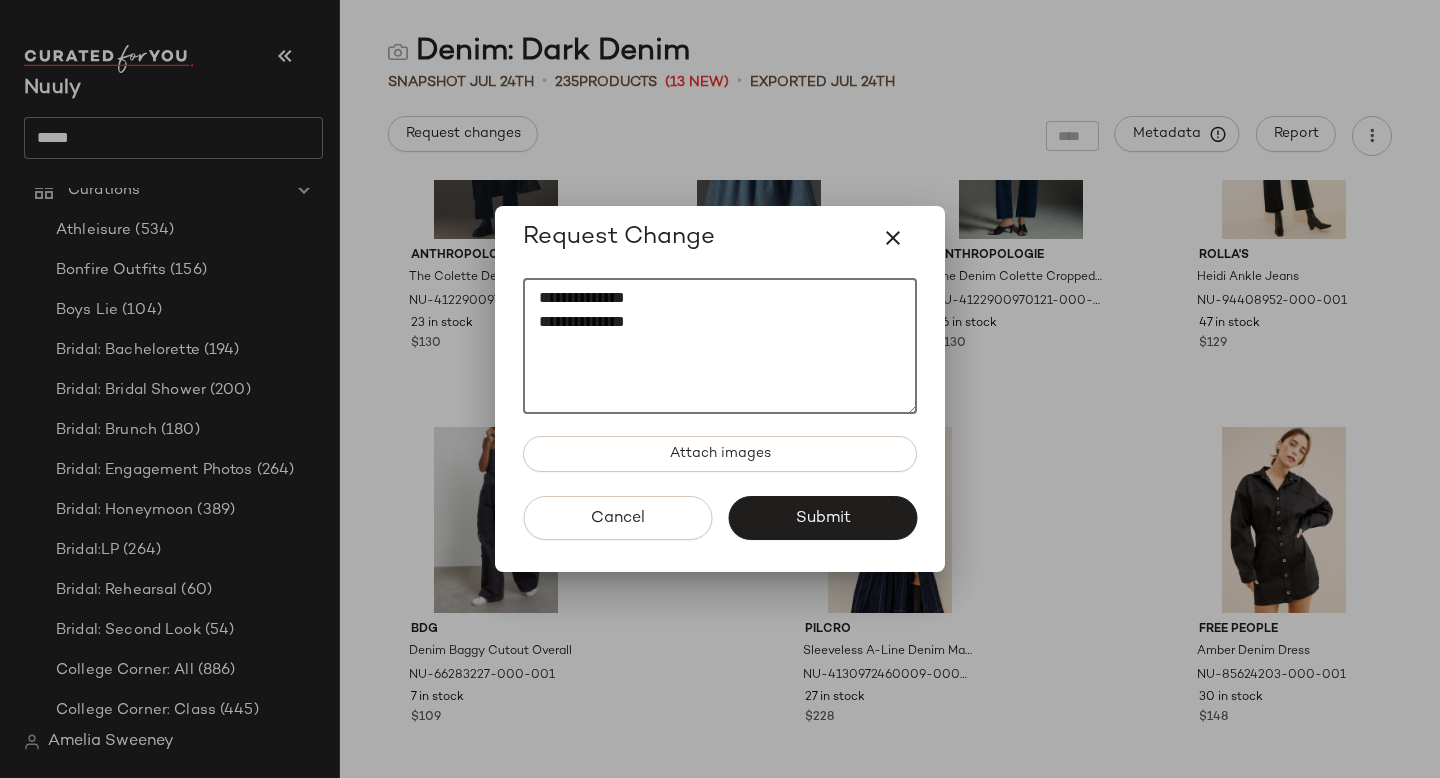 type on "**********" 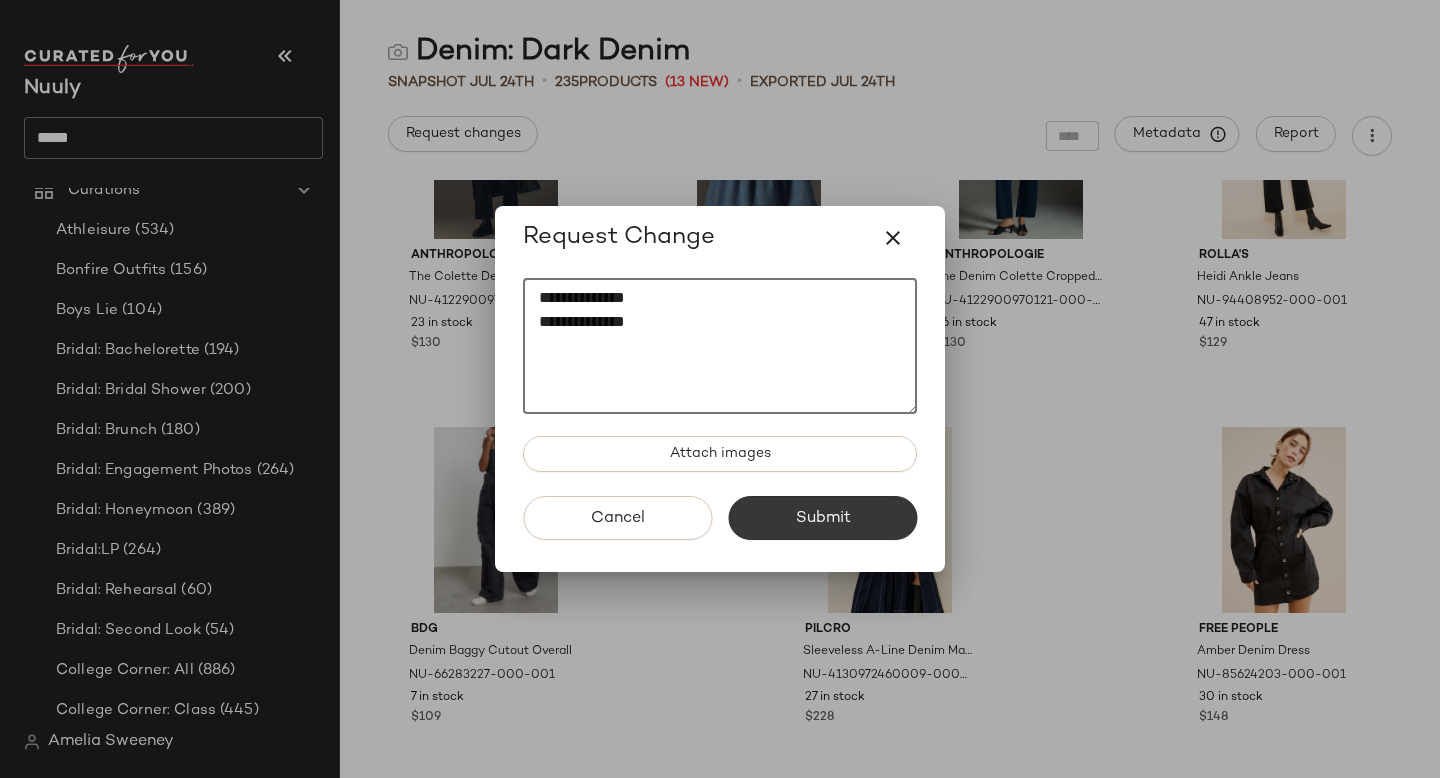 click on "Submit" at bounding box center (822, 518) 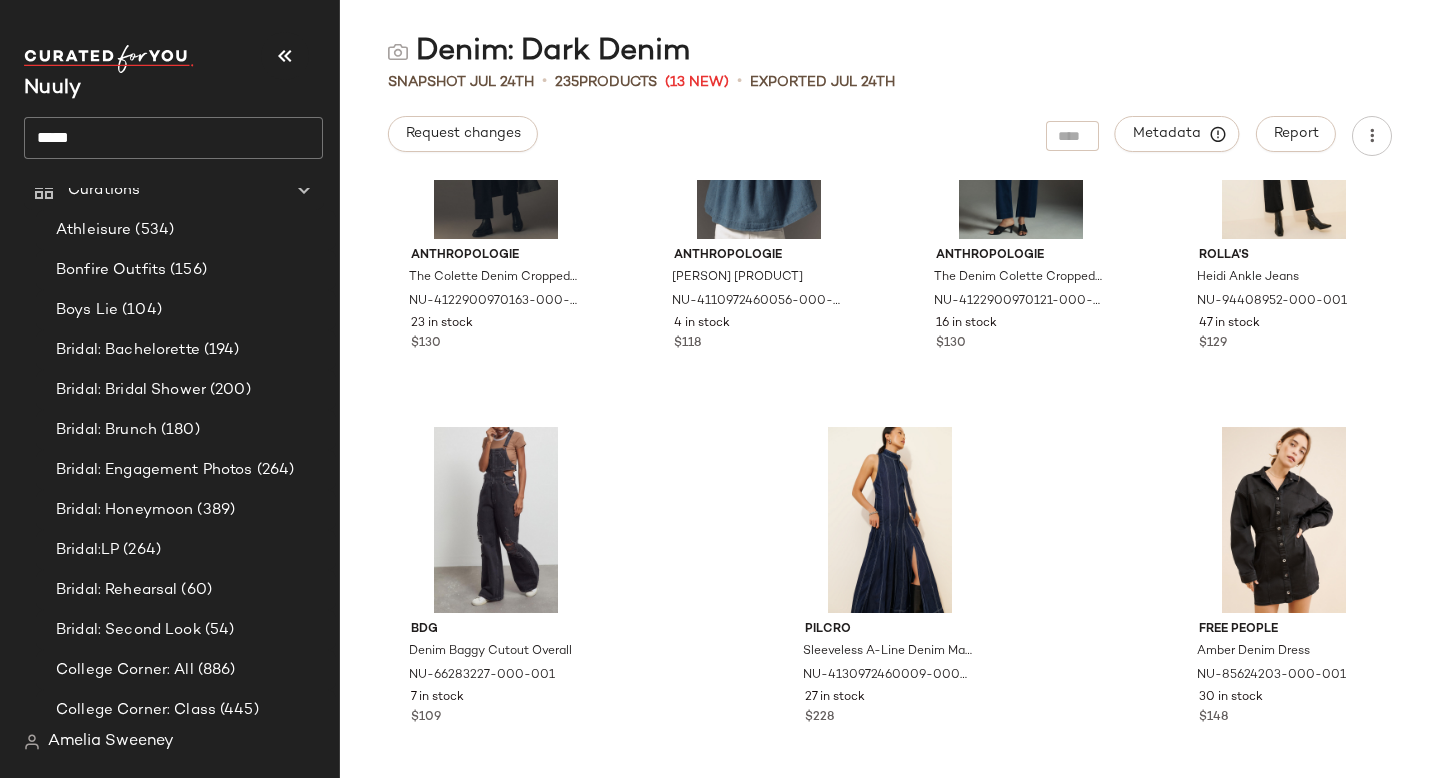 click on "*****" 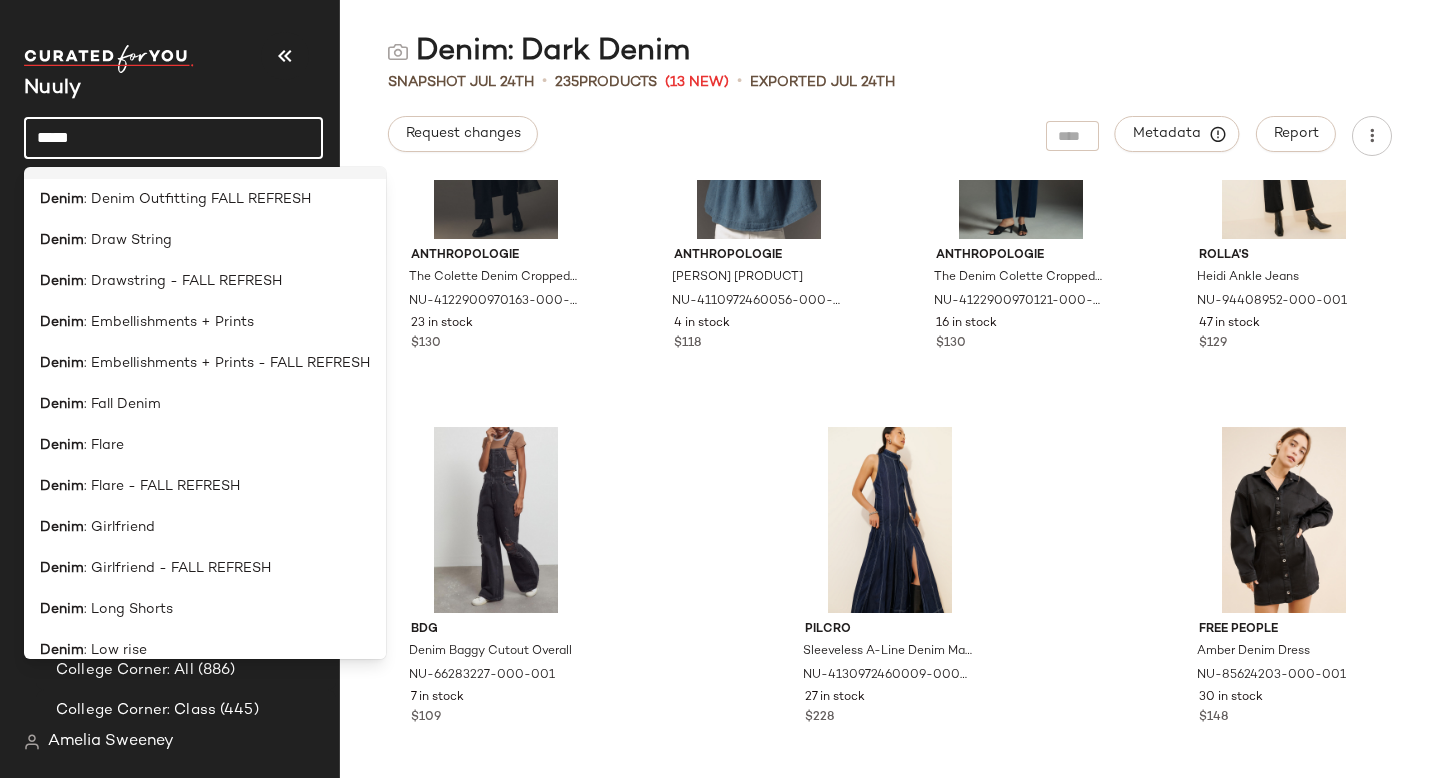 scroll, scrollTop: 286, scrollLeft: 0, axis: vertical 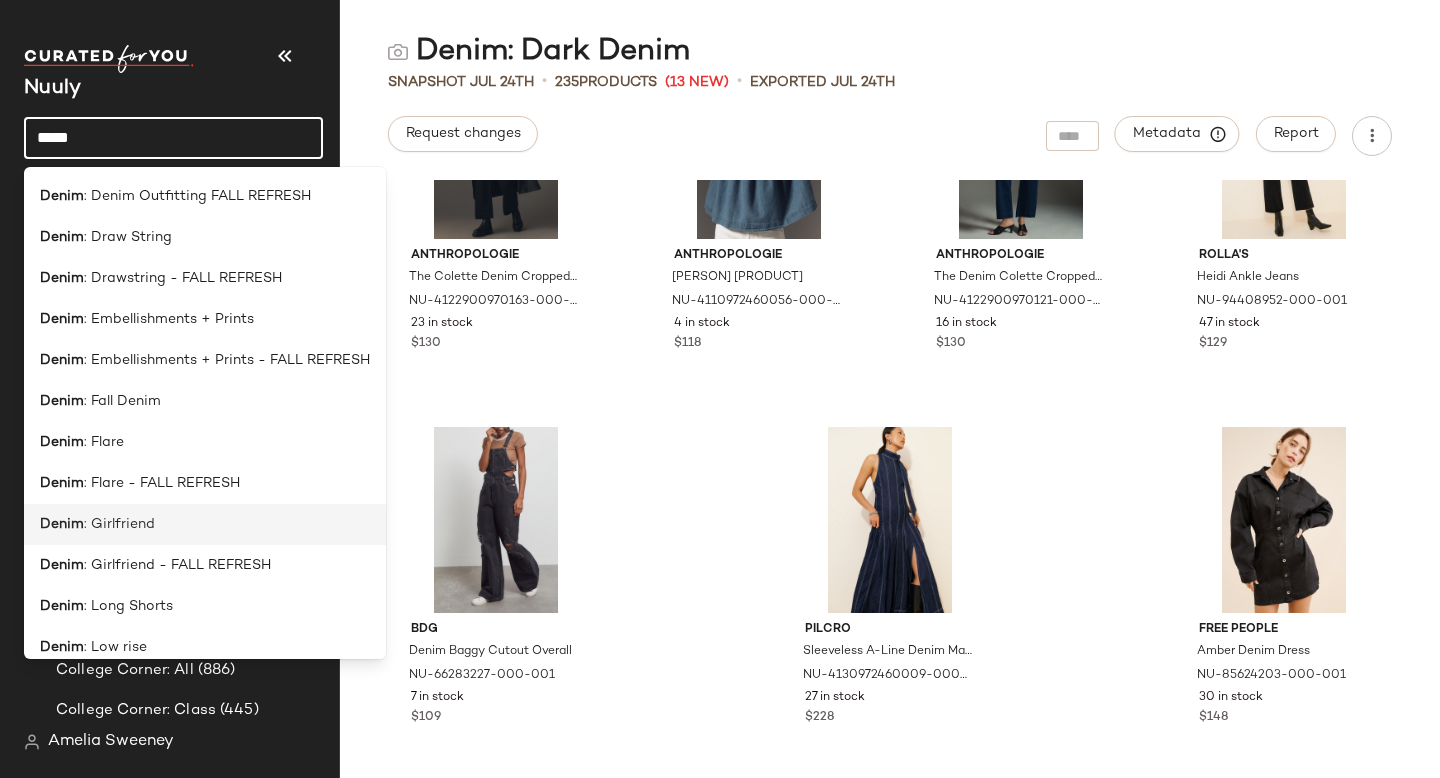 click on "Denim : Girlfriend" 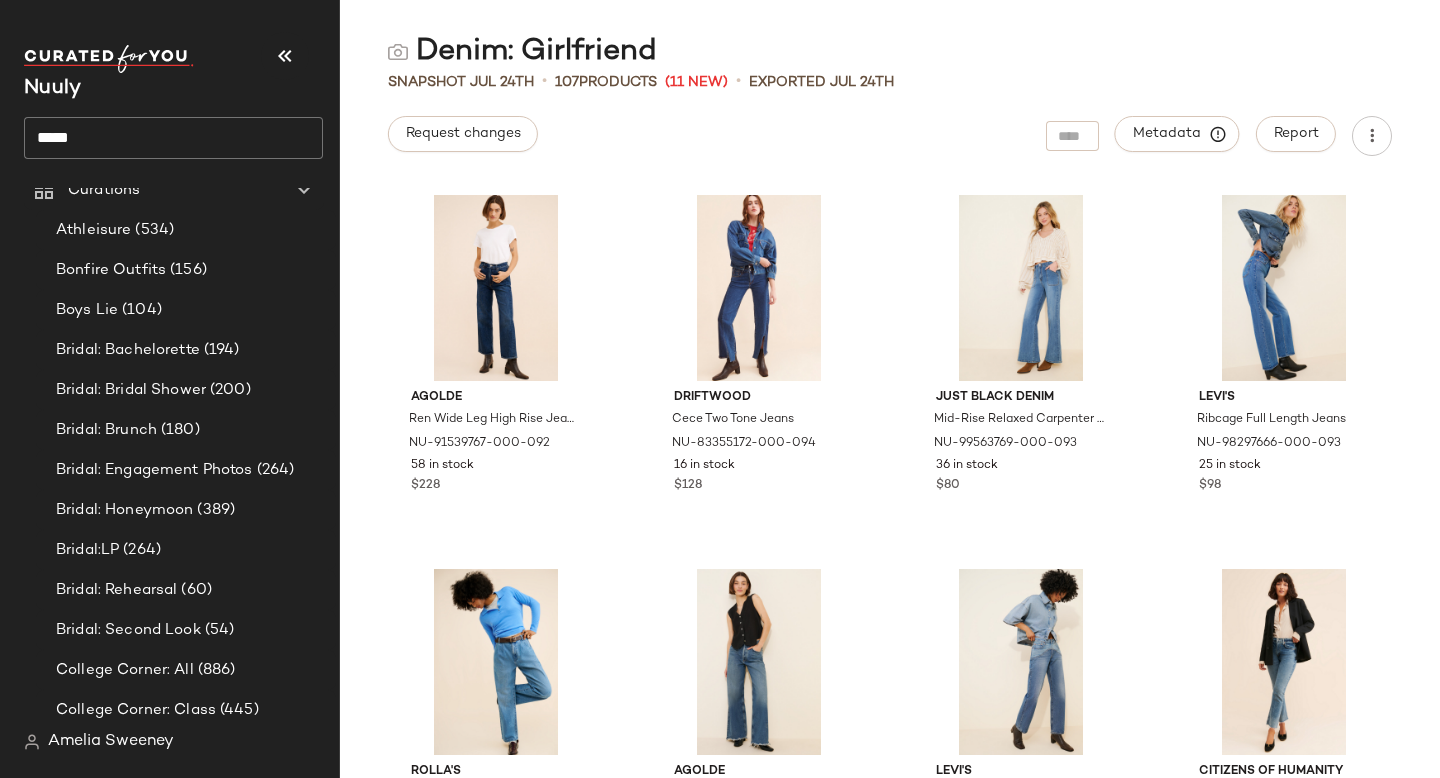 click on "*****" 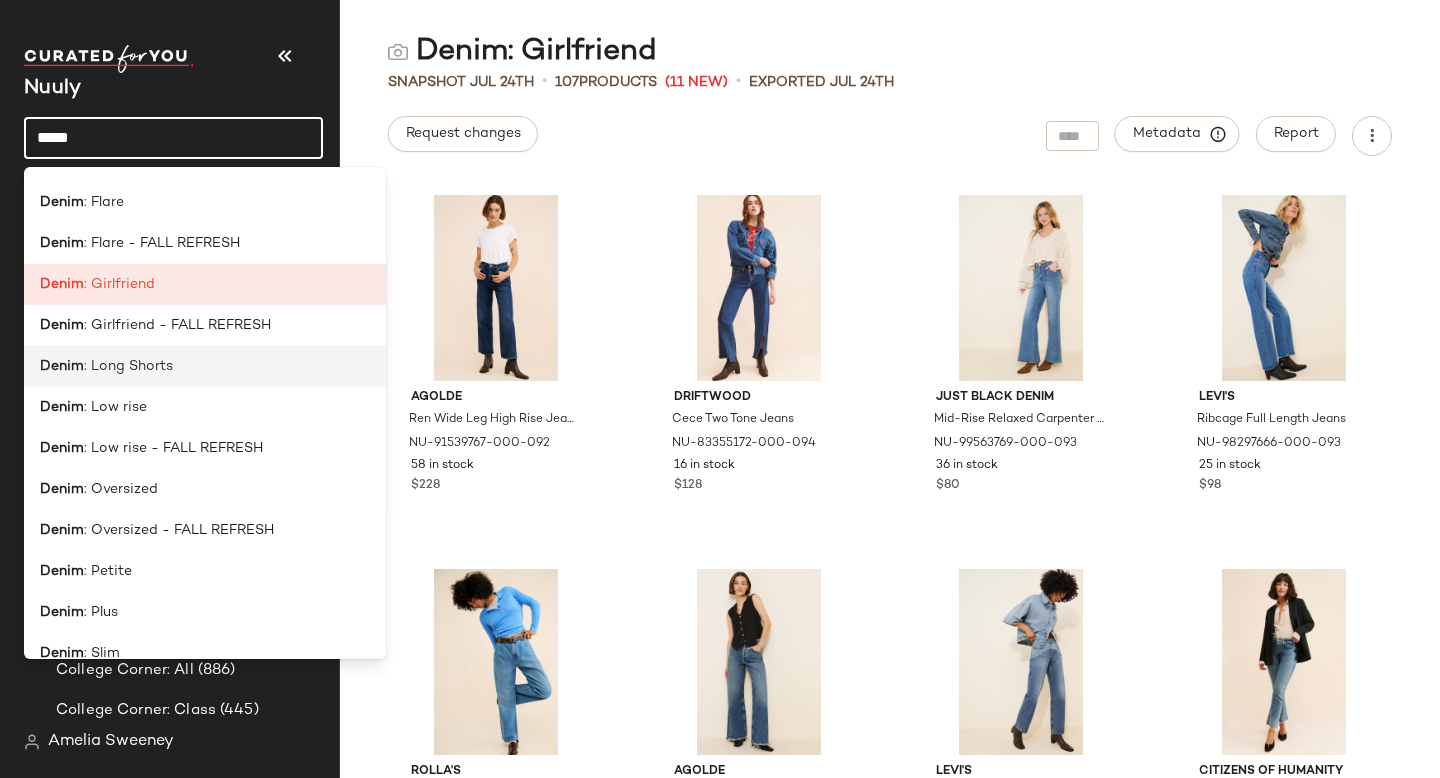 scroll, scrollTop: 515, scrollLeft: 0, axis: vertical 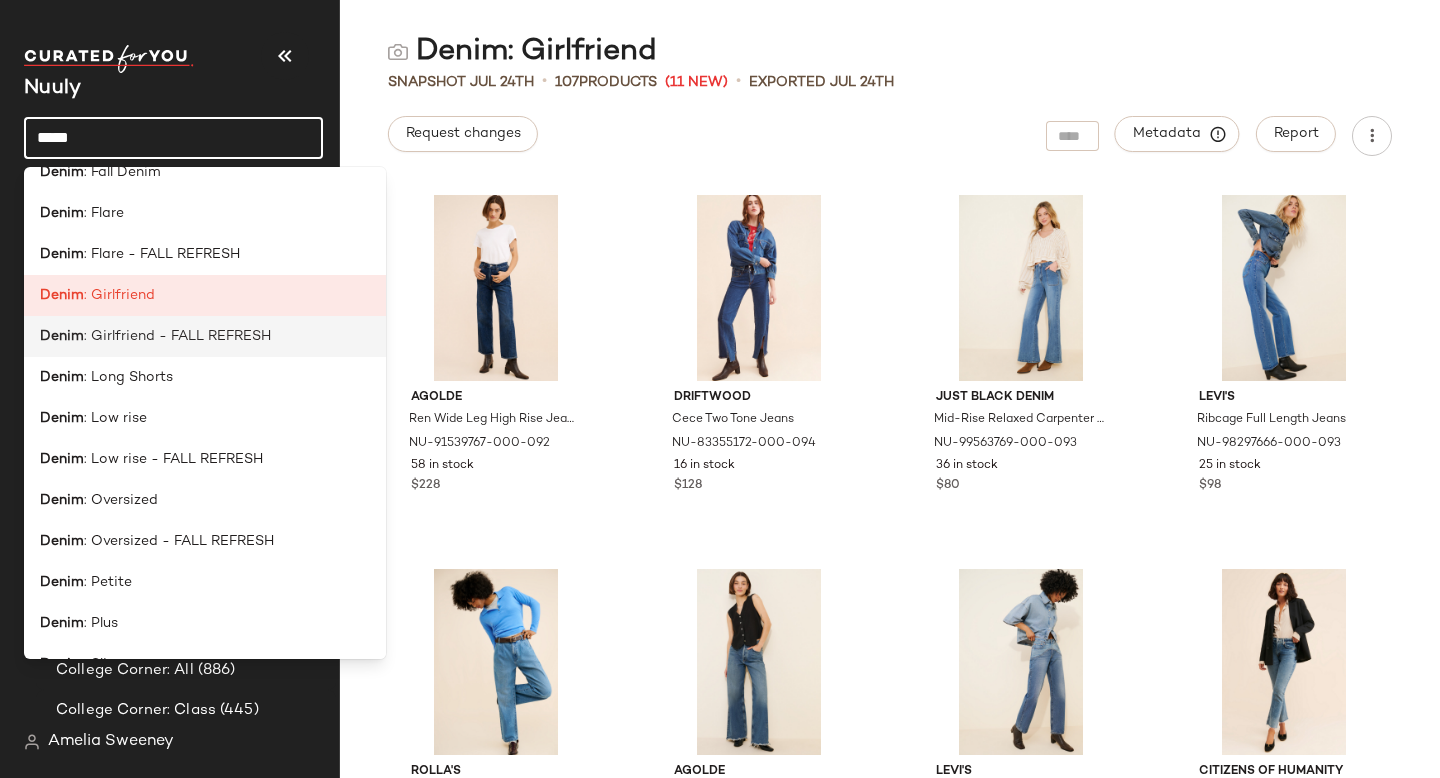click on ": Girlfriend - FALL REFRESH" at bounding box center [177, 336] 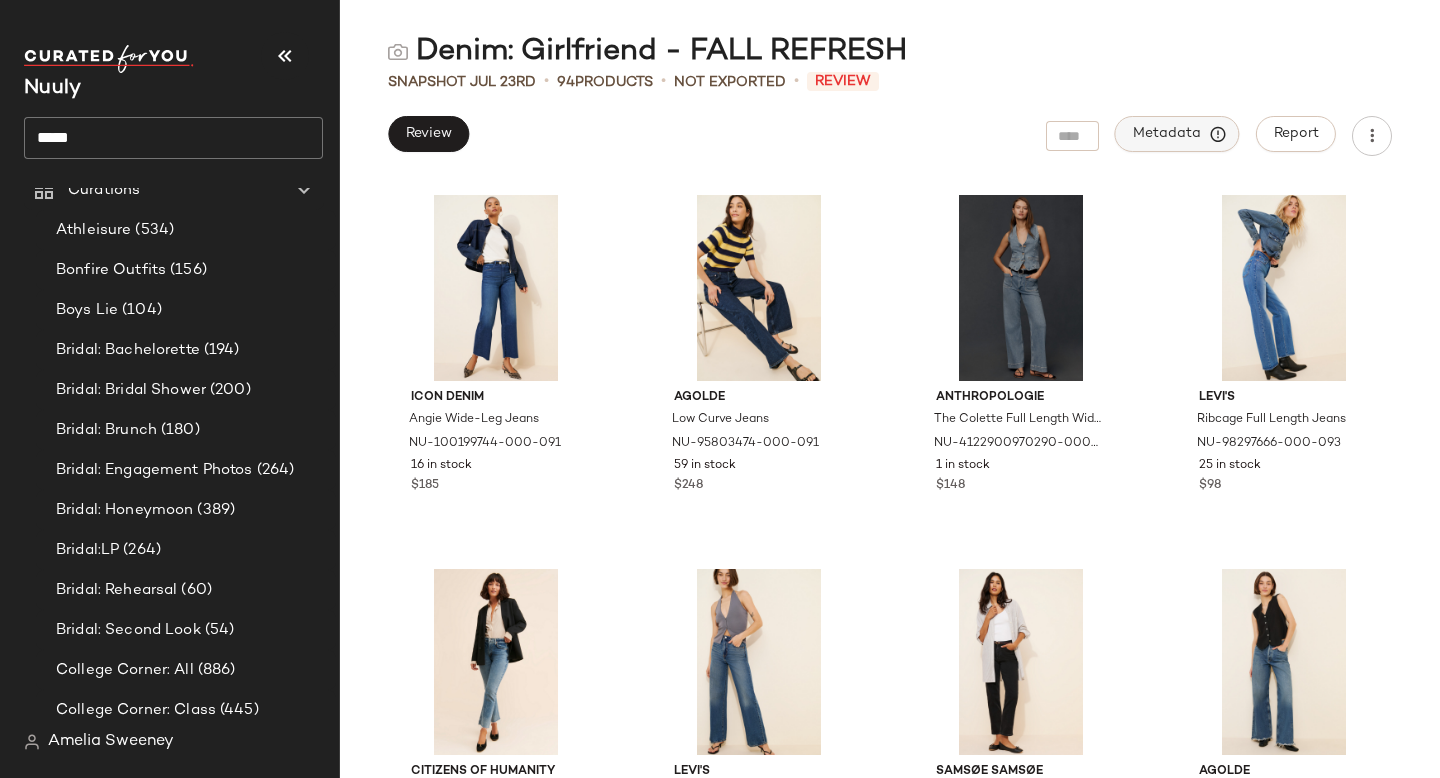 click on "Metadata" at bounding box center (1177, 134) 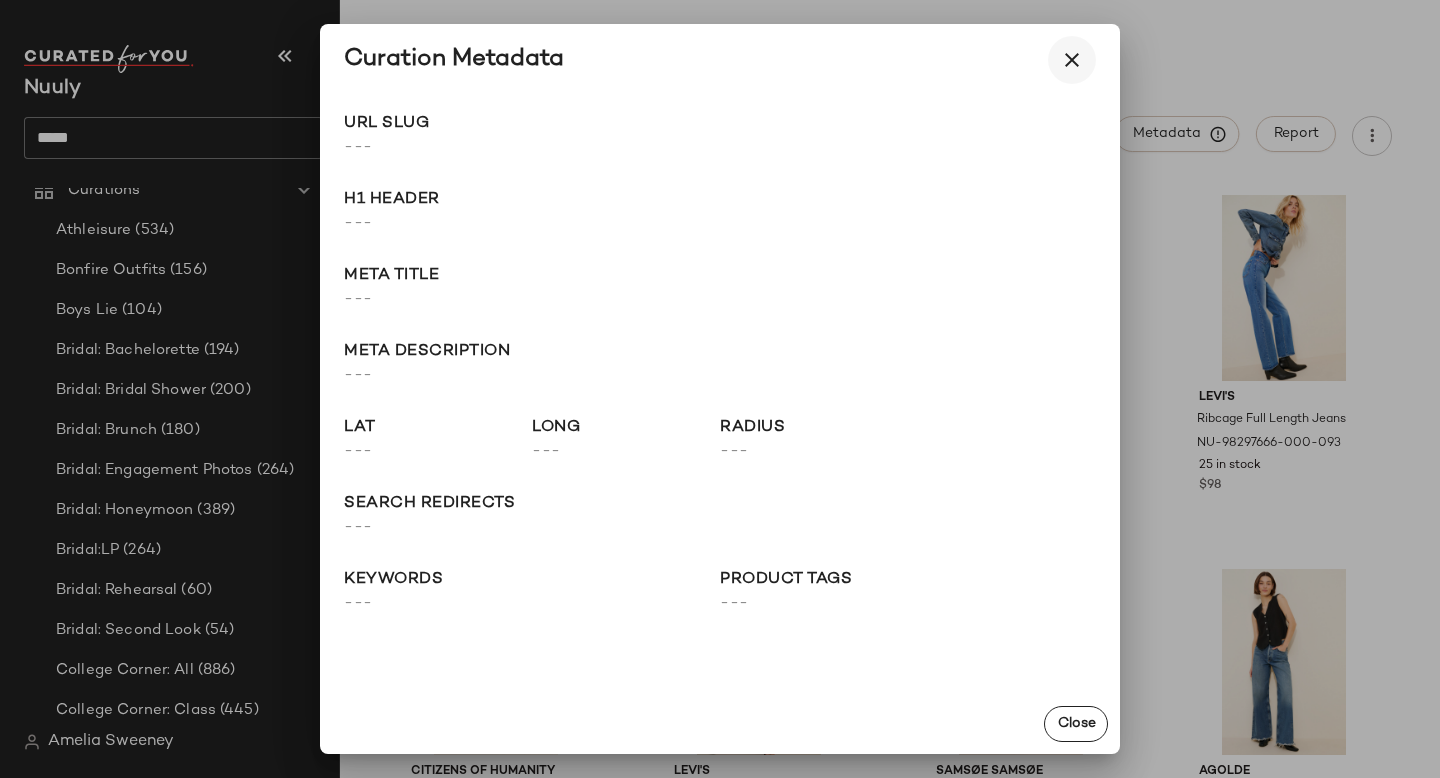 click at bounding box center (1072, 60) 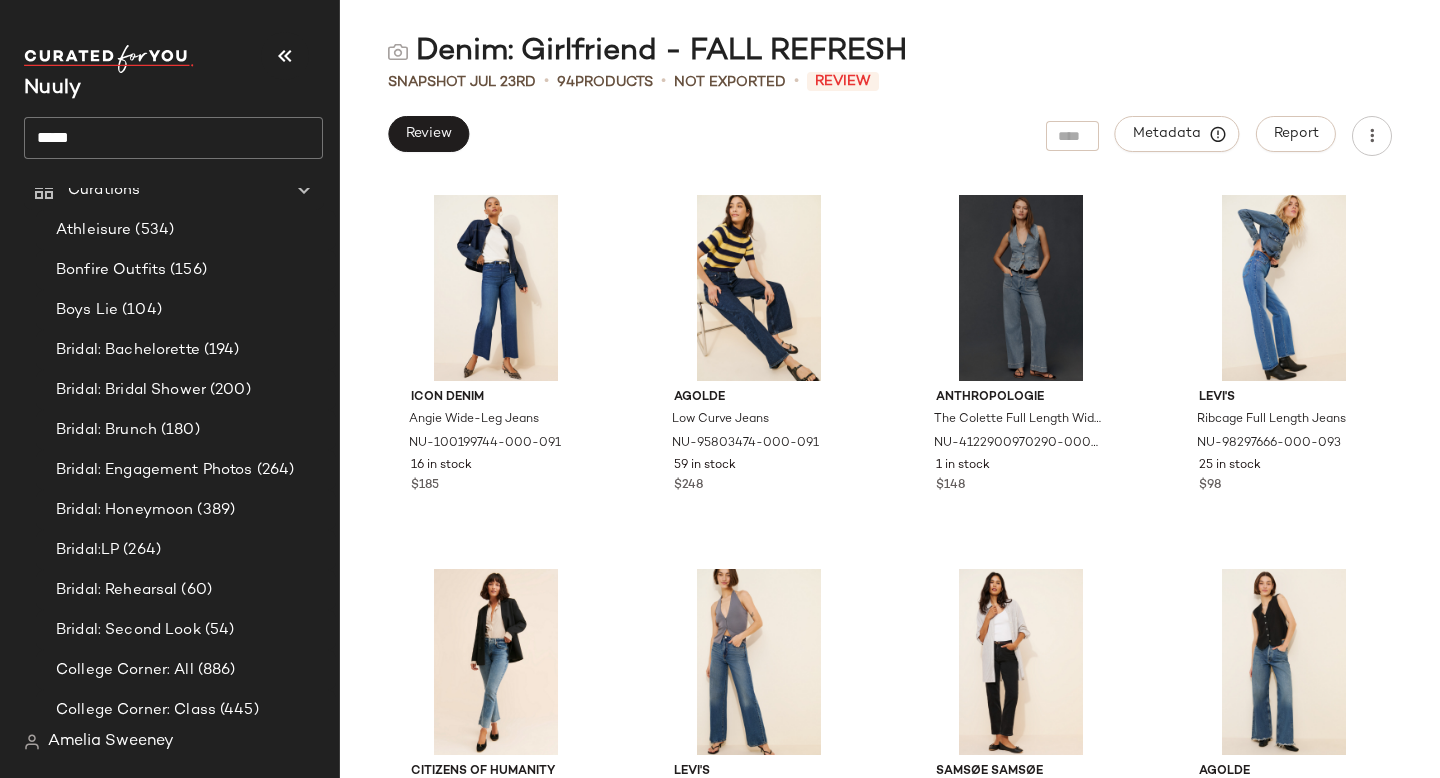 click on "*****" 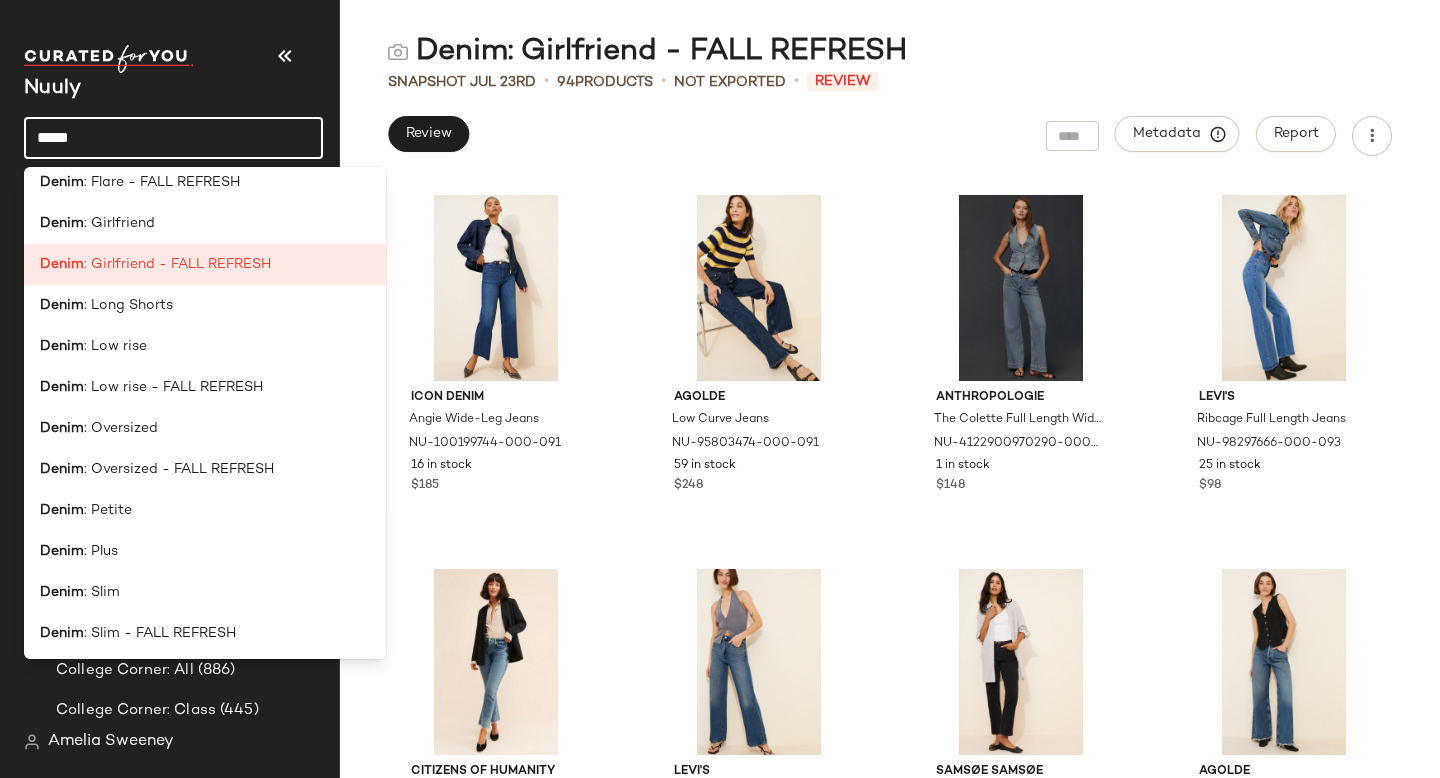 scroll, scrollTop: 520, scrollLeft: 0, axis: vertical 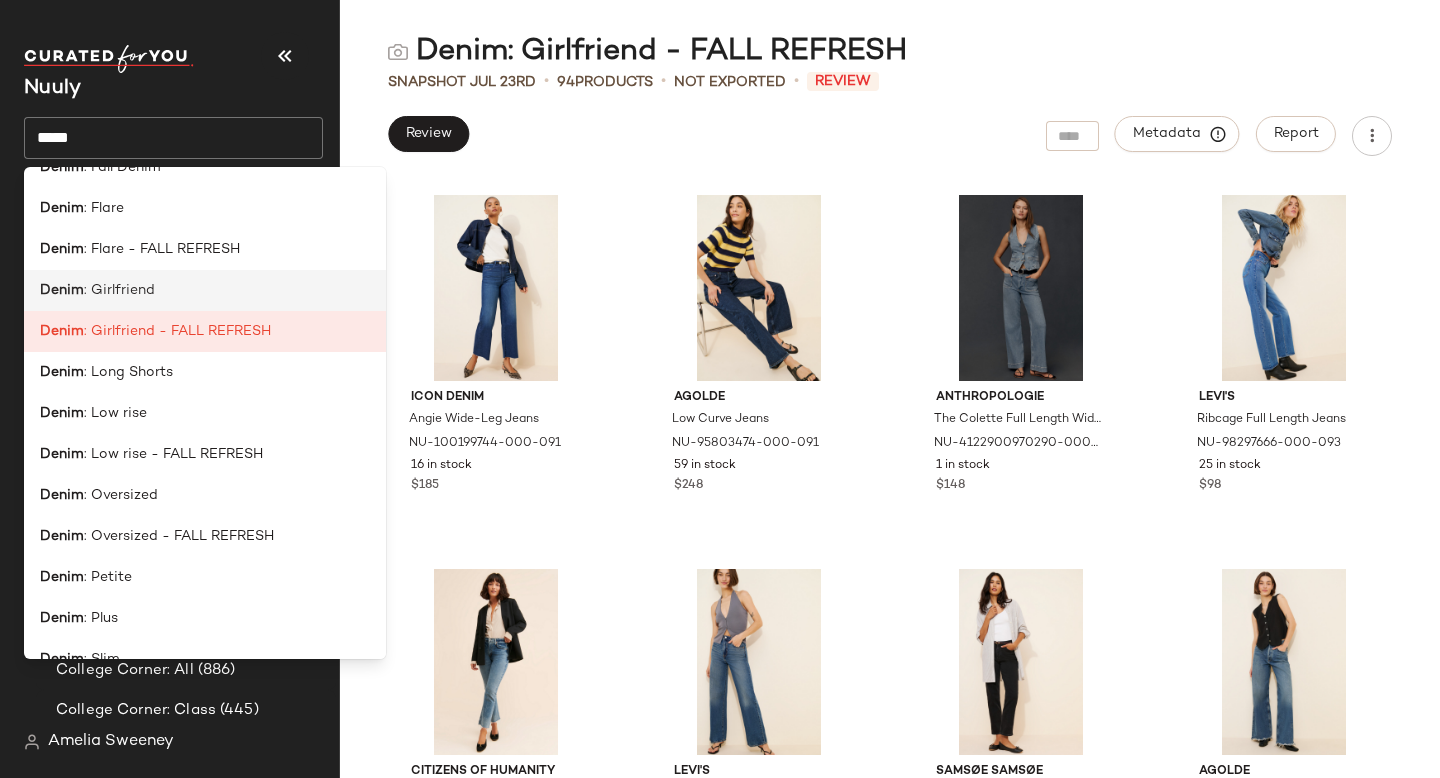 click on "Denim : Girlfriend" 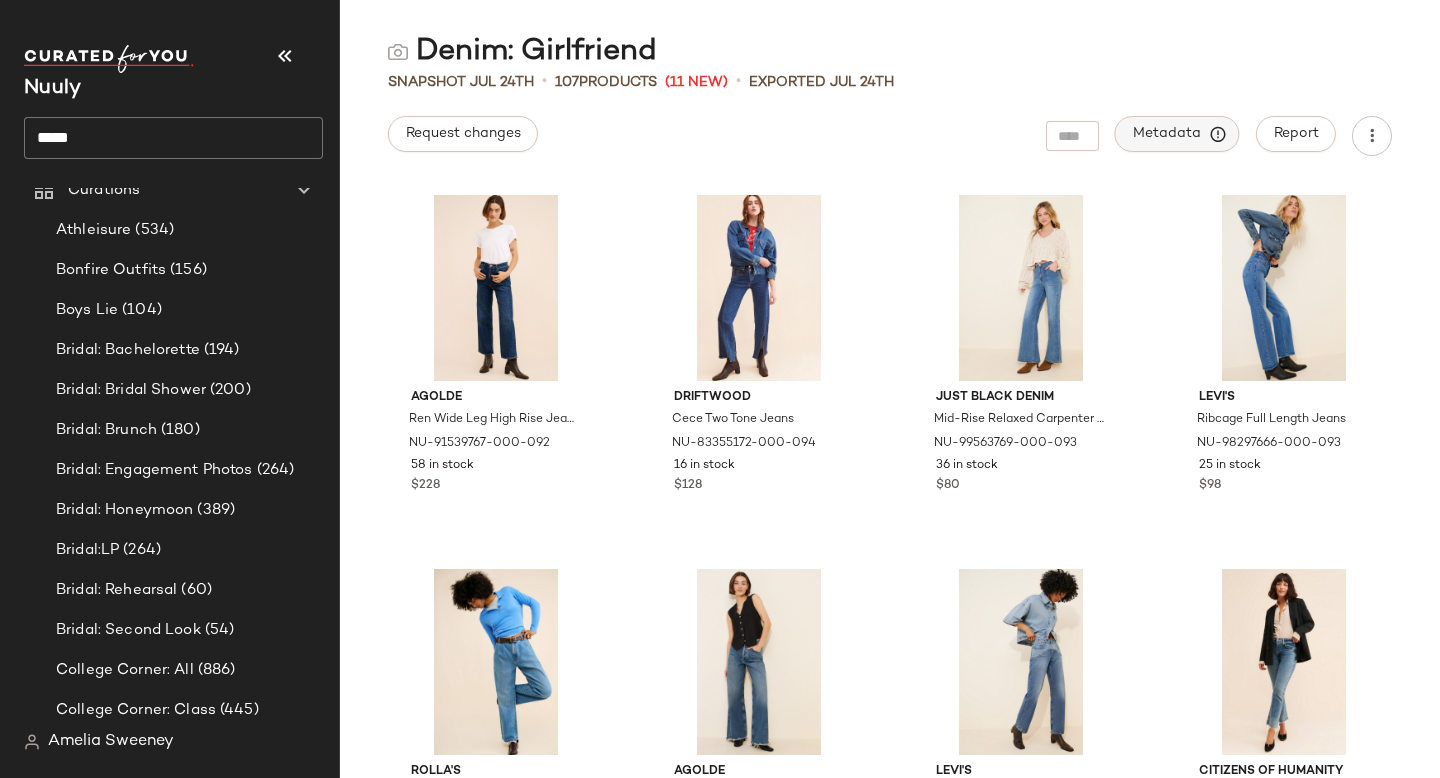 click on "Metadata" at bounding box center [1177, 134] 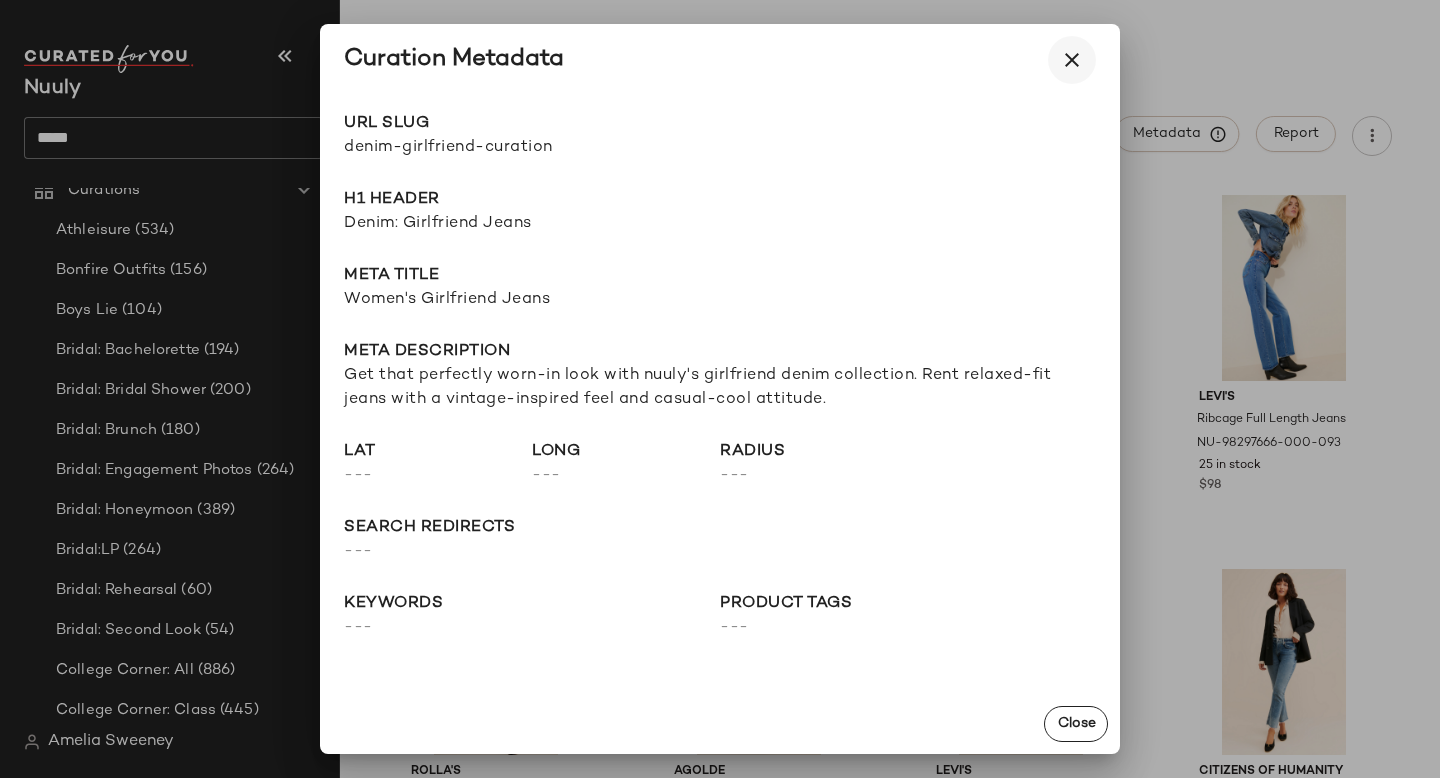 click at bounding box center [1072, 60] 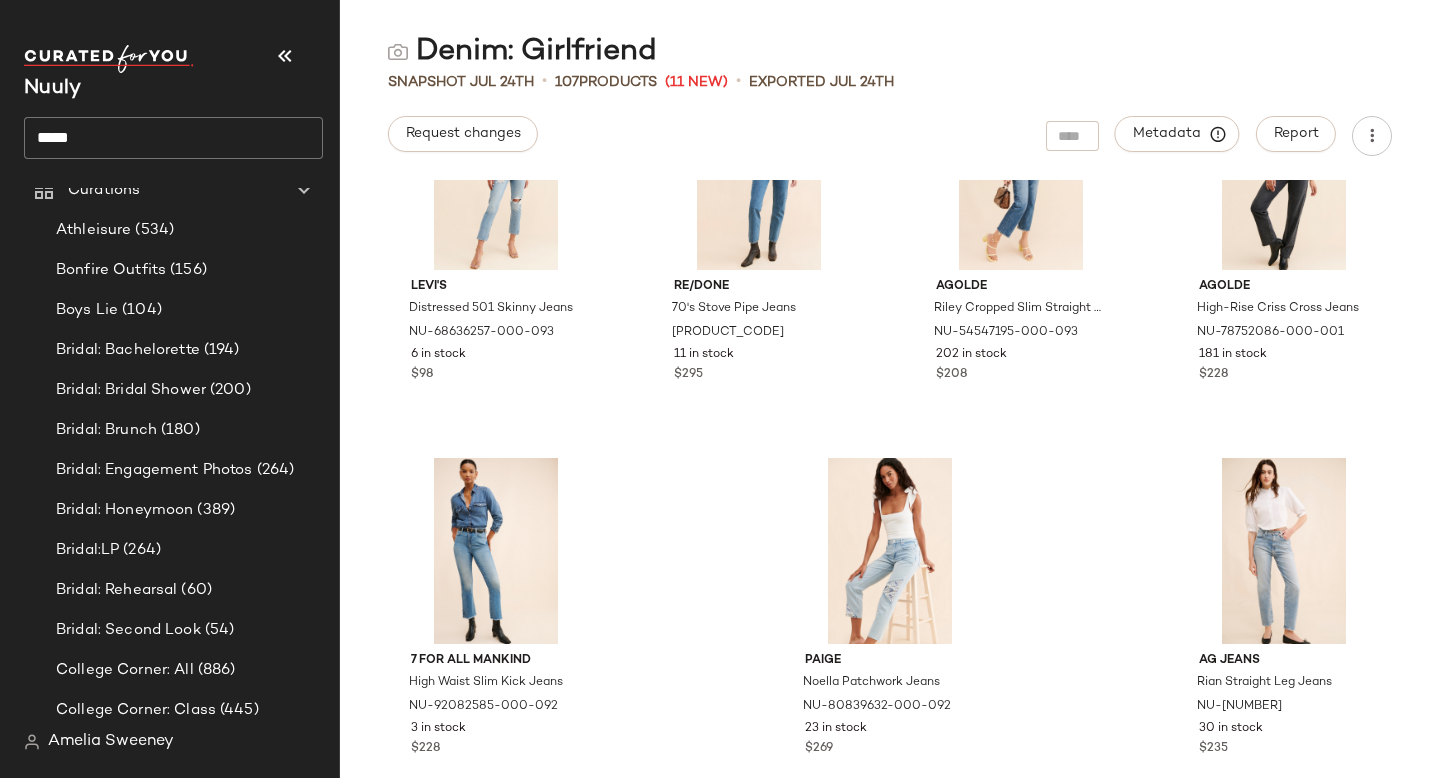 scroll, scrollTop: 9516, scrollLeft: 0, axis: vertical 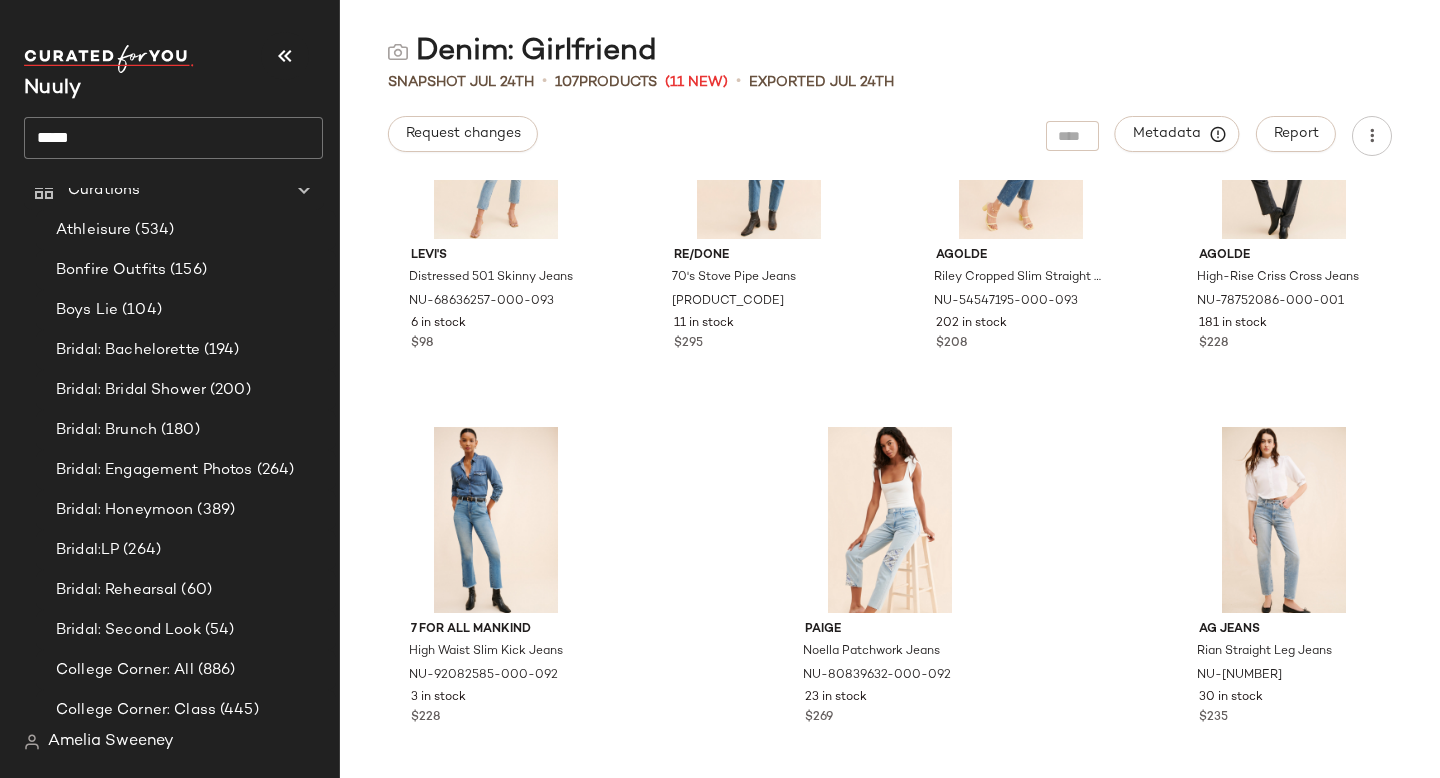 click on "*****" 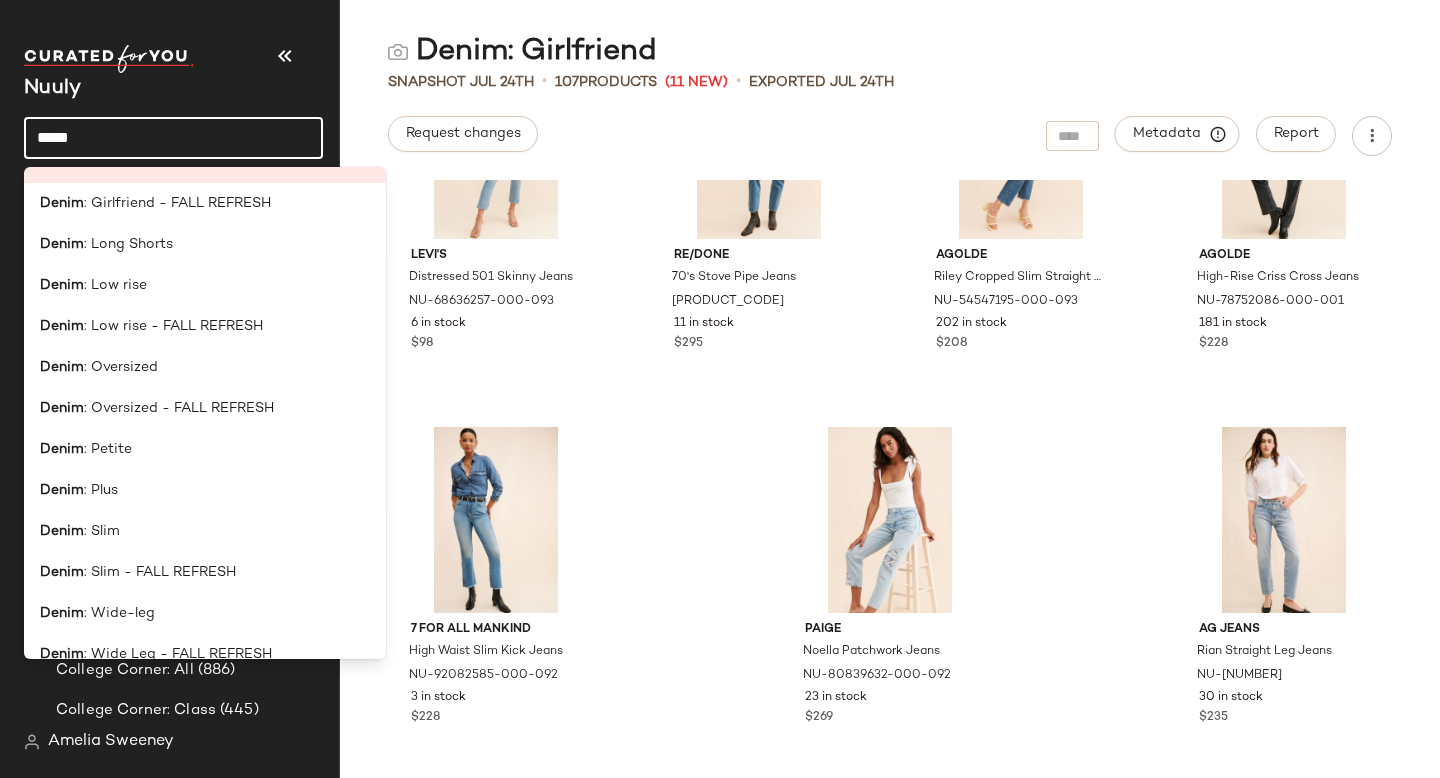 scroll, scrollTop: 637, scrollLeft: 0, axis: vertical 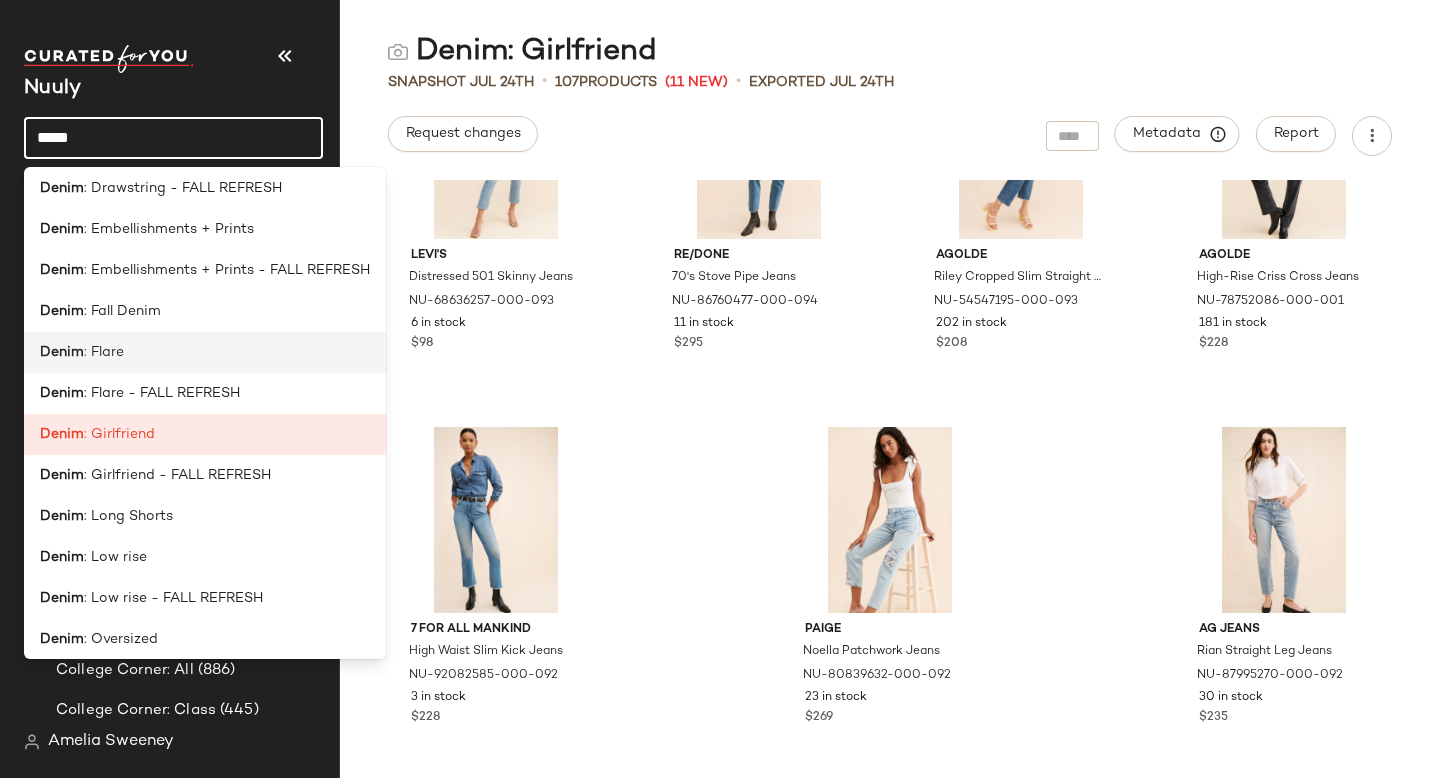 click on "Denim : Flare" 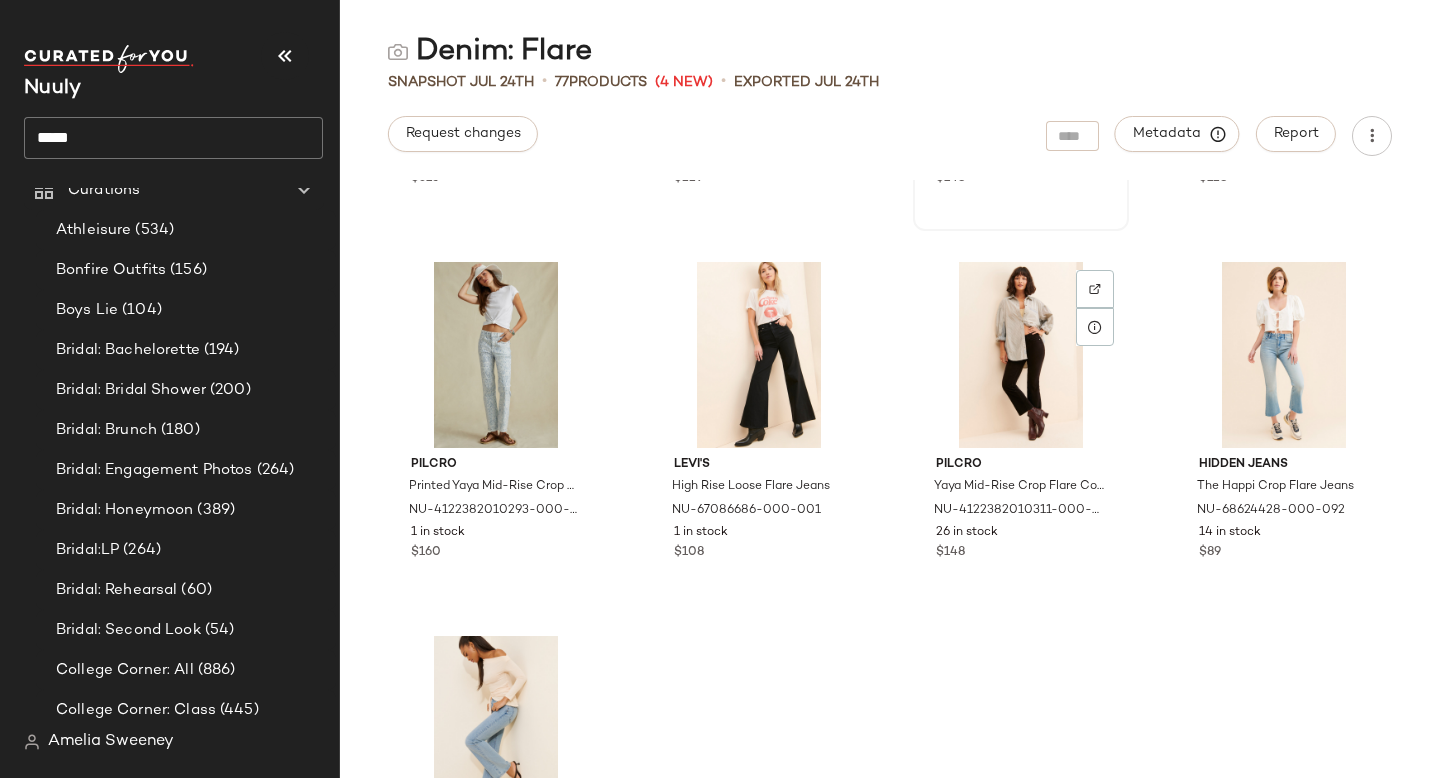 scroll, scrollTop: 6898, scrollLeft: 0, axis: vertical 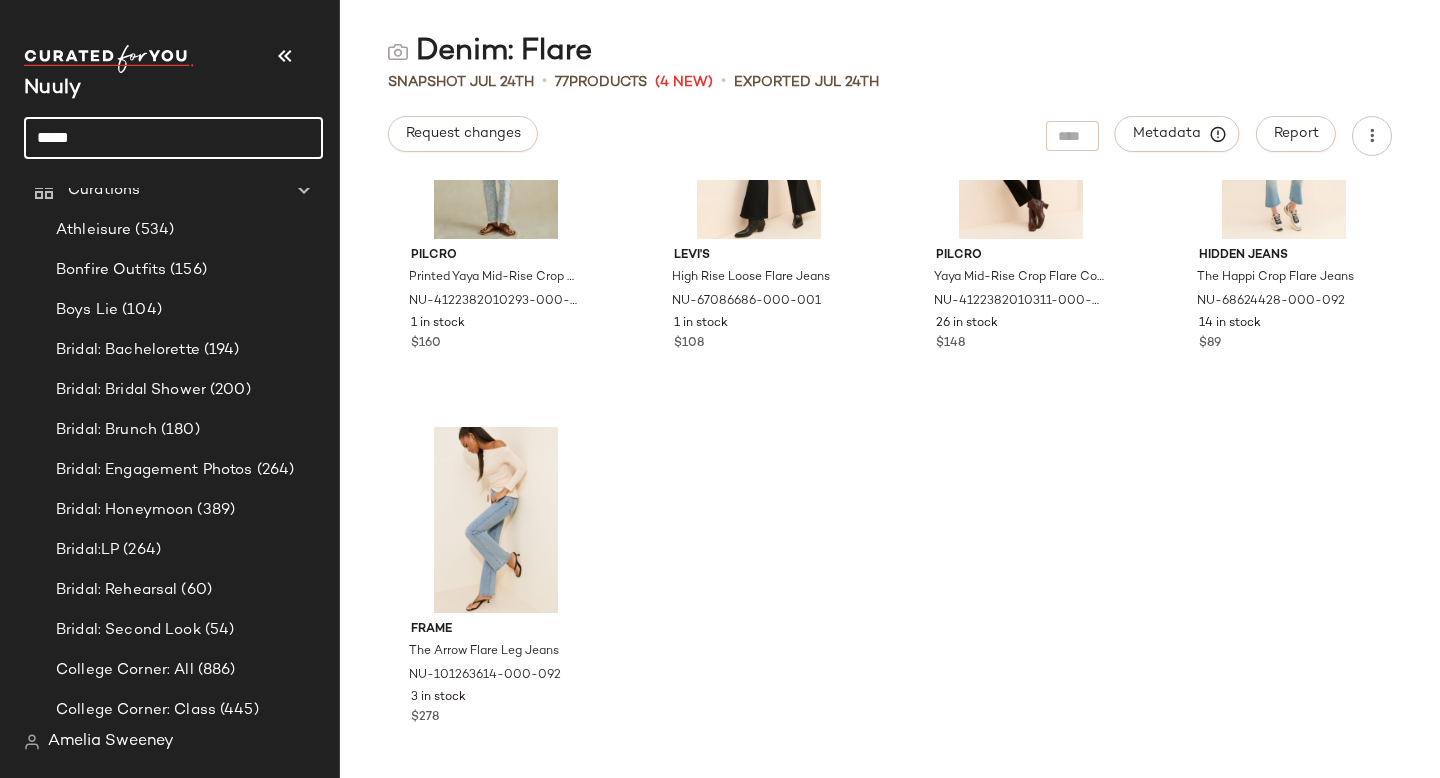 click on "*****" 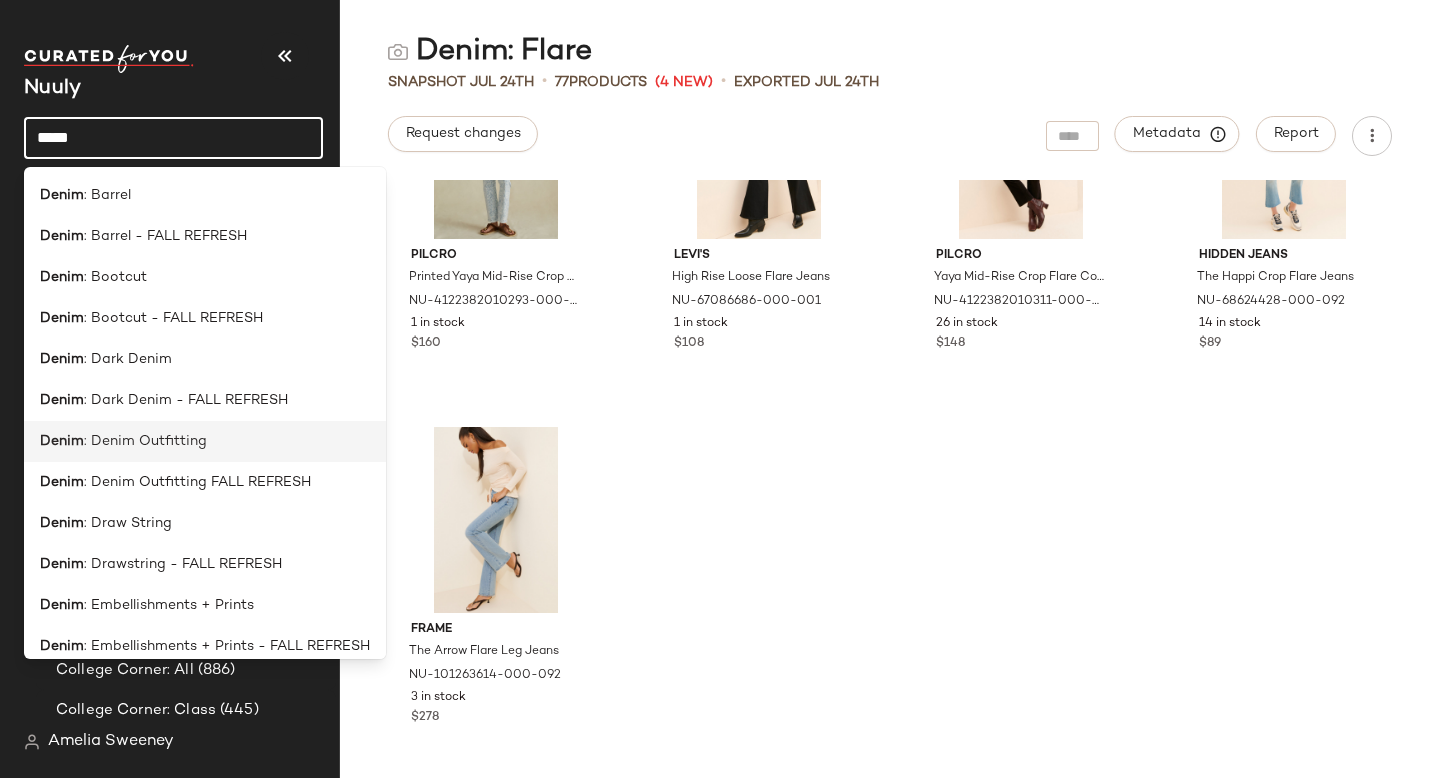 scroll, scrollTop: 795, scrollLeft: 0, axis: vertical 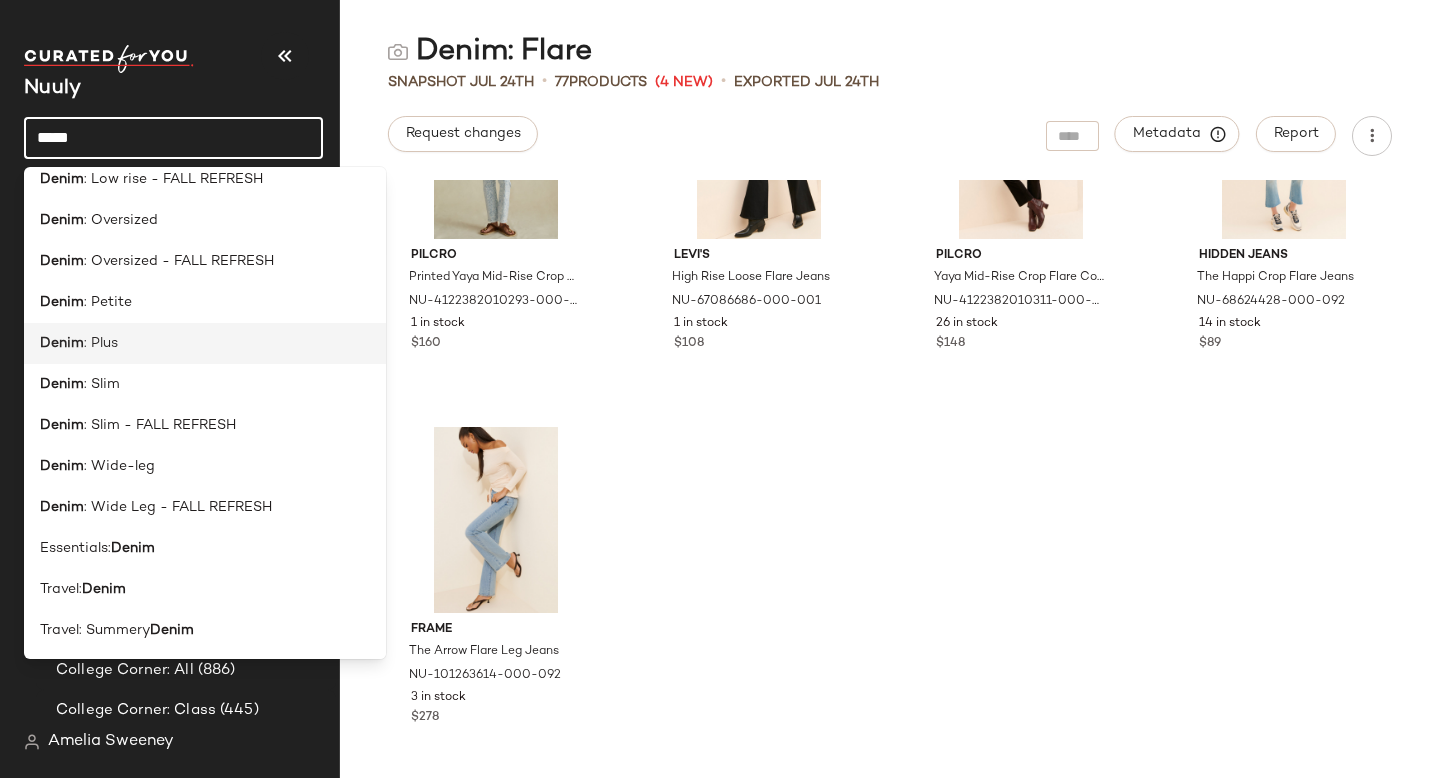 click on "Denim : Plus" 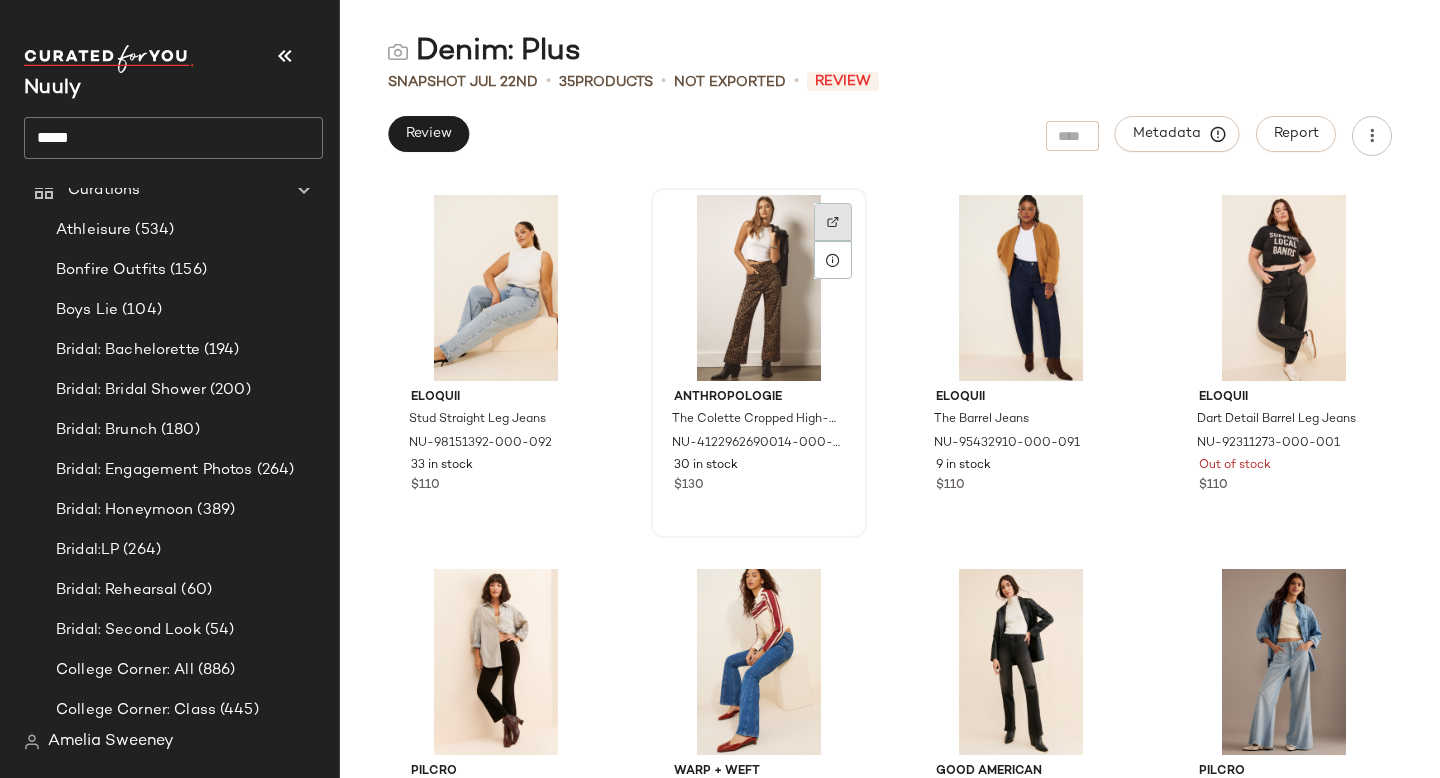 click 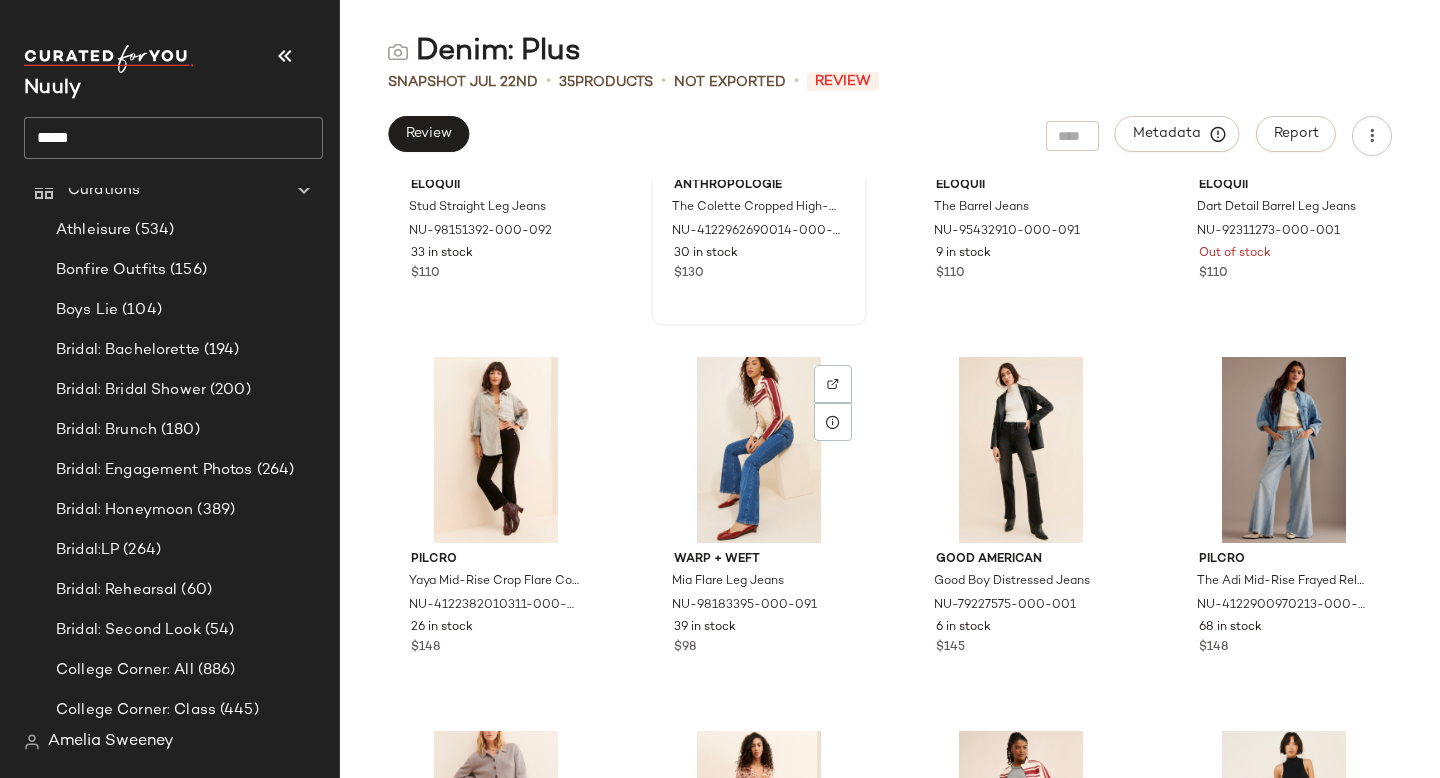 scroll, scrollTop: 238, scrollLeft: 0, axis: vertical 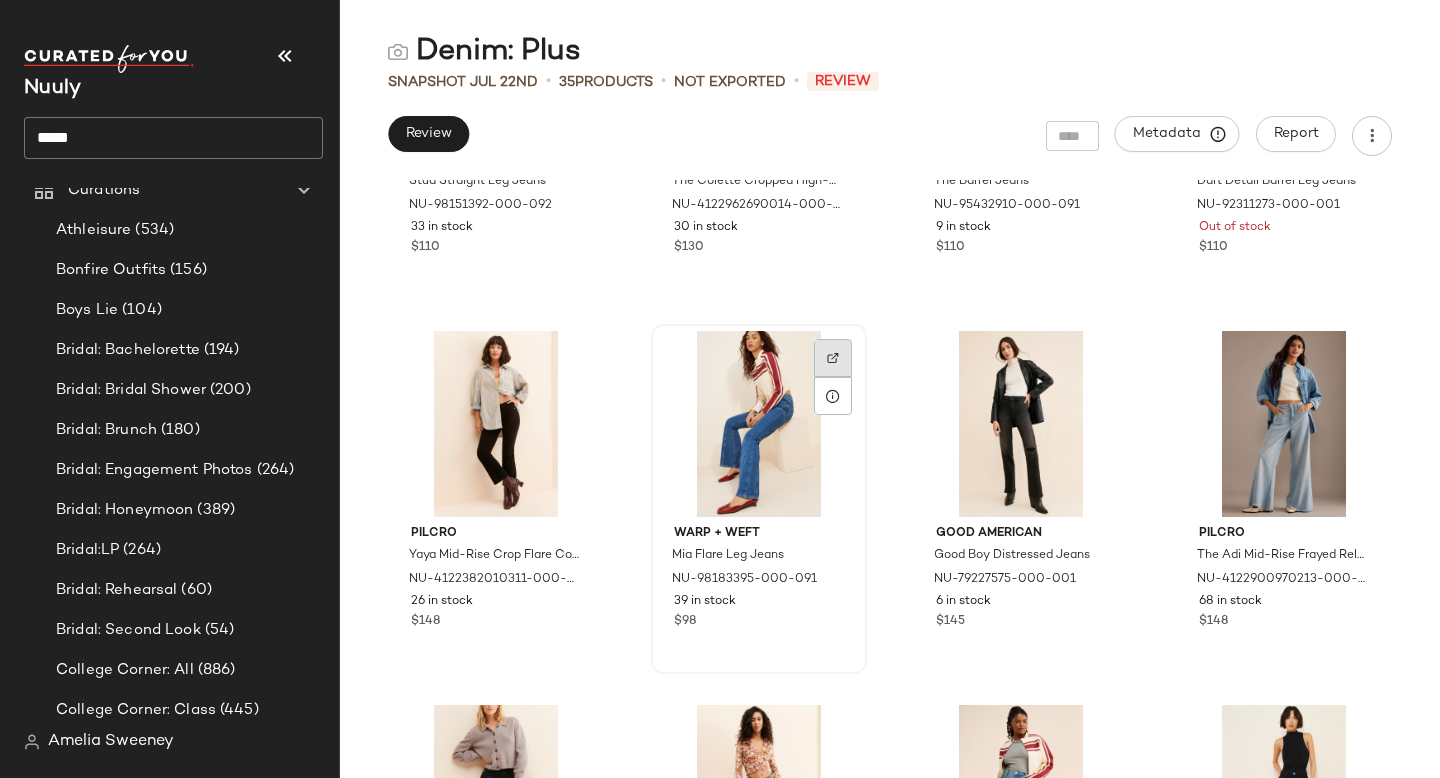 click 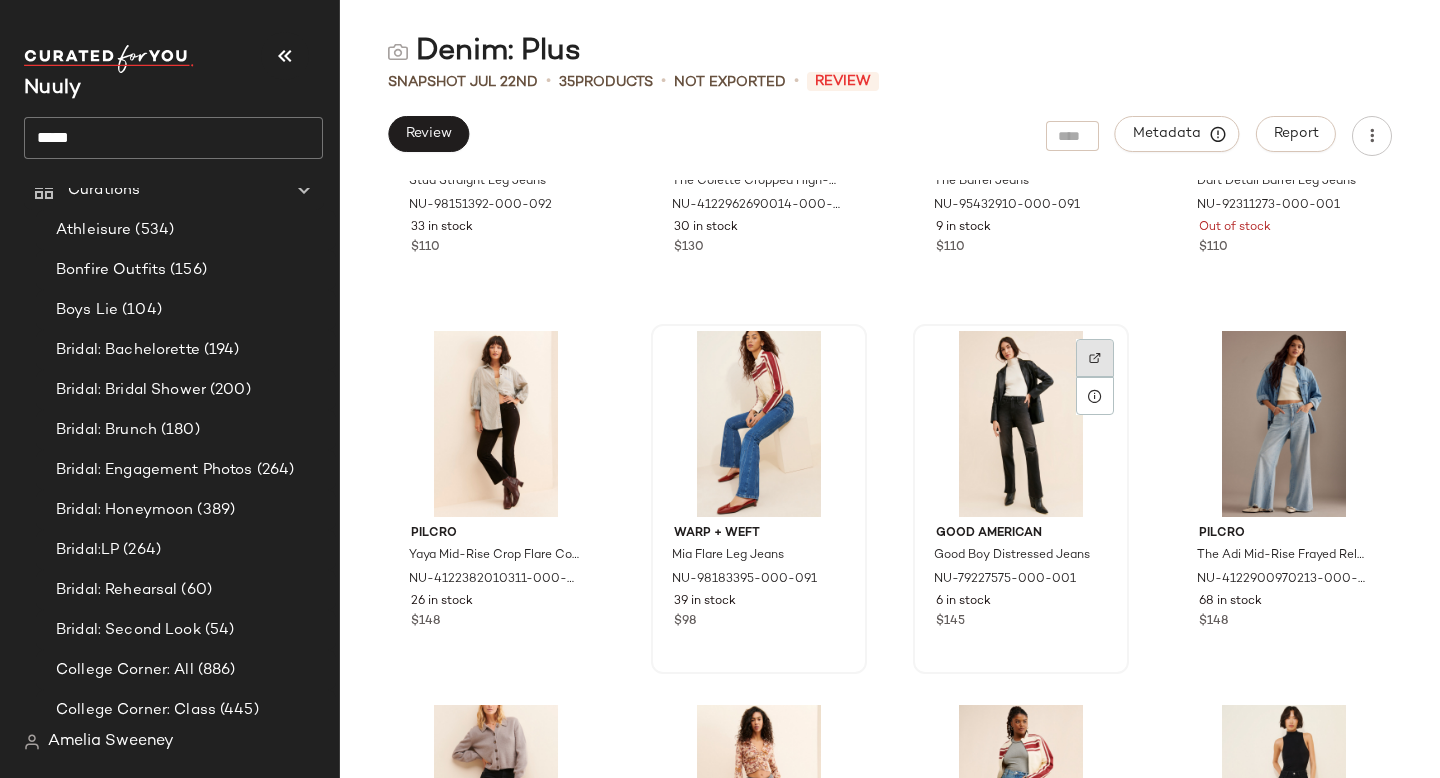 click 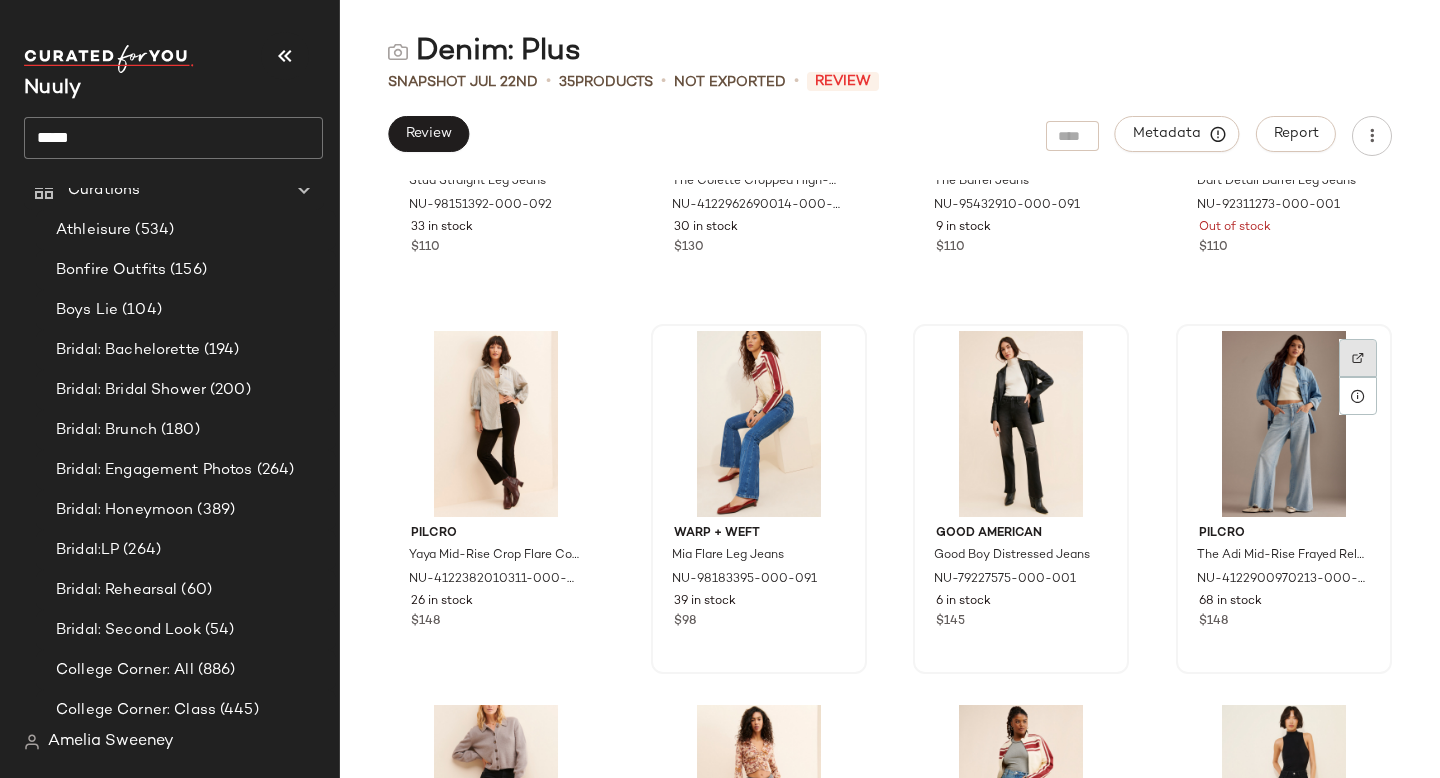 click 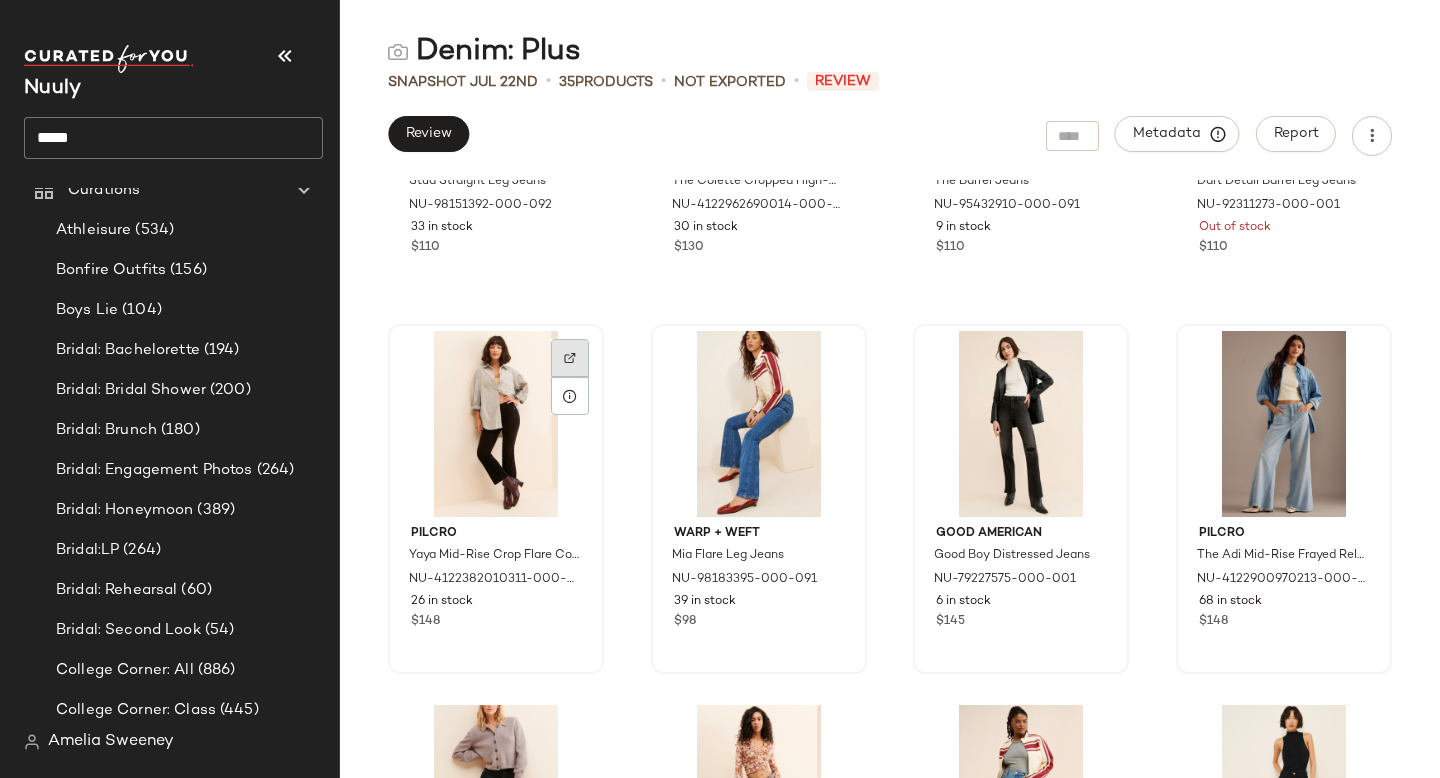 click 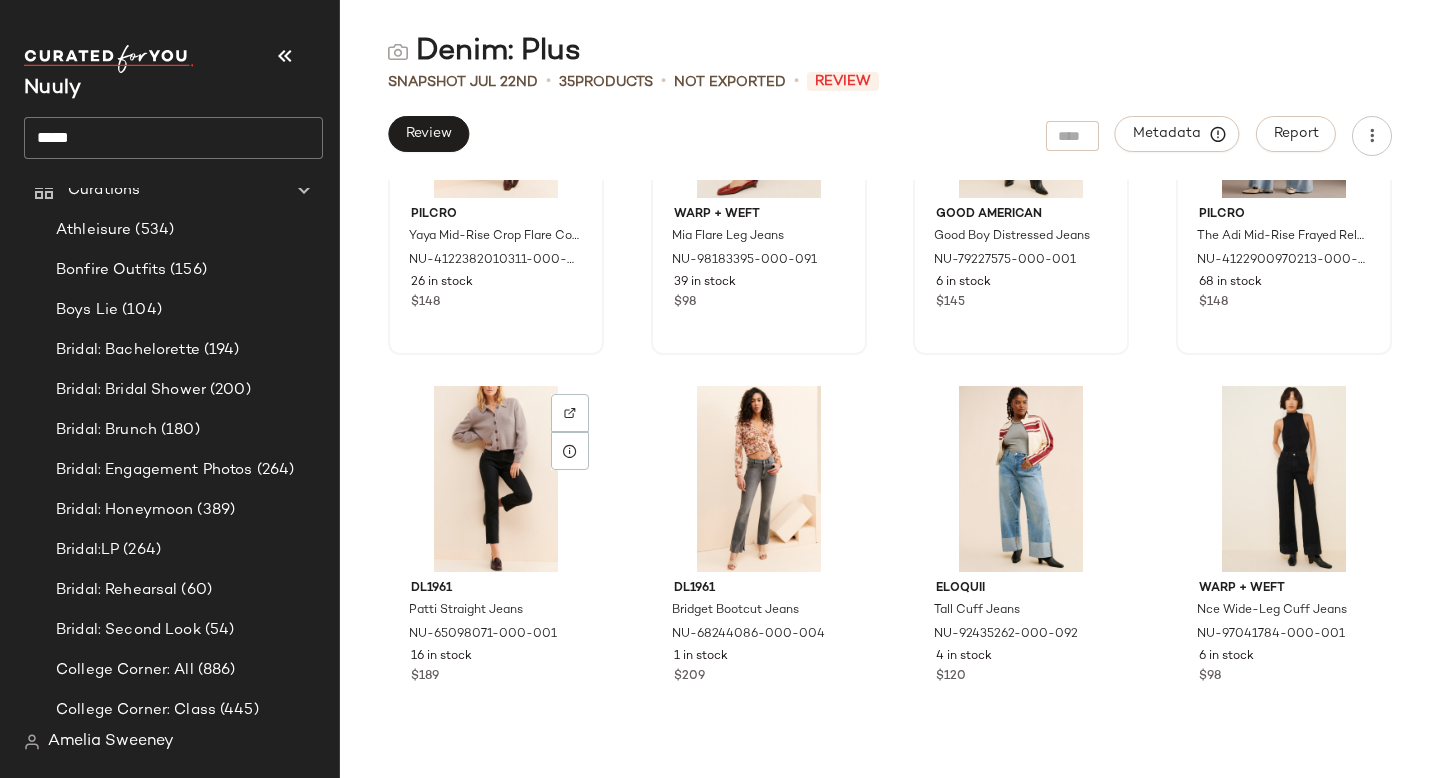 scroll, scrollTop: 582, scrollLeft: 0, axis: vertical 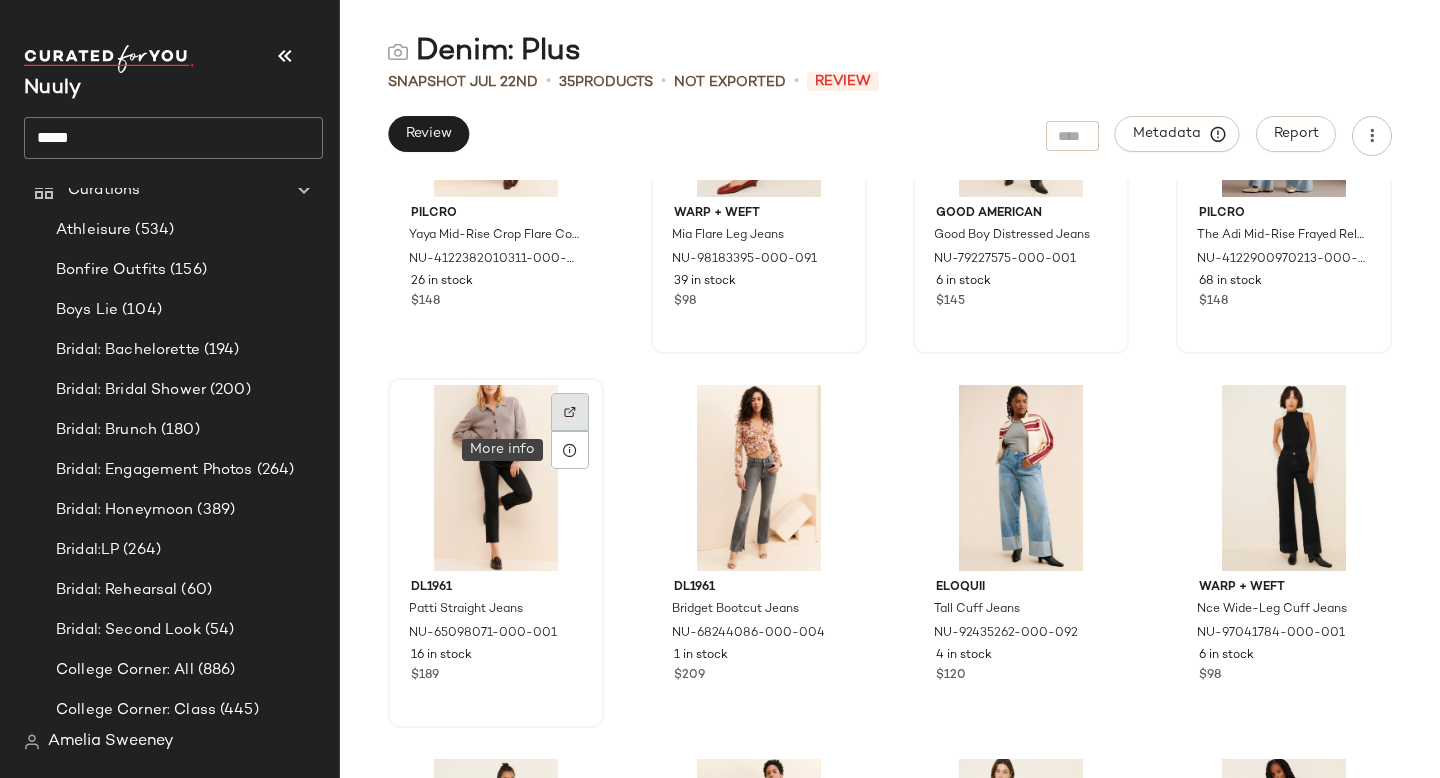 click 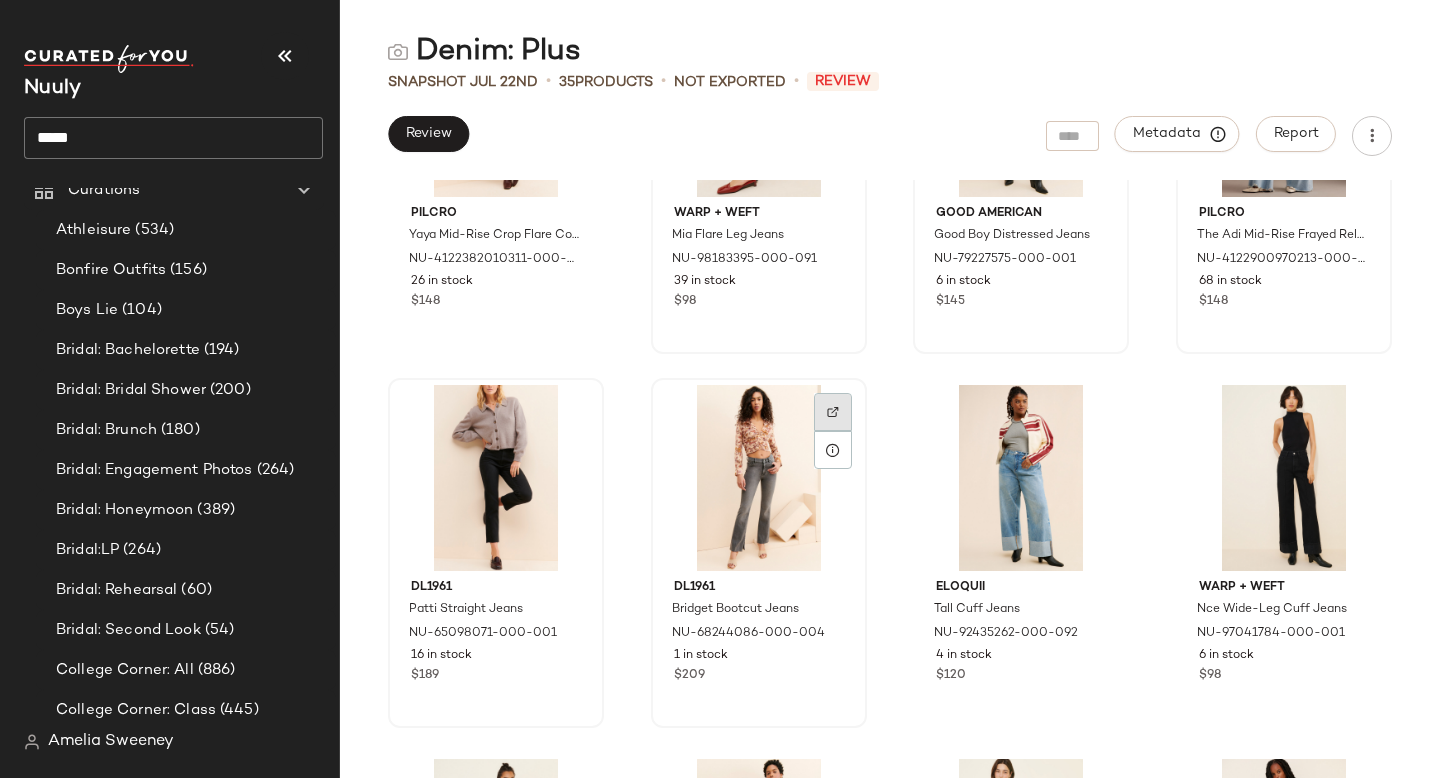 click 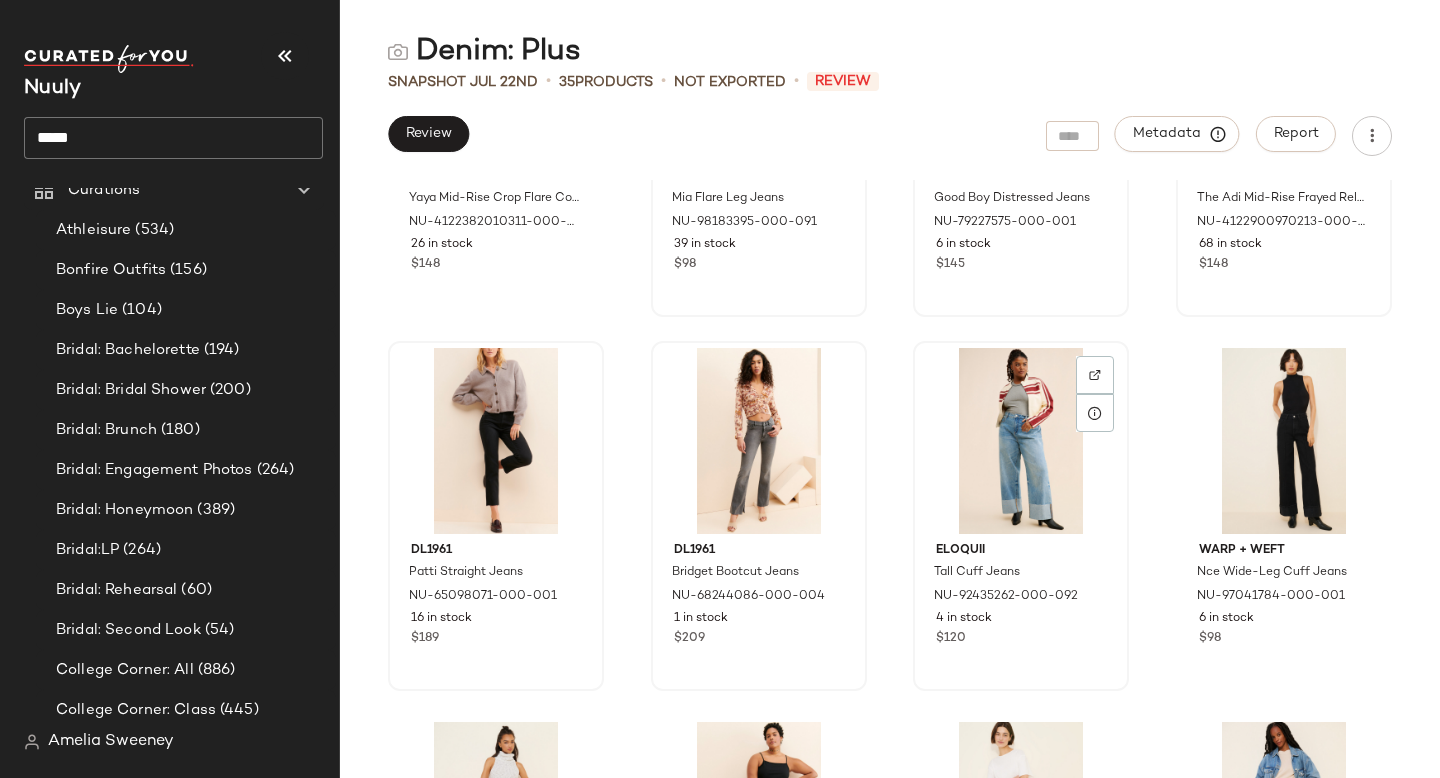scroll, scrollTop: 647, scrollLeft: 0, axis: vertical 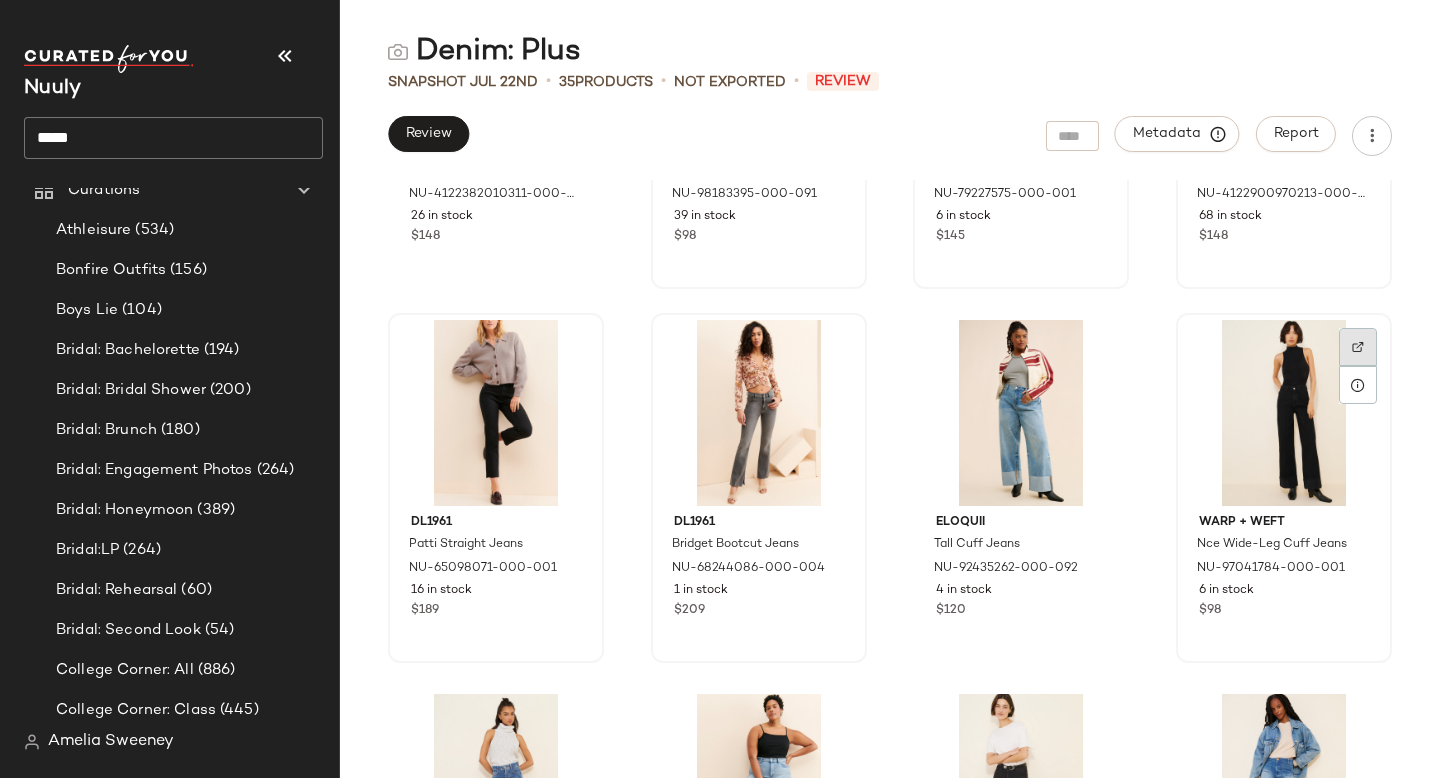click 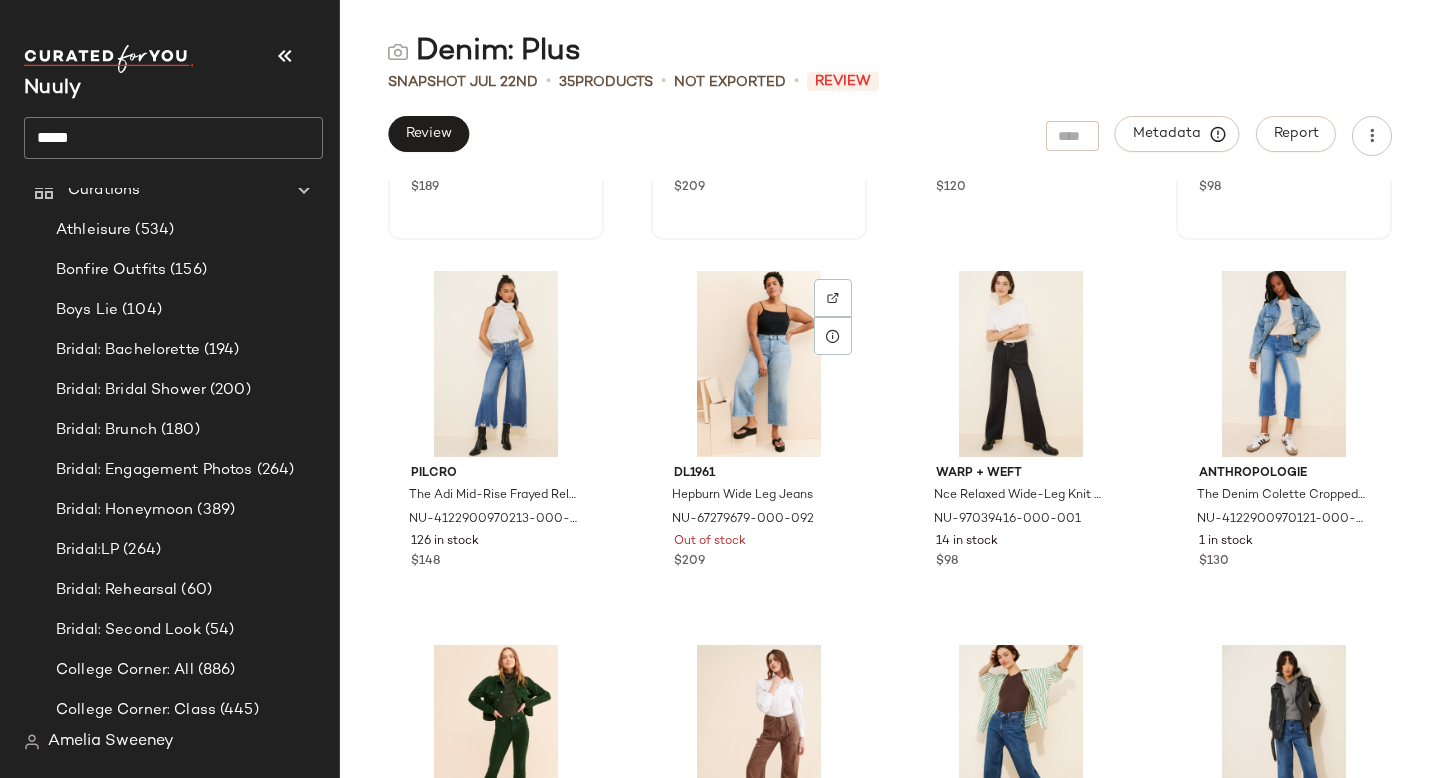 scroll, scrollTop: 1077, scrollLeft: 0, axis: vertical 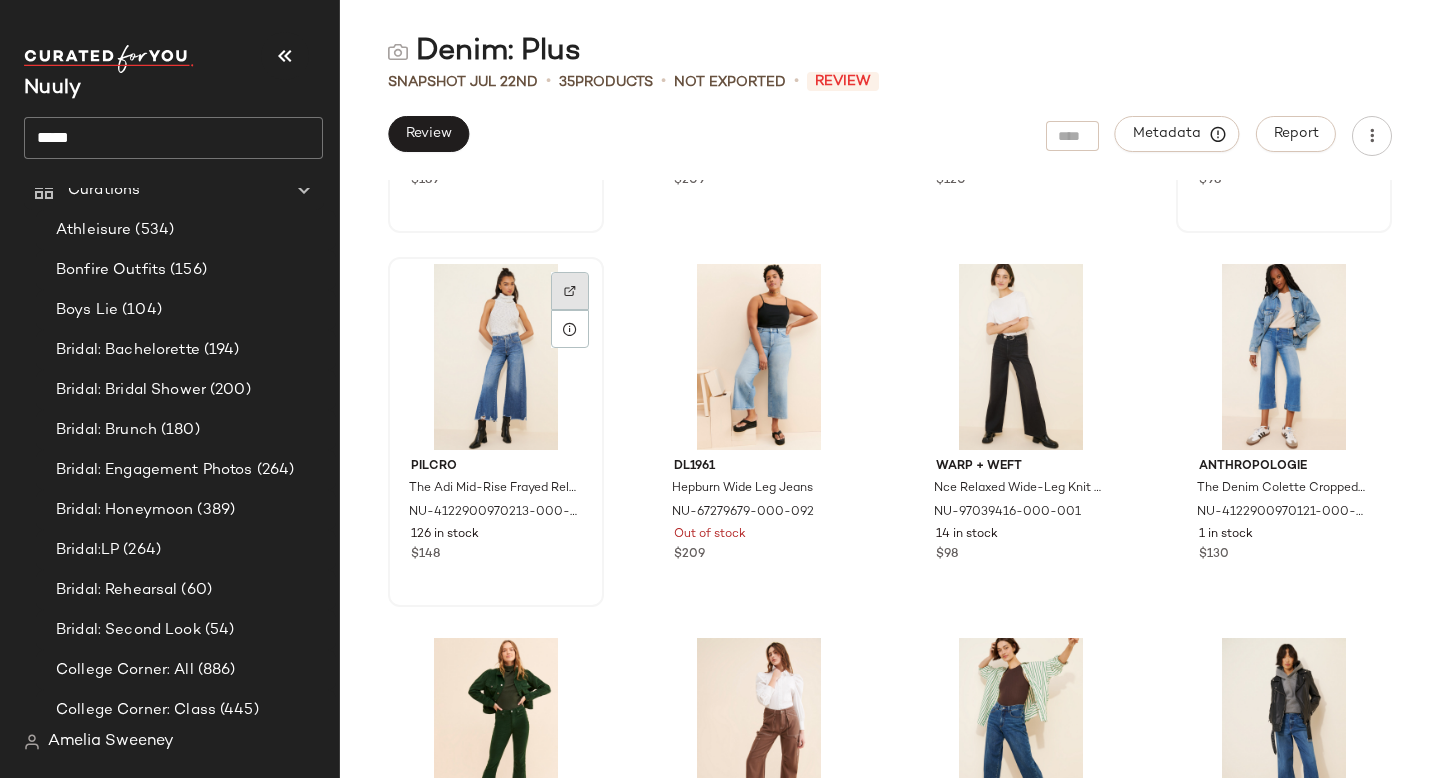 click 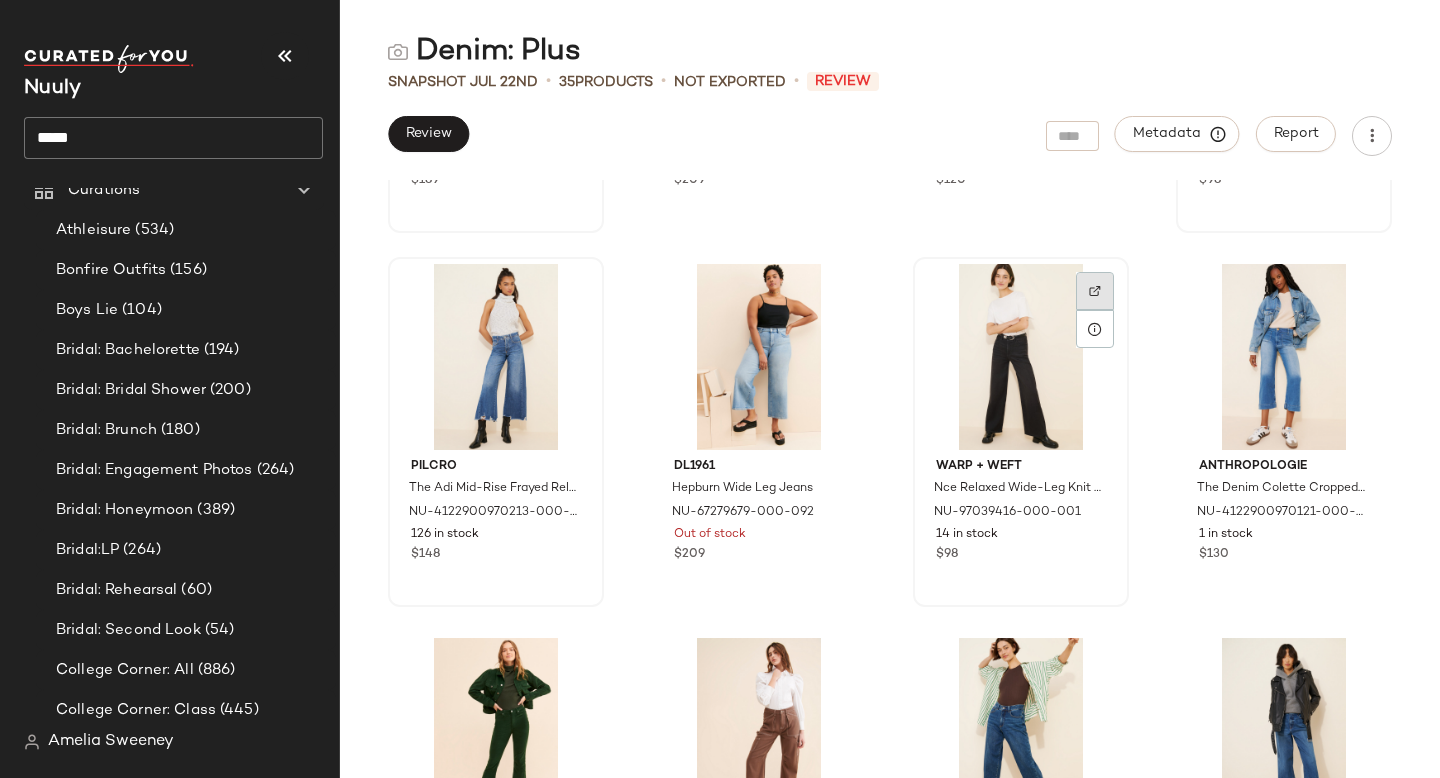 click 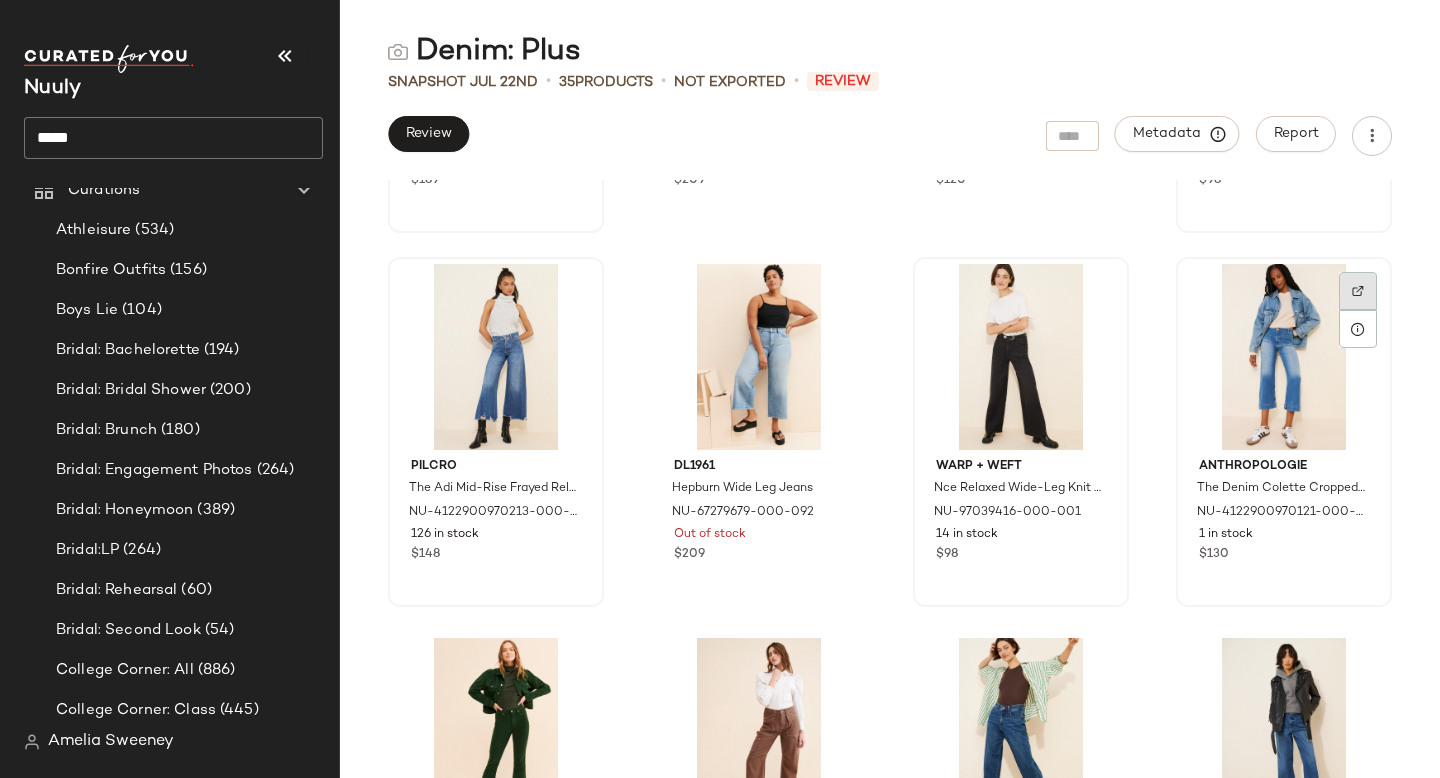 click 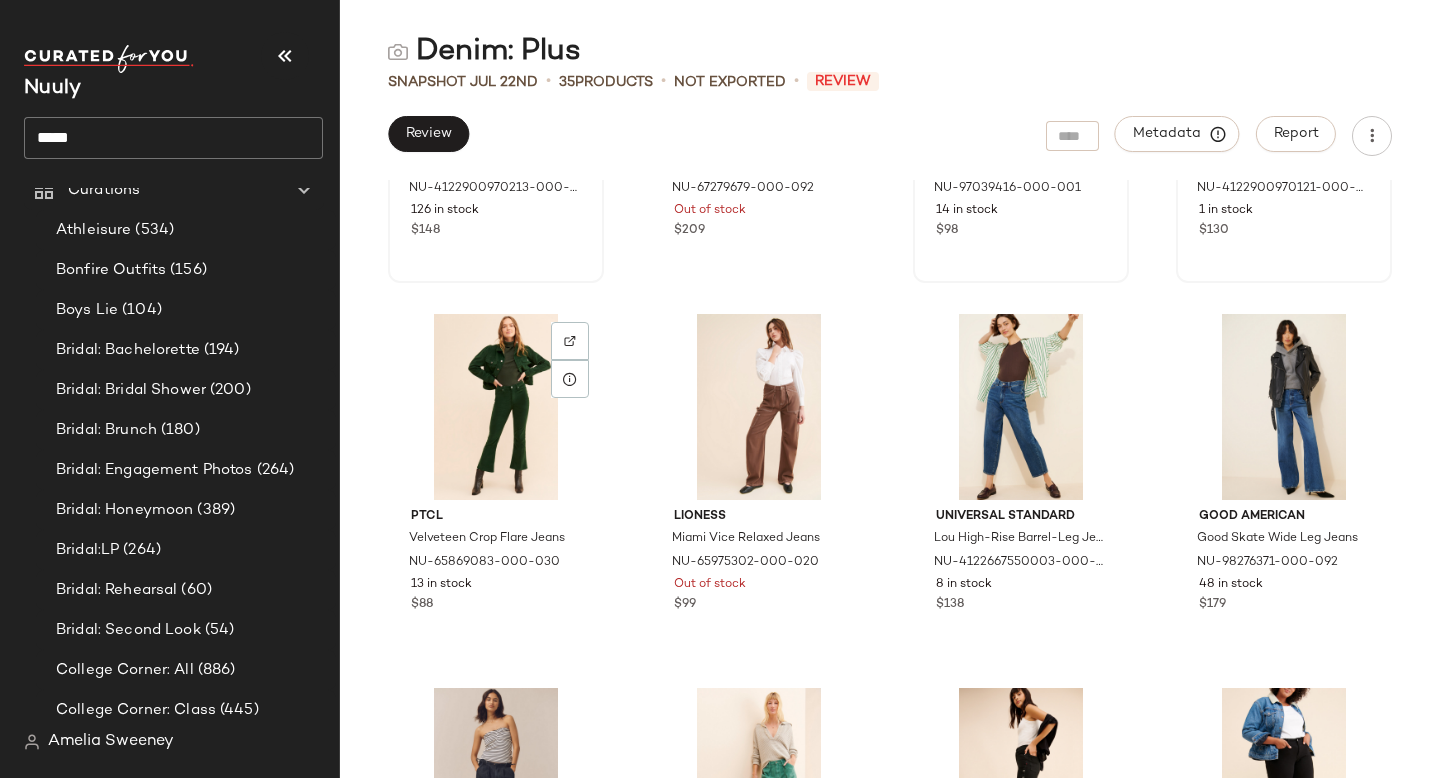 scroll, scrollTop: 1402, scrollLeft: 0, axis: vertical 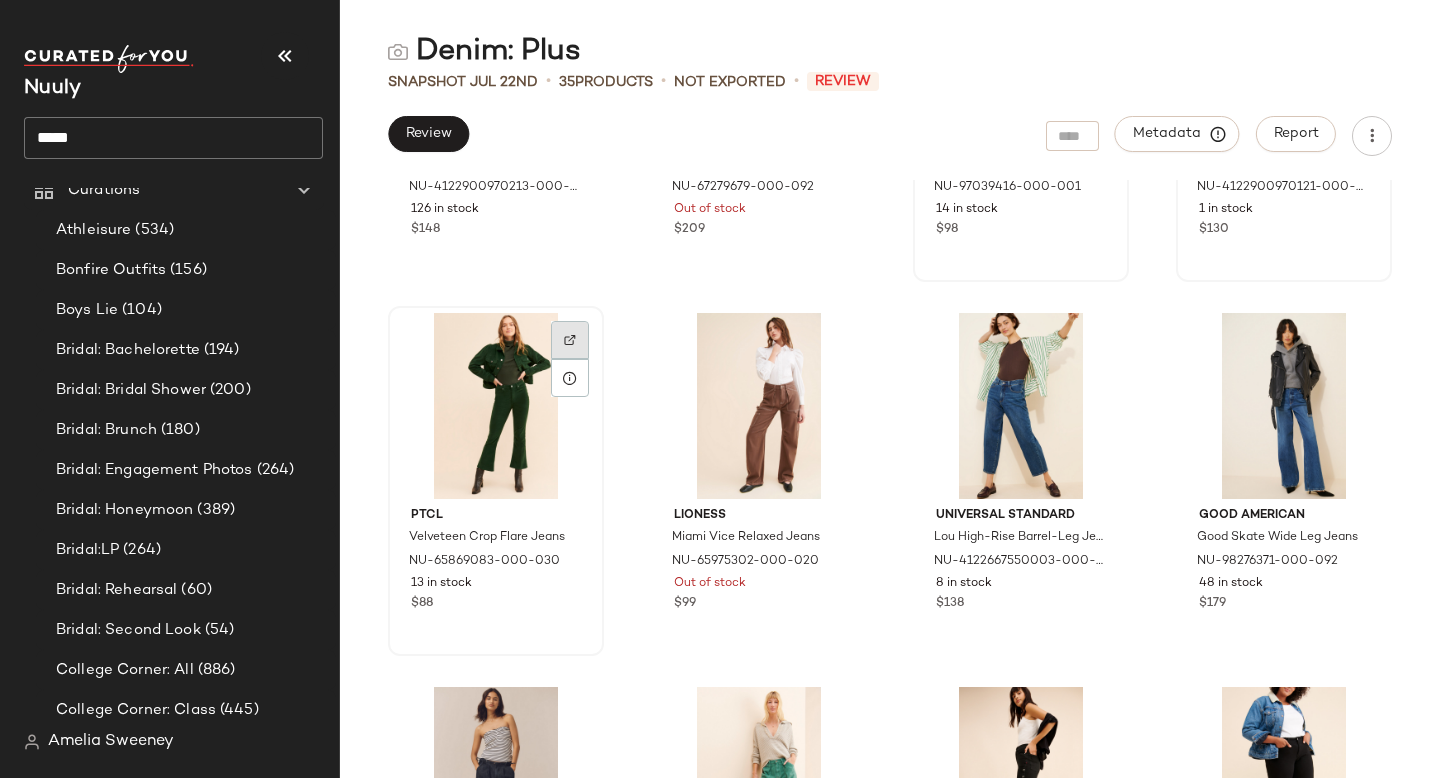 click 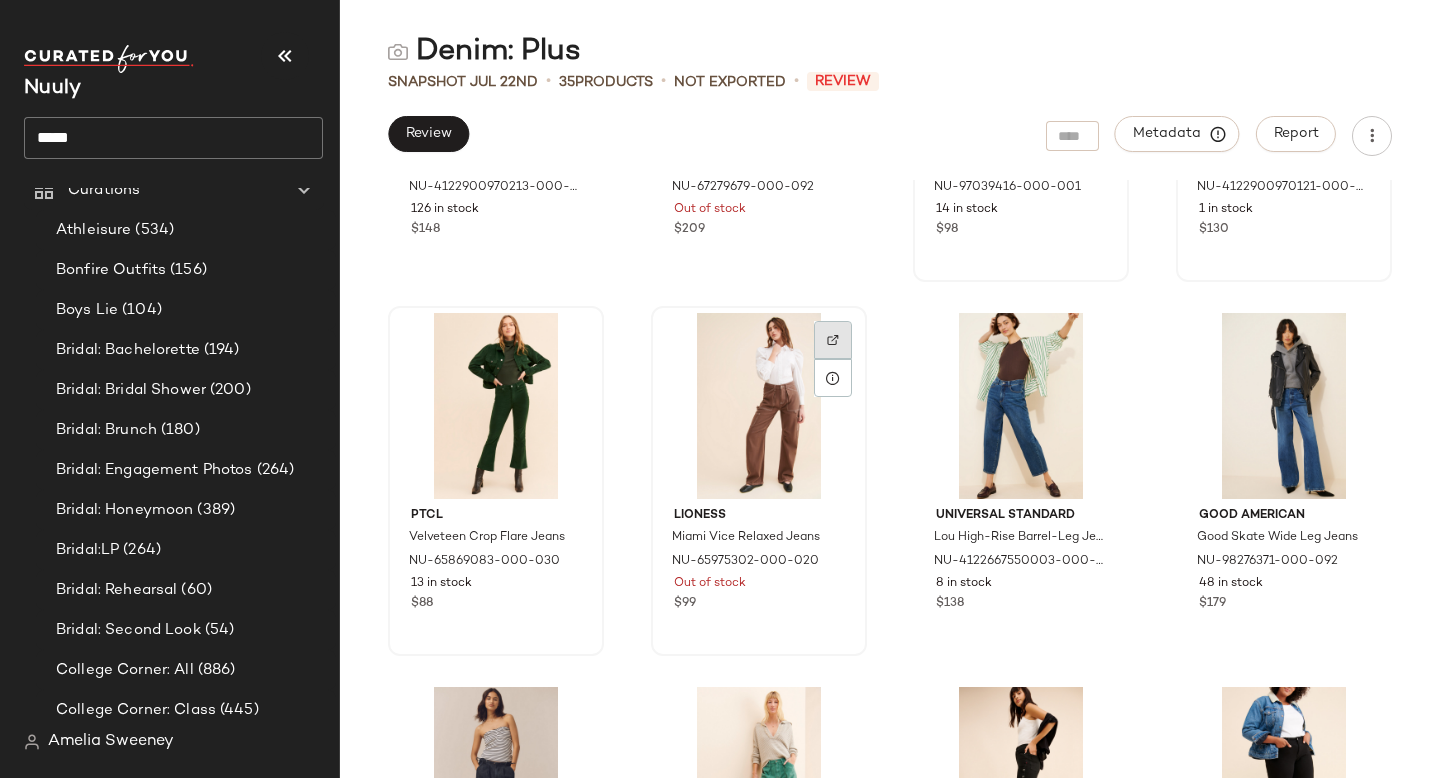 click 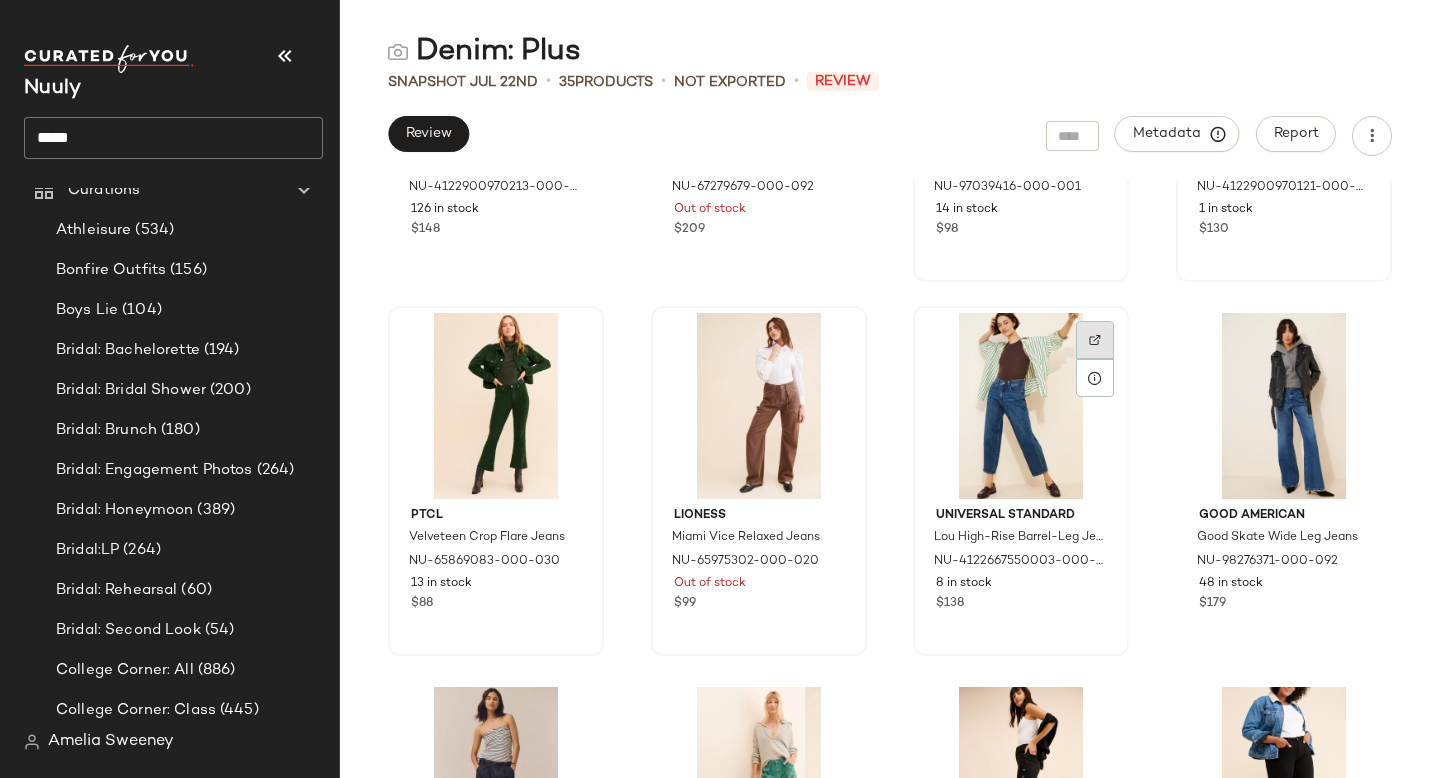 click 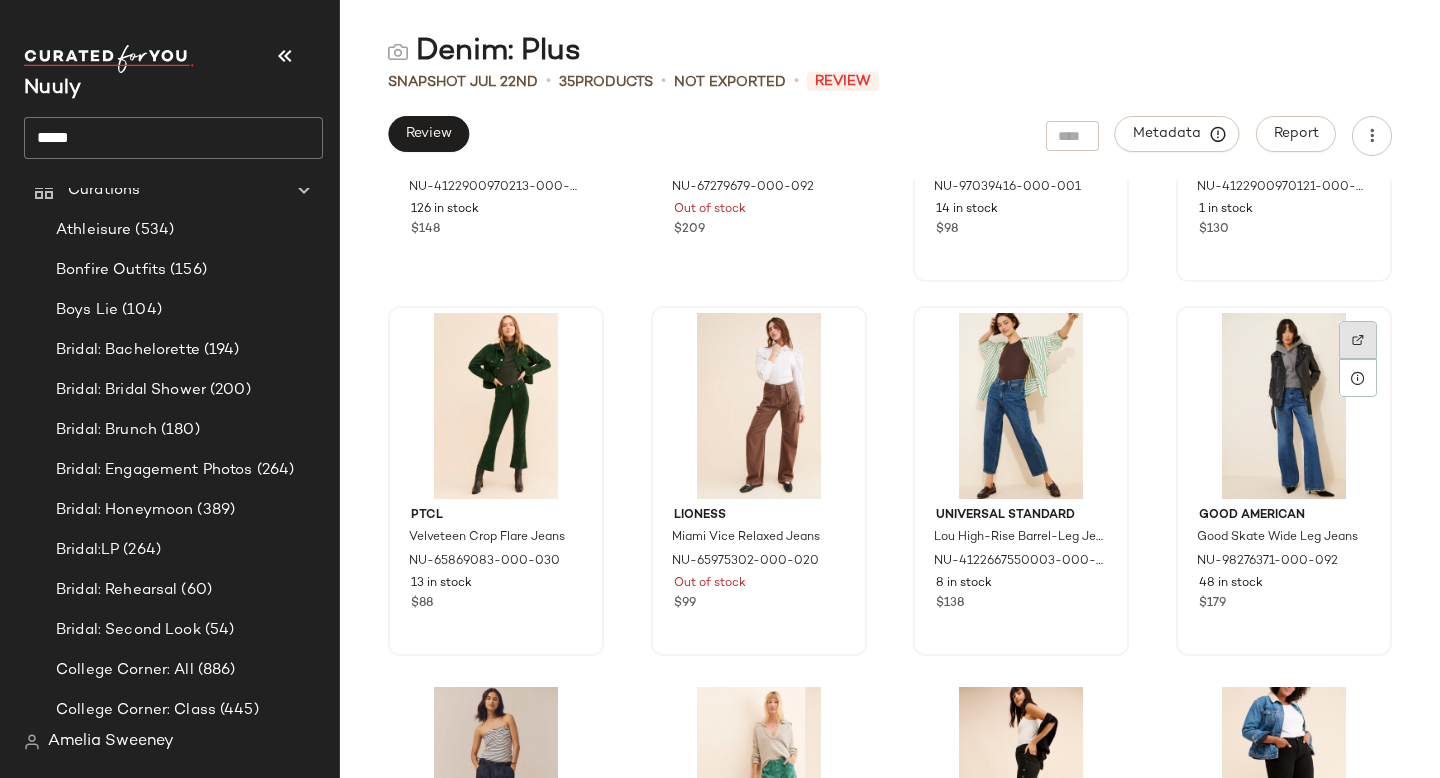 click 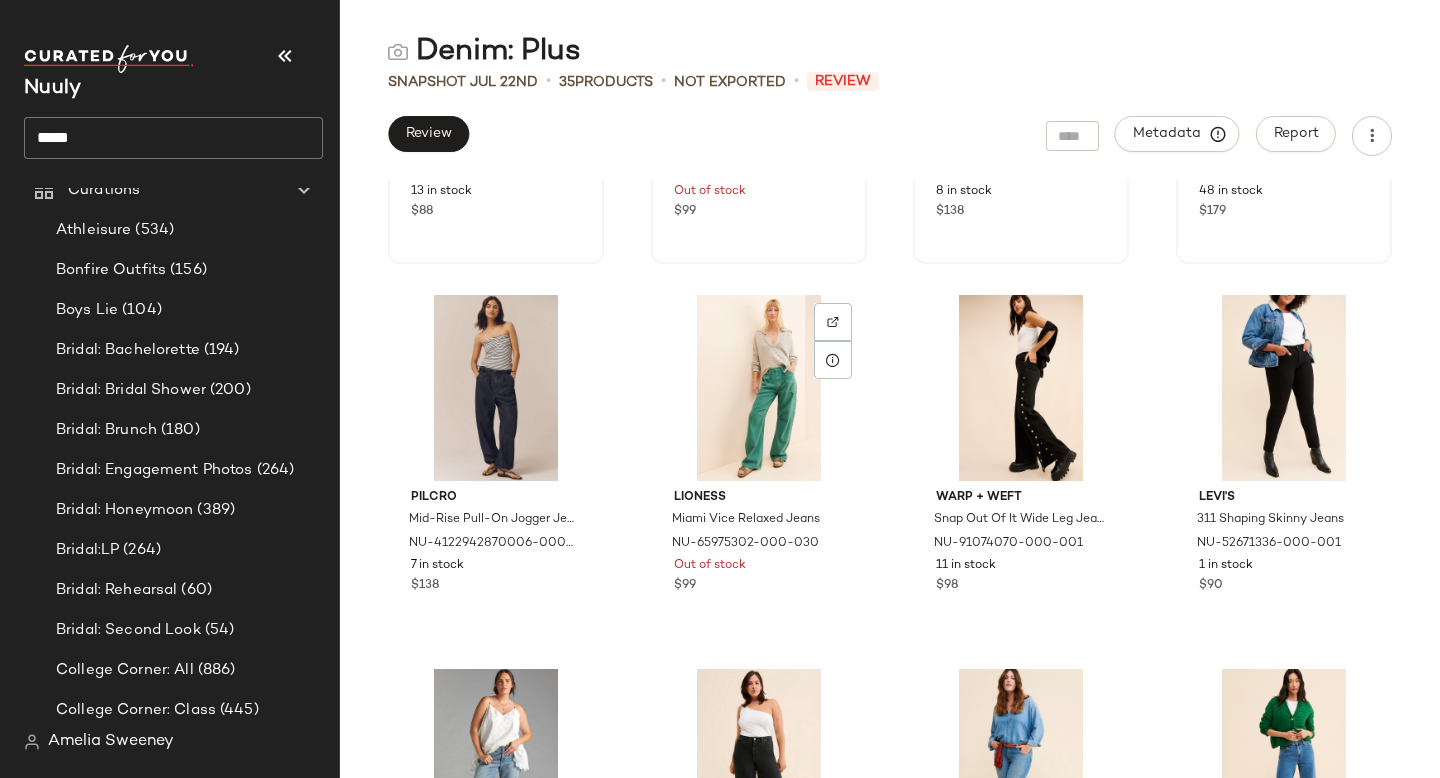 scroll, scrollTop: 1799, scrollLeft: 0, axis: vertical 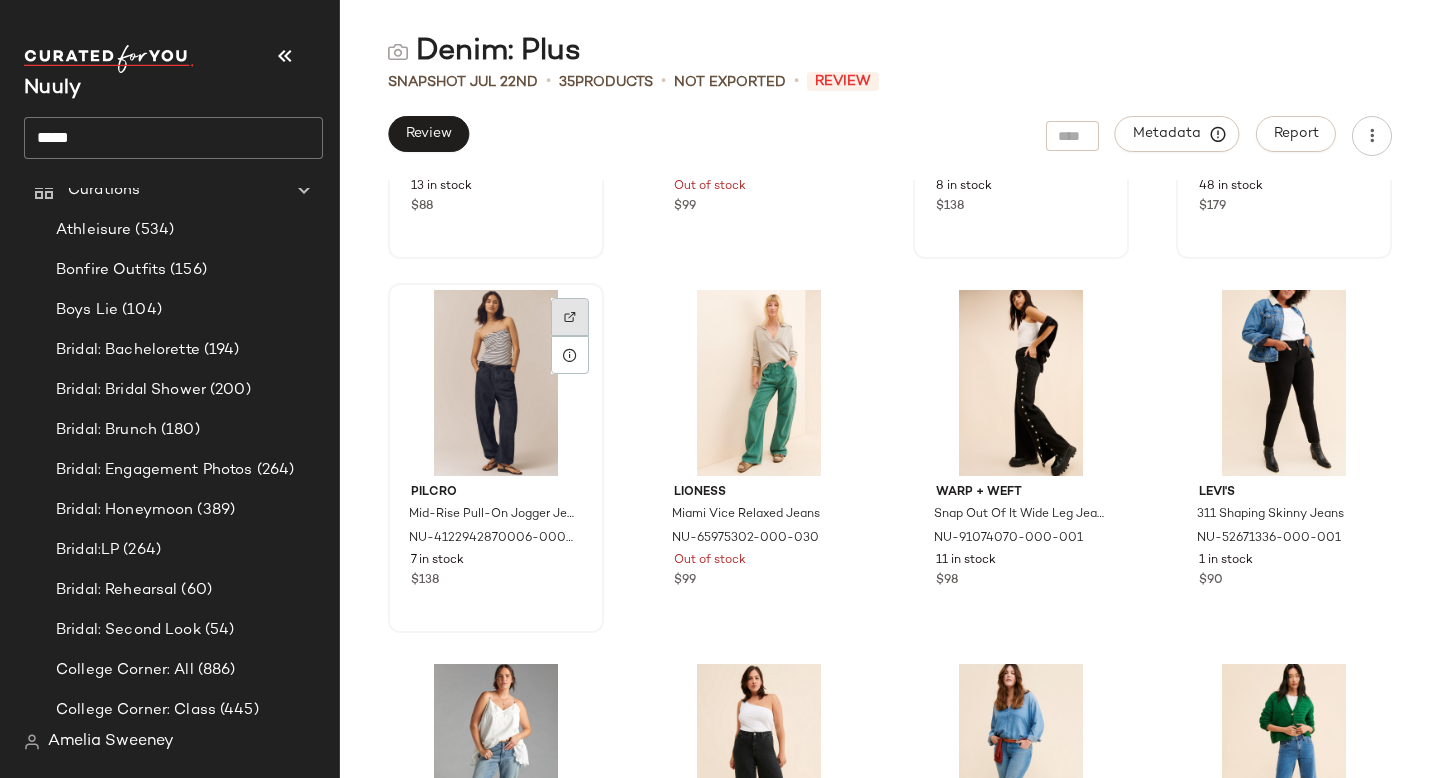 click 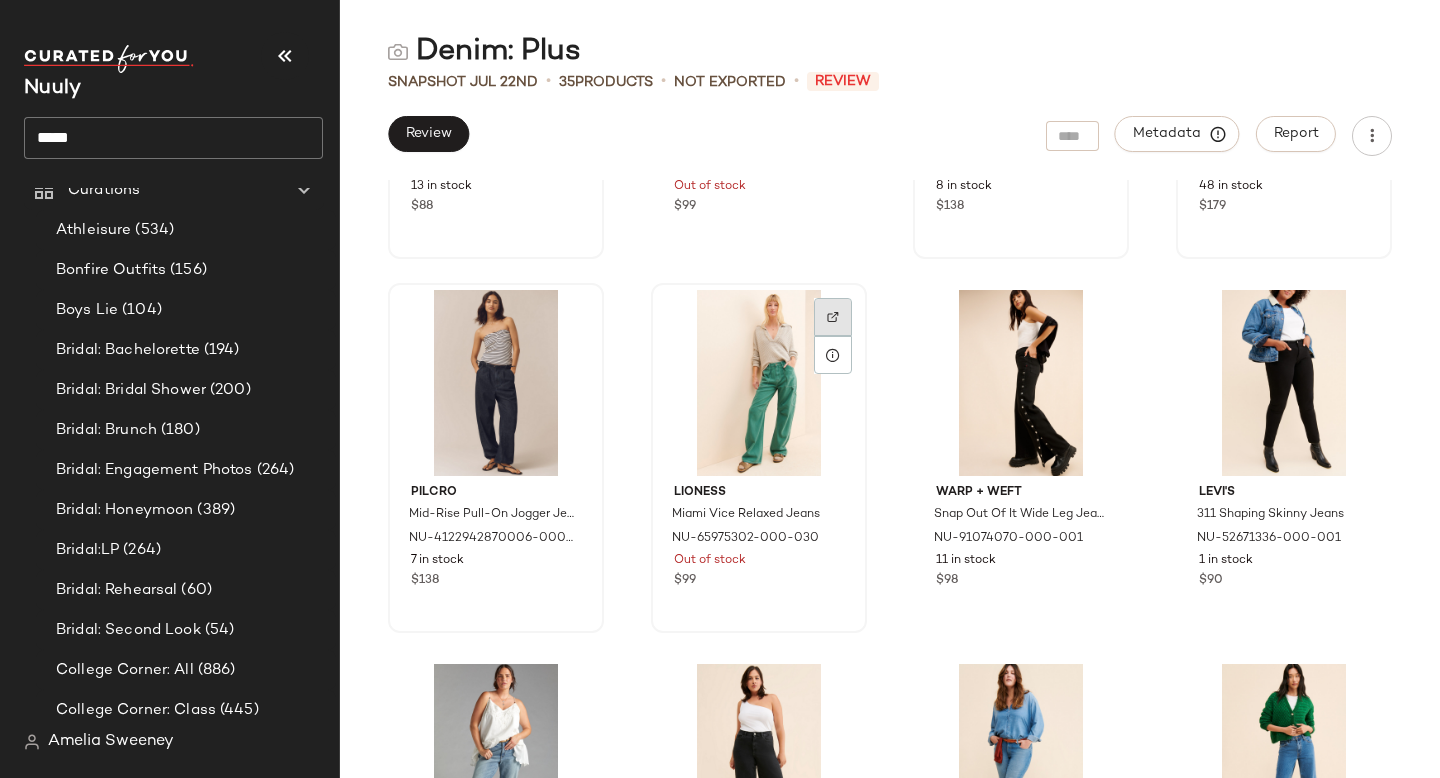 click 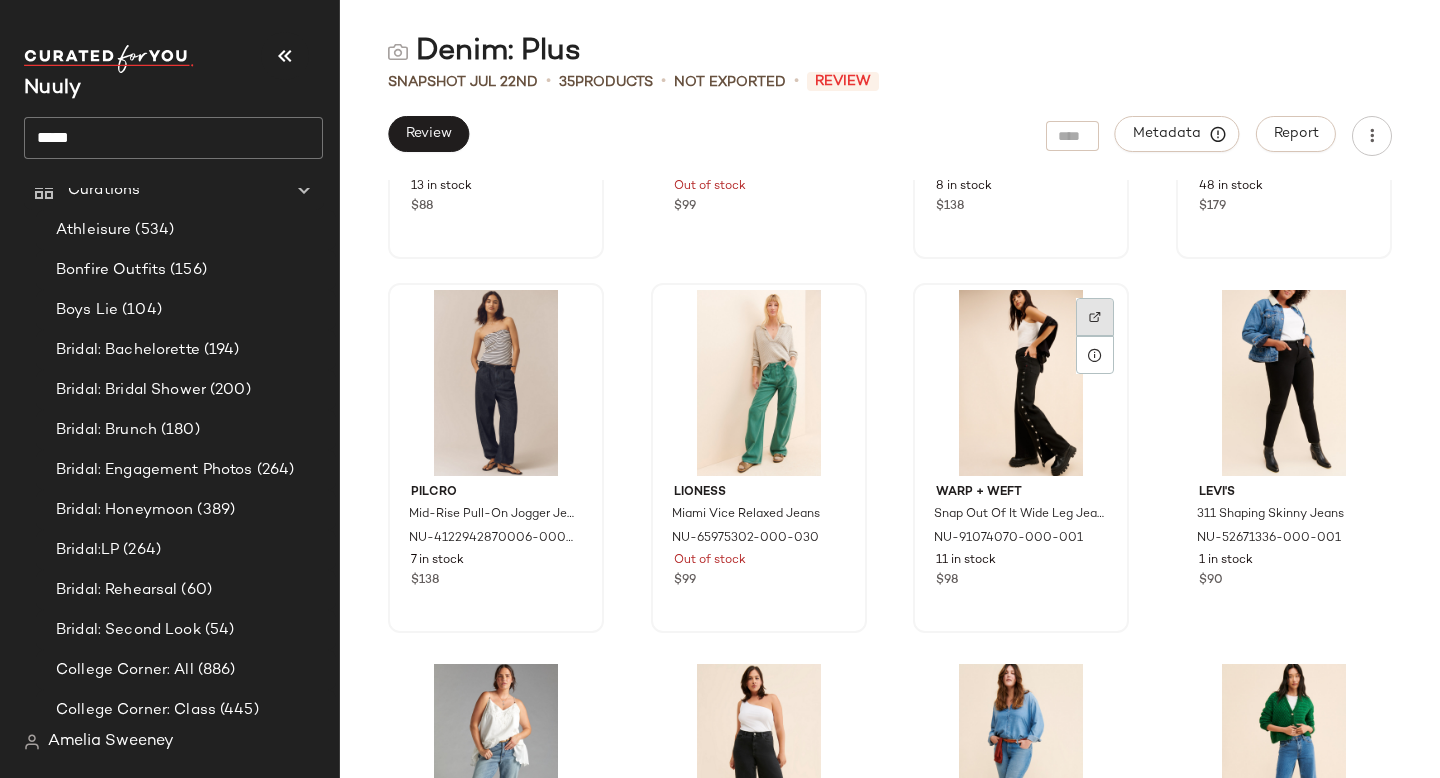 click 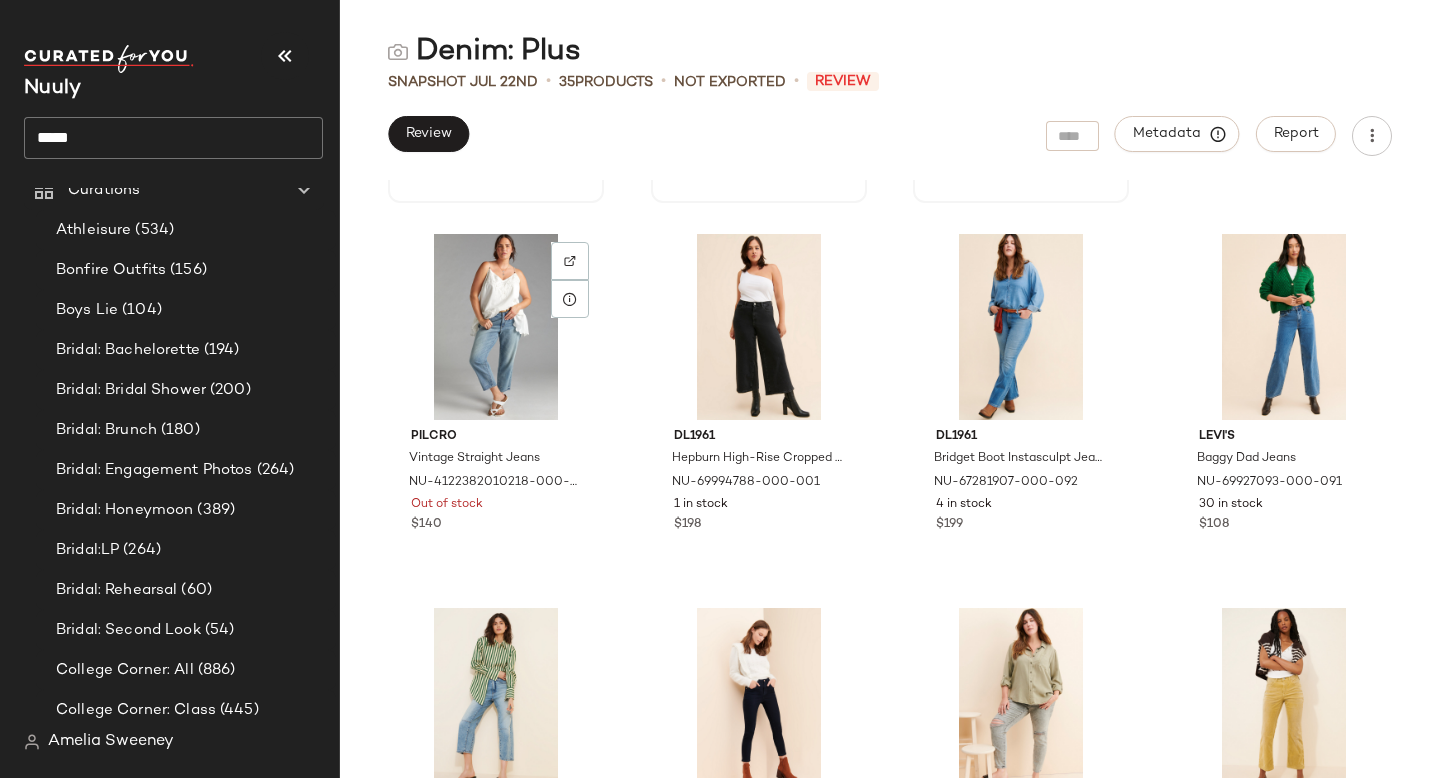 scroll, scrollTop: 2228, scrollLeft: 0, axis: vertical 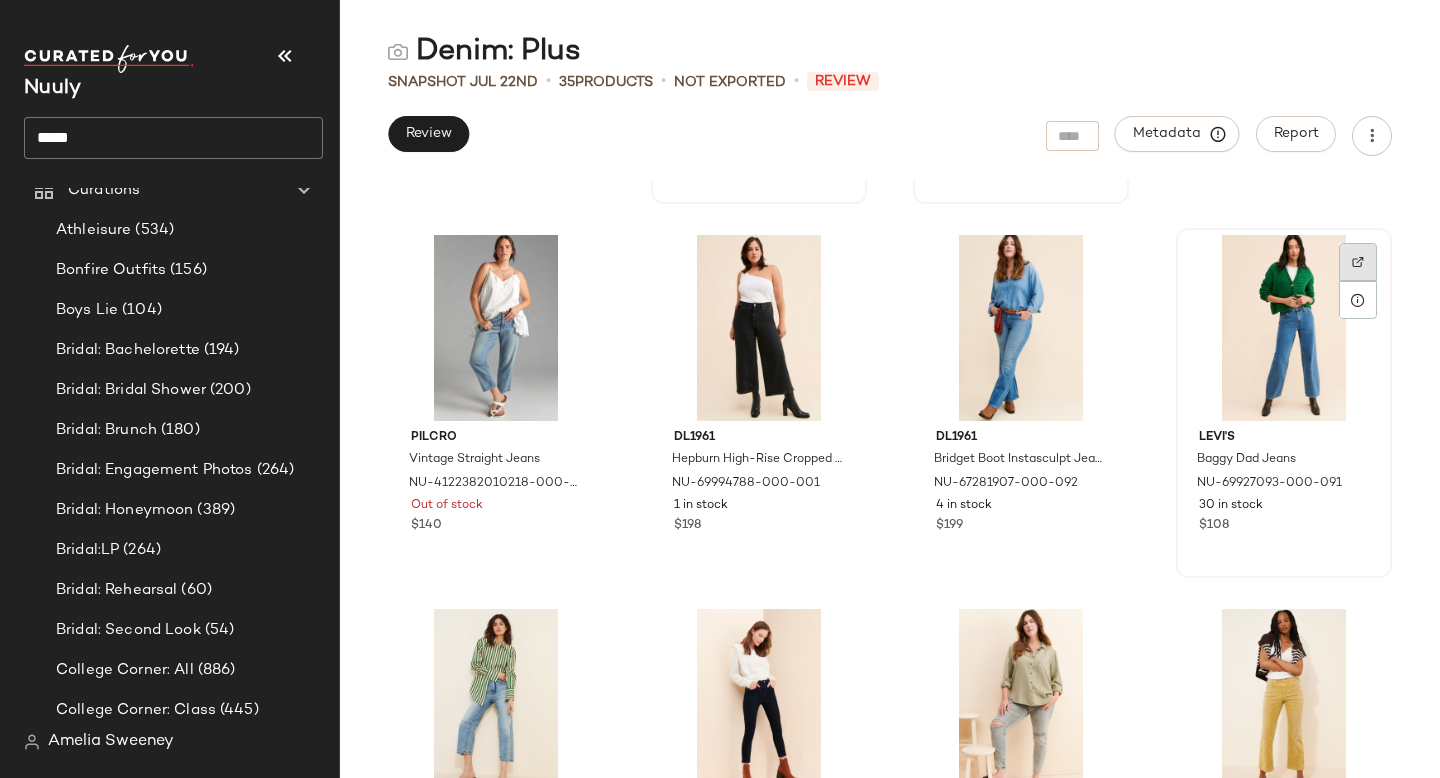 click 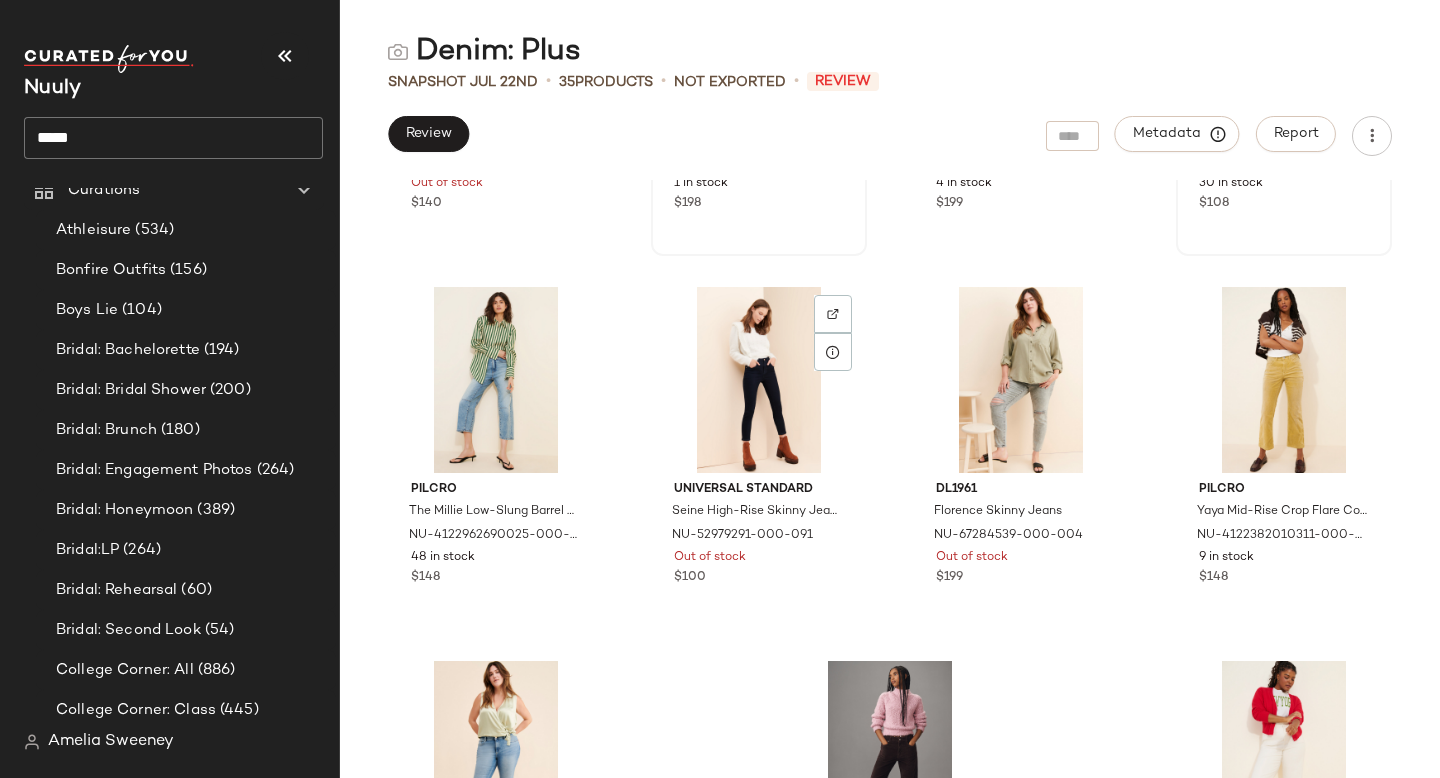 scroll, scrollTop: 2553, scrollLeft: 0, axis: vertical 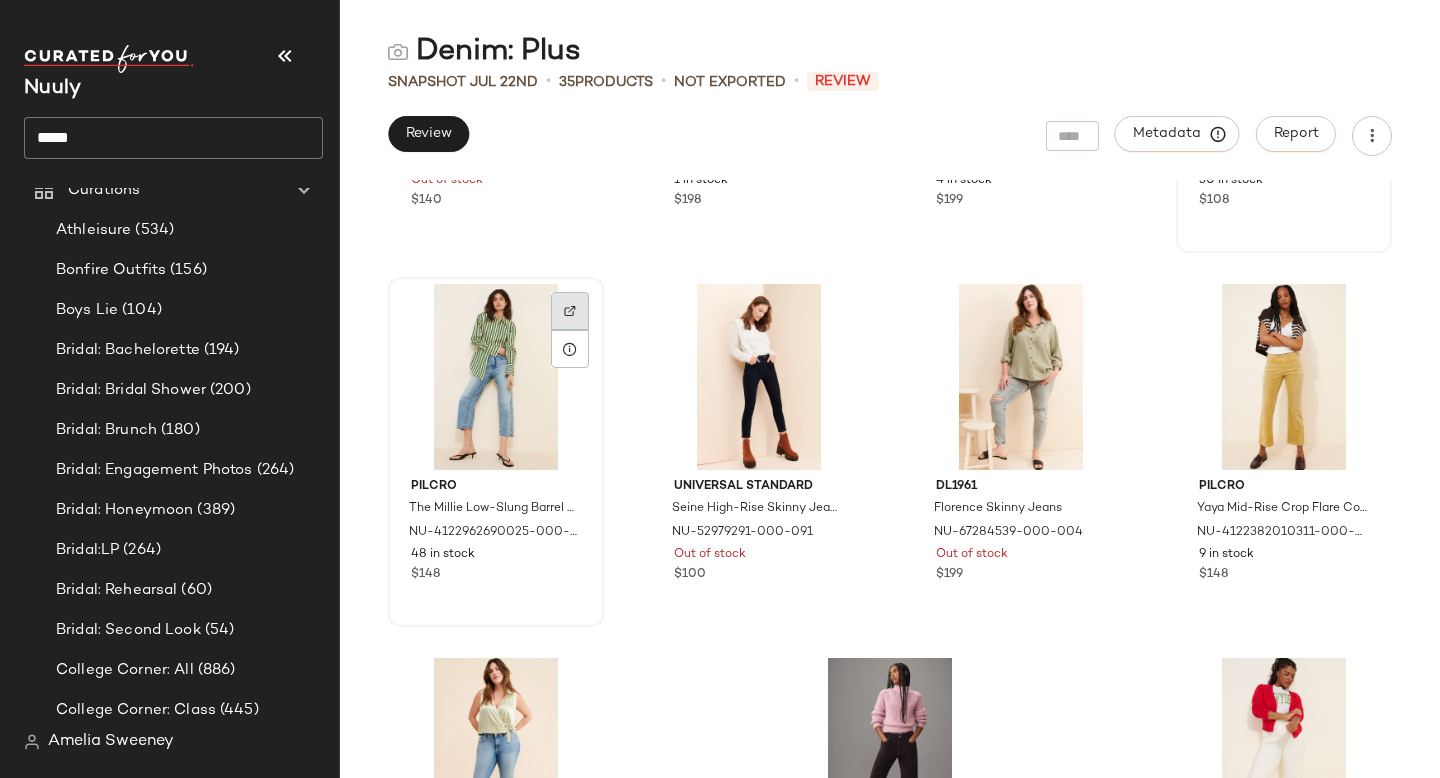 click 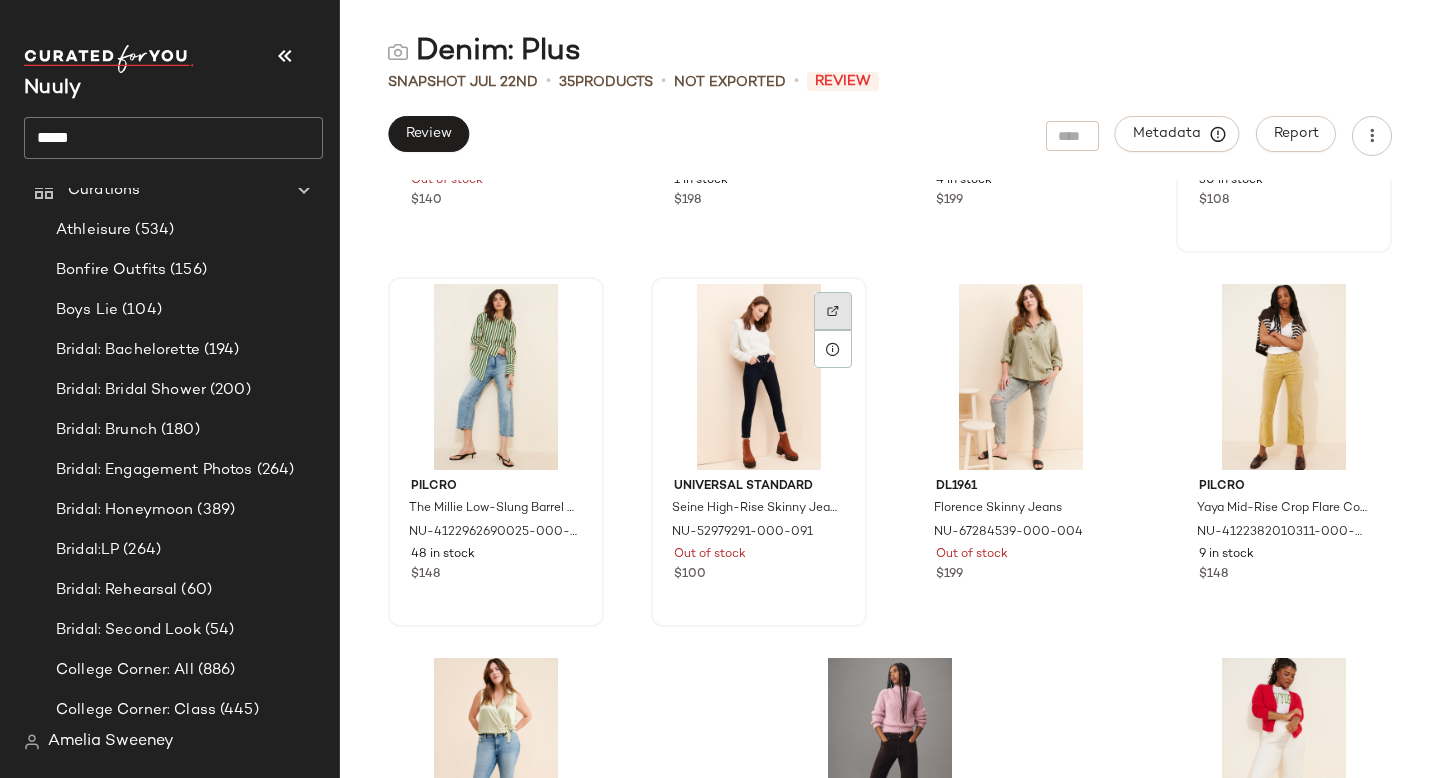 click 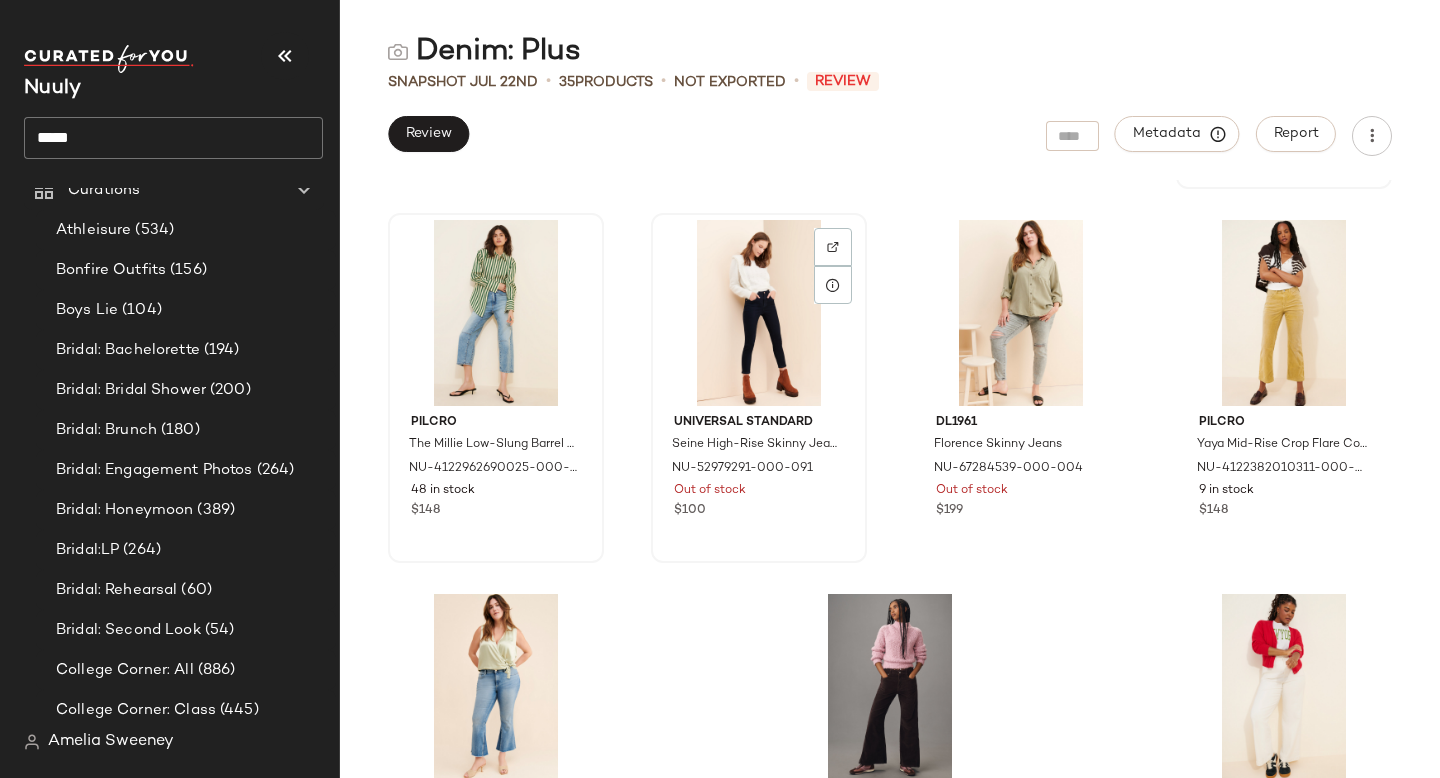scroll, scrollTop: 2620, scrollLeft: 0, axis: vertical 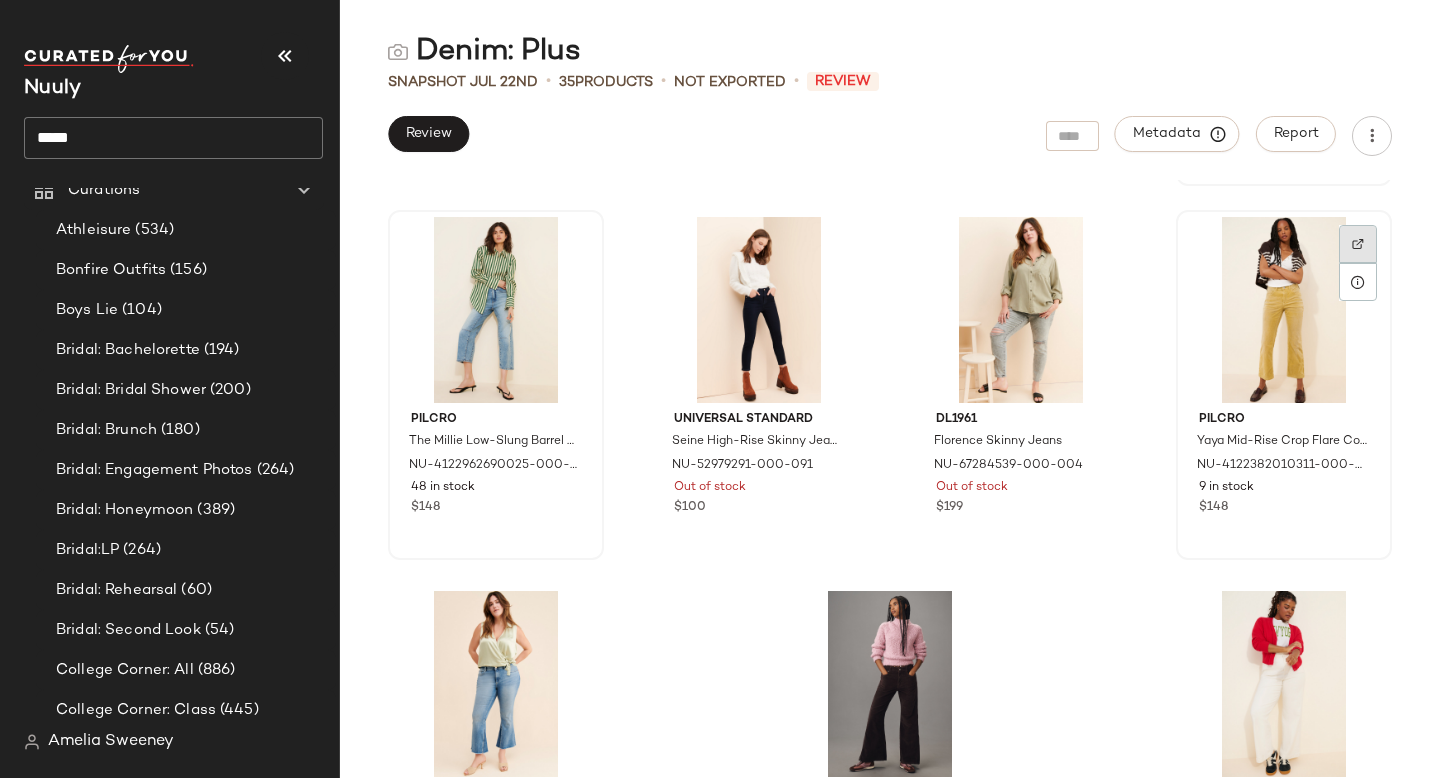 click 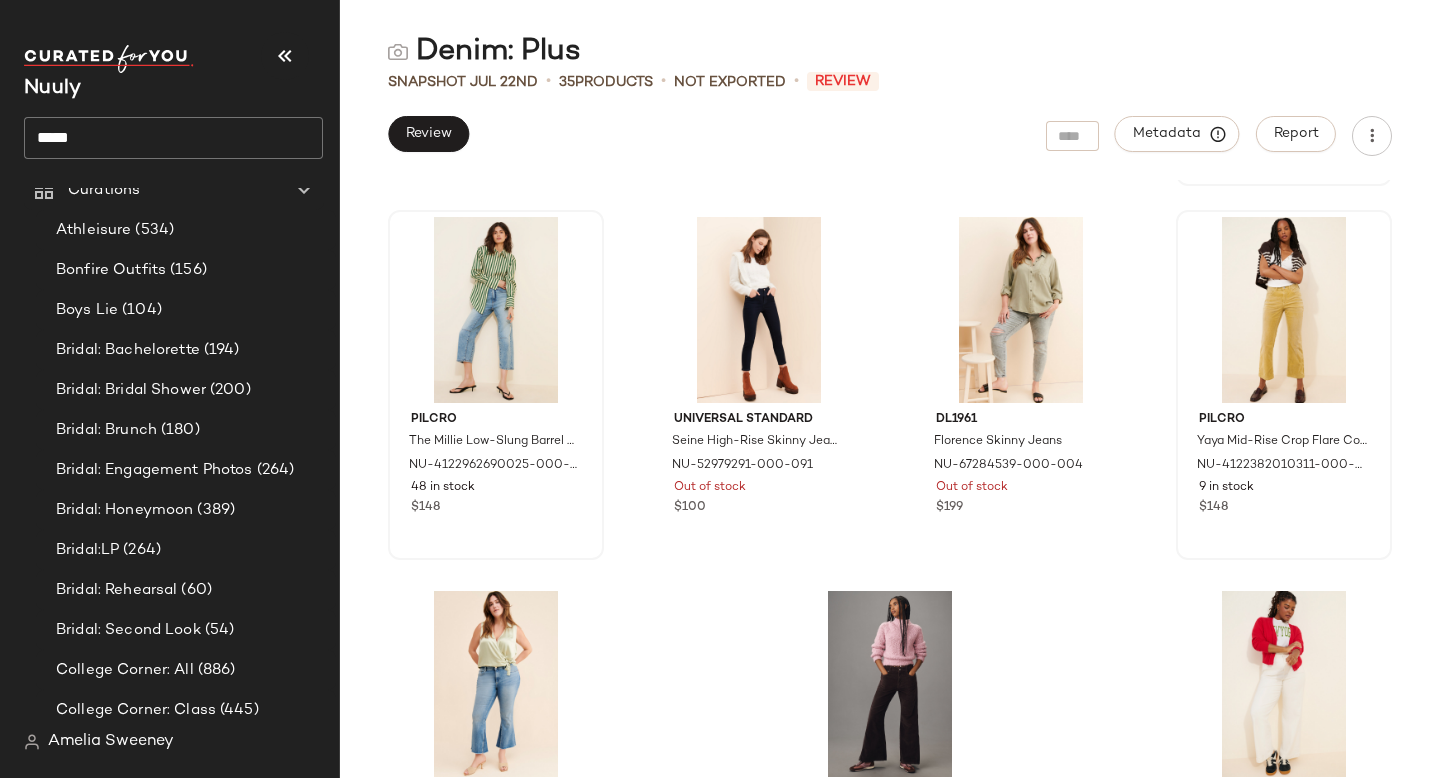 scroll, scrollTop: 2784, scrollLeft: 0, axis: vertical 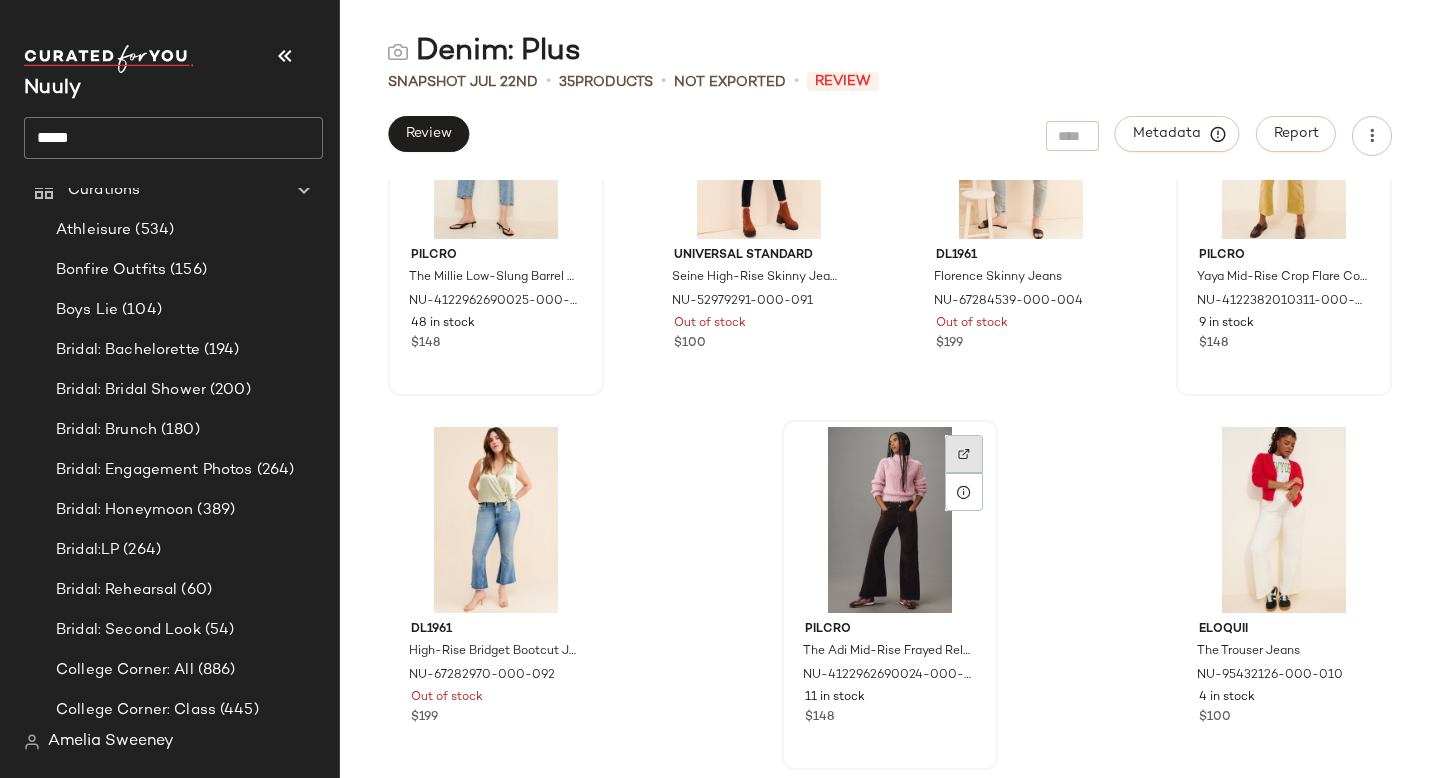 click 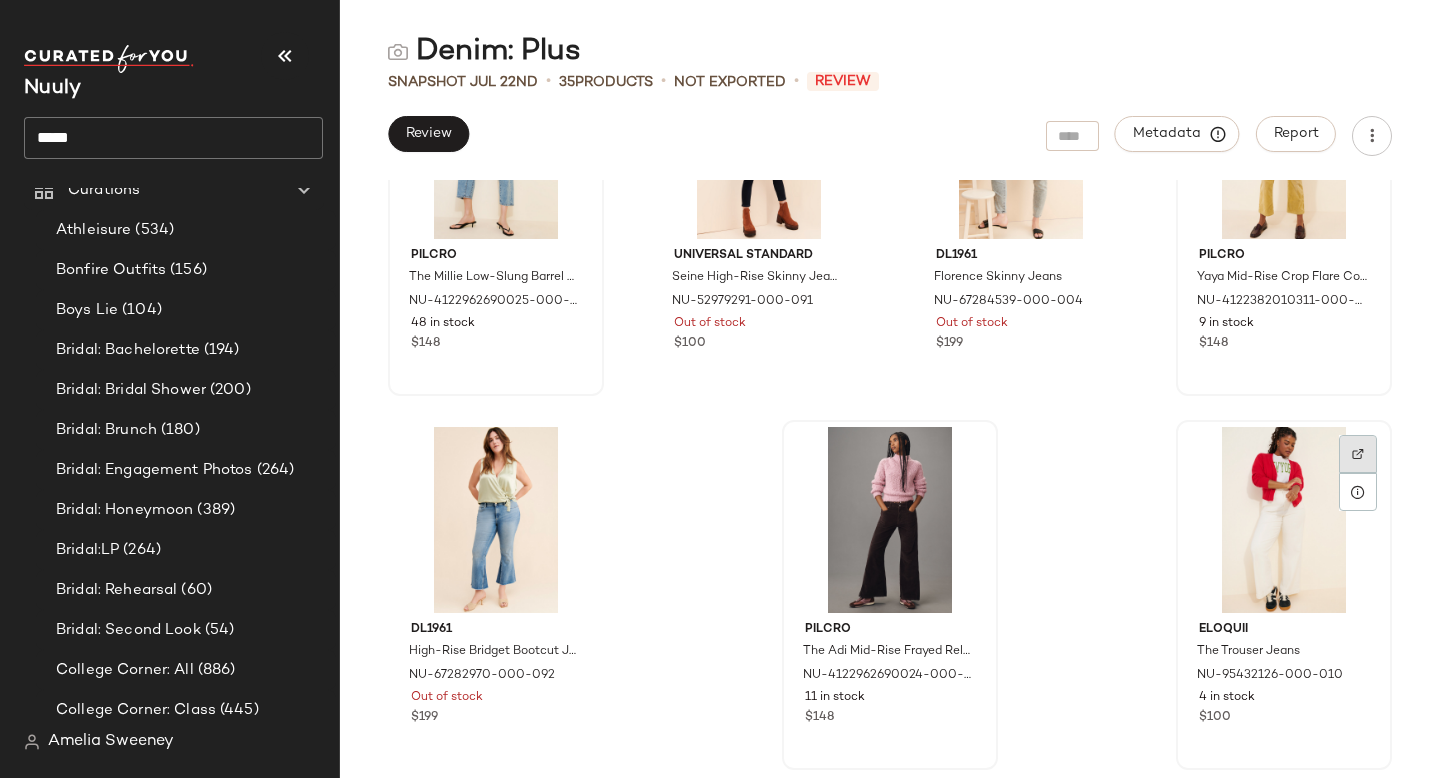 click 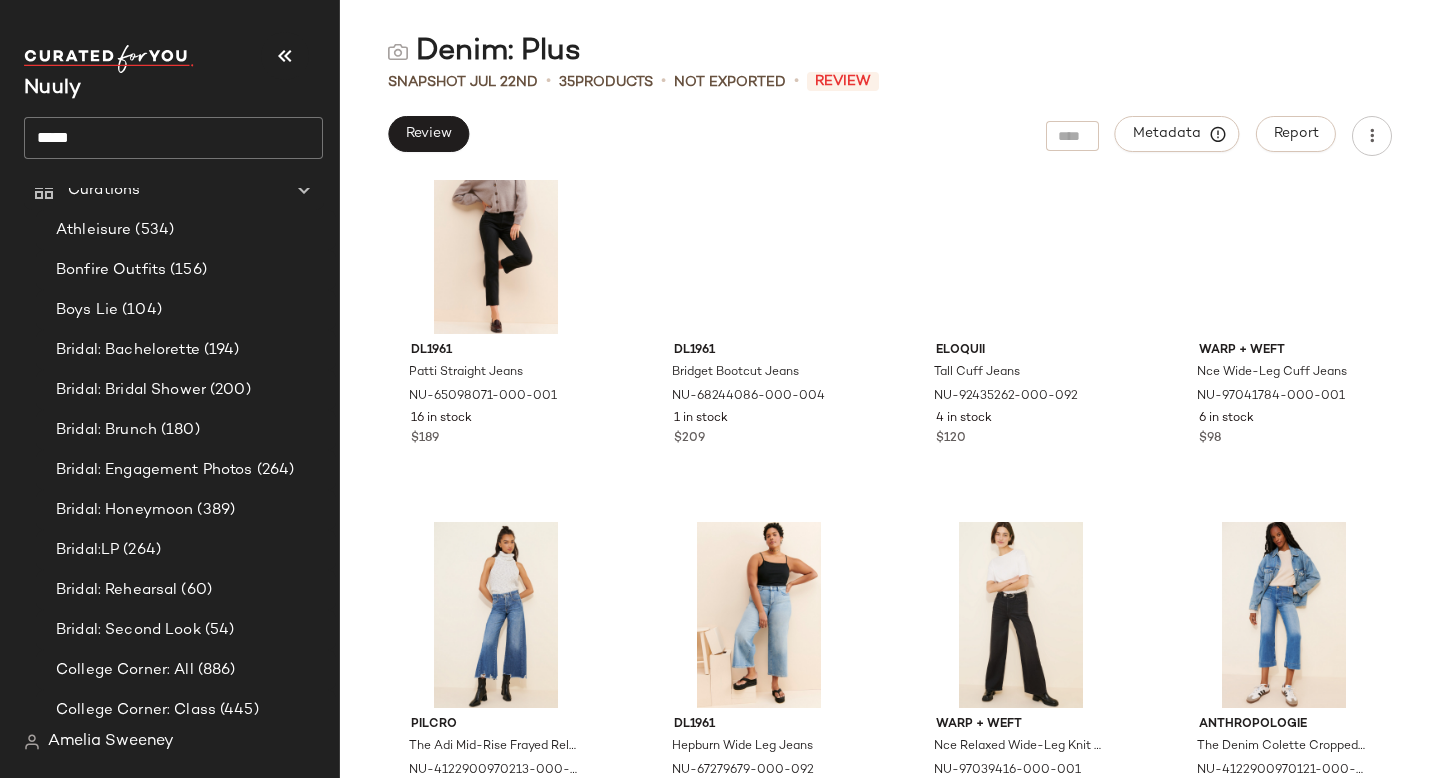 scroll, scrollTop: 162, scrollLeft: 0, axis: vertical 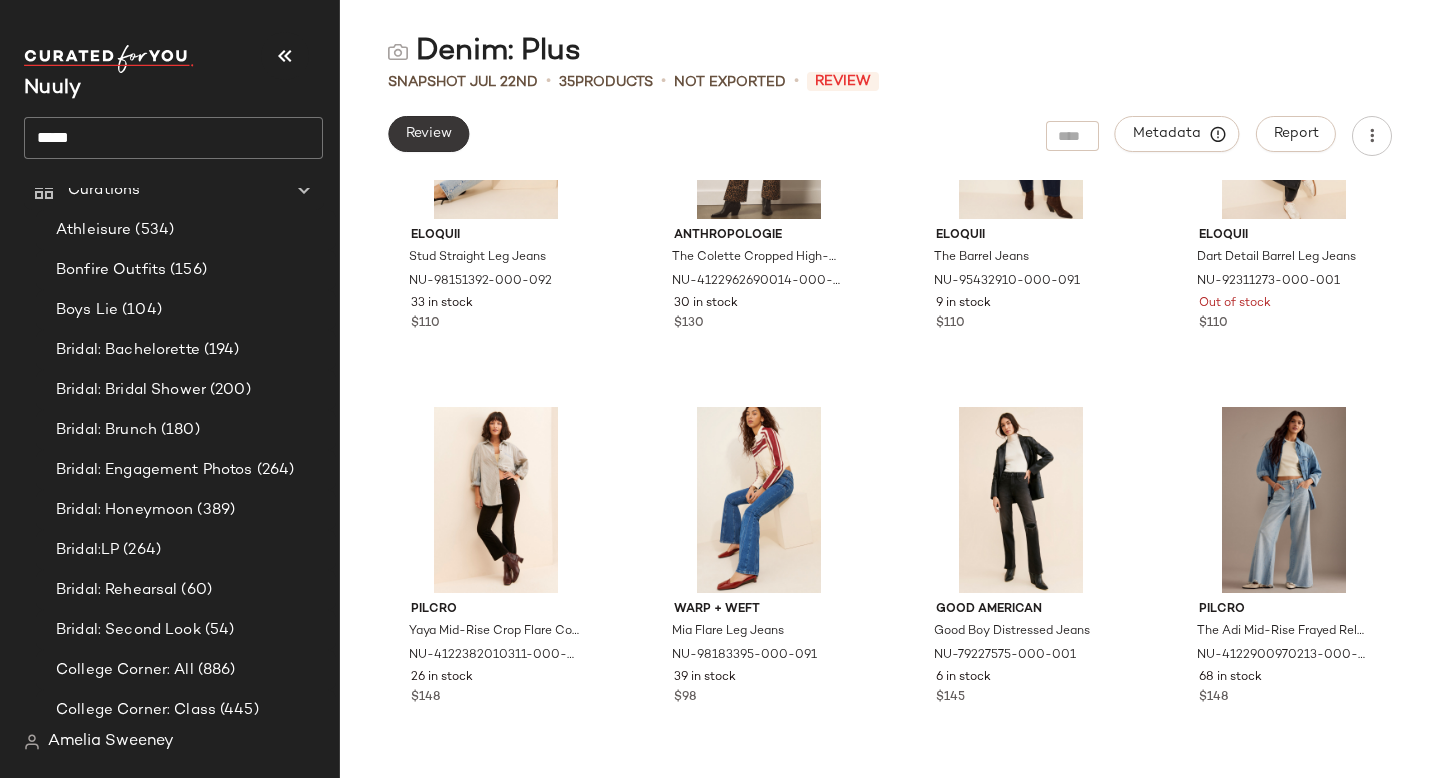 click on "Review" 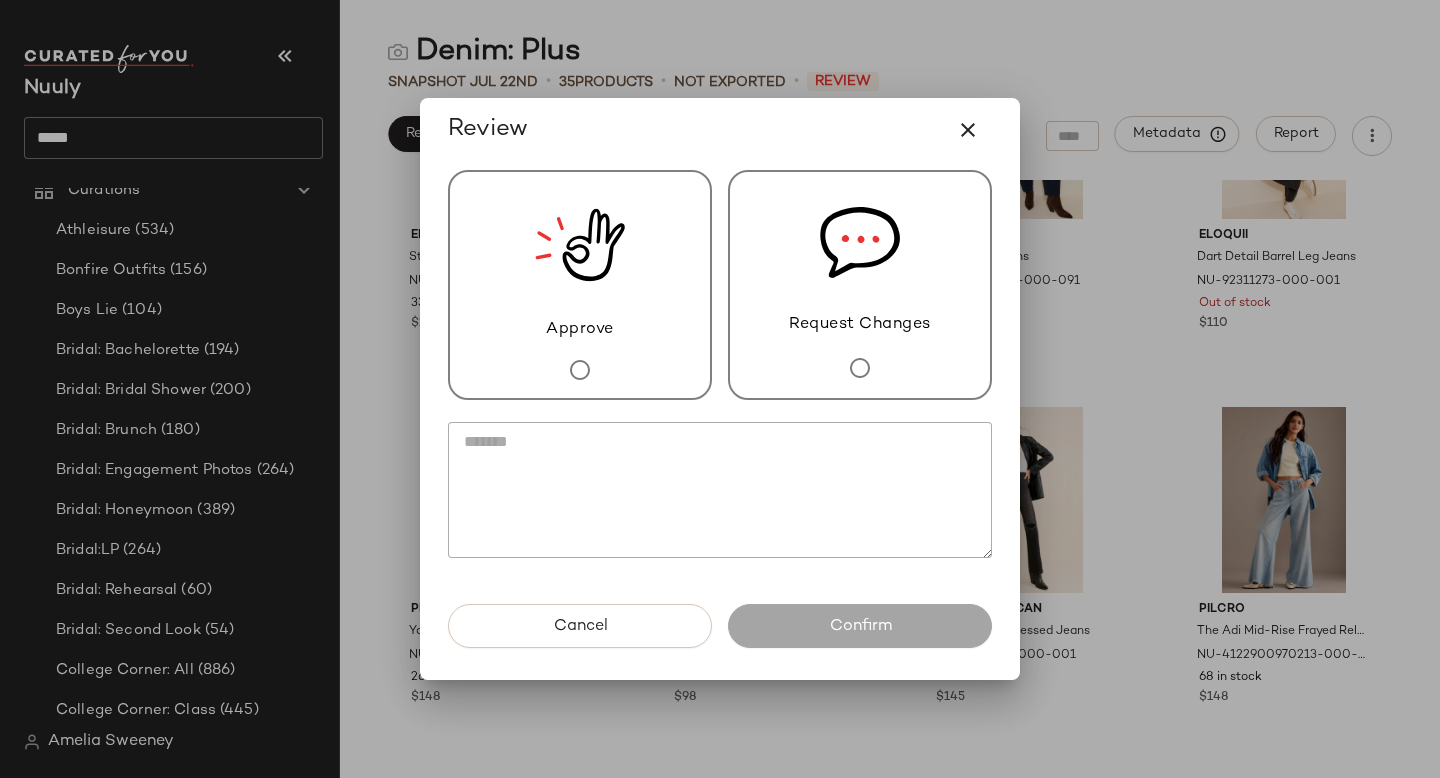 click 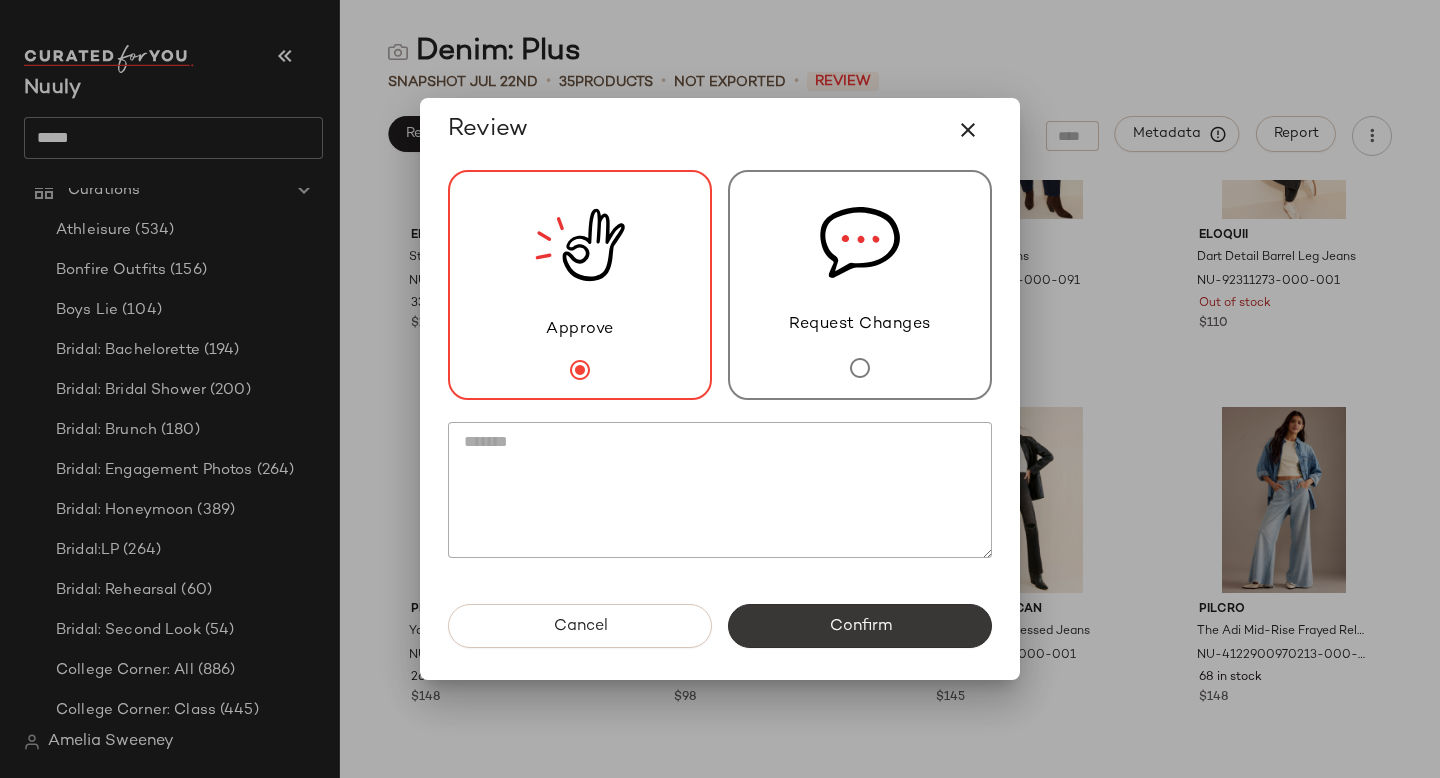 click on "Confirm" 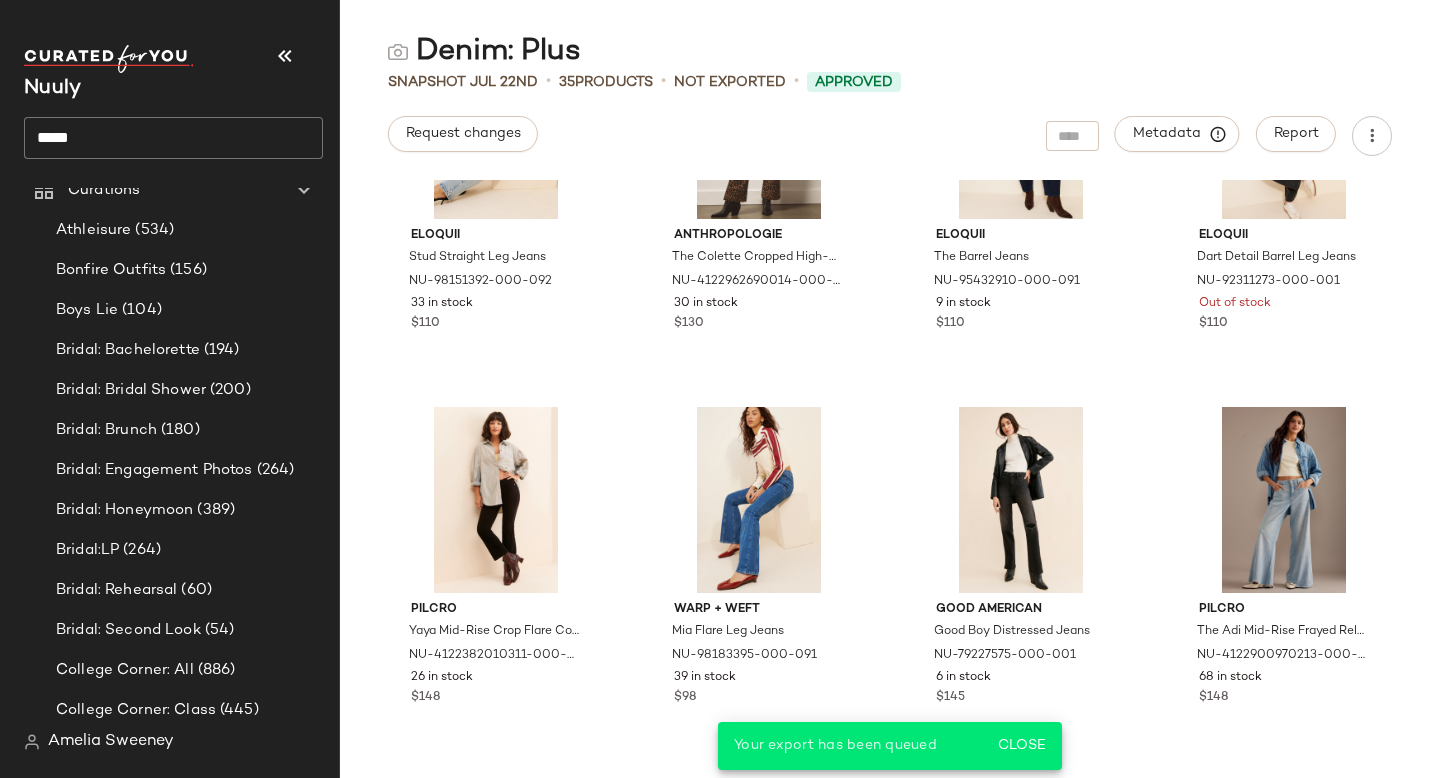 click on "*****" 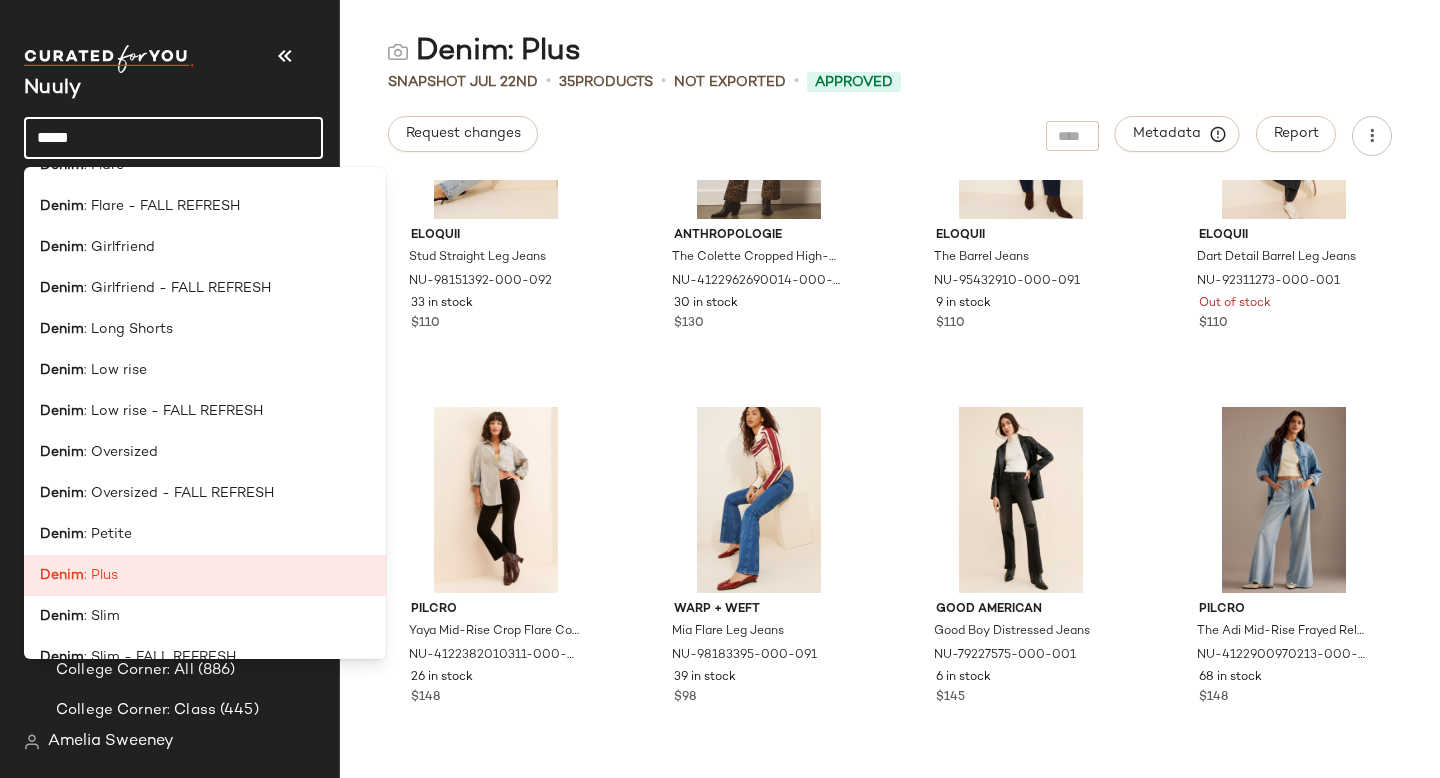scroll, scrollTop: 795, scrollLeft: 0, axis: vertical 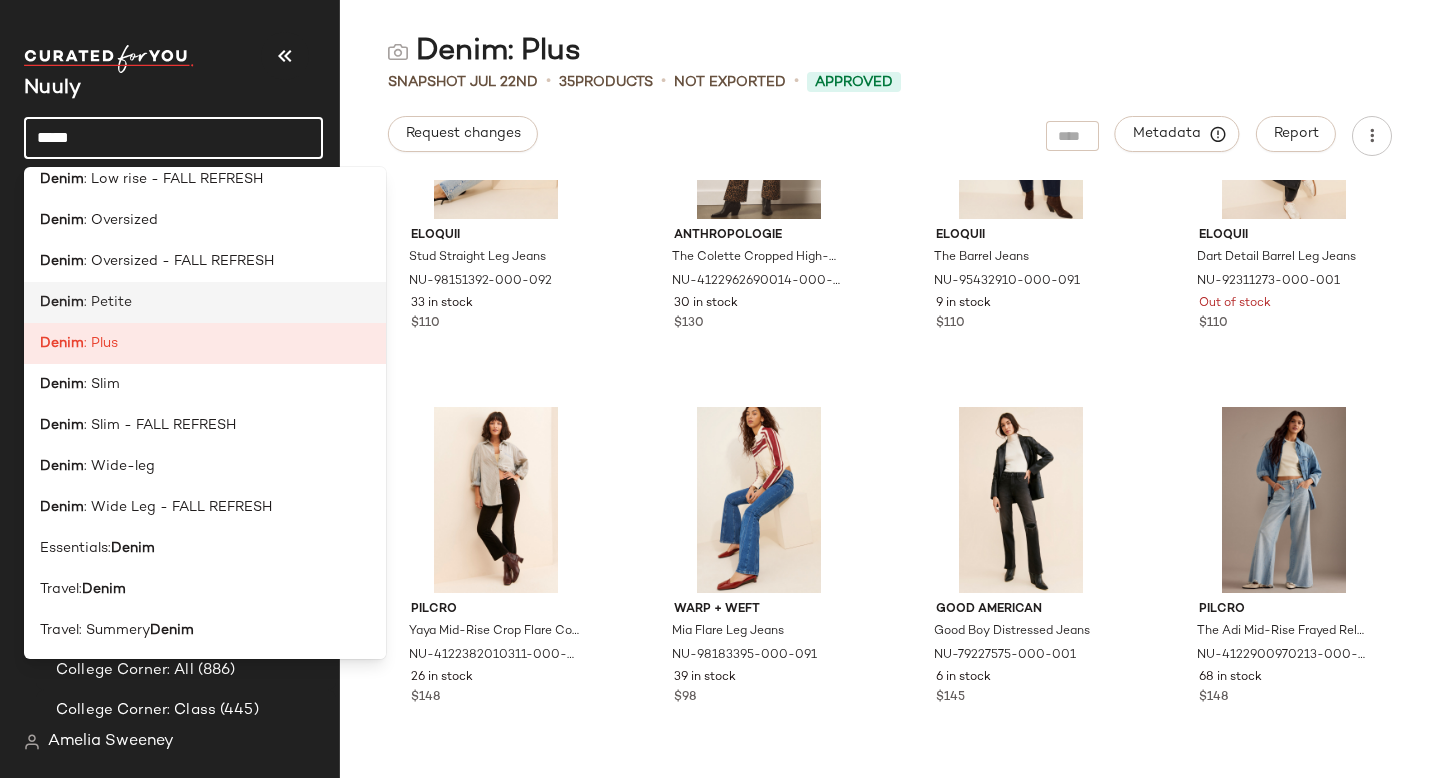 click on "Denim : Petite" 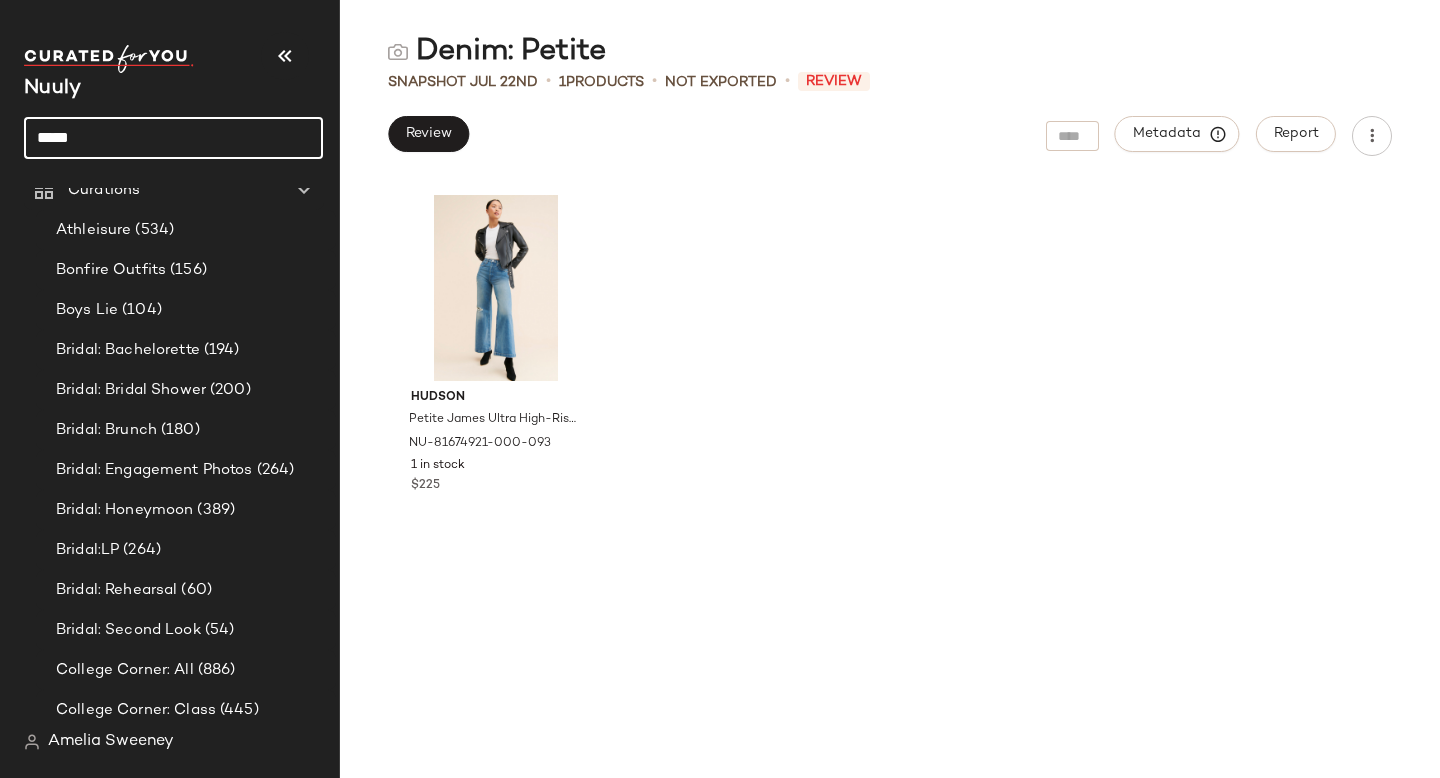click on "*****" 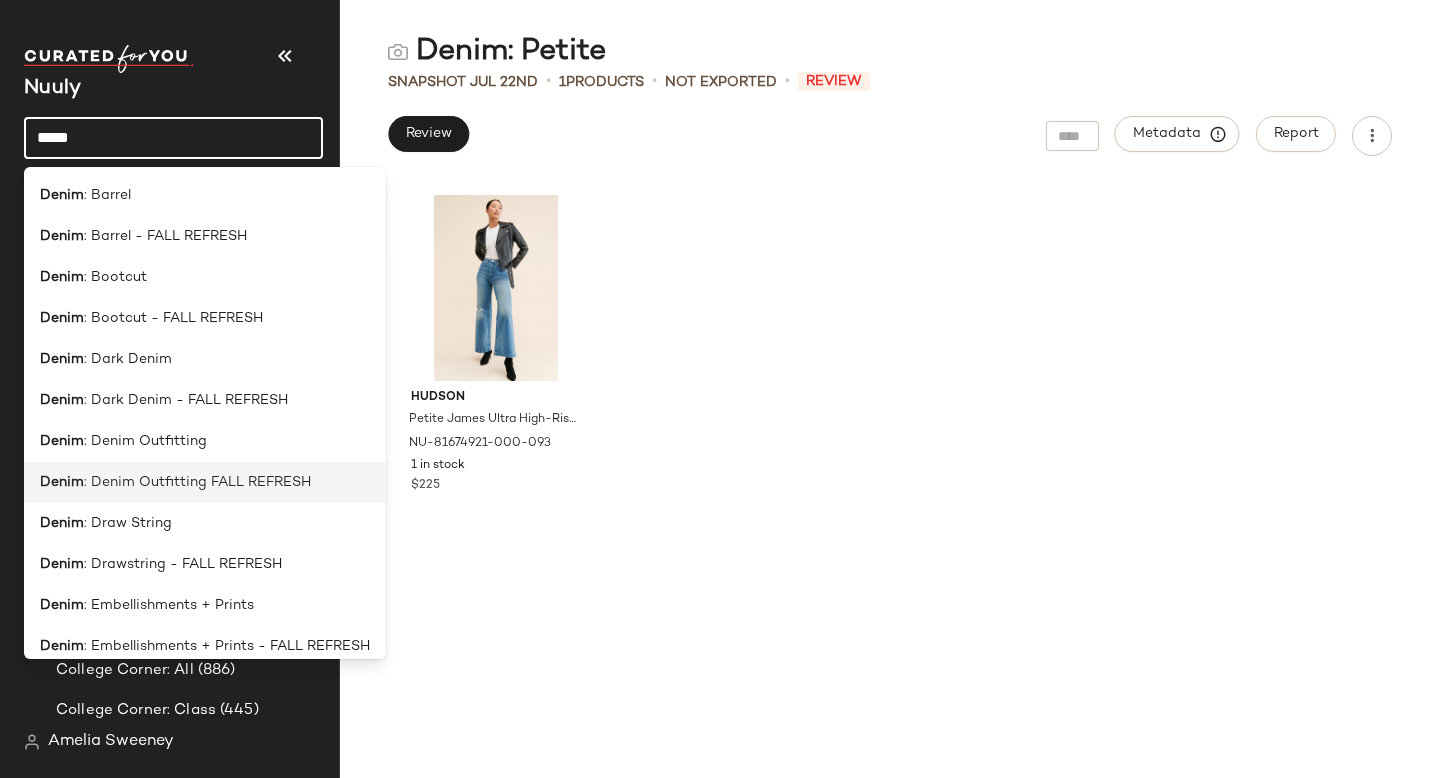 scroll, scrollTop: 795, scrollLeft: 0, axis: vertical 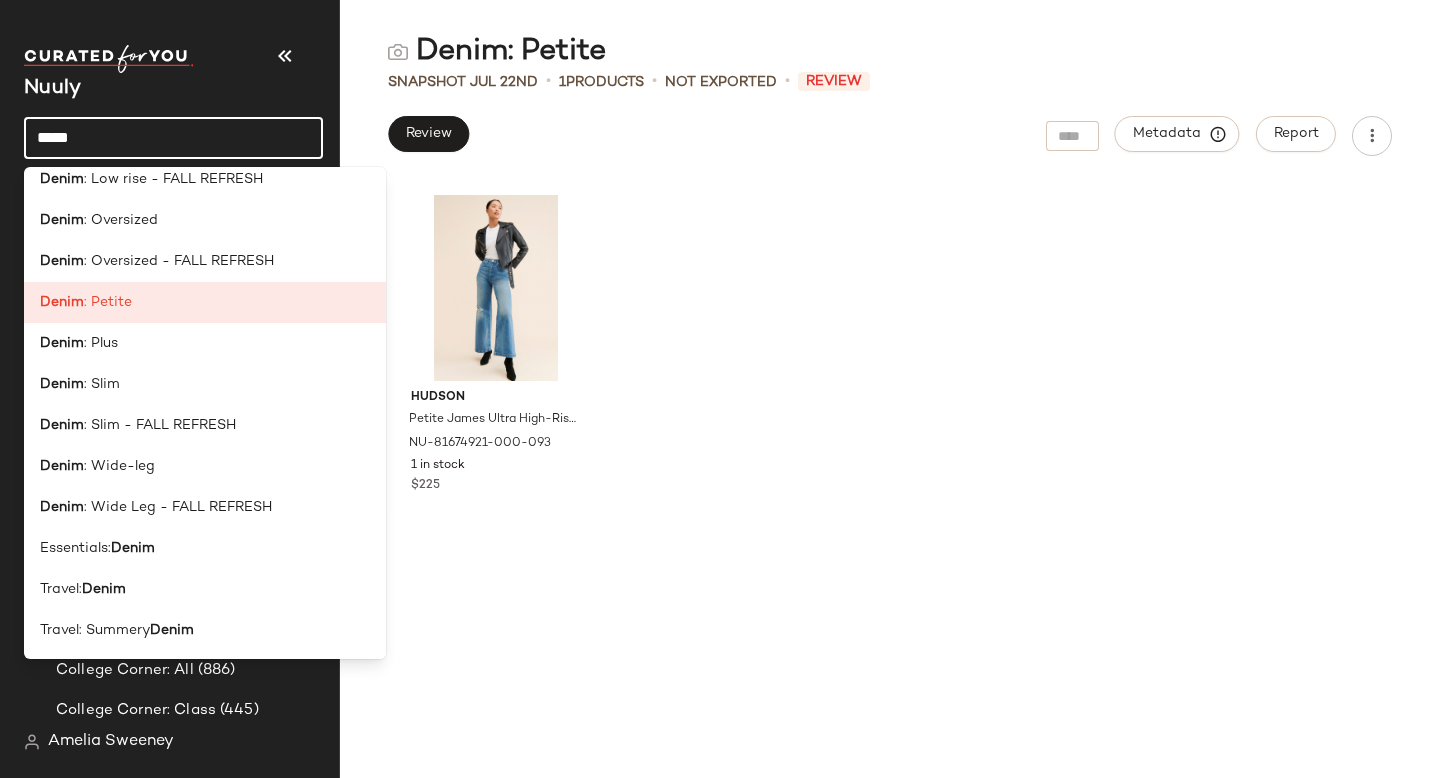 click on "Hudson Petite James Ultra High-Rise Jeans NU-81674921-000-093 1 in stock $225" 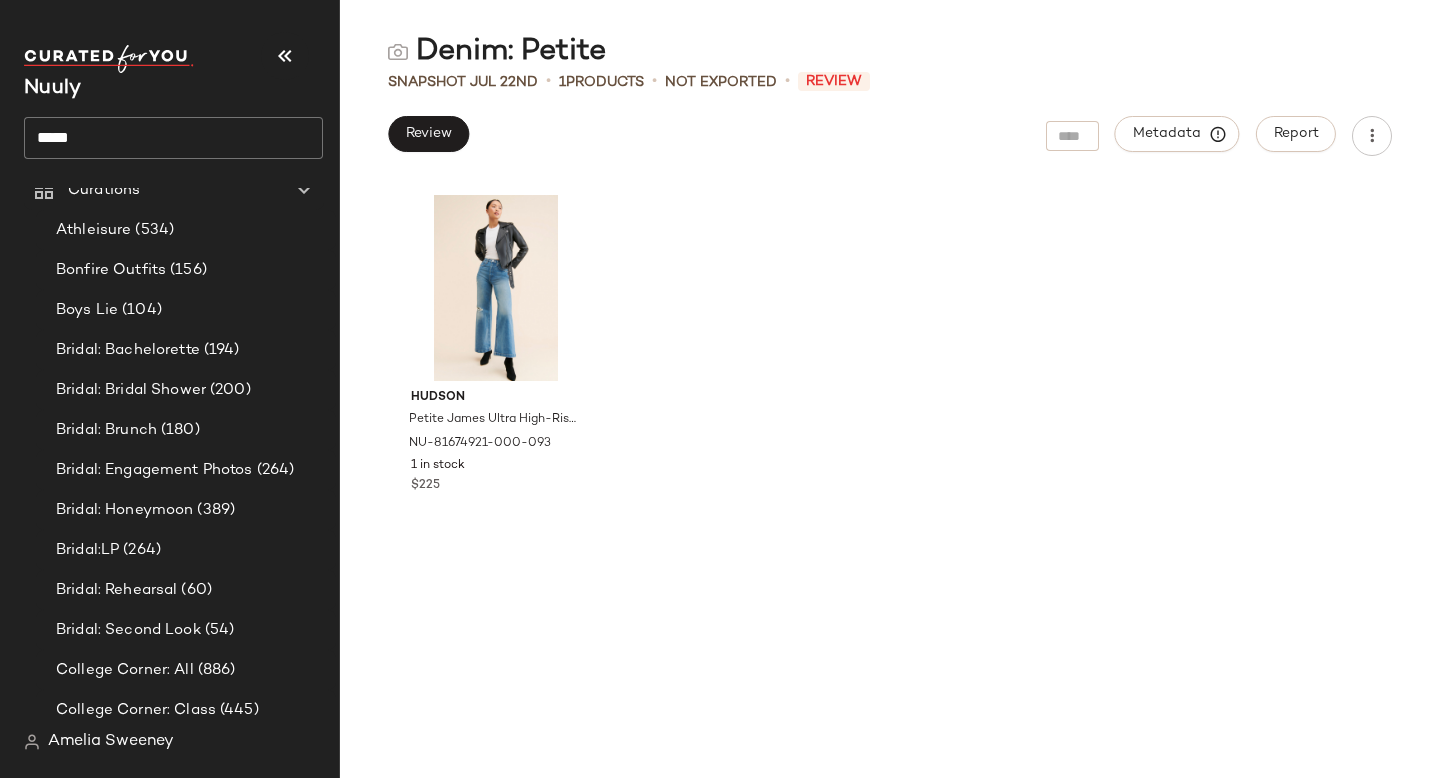 click on "*****" 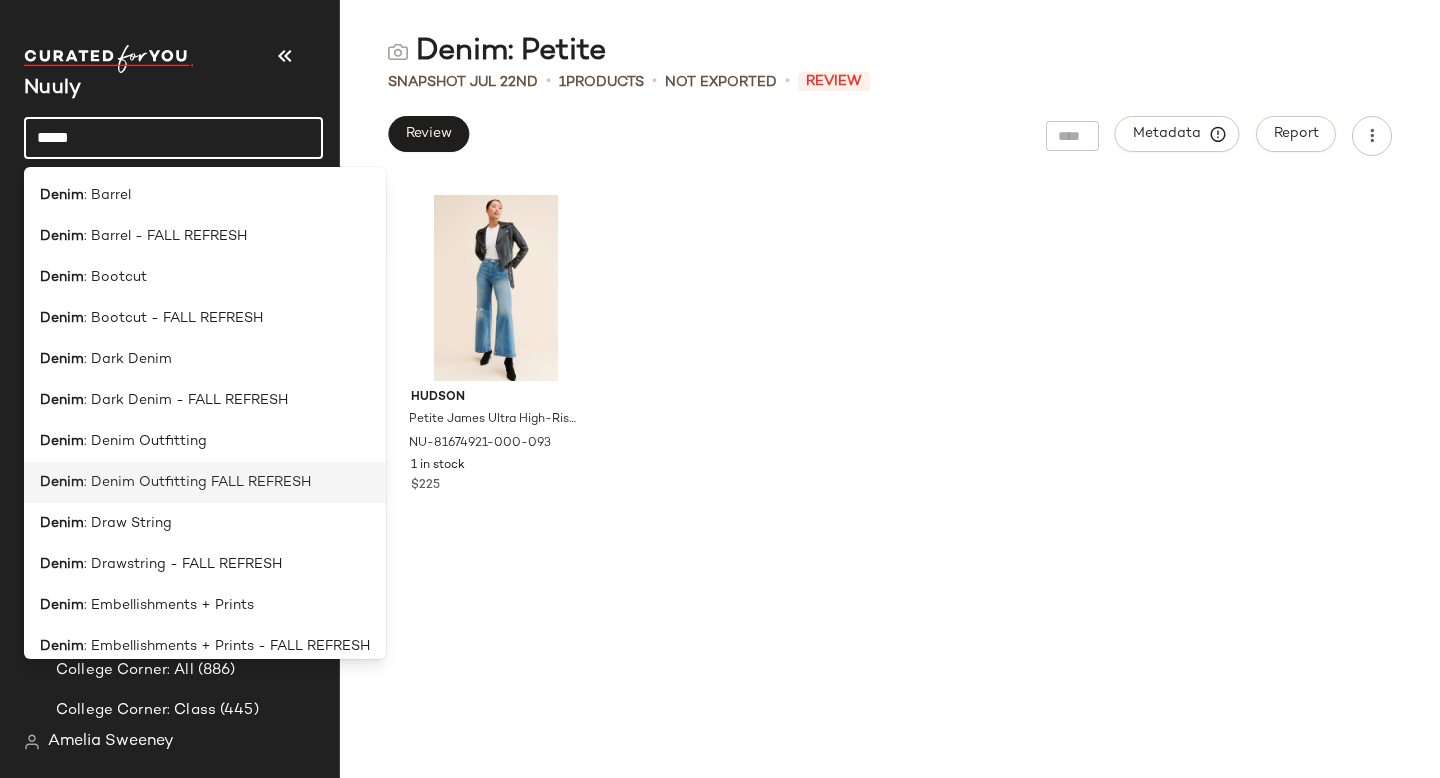 scroll, scrollTop: 795, scrollLeft: 0, axis: vertical 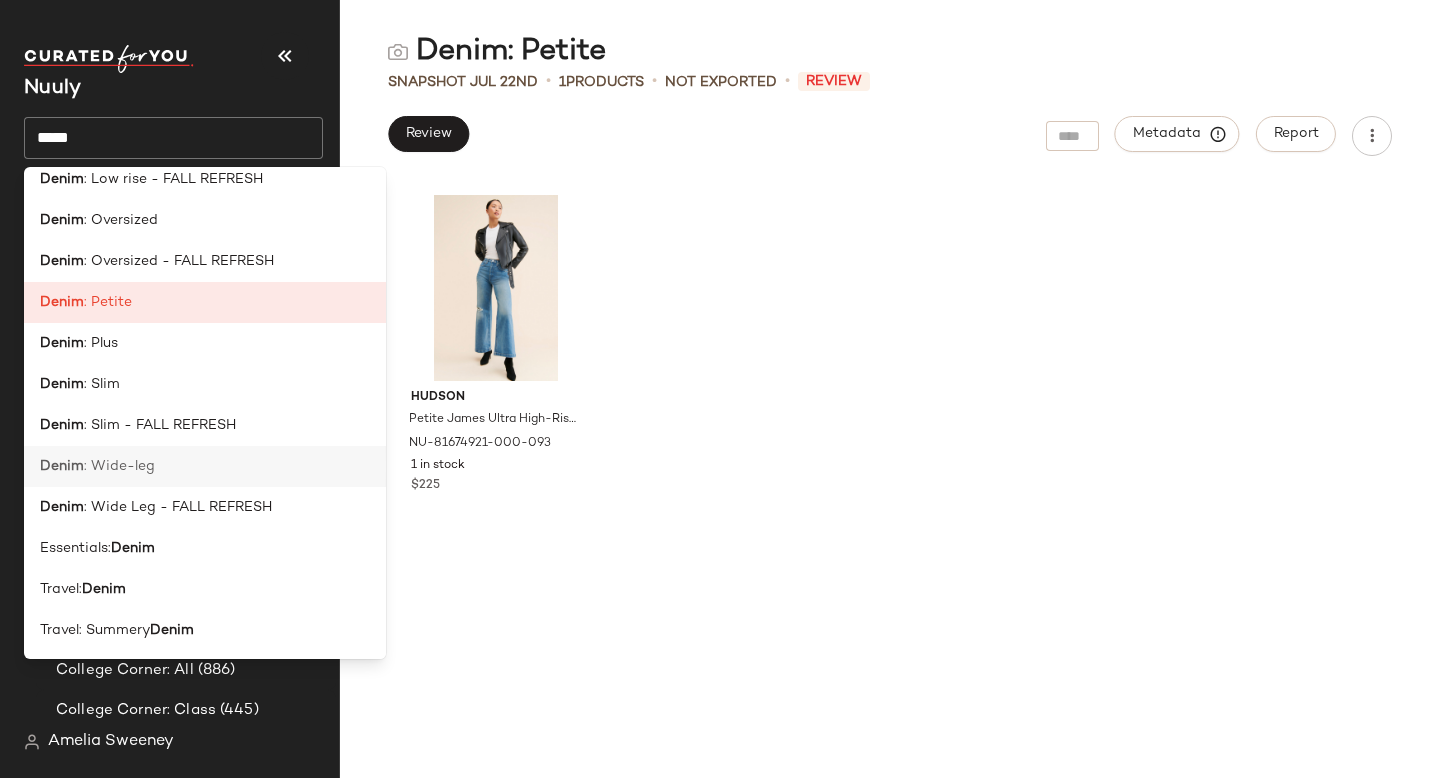 click on "Denim : Wide-leg" 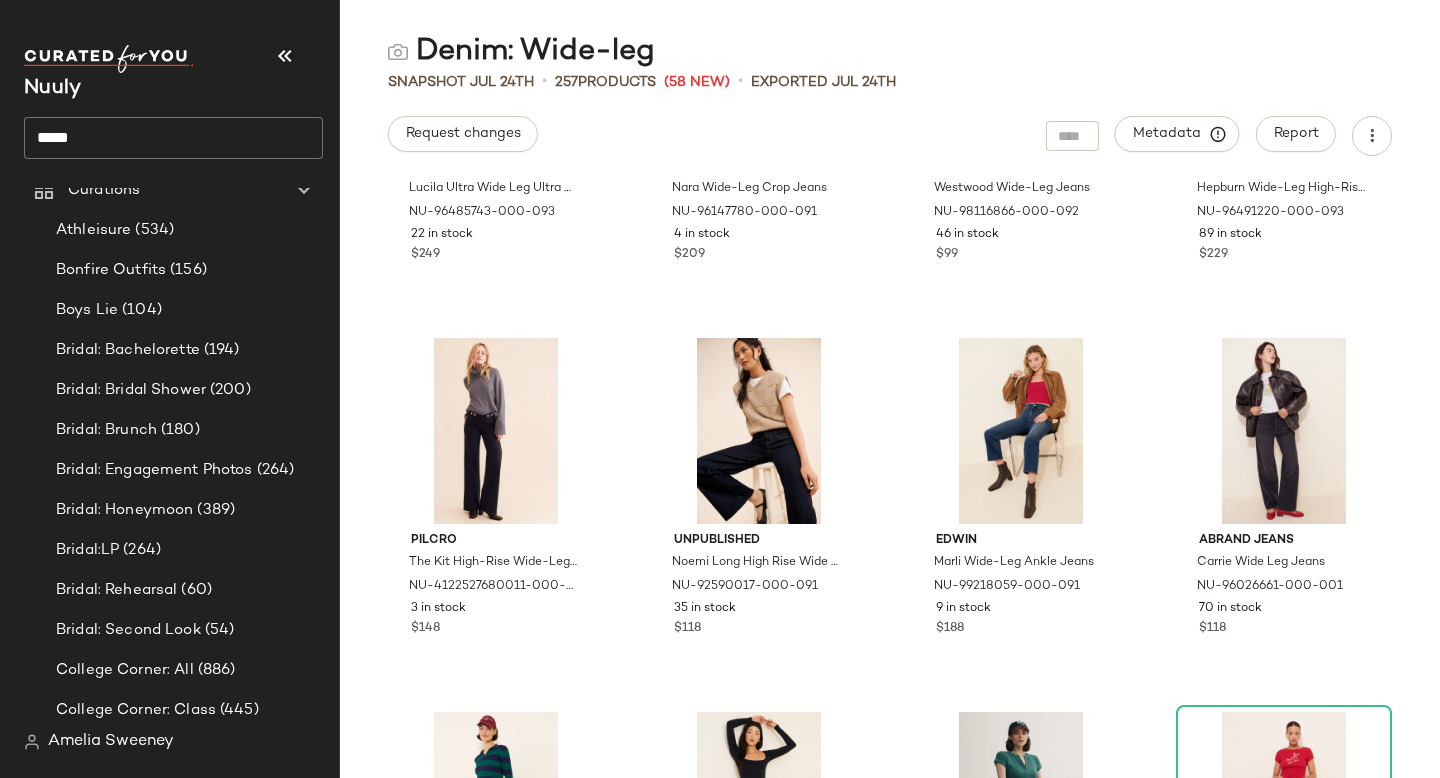 scroll, scrollTop: 12597, scrollLeft: 0, axis: vertical 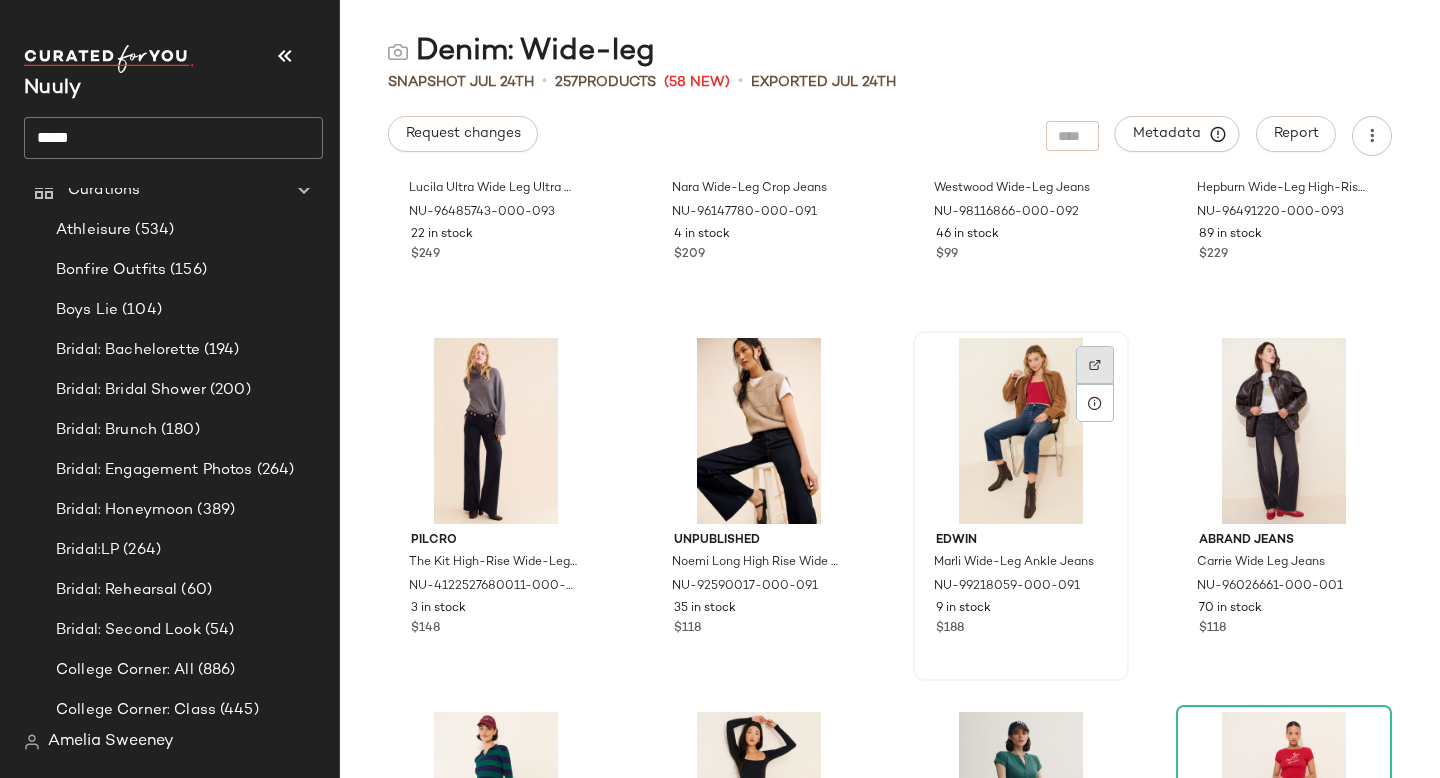 click 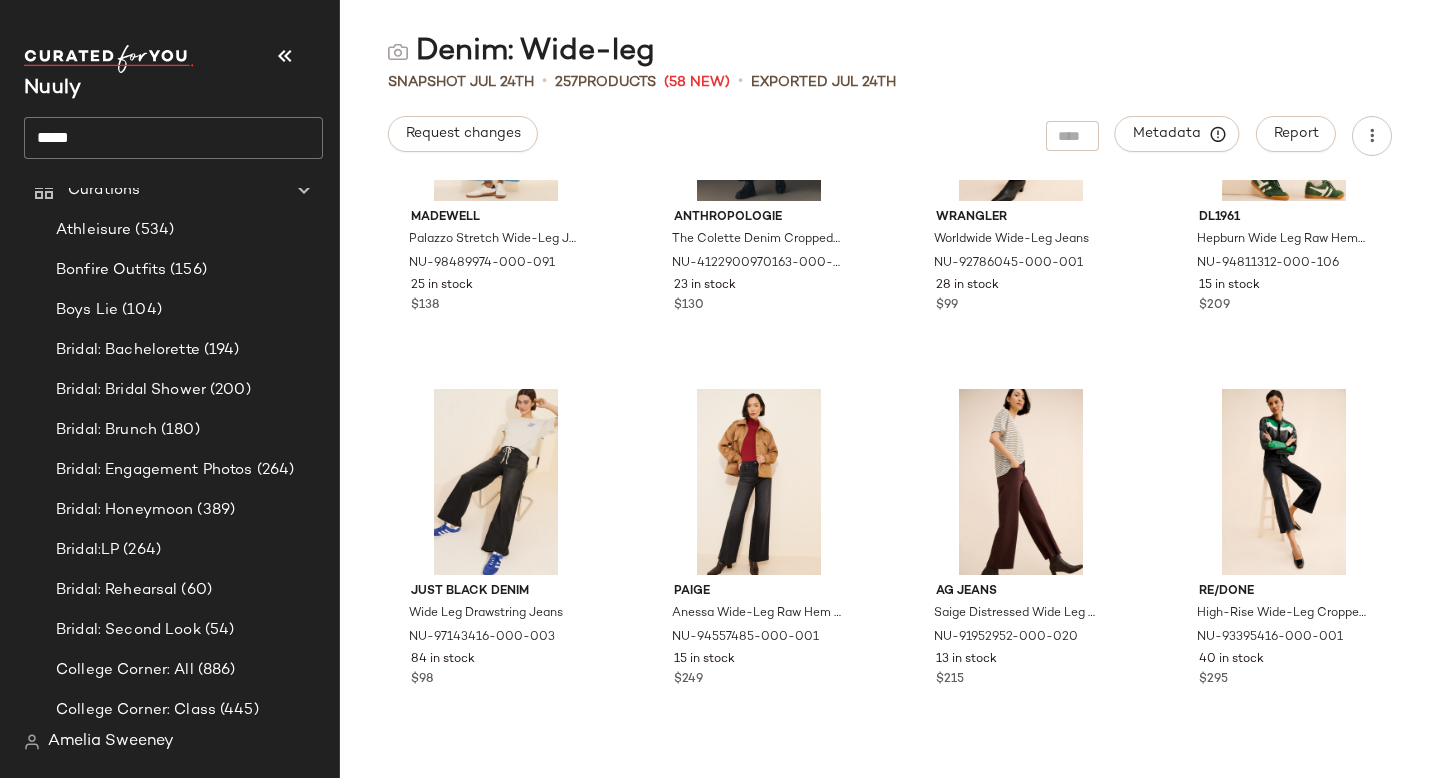 scroll, scrollTop: 15974, scrollLeft: 0, axis: vertical 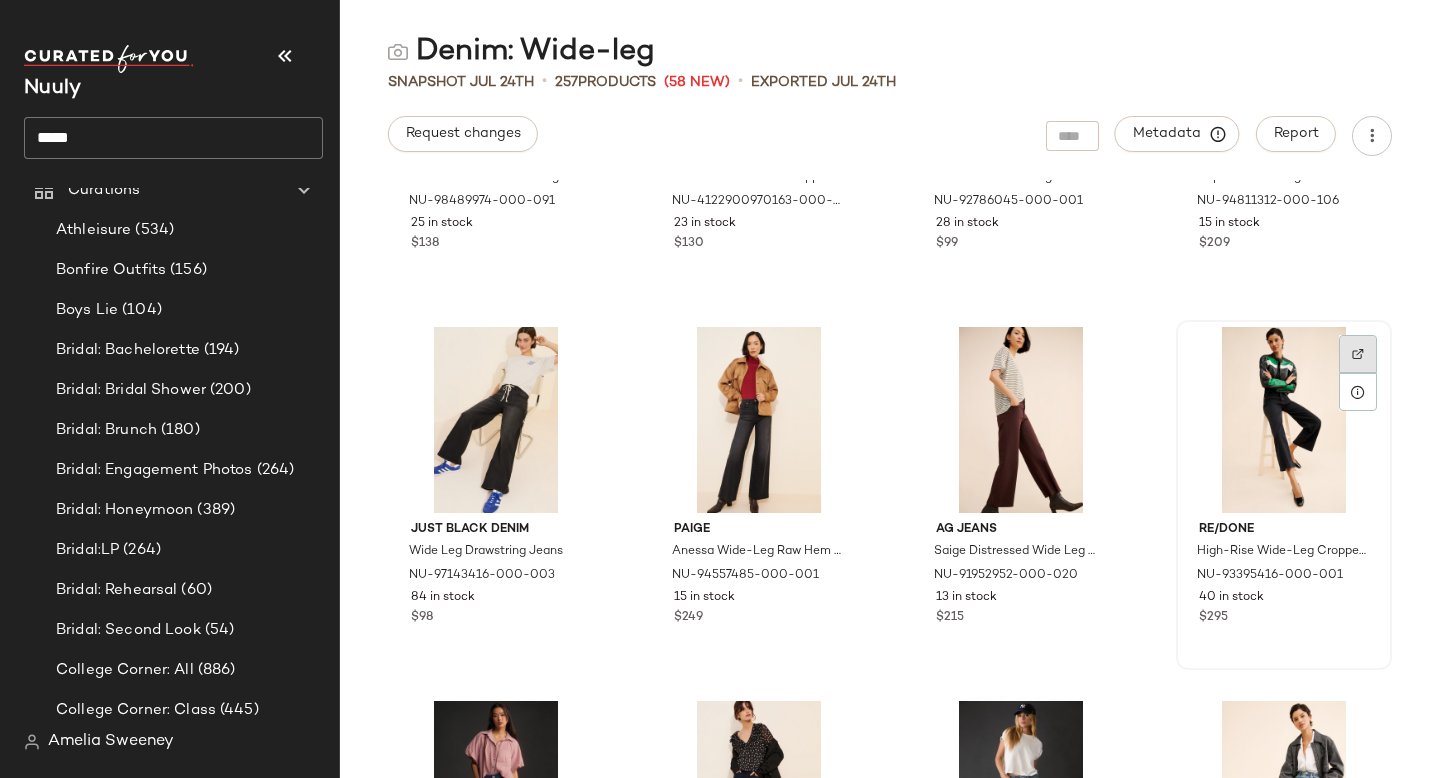 click 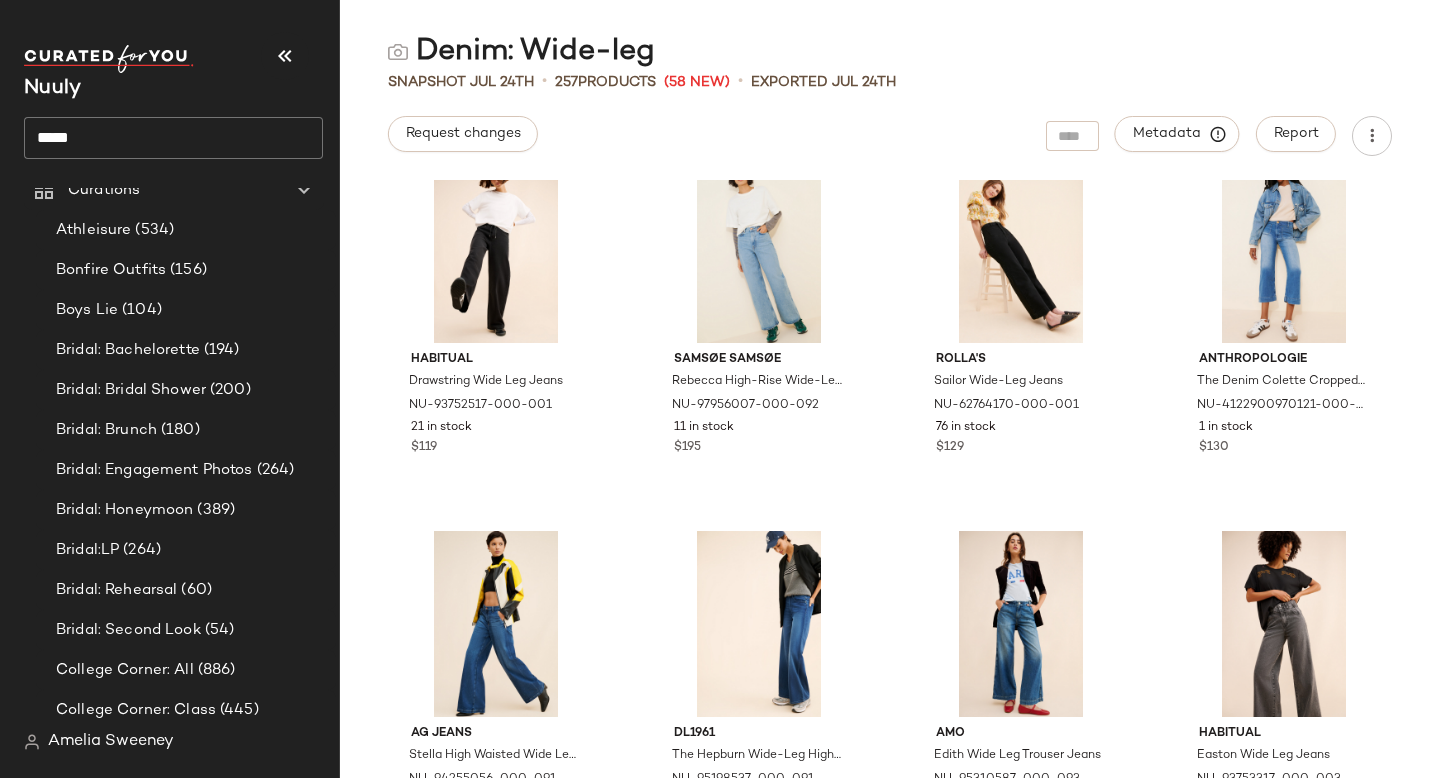 scroll, scrollTop: 17931, scrollLeft: 0, axis: vertical 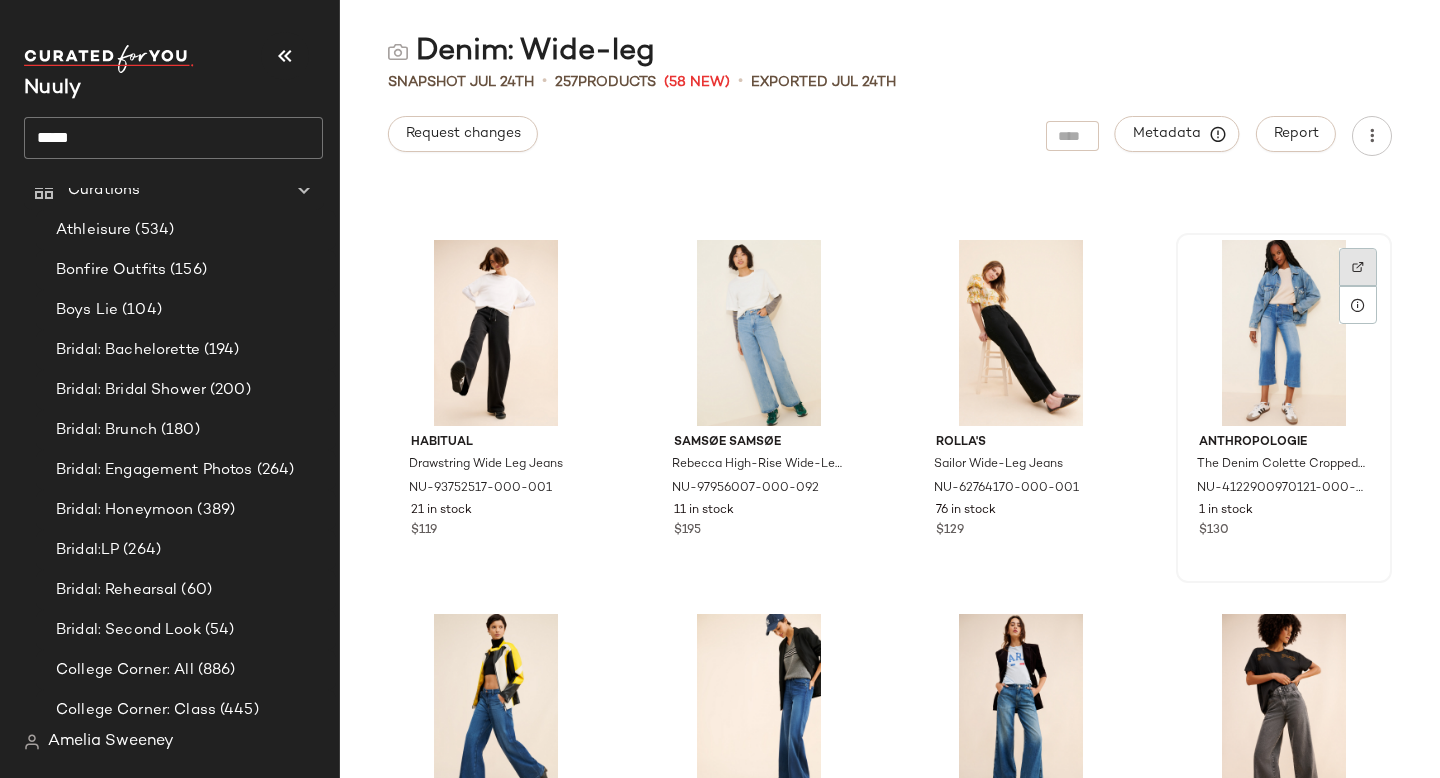 click 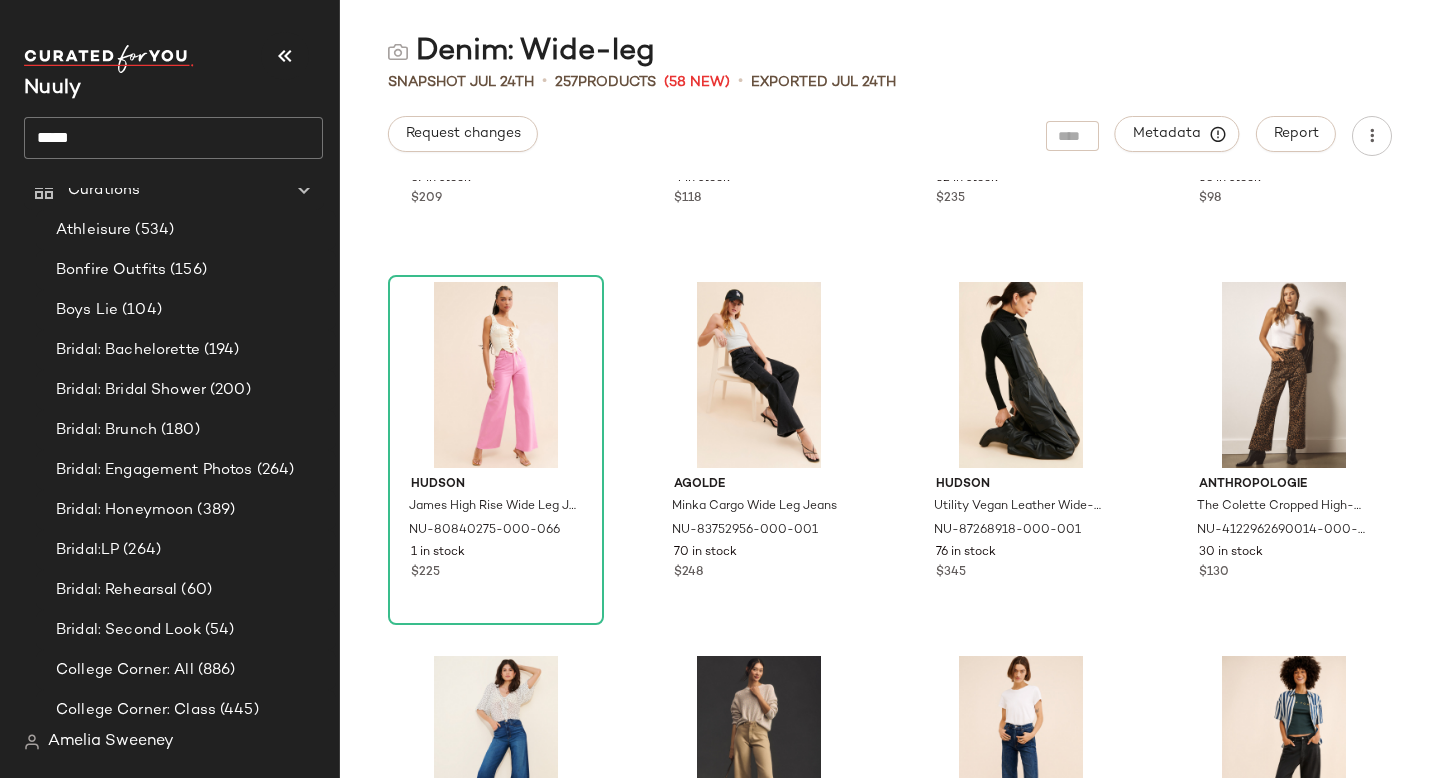 scroll, scrollTop: 22760, scrollLeft: 0, axis: vertical 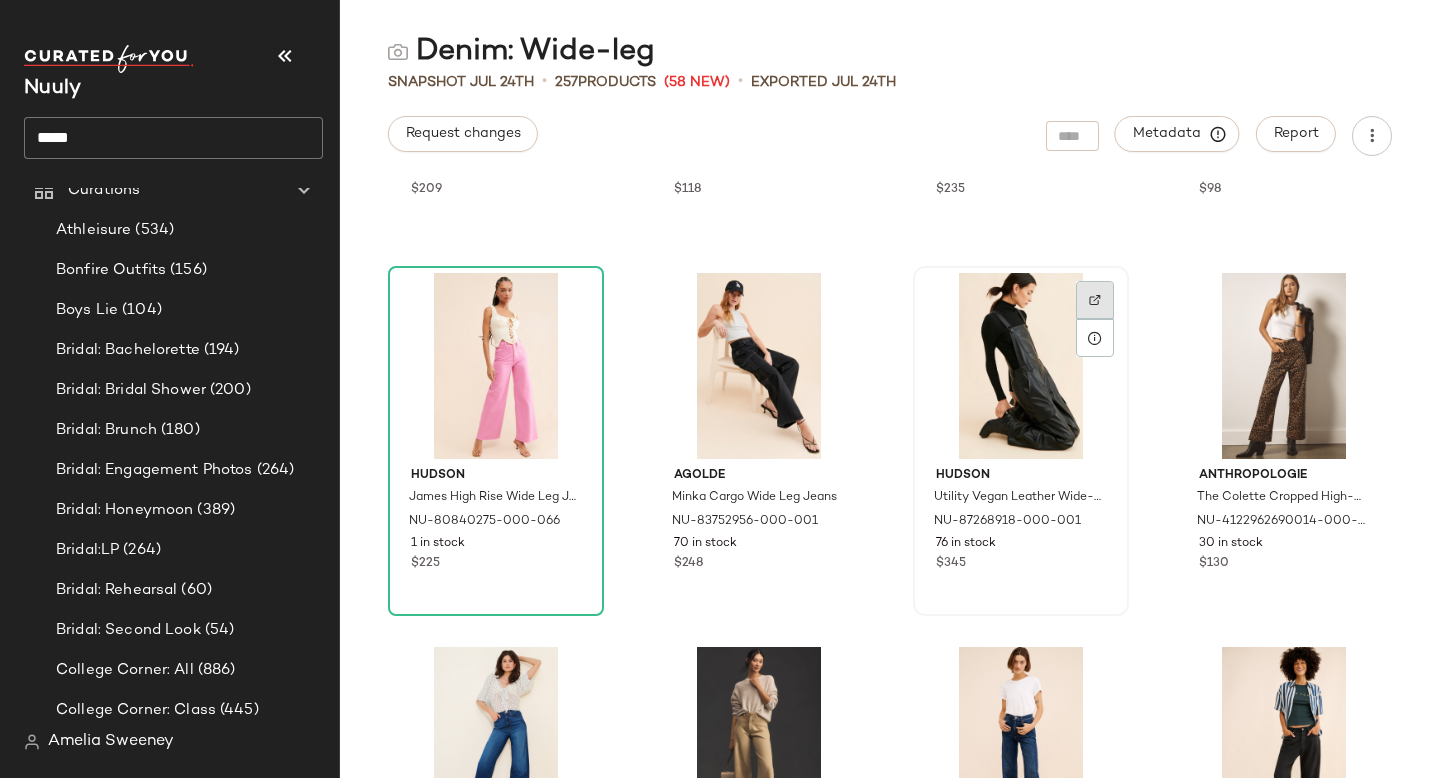 click 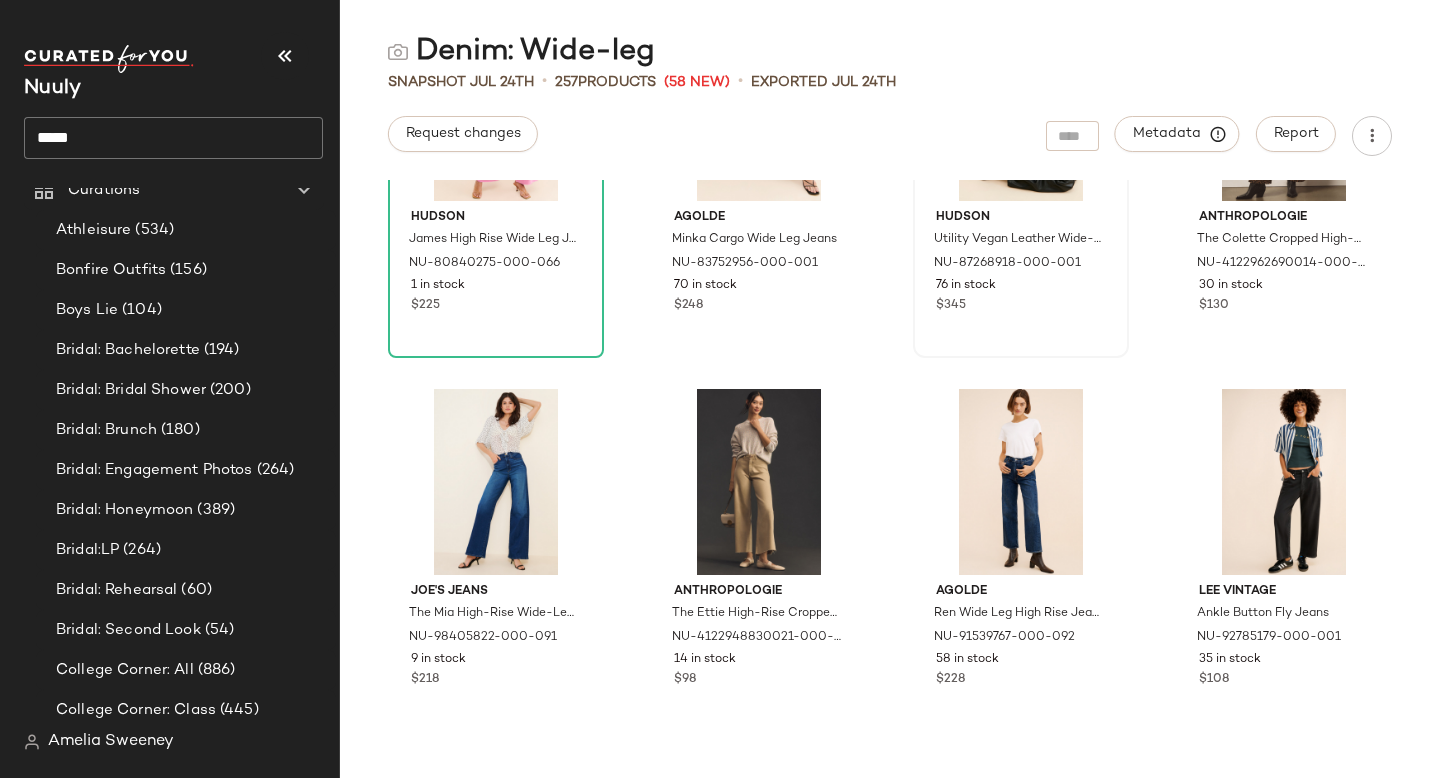 scroll, scrollTop: 23043, scrollLeft: 0, axis: vertical 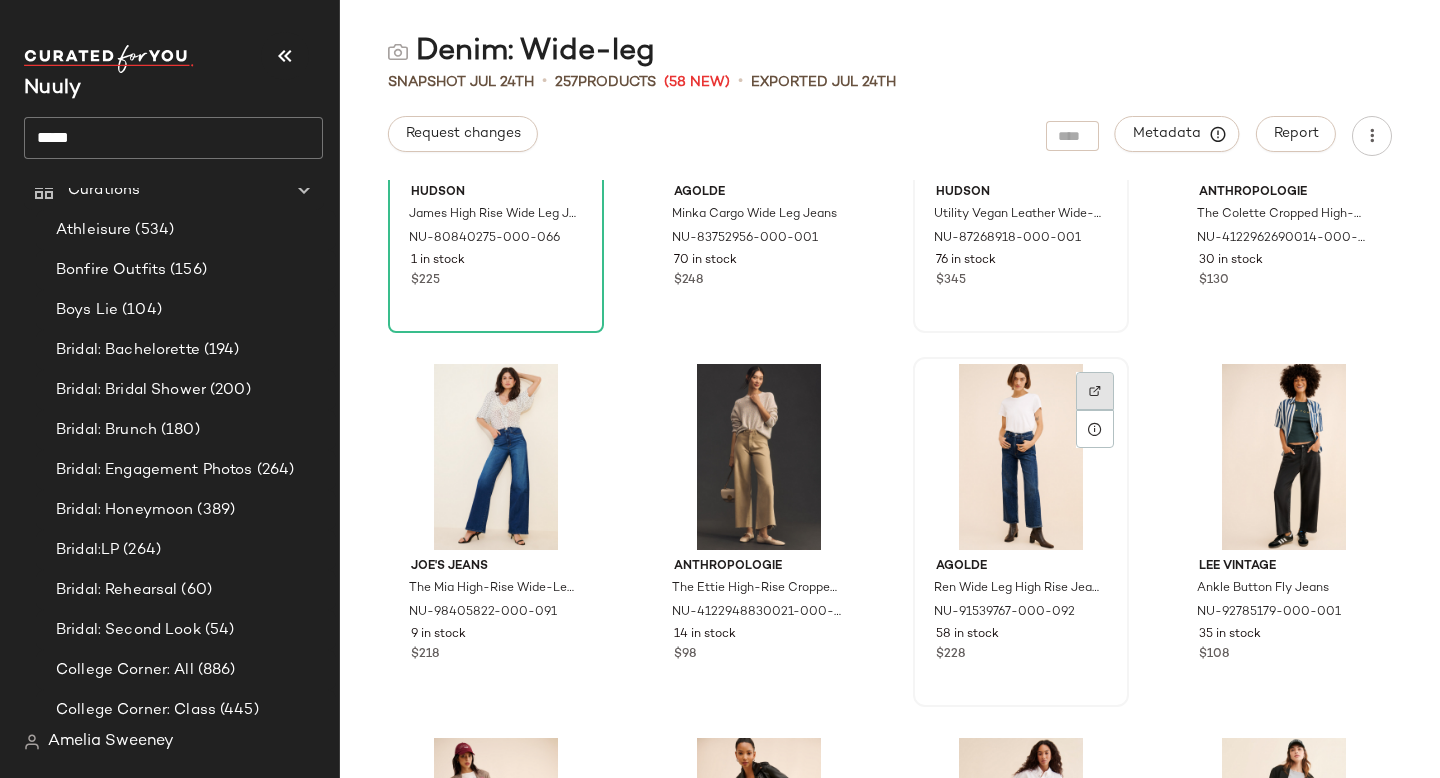 click 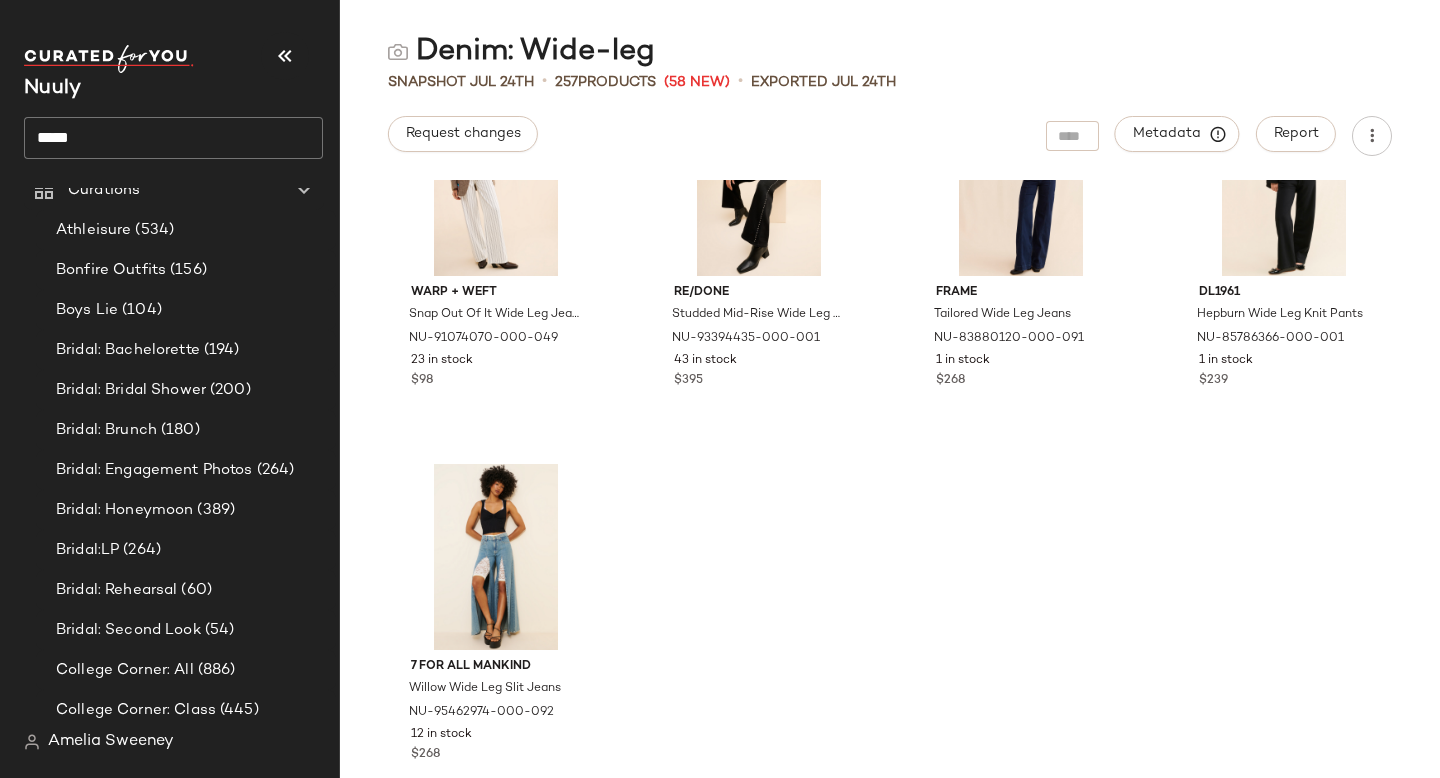scroll, scrollTop: 23728, scrollLeft: 0, axis: vertical 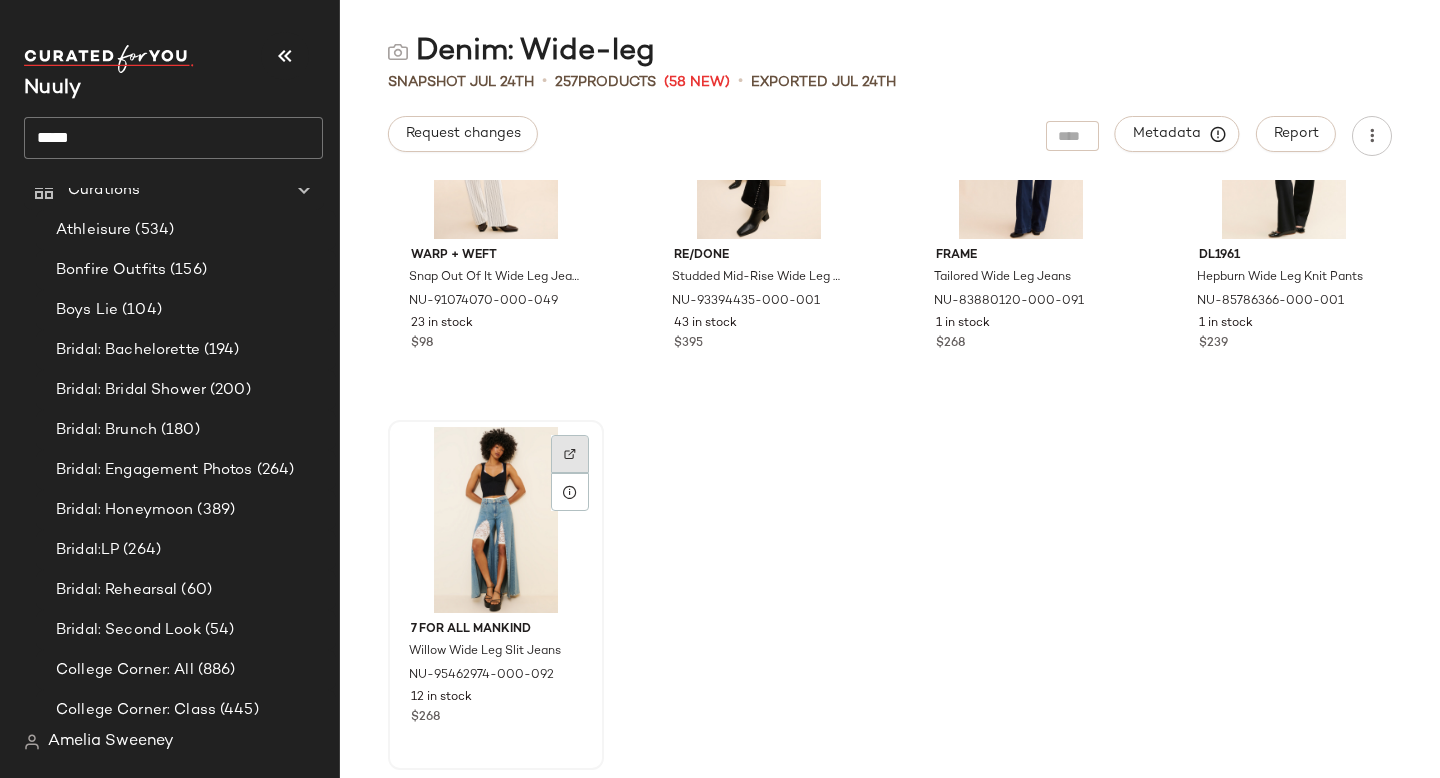 click 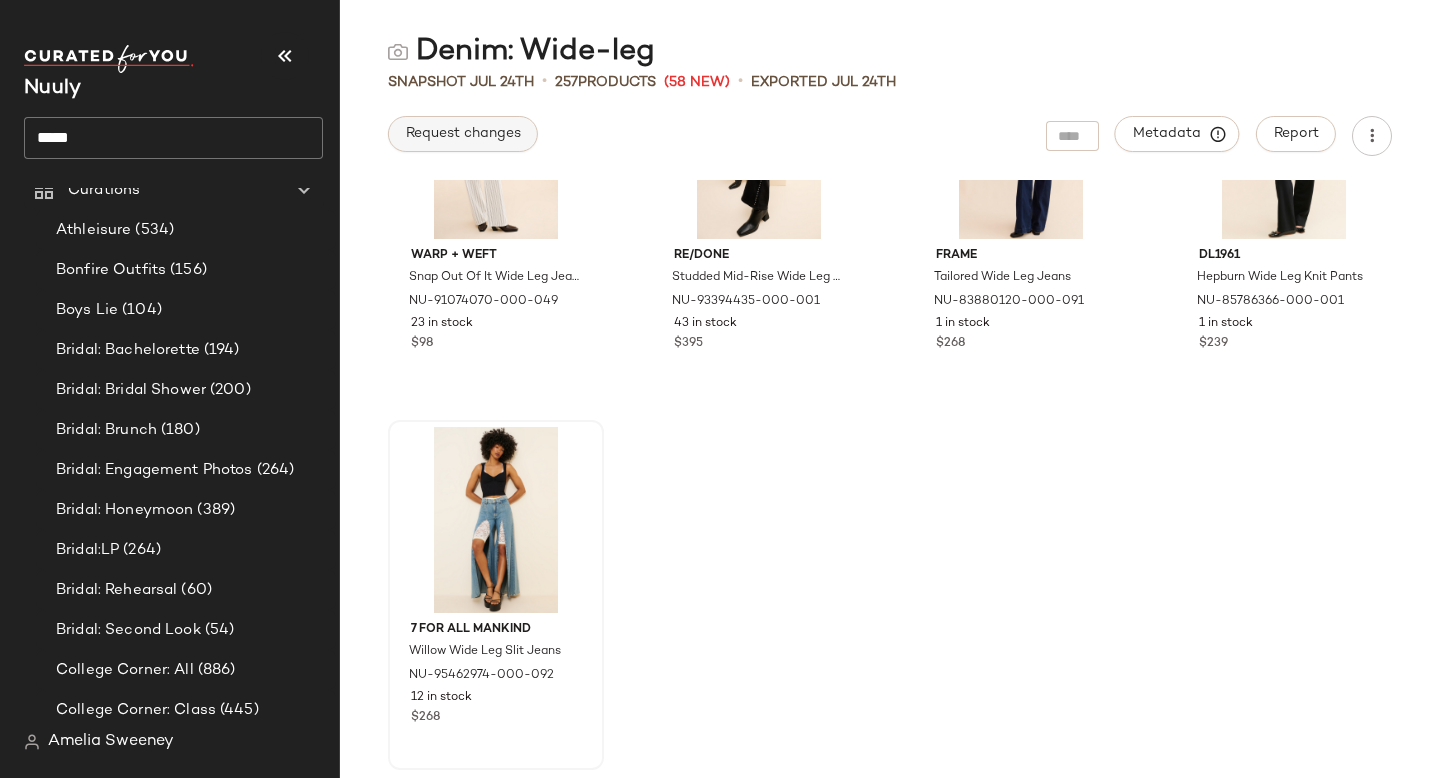 click on "Request changes" 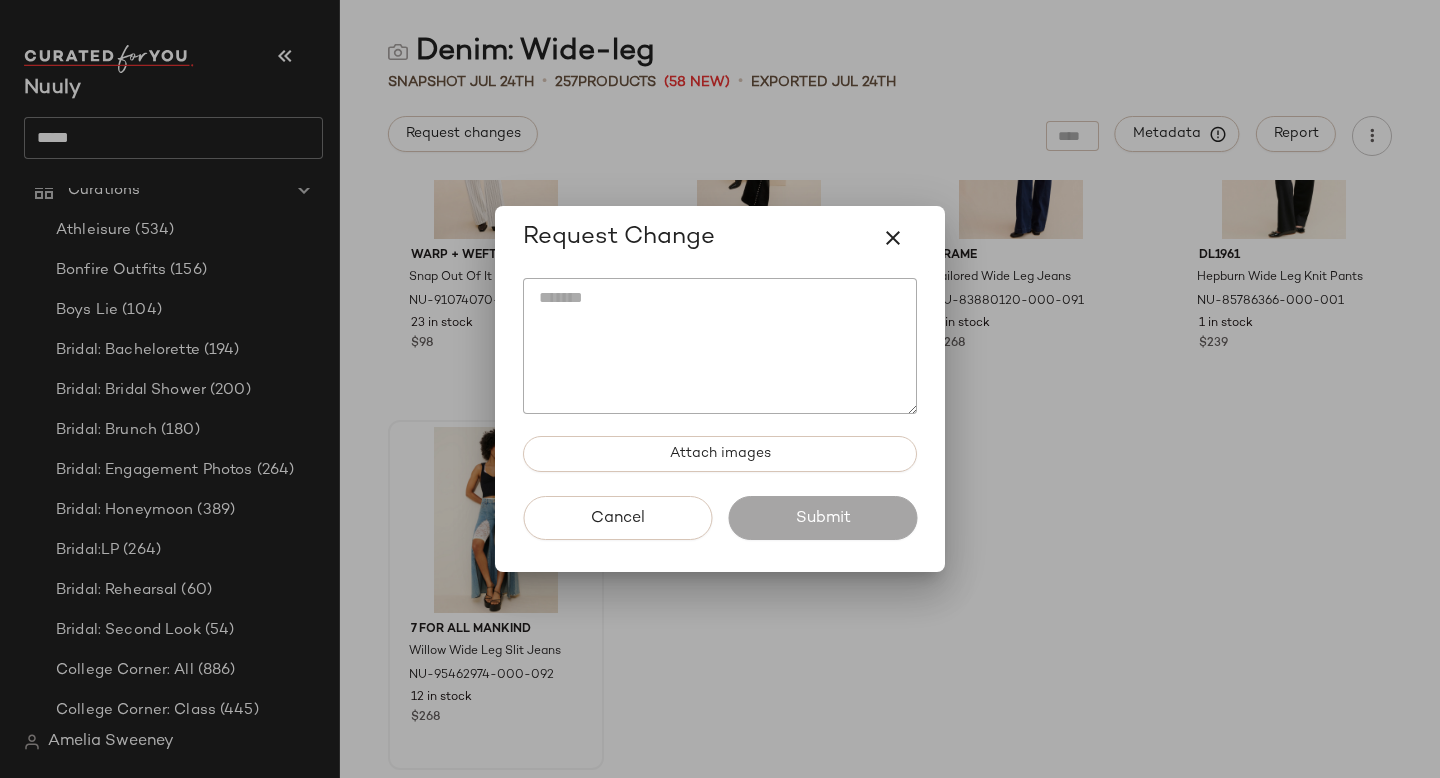 click 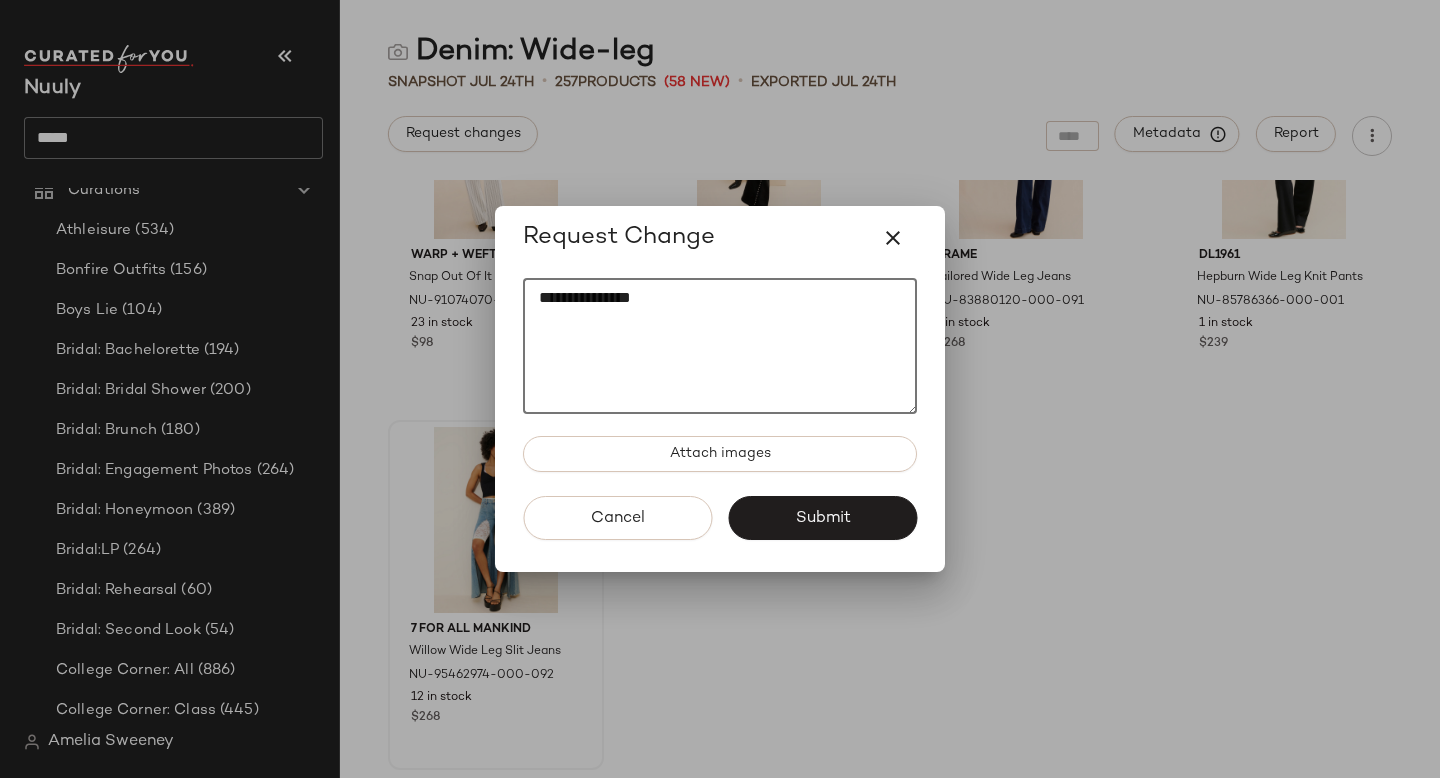 paste on "********" 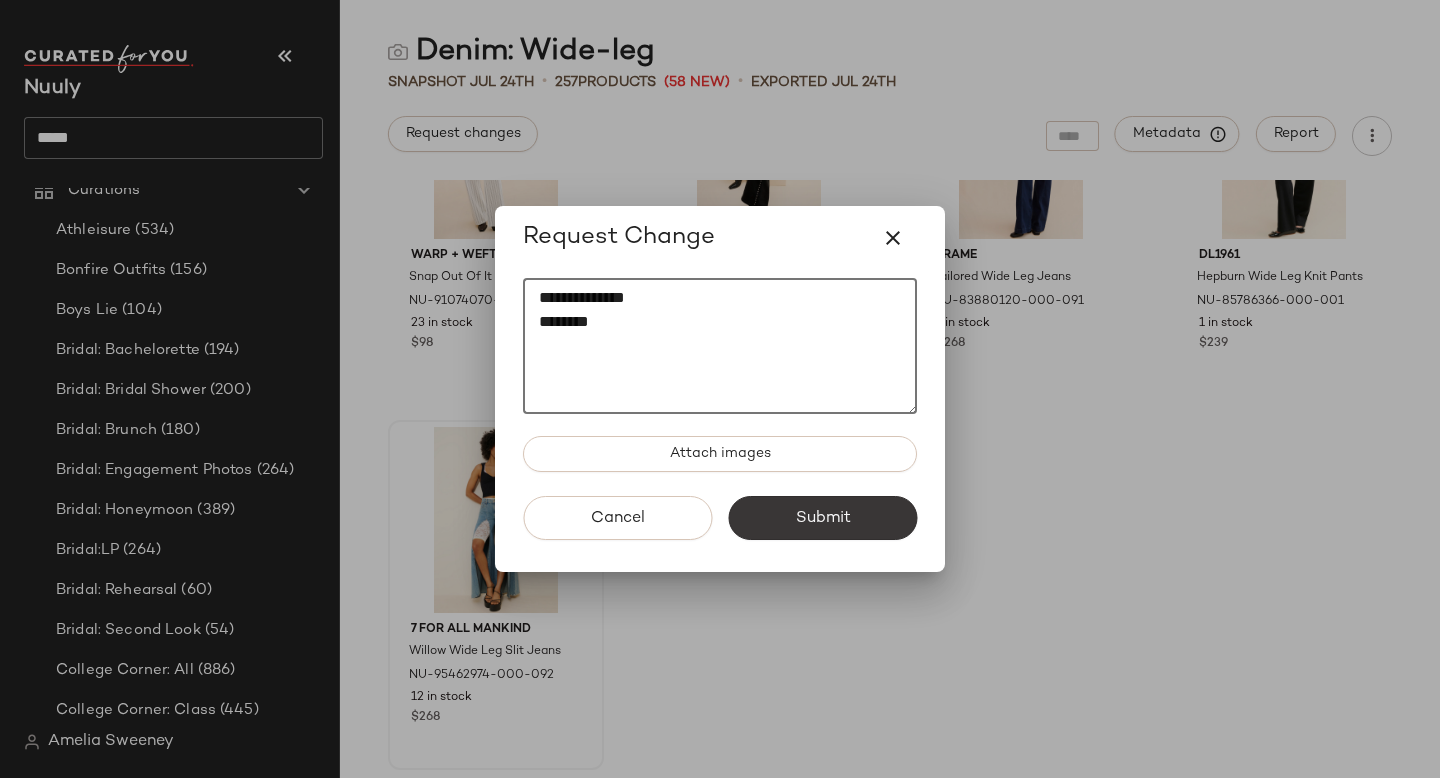 type on "**********" 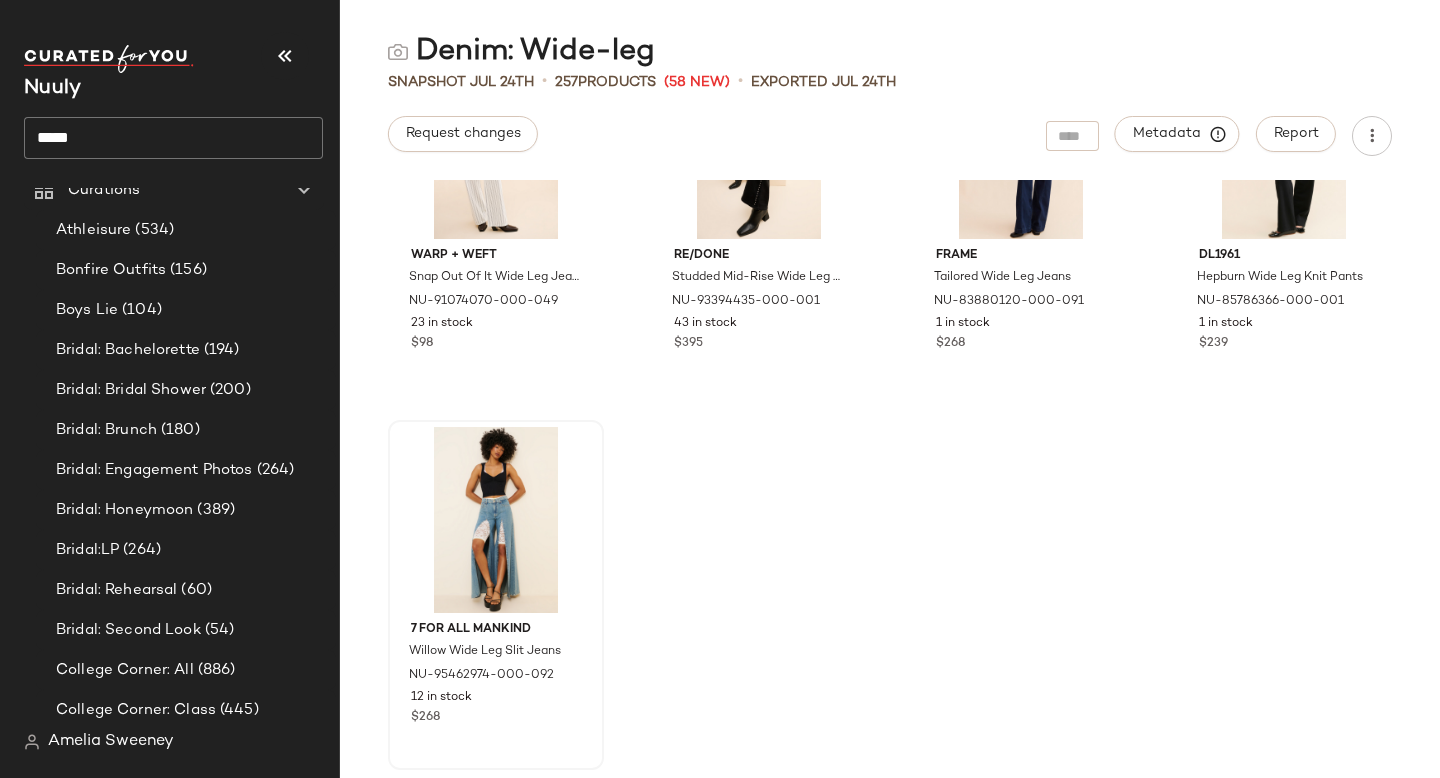 click on "*****" 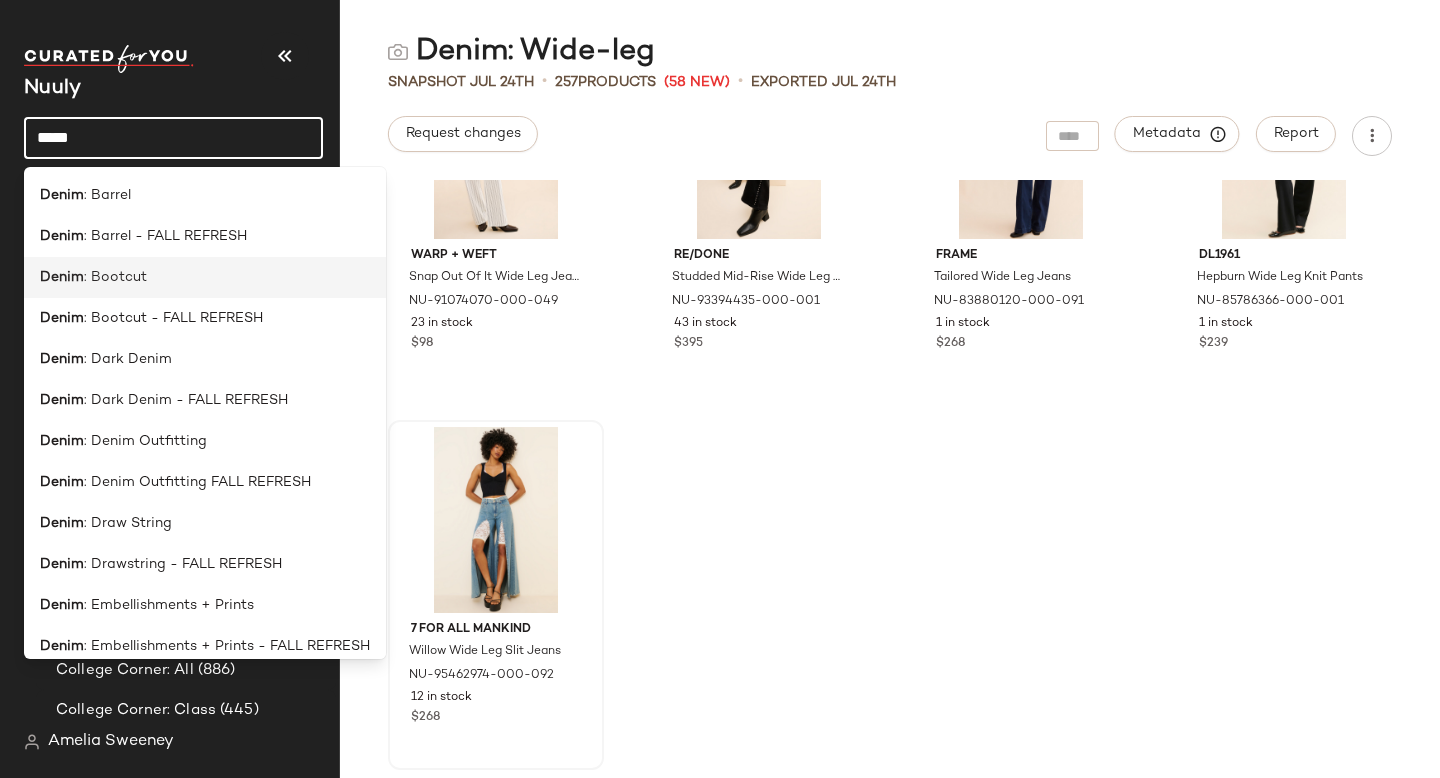 click on "Denim : Bootcut" 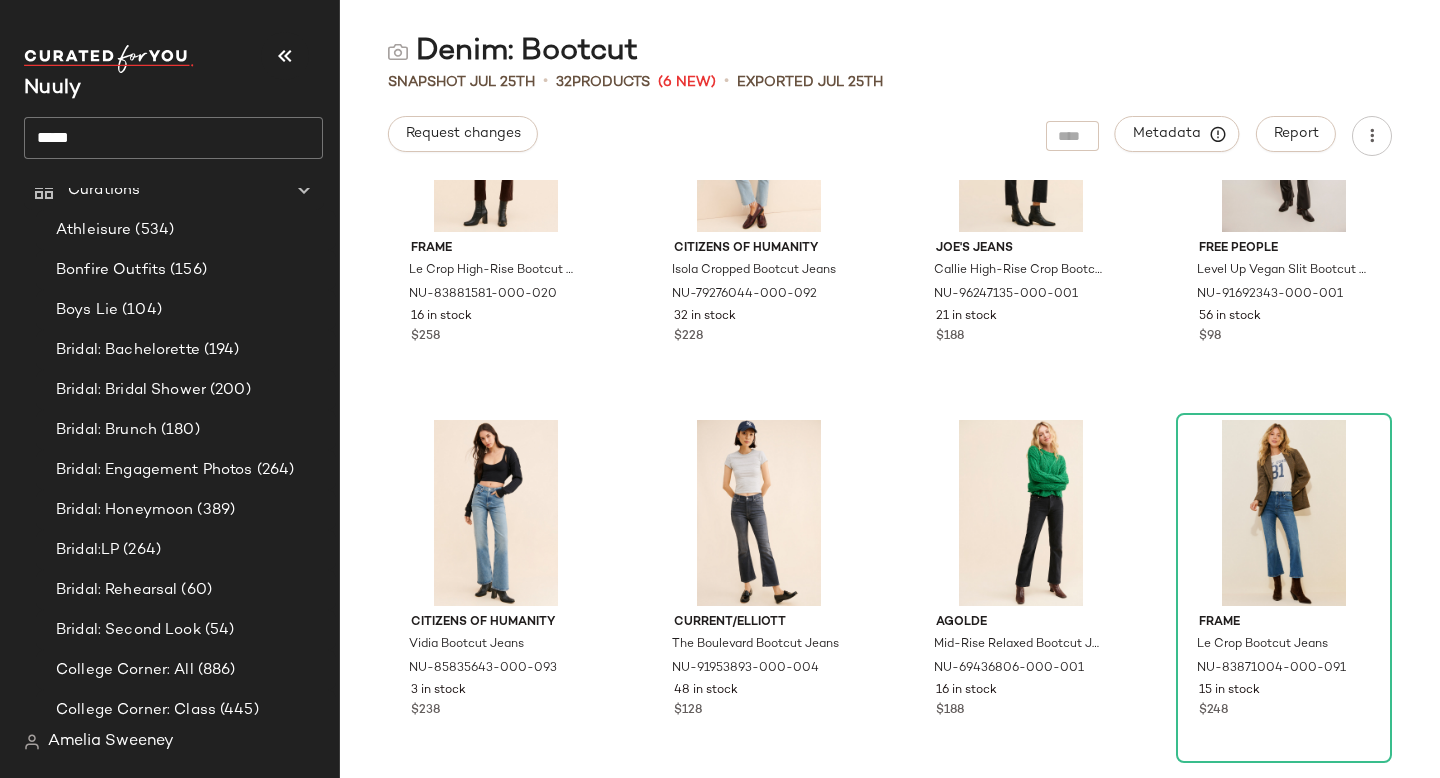 scroll, scrollTop: 0, scrollLeft: 0, axis: both 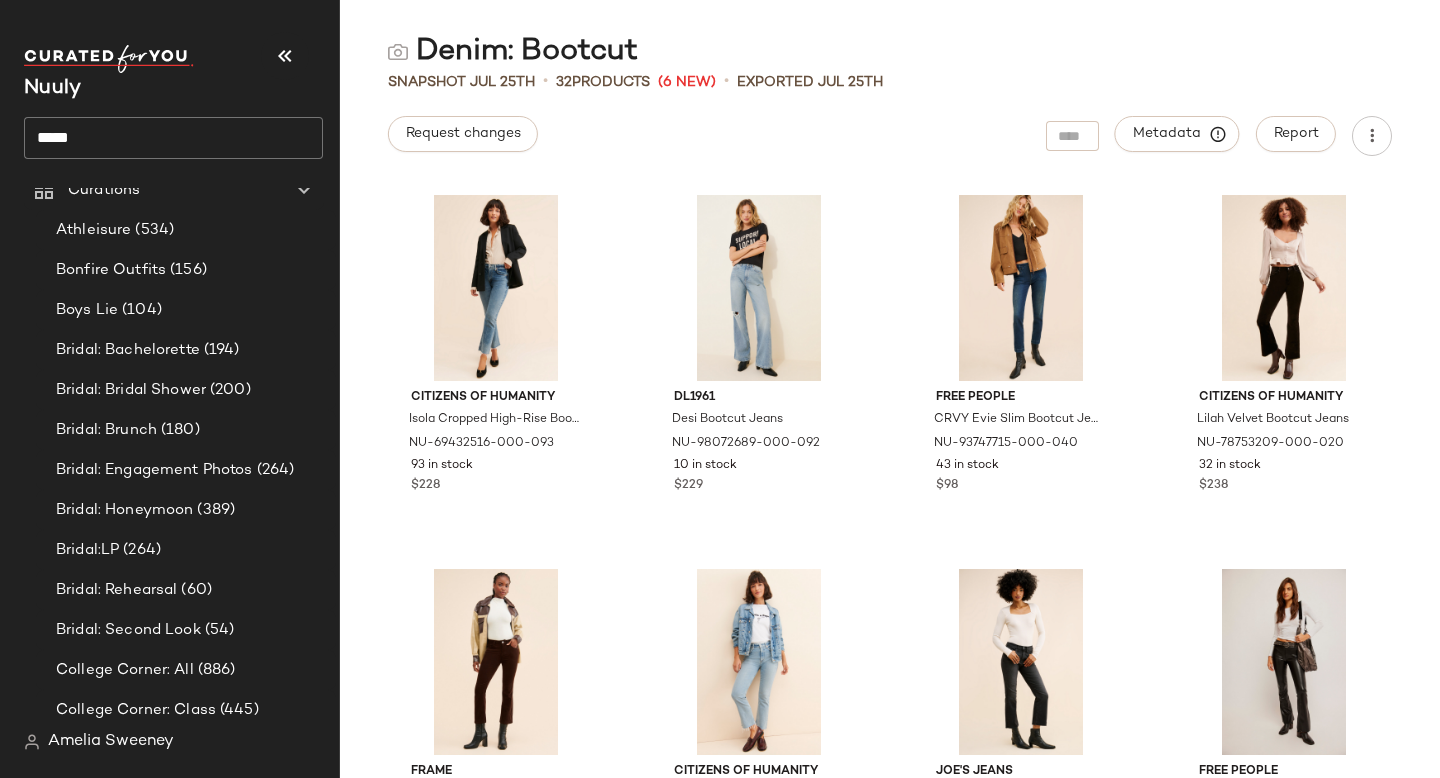 click on "*****" 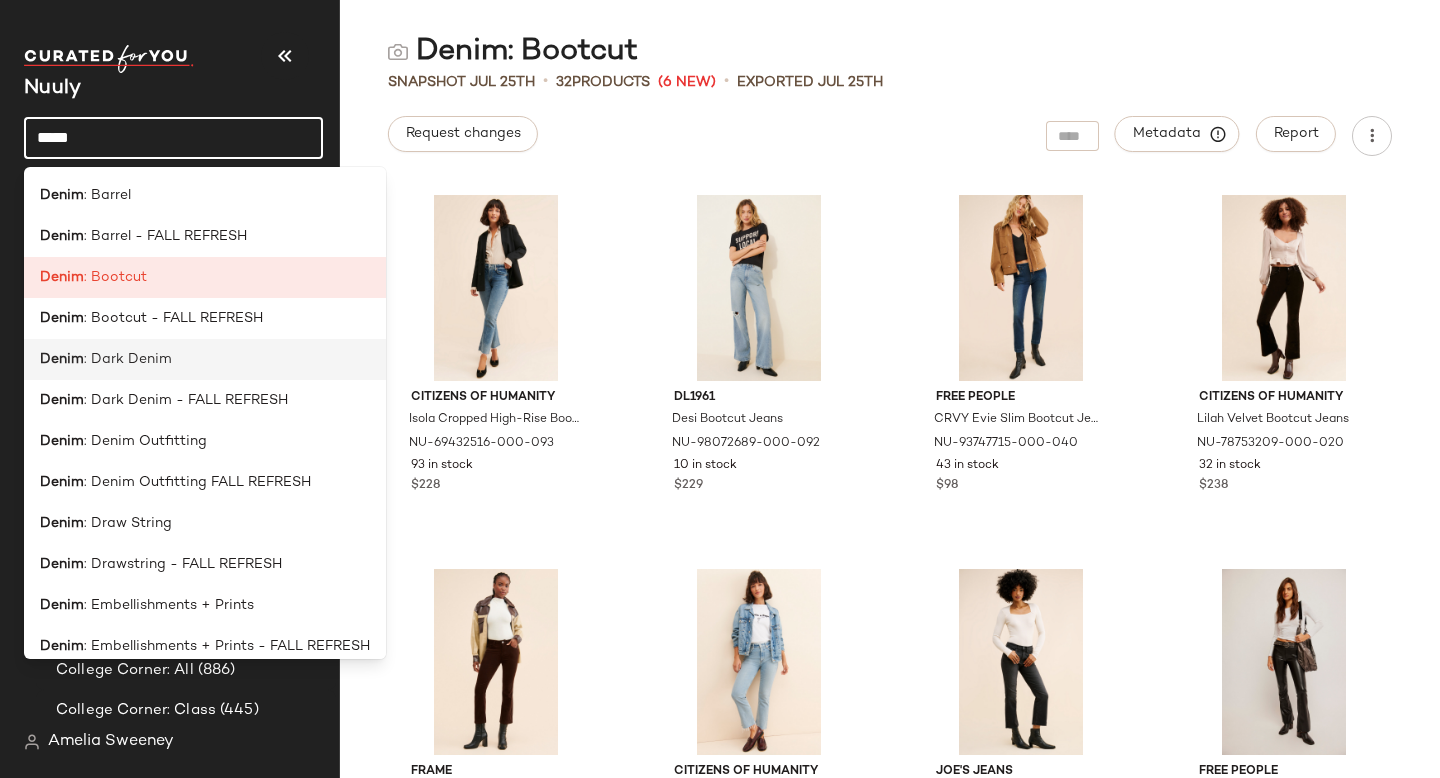 scroll, scrollTop: 795, scrollLeft: 0, axis: vertical 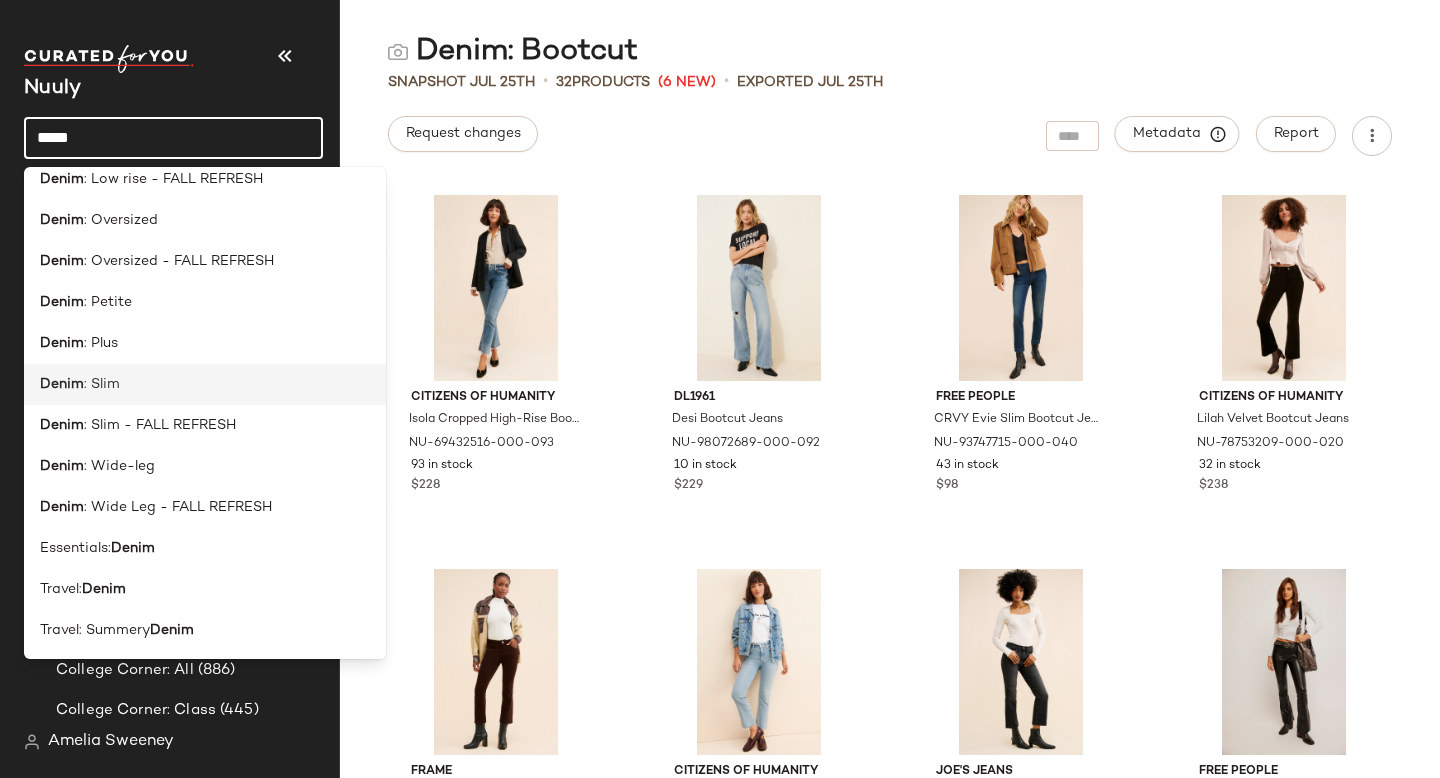 click on "Denim : Slim" 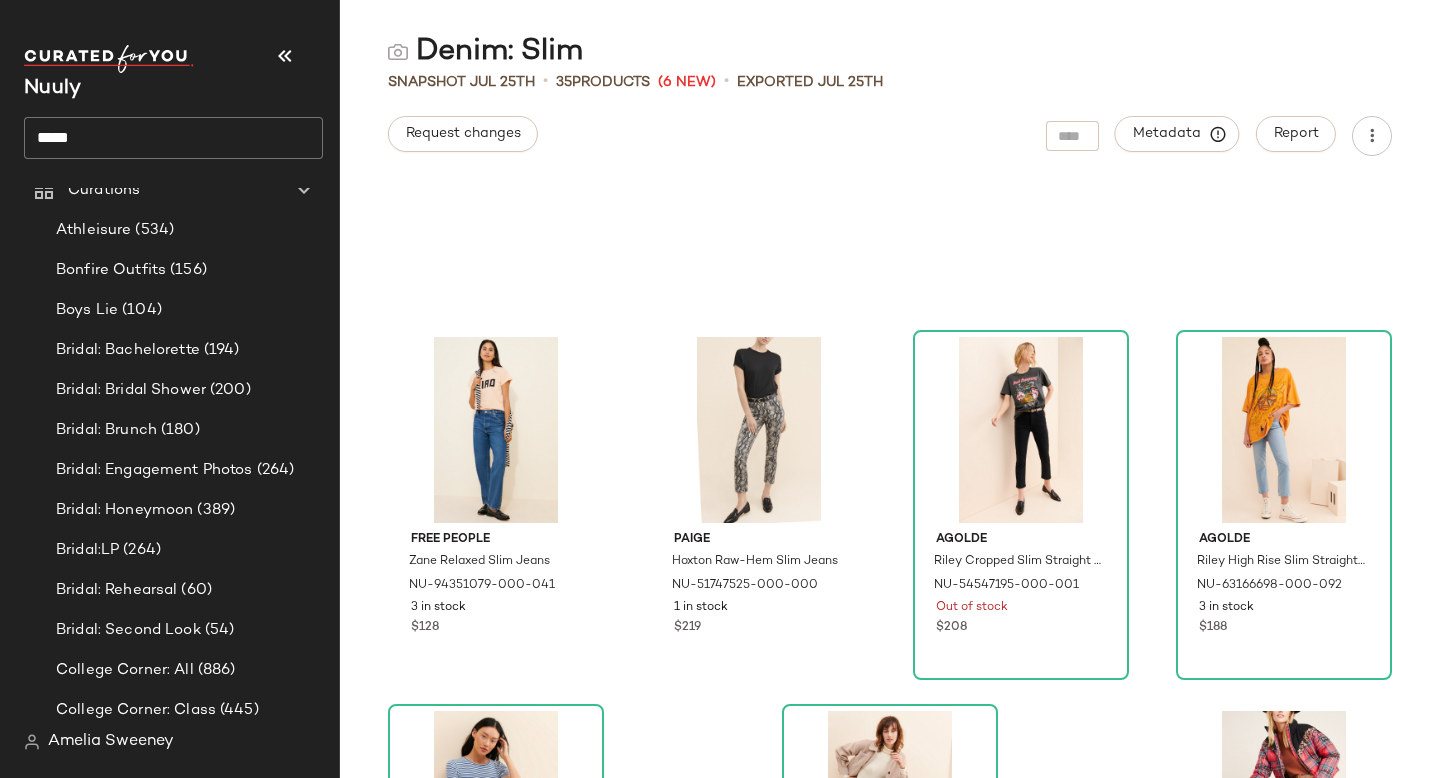 scroll, scrollTop: 2496, scrollLeft: 0, axis: vertical 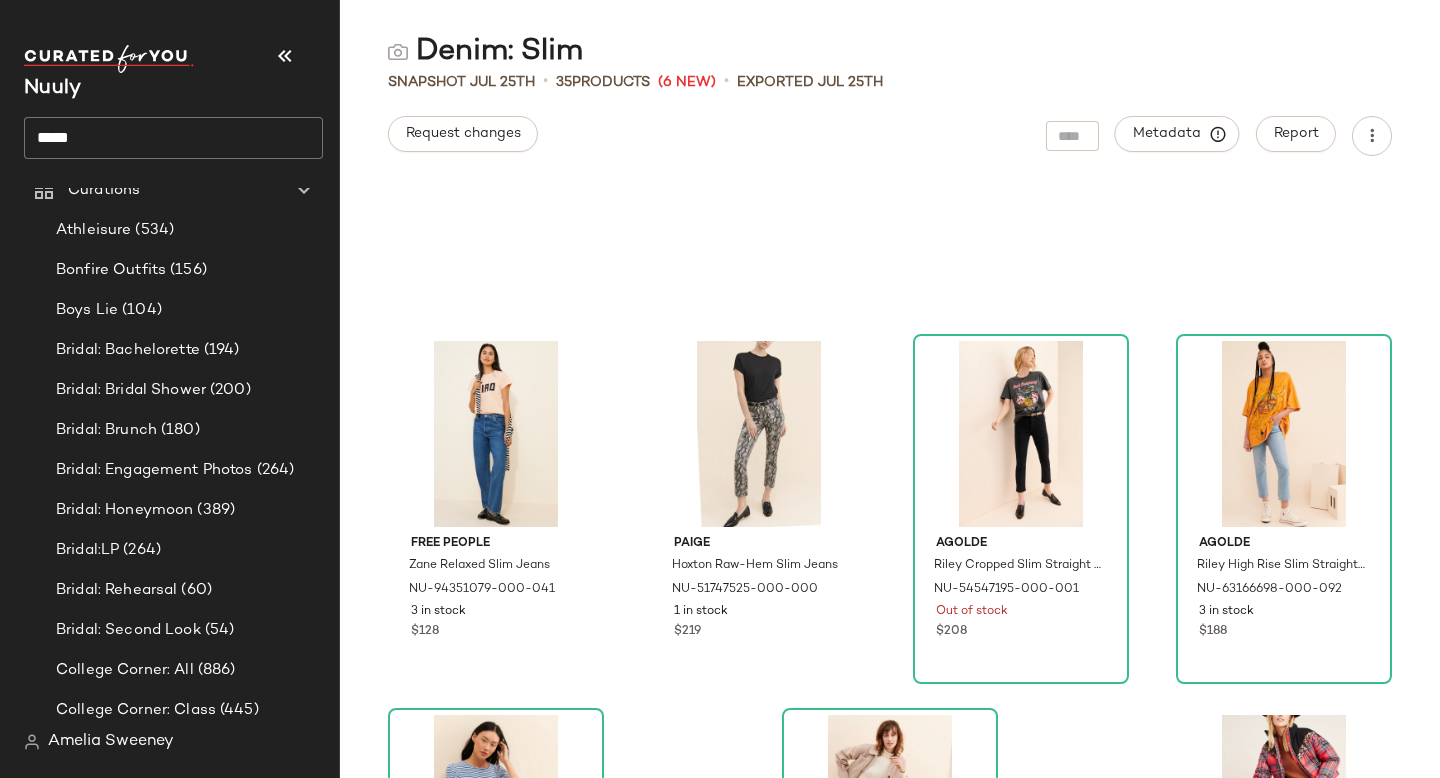 click on "*****" 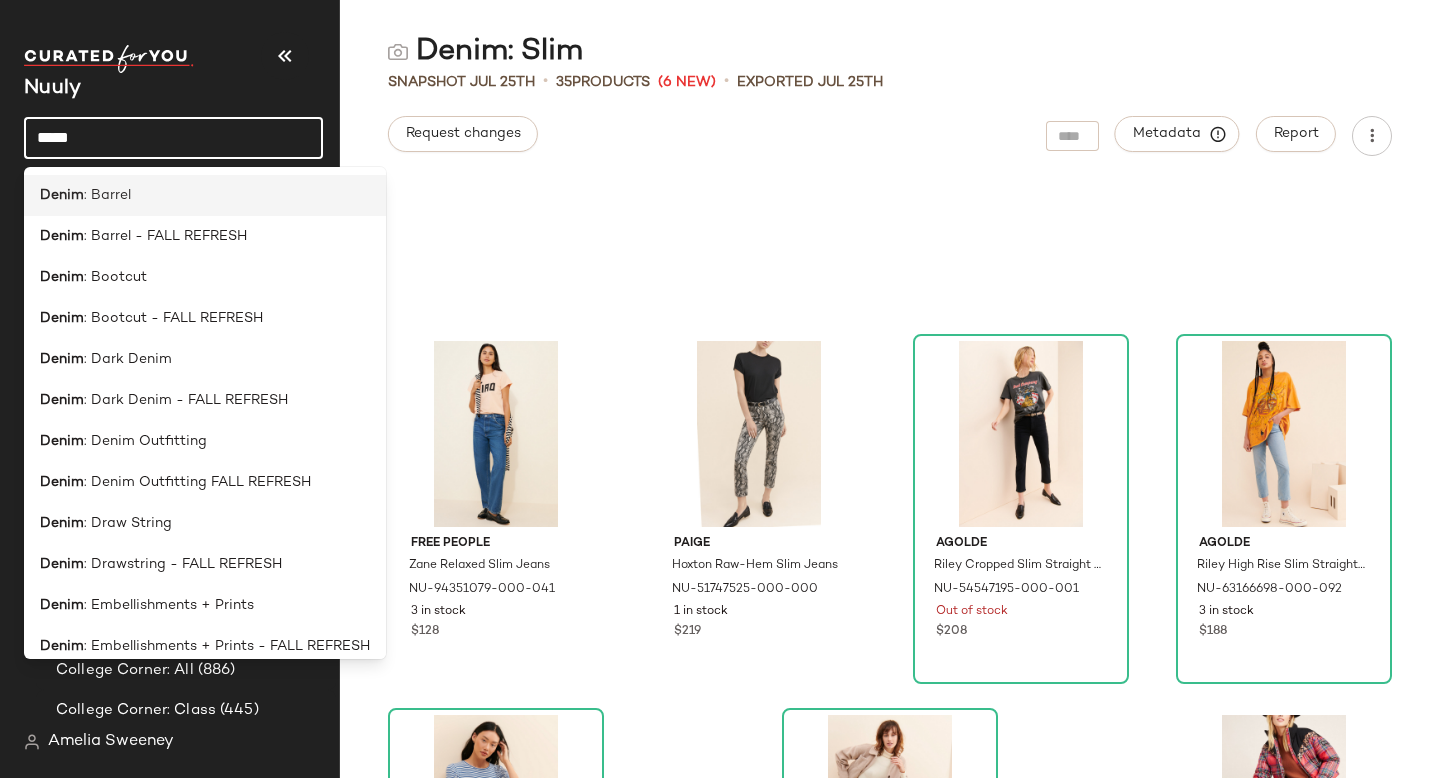click on "Denim : Barrel" 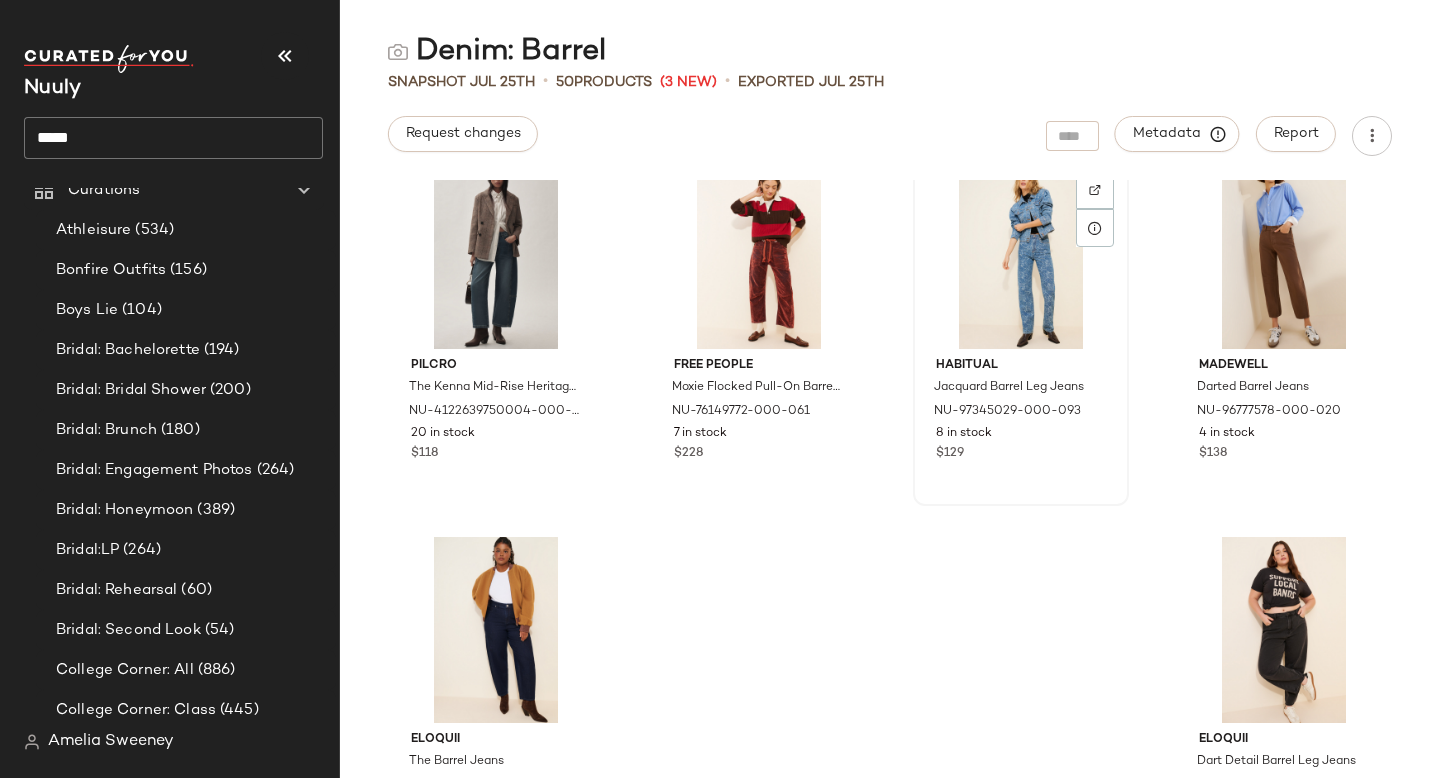 scroll, scrollTop: 4166, scrollLeft: 0, axis: vertical 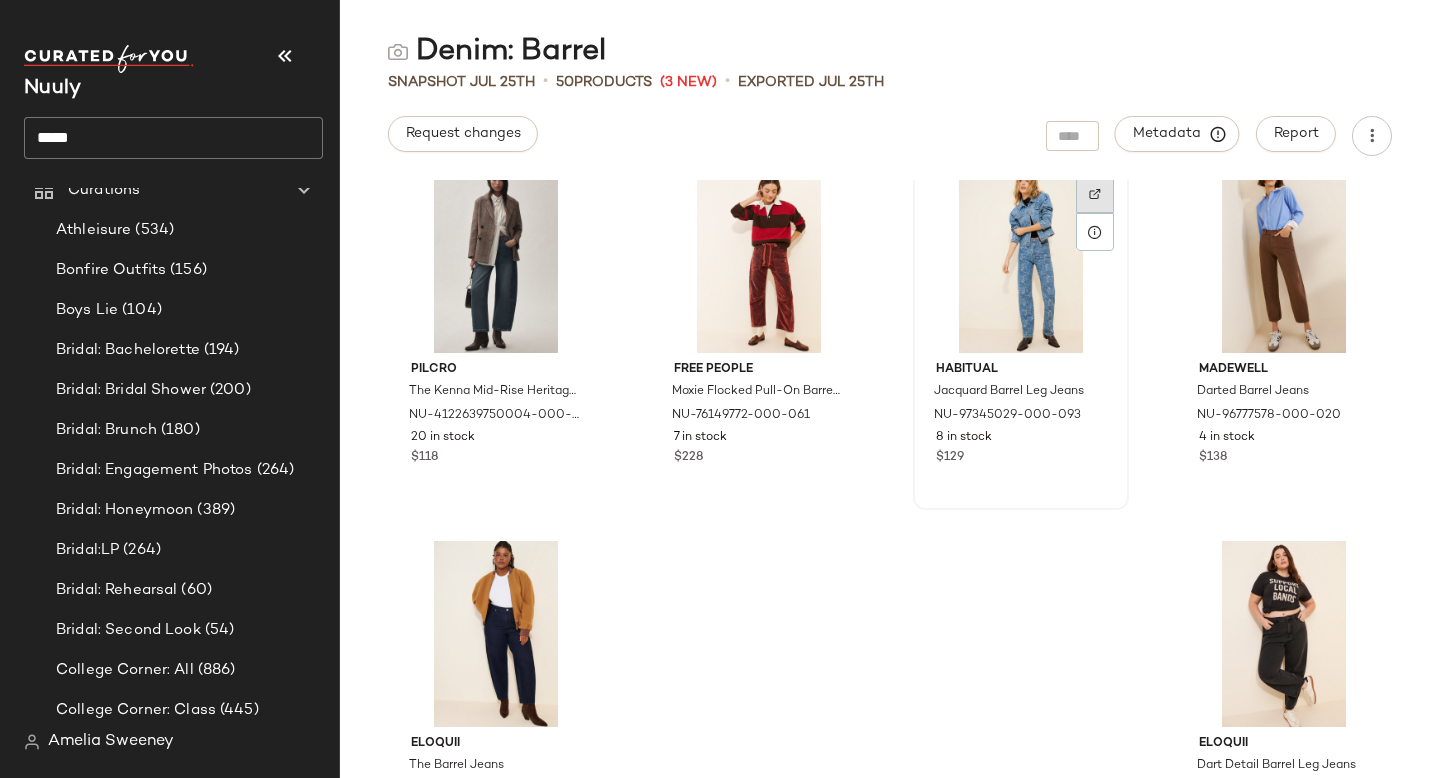 click 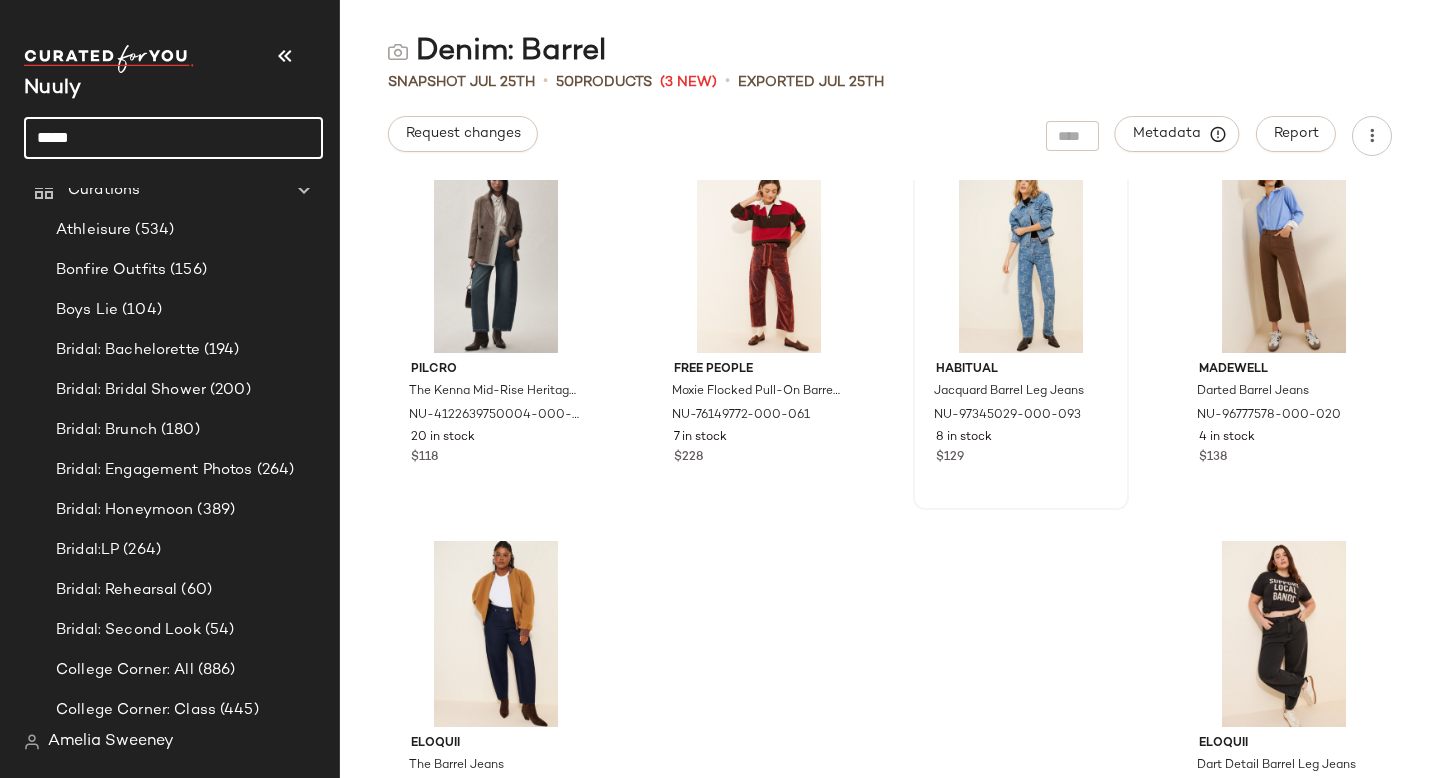 click on "*****" 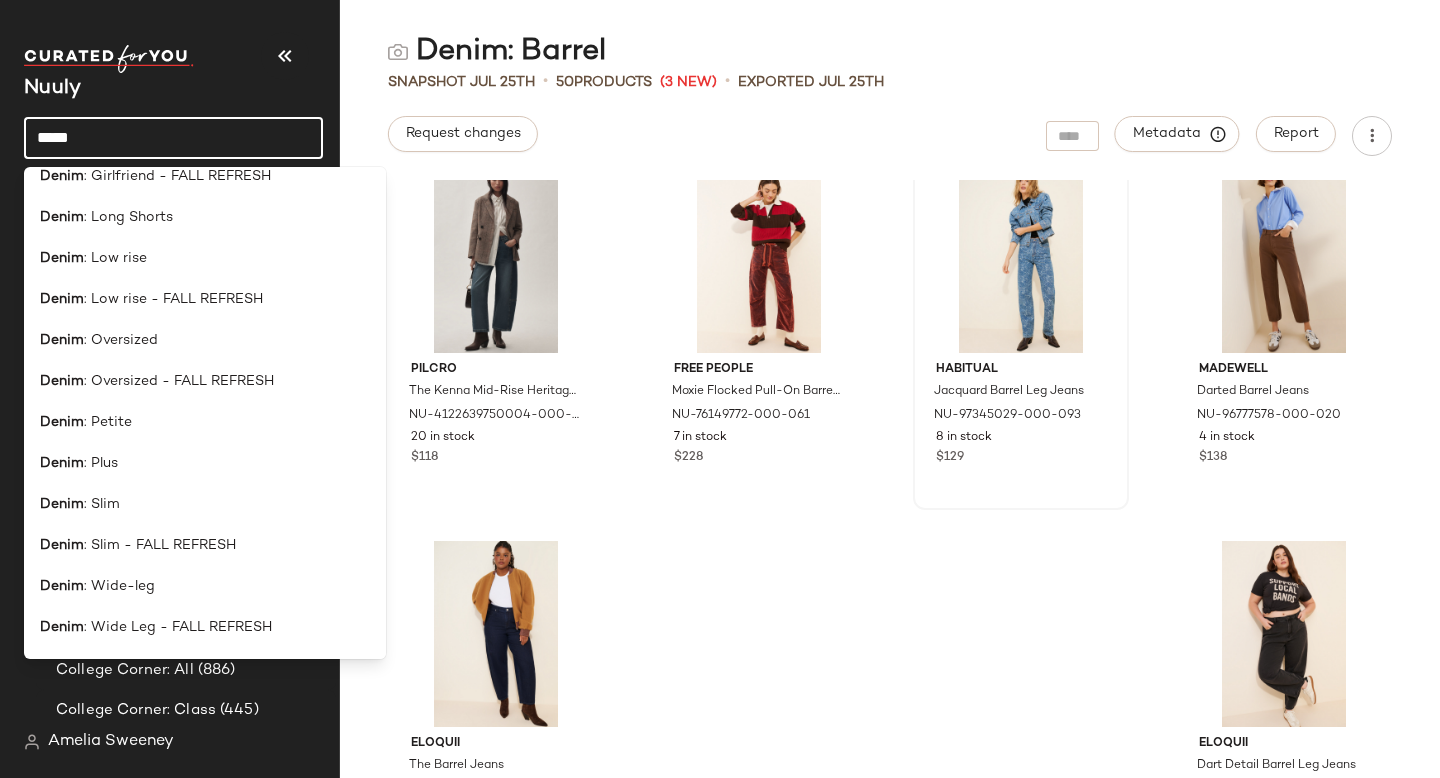 scroll, scrollTop: 795, scrollLeft: 0, axis: vertical 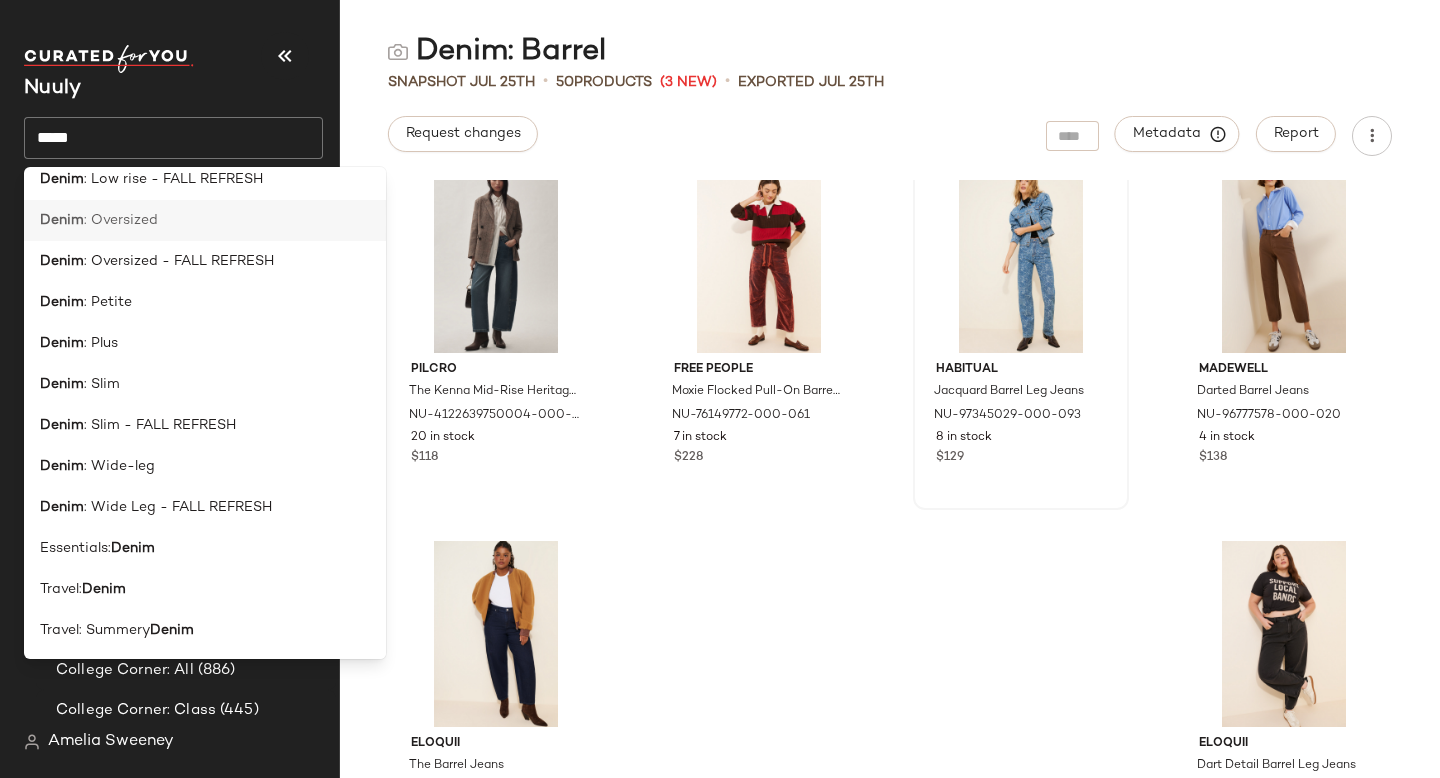 click on "Denim : Oversized" 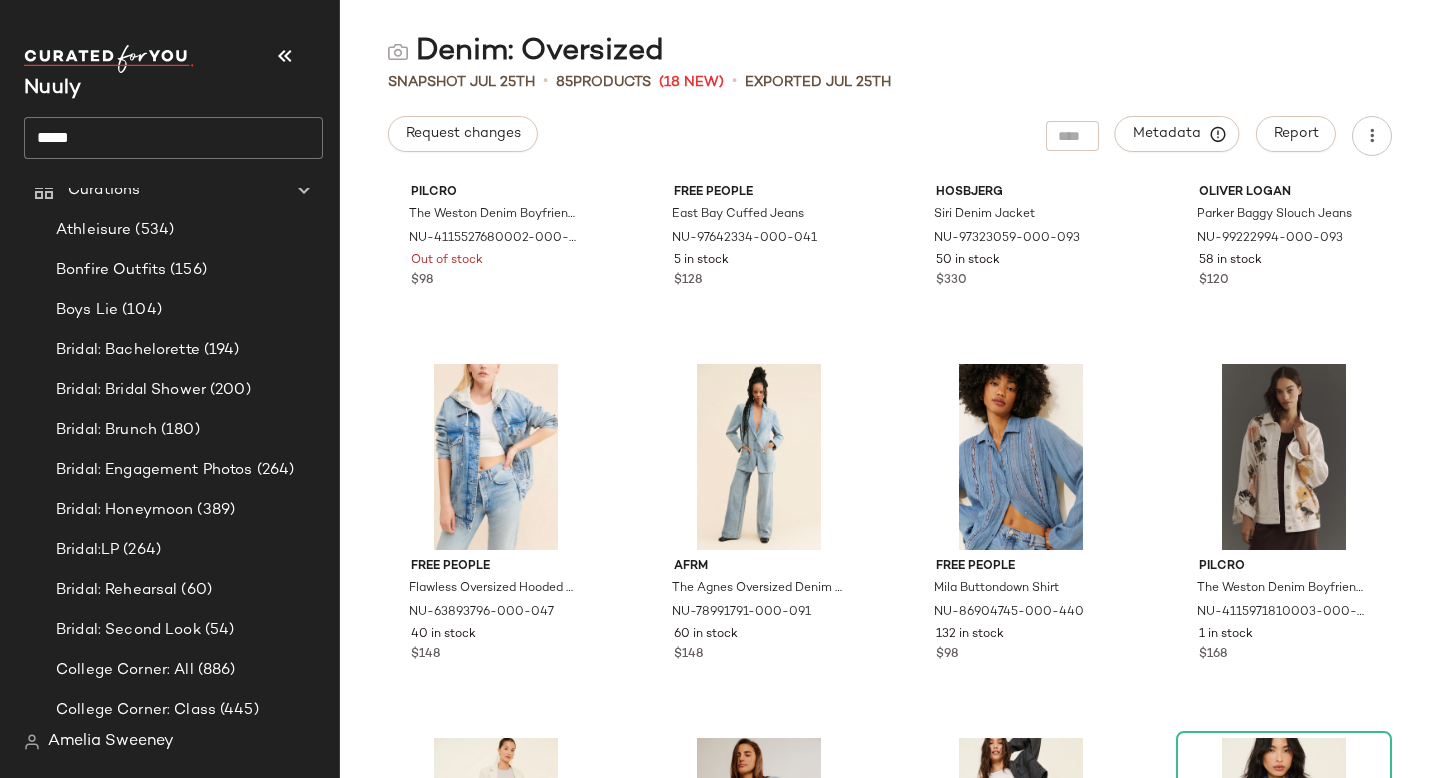 scroll, scrollTop: 6962, scrollLeft: 0, axis: vertical 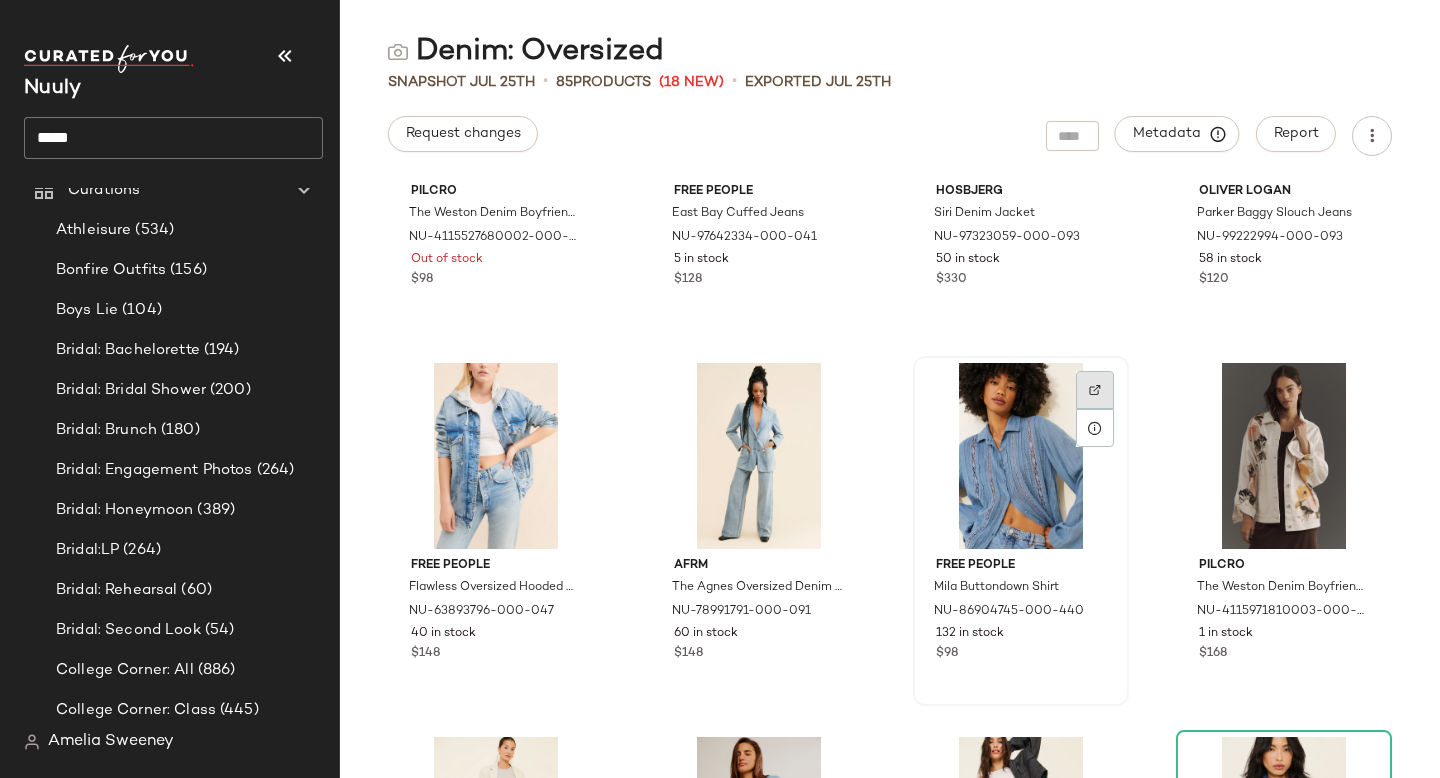 click 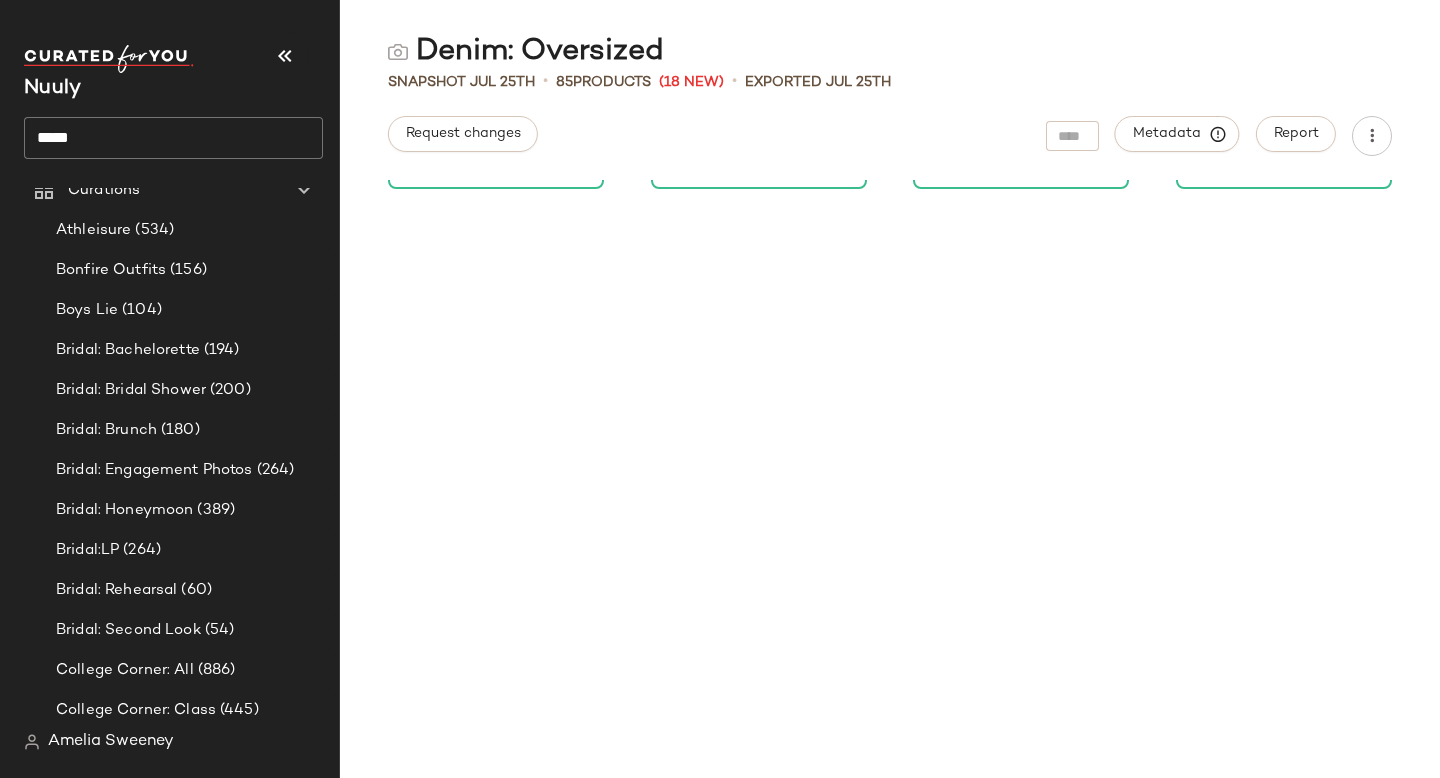 scroll, scrollTop: 0, scrollLeft: 0, axis: both 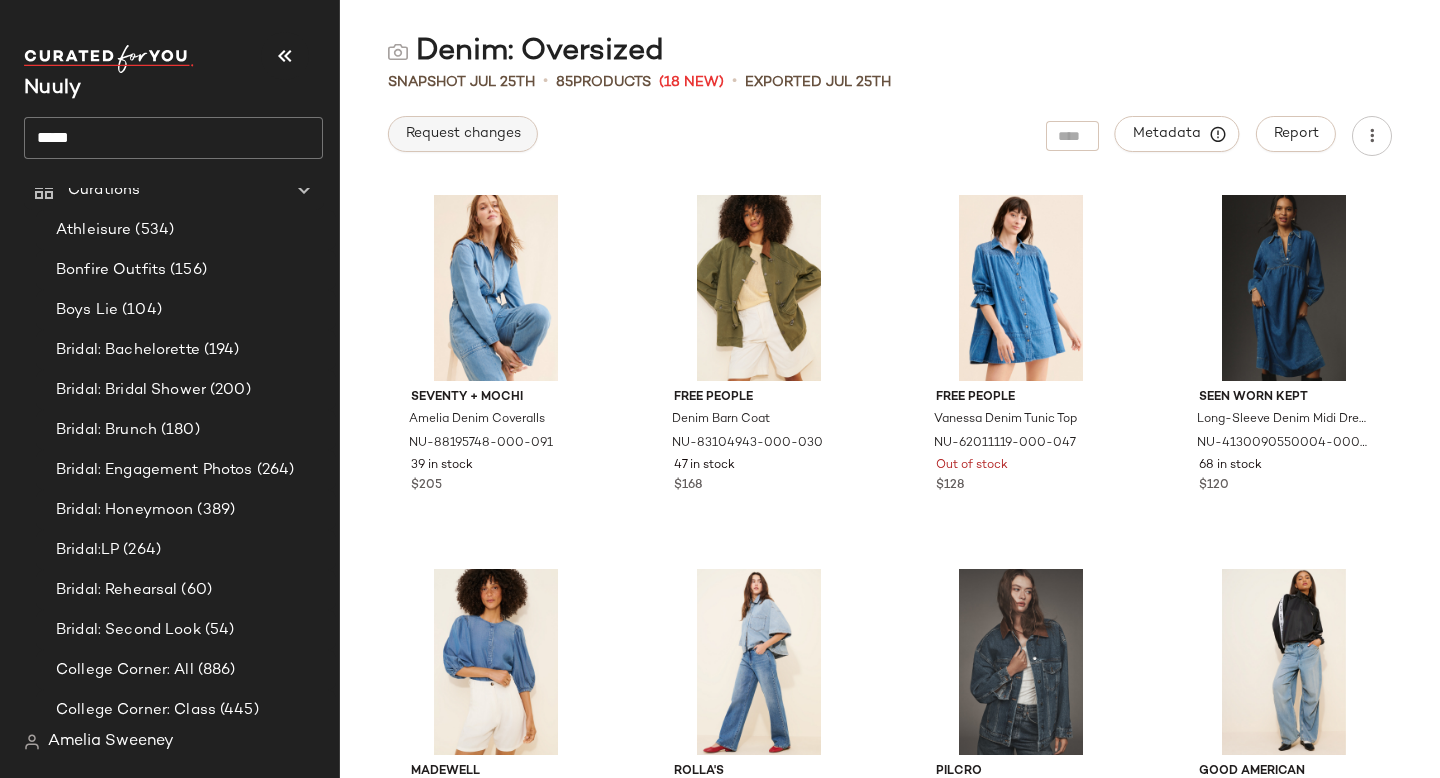 click on "Request changes" at bounding box center [463, 134] 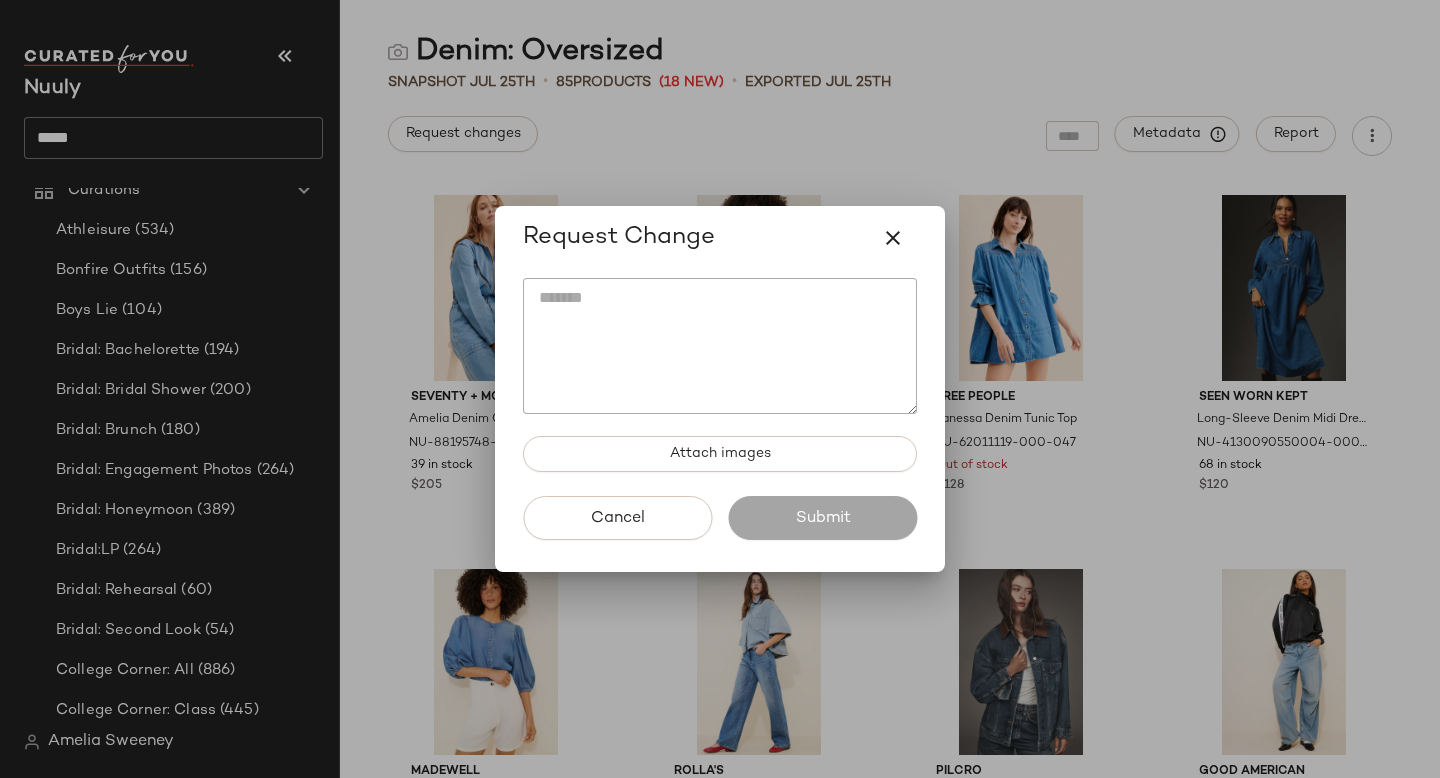 click 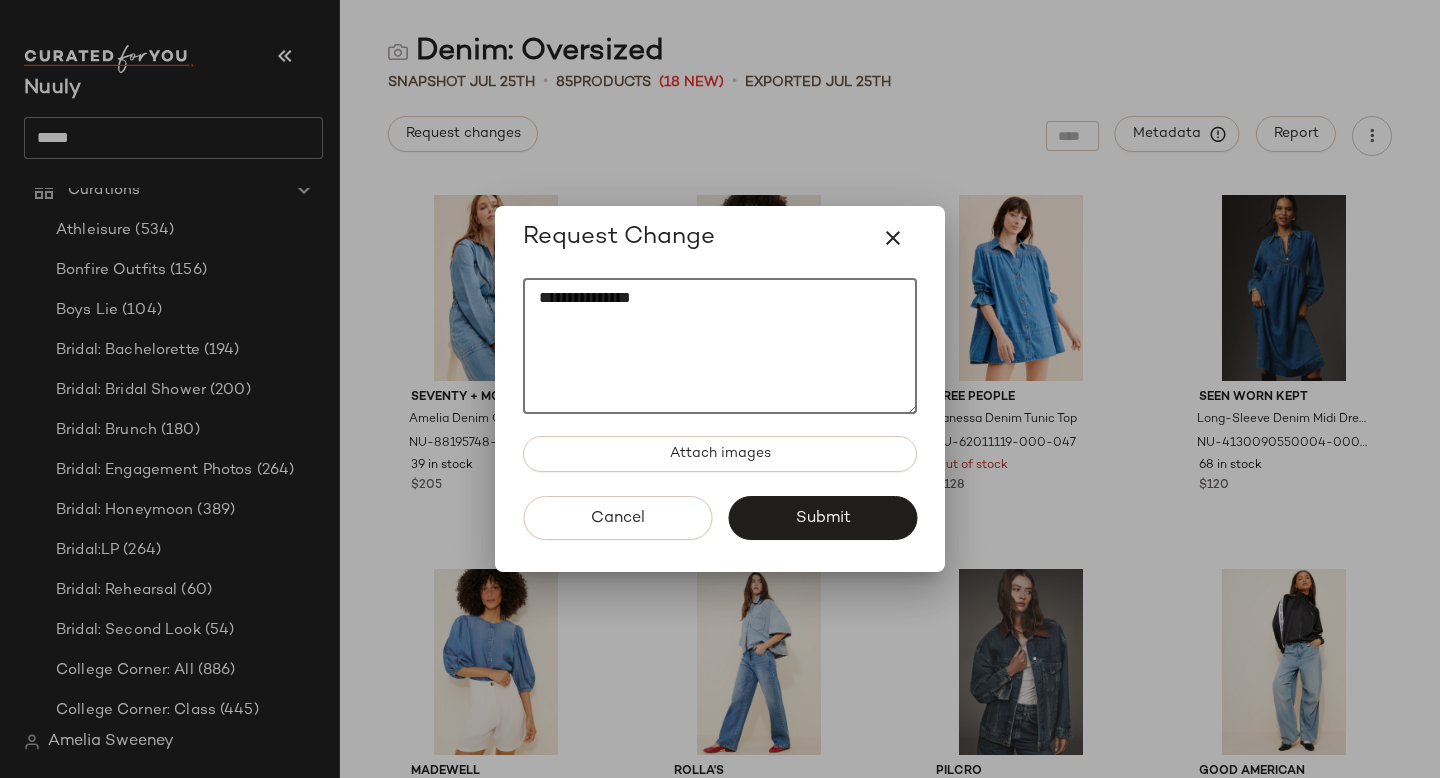 paste on "********" 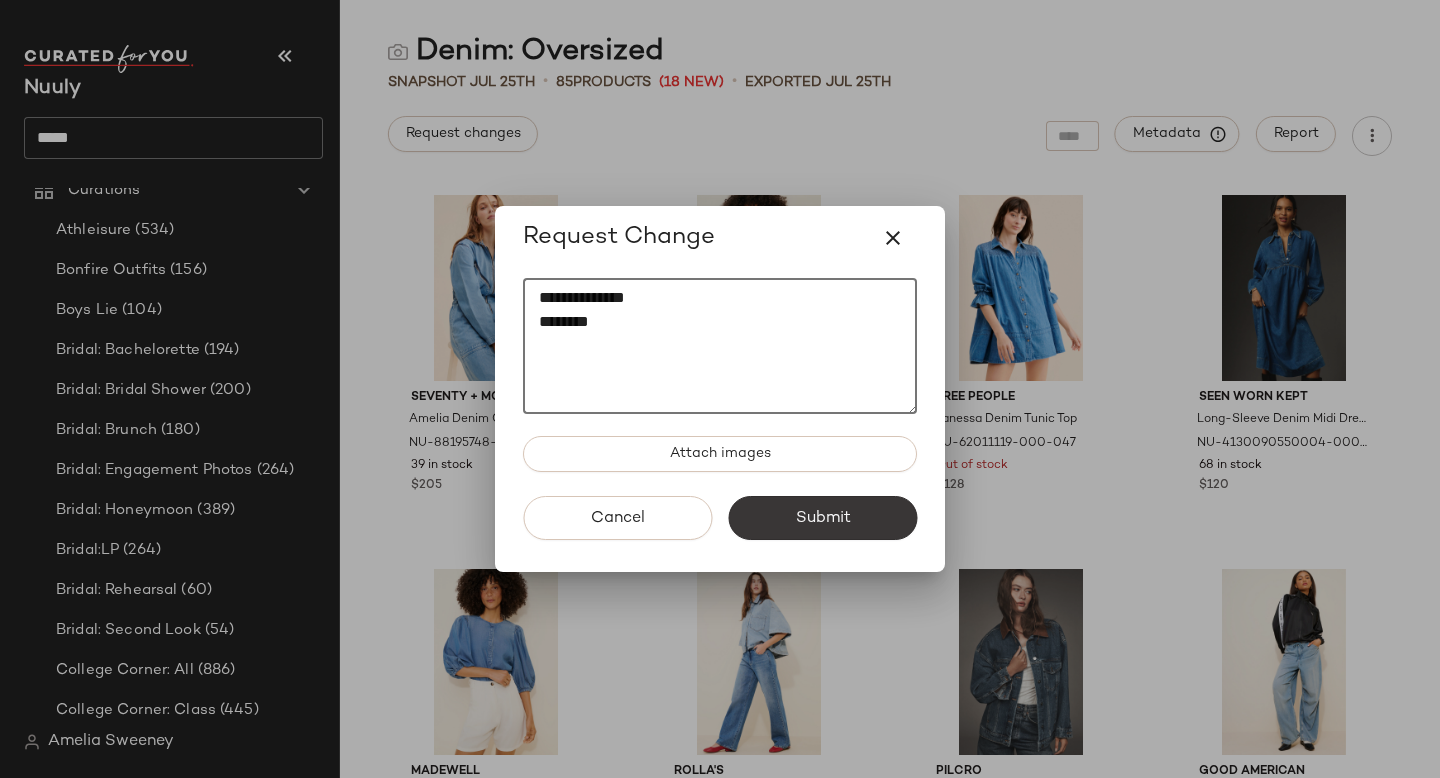 type on "**********" 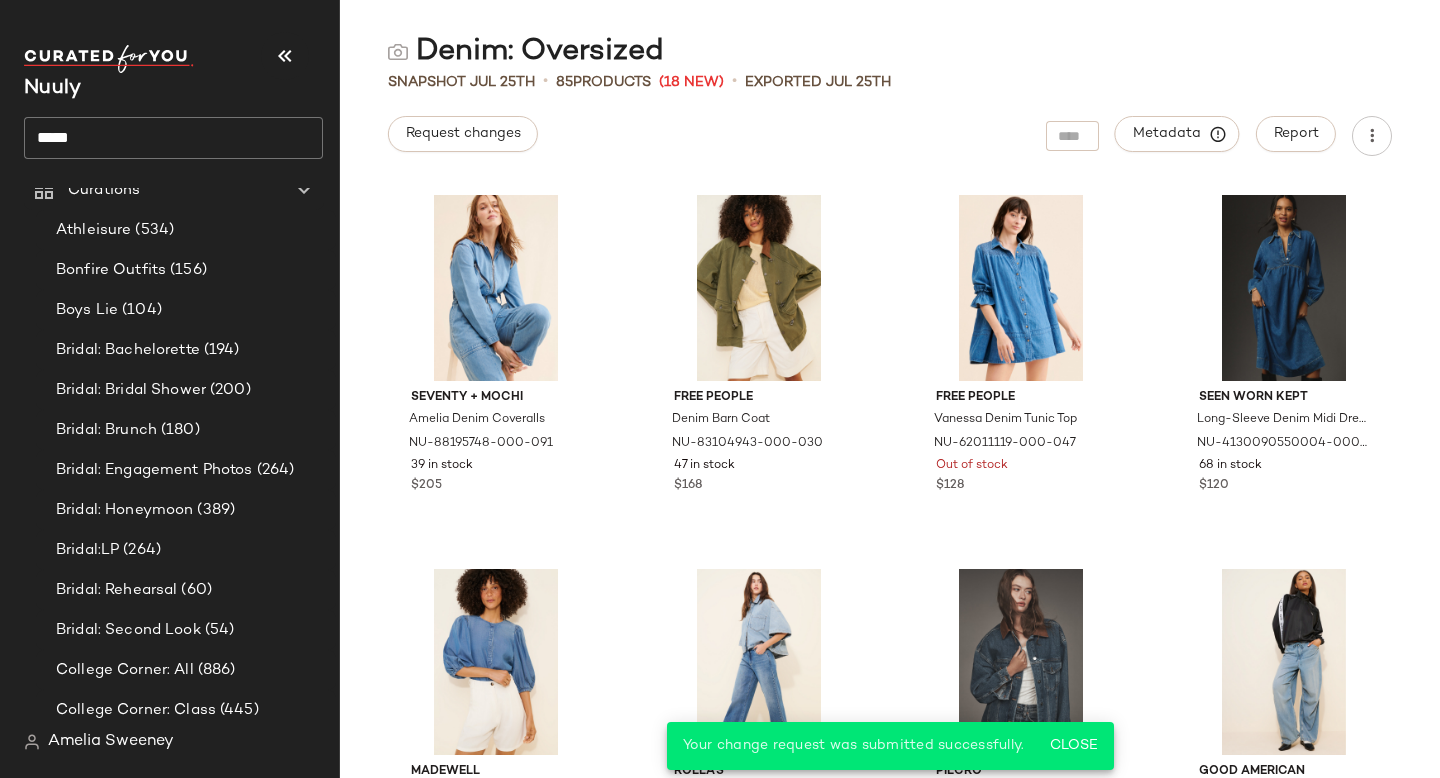 click on "*****" 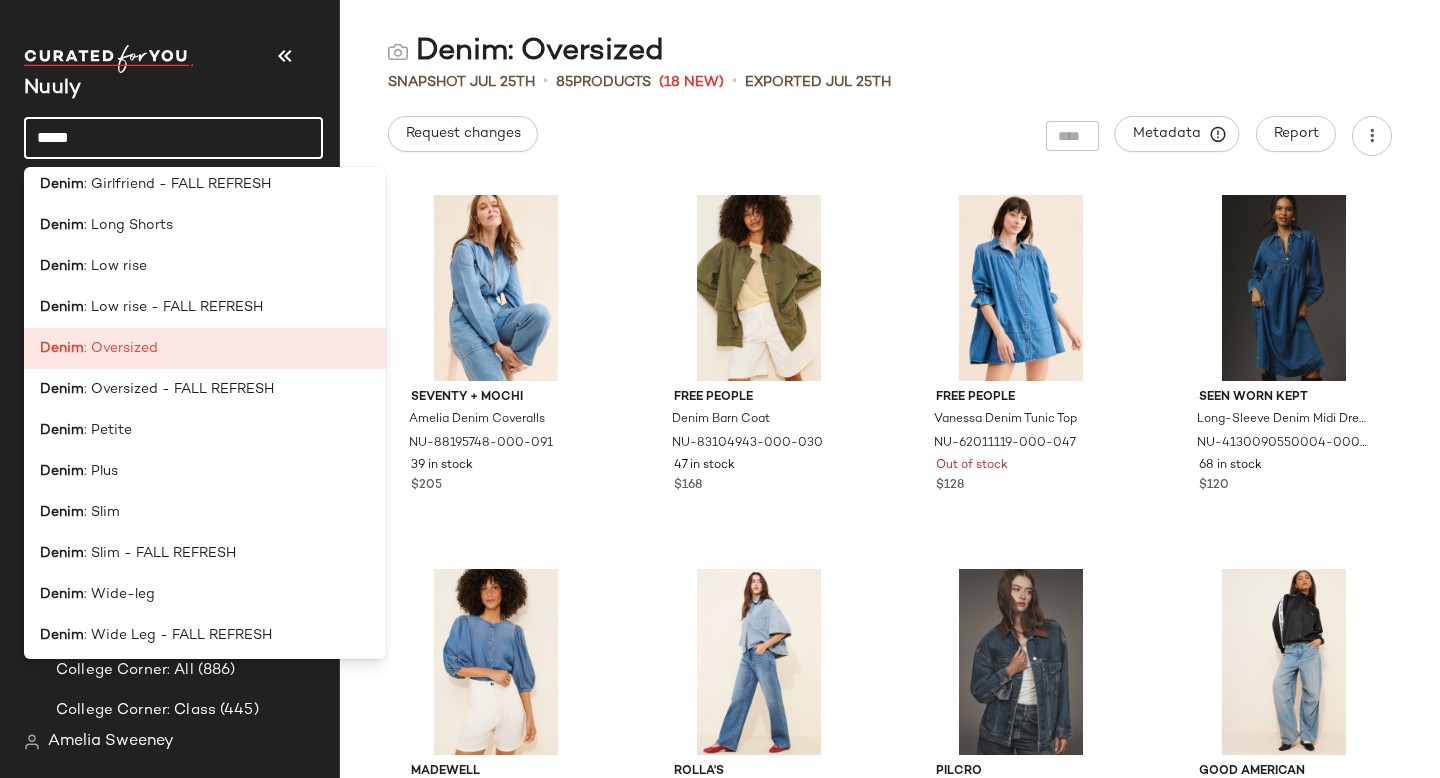 scroll, scrollTop: 663, scrollLeft: 0, axis: vertical 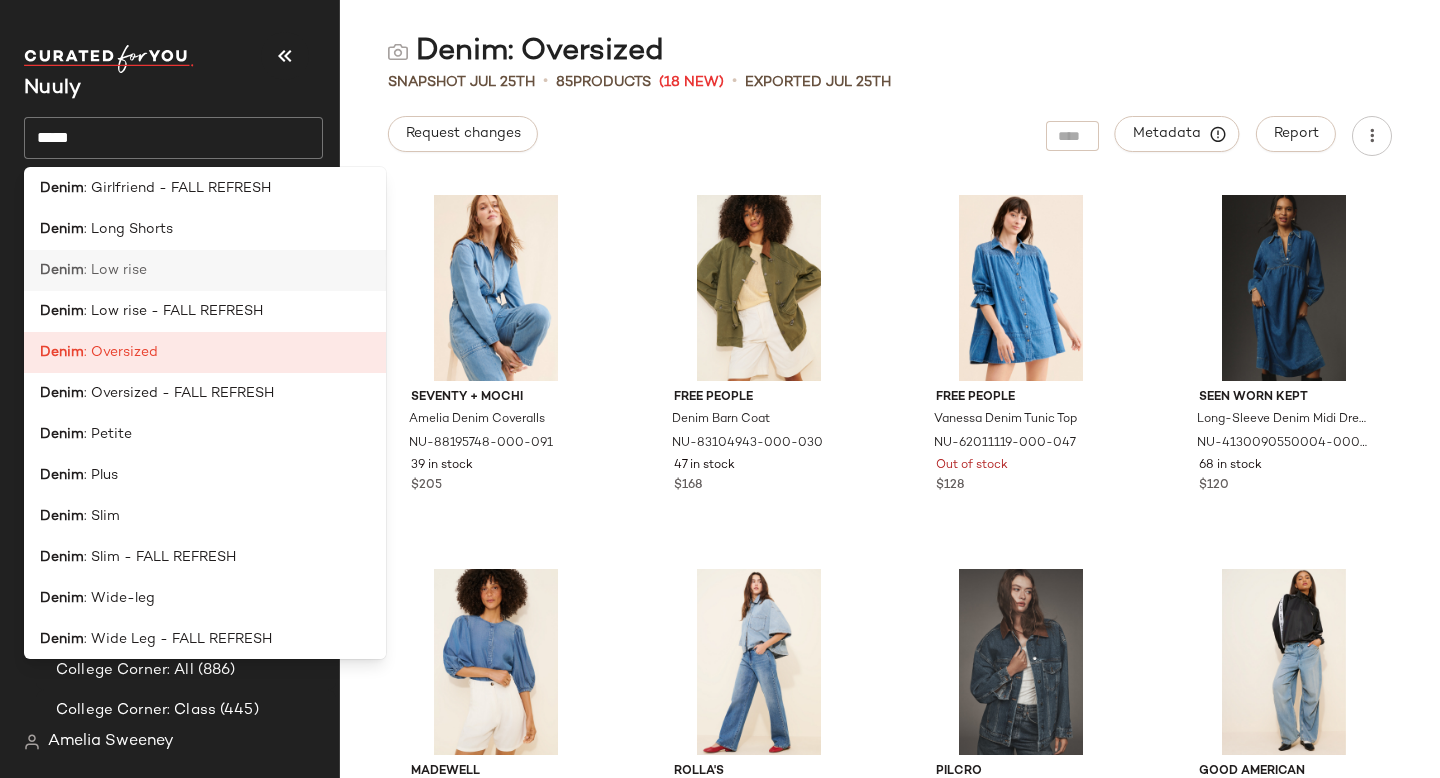 click on "Denim : Low rise" 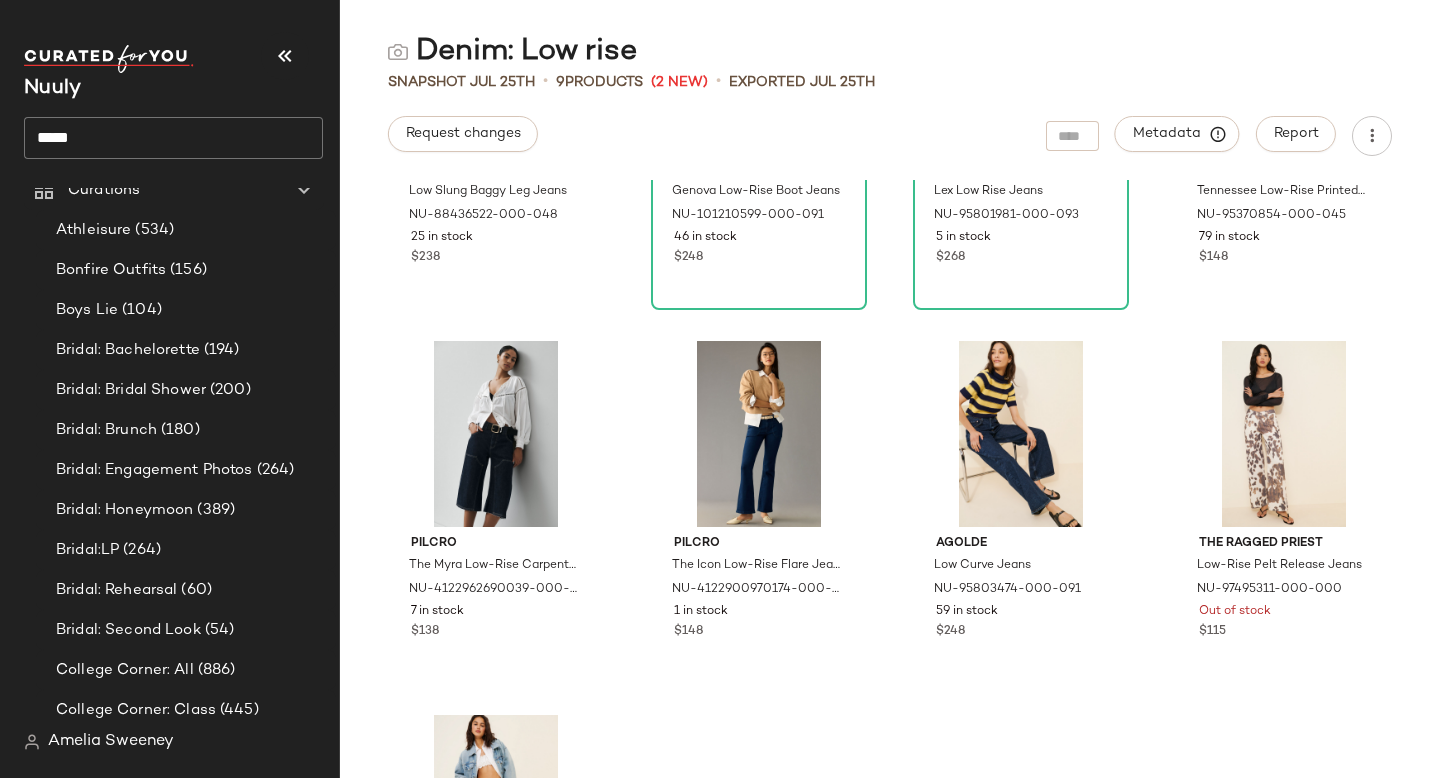 scroll, scrollTop: 0, scrollLeft: 0, axis: both 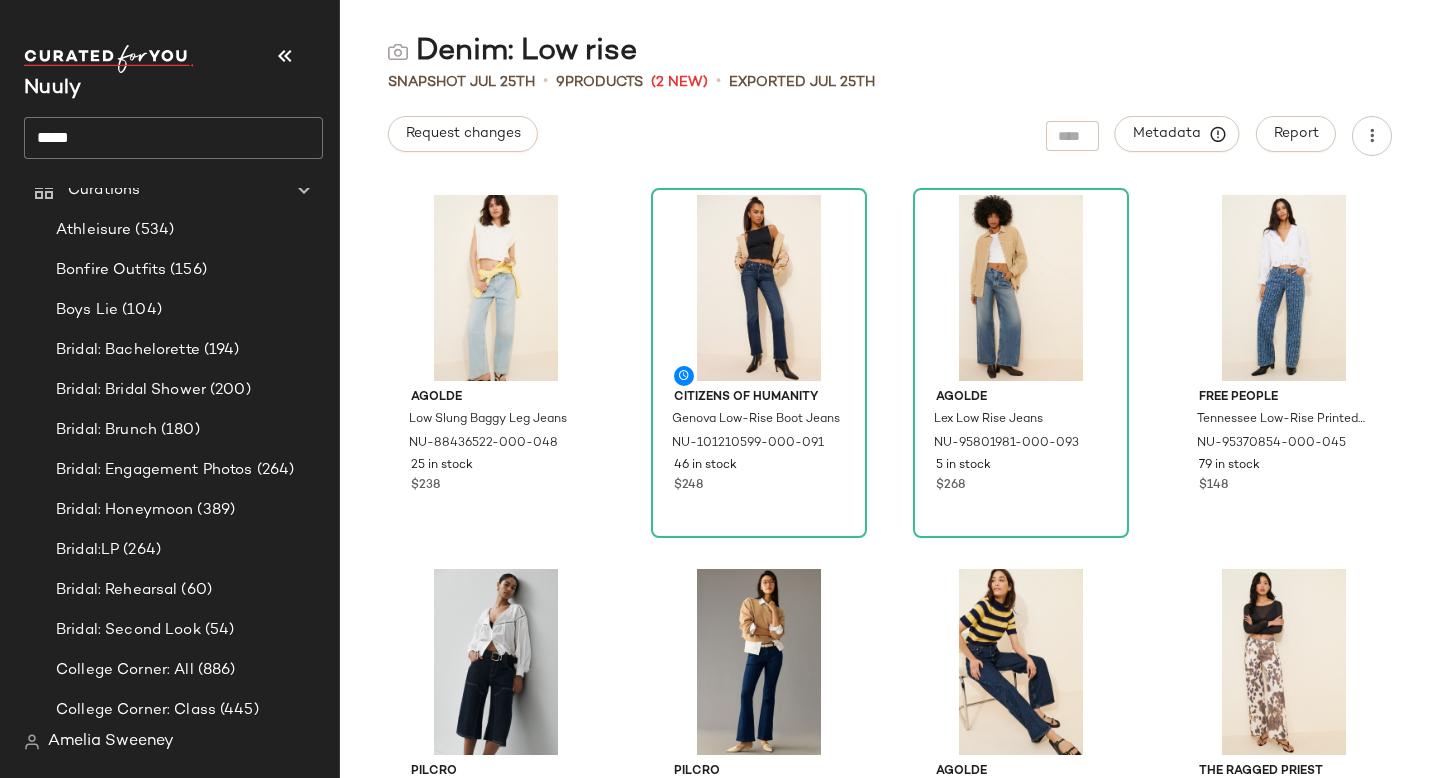 click on "*****" 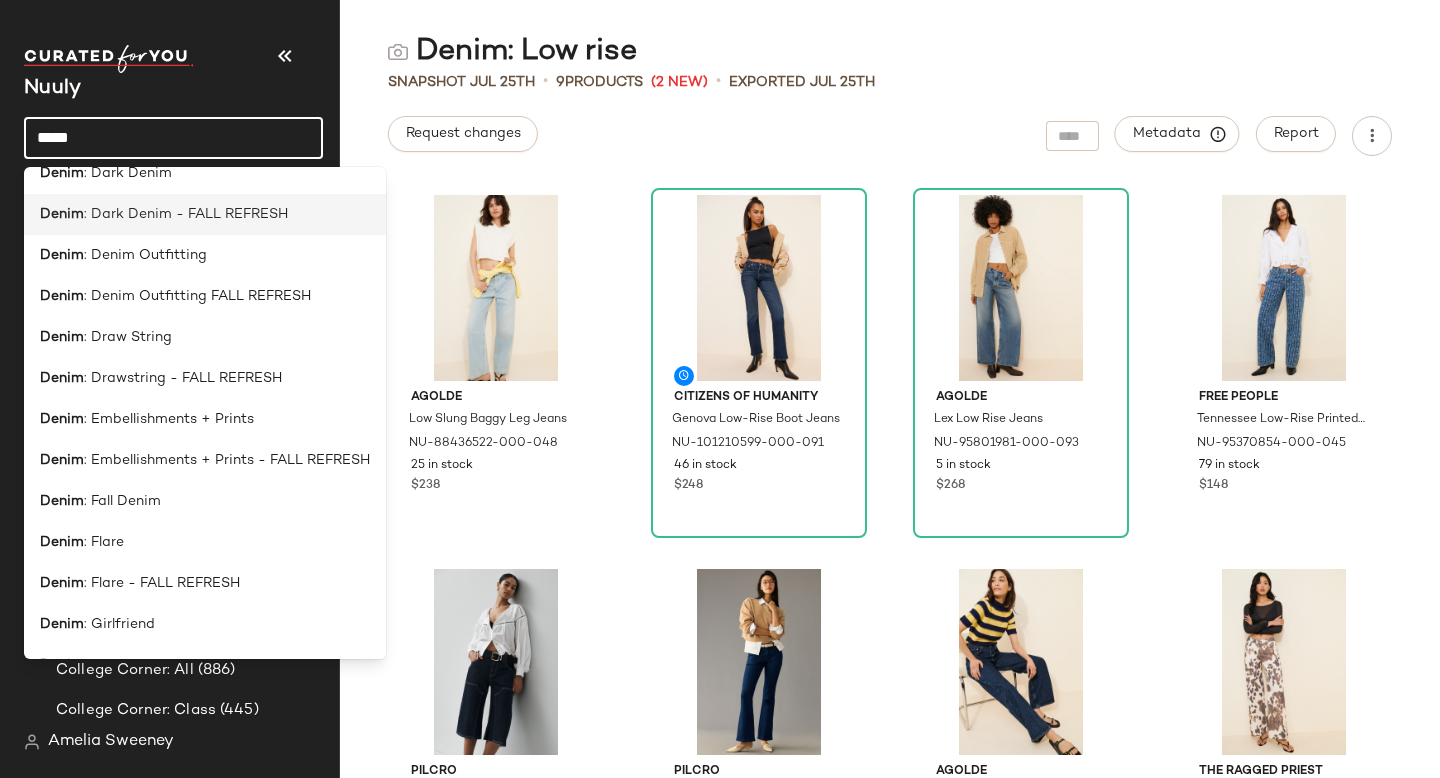 scroll, scrollTop: 173, scrollLeft: 0, axis: vertical 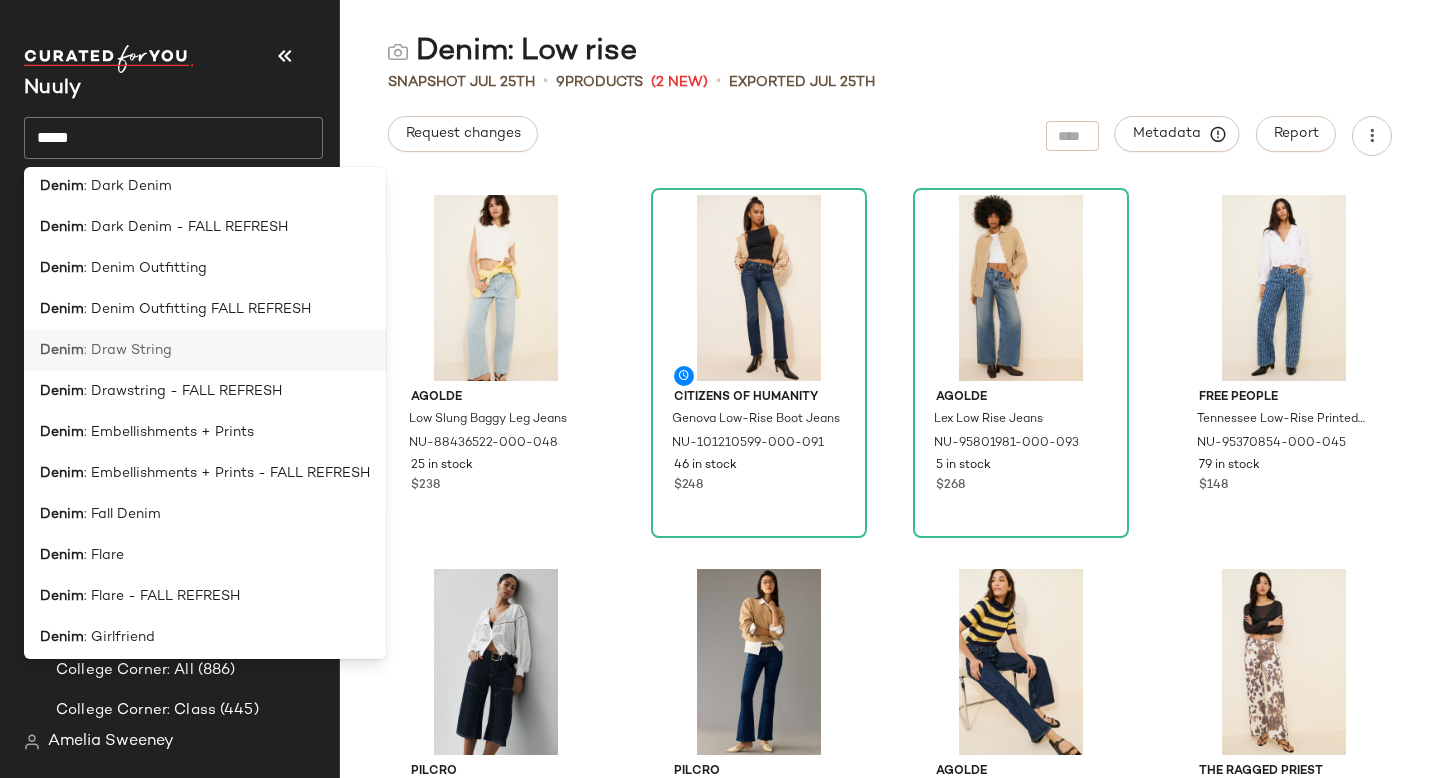 click on "Denim : Draw String" 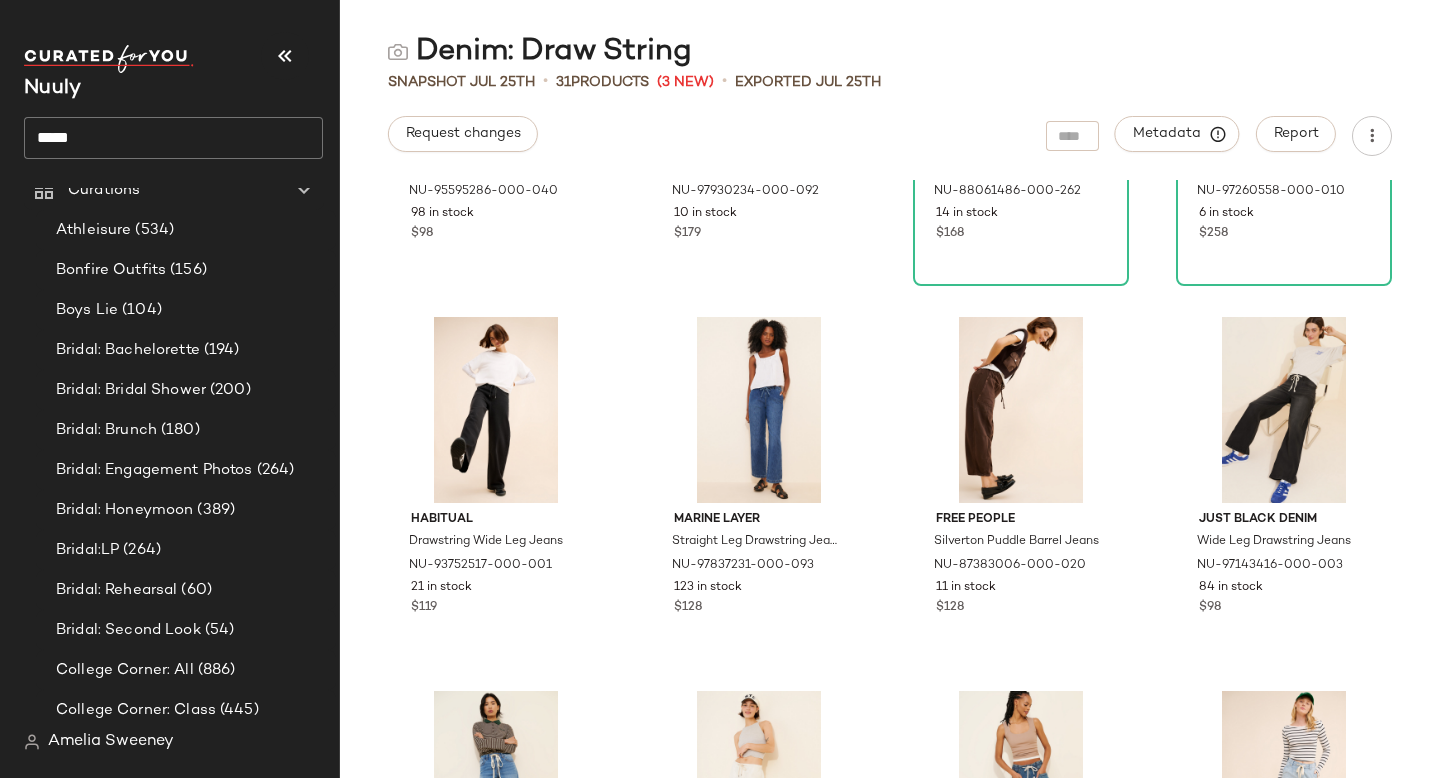 scroll, scrollTop: 0, scrollLeft: 0, axis: both 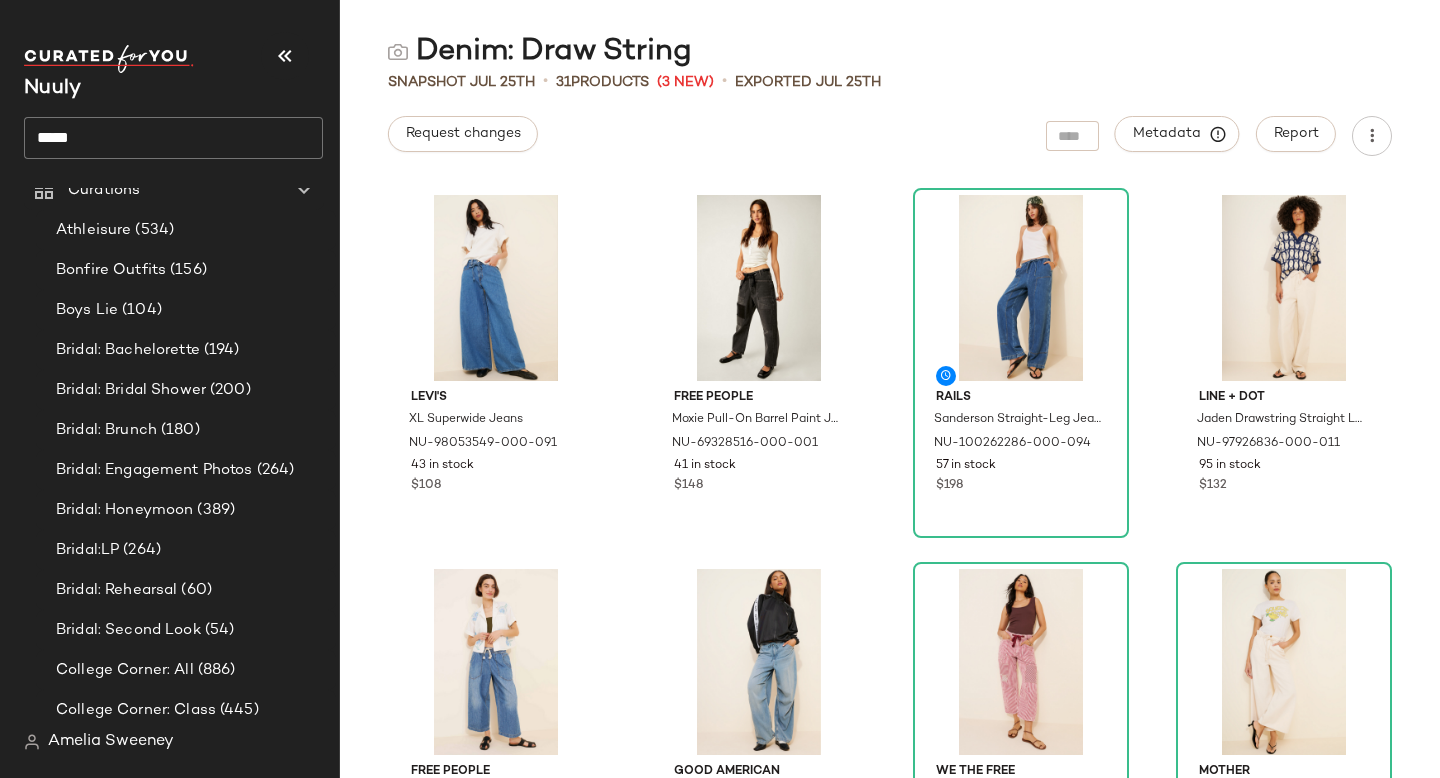 click on "*****" 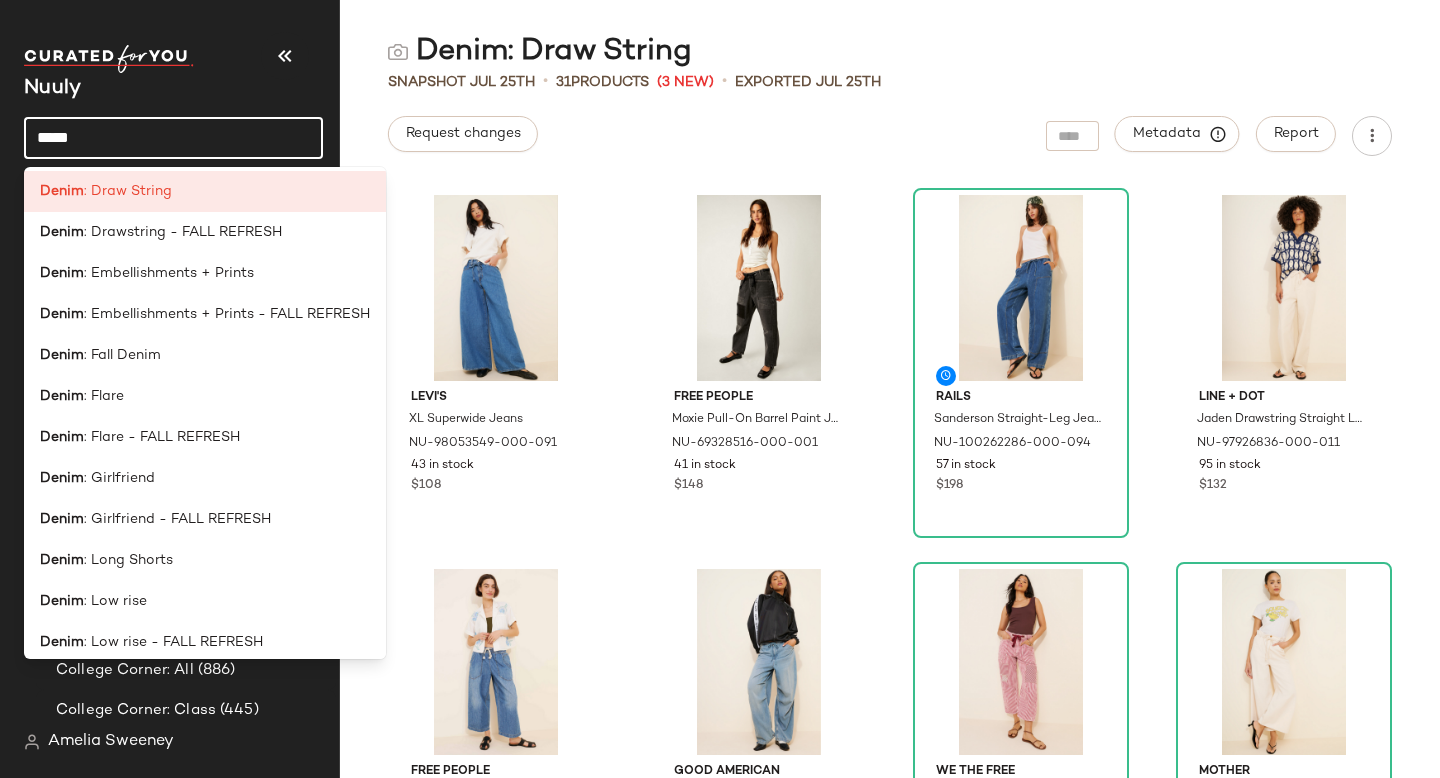 scroll, scrollTop: 318, scrollLeft: 0, axis: vertical 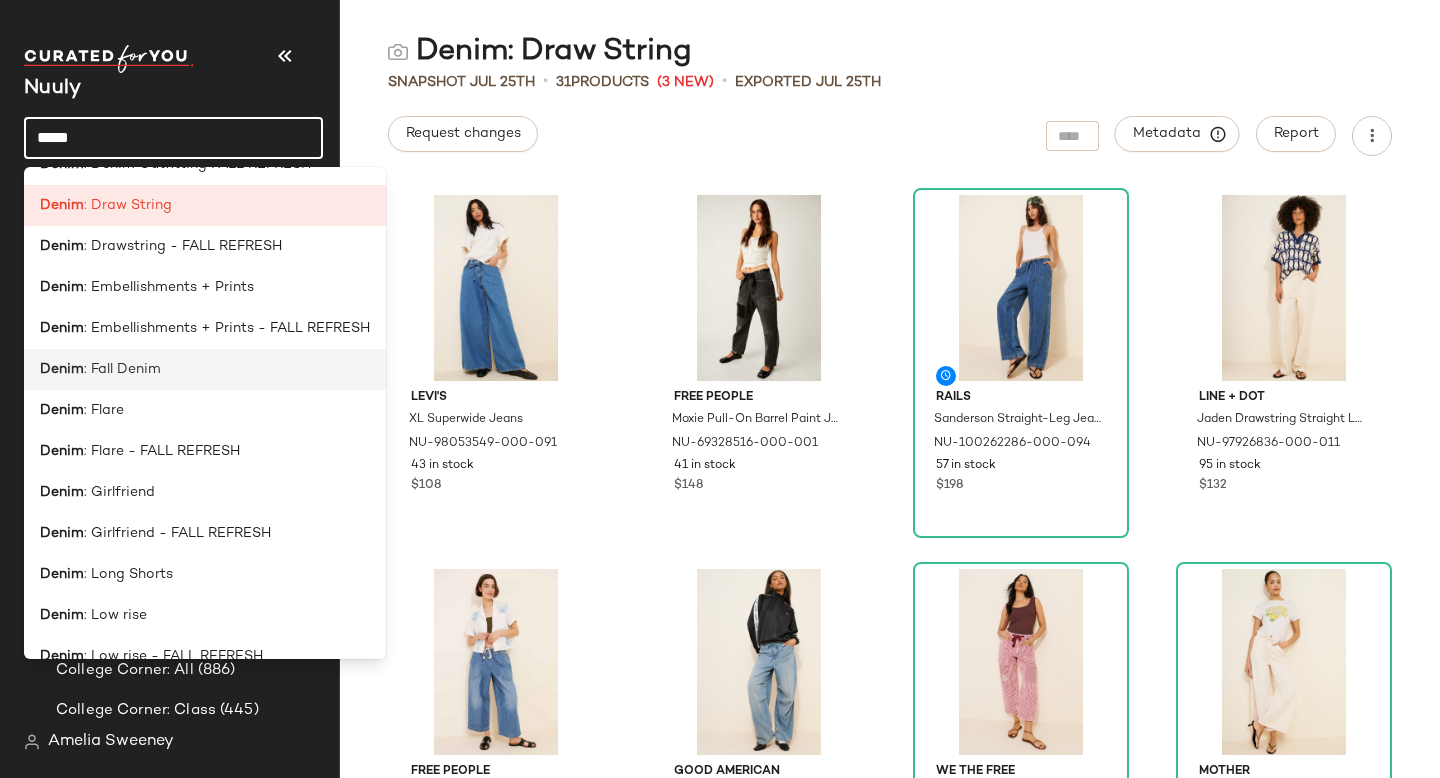 click on "Denim : Fall Denim" 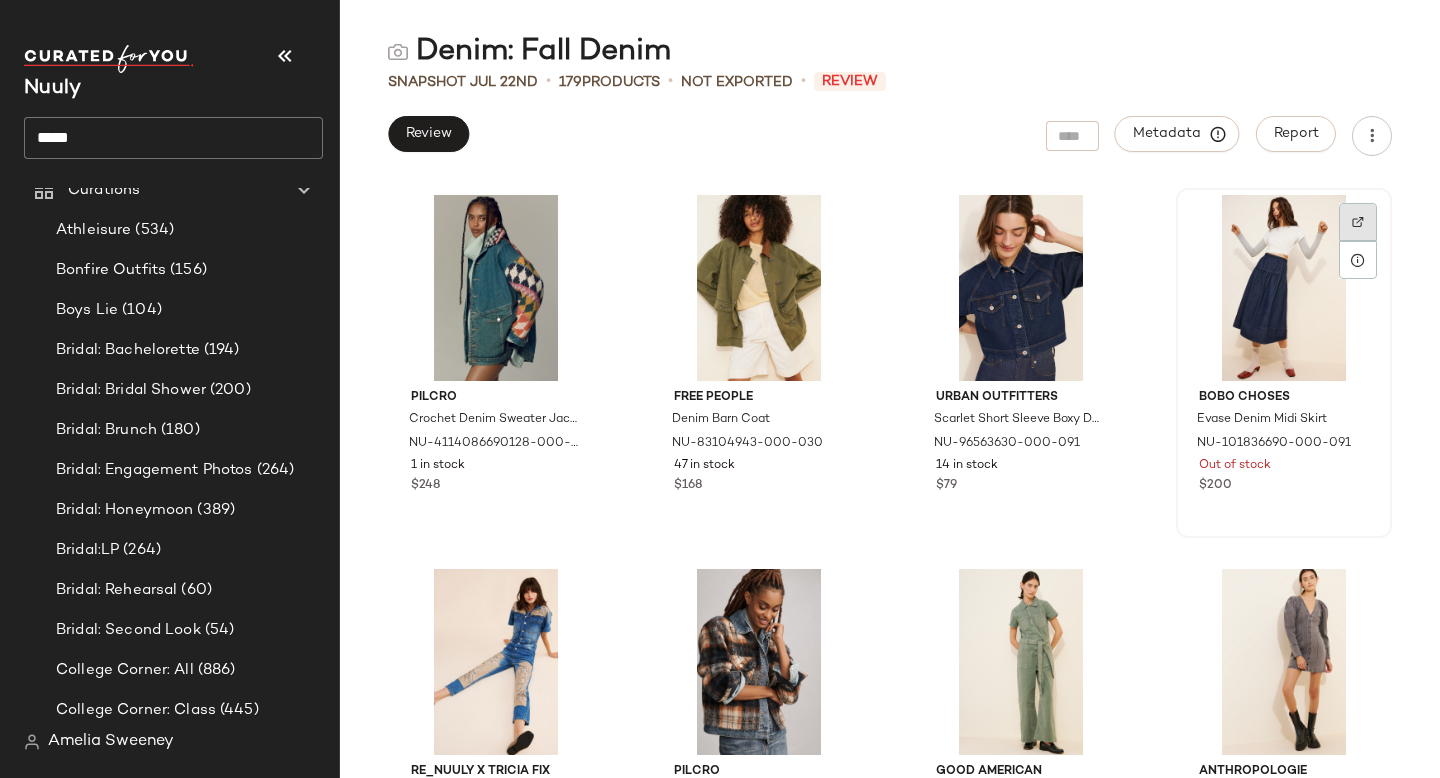 click 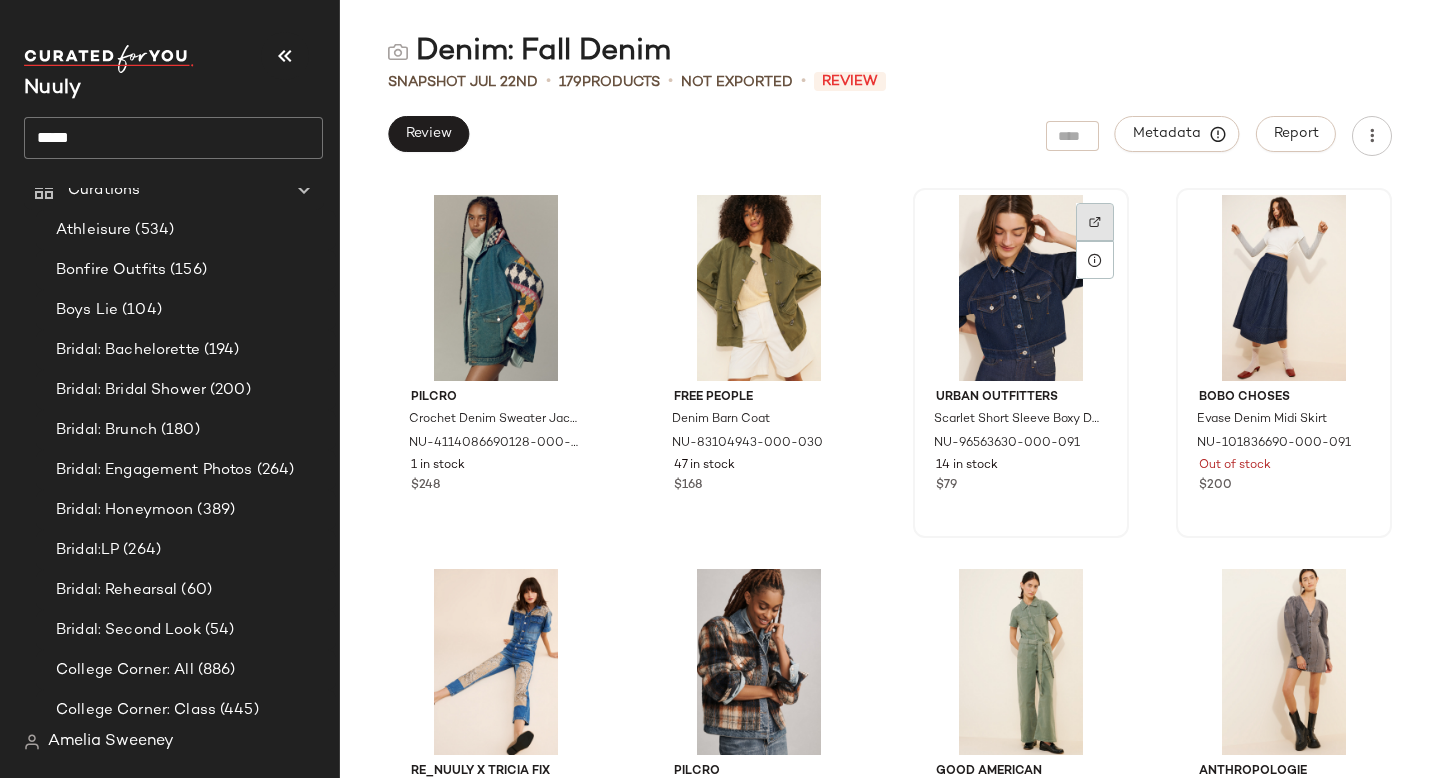 click 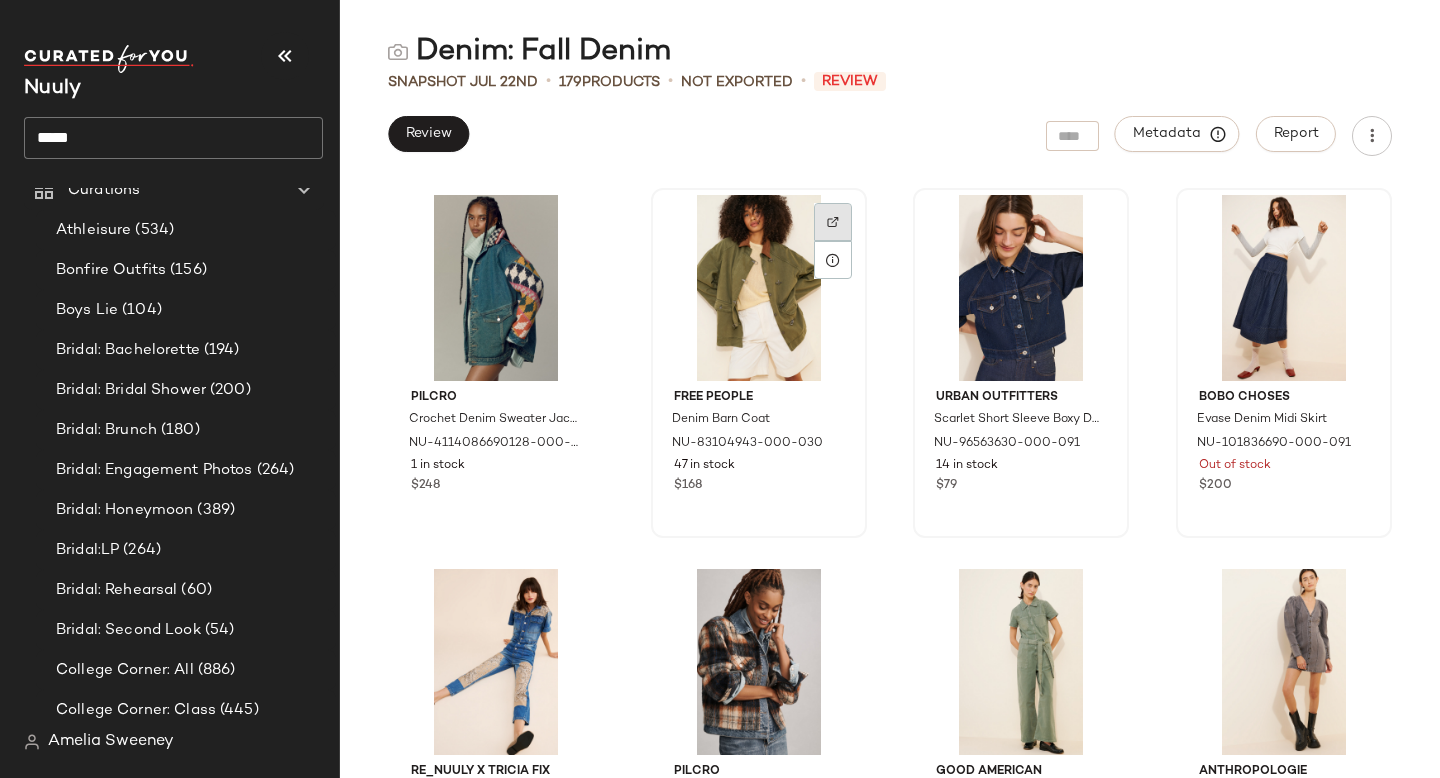 click 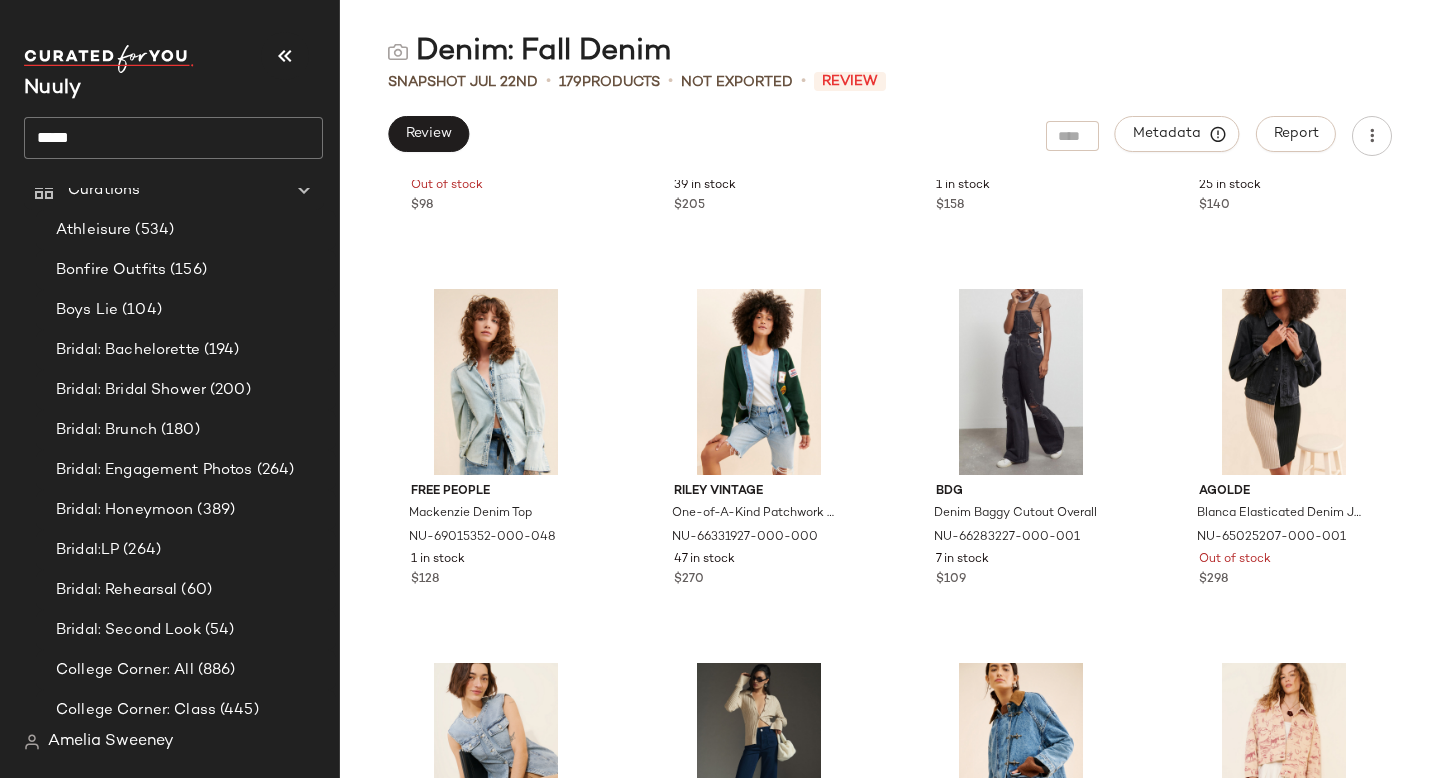 scroll, scrollTop: 10032, scrollLeft: 0, axis: vertical 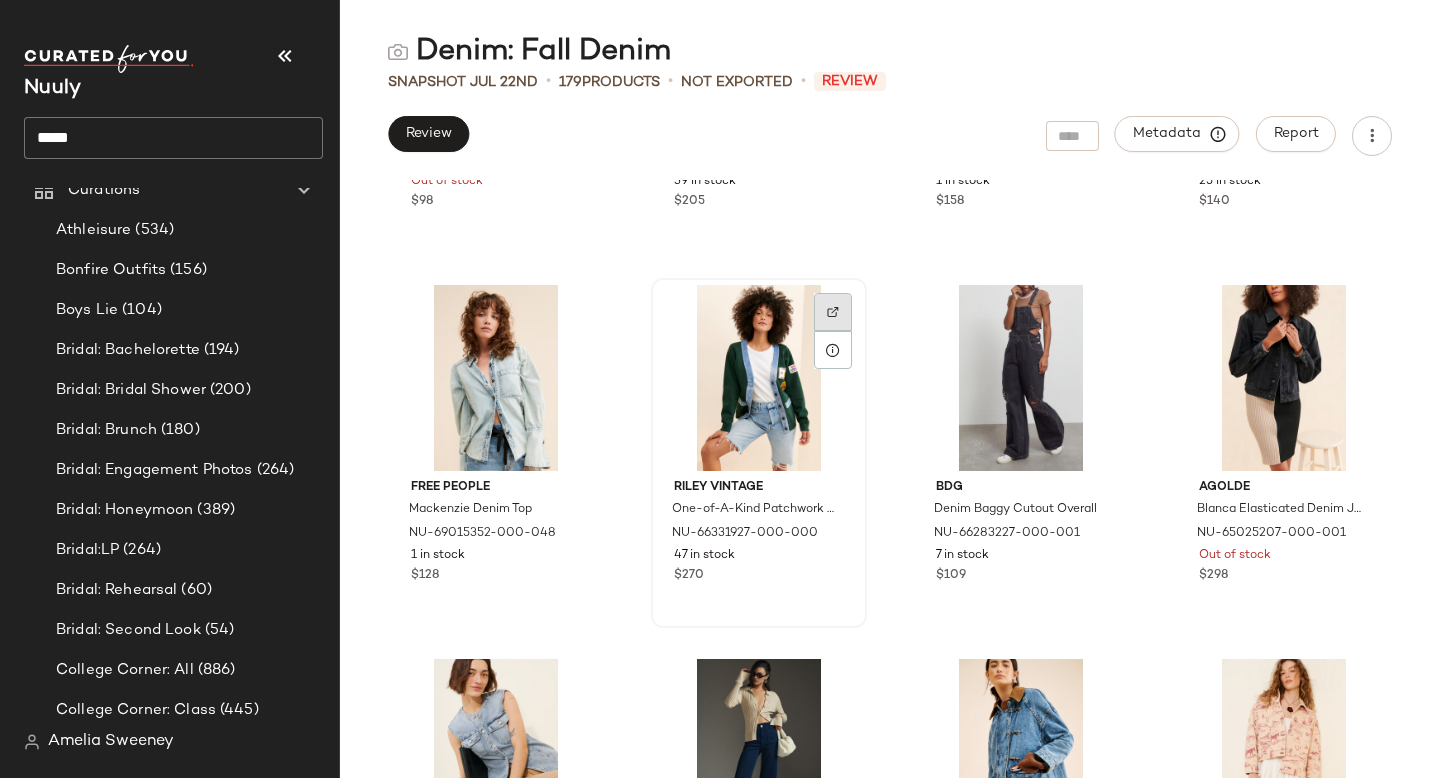 click 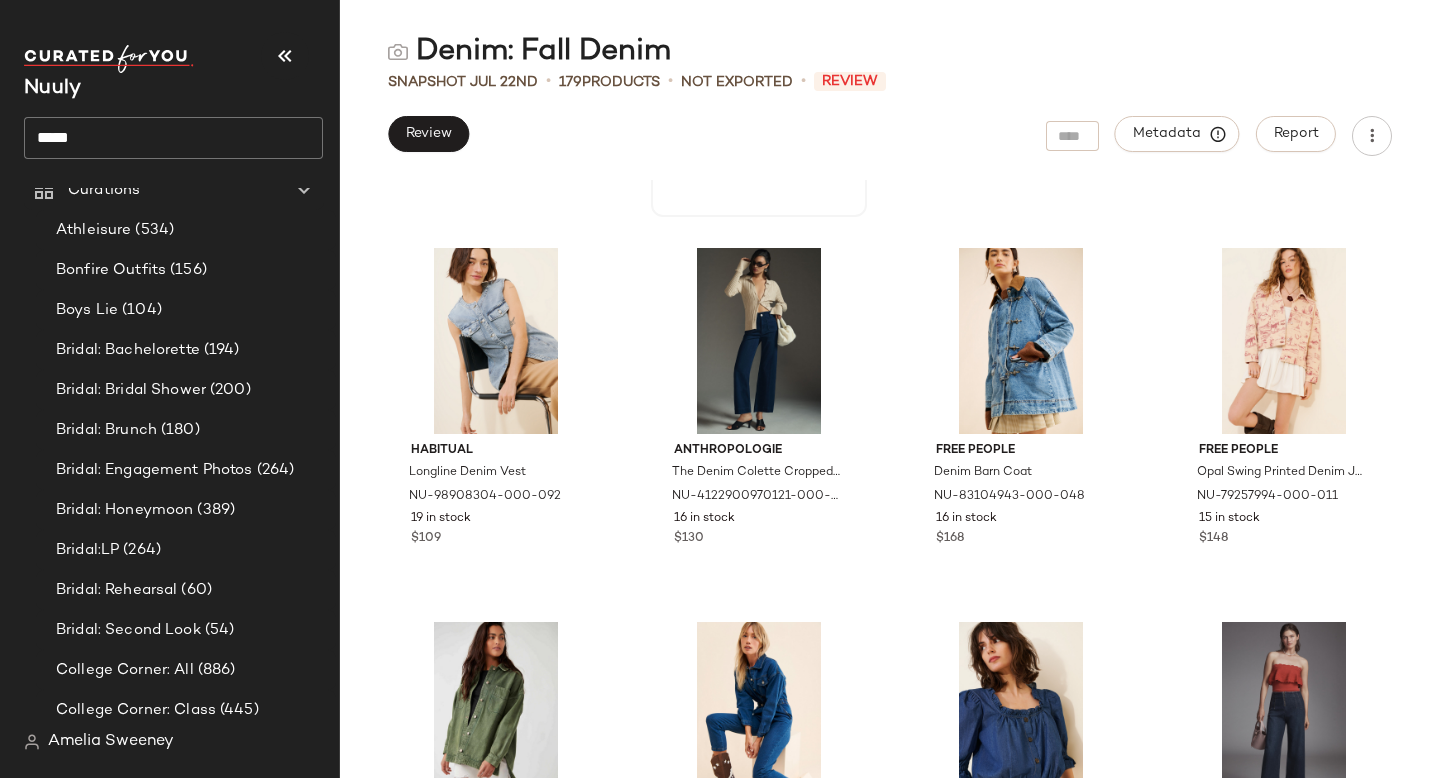 scroll, scrollTop: 10448, scrollLeft: 0, axis: vertical 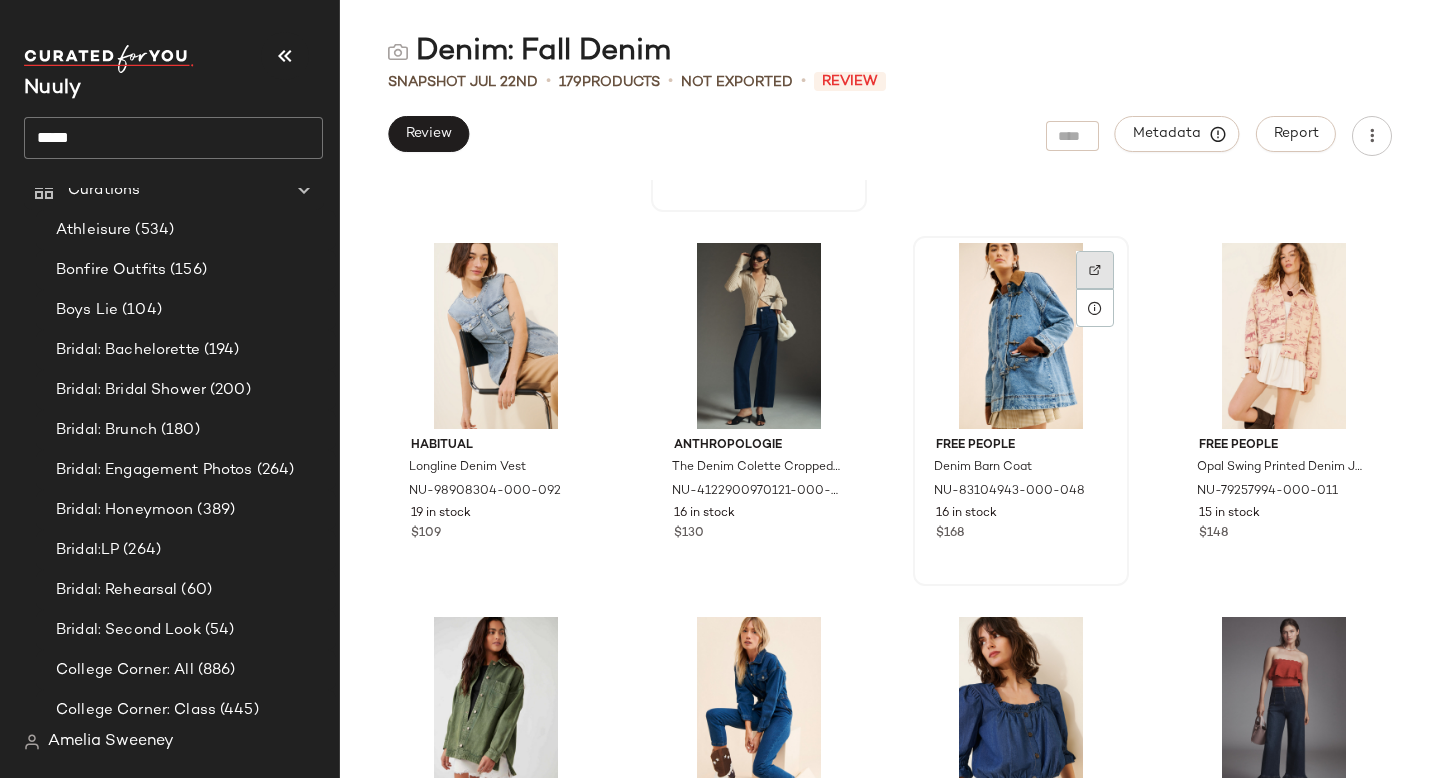 click 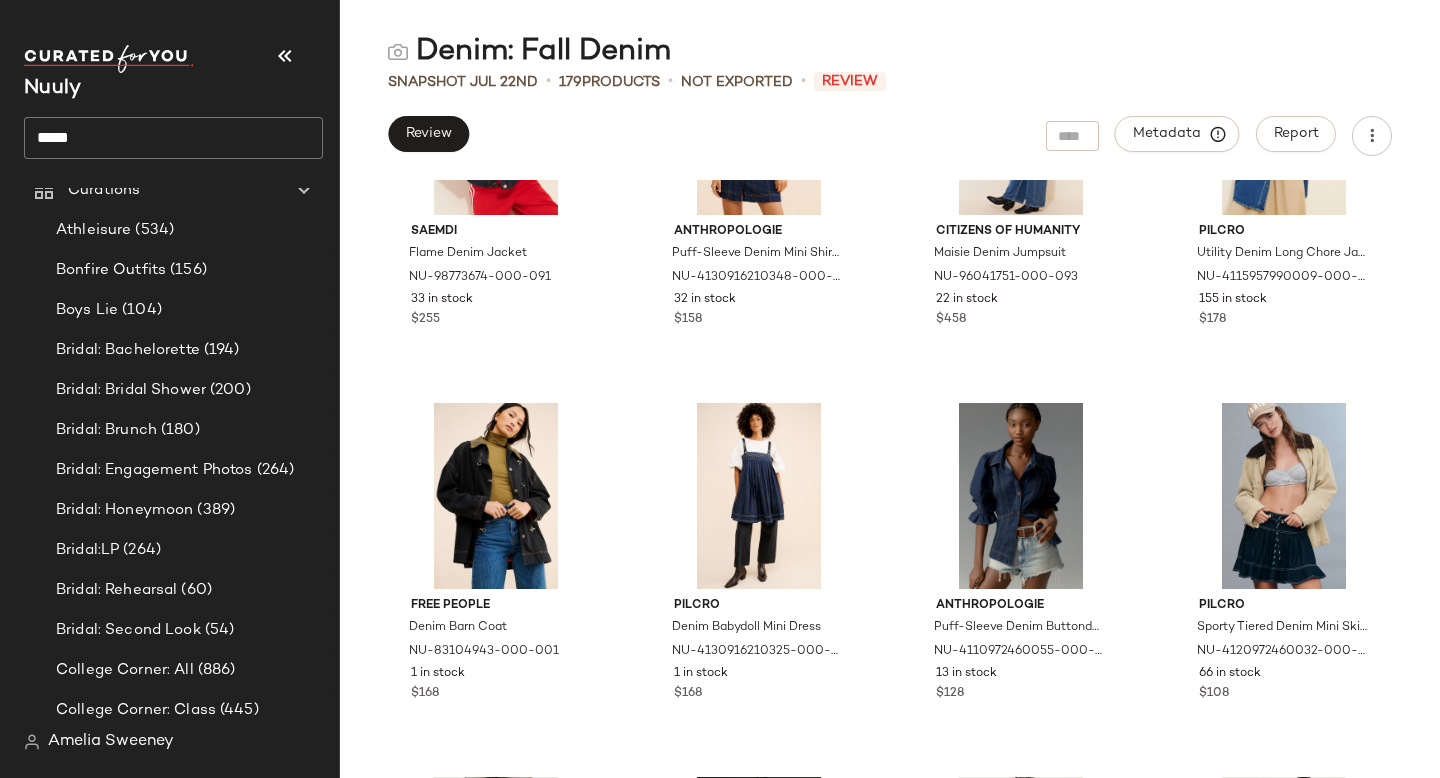 scroll, scrollTop: 11919, scrollLeft: 0, axis: vertical 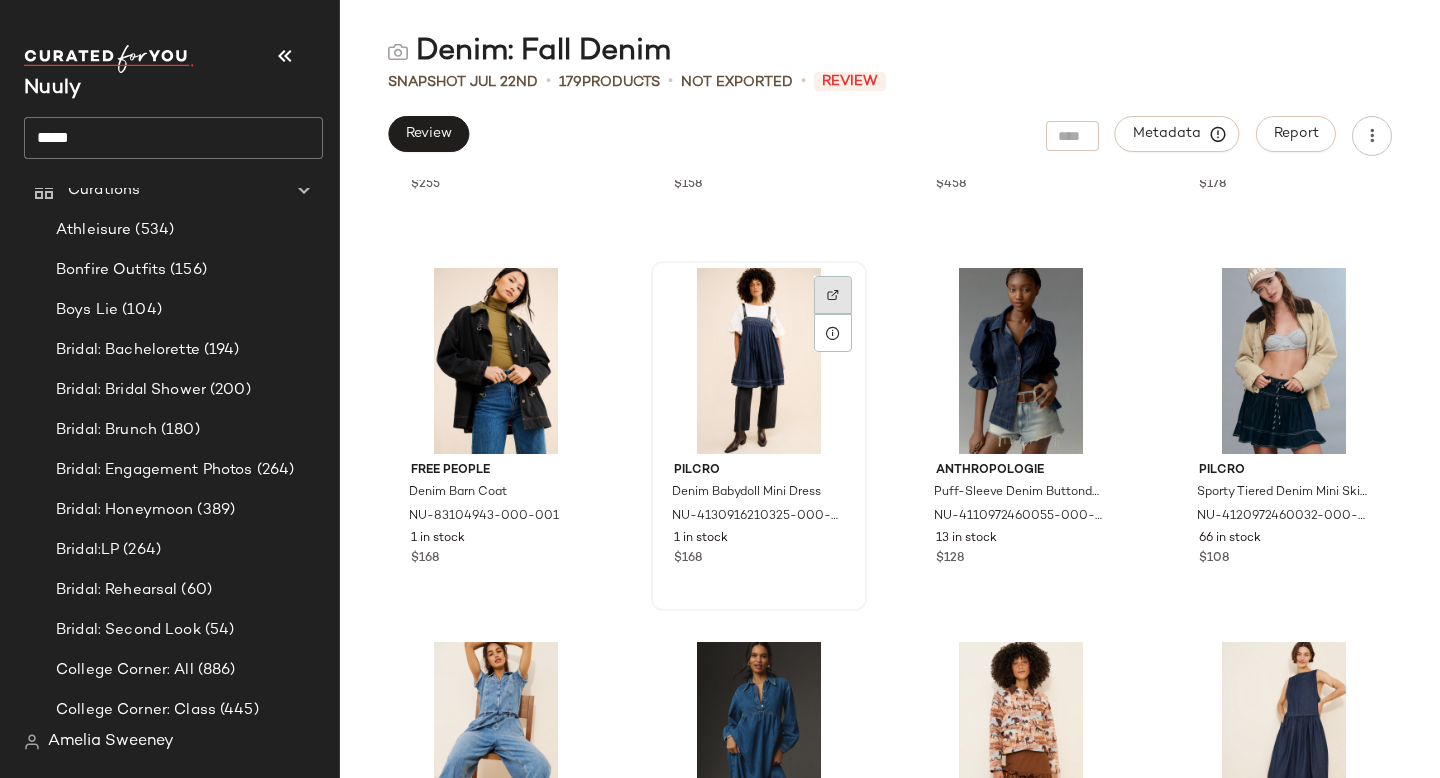 click 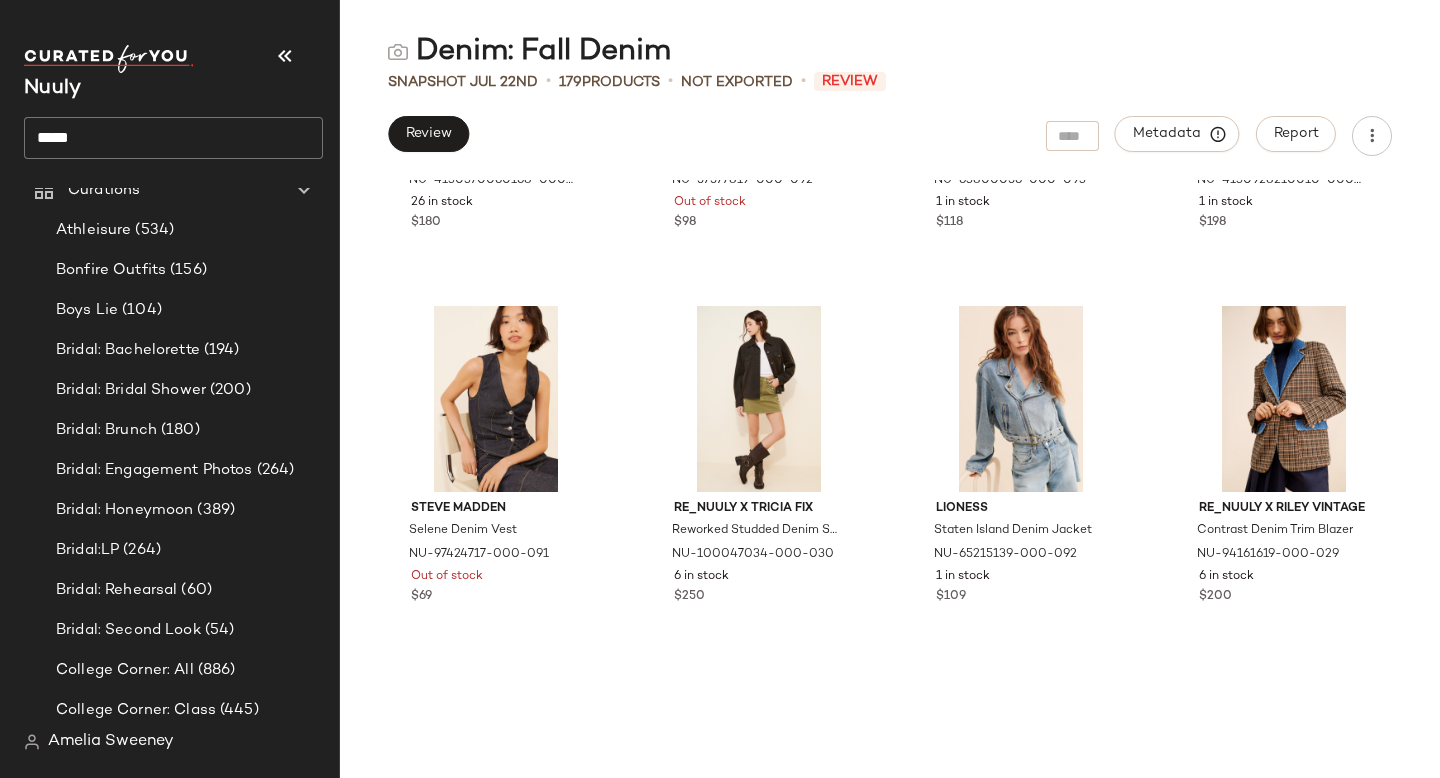 scroll, scrollTop: 2588, scrollLeft: 0, axis: vertical 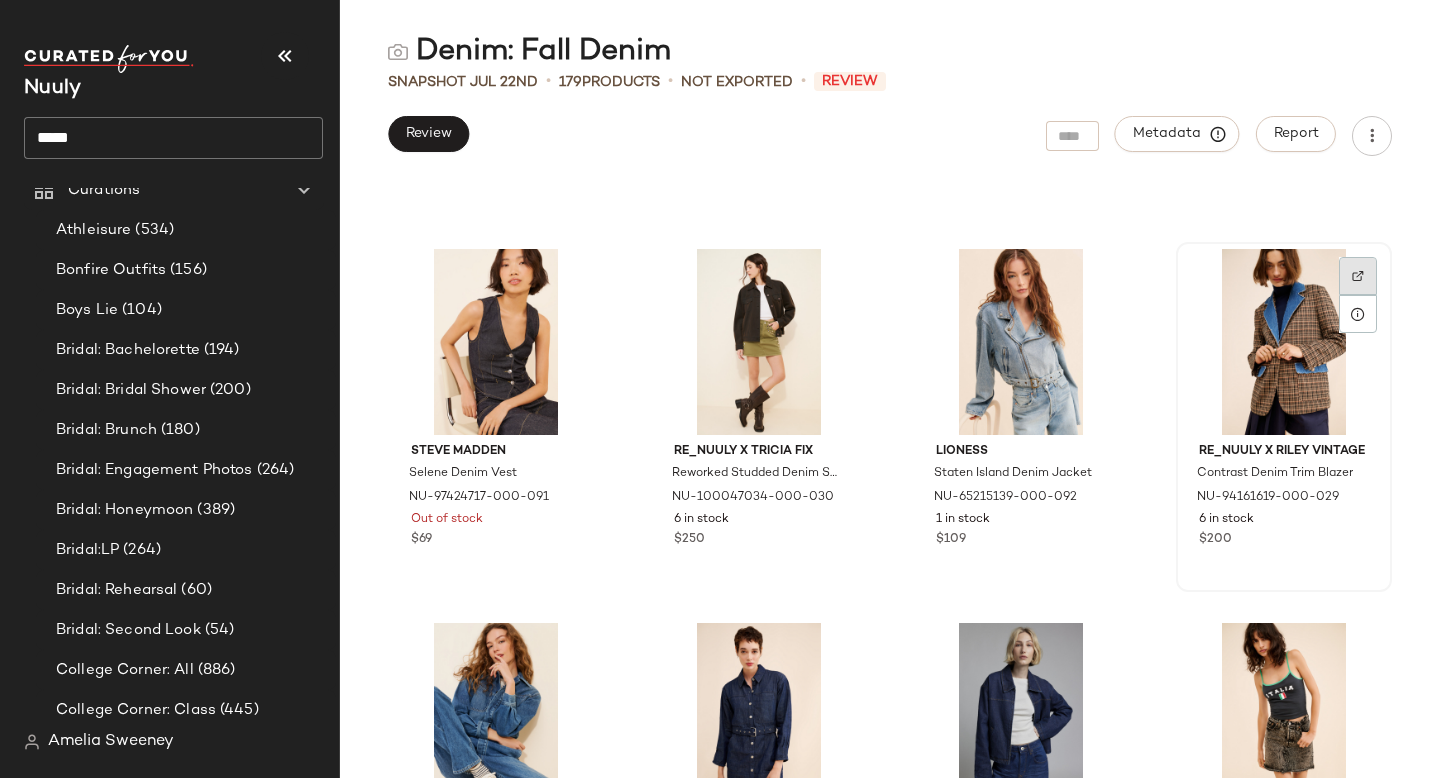 click 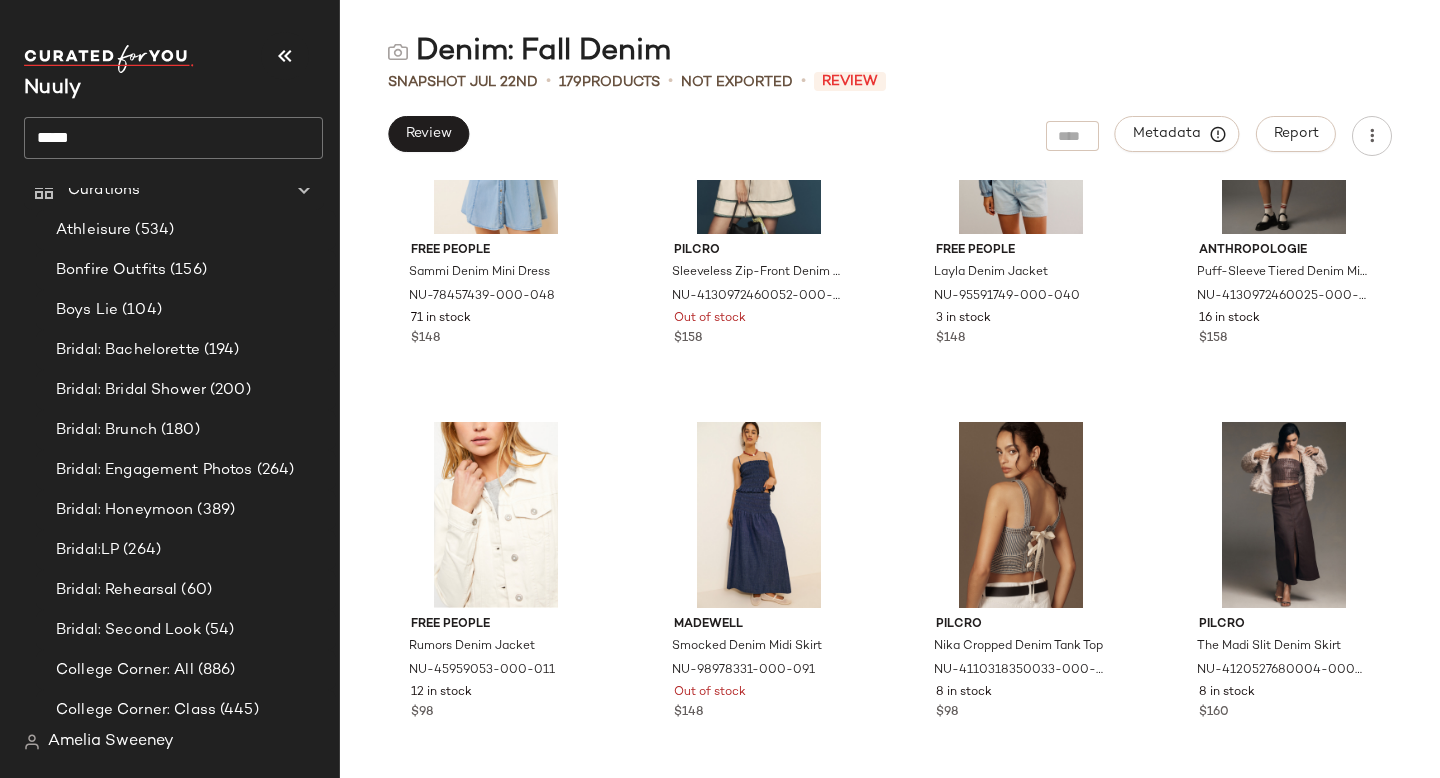 scroll, scrollTop: 4746, scrollLeft: 0, axis: vertical 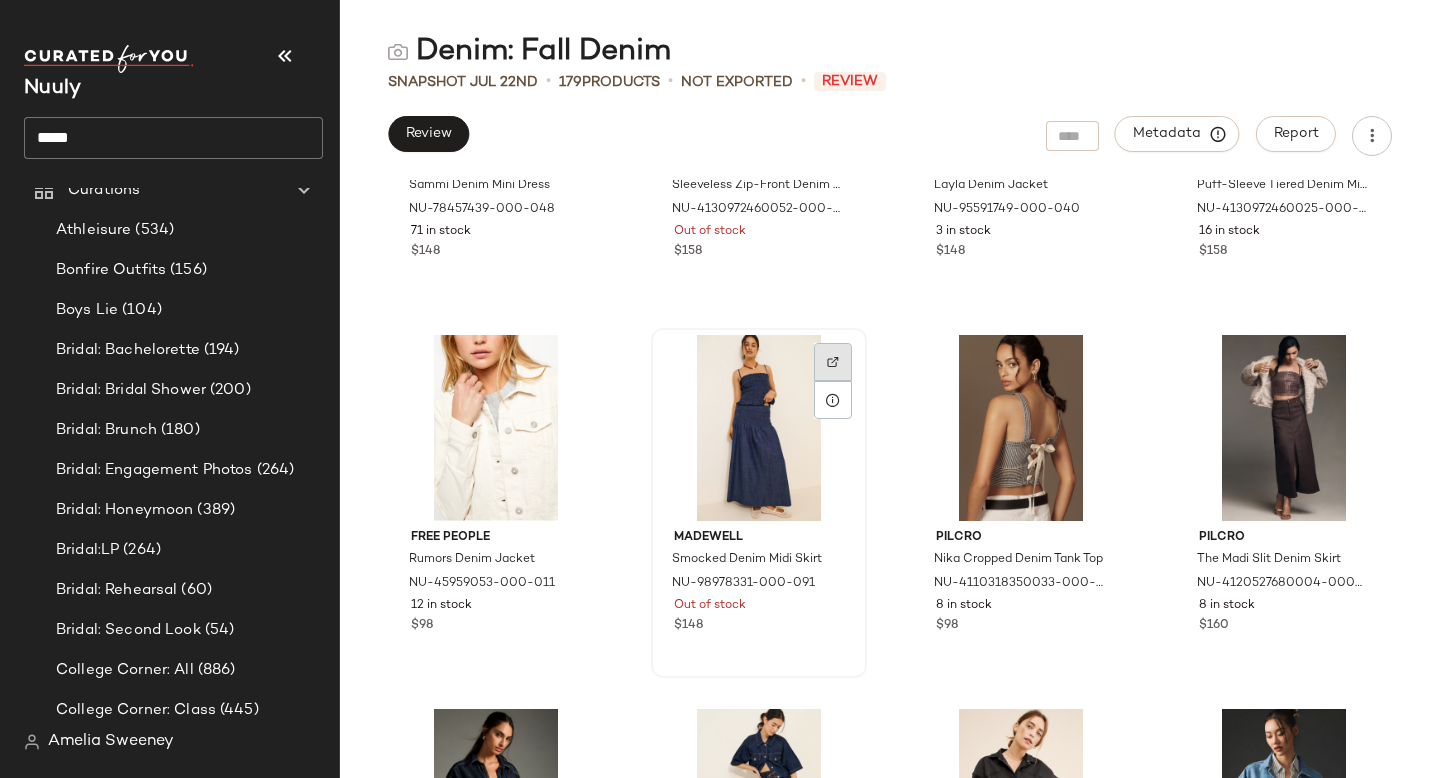 click 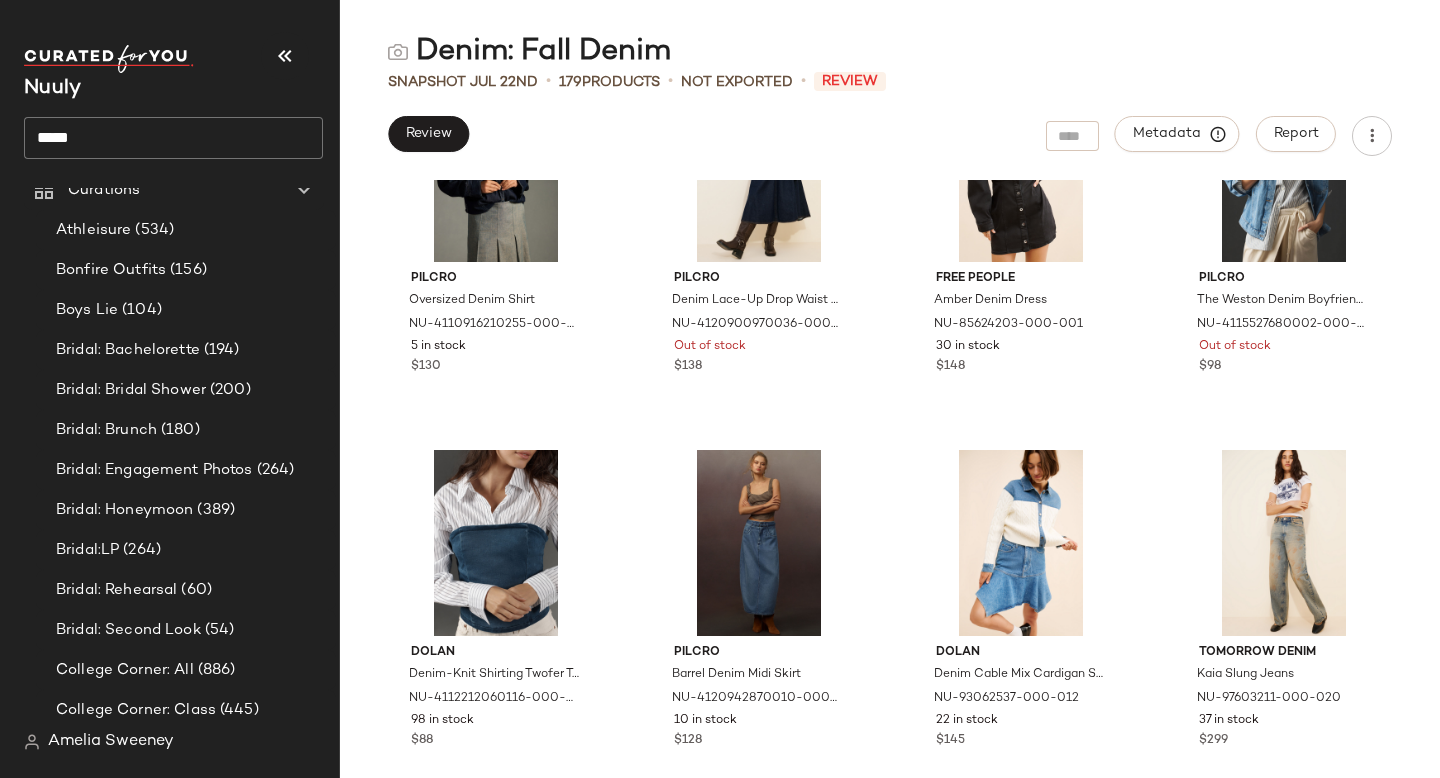 scroll, scrollTop: 5403, scrollLeft: 0, axis: vertical 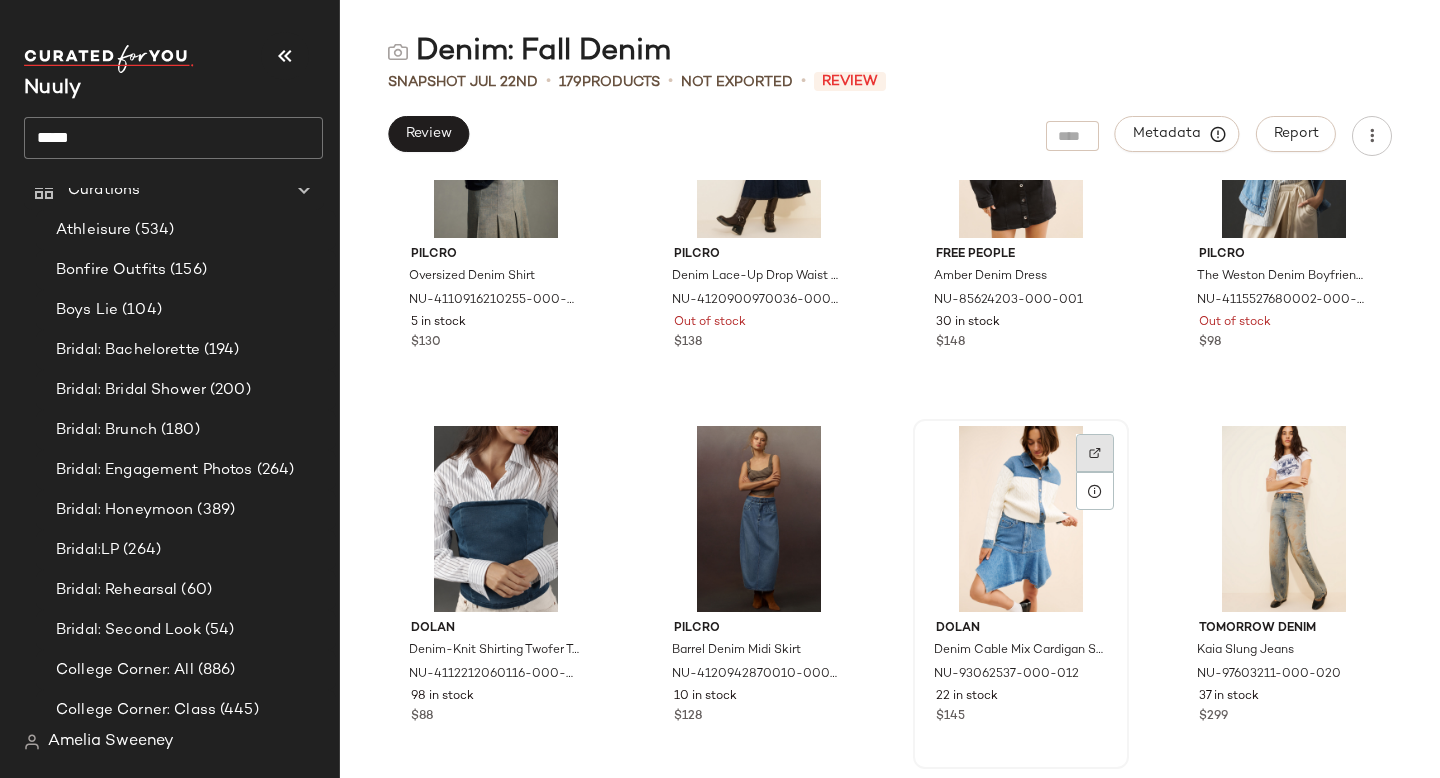 click 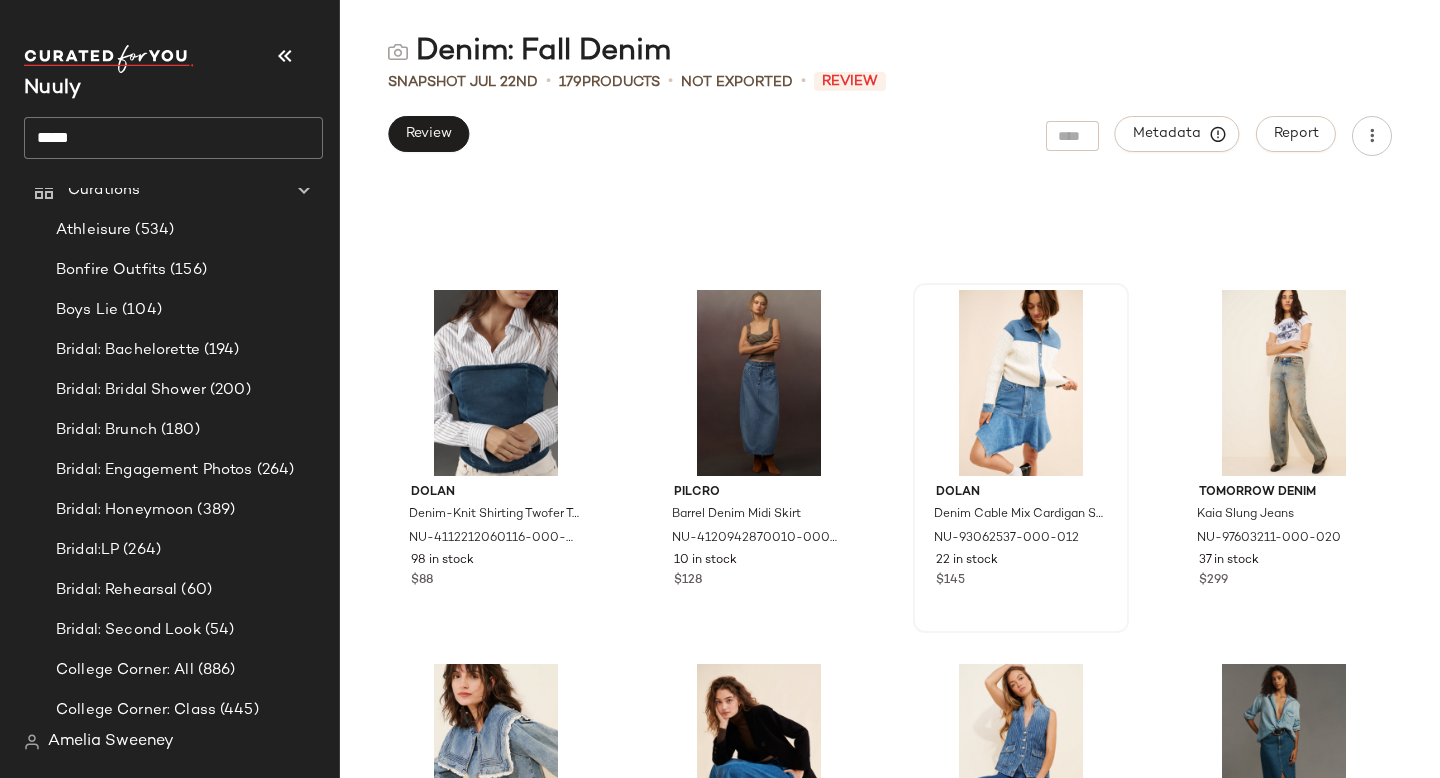 scroll, scrollTop: 5537, scrollLeft: 0, axis: vertical 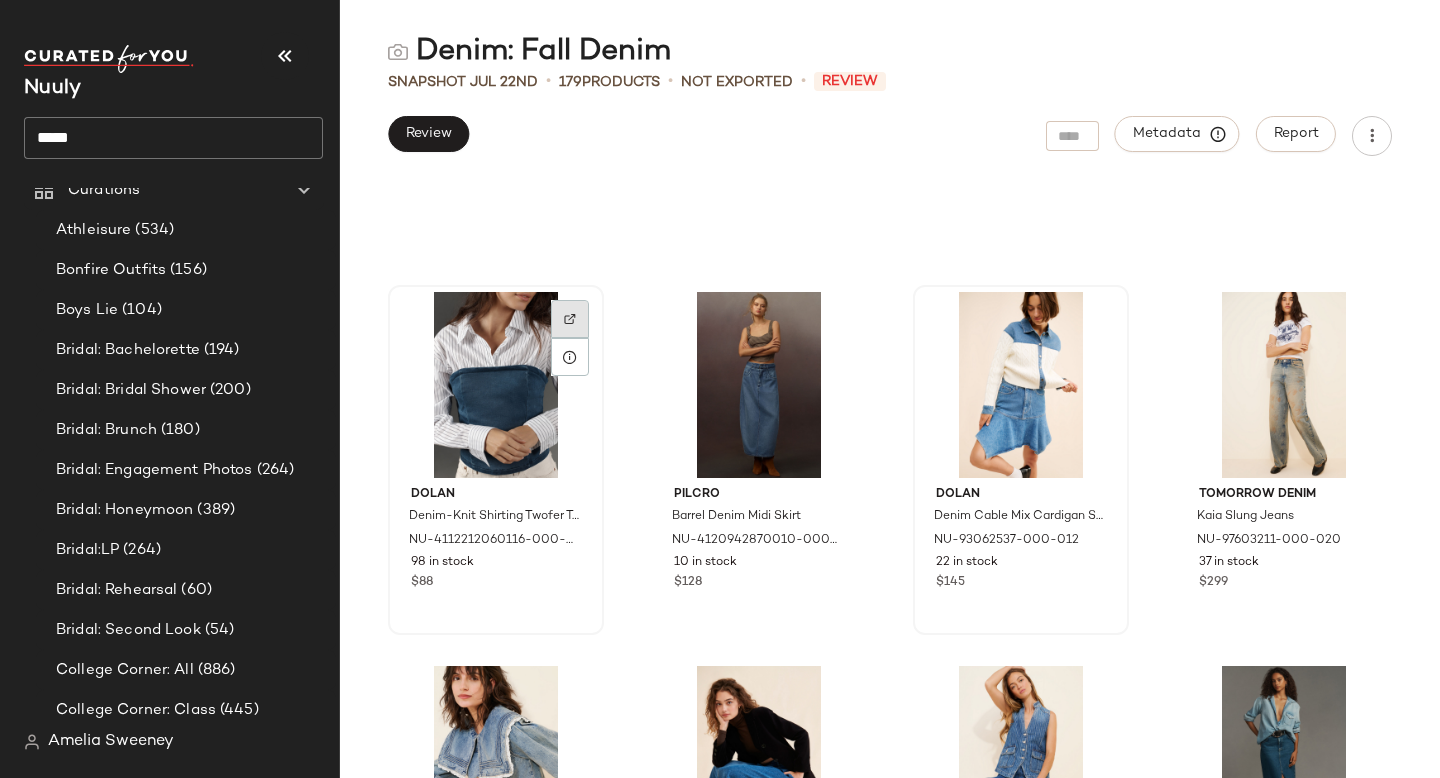 click 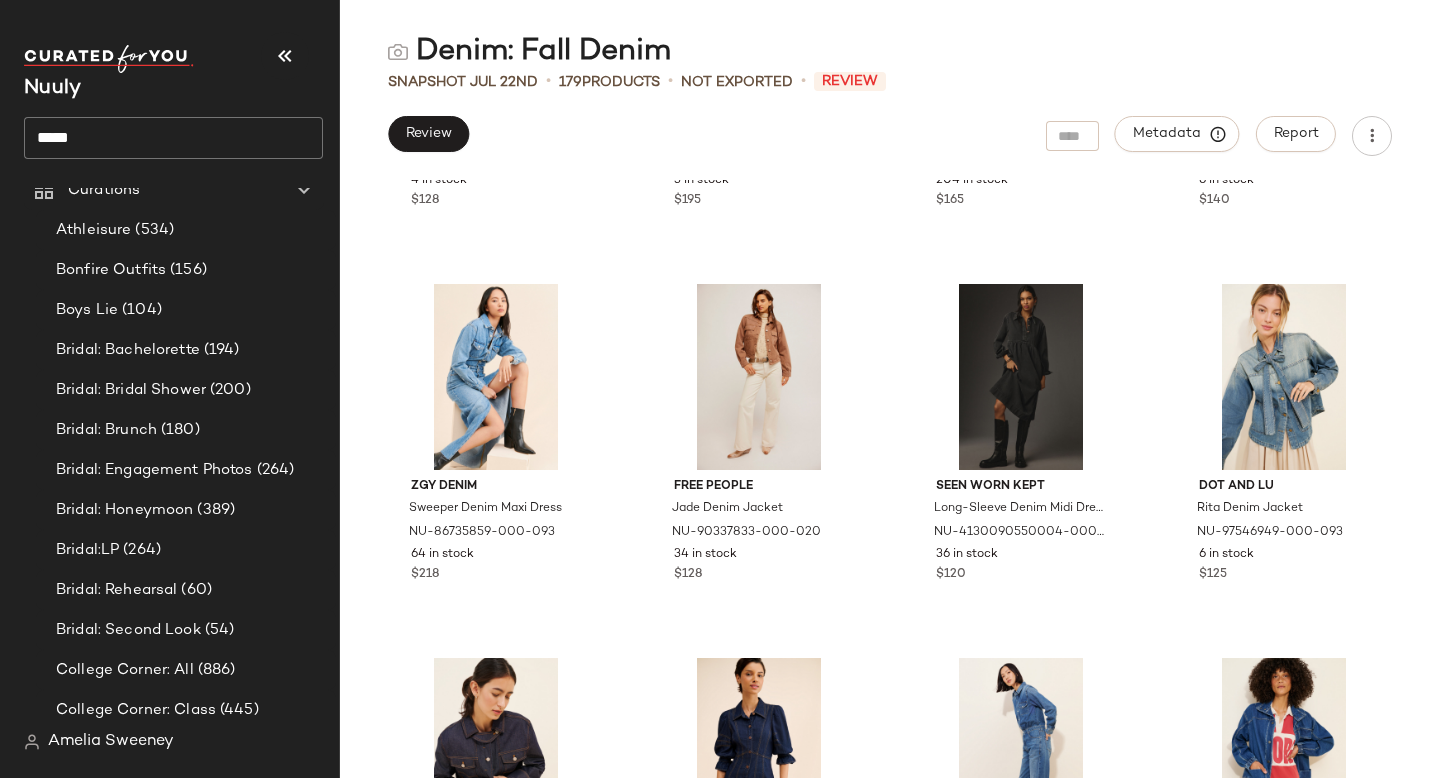 scroll, scrollTop: 11512, scrollLeft: 0, axis: vertical 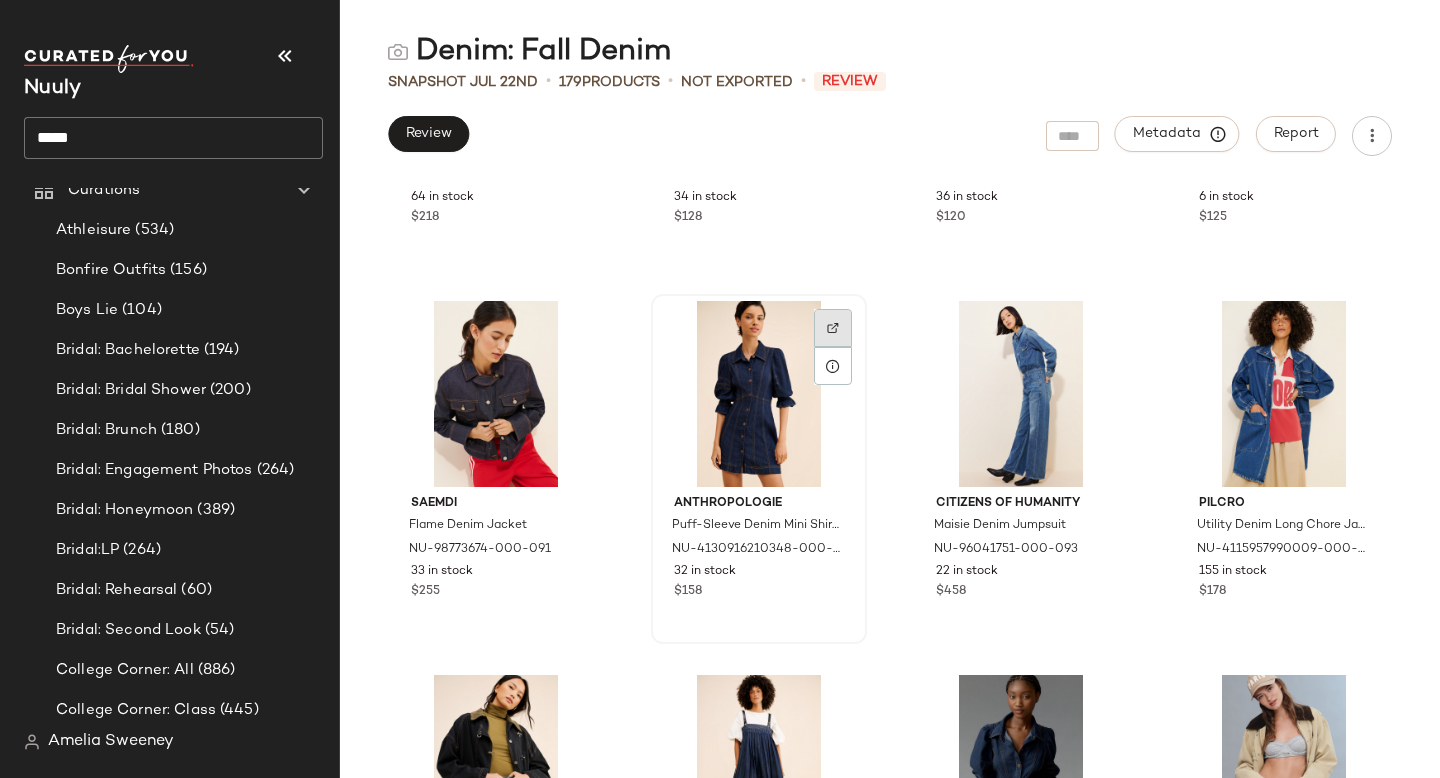 click 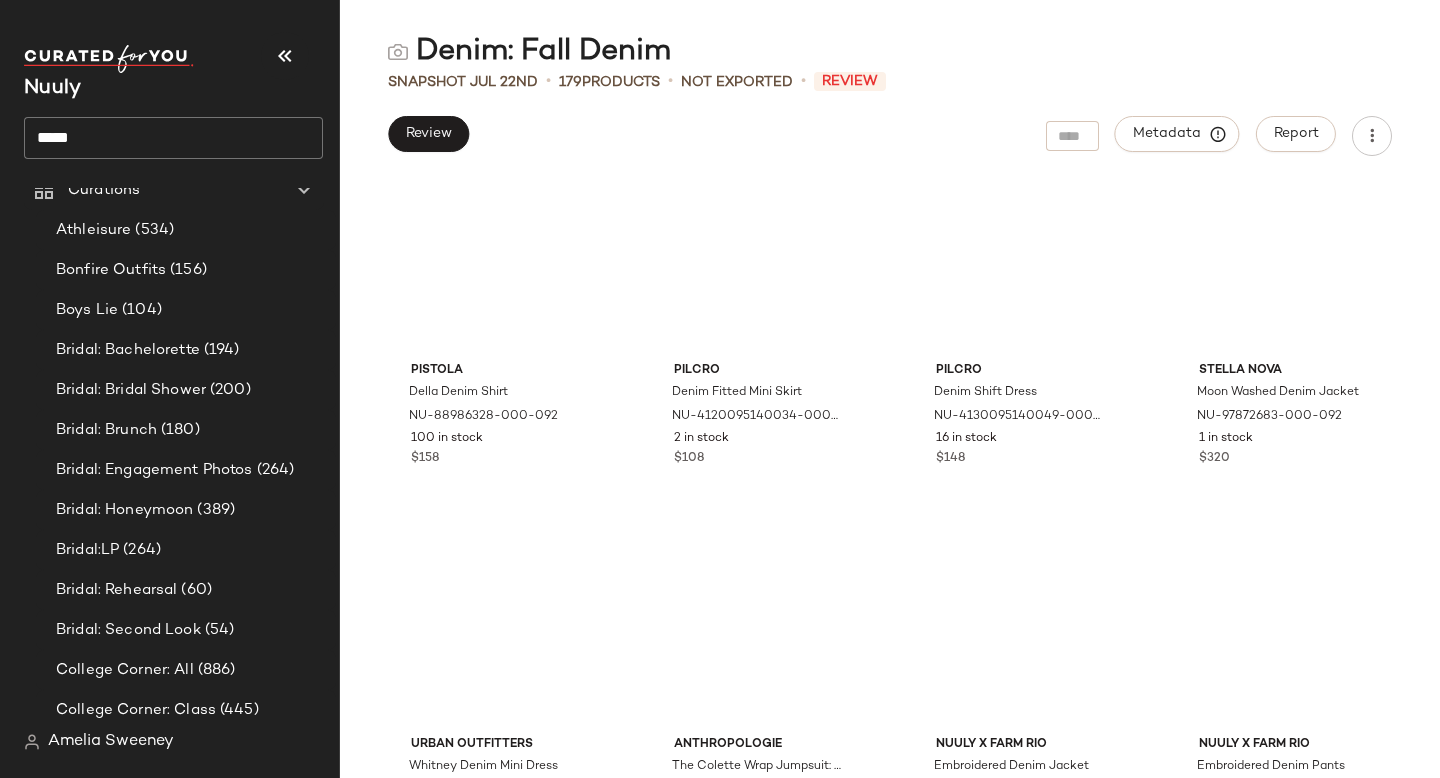 scroll, scrollTop: 0, scrollLeft: 0, axis: both 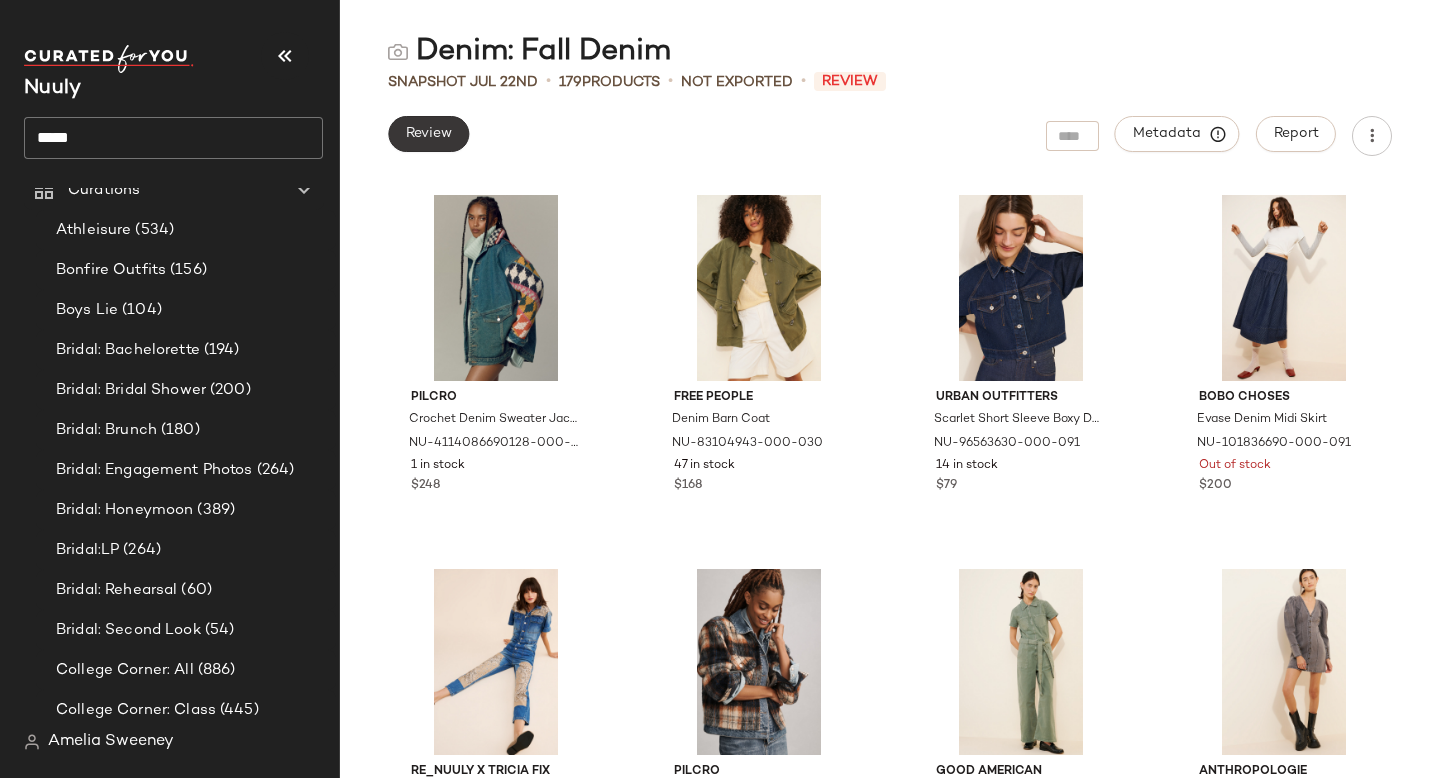 click on "Review" 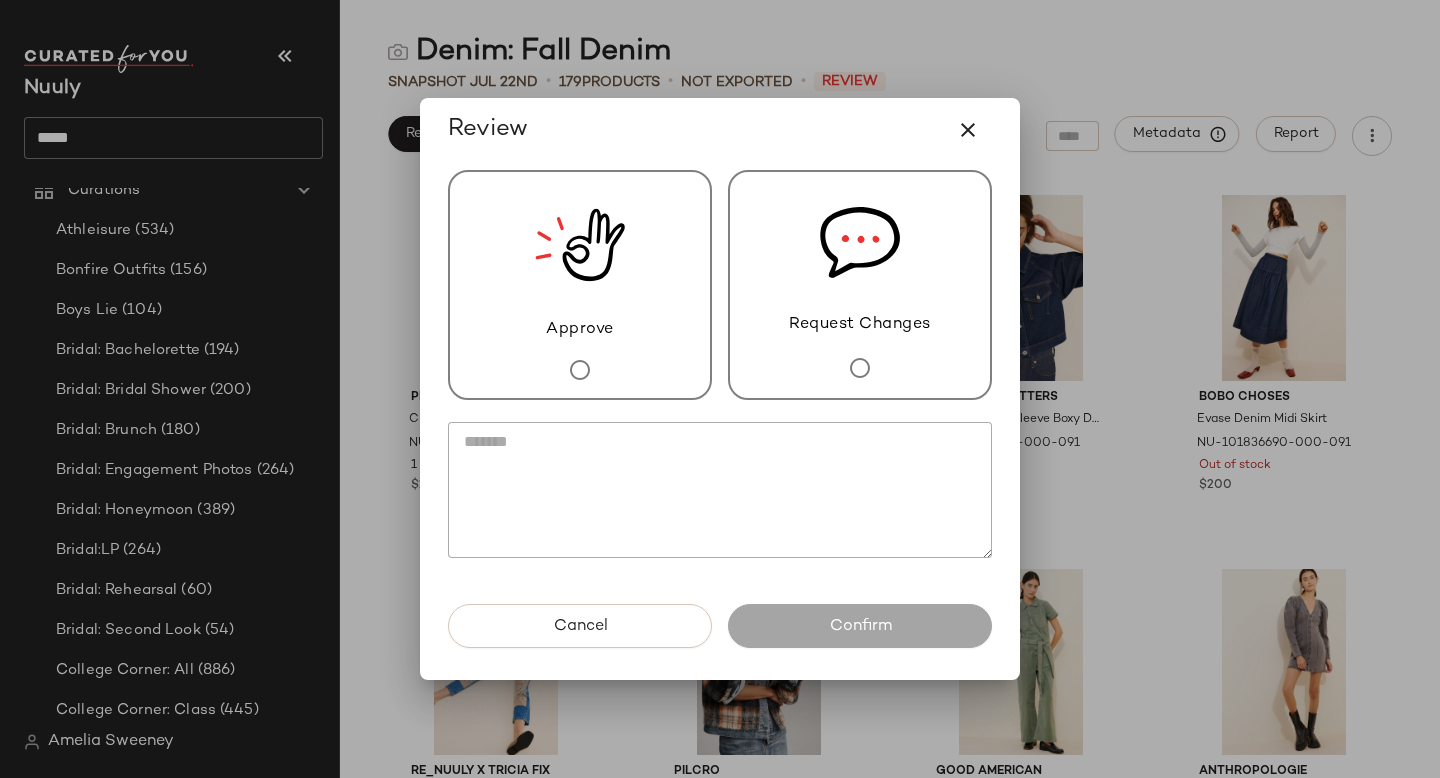 click on "Approve" at bounding box center [580, 285] 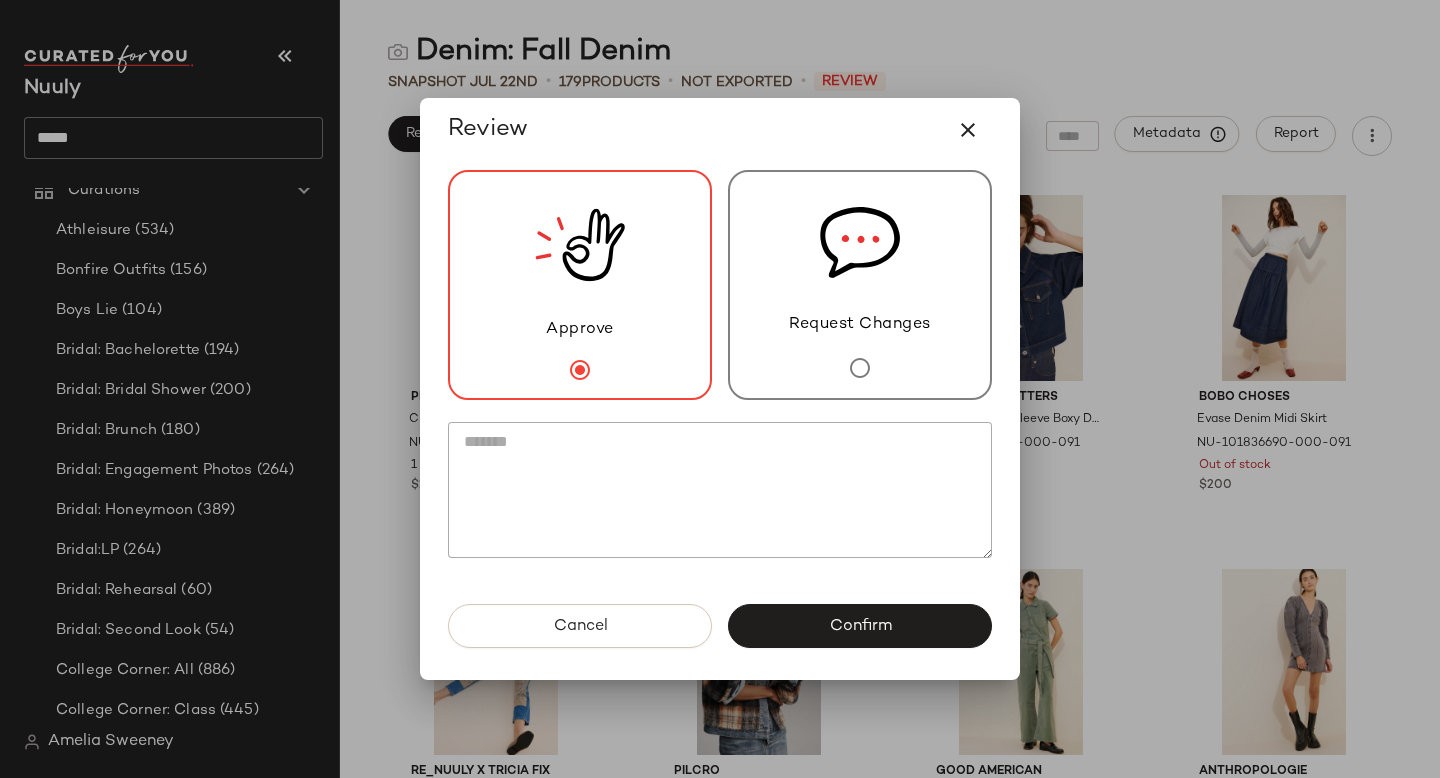 click 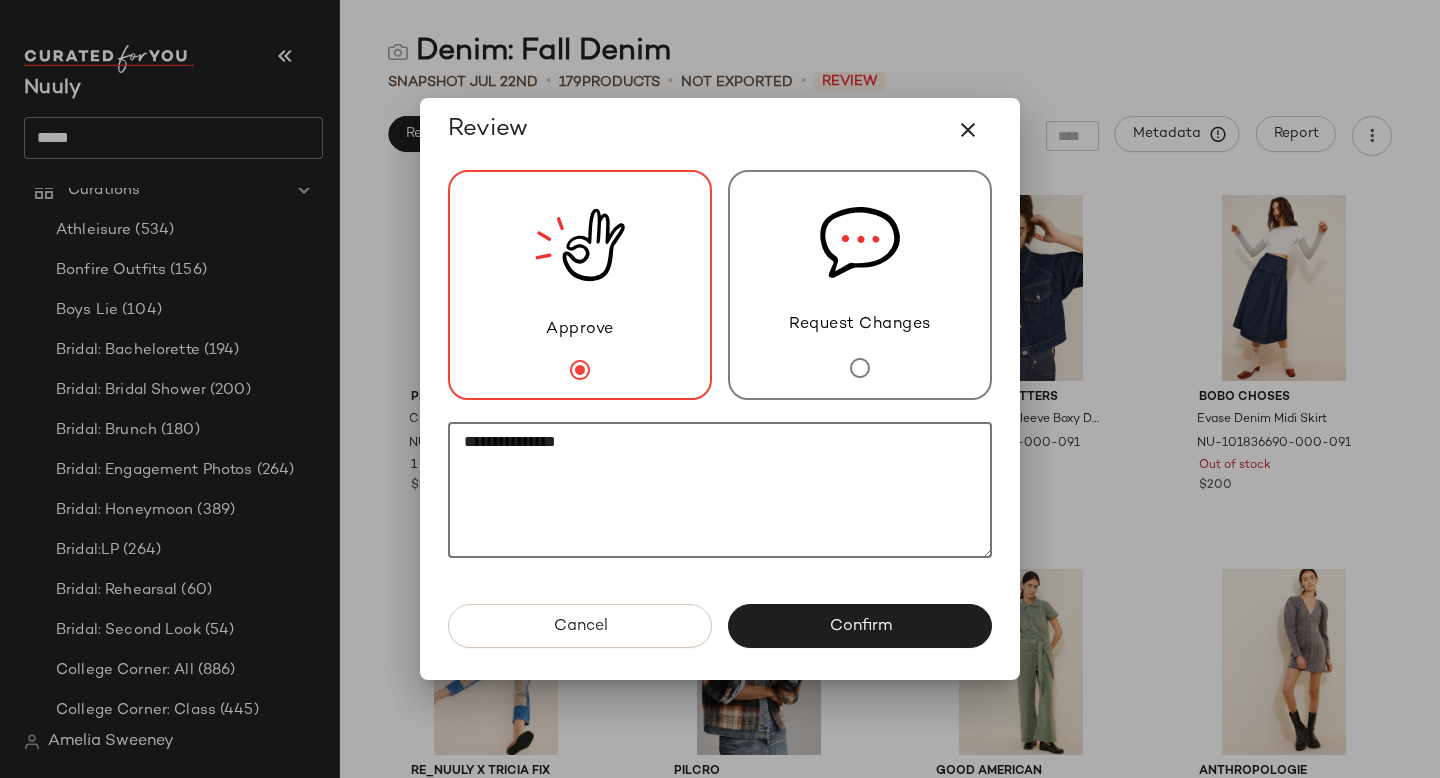 paste on "********" 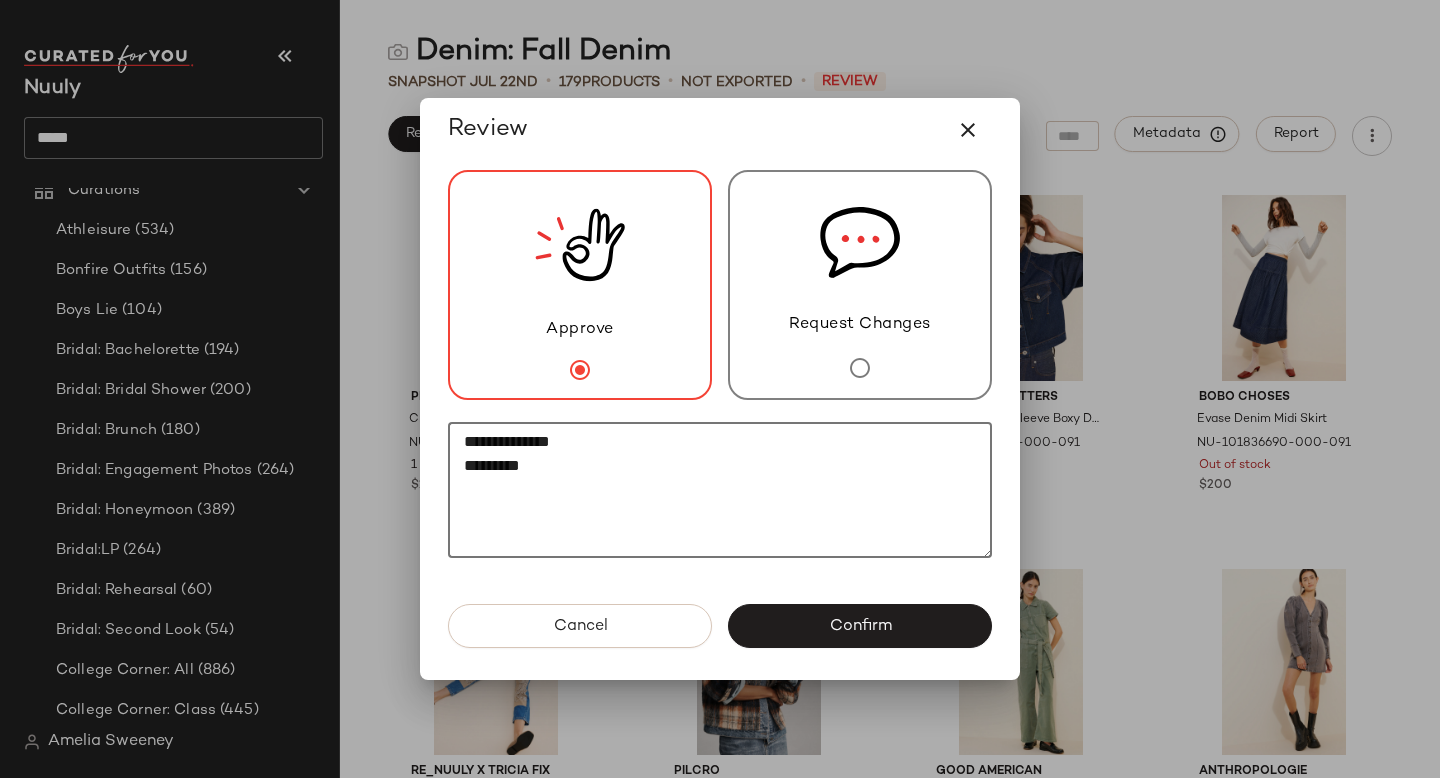 paste on "********" 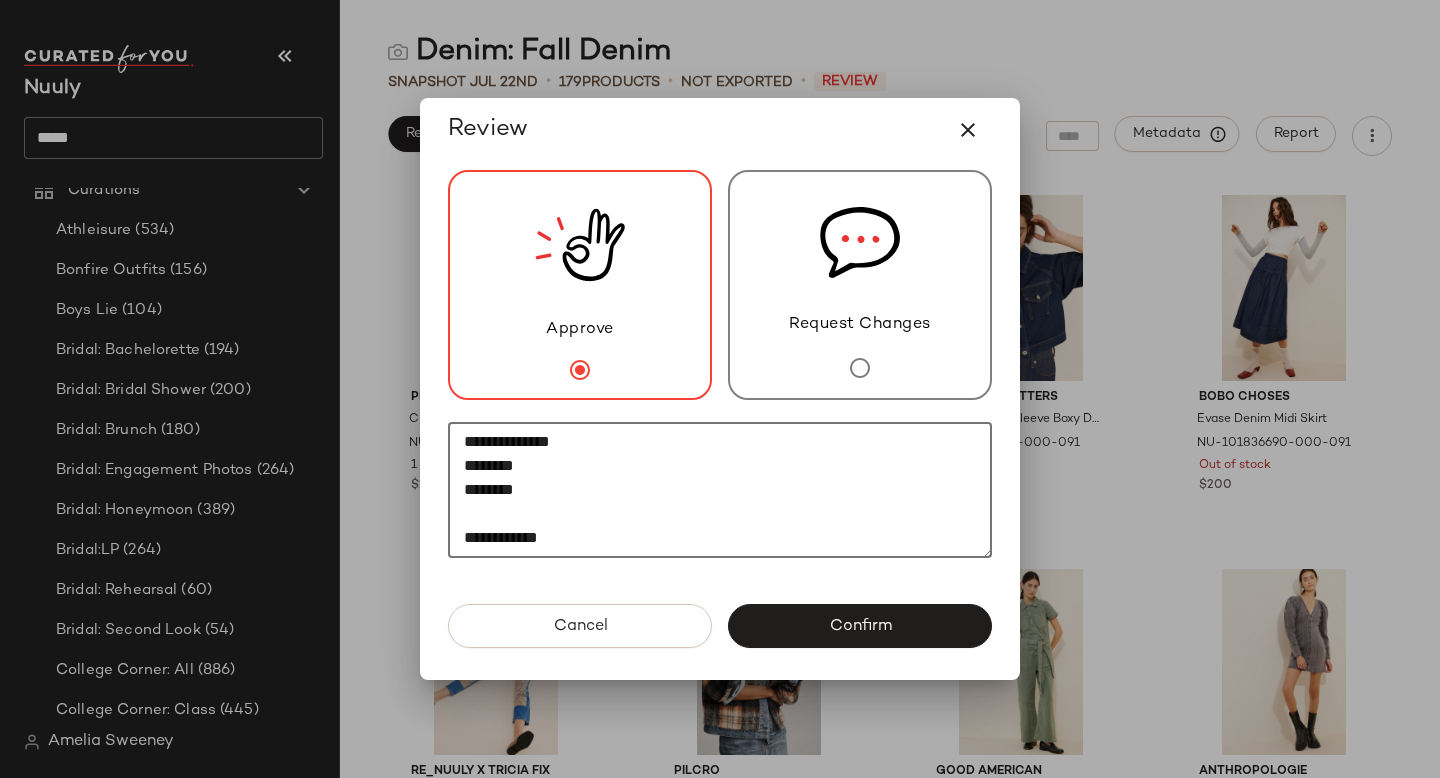 scroll, scrollTop: 12, scrollLeft: 0, axis: vertical 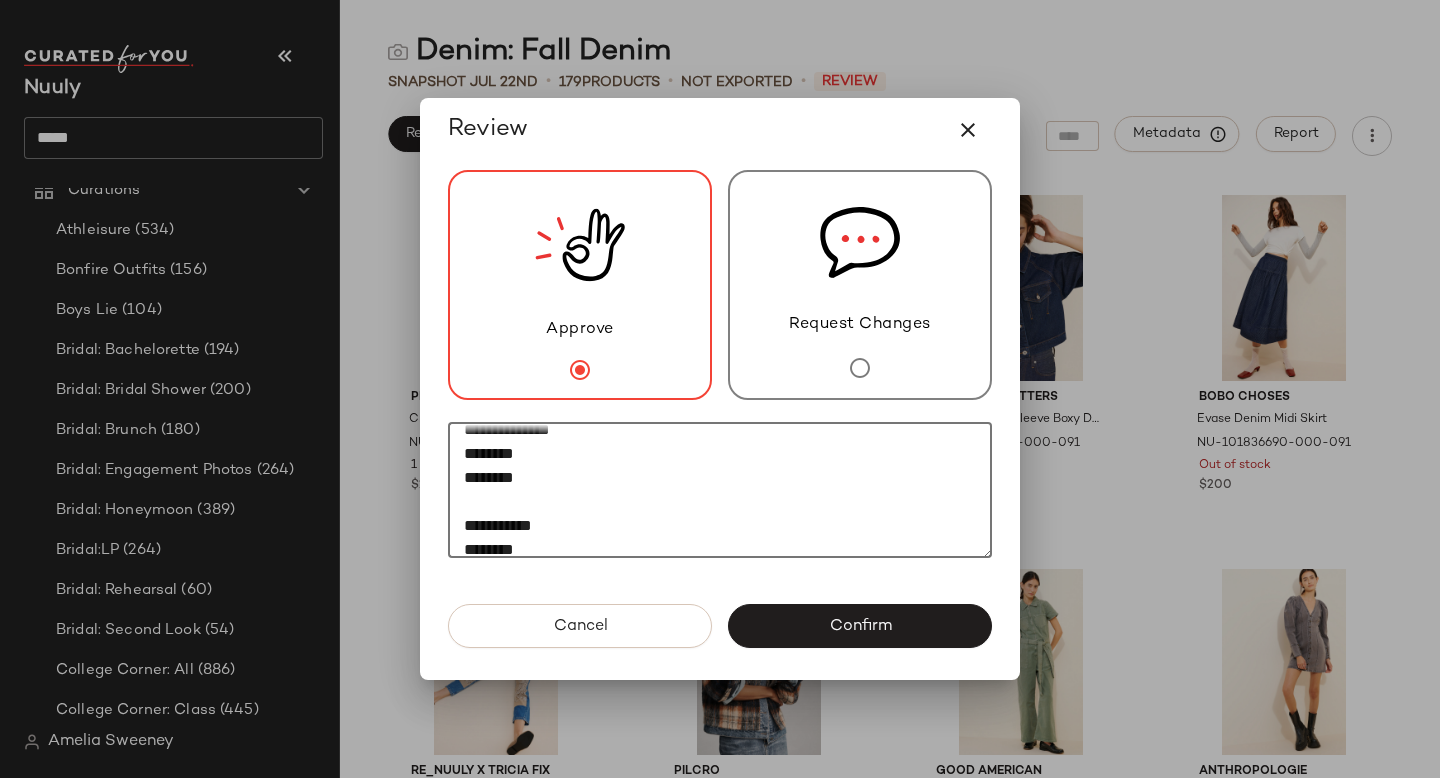 paste on "*********" 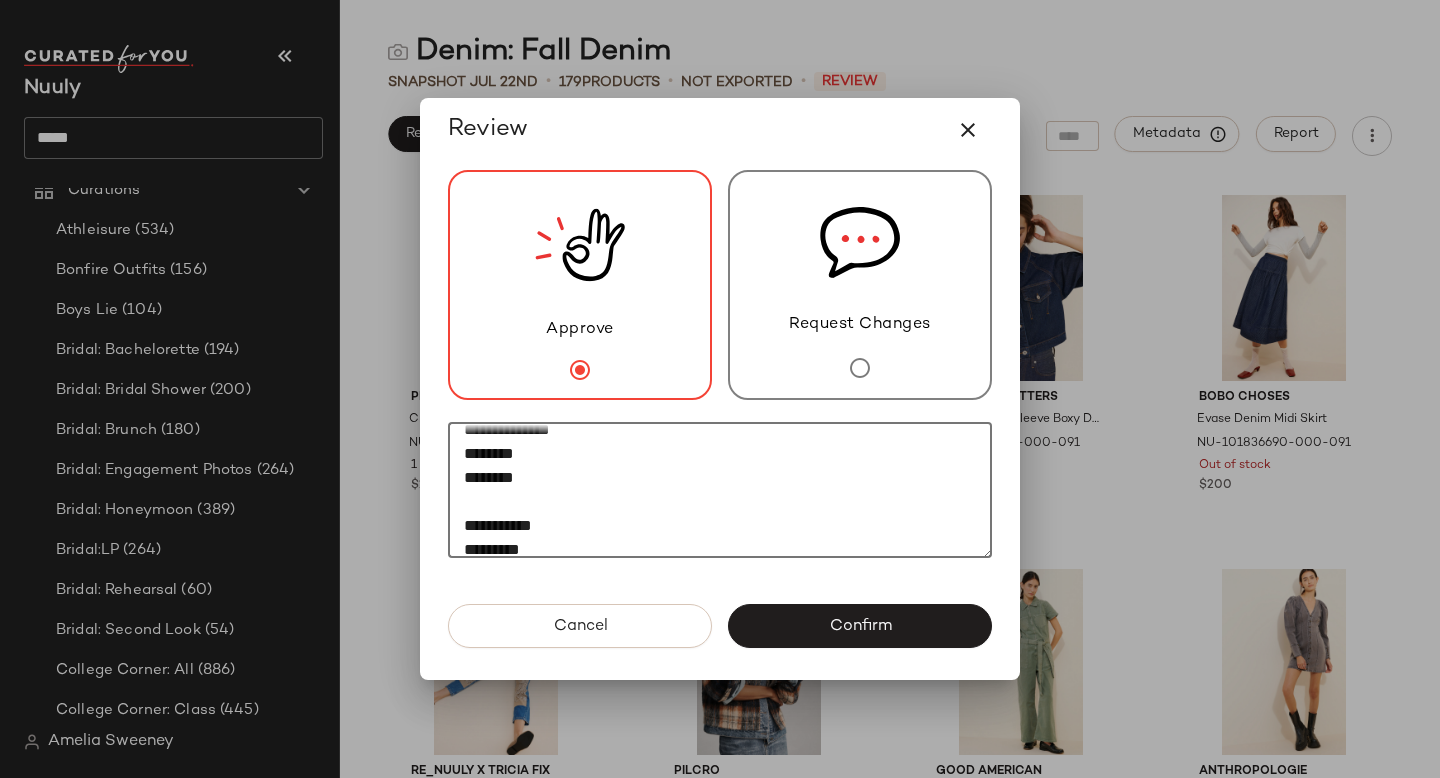 scroll, scrollTop: 36, scrollLeft: 0, axis: vertical 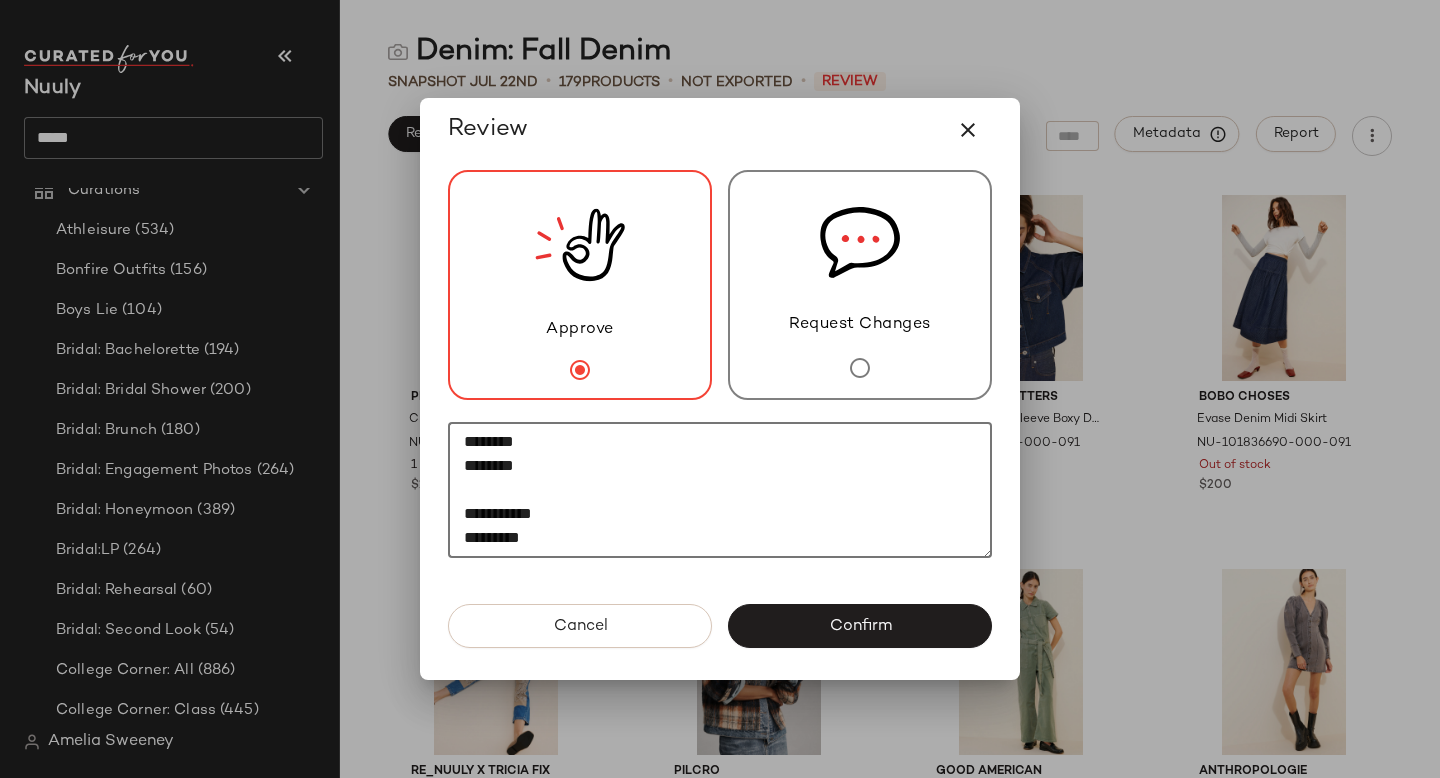 paste on "*********" 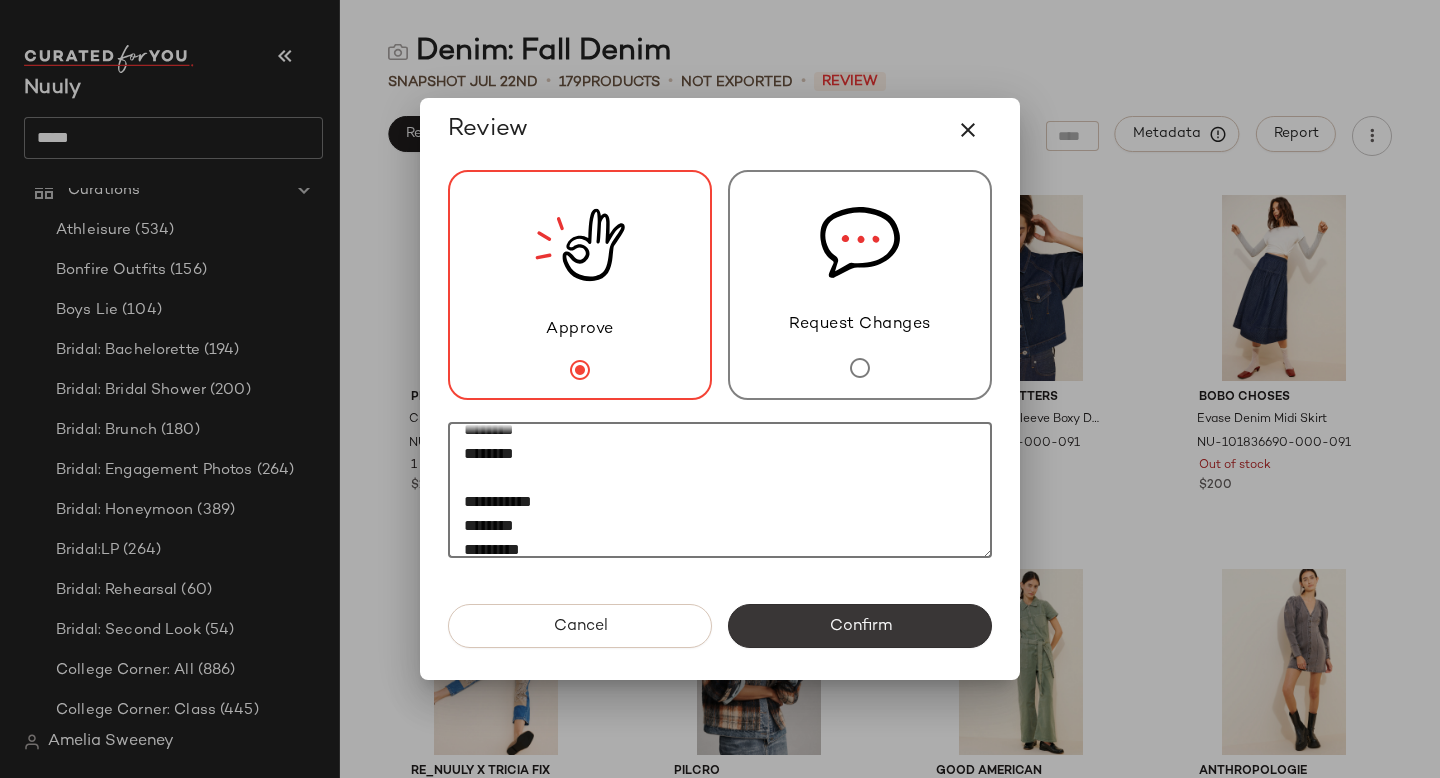 type on "**********" 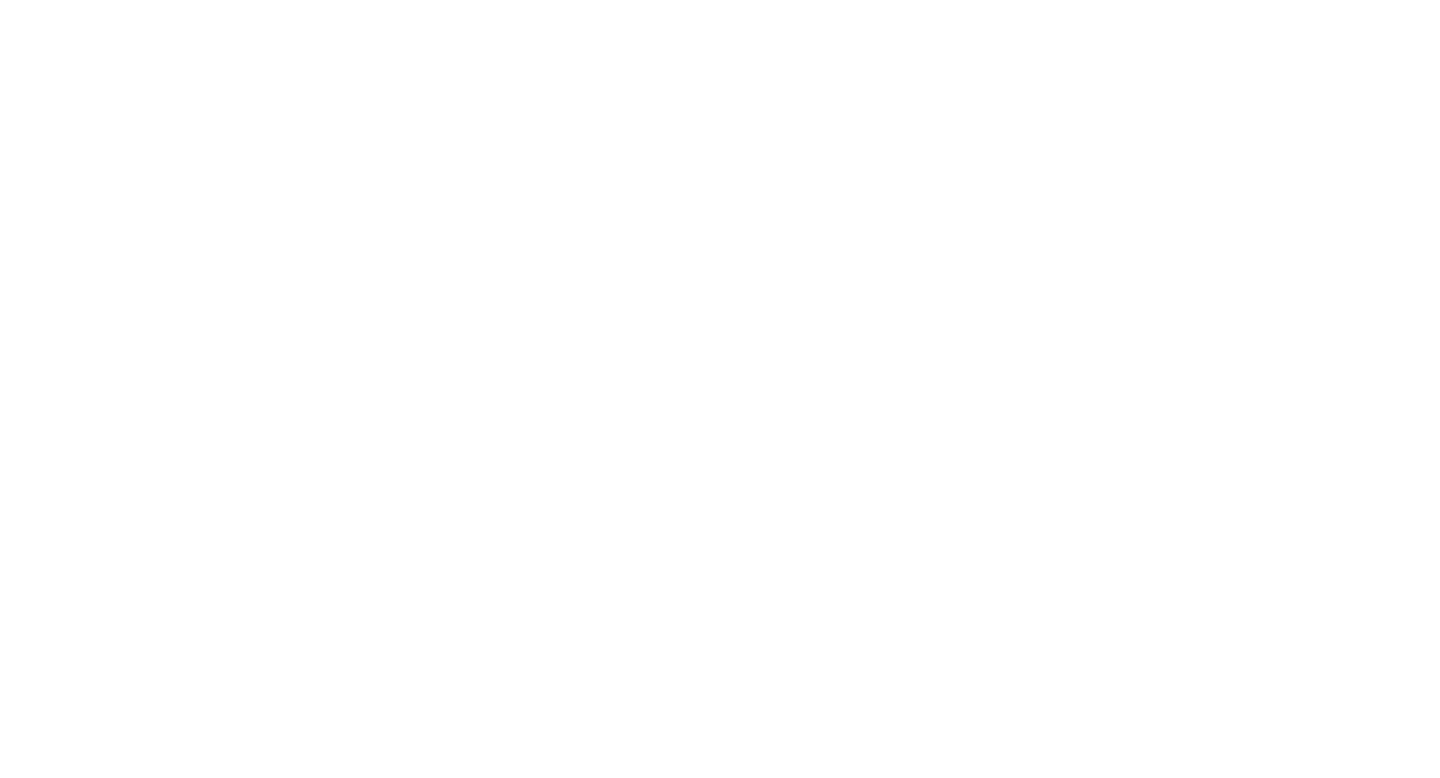 scroll, scrollTop: 0, scrollLeft: 0, axis: both 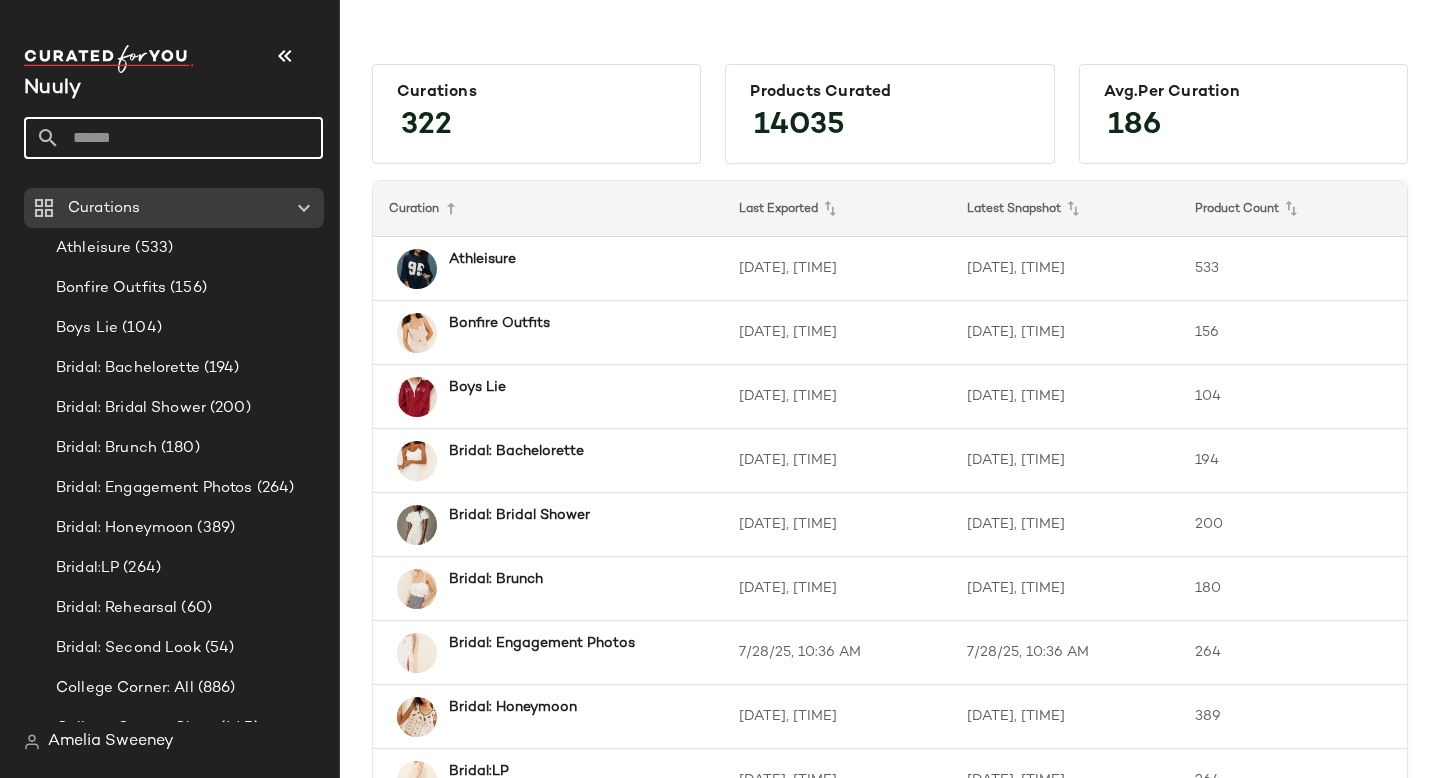 click 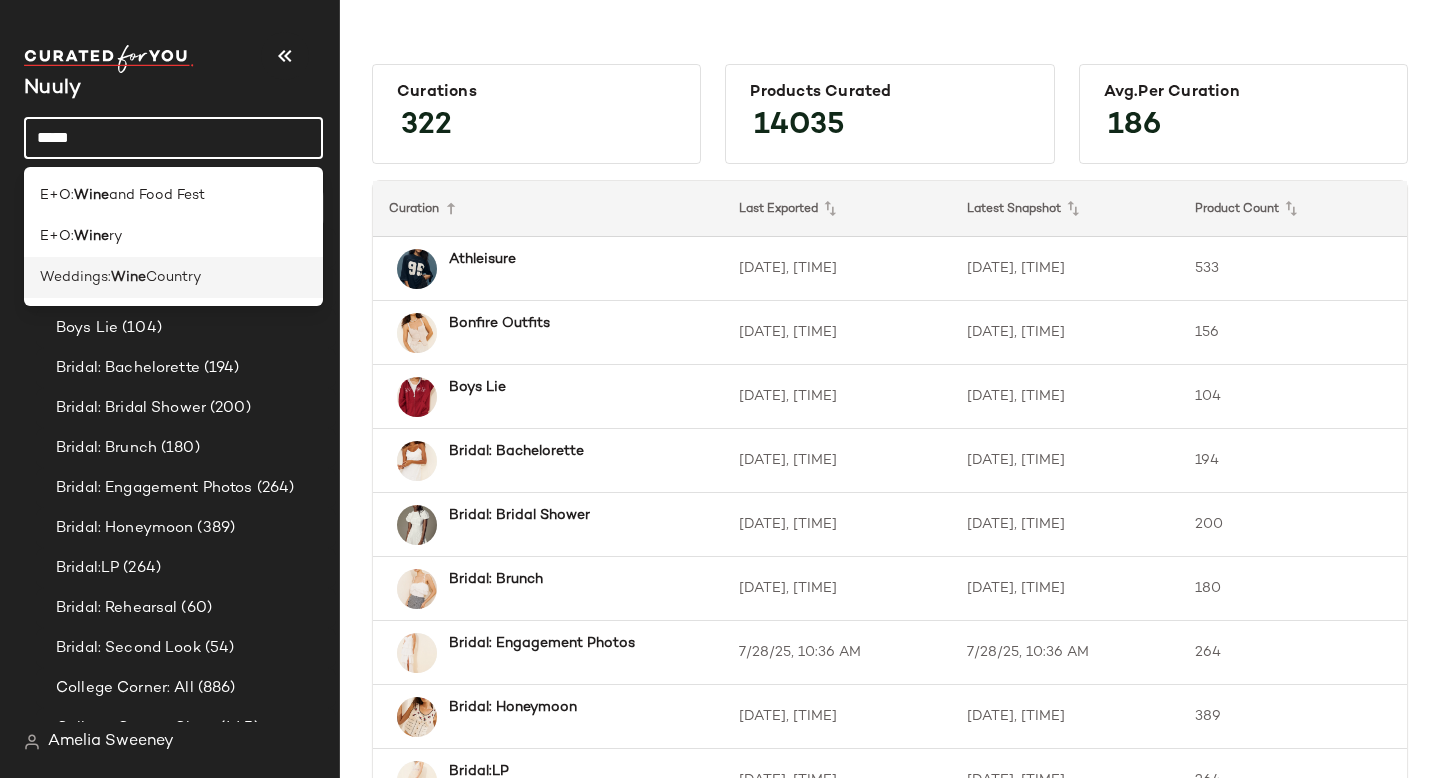 click on "Country" at bounding box center (173, 277) 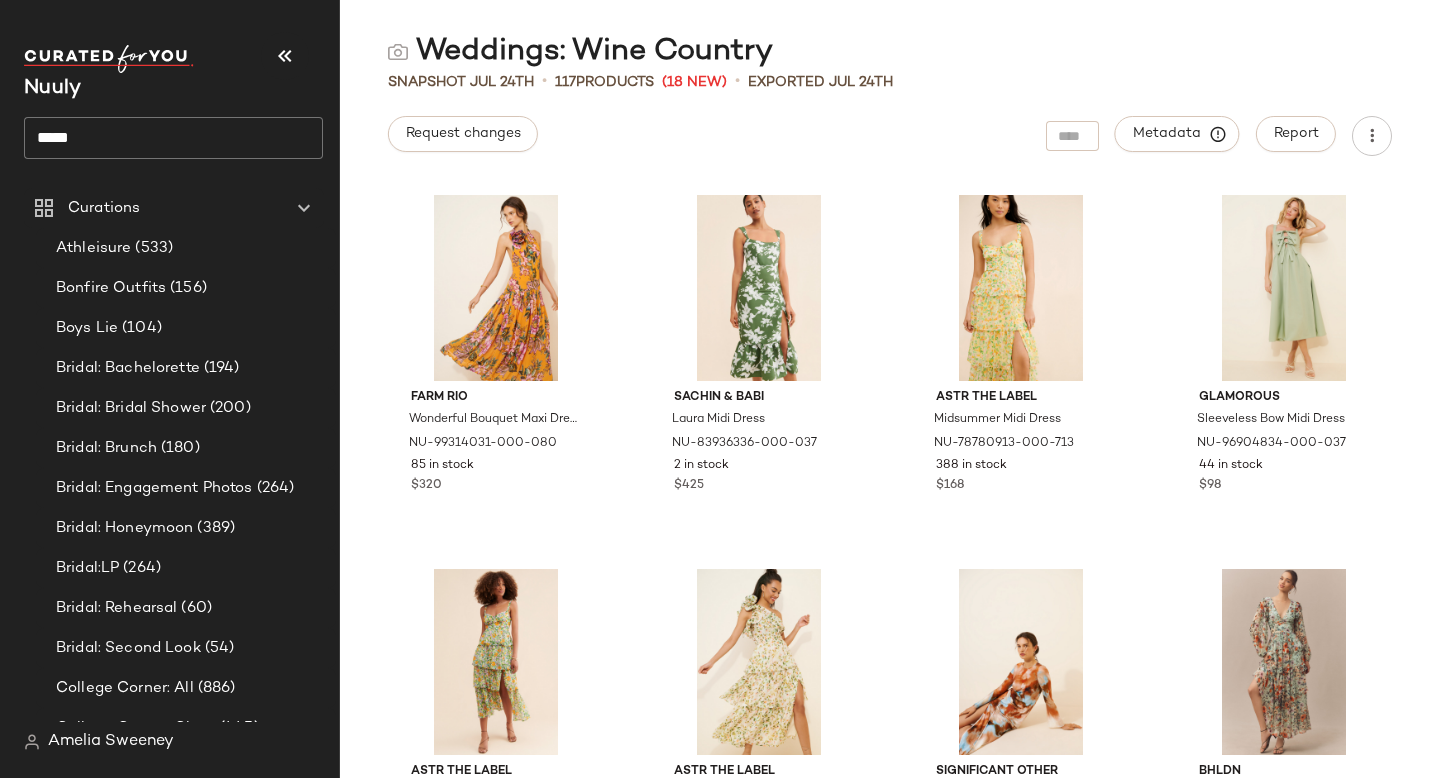 click on "****" 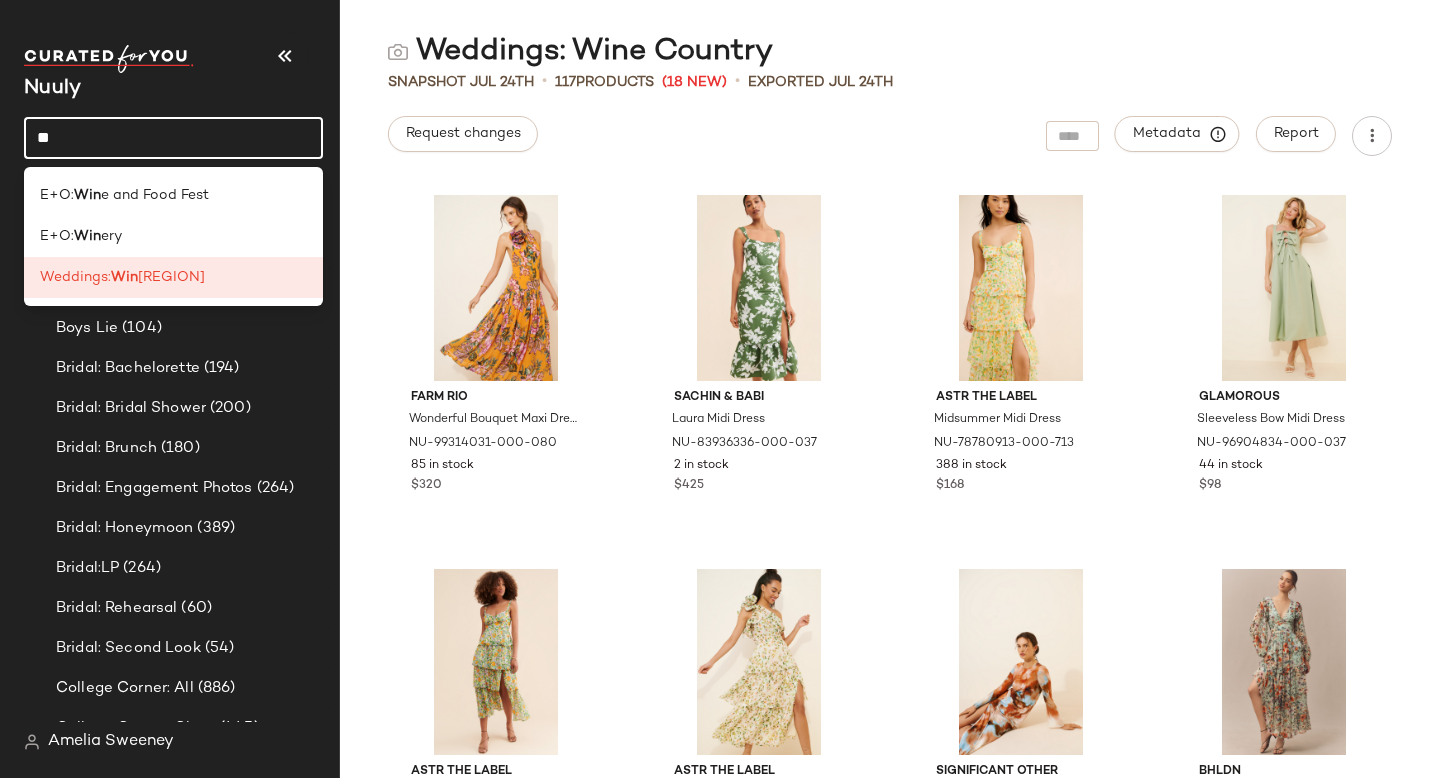 type on "*" 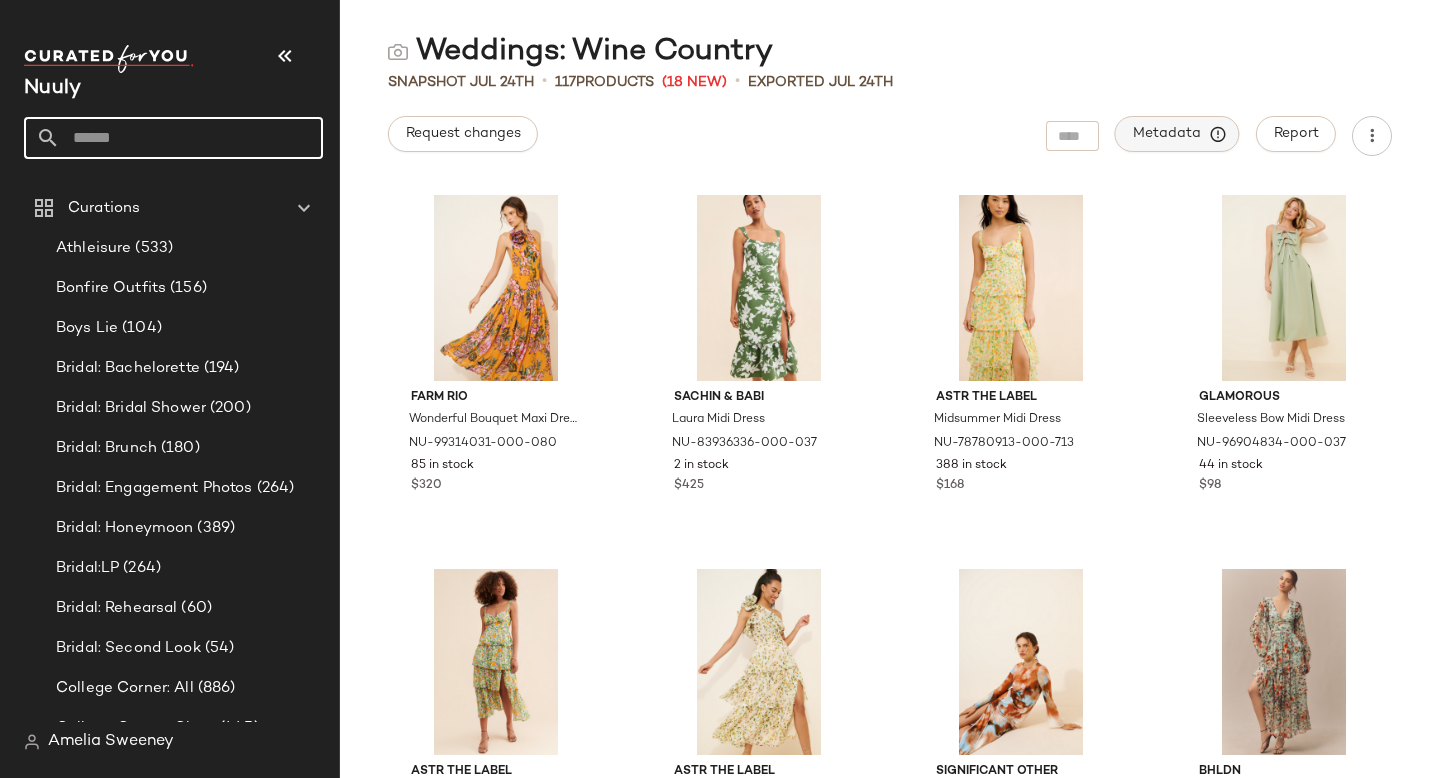 type 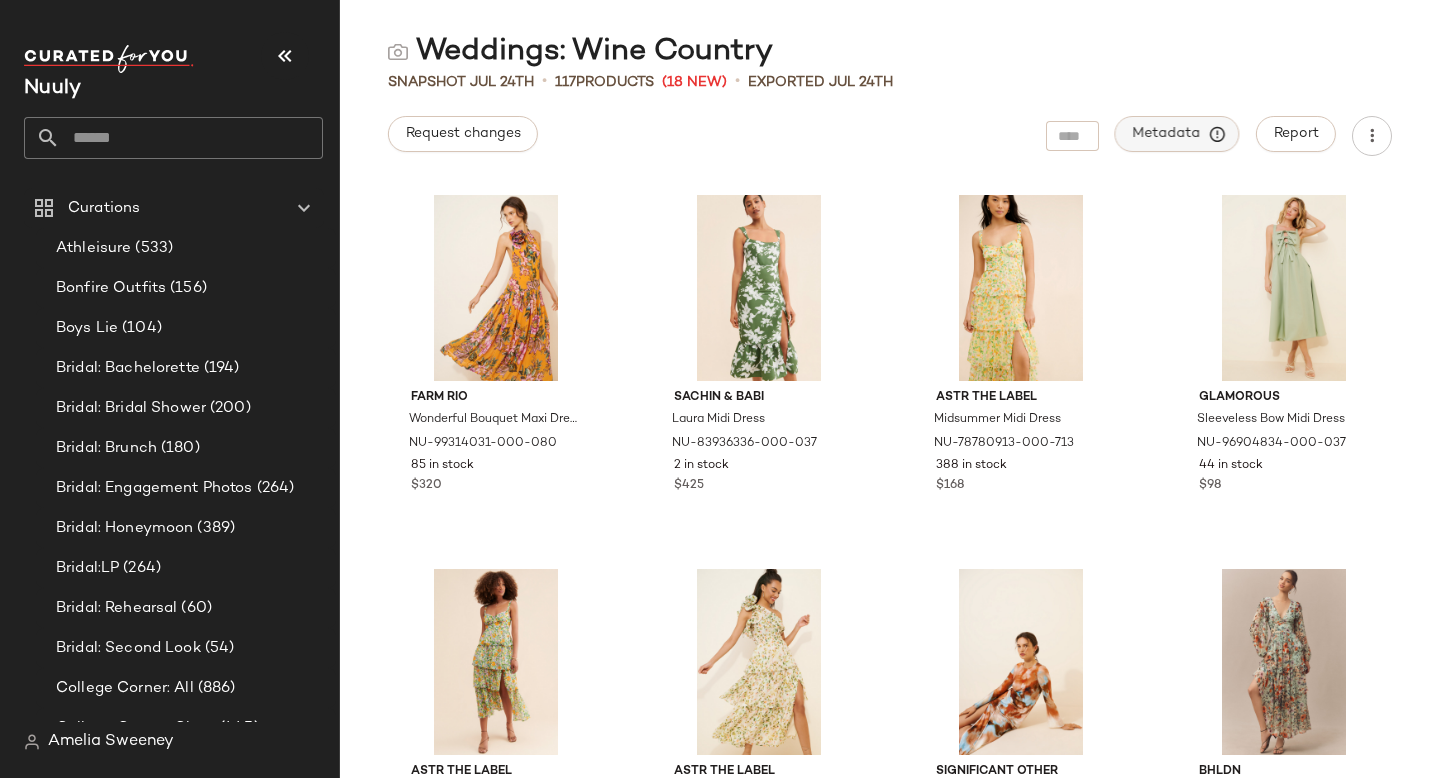 click on "Metadata" 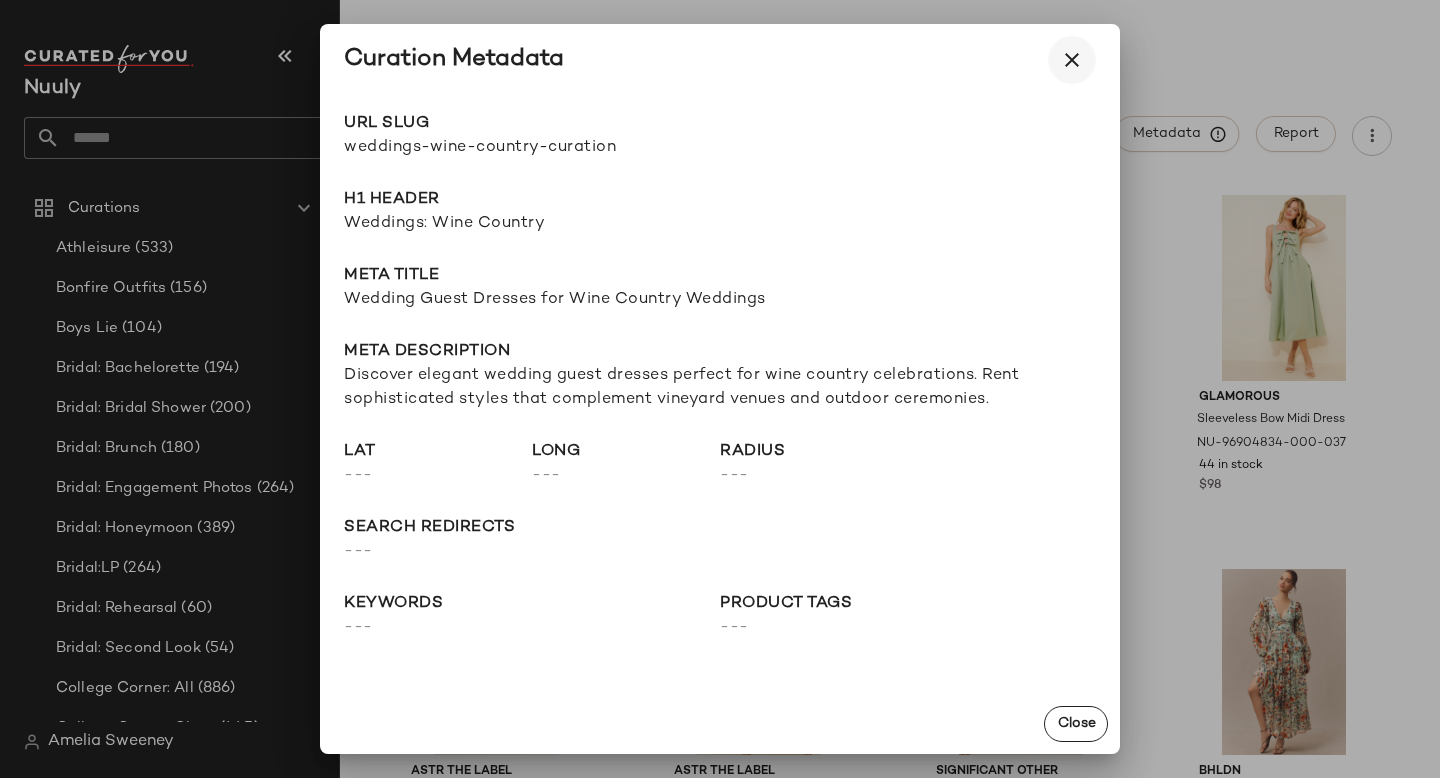 click at bounding box center [1072, 60] 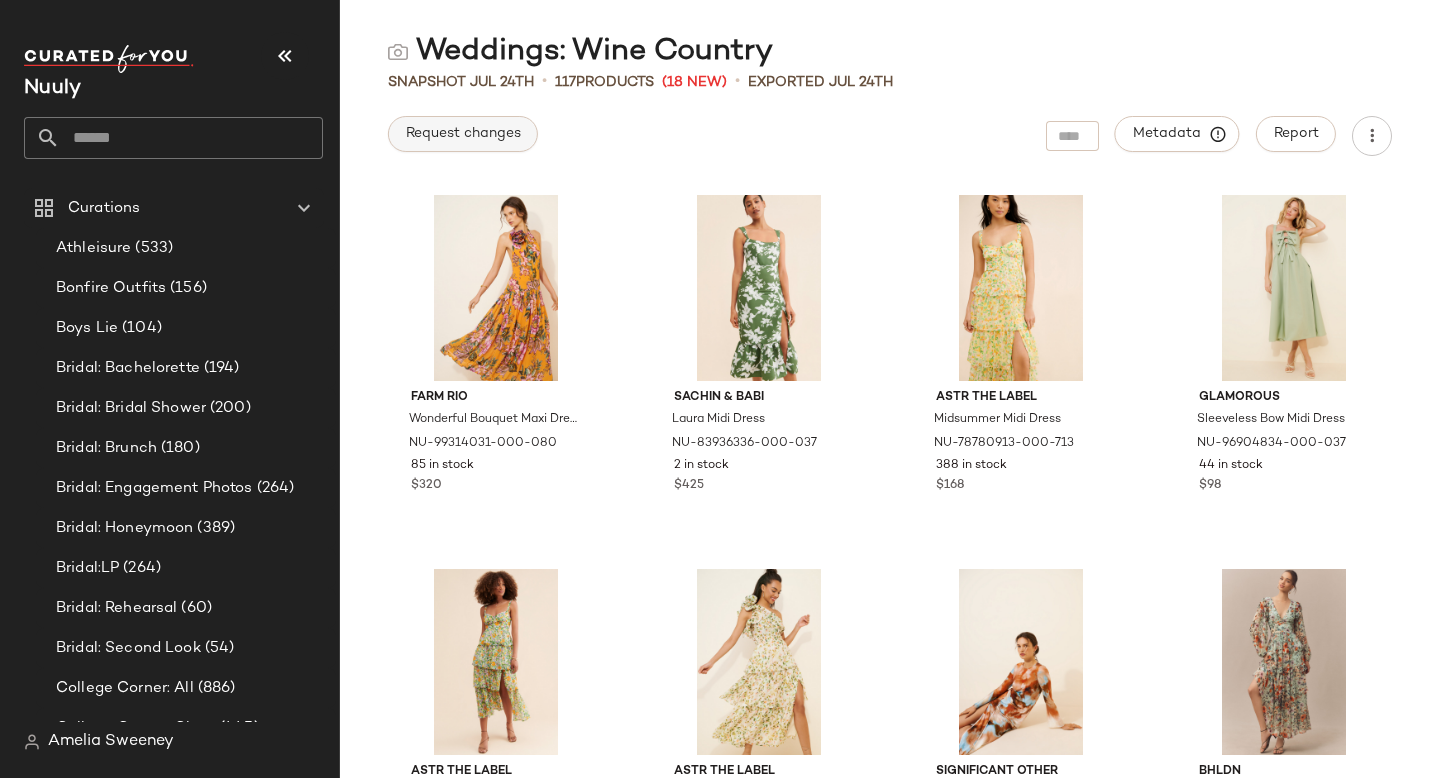 click on "Request changes" 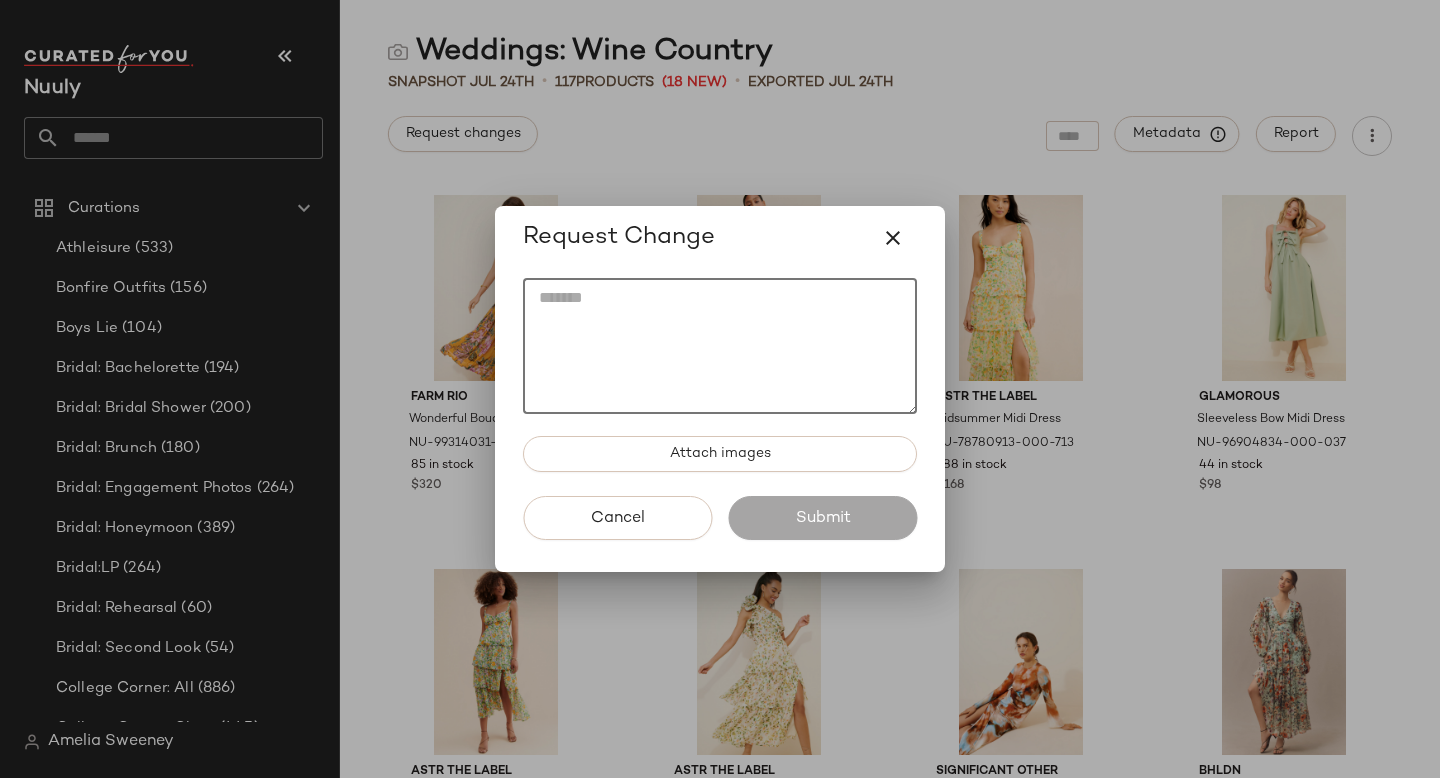 click 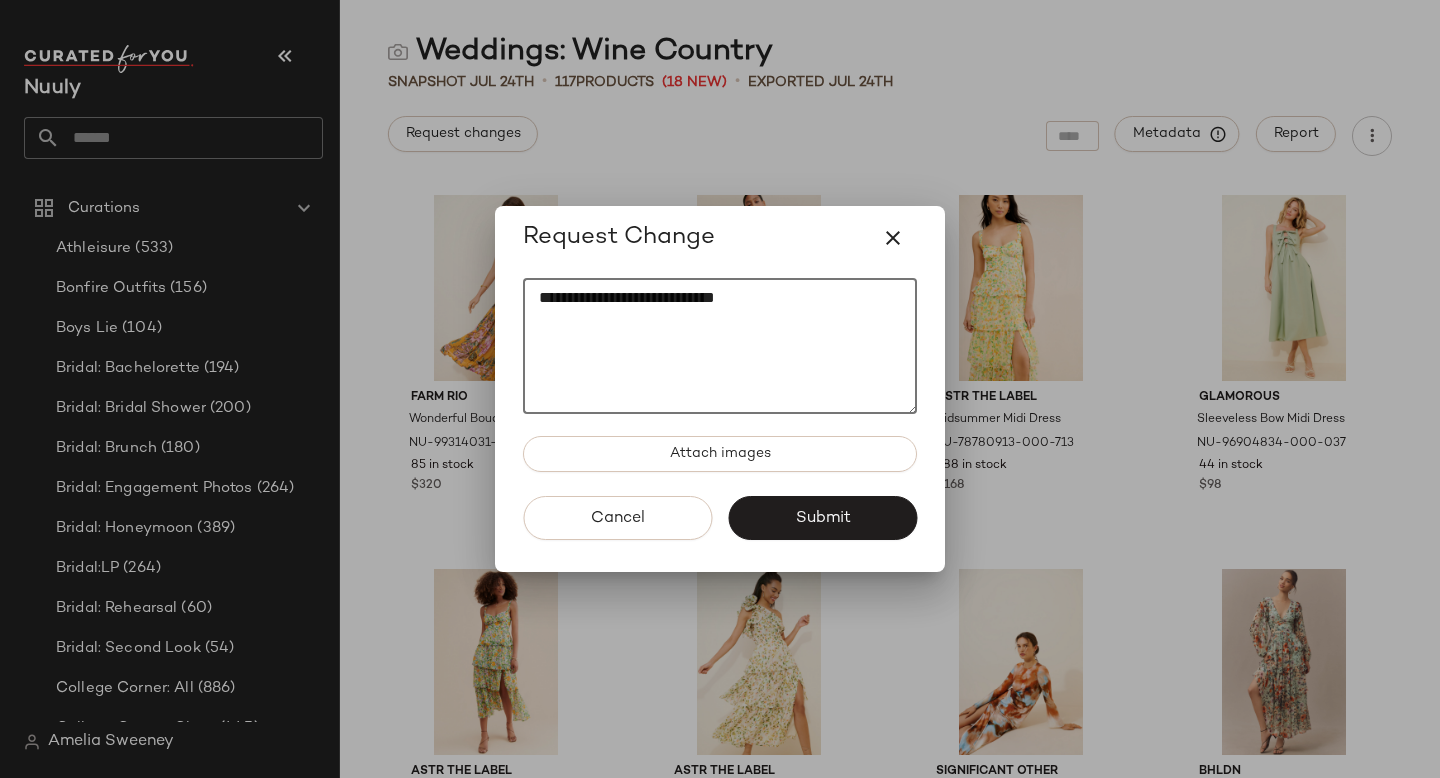 paste on "********" 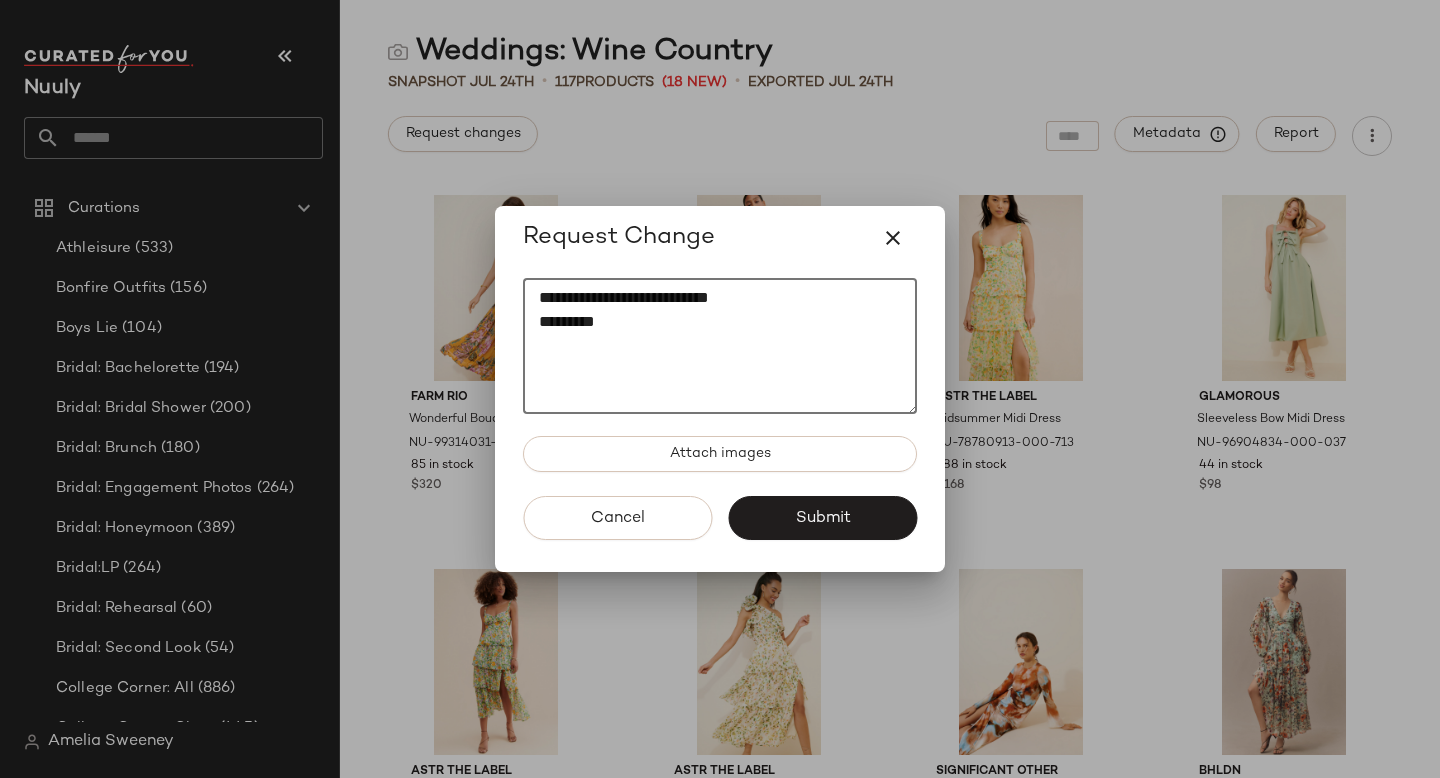 paste on "********" 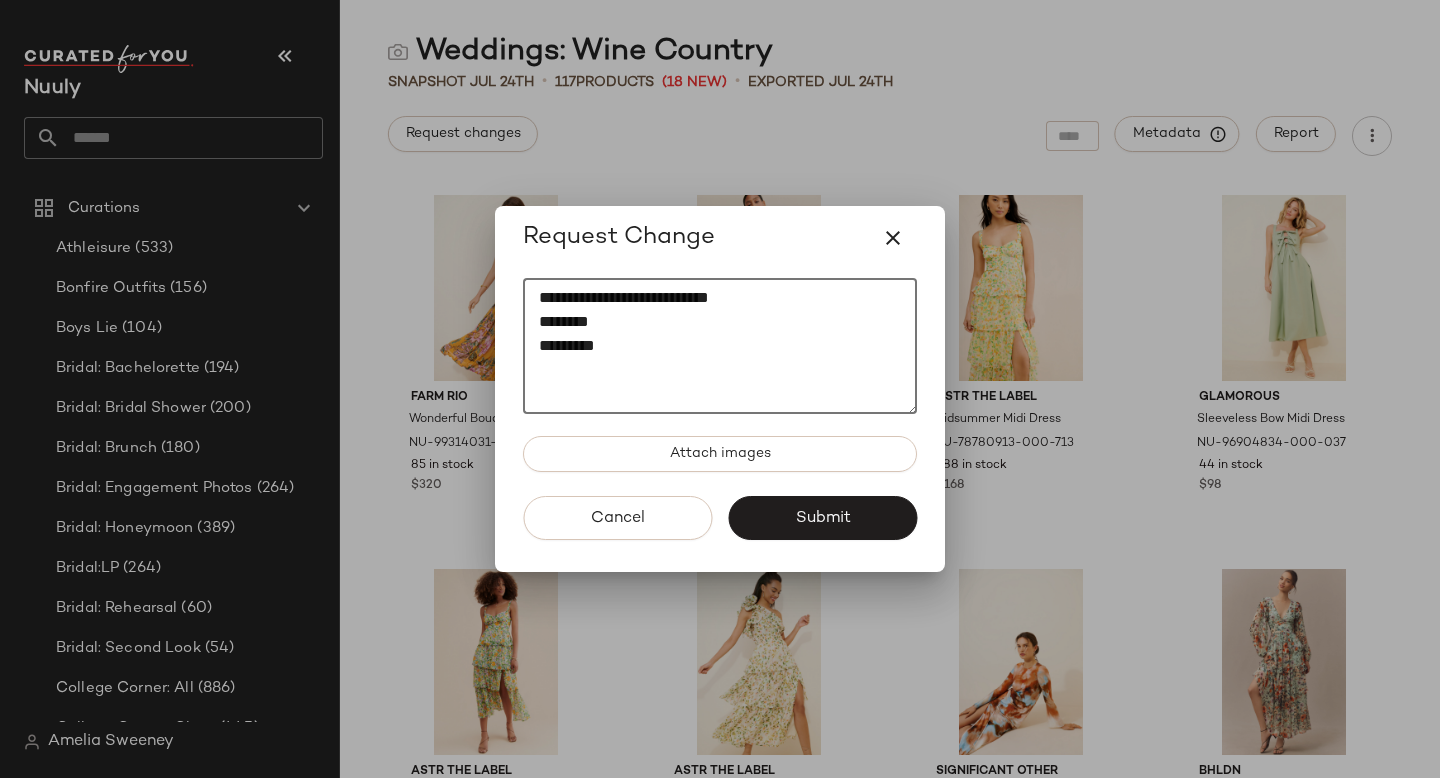 paste on "*********" 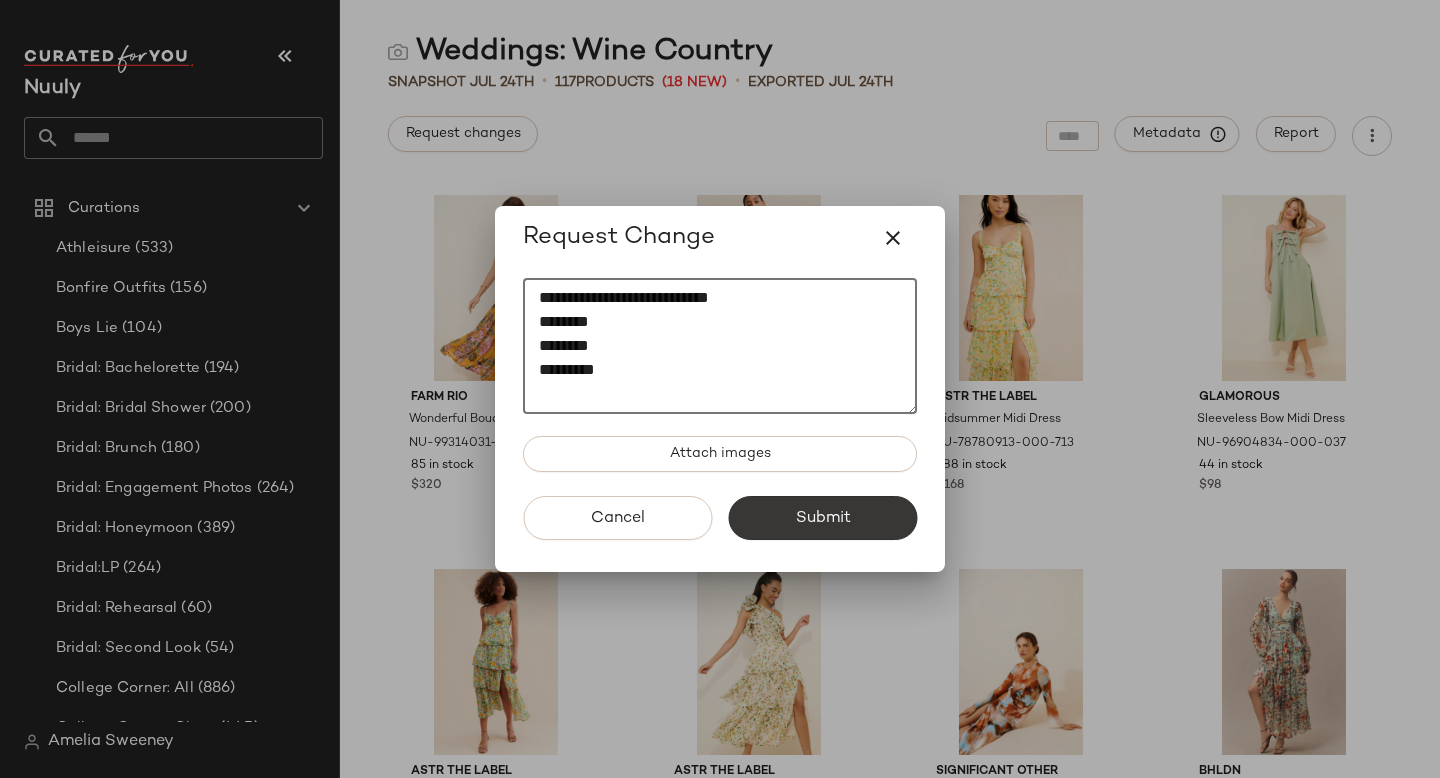 type on "**********" 